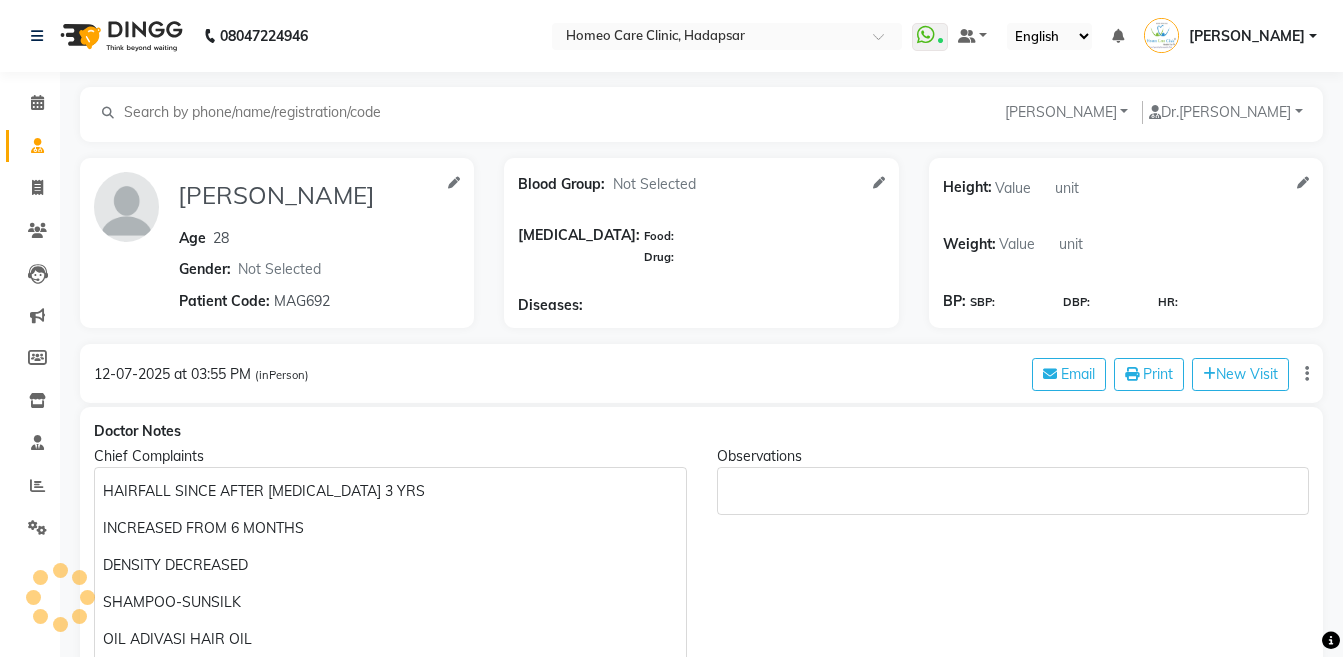 select on "[DEMOGRAPHIC_DATA]" 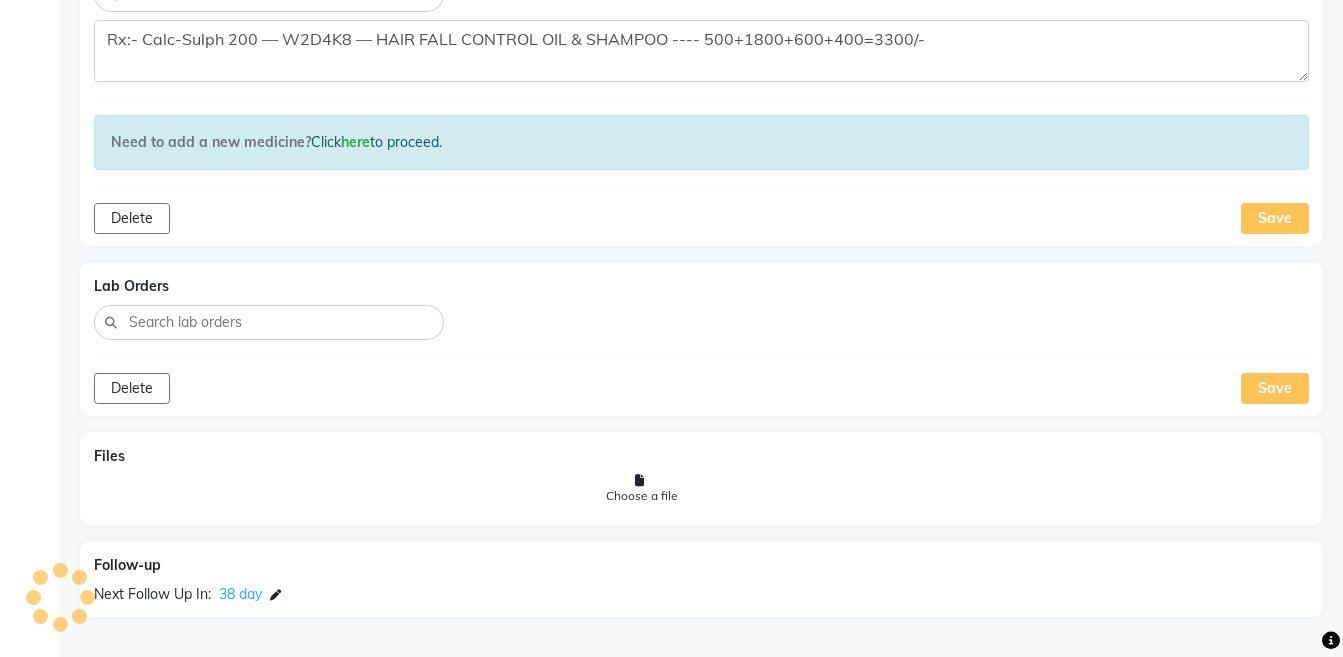 scroll, scrollTop: 0, scrollLeft: 0, axis: both 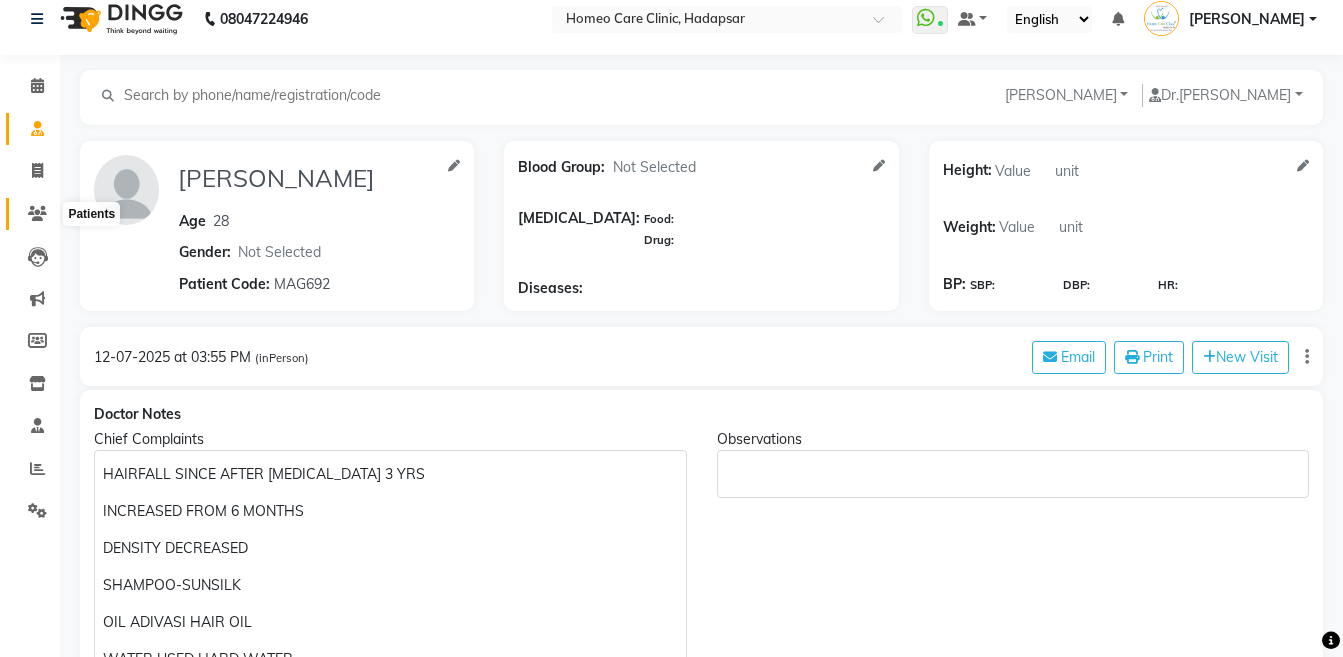 click 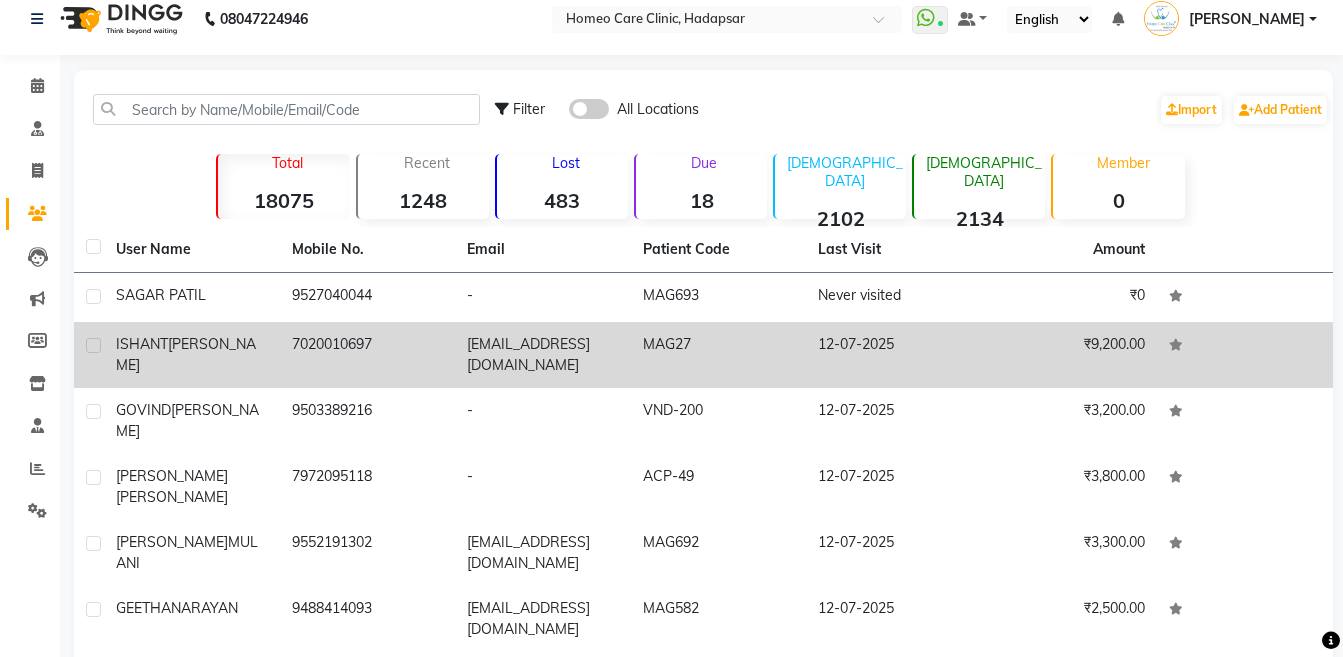 click on "[PERSON_NAME]" 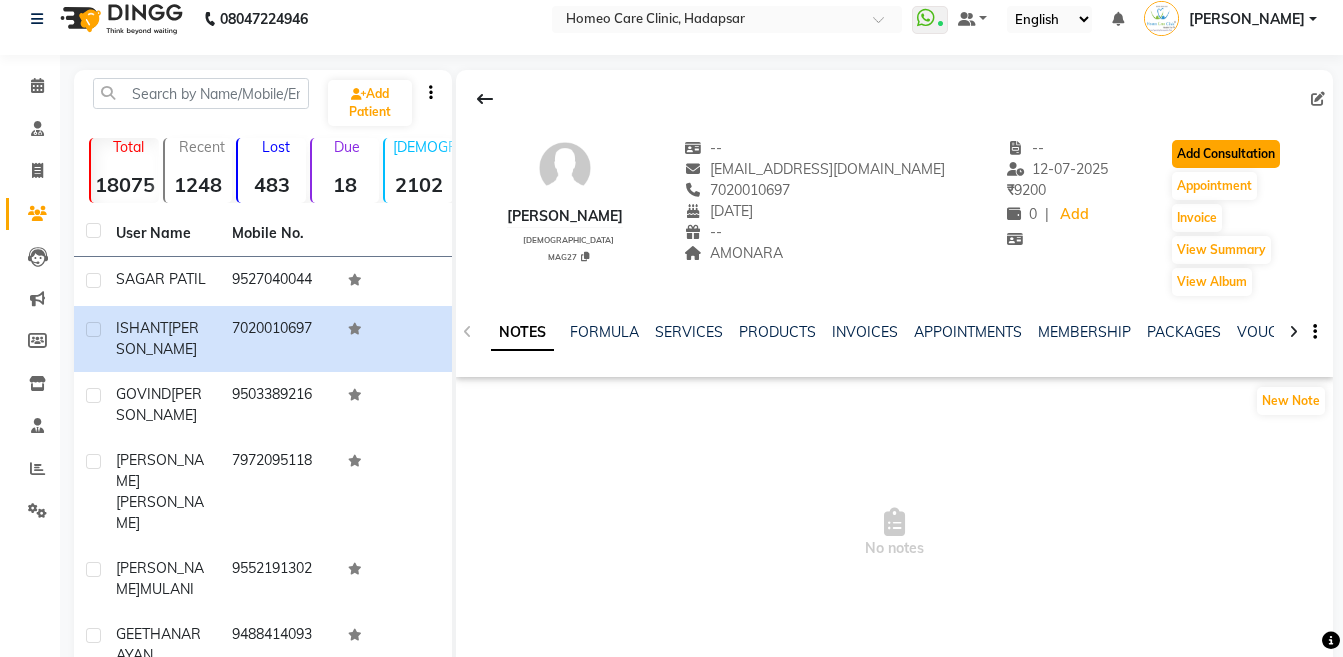 click on "Add Consultation" 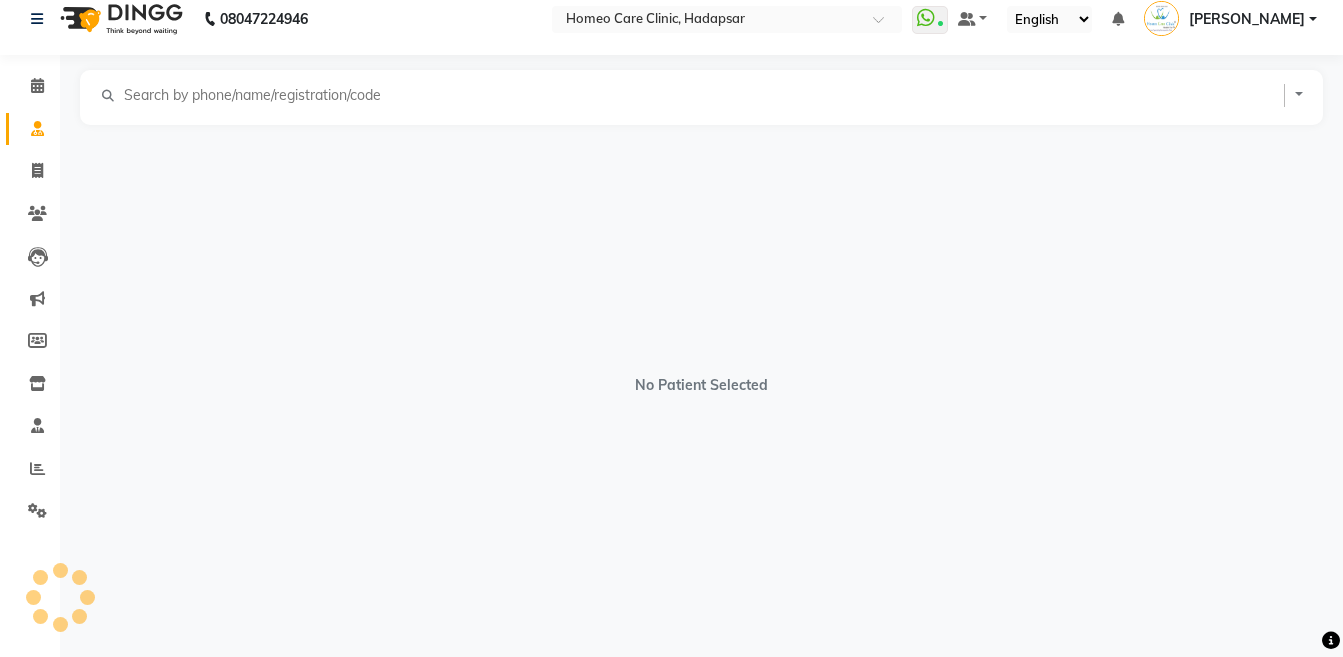 select on "[DEMOGRAPHIC_DATA]" 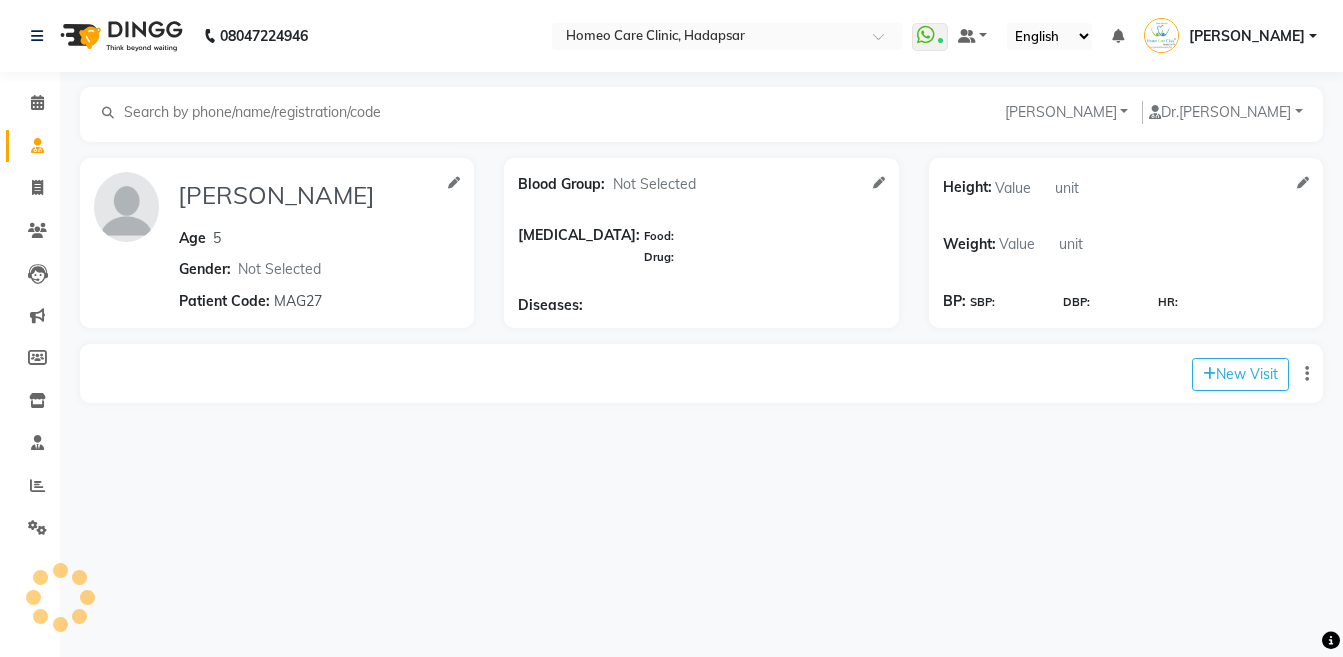 scroll, scrollTop: 0, scrollLeft: 0, axis: both 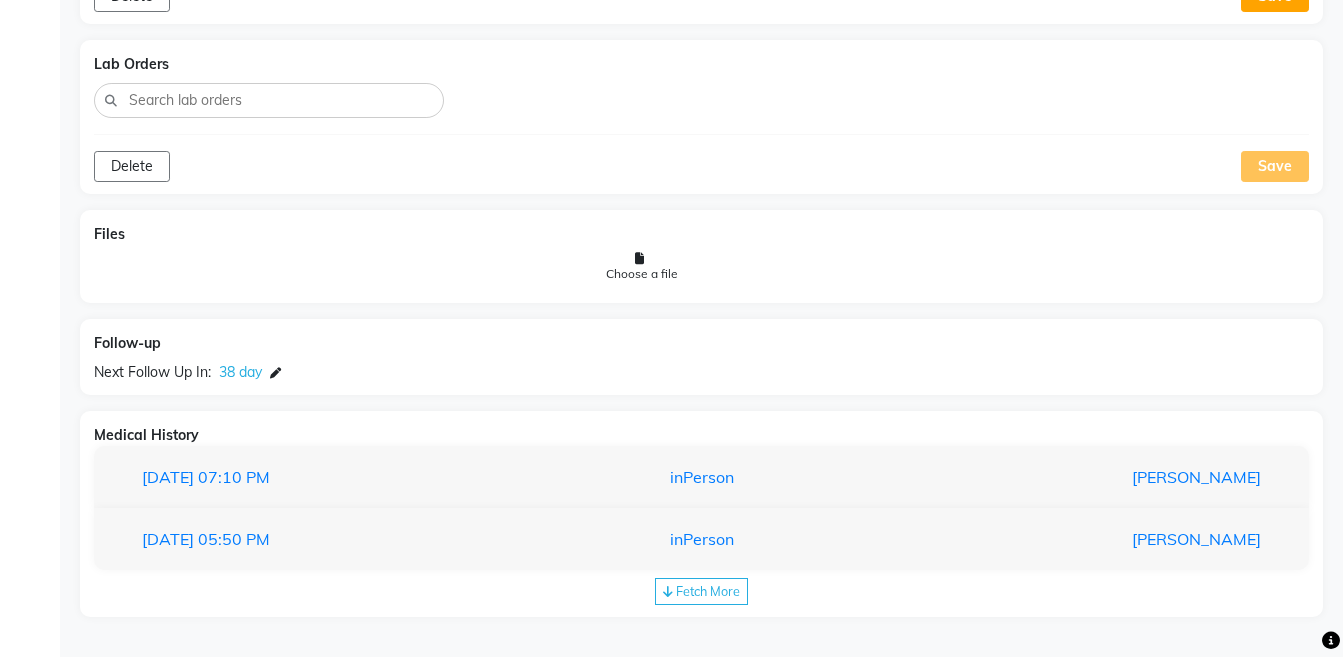 click on "27-05-2025 07:10 PM inPerson Dr Vaseem Choudhary" at bounding box center (701, 477) 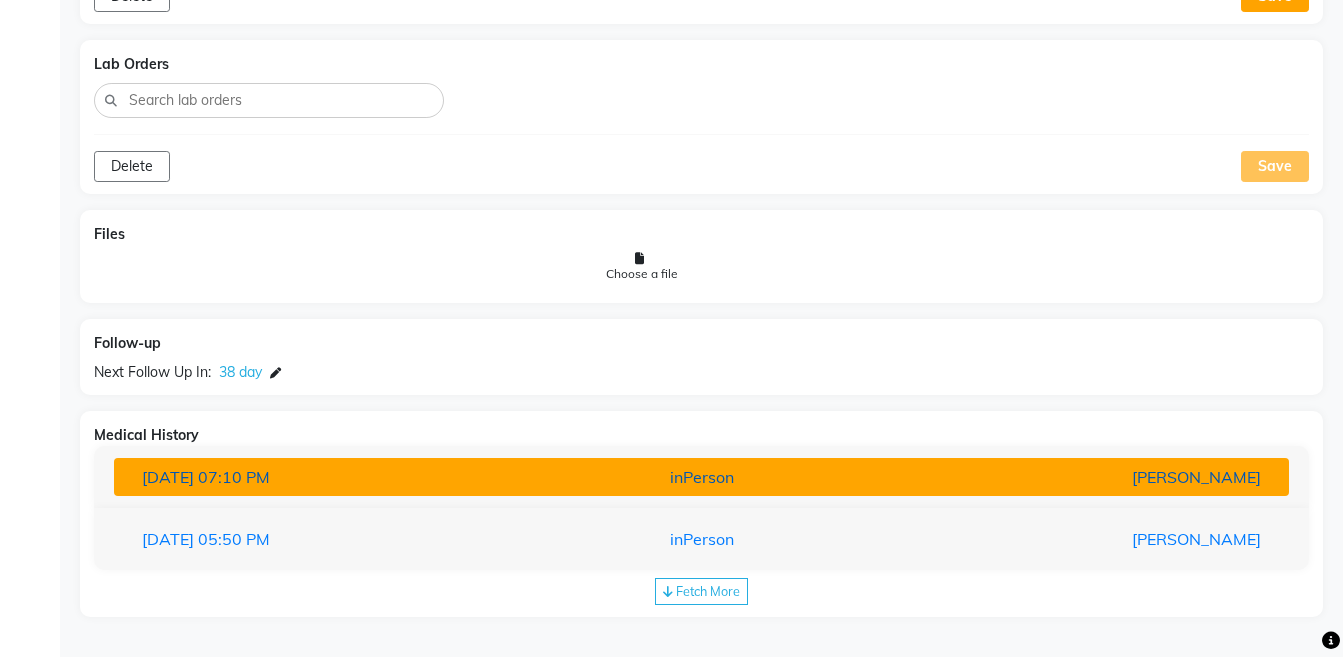 click on "[PERSON_NAME]" at bounding box center [1084, 477] 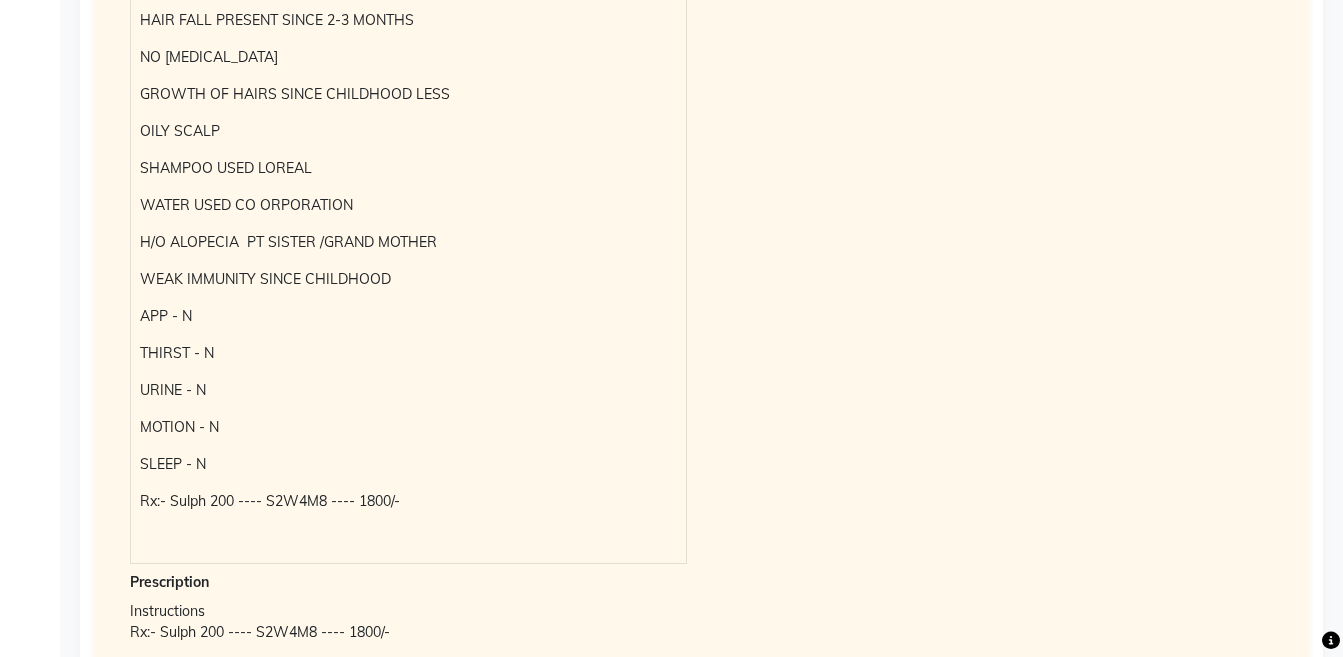 scroll, scrollTop: 2464, scrollLeft: 0, axis: vertical 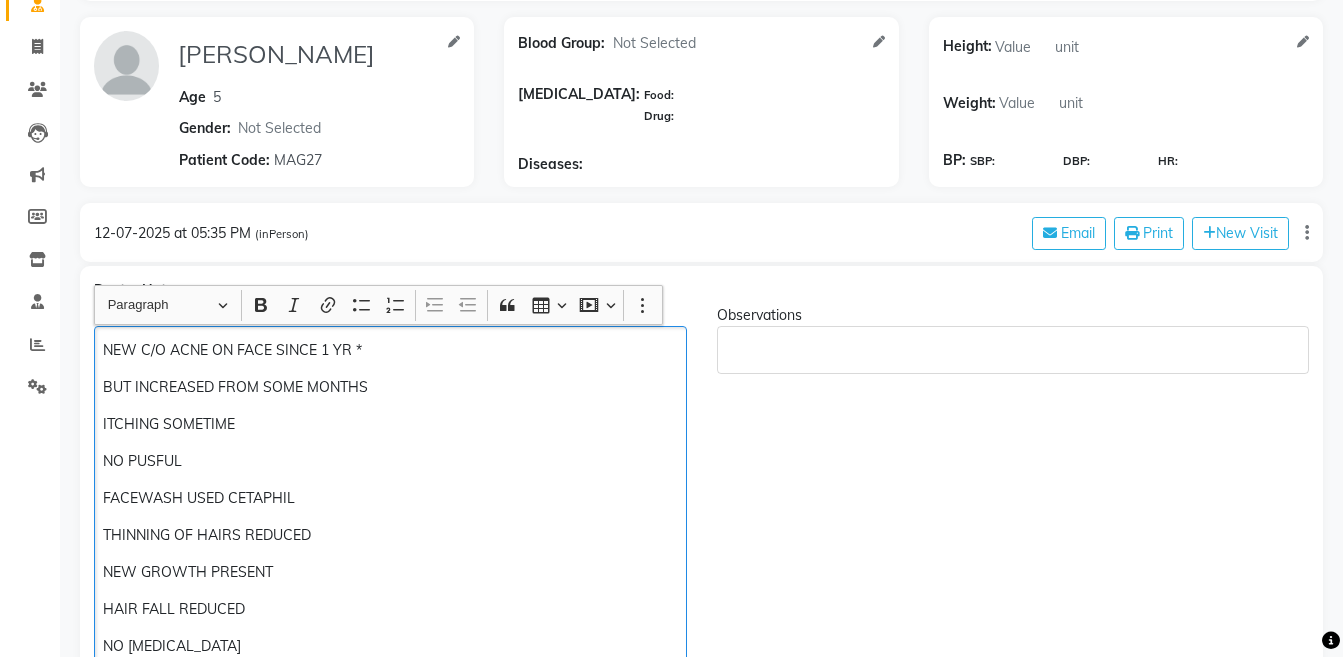 click on "NEW C/O ACNE ON FACE SINCE 1 YR *" 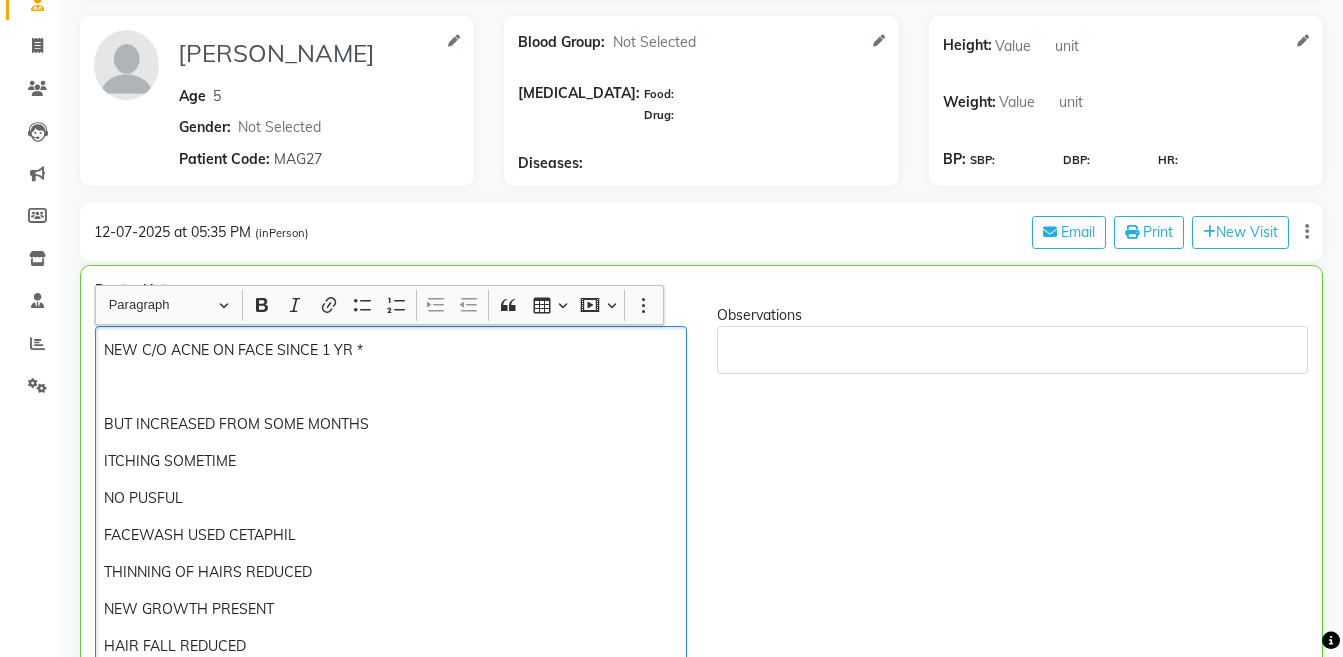 type 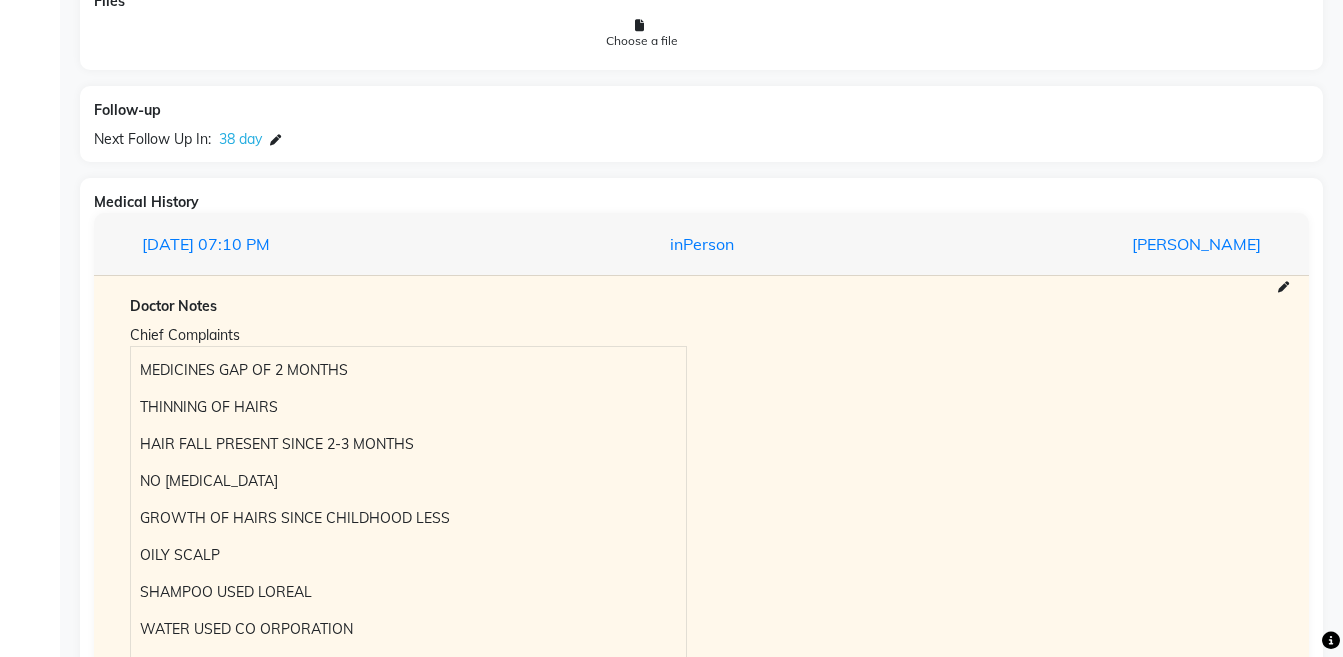 scroll, scrollTop: 2101, scrollLeft: 0, axis: vertical 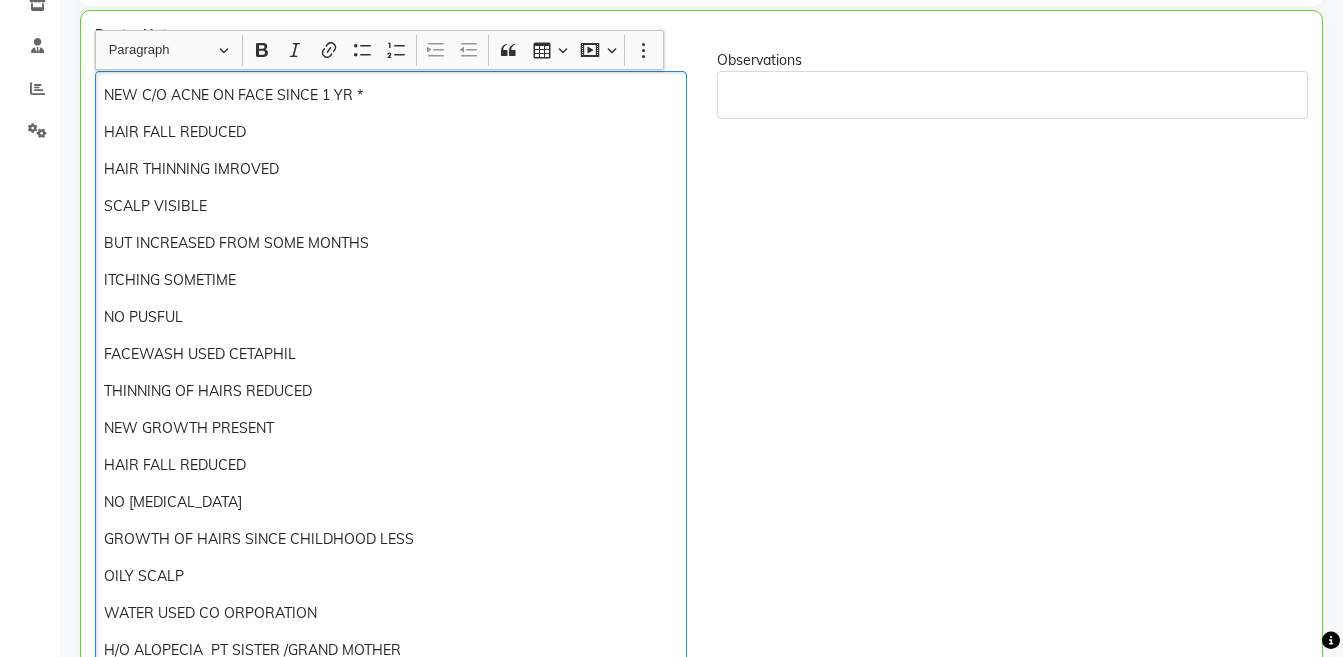 click on "NO PUSFUL" 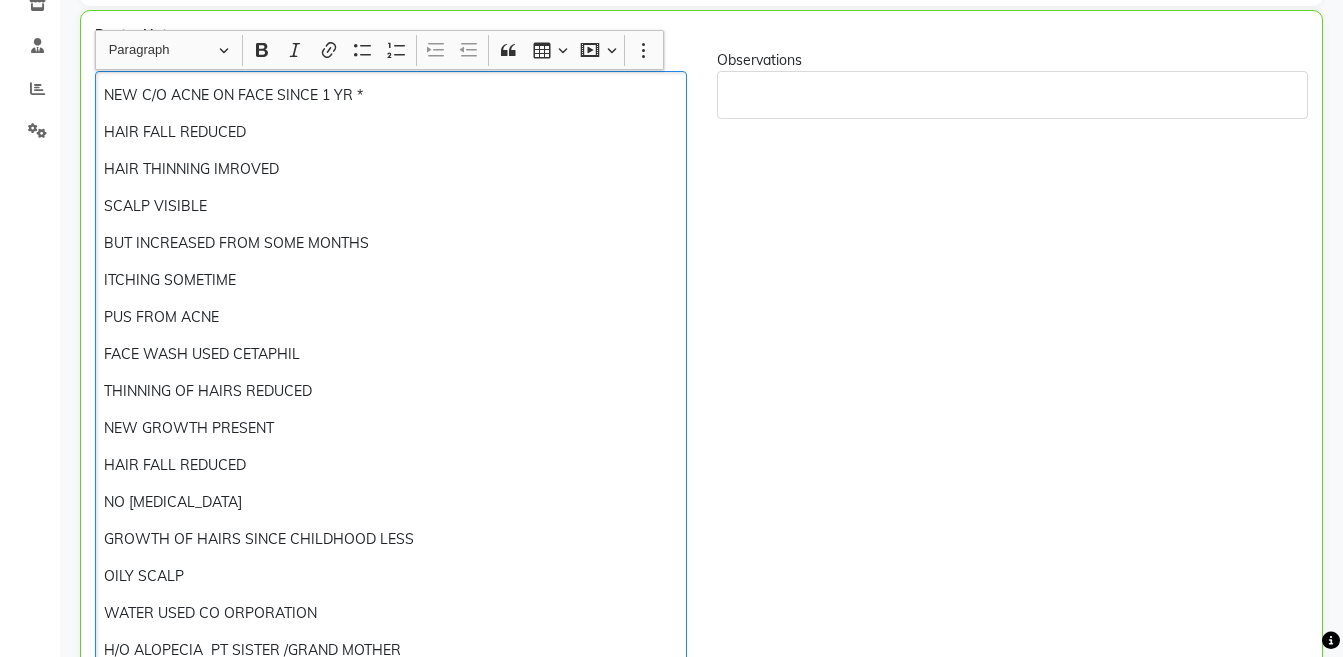 click on "NEW C/O ACNE ON FACE SINCE 1 YR *  HAIR FALL REDUCED HAIR THINNING IMROVED SCALP VISIBLE BUT INCREASED FROM SOME MONTHS ITCHING SOMETIME PUS FROM ACNE  FACE WASH USED CETAPHIL  THINNING OF HAIRS REDUCED NEW GROWTH PRESENT  HAIR FALL REDUCED NO DANDRUFF GROWTH OF HAIRS SINCE CHILDHOOD LESS OILY SCALP WATER USED CO ORPORATION H/O ALOPECIA  PT SISTER /GRAND MOTHER  WEAK IMMUNITY SINCE CHILDHOOD APP - N THIRST - N URINE - N MOTION - N RX SL 200 H2M4Q8 … ACNE FACEWASH" 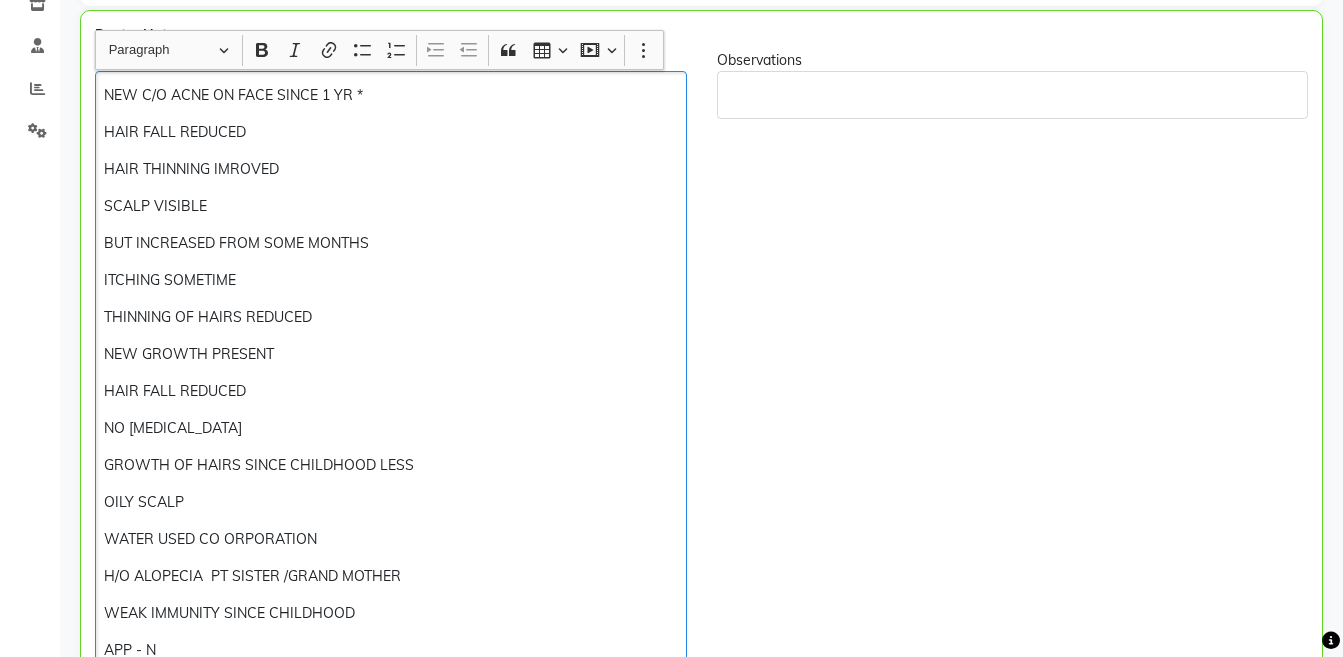 click on "NEW C/O ACNE ON FACE SINCE 1 YR *" 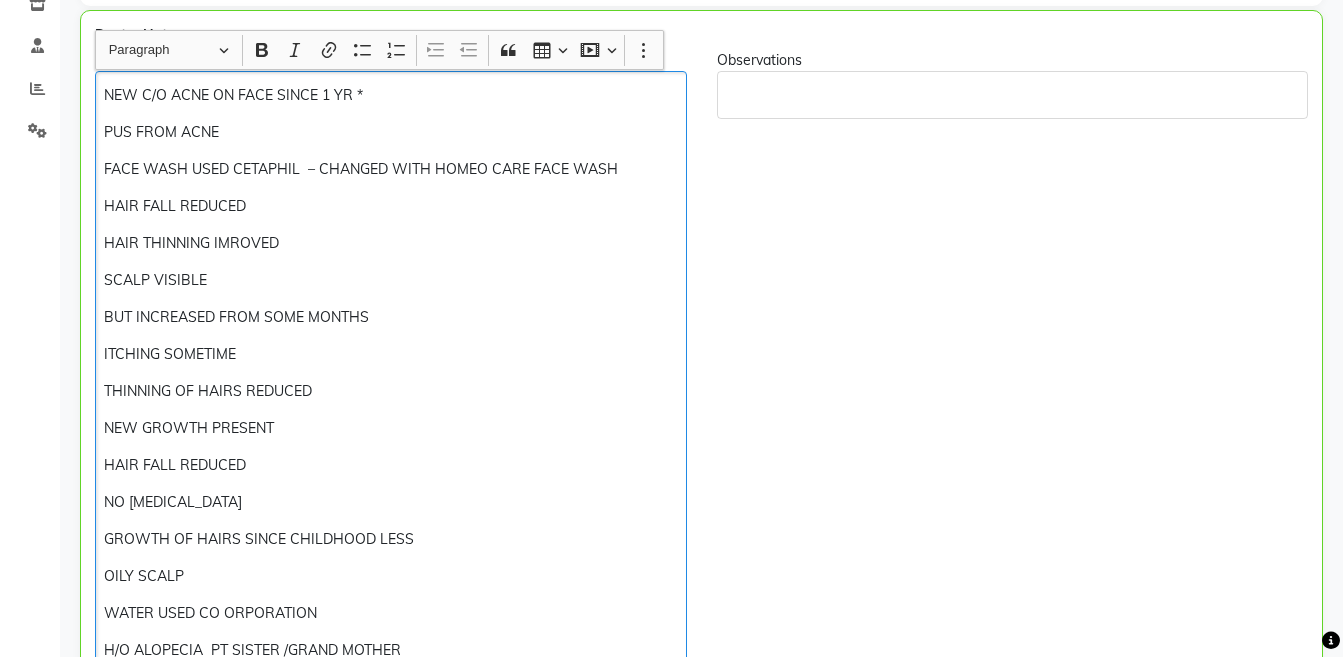 click on "FACE WASH USED CETAPHIL  – CHANGED WITH HOMEO CARE FACE WASH" 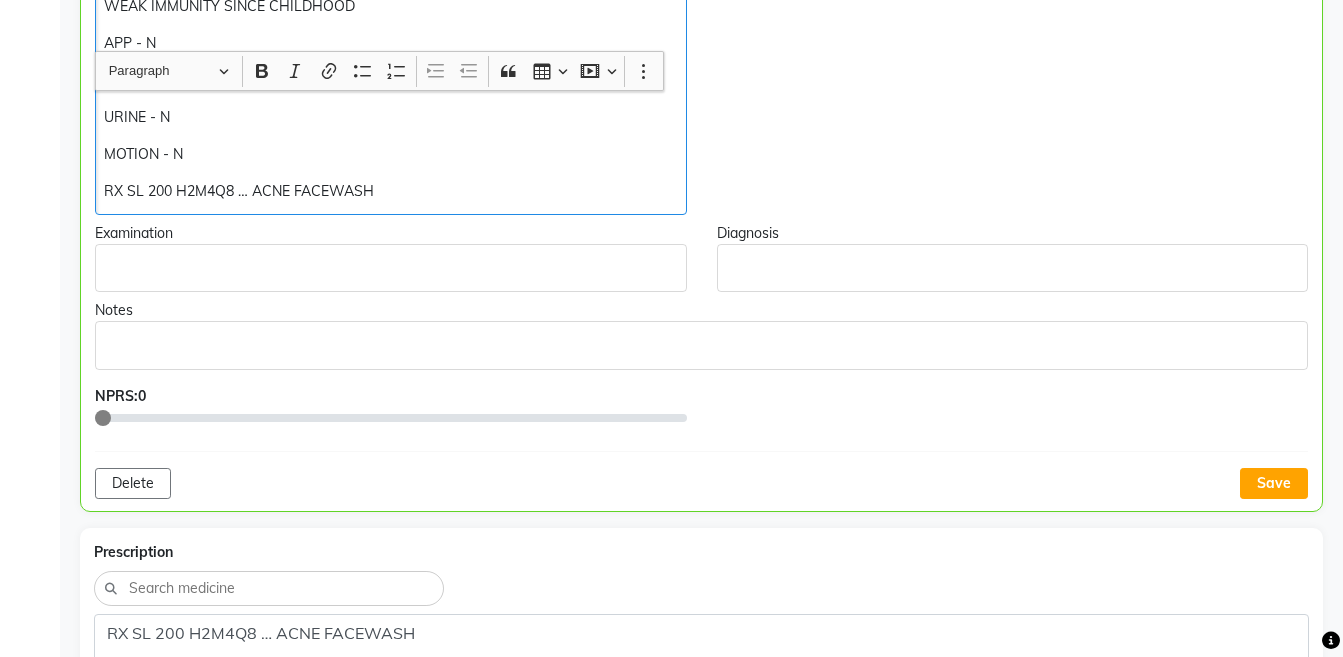 scroll, scrollTop: 1283, scrollLeft: 0, axis: vertical 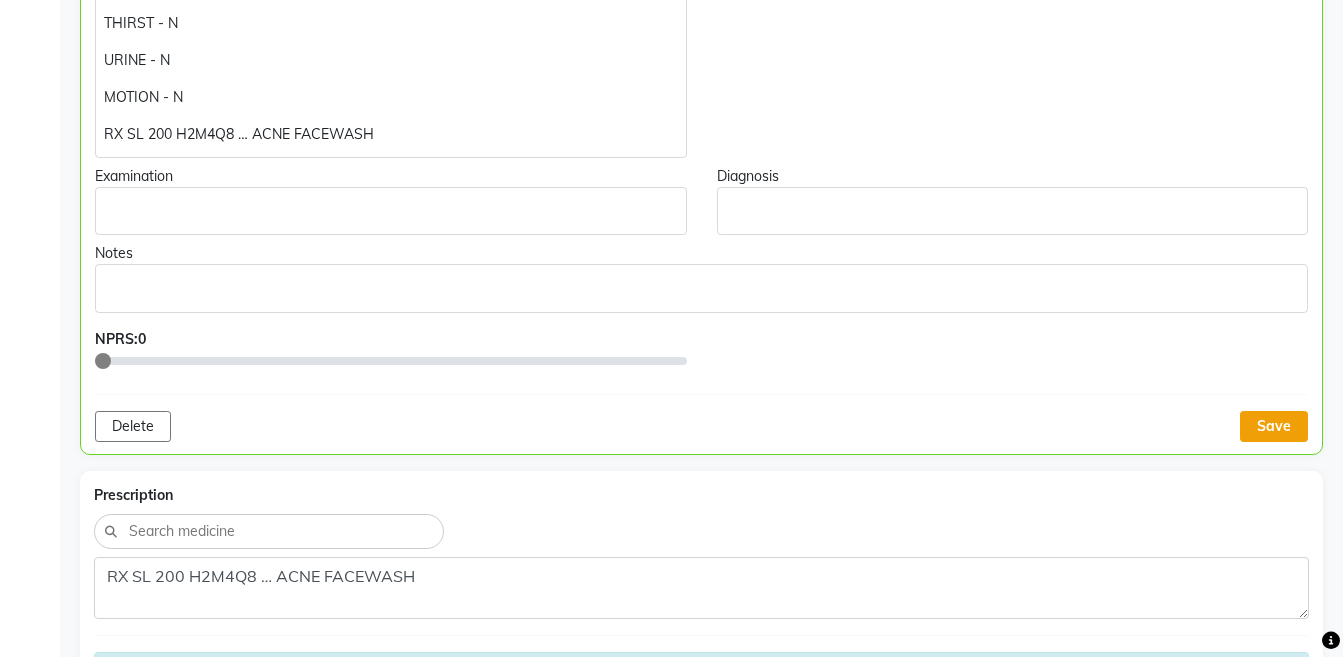 click on "Save" 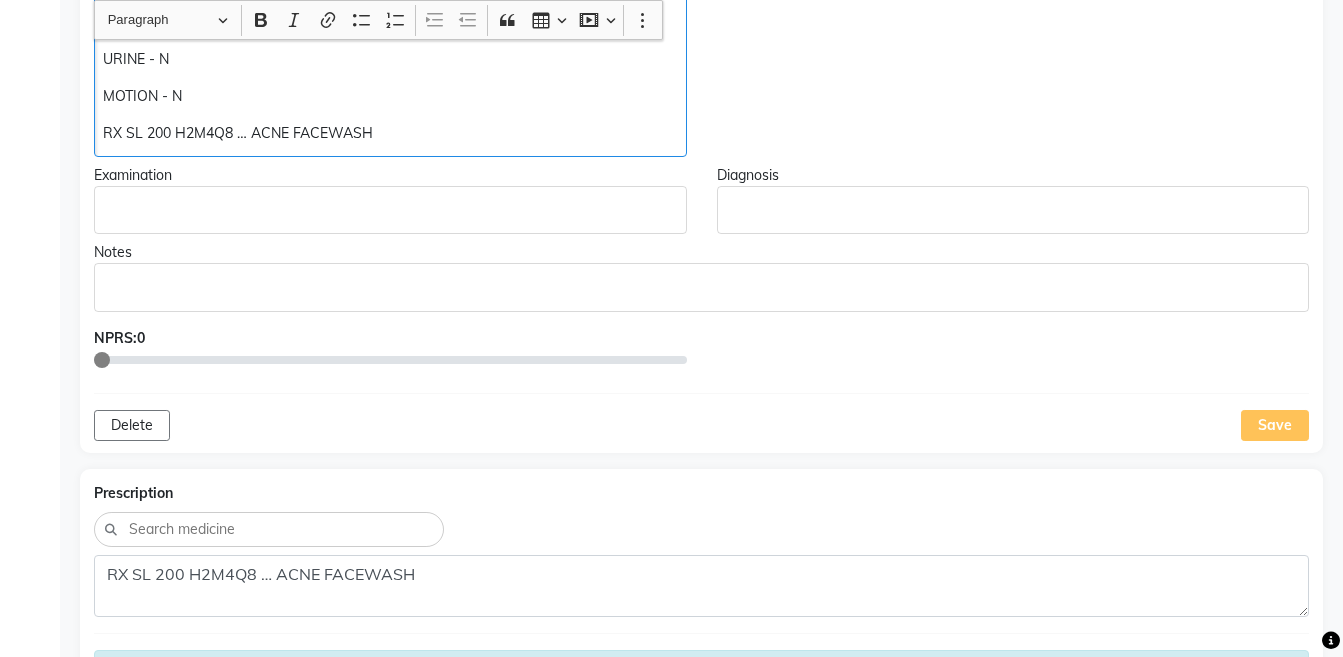 click on "RX SL 200 H2M4Q8 … ACNE FACEWASH" 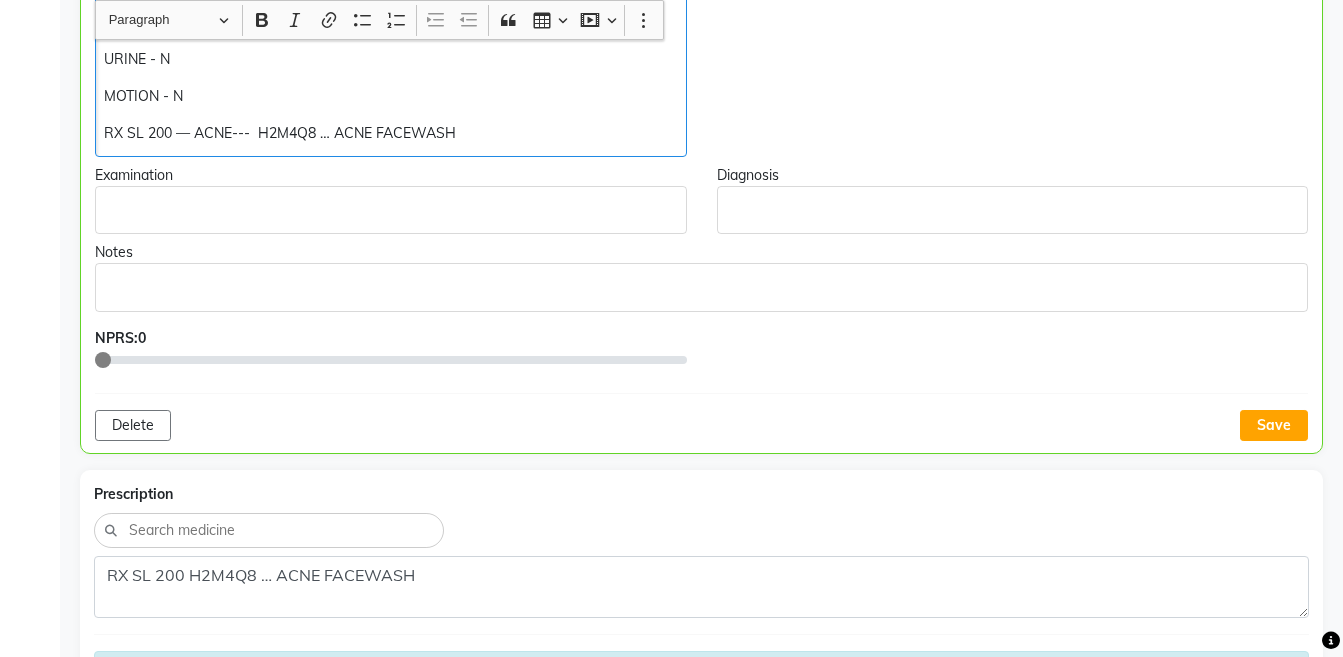 click on "RX SL 200 — ACNE---  H2M4Q8 … ACNE FACEWASH" 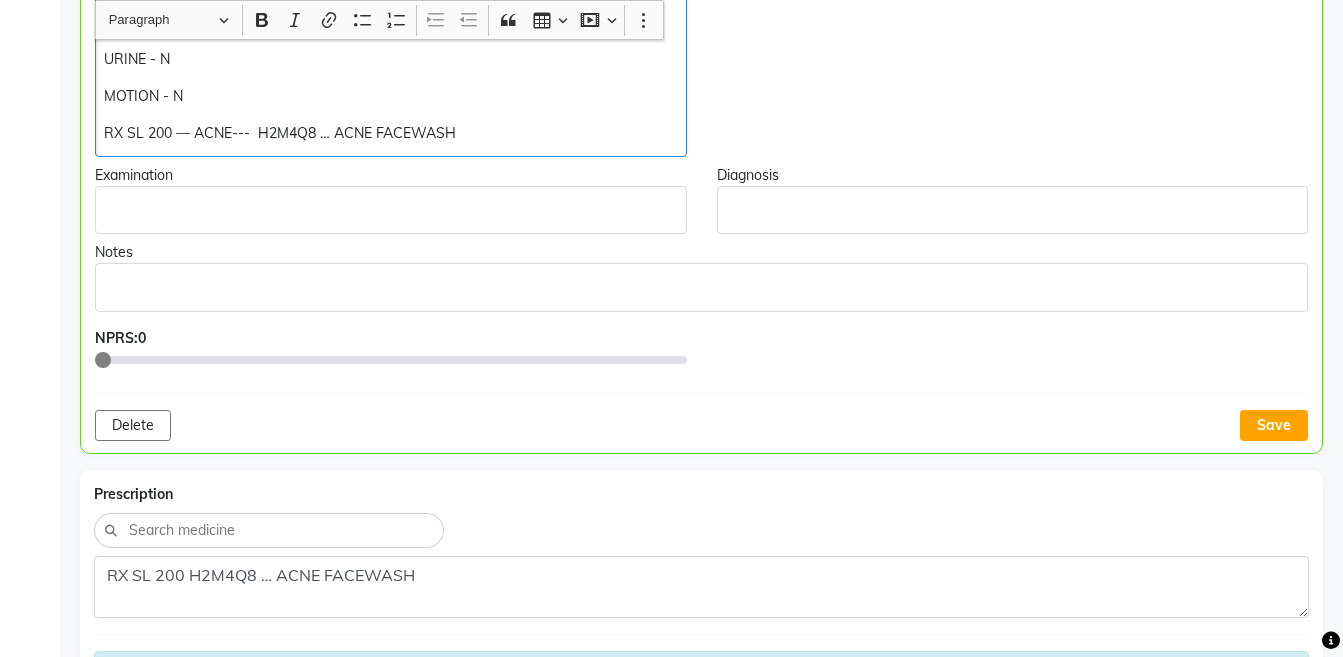 click on "RX SL 200 — ACNE---  H2M4Q8 … ACNE FACEWASH" 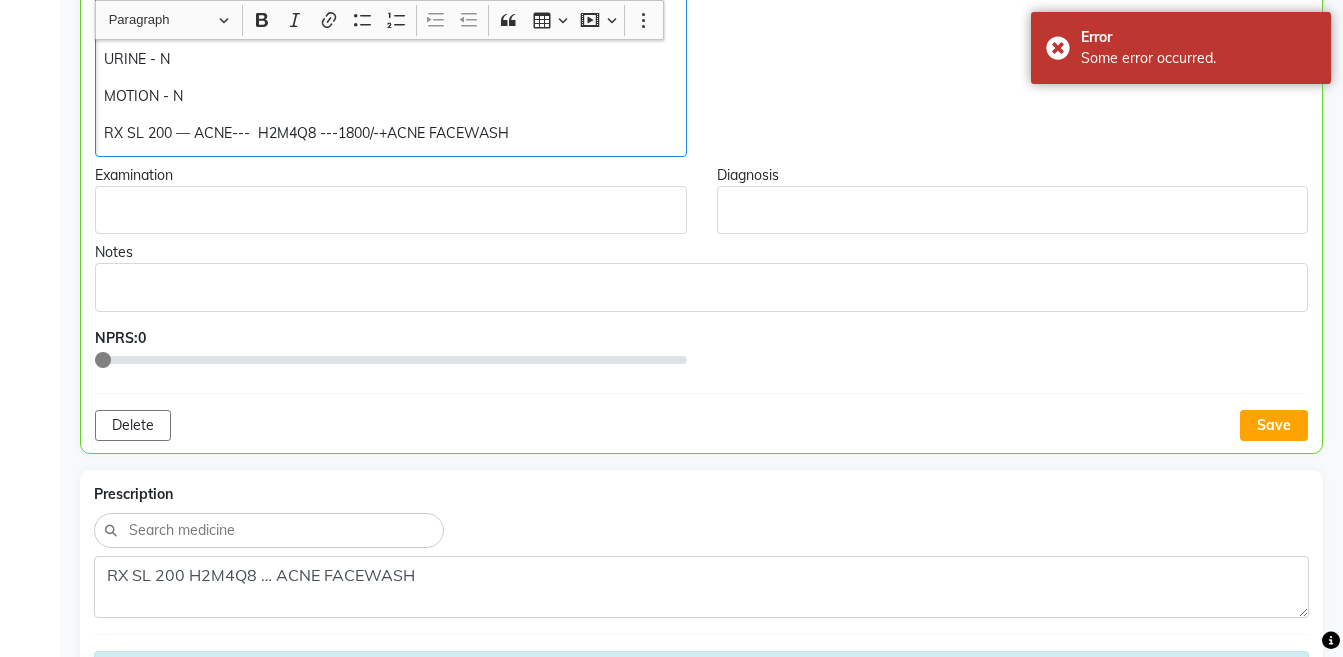 click on "RX SL 200 — ACNE---  H2M4Q8 ---1800/-+ACNE FACEWASH" 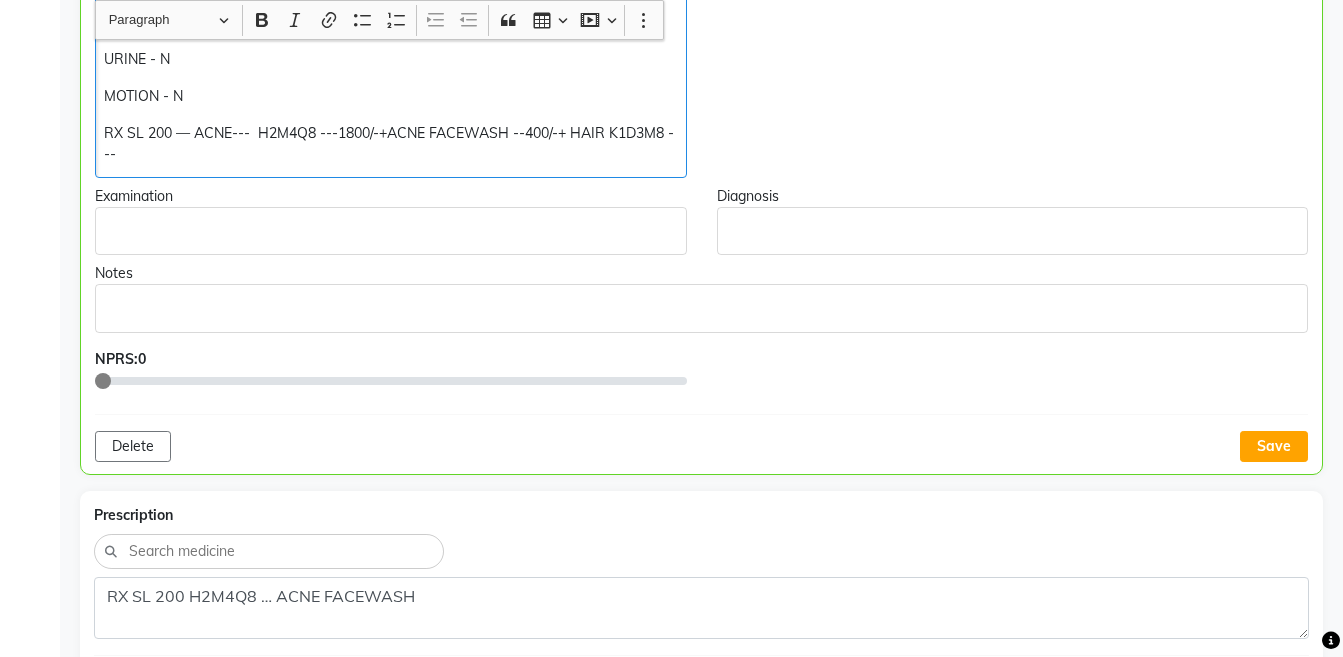 click on "RX SL 200 — ACNE---  H2M4Q8 ---1800/-+ACNE FACEWASH --400/-+ HAIR K1D3M8 ---" 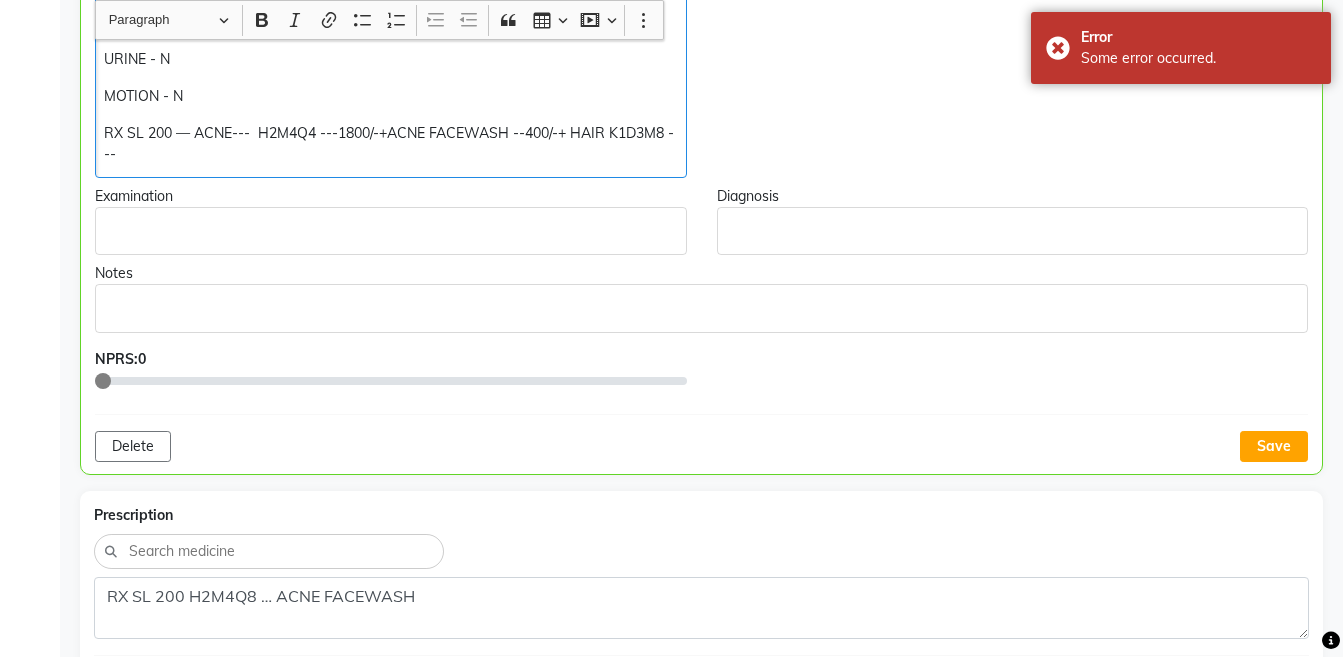 click on "RX SL 200 — ACNE---  H2M4Q4 ---1800/-+ACNE FACEWASH --400/-+ HAIR K1D3M8 ---" 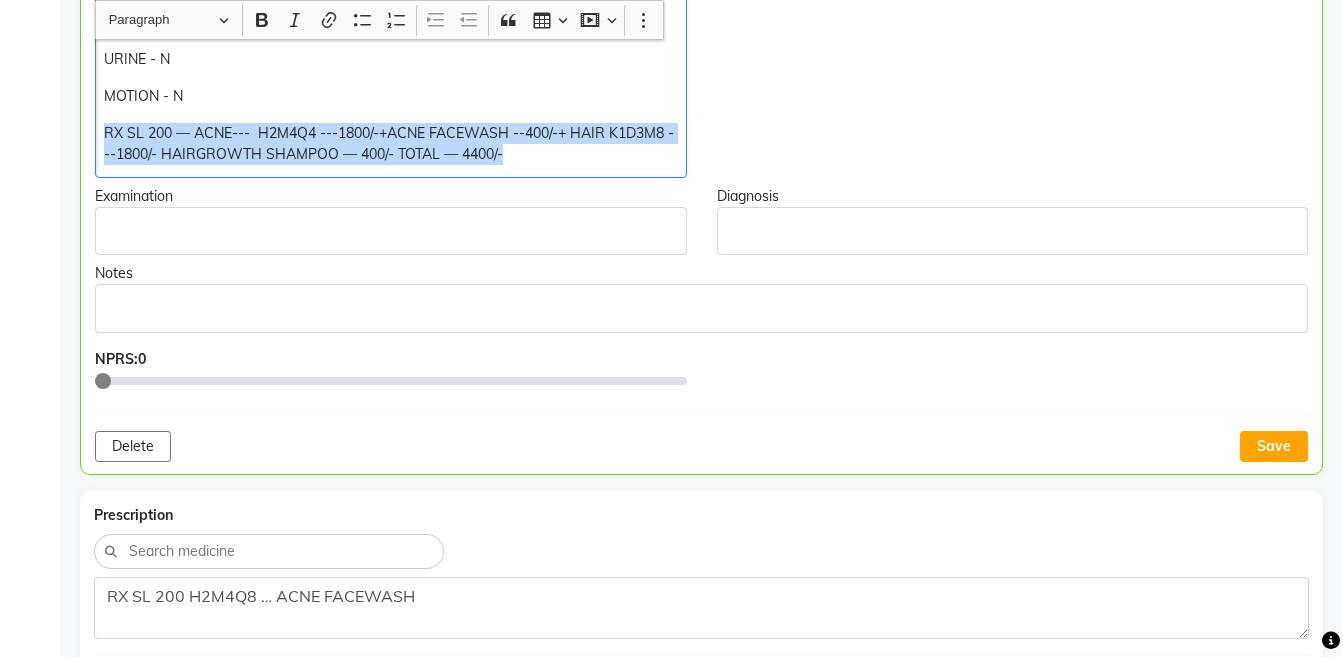 copy on "RX SL 200 — ACNE---  H2M4Q4 ---1800/-+ACNE FACEWASH --400/-+ HAIR K1D3M8 ---1800/- HAIRGROWTH SHAMPOO — 400/- TOTAL — 4400/-" 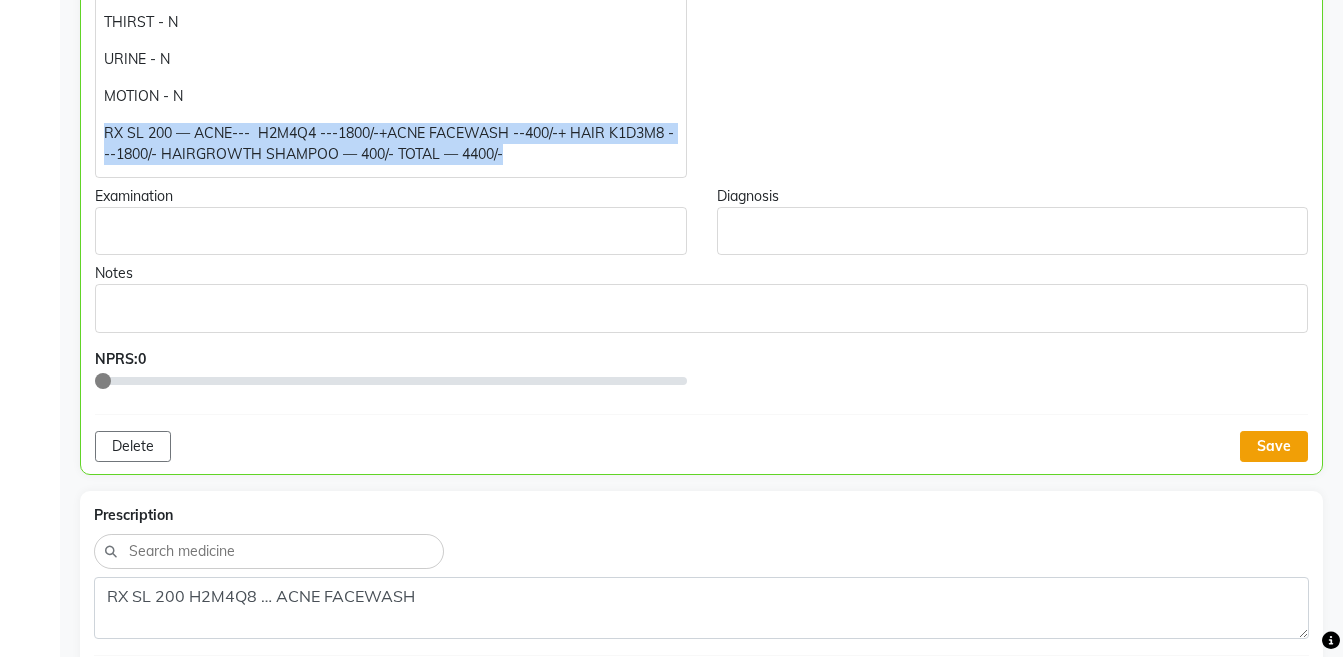 click on "Save" 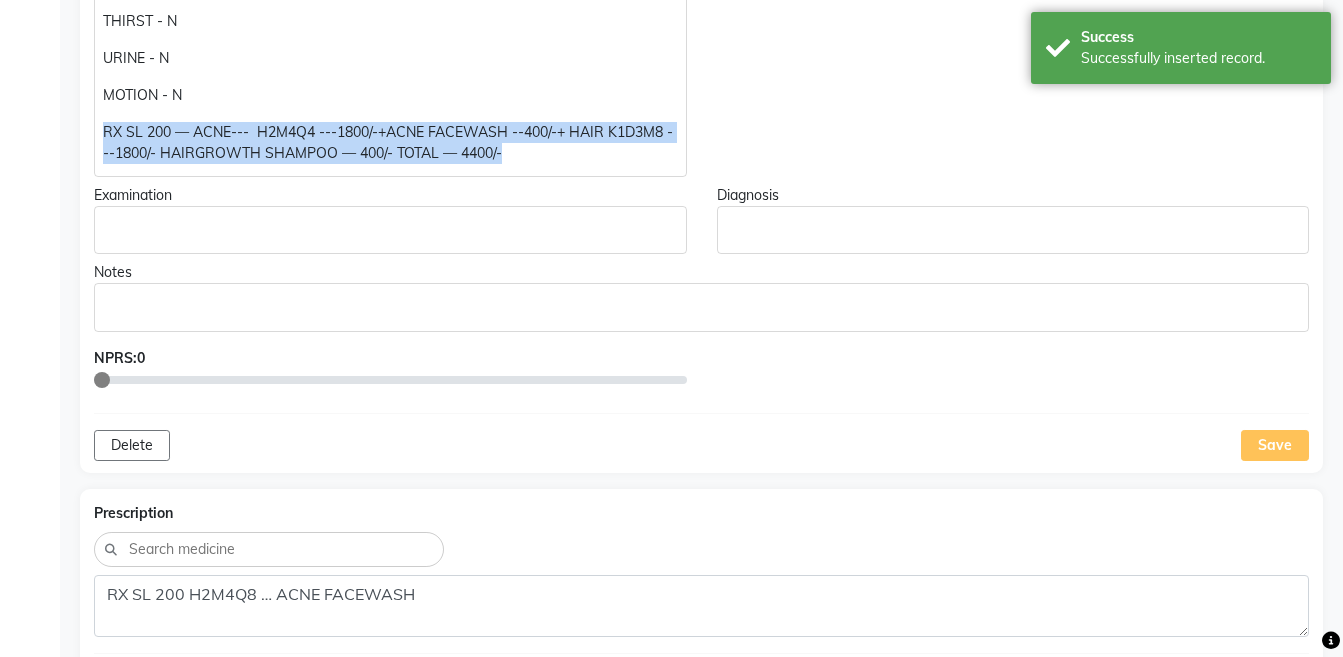 scroll, scrollTop: 1663, scrollLeft: 0, axis: vertical 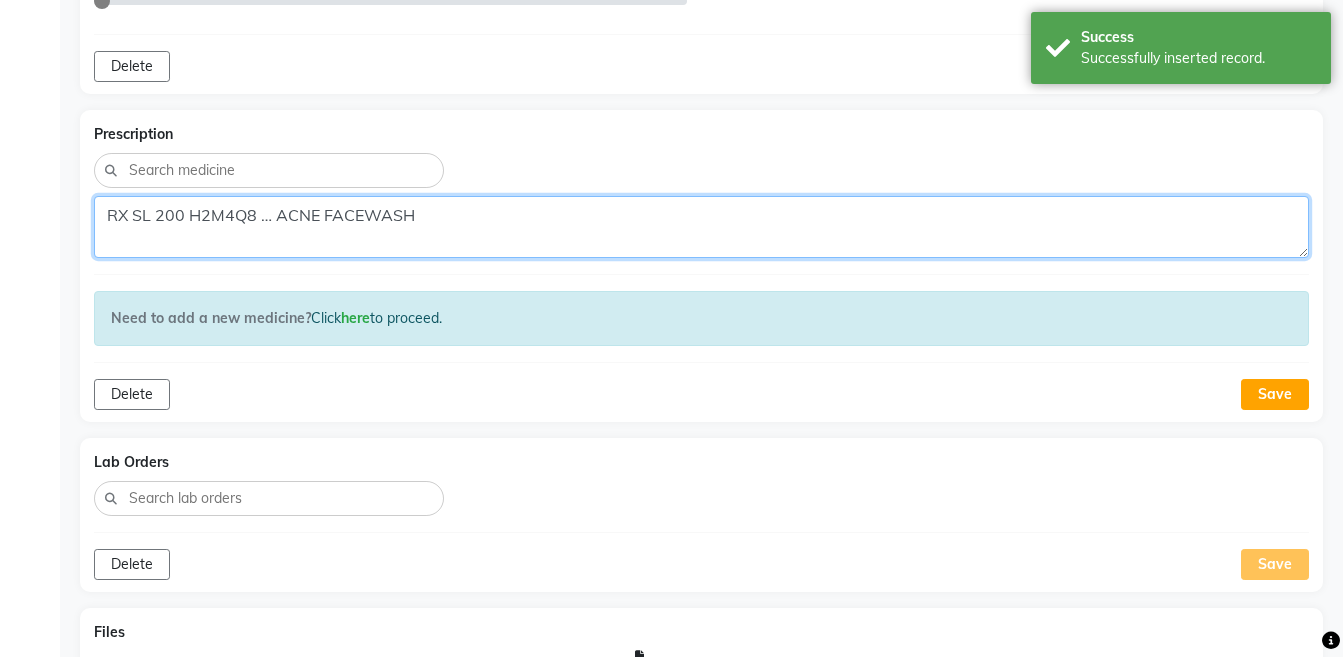 click on "RX SL 200 H2M4Q8 … ACNE FACEWASH" 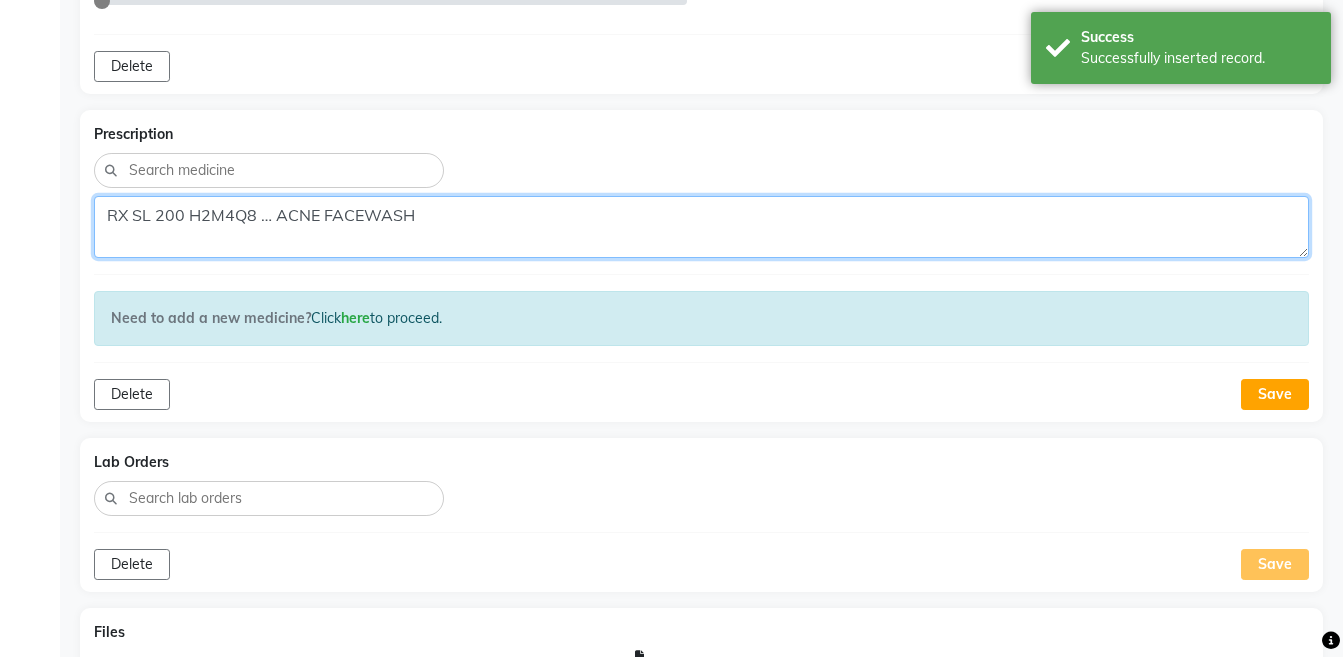 paste on "— ACNE---  H2M4Q4 ---1800/-+ACNE FACEWASH --400/-+ HAIR K1D3M8 ---1800/- HAIRGROWTH SHAMPOO — 400/- TOTAL — 4400/-" 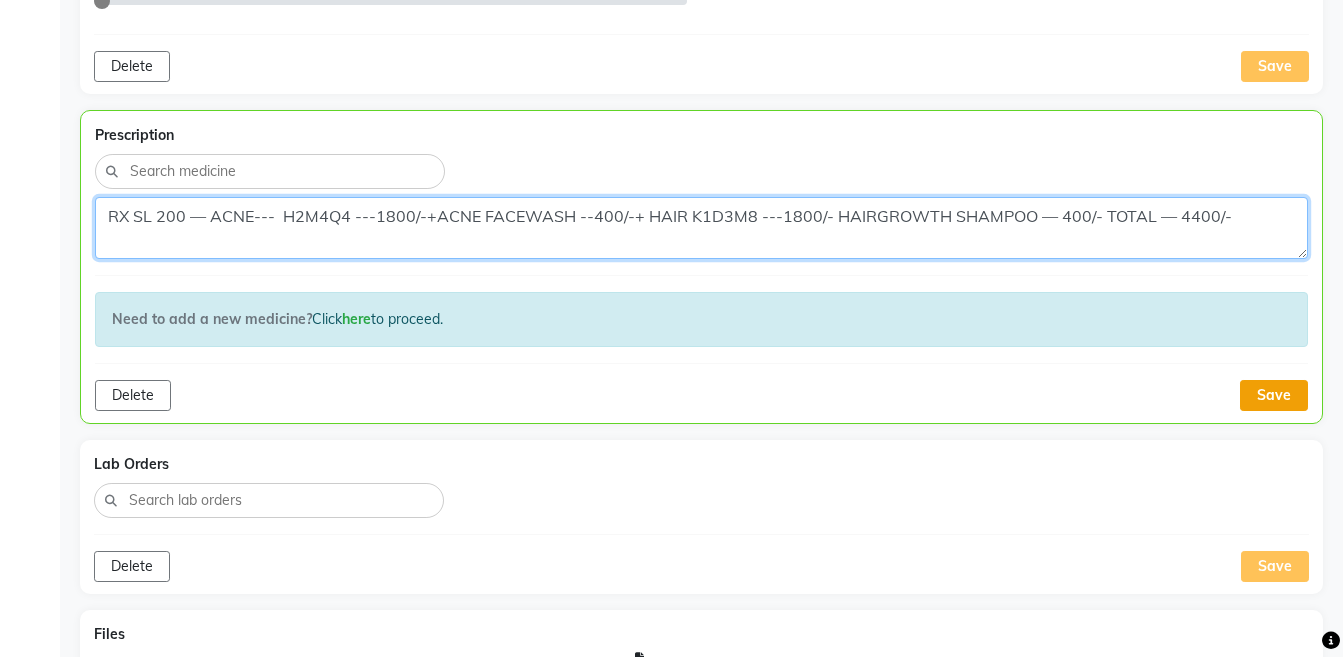 type on "RX SL 200 — ACNE---  H2M4Q4 ---1800/-+ACNE FACEWASH --400/-+ HAIR K1D3M8 ---1800/- HAIRGROWTH SHAMPOO — 400/- TOTAL — 4400/-" 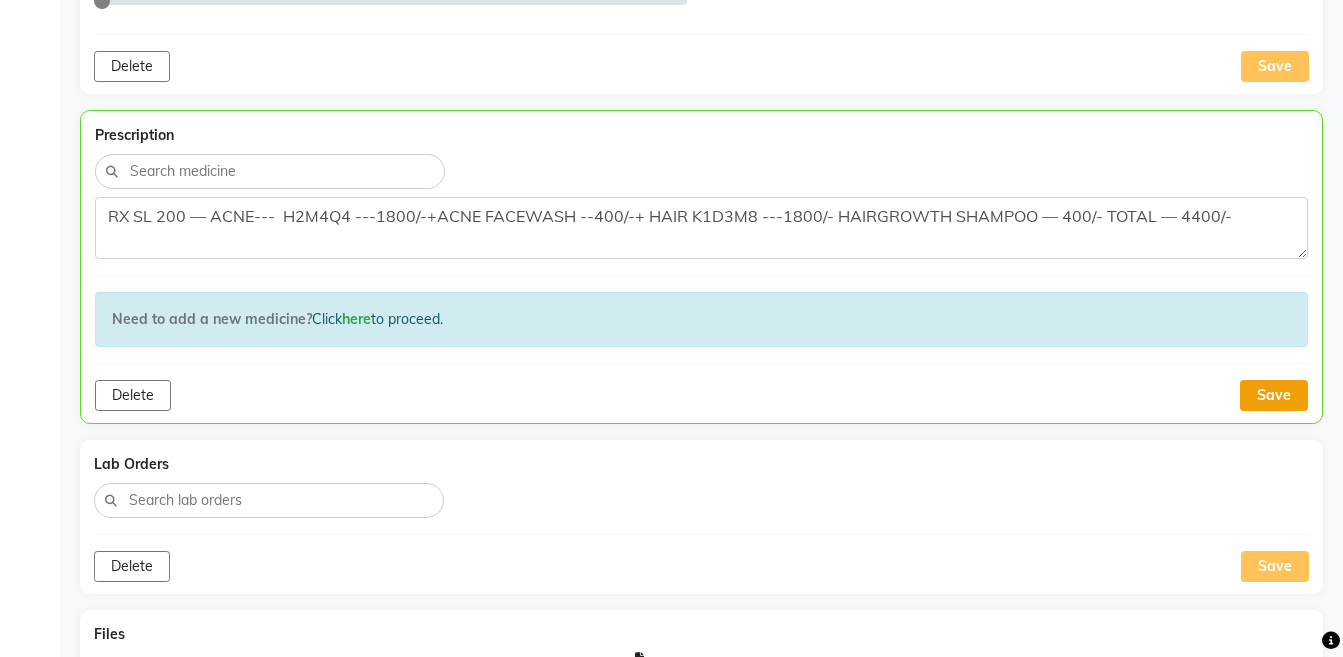 click on "Save" 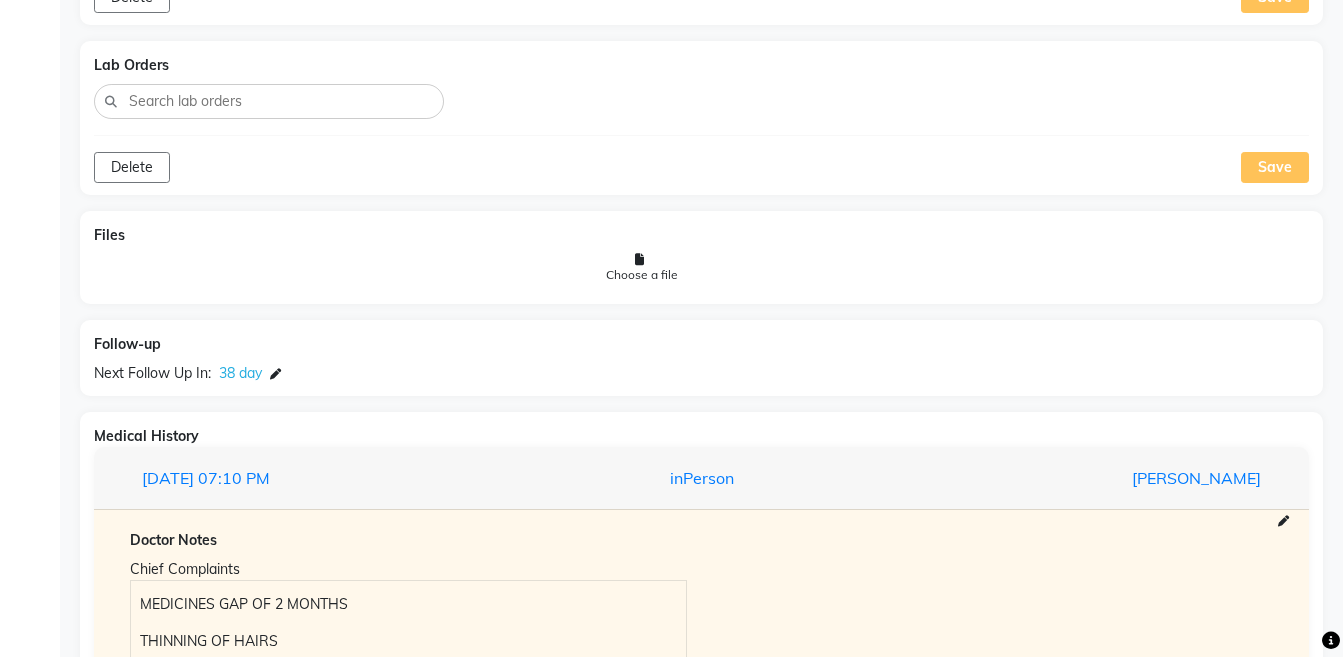 scroll, scrollTop: 2032, scrollLeft: 0, axis: vertical 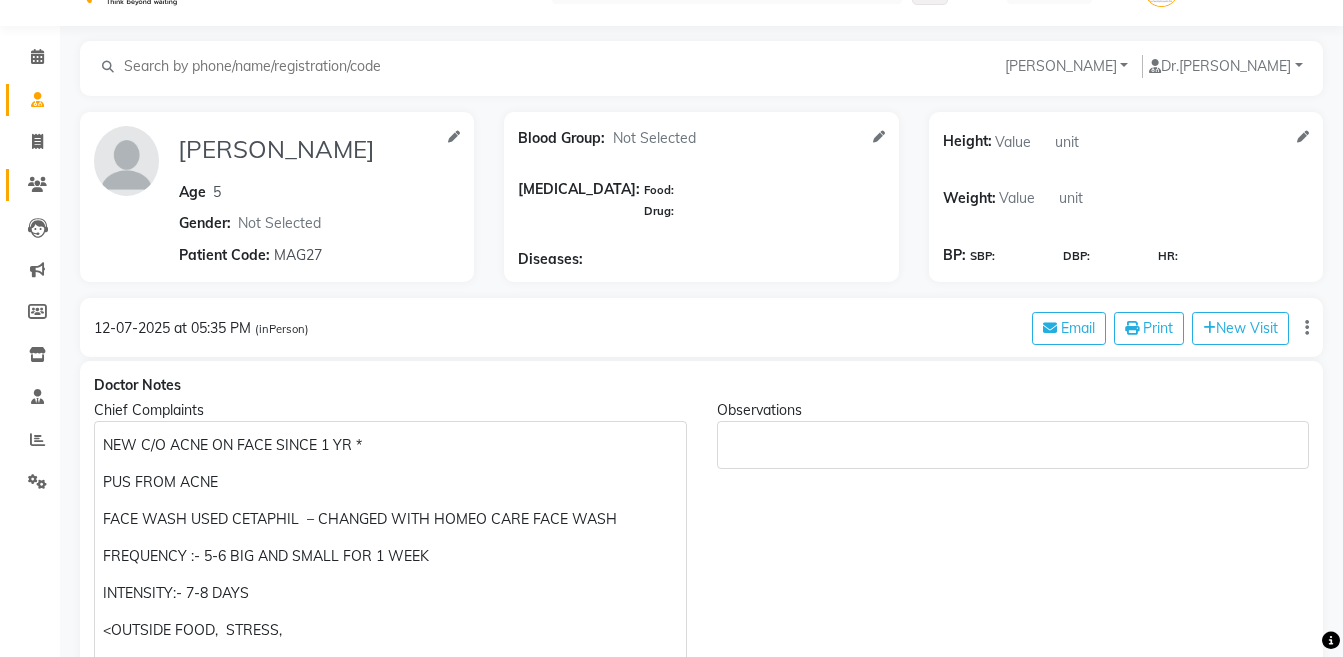 click on "Patients" 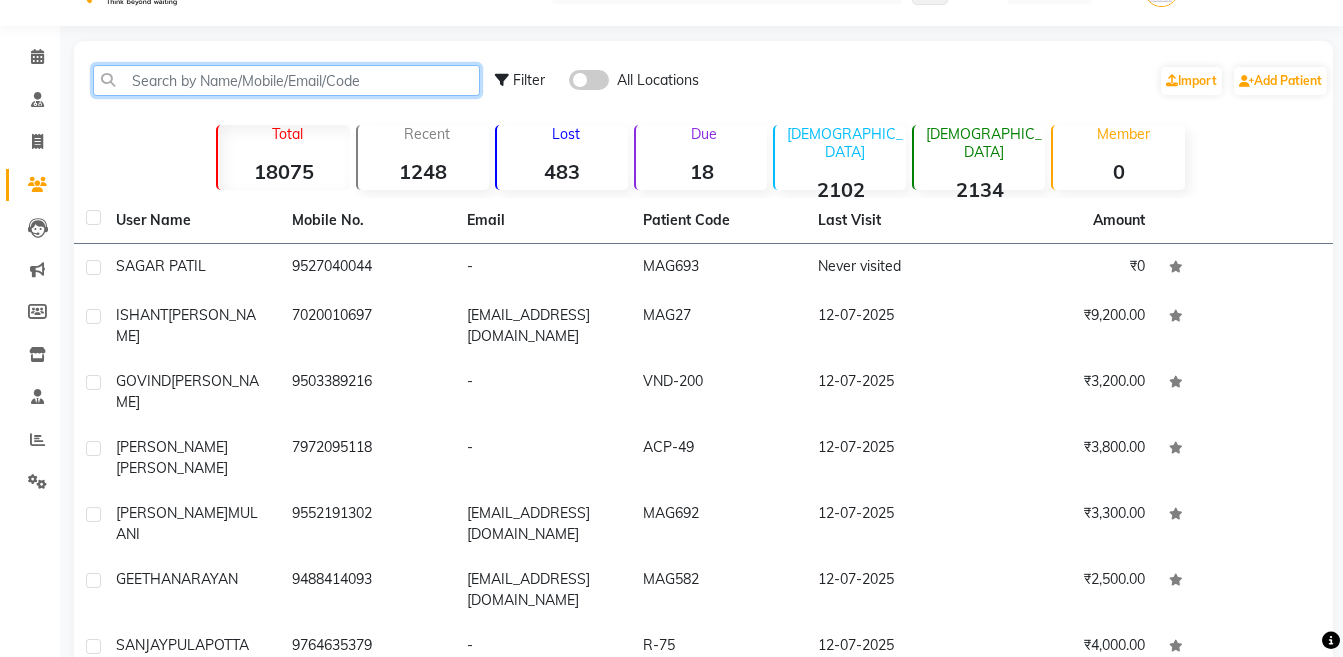 click 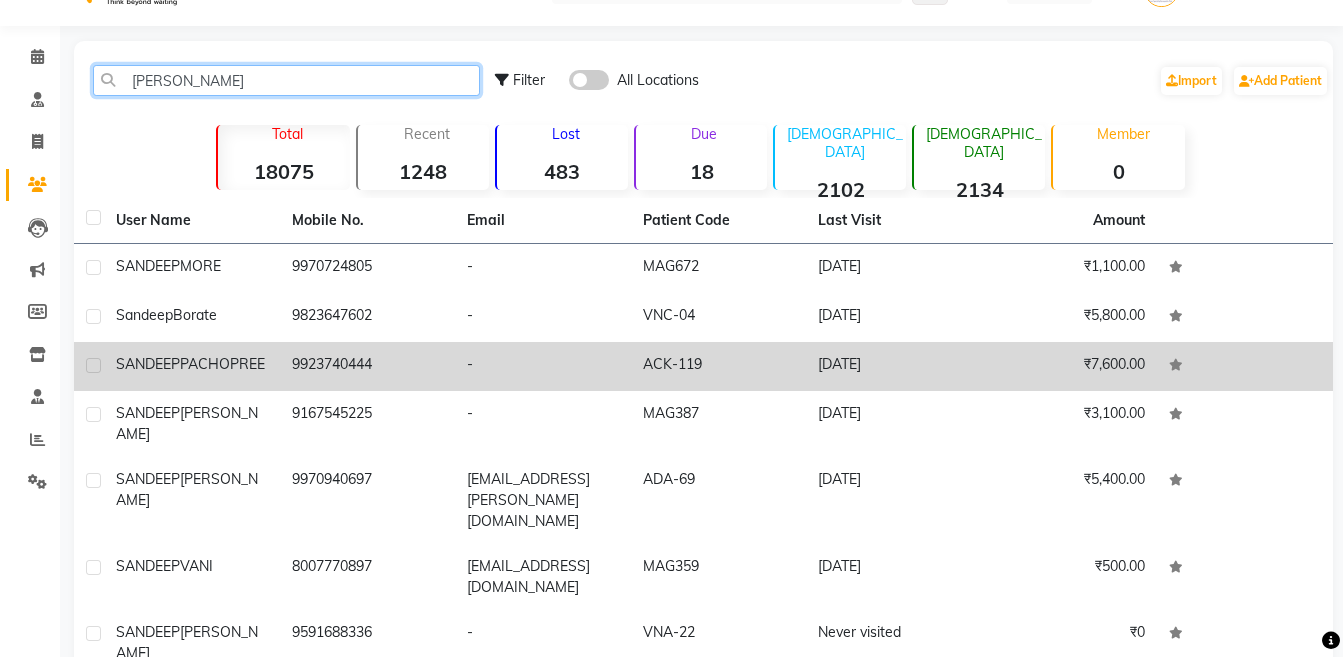 type on "SANDEE" 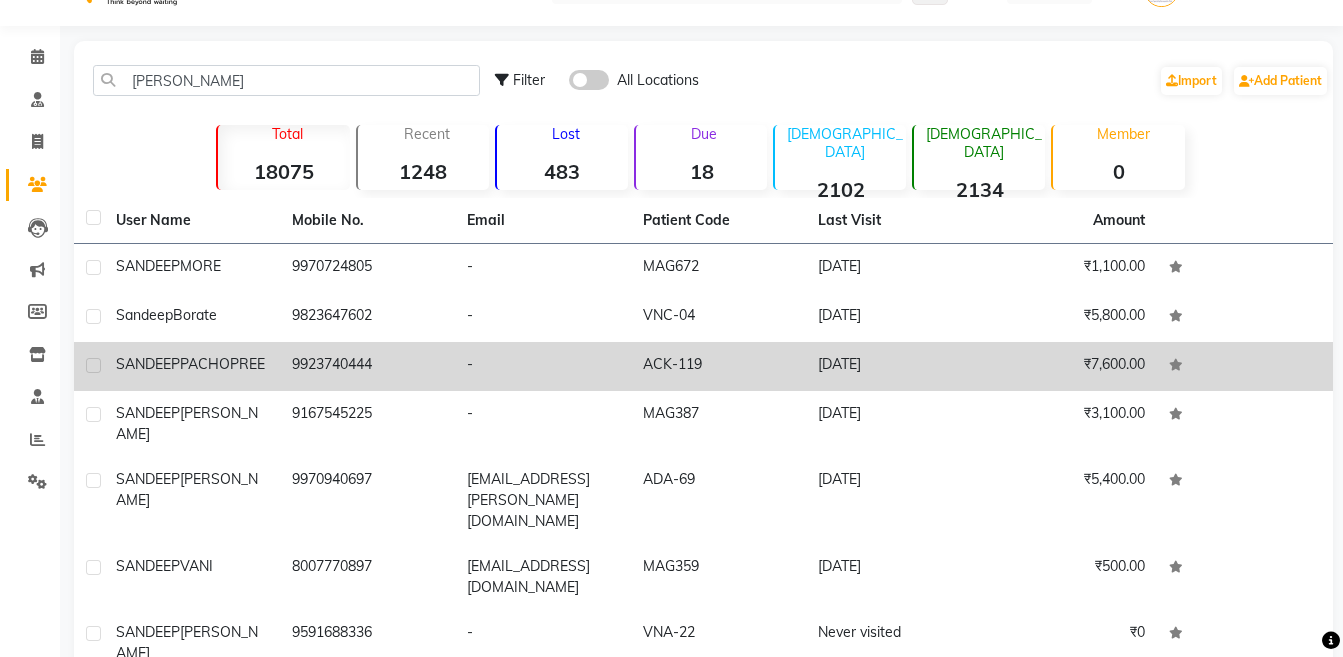 click on "9923740444" 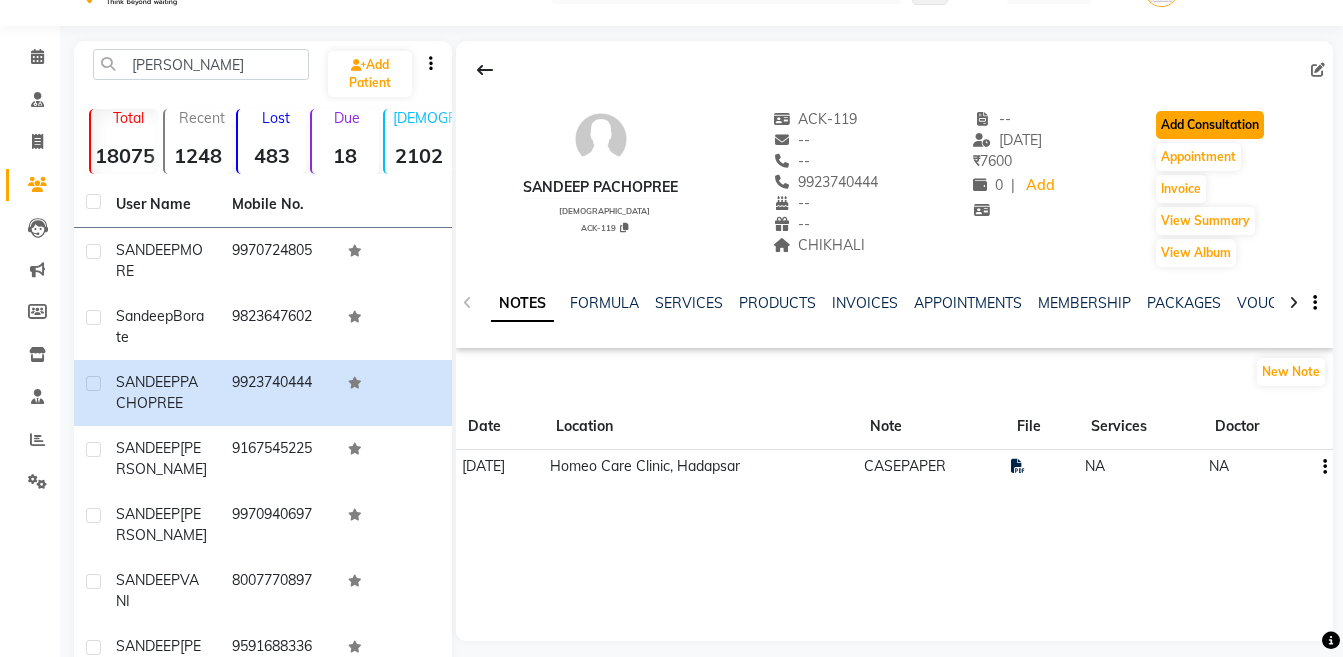 click on "Add Consultation" 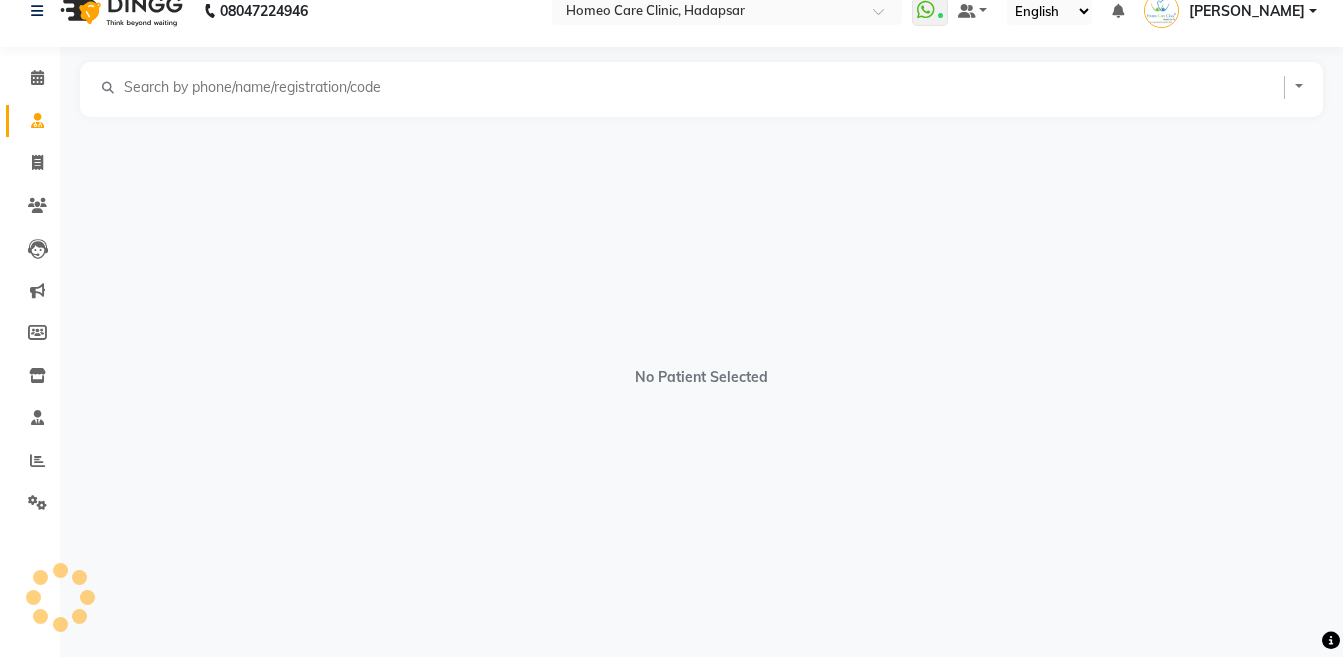 scroll, scrollTop: 25, scrollLeft: 0, axis: vertical 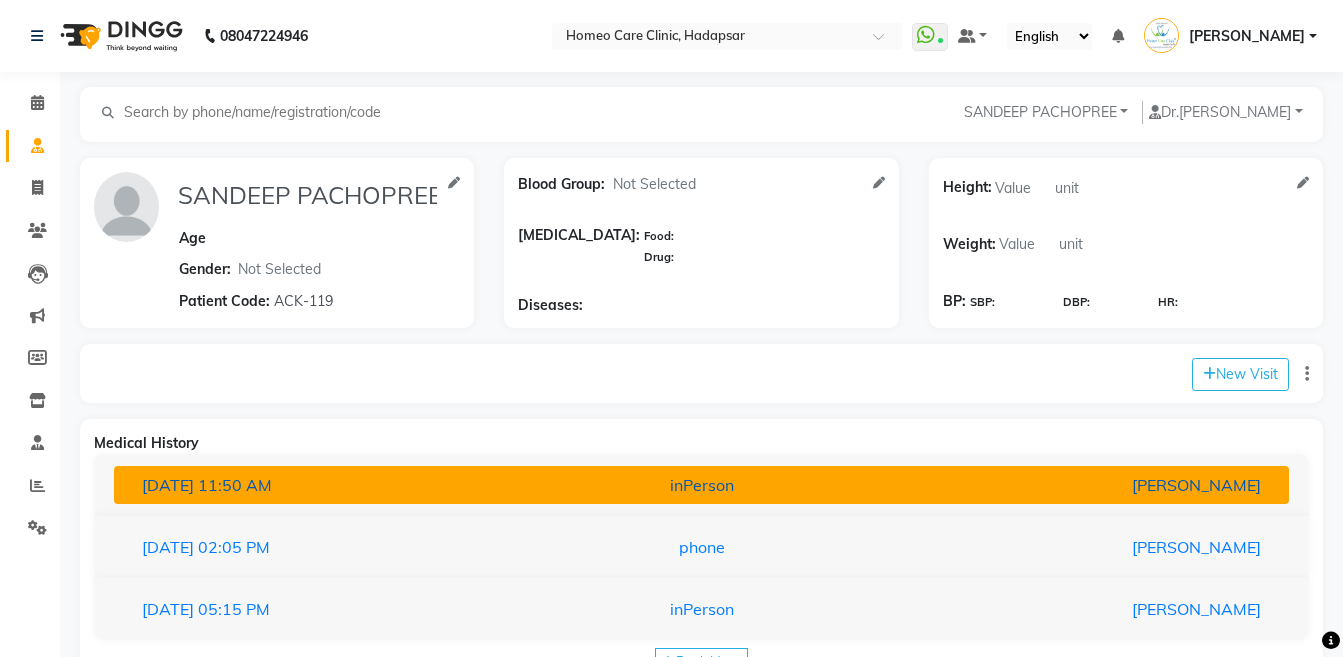 click on "[PERSON_NAME]" at bounding box center [1084, 485] 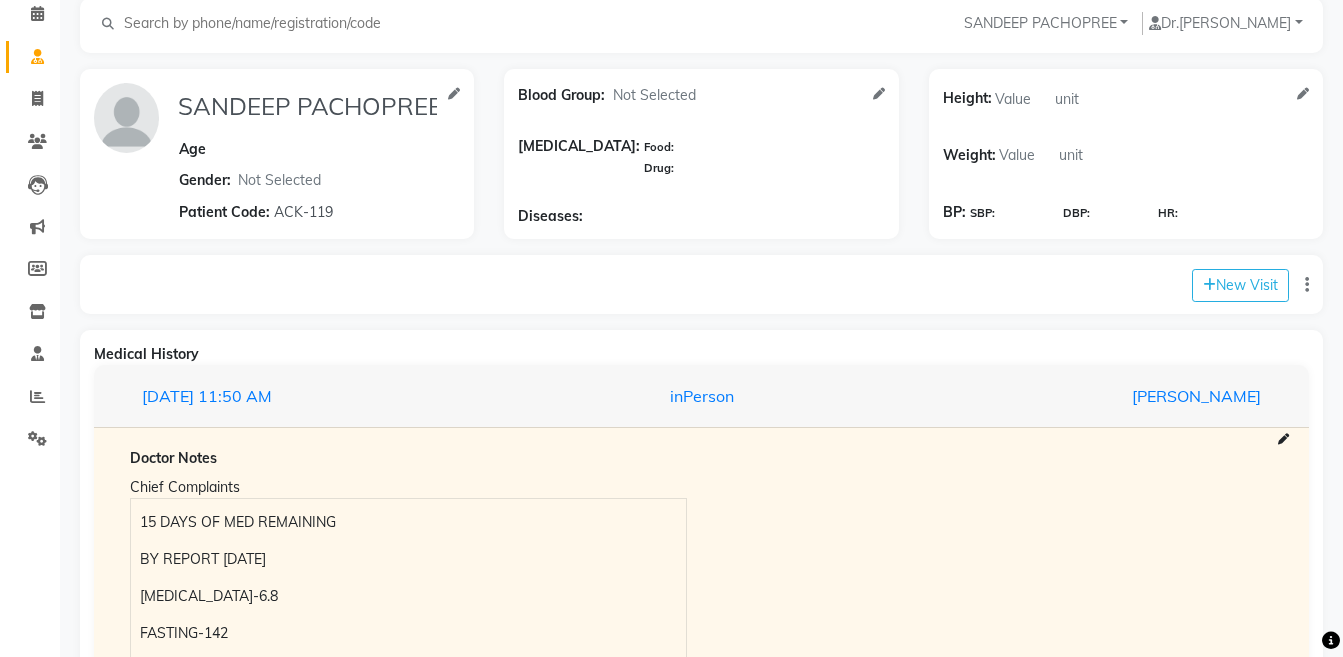 scroll, scrollTop: 333, scrollLeft: 0, axis: vertical 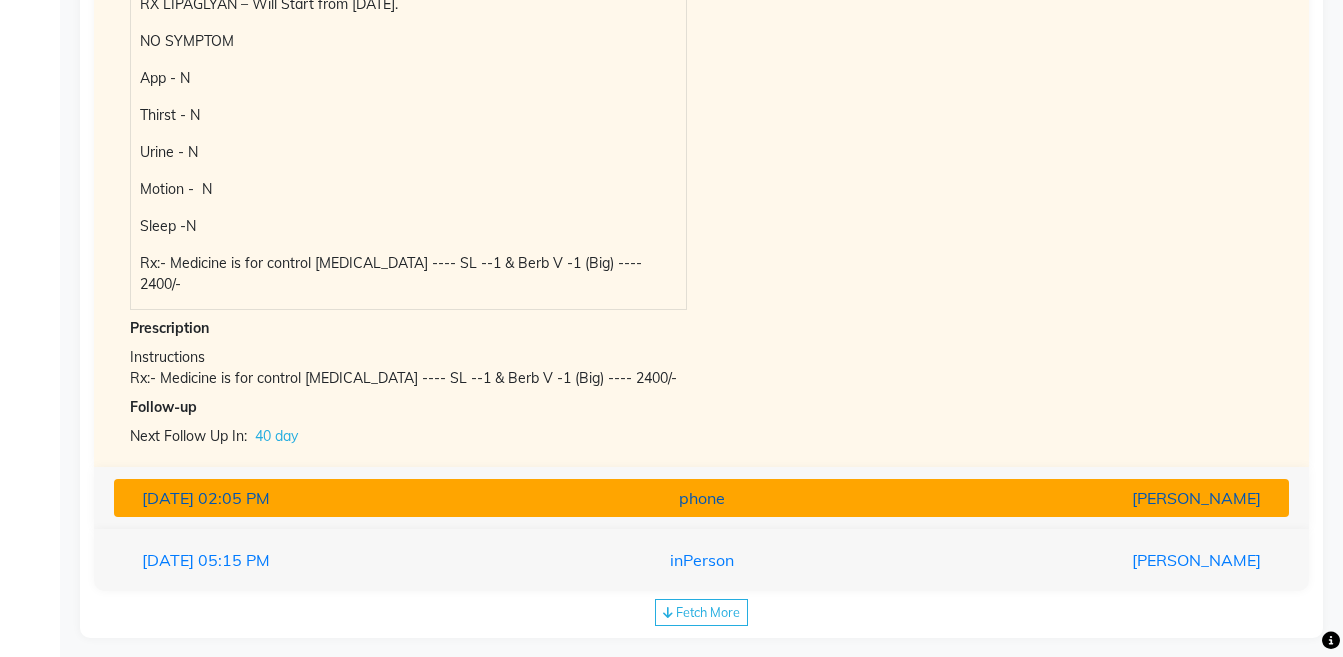 click on "[PERSON_NAME]" at bounding box center [1084, 498] 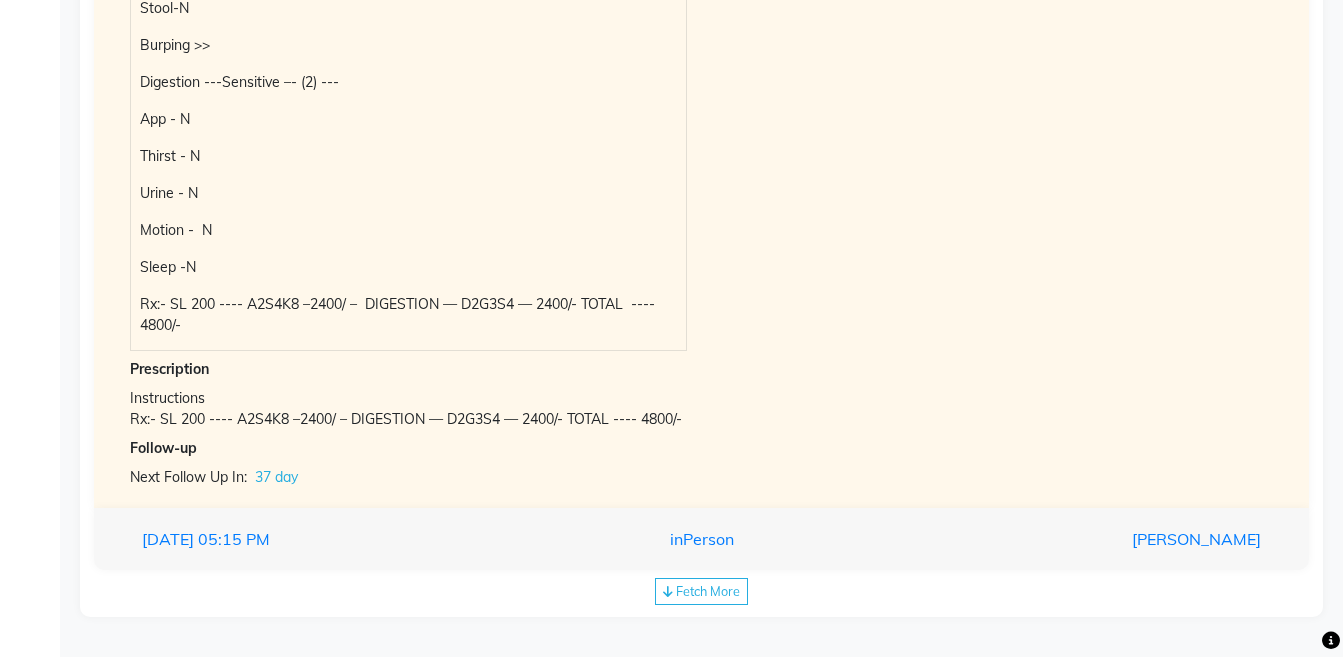 scroll, scrollTop: 924, scrollLeft: 0, axis: vertical 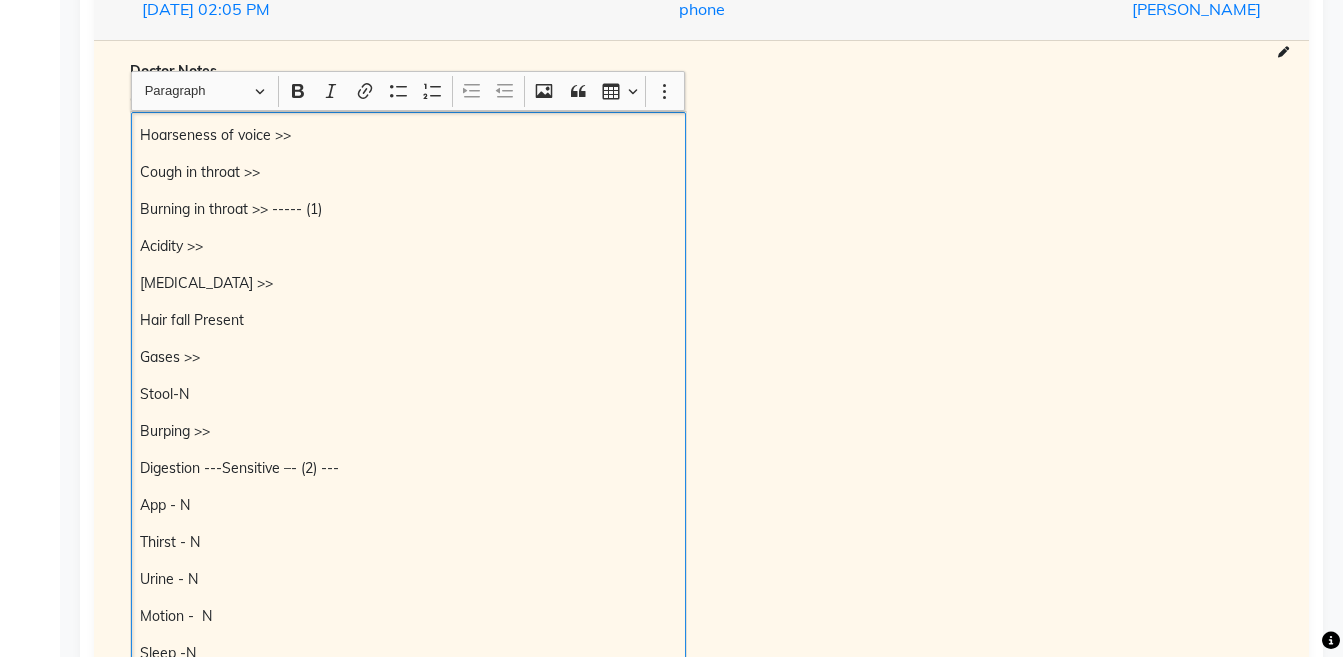 click on "Hoarseness of voice >>" at bounding box center (408, 135) 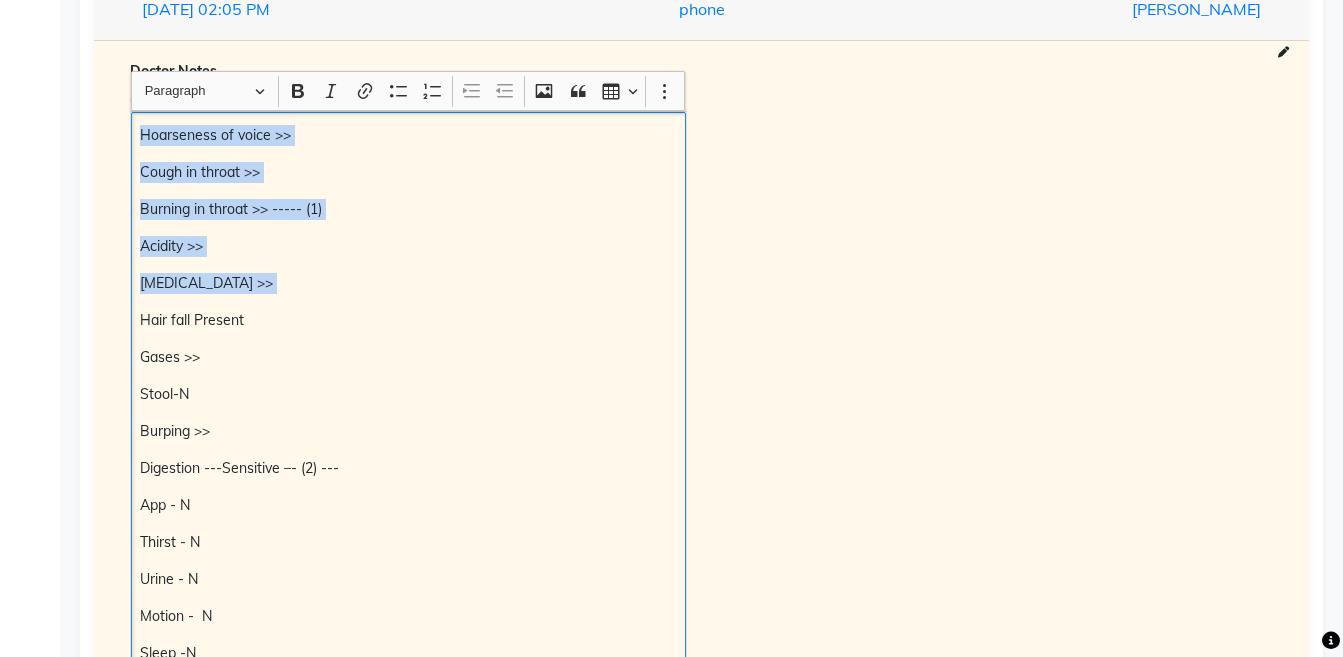 copy on "Hoarseness of voice >> Cough in throat >> Burning in throat >> ----- (1) Acidity >> Fungal Infection >>" 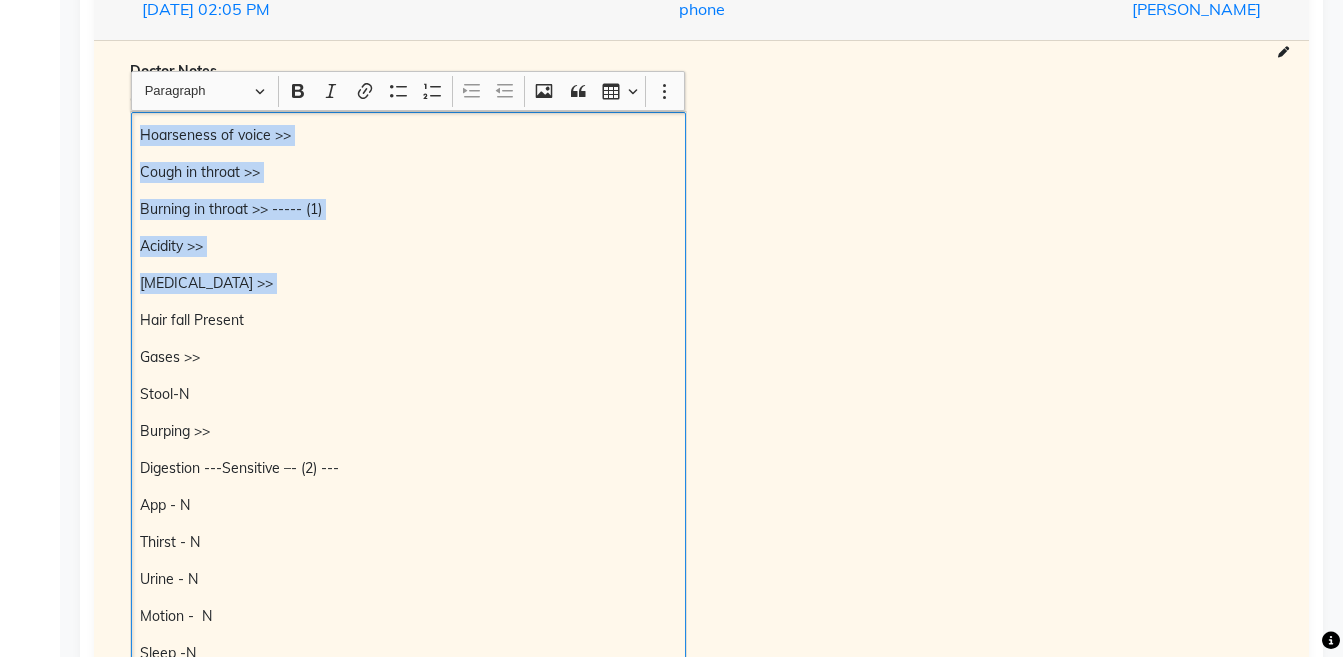 scroll, scrollTop: 0, scrollLeft: 0, axis: both 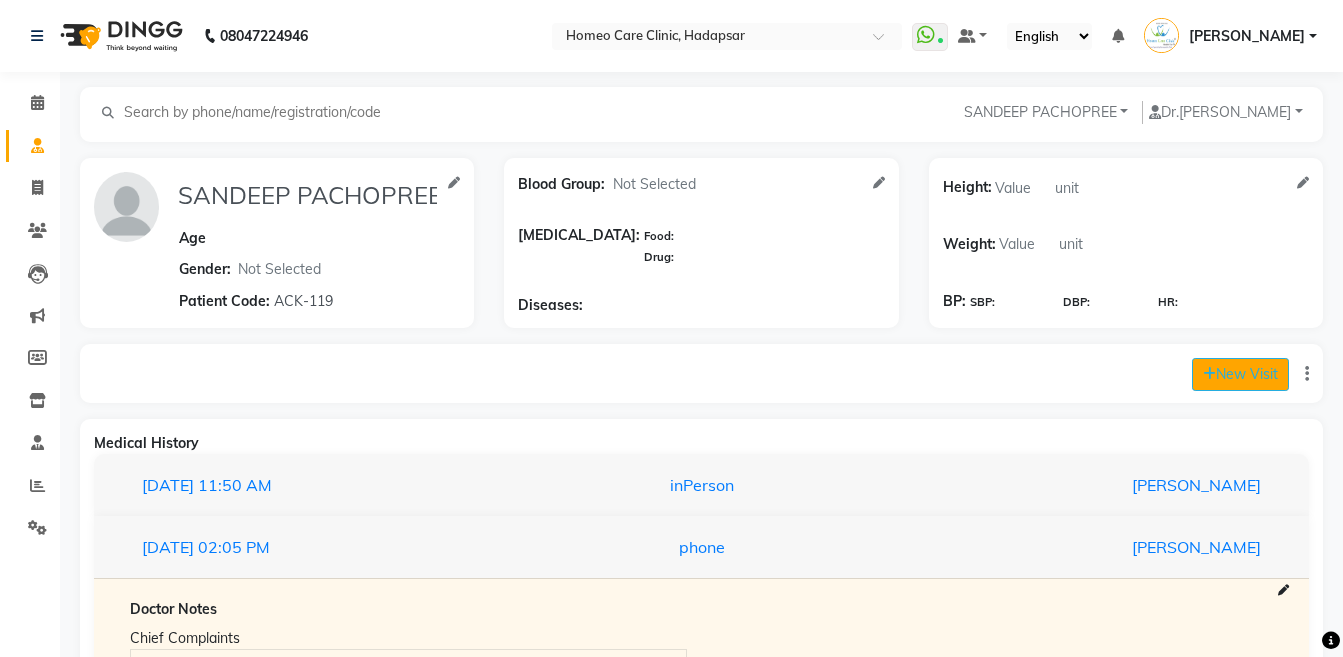 click 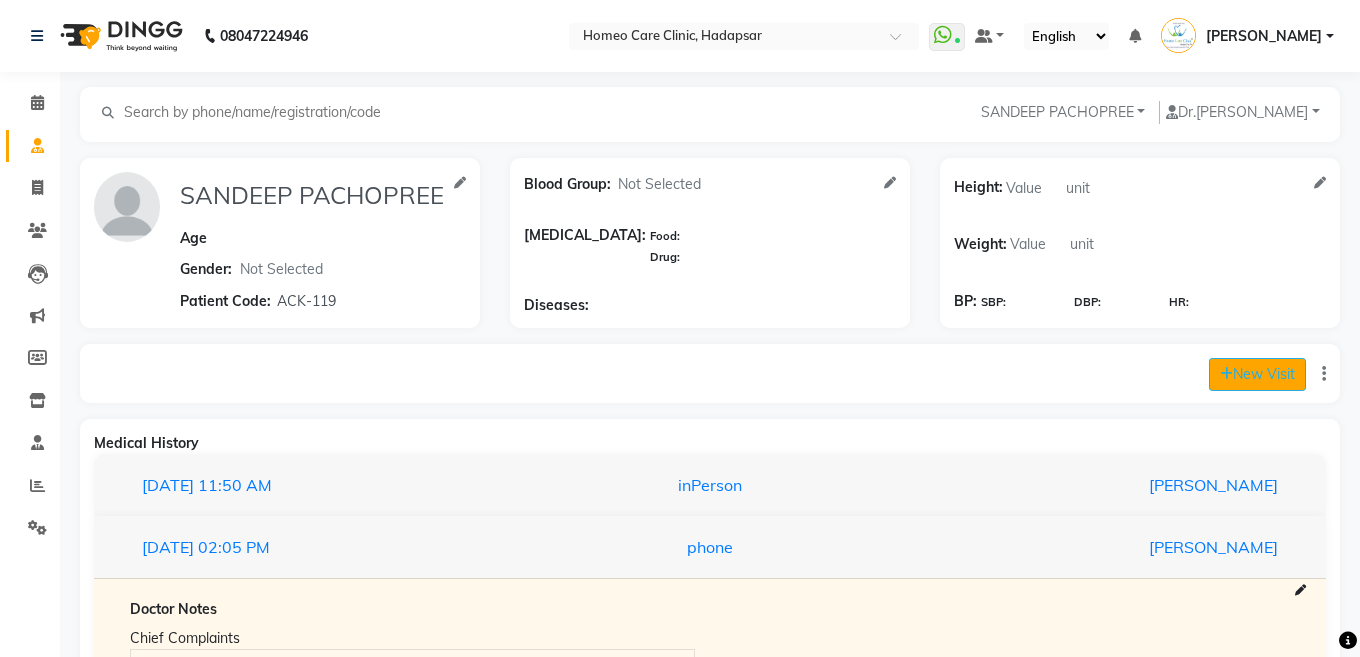 select on "1085" 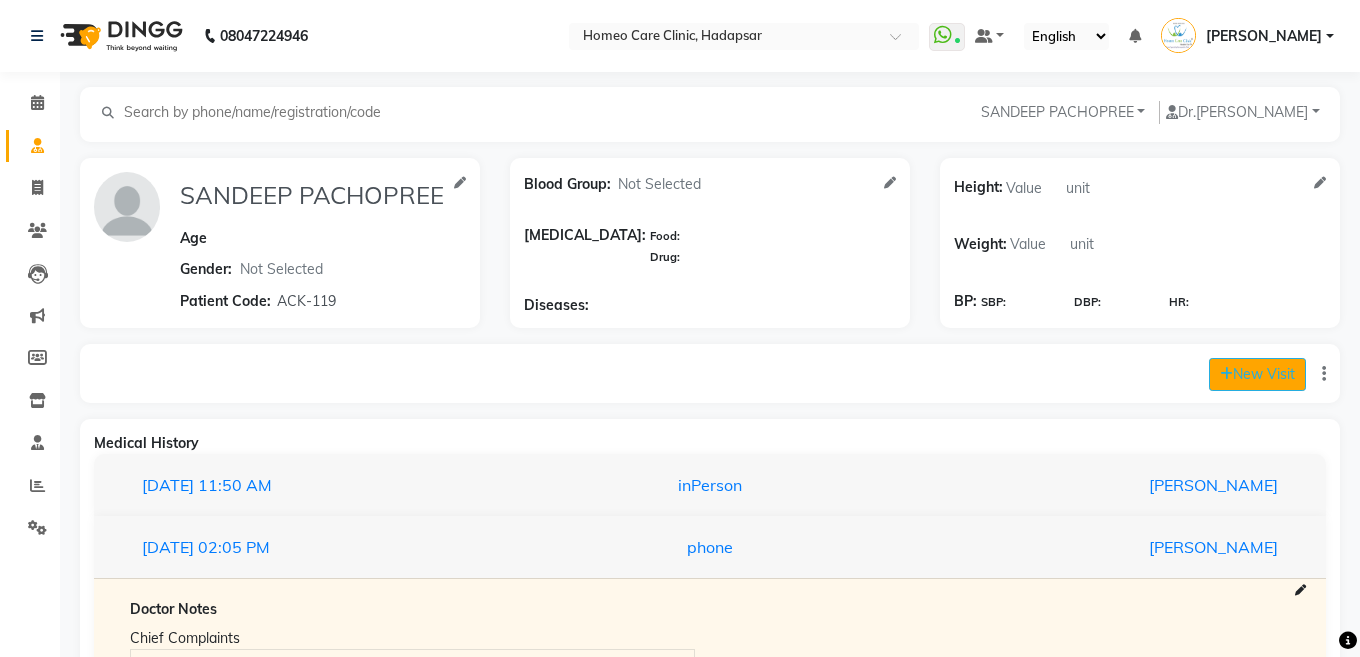 select on "inPerson" 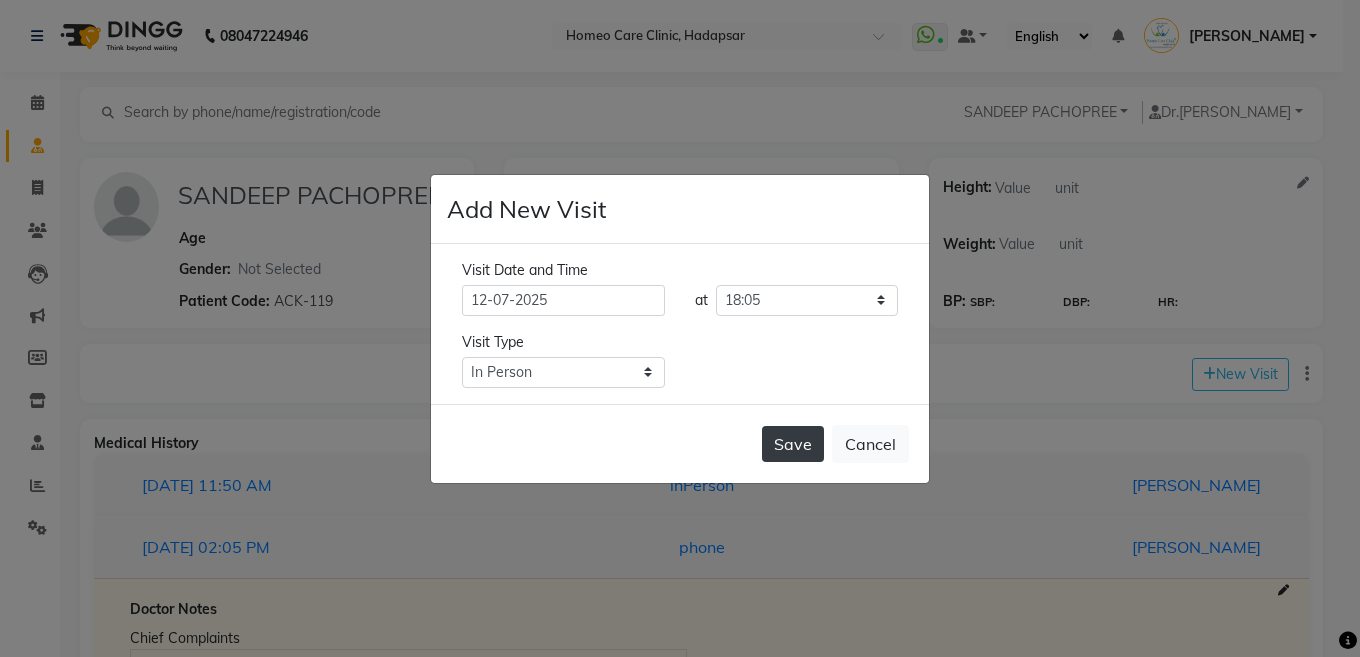 click on "Save" 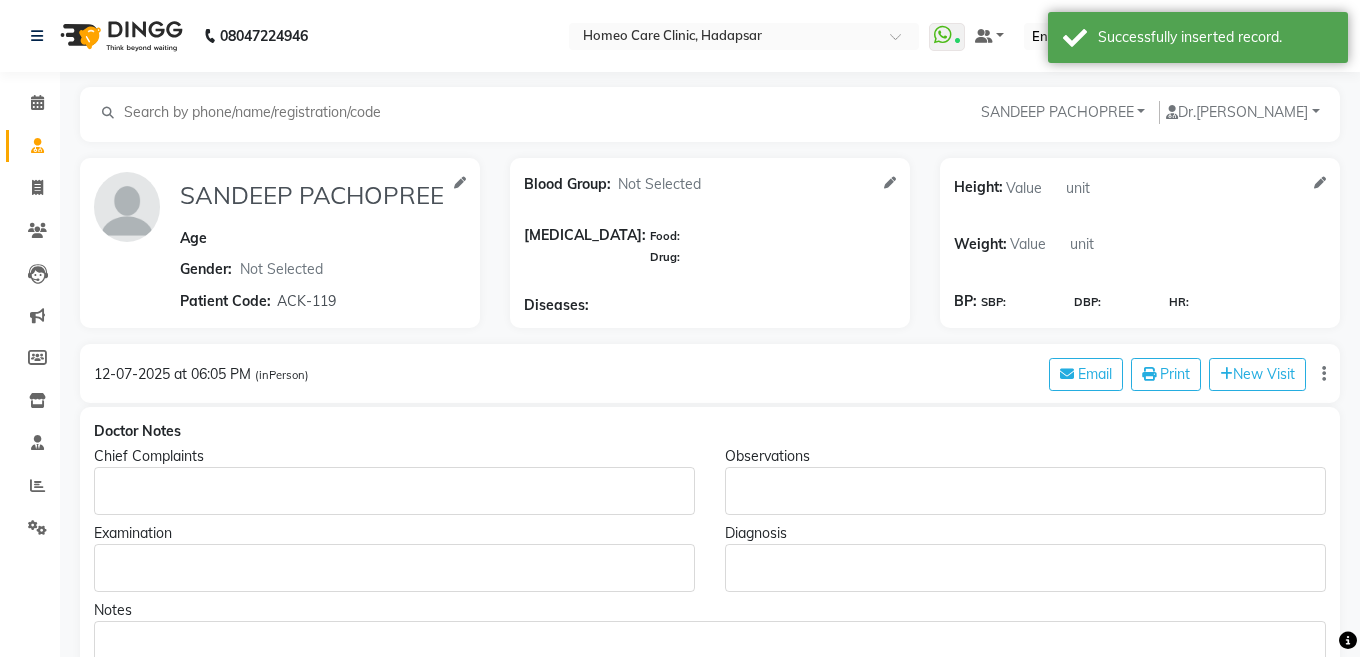 type on "SANDEEP PACHOPREE" 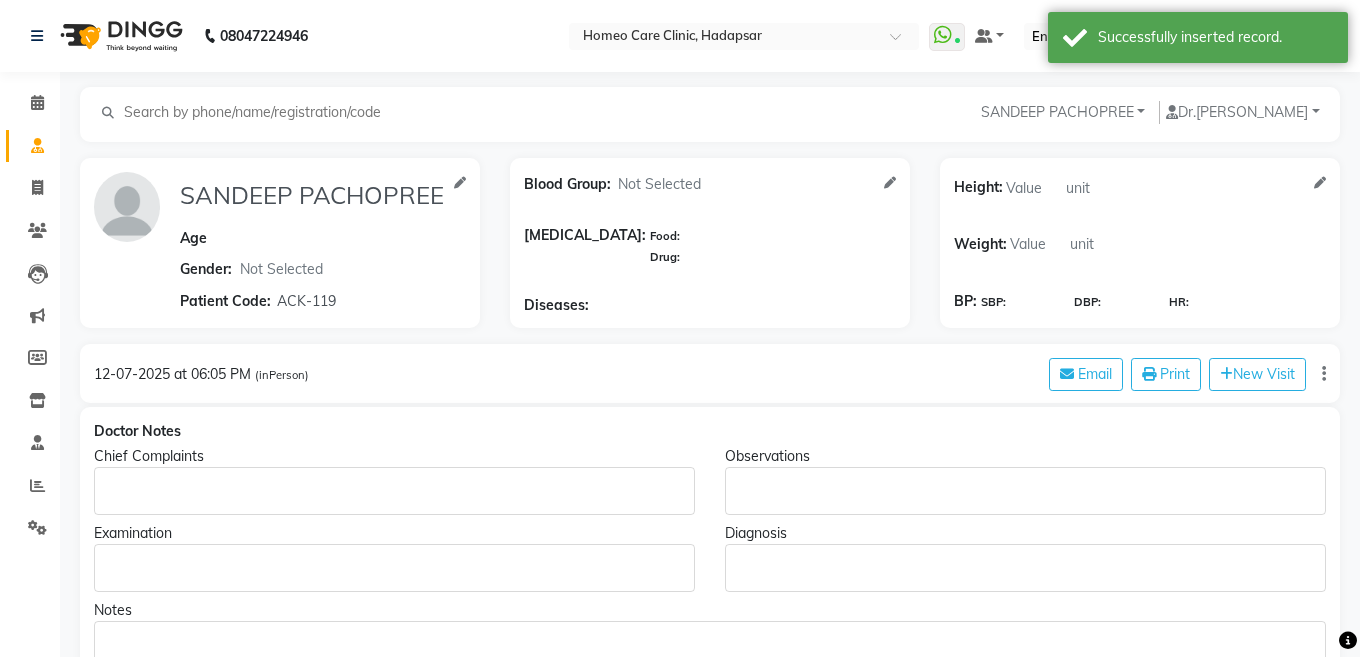 select on "male" 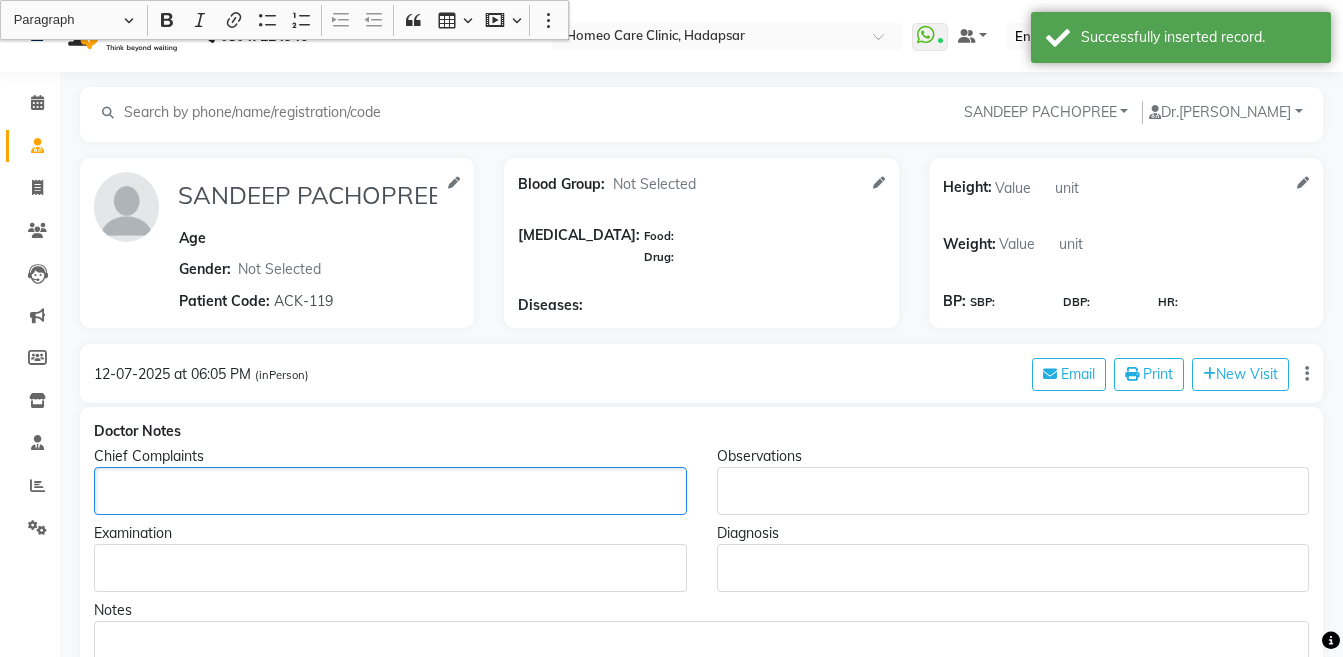 click 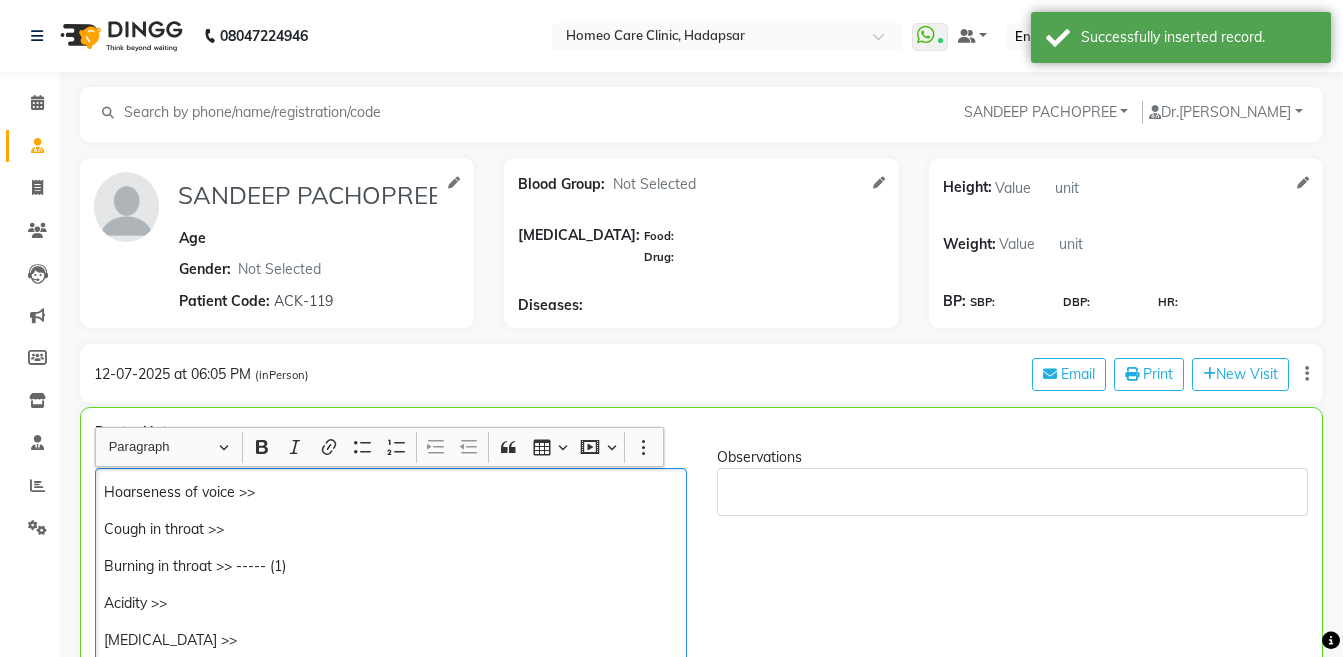 scroll, scrollTop: 12, scrollLeft: 0, axis: vertical 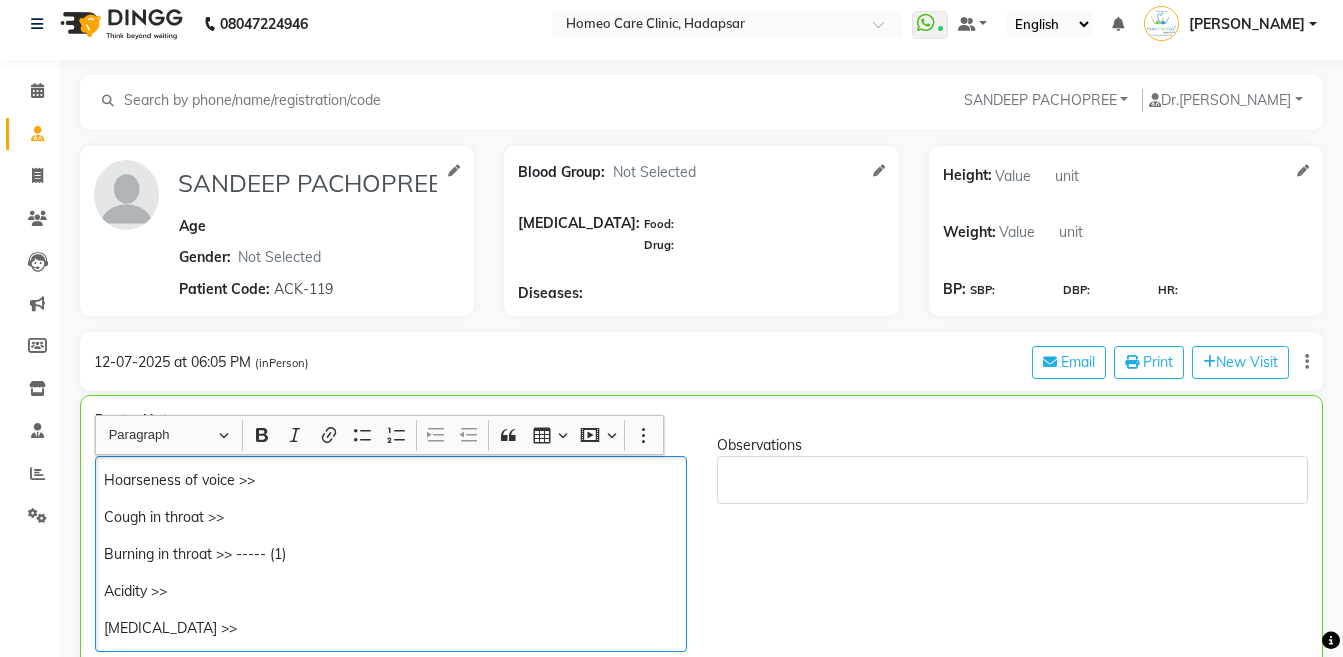 click on "Acidity >>" 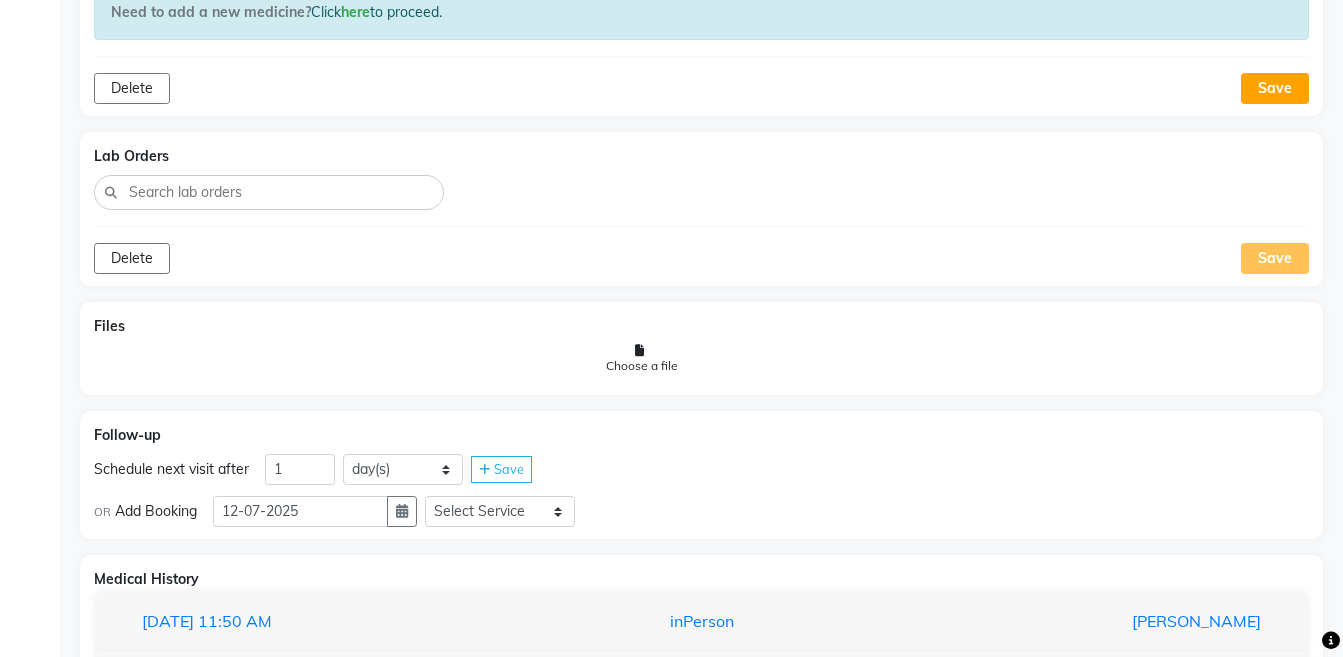 scroll, scrollTop: 1180, scrollLeft: 0, axis: vertical 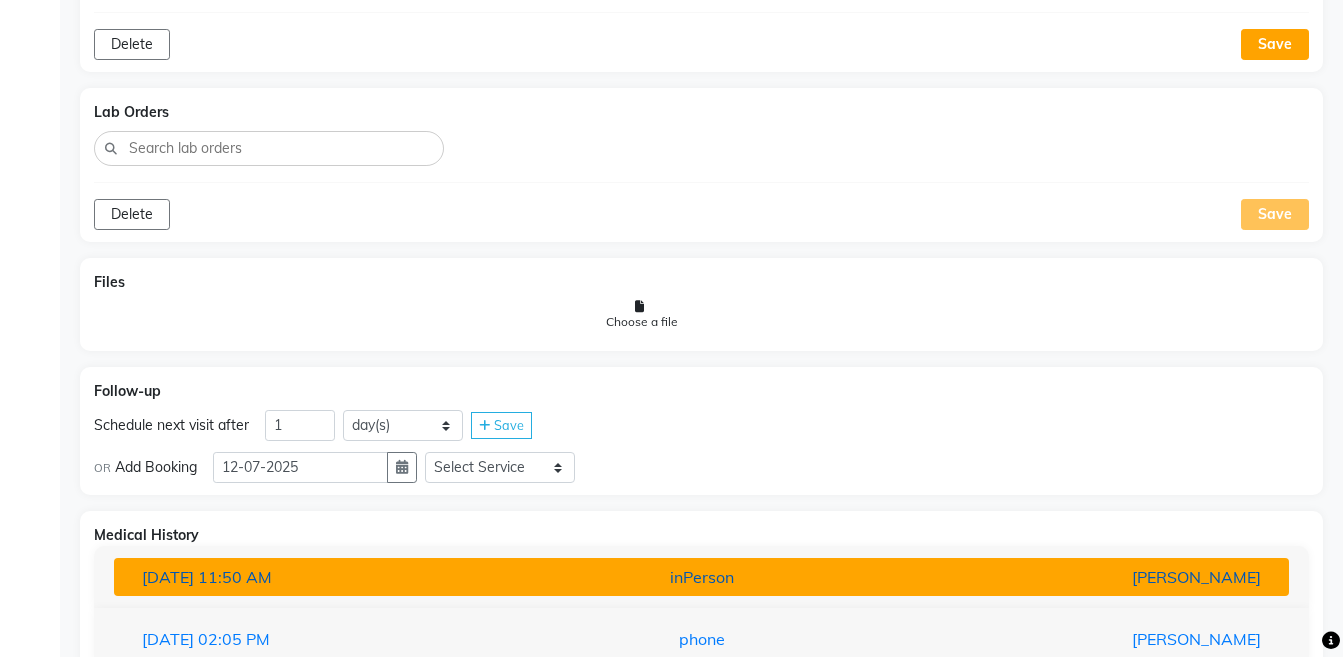 click on "[PERSON_NAME]" at bounding box center (1084, 577) 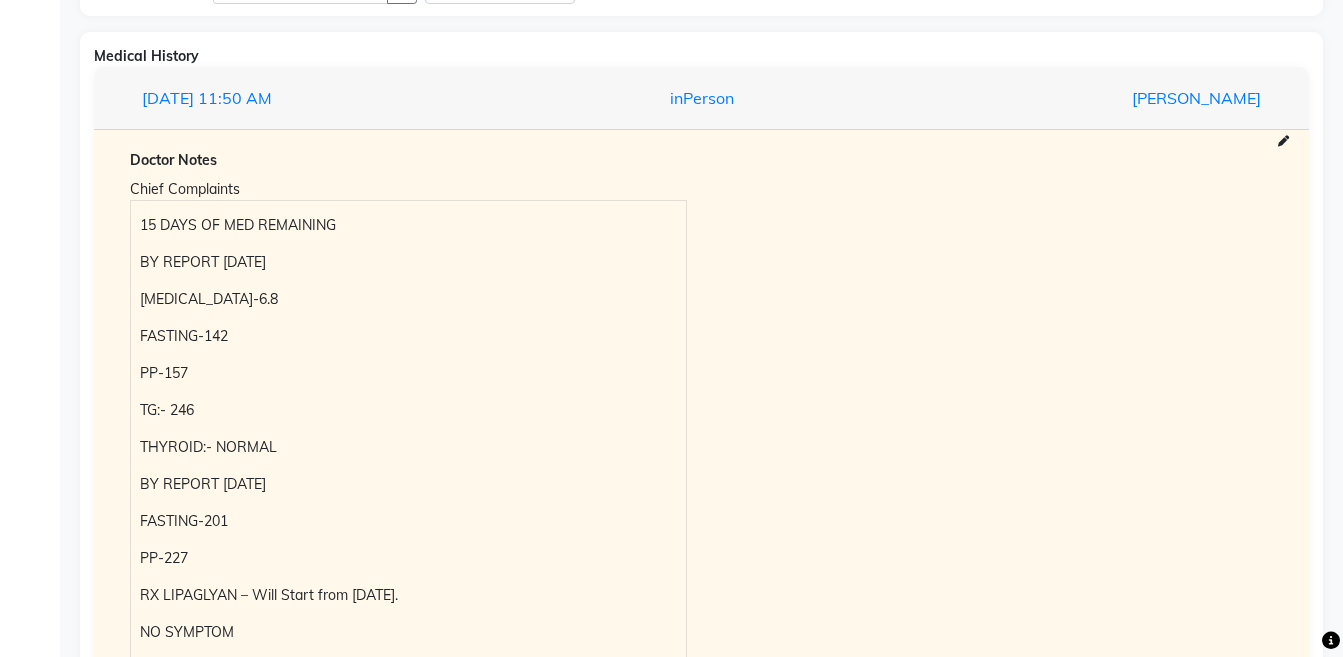 scroll, scrollTop: 1705, scrollLeft: 0, axis: vertical 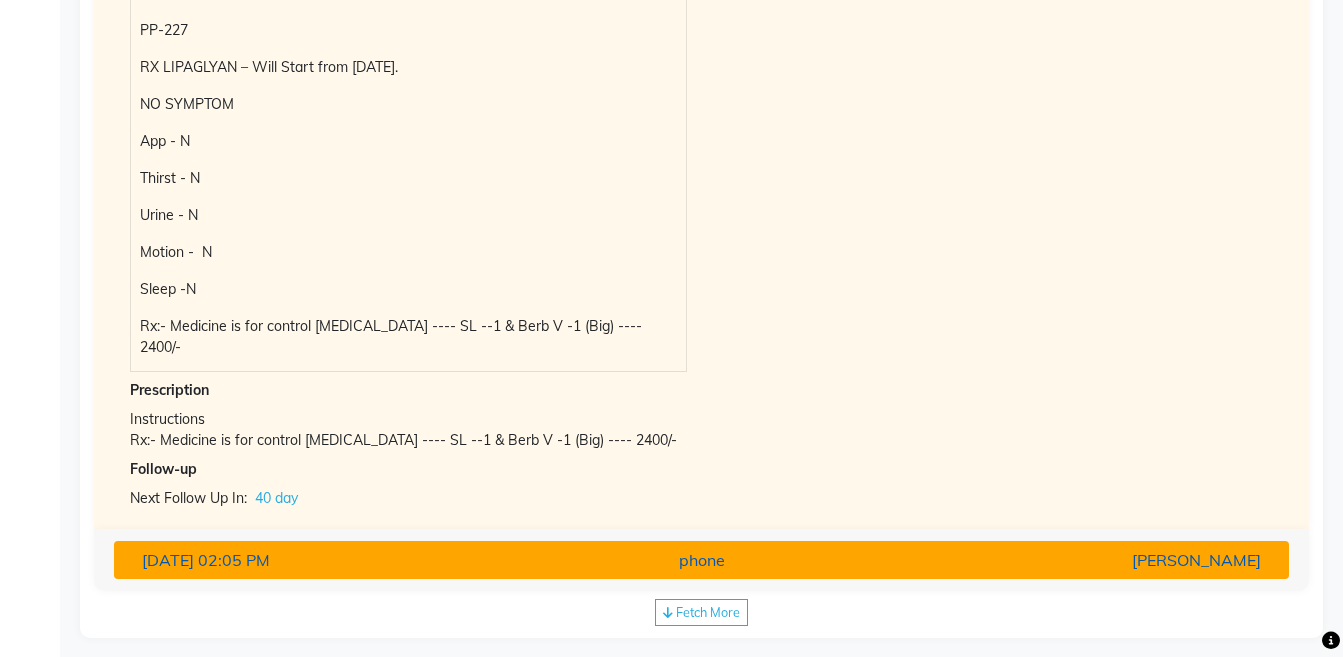 click on "17-05-2025 02:05 PM phone Dr Vaseem Choudhary" at bounding box center [701, 560] 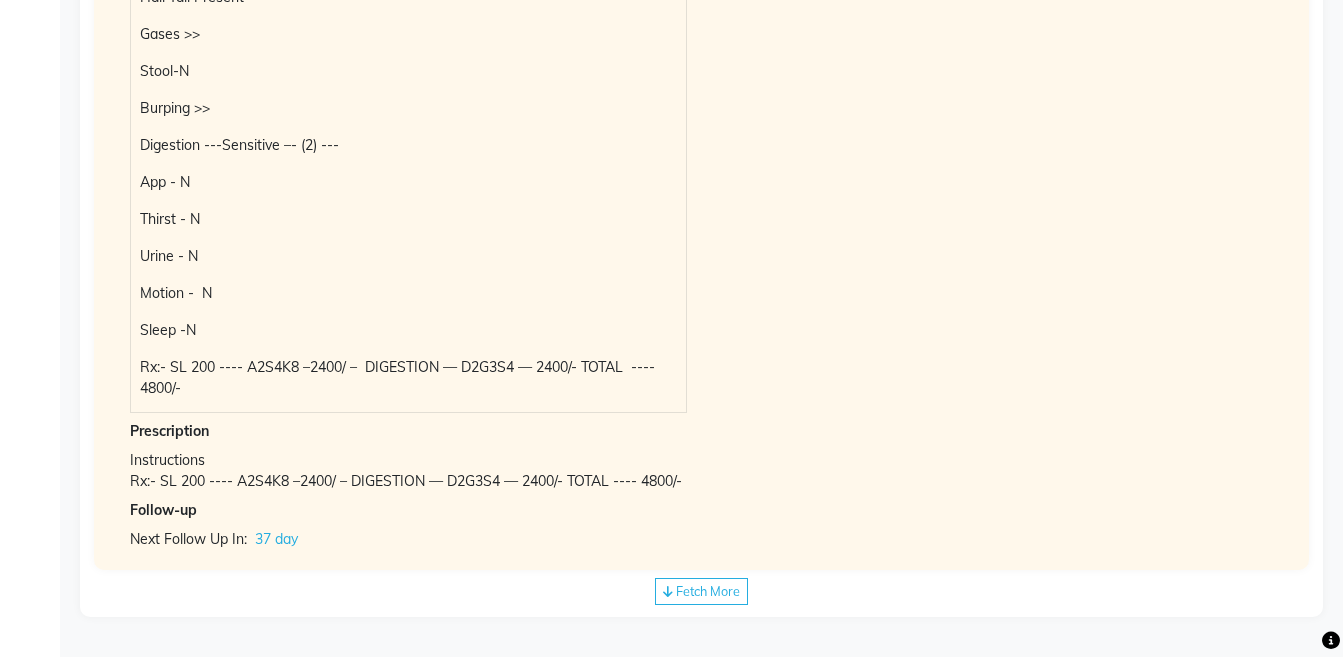 scroll, scrollTop: 2134, scrollLeft: 0, axis: vertical 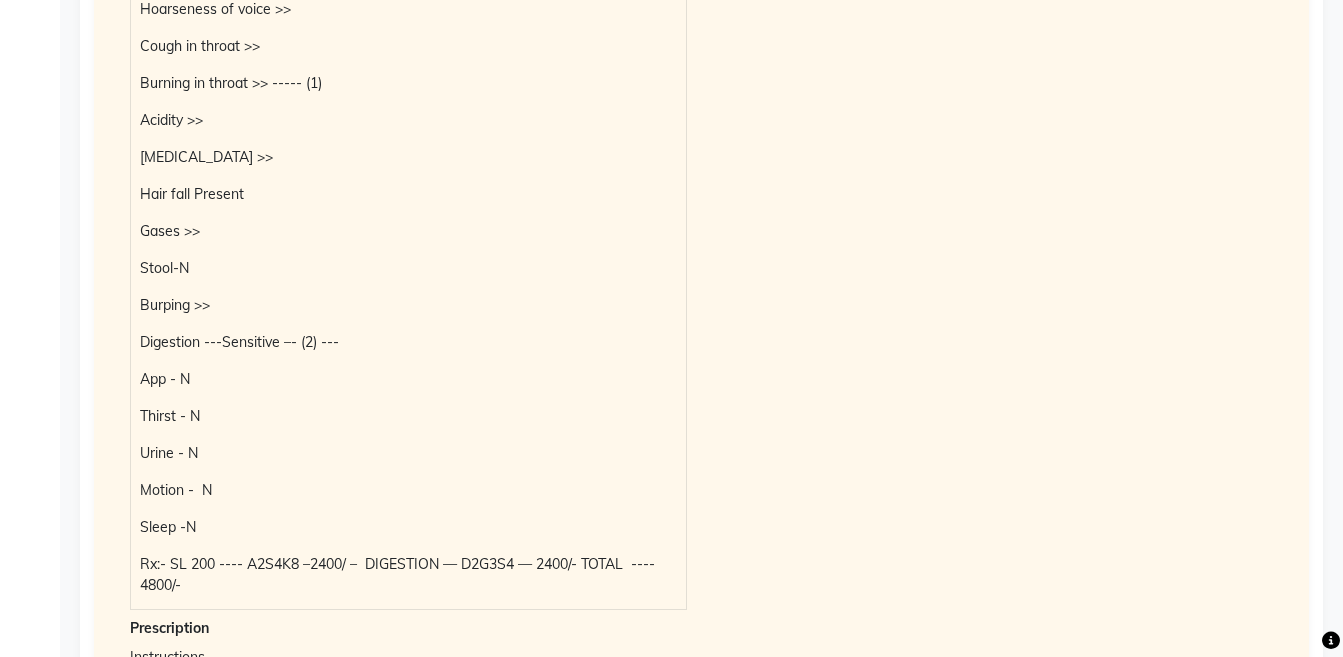 click on "Chief Complaints Hoarseness of voice >> Cough in throat >> Burning in throat >> ----- (1) Acidity >> Fungal Infection >> Hair fall Present Gases >> Stool-N Burping >> Digestion ---Sensitive –- (2) --- App - N Thirst - N Urine - N Motion -  N Sleep -N Rx:- SL 200 ---- A2S4K8 –2400/ –  DIGESTION — D2G3S4 — 2400/- TOTAL  ---- 4800/-" at bounding box center [408, 284] 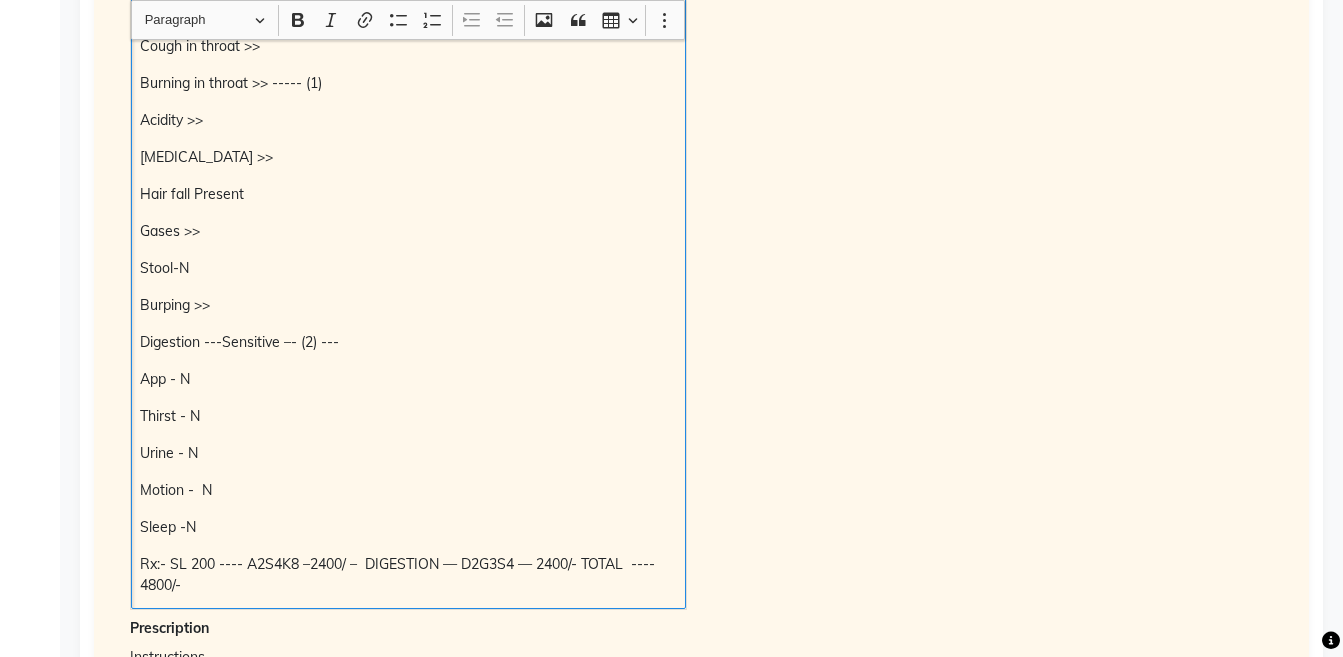 click on "Hoarseness of voice >> Cough in throat >> Burning in throat >> ----- (1) Acidity >> Fungal Infection >> Hair fall Present Gases >> Stool-N Burping >> Digestion ---Sensitive –- (2) --- App - N Thirst - N Urine - N Motion -  N Sleep -N Rx:- SL 200 ---- A2S4K8 –2400/ –  DIGESTION — D2G3S4 — 2400/- TOTAL  ---- 4800/-" at bounding box center [408, 297] 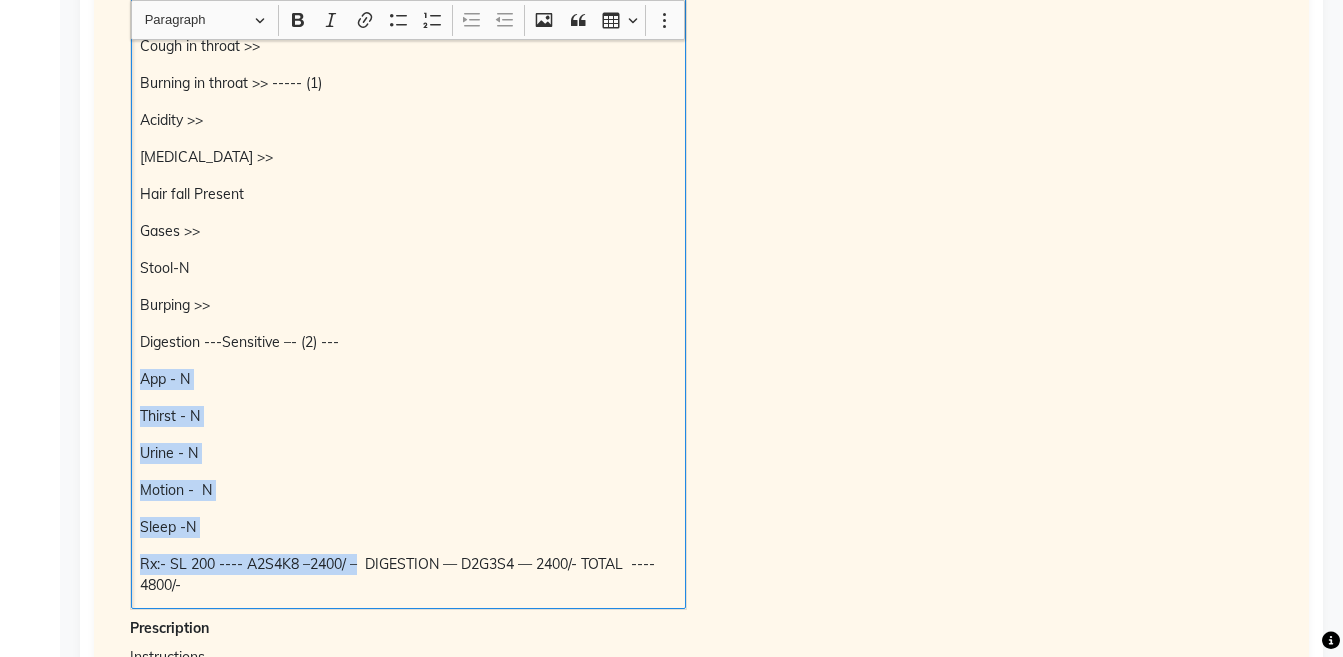 copy on "App - N Thirst - N Urine - N Motion -  N Sleep -N Rx:- SL 200 ---- A2S4K8 –2400/ –" 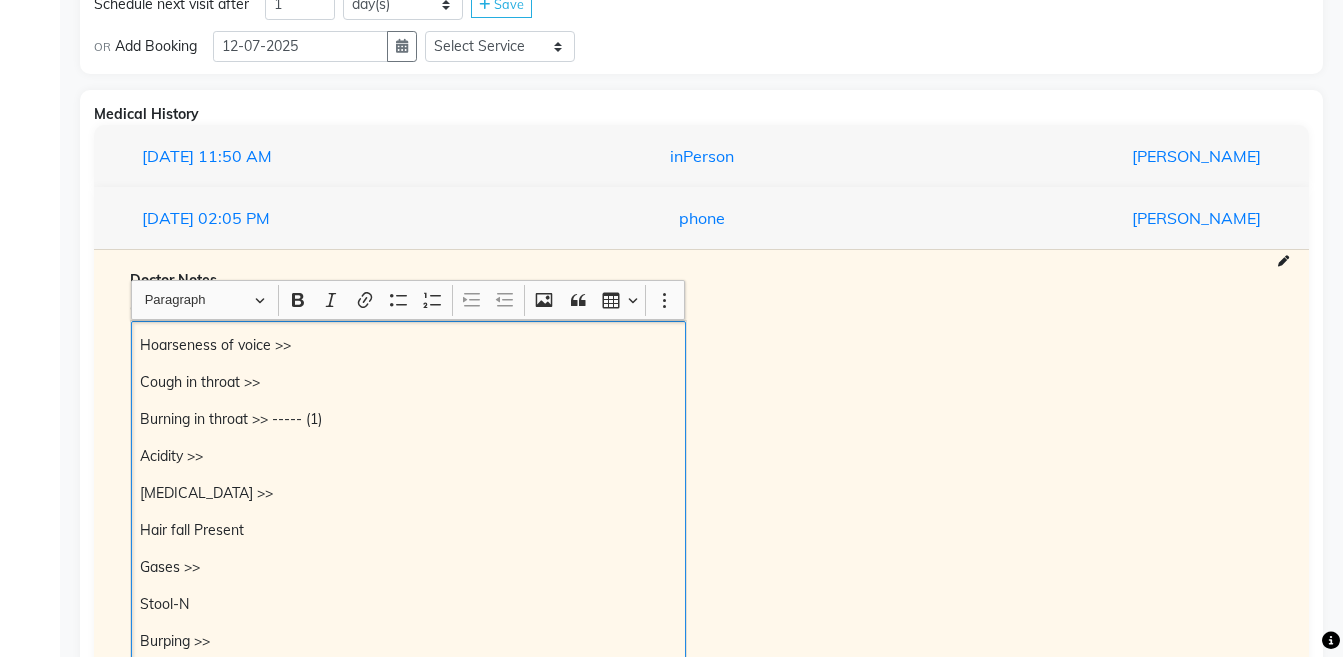 scroll, scrollTop: 834, scrollLeft: 0, axis: vertical 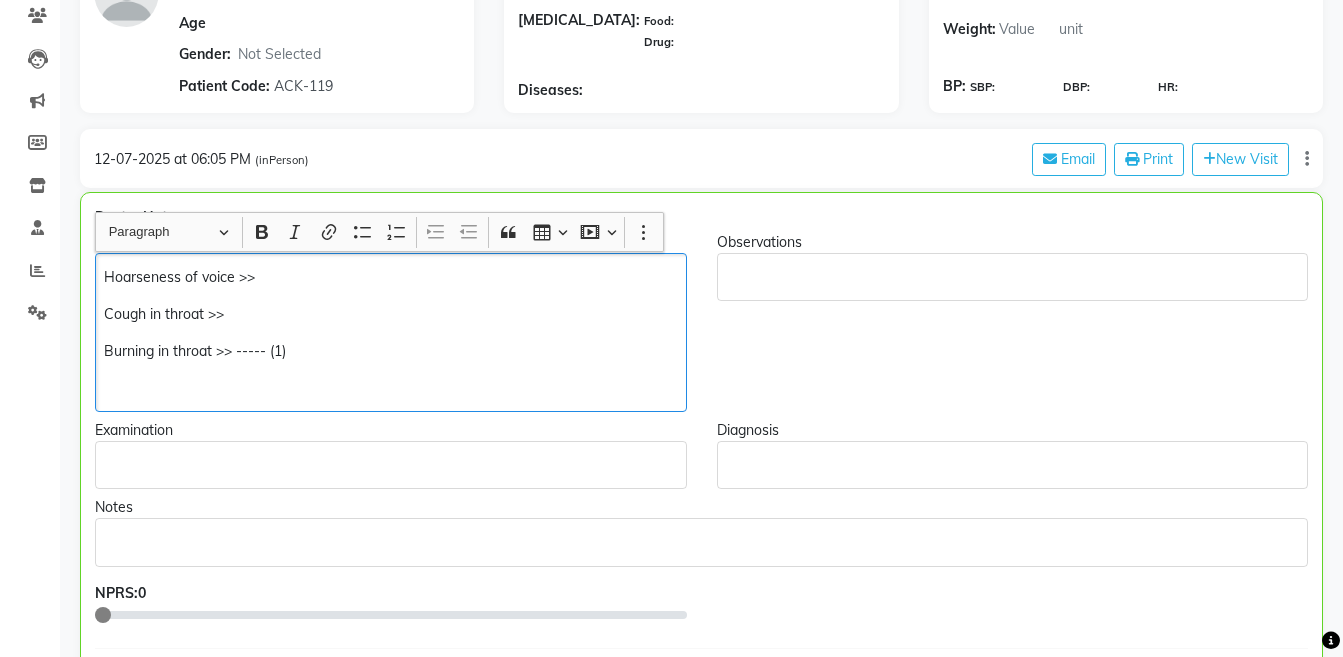 click on "Hoarseness of voice >> Cough in throat >> Burning in throat >> ----- (1)" 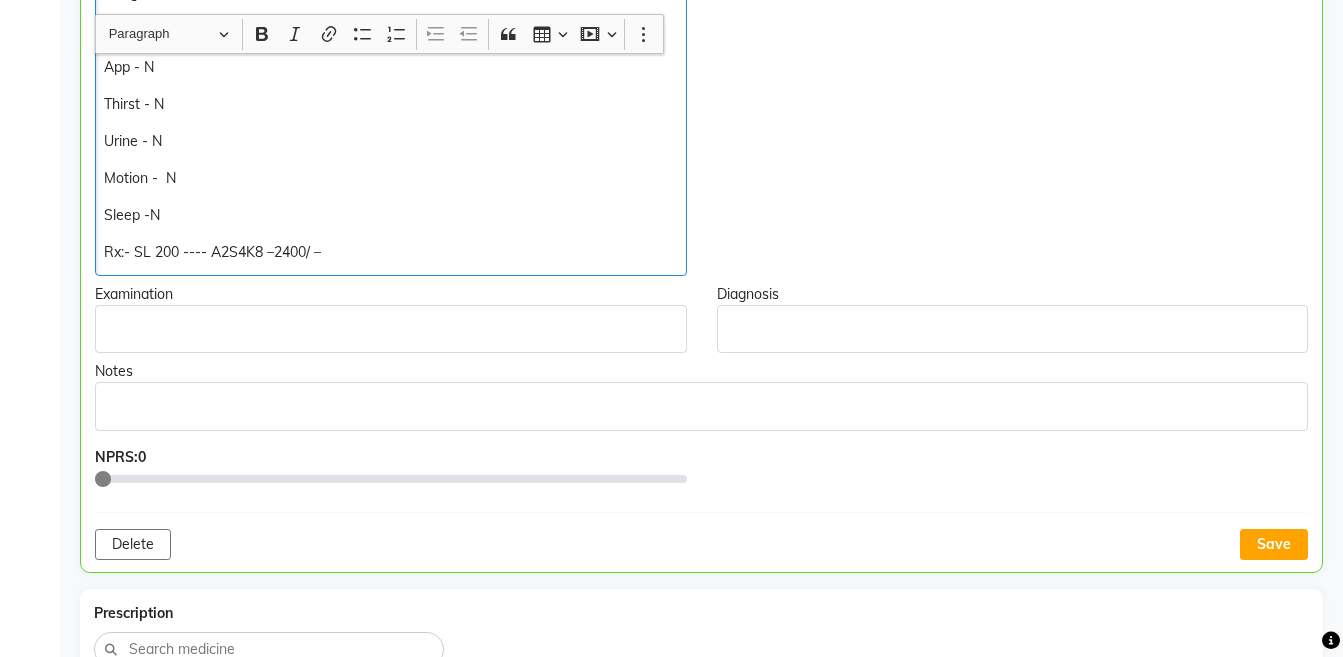 scroll, scrollTop: 550, scrollLeft: 0, axis: vertical 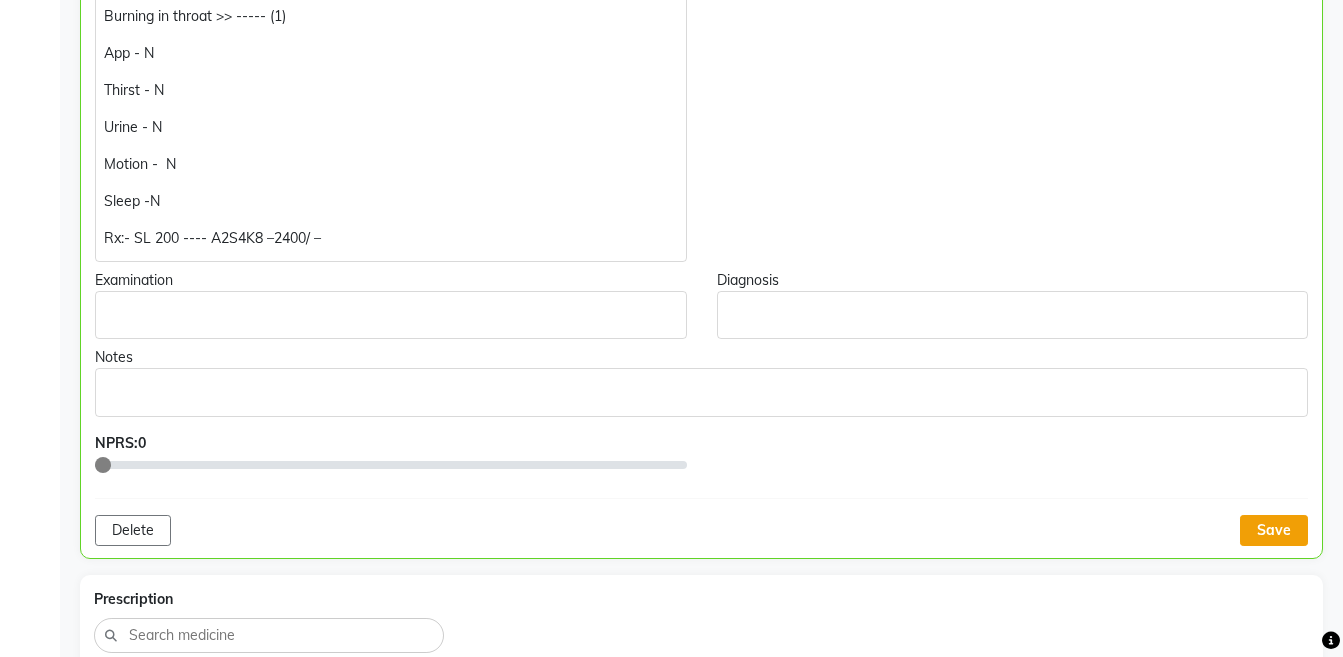 click on "Save" 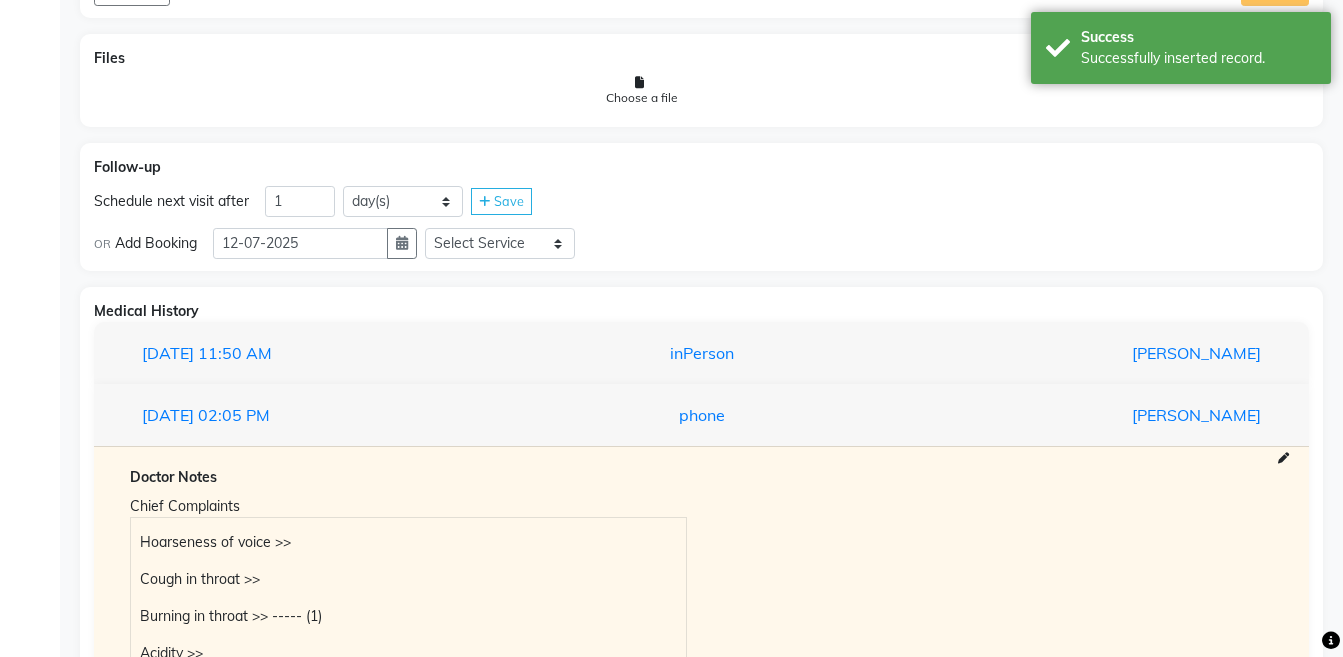 scroll, scrollTop: 1630, scrollLeft: 0, axis: vertical 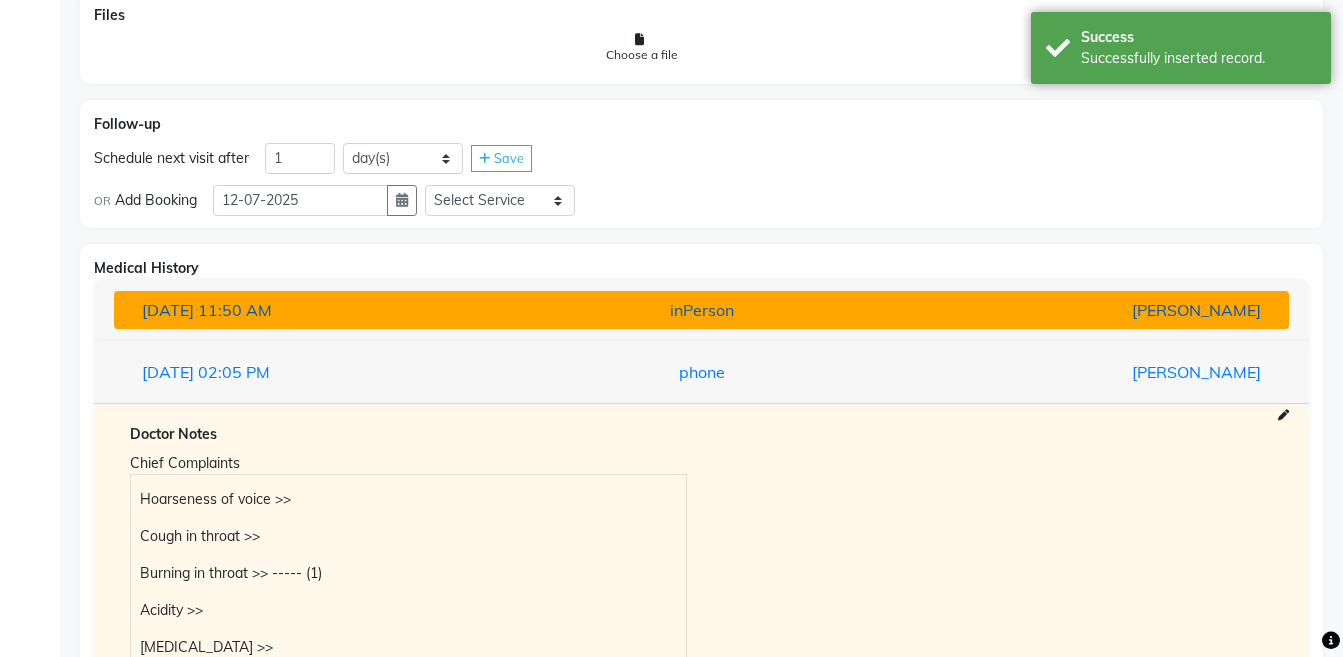 click on "[PERSON_NAME]" at bounding box center (1084, 310) 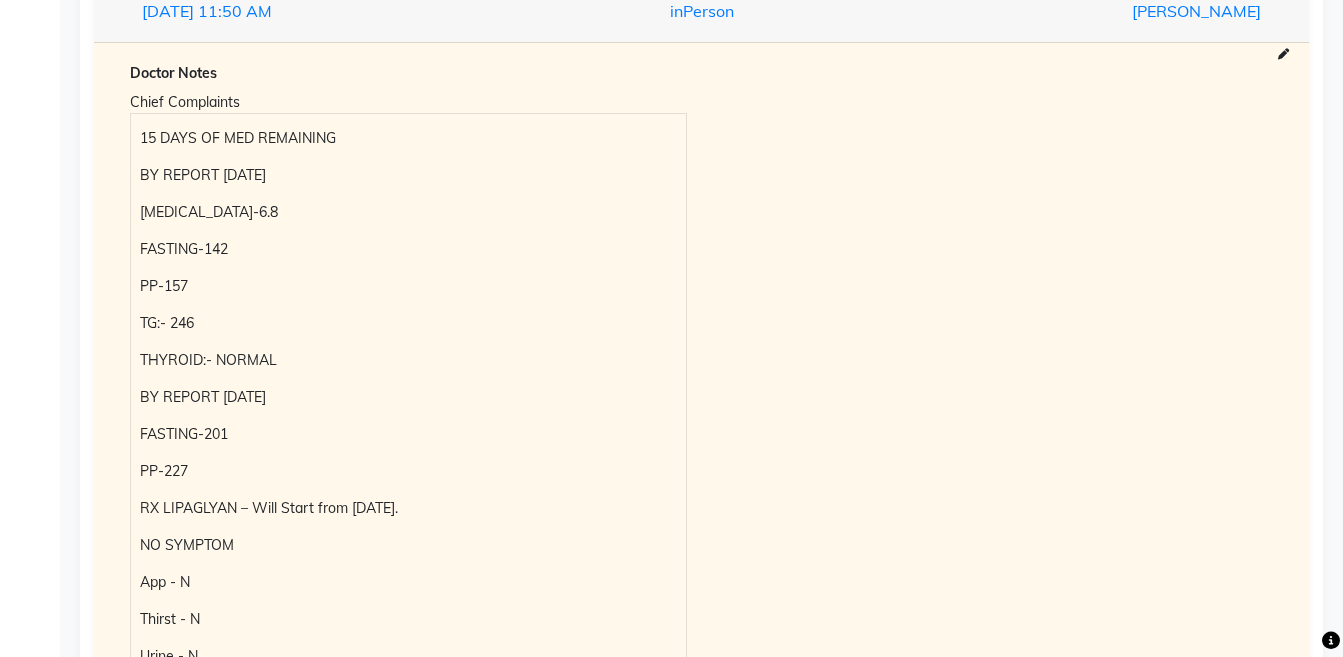 scroll, scrollTop: 1934, scrollLeft: 0, axis: vertical 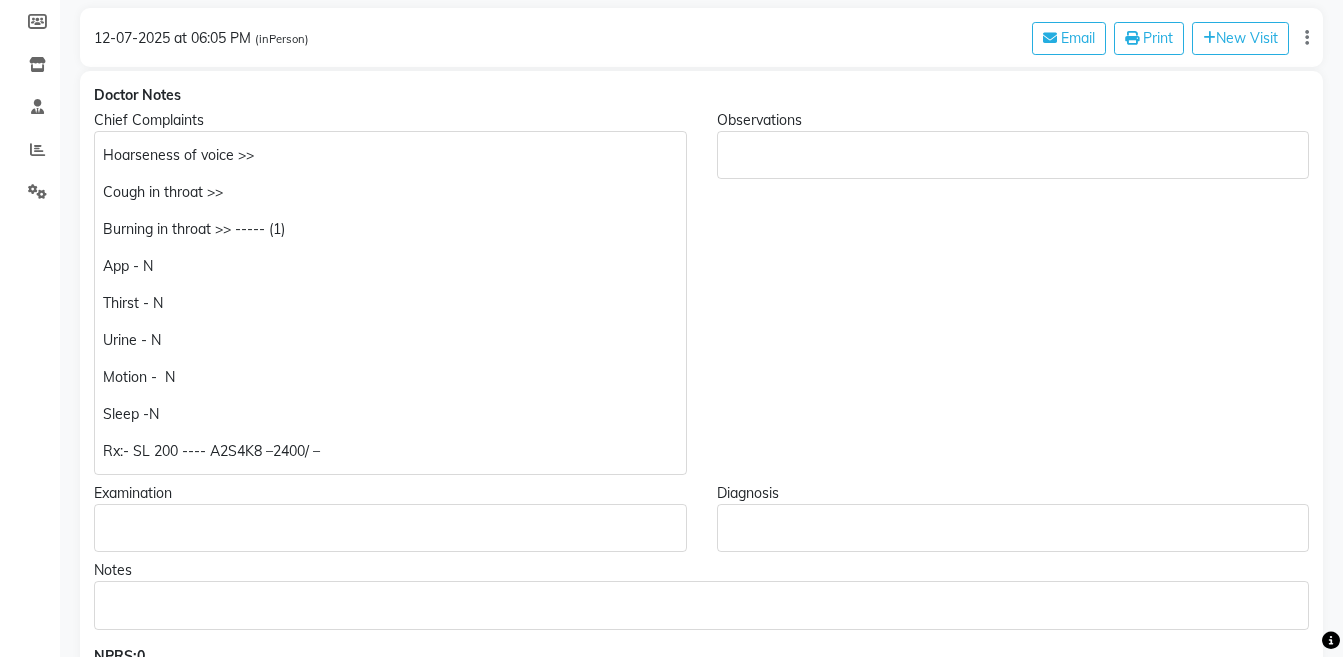 click on "Hoarseness of voice >> Cough in throat >> Burning in throat >> ----- (1) App - N Thirst - N Urine - N Motion -  N Sleep -N Rx:- SL 200 ---- A2S4K8 –2400/ –" 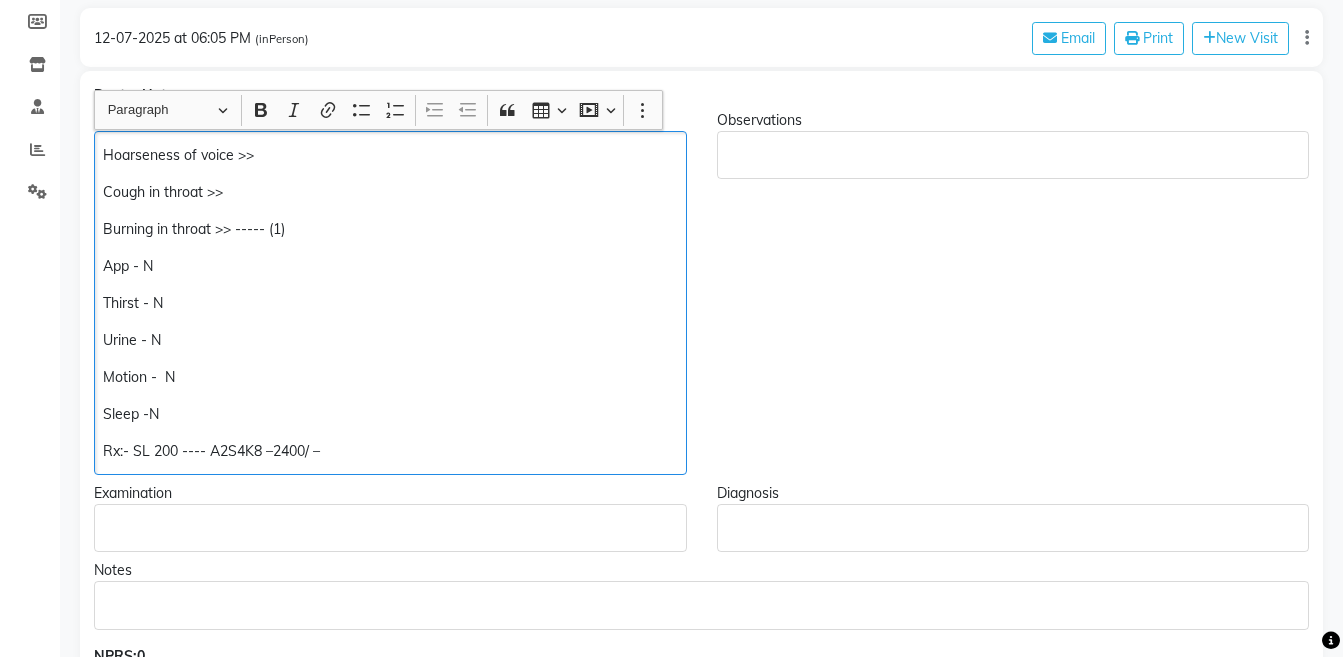 click on "Burning in throat >> ----- (1)" 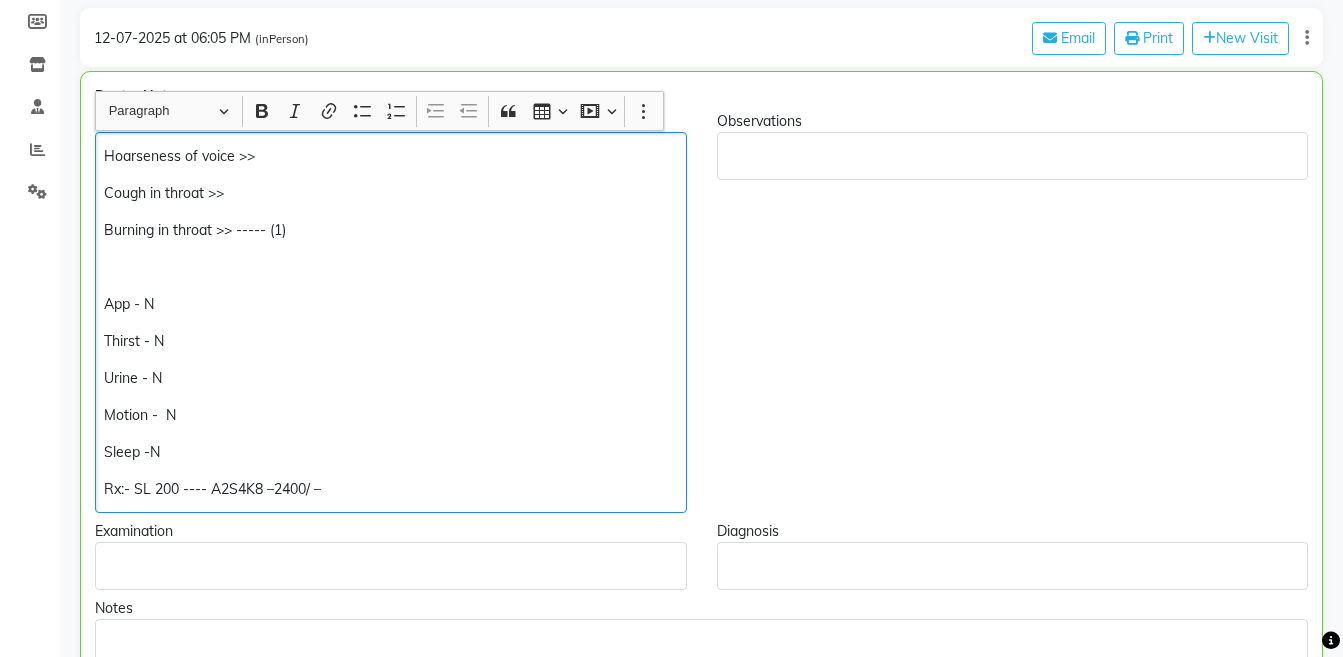scroll, scrollTop: 337, scrollLeft: 0, axis: vertical 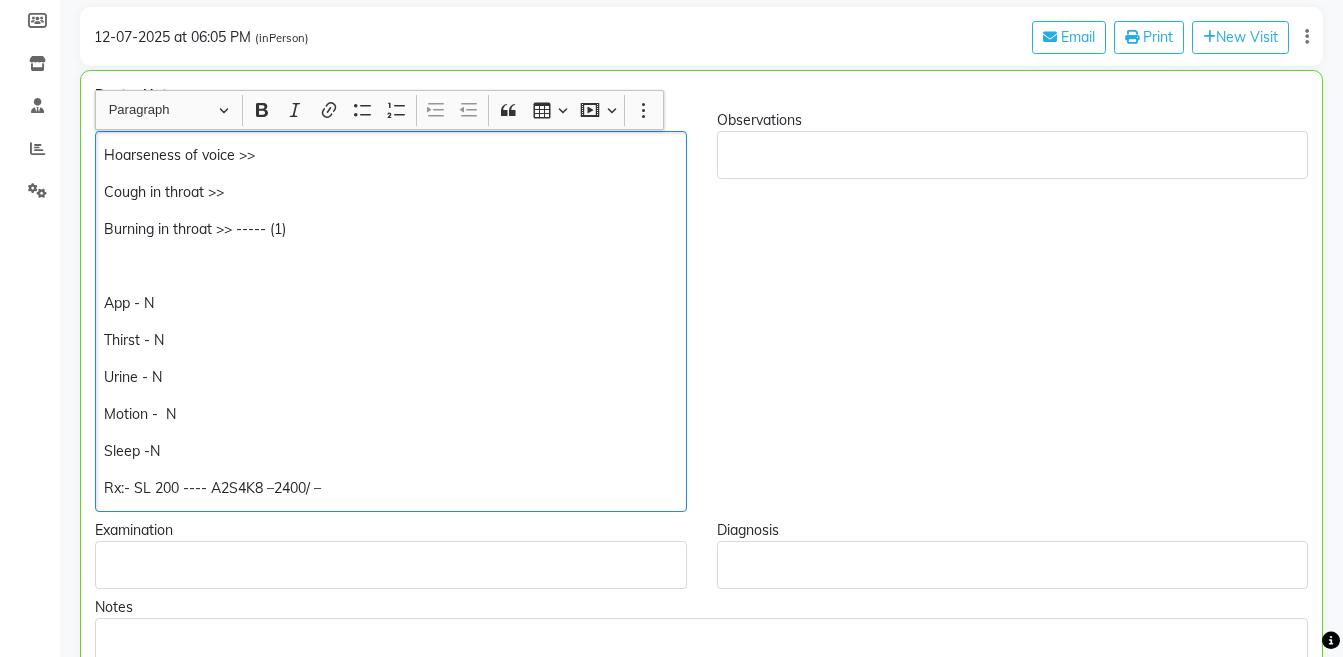 type 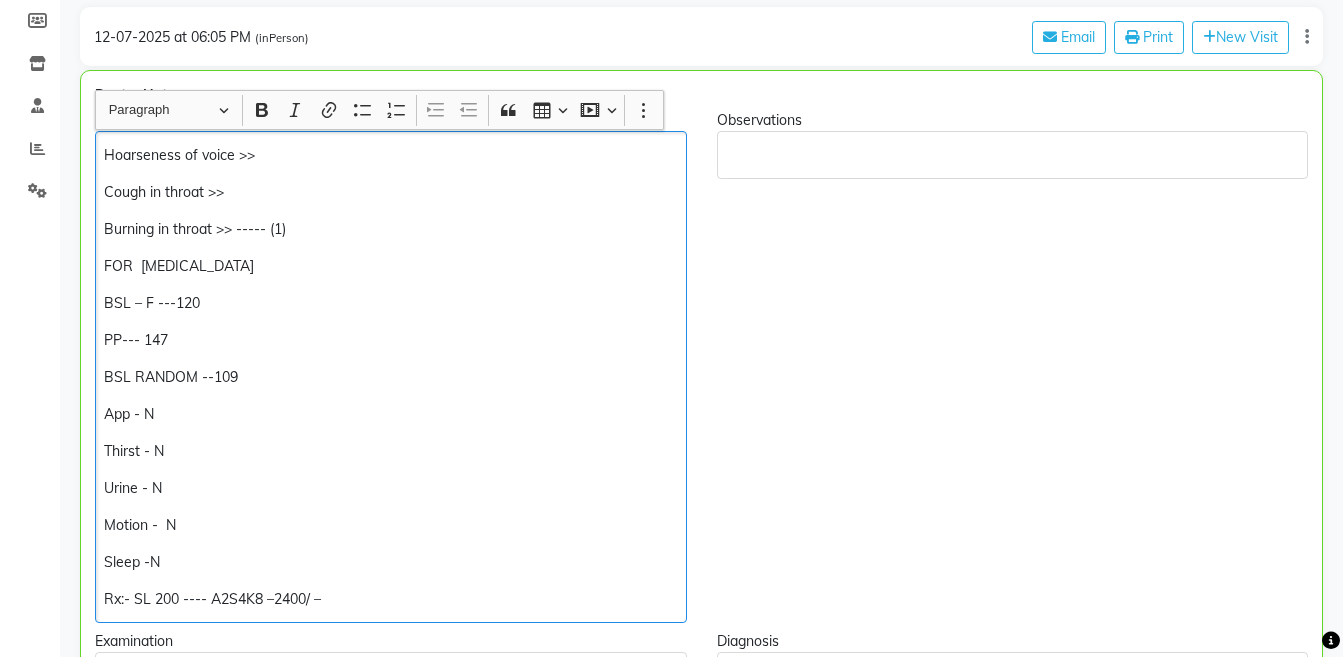 click on "Hoarseness of voice >> Cough in throat >> Burning in throat >> ----- (1) FOR  DIABETES BSL – F ---120 PP--- 147 BSL RANDOM --109 App - N Thirst - N Urine - N Motion -  N Sleep -N Rx:- SL 200 ---- A2S4K8 –2400/ –" 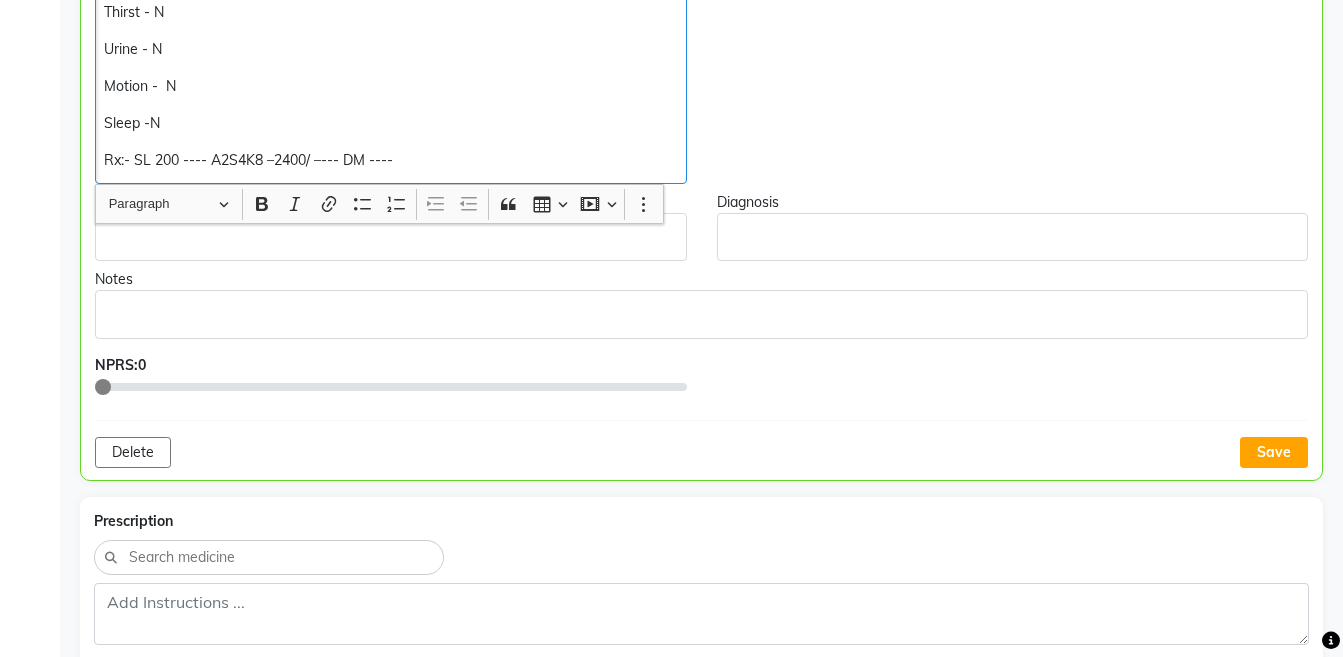 scroll, scrollTop: 1362, scrollLeft: 0, axis: vertical 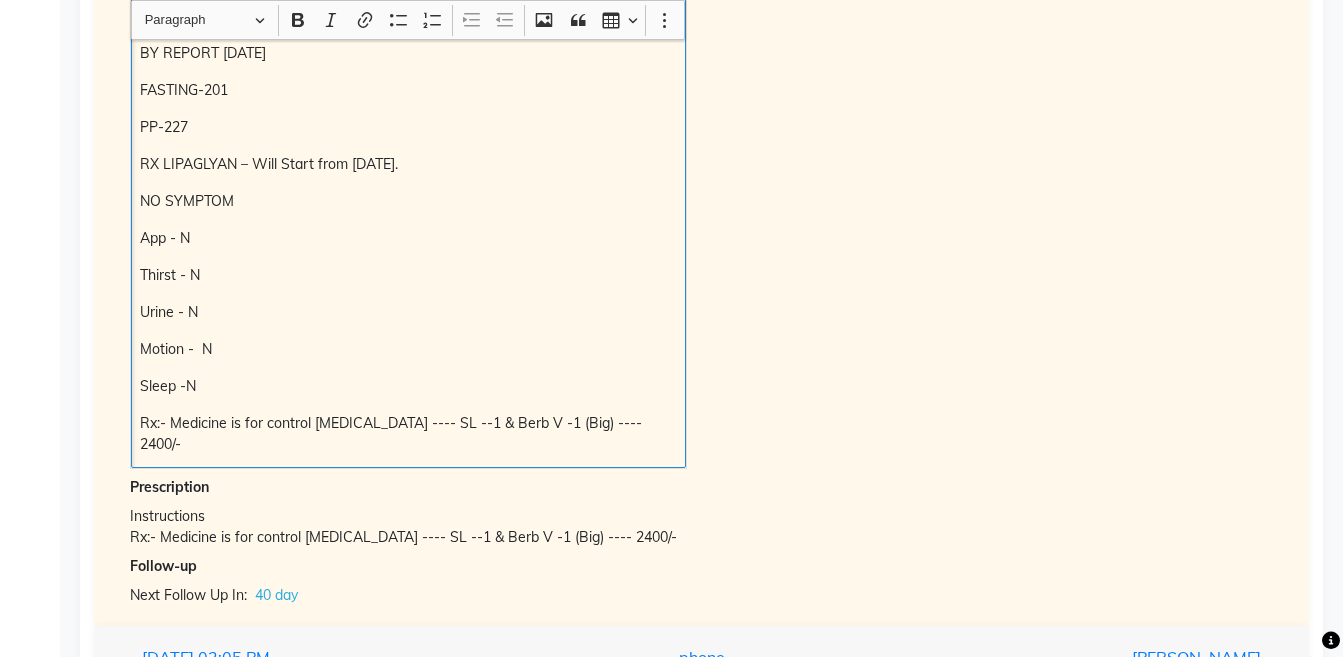click on "Rx:- Medicine is for control Diabetes ---- SL --1 & Berb V -1 (Big) ---- 2400/-" at bounding box center (408, 434) 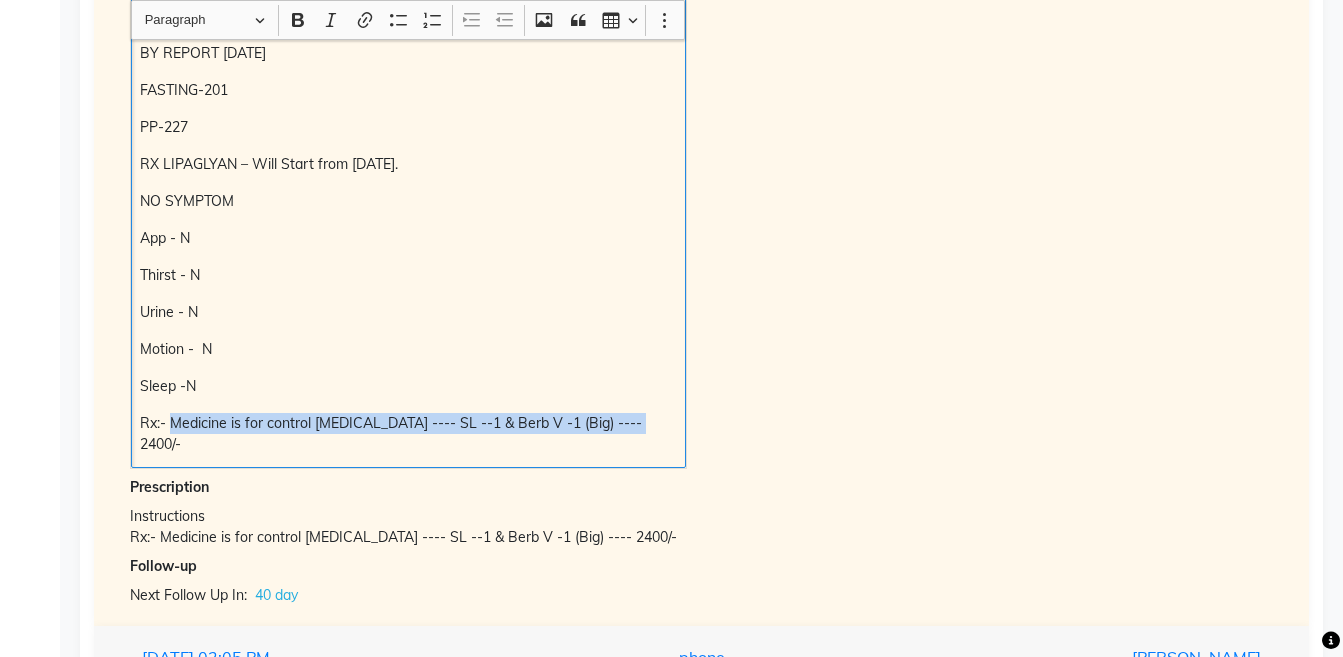 copy on "Medicine is for control Diabetes ---- SL --1 & Berb V -1 (Big) ---- 2400/-" 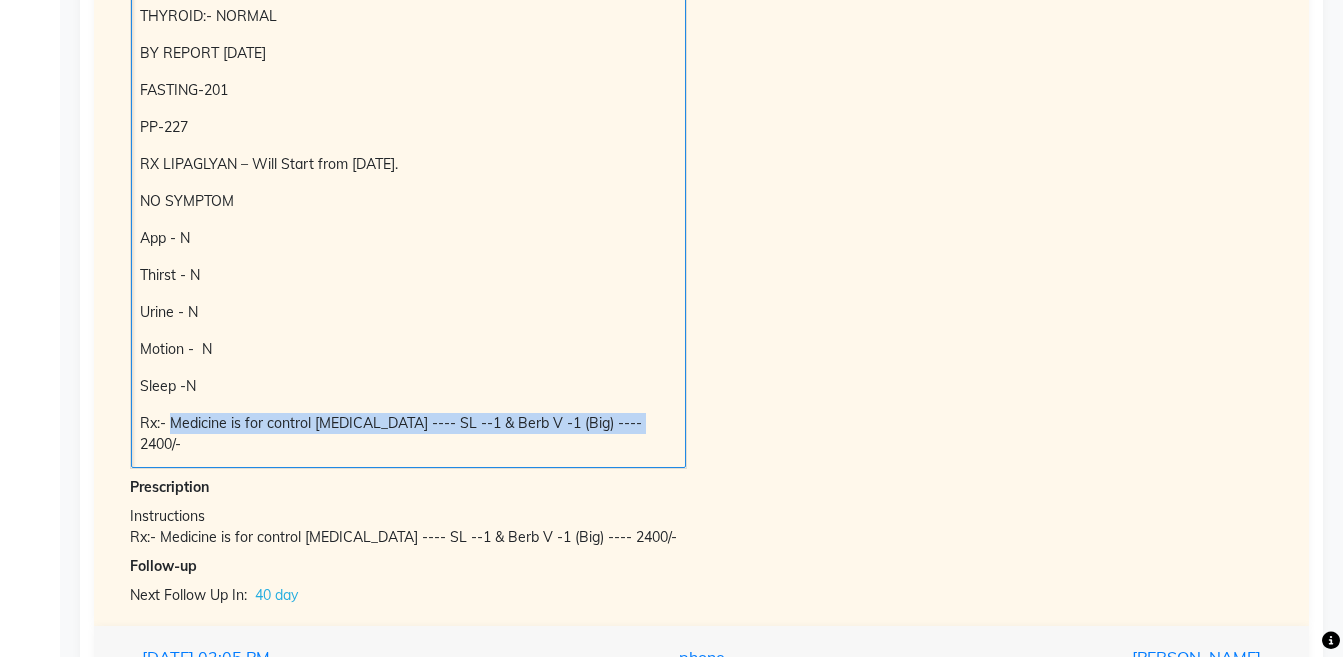 scroll, scrollTop: 1296, scrollLeft: 0, axis: vertical 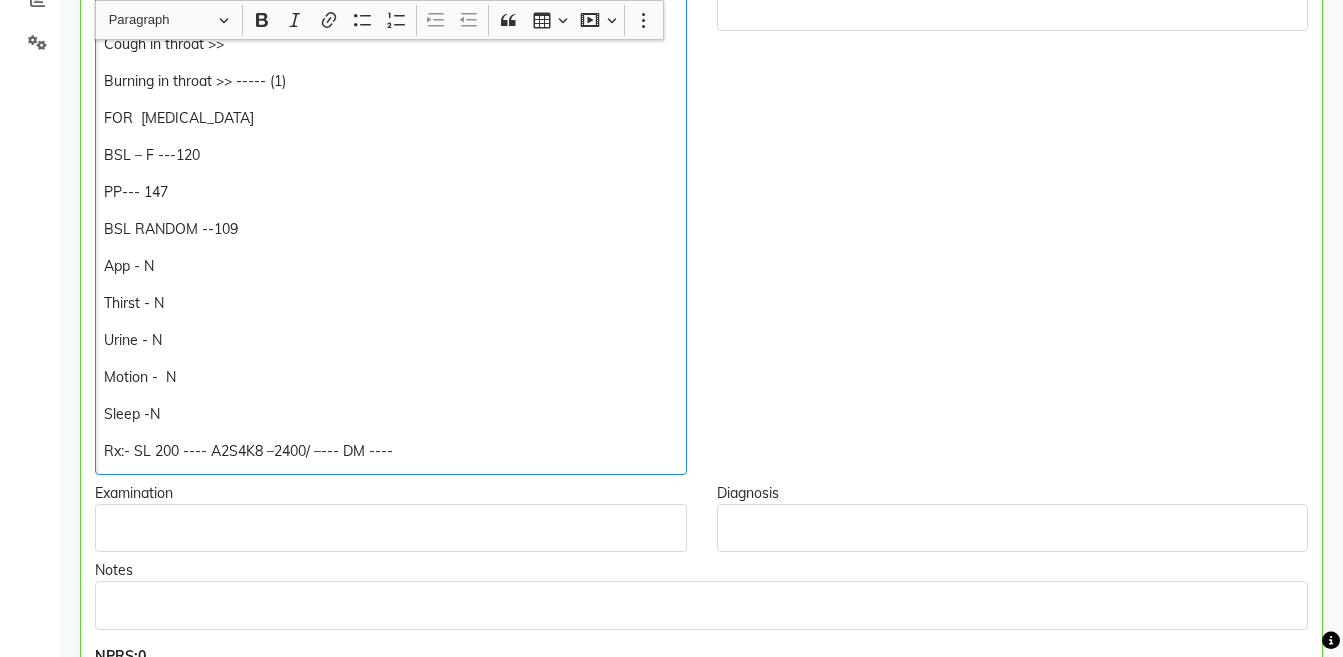 click on "Rx:- SL 200 ---- A2S4K8 –2400/ –--- DM ----" 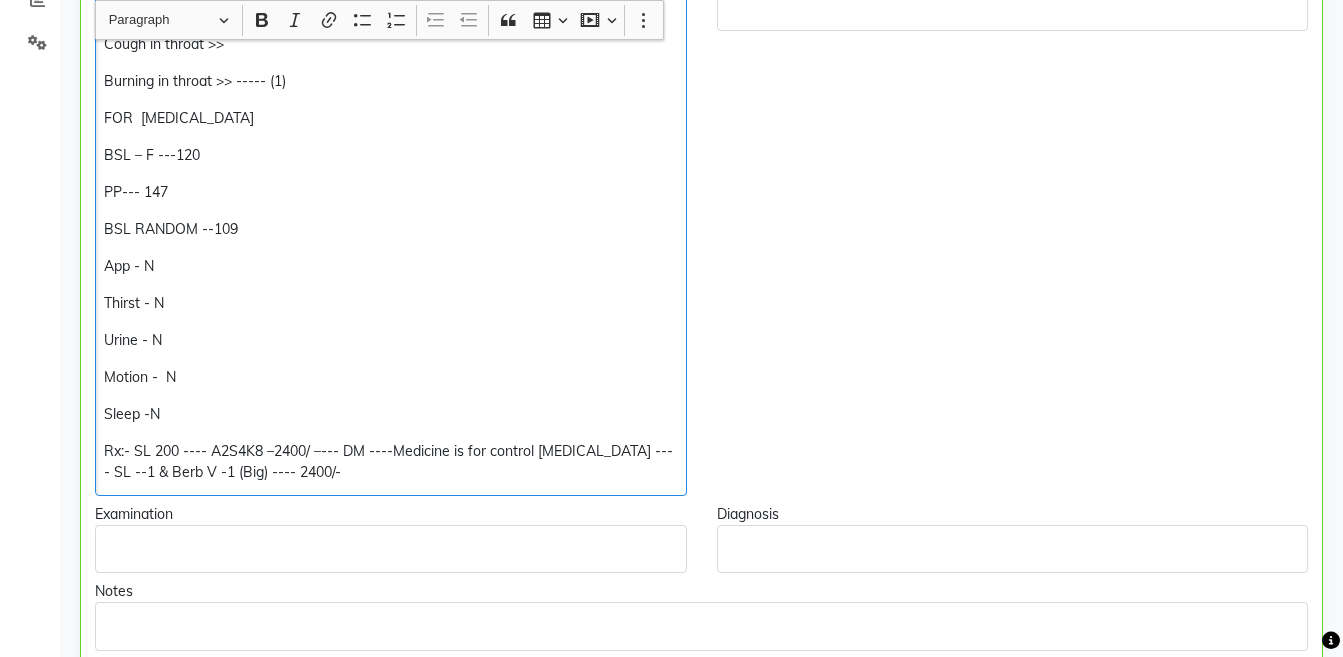 click on "Rx:- SL 200 ---- A2S4K8 –2400/ –--- DM ----Medicine is for control Diabetes ---- SL --1 & Berb V -1 (Big) ---- 2400/-" 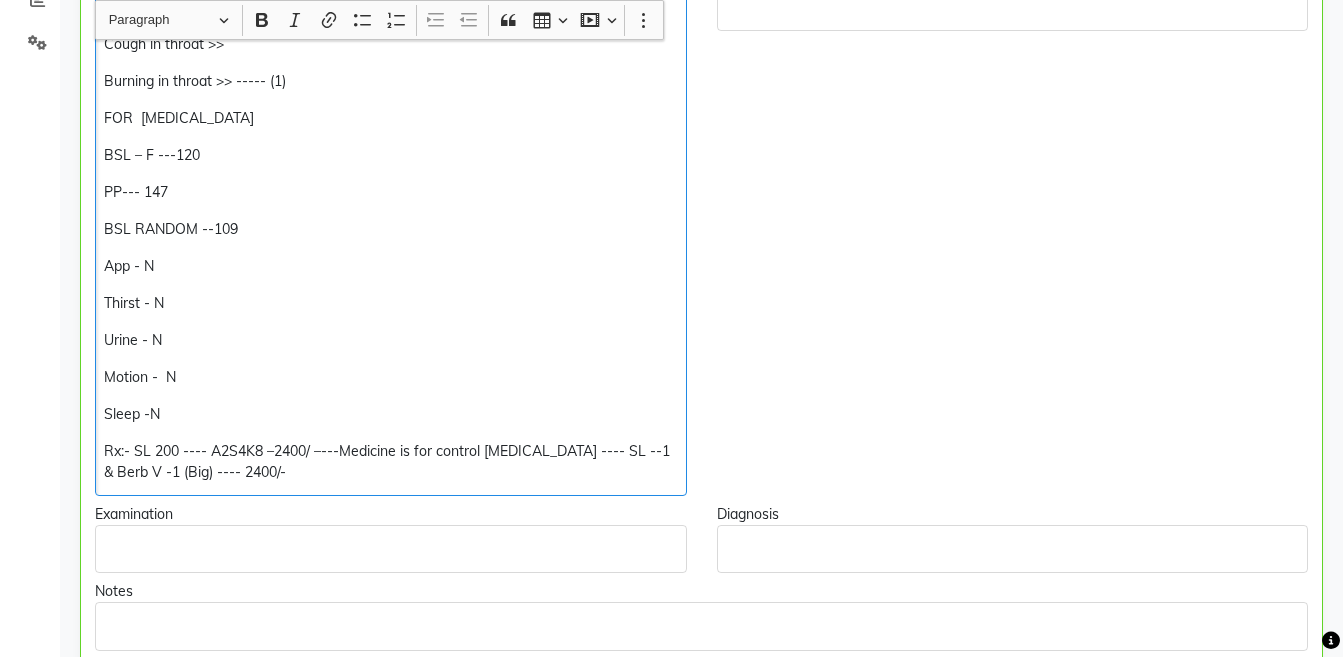 click on "Rx:- SL 200 ---- A2S4K8 –2400/ –---Medicine is for control Diabetes ---- SL --1 & Berb V -1 (Big) ---- 2400/-" 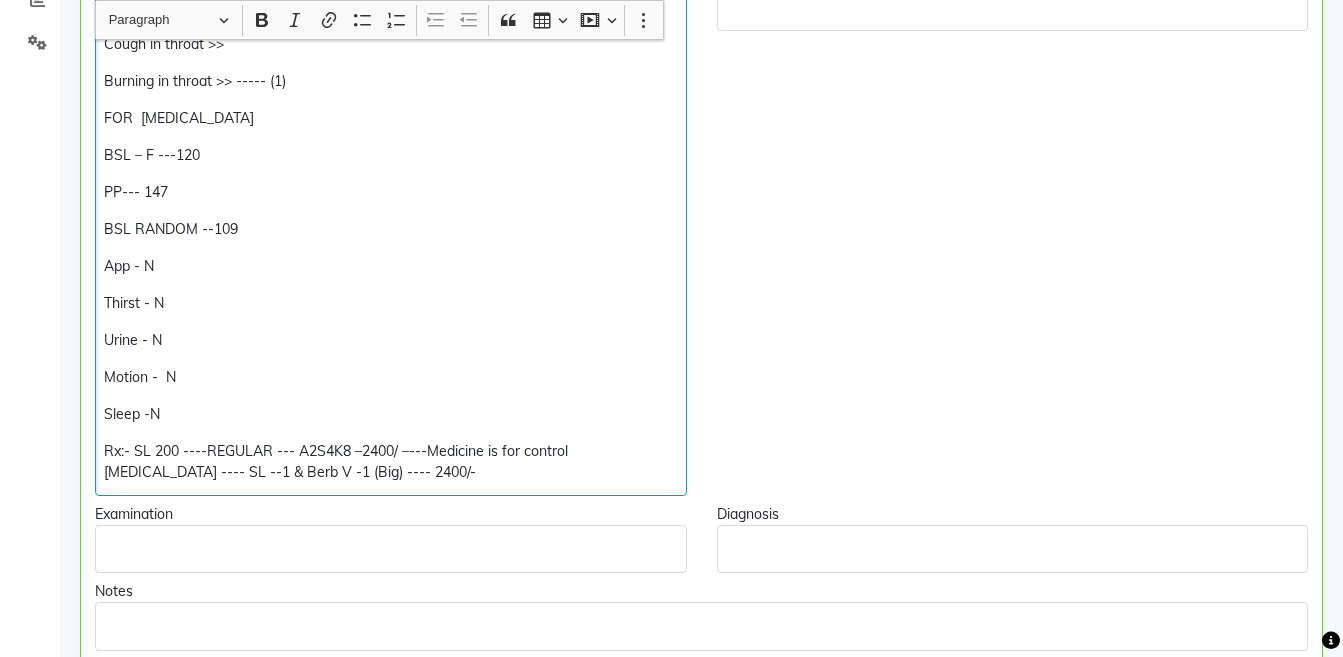 click on "Rx:- SL 200 ----REGULAR --- A2S4K8 –2400/ –---Medicine is for control Diabetes ---- SL --1 & Berb V -1 (Big) ---- 2400/-" 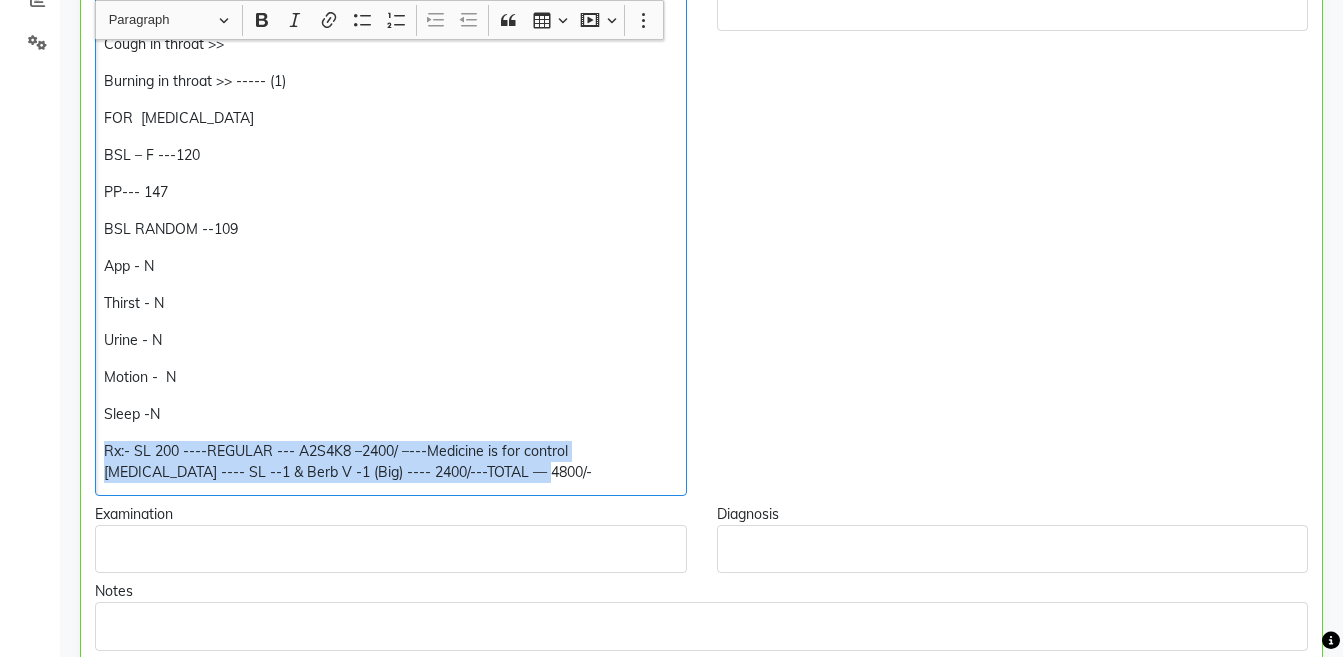 copy on "Rx:- SL 200 ----REGULAR --- A2S4K8 –2400/ –---Medicine is for control Diabetes ---- SL --1 & Berb V -1 (Big) ---- 2400/---TOTAL — 4800/-" 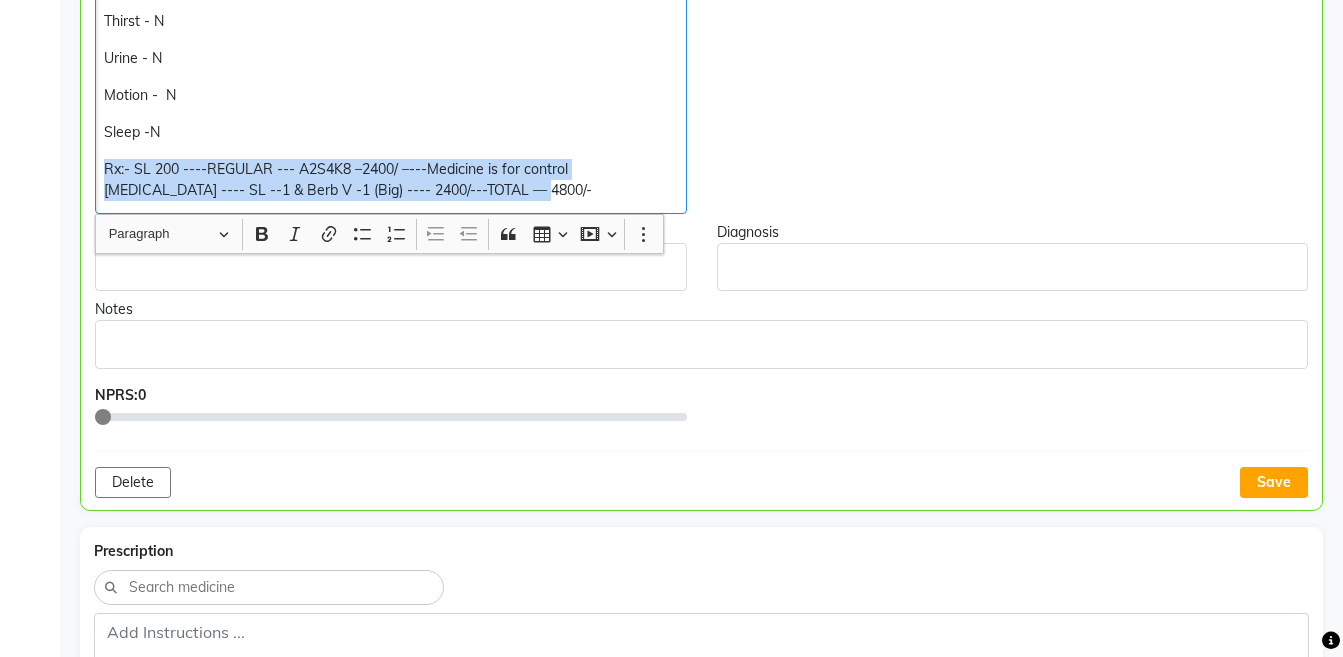 scroll, scrollTop: 1101, scrollLeft: 0, axis: vertical 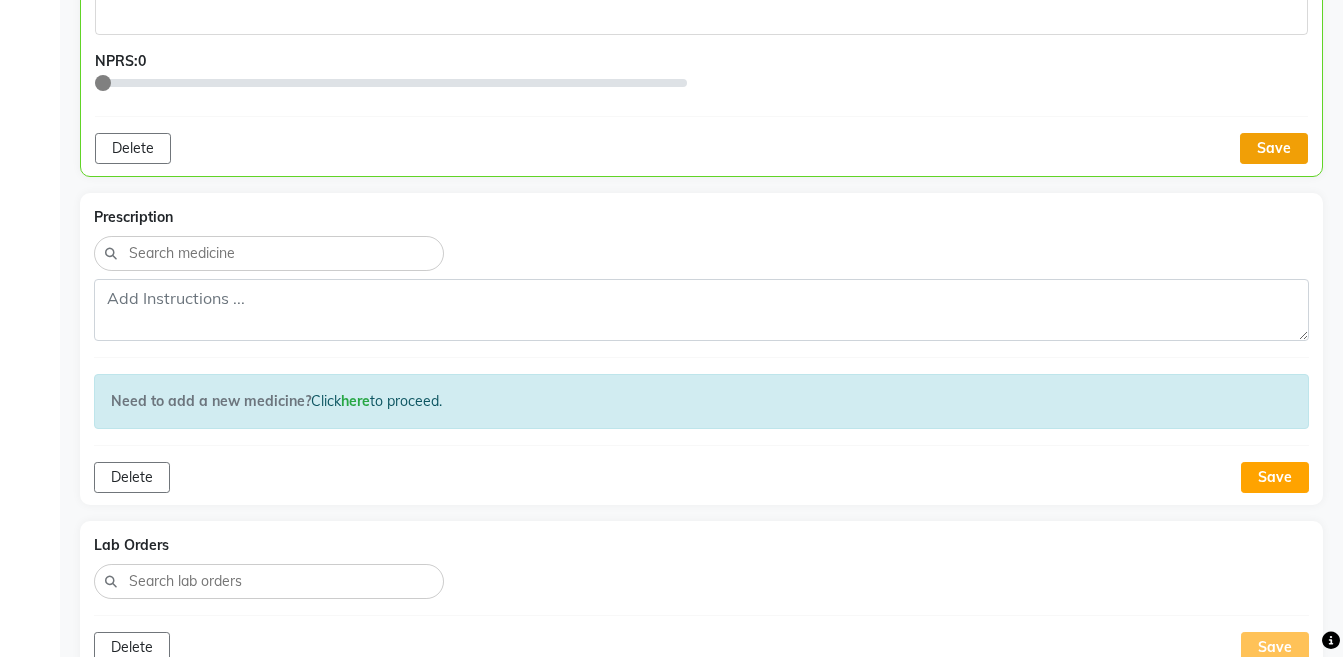 click on "Save" 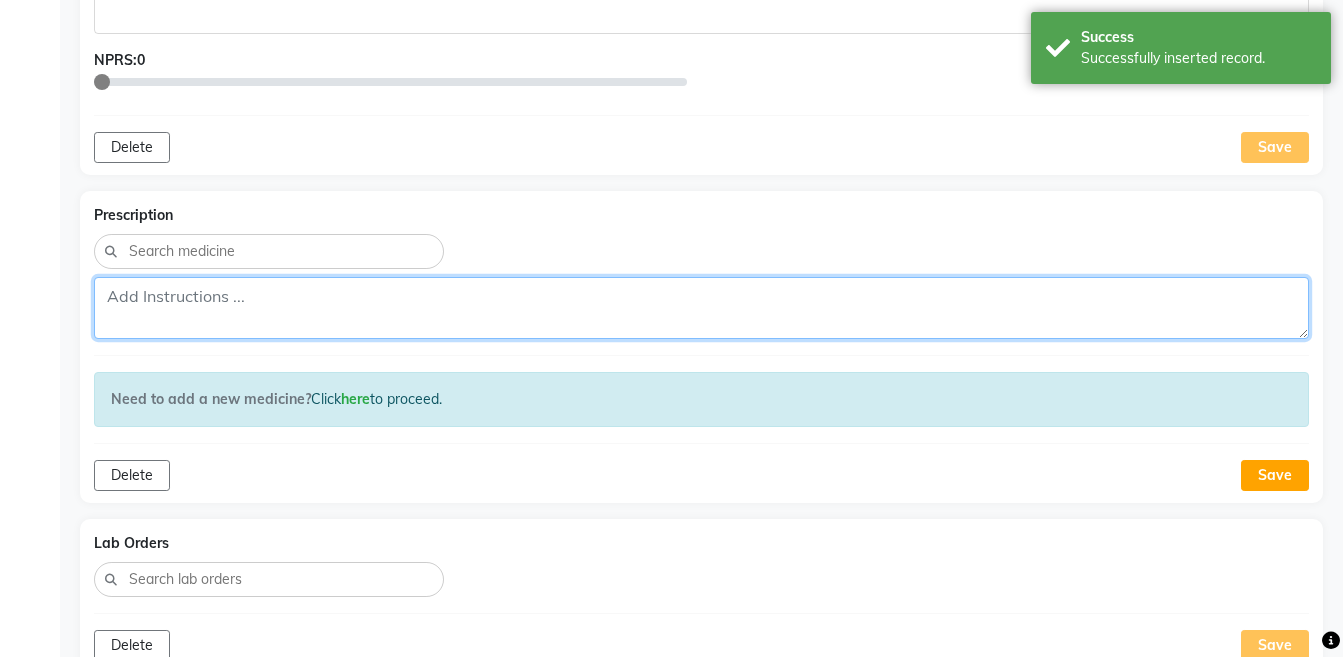 click 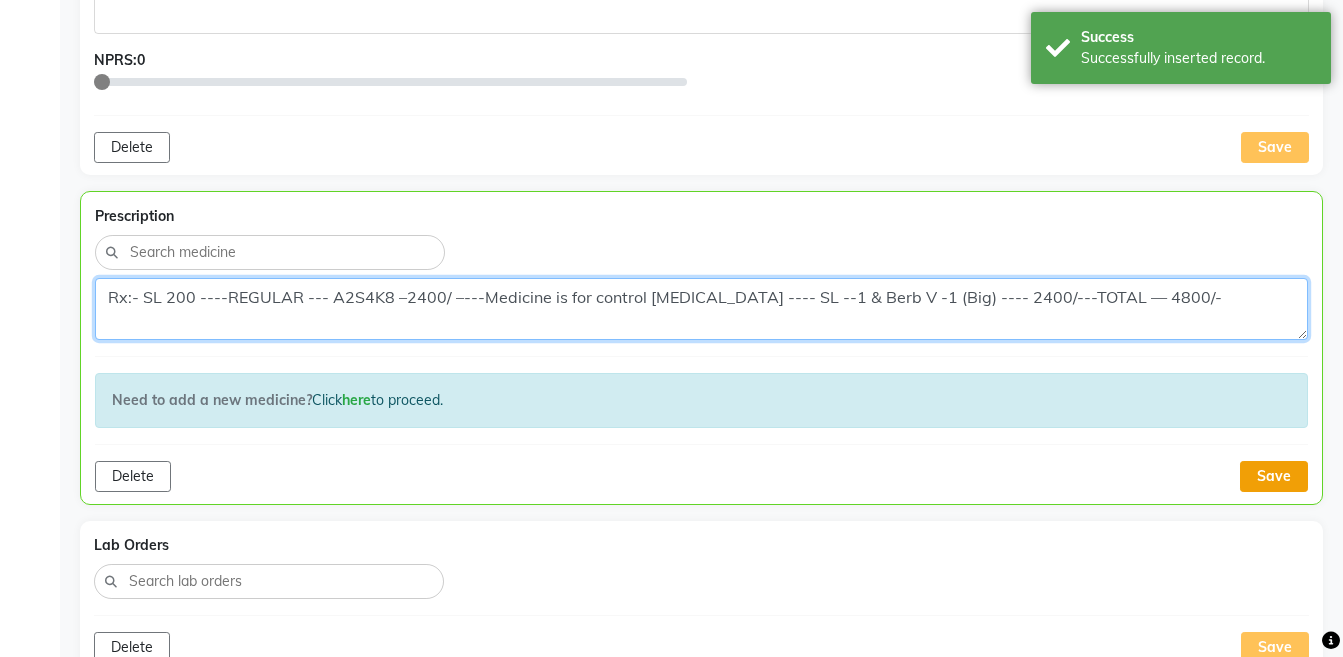 type on "Rx:- SL 200 ----REGULAR --- A2S4K8 –2400/ –---Medicine is for control Diabetes ---- SL --1 & Berb V -1 (Big) ---- 2400/---TOTAL — 4800/-" 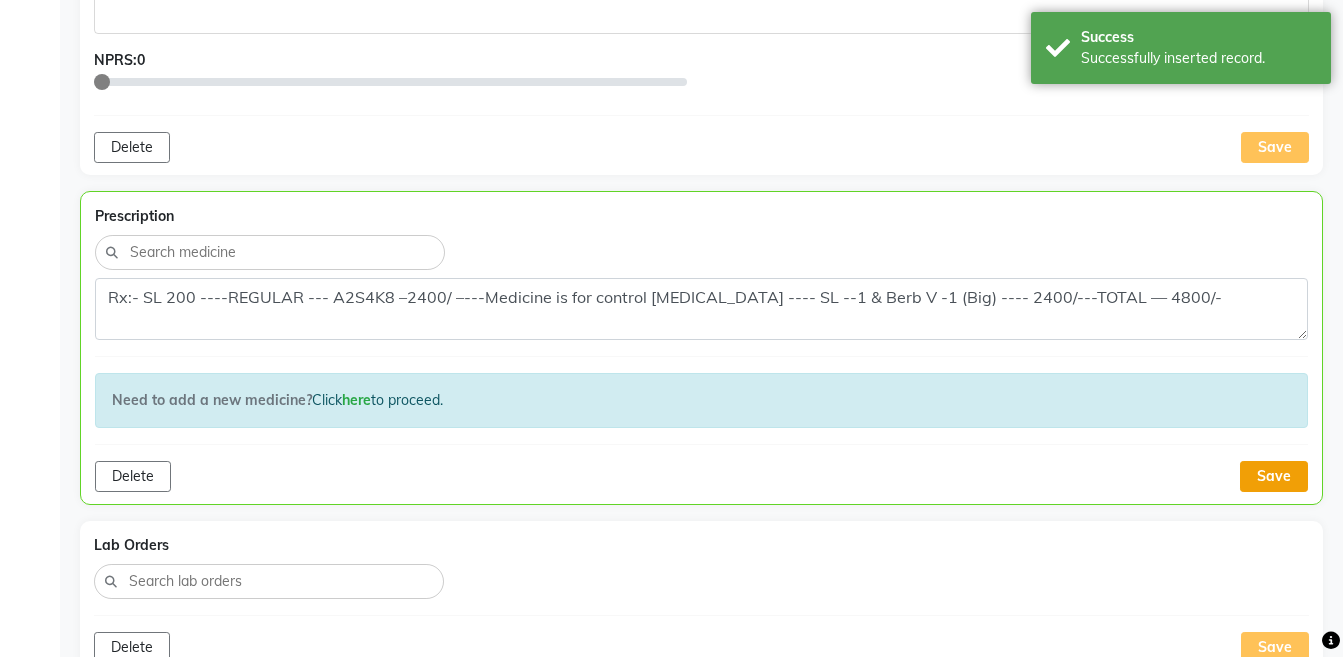 click on "Save" 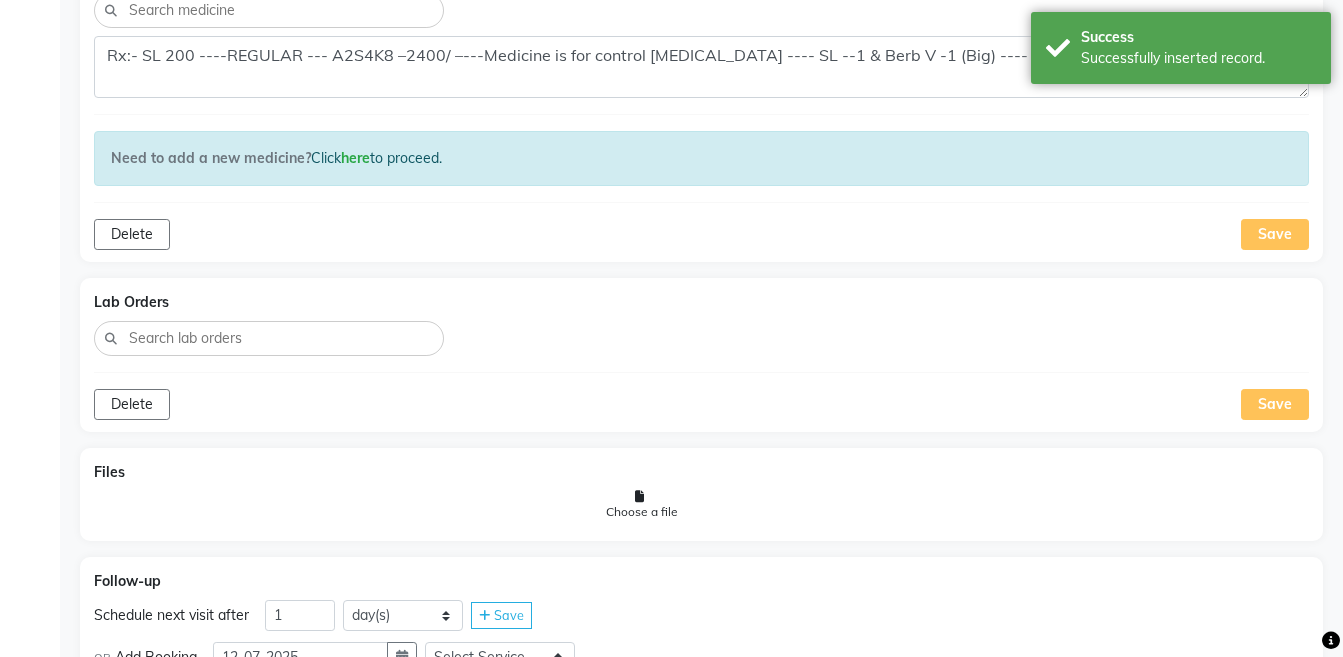 scroll, scrollTop: 1763, scrollLeft: 0, axis: vertical 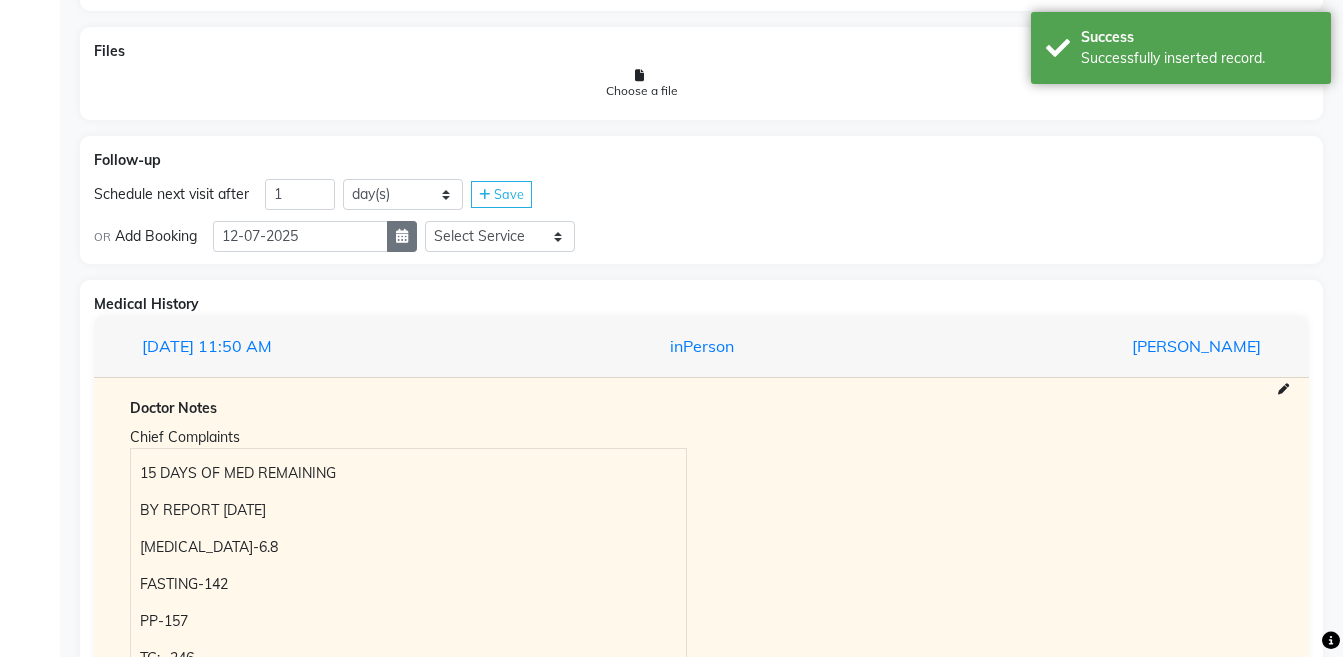 click 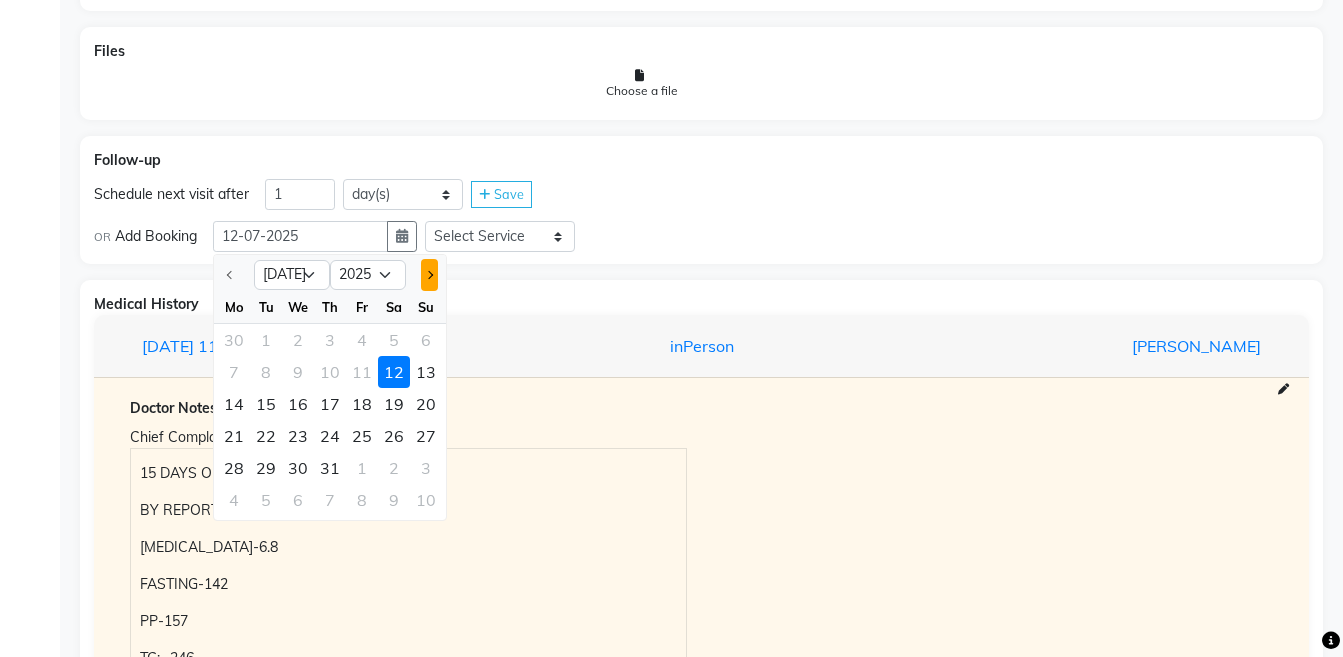 click 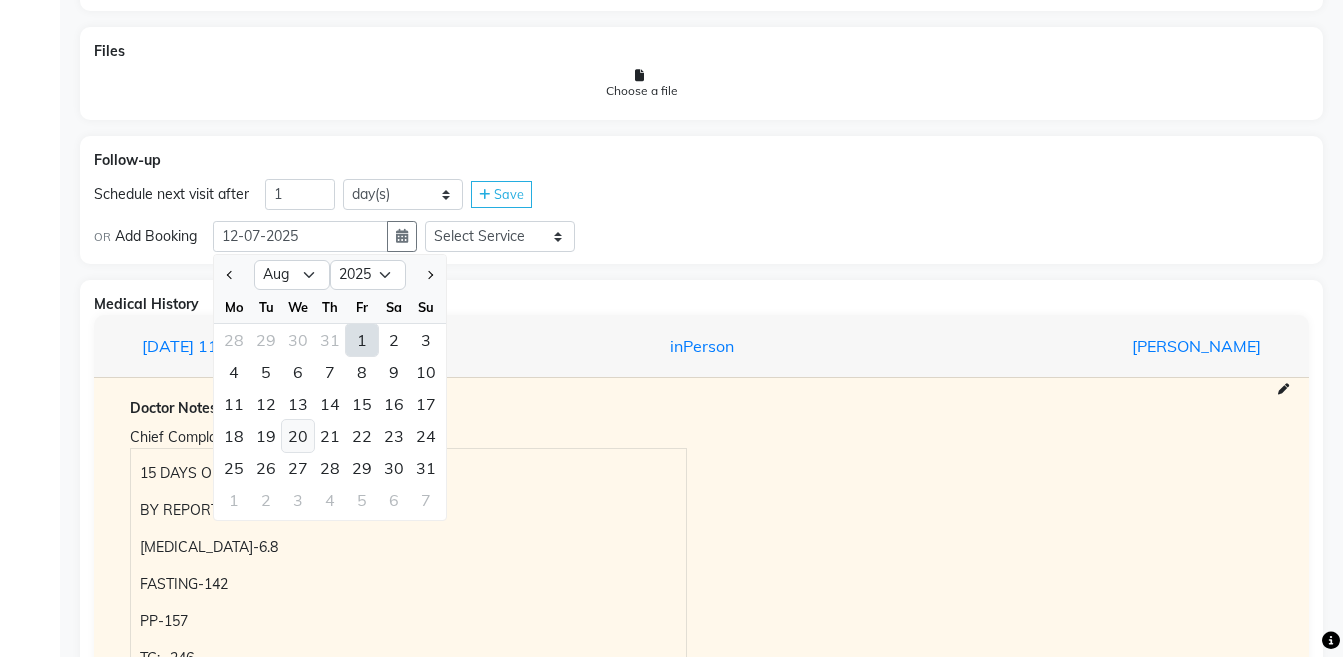 click on "20" 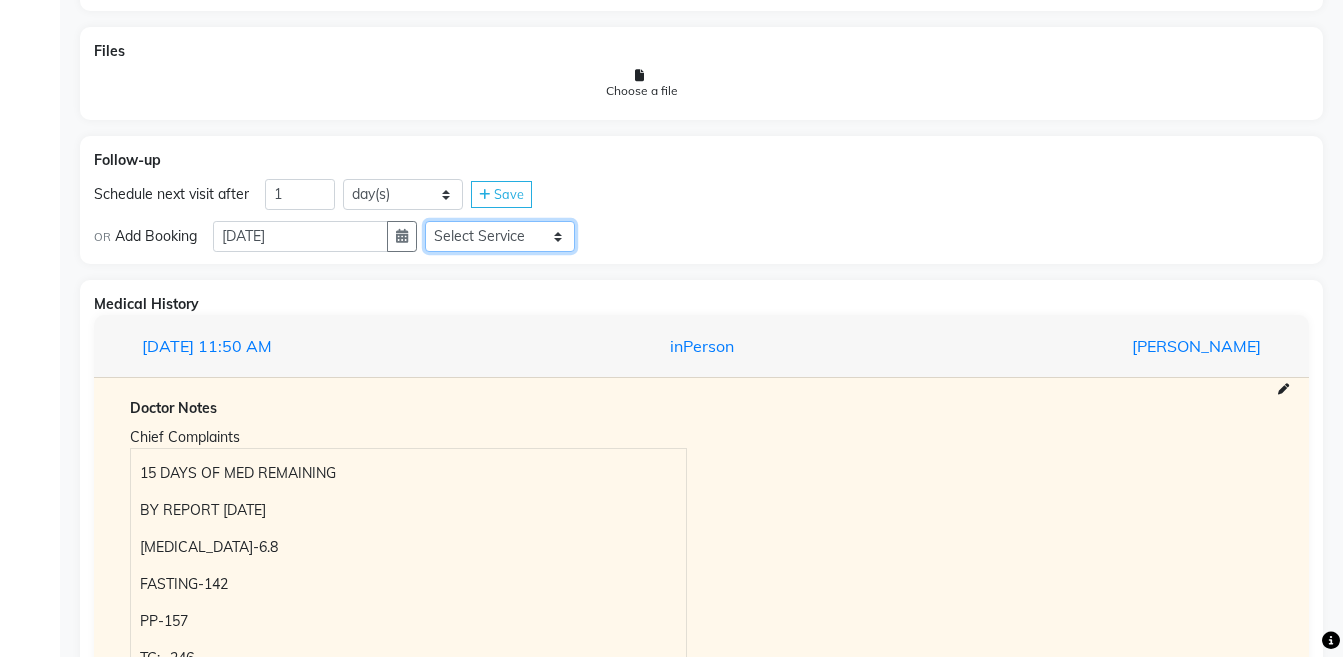 click on "Select Service  Medicine  Medicine 1  Hydra Facial  Medi Facial  Vampire Facial With Plasma  Oxygeno Facial  Anti Aging Facial  Korean Glass GLow Facial  Full Face  Upper Lip  Chin  Underarms  Full Legs & arms  Back-side  Chest  Abdomen  Yellow Peel  Black Peel  Party Peel  Glow Peel  Argi Peel  Under-arm Peel  Depigmento Peel  Anti Aging Peel  Lip Peel  Hair PRP  GFC PRP  Mesotherapy / Dermaroller  Under Eye PRP  Face PRP  Dermapen / Mesotherapt for Full Face  Dermapen / Mesotherapt for Scars  Carbon Peel  LASER BLEECH Laser Bleech  BB Glow  Indian Glass Glow  In Person - Consultation  Courier Charges in City  Courier Charges out of City  In Person - Follow Up  Hair Treatment   Skin Treatment   Online - Consultation  Online - Follow Up" 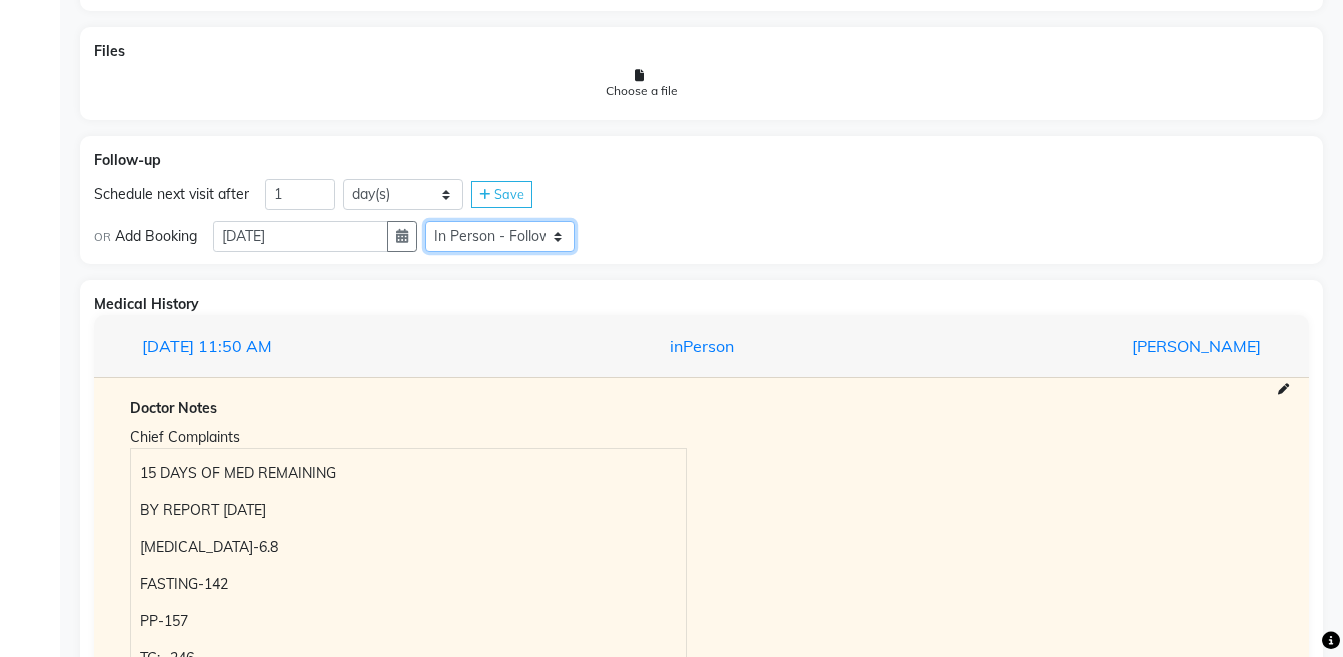 click on "Select Service  Medicine  Medicine 1  Hydra Facial  Medi Facial  Vampire Facial With Plasma  Oxygeno Facial  Anti Aging Facial  Korean Glass GLow Facial  Full Face  Upper Lip  Chin  Underarms  Full Legs & arms  Back-side  Chest  Abdomen  Yellow Peel  Black Peel  Party Peel  Glow Peel  Argi Peel  Under-arm Peel  Depigmento Peel  Anti Aging Peel  Lip Peel  Hair PRP  GFC PRP  Mesotherapy / Dermaroller  Under Eye PRP  Face PRP  Dermapen / Mesotherapt for Full Face  Dermapen / Mesotherapt for Scars  Carbon Peel  LASER BLEECH Laser Bleech  BB Glow  Indian Glass Glow  In Person - Consultation  Courier Charges in City  Courier Charges out of City  In Person - Follow Up  Hair Treatment   Skin Treatment   Online - Consultation  Online - Follow Up" 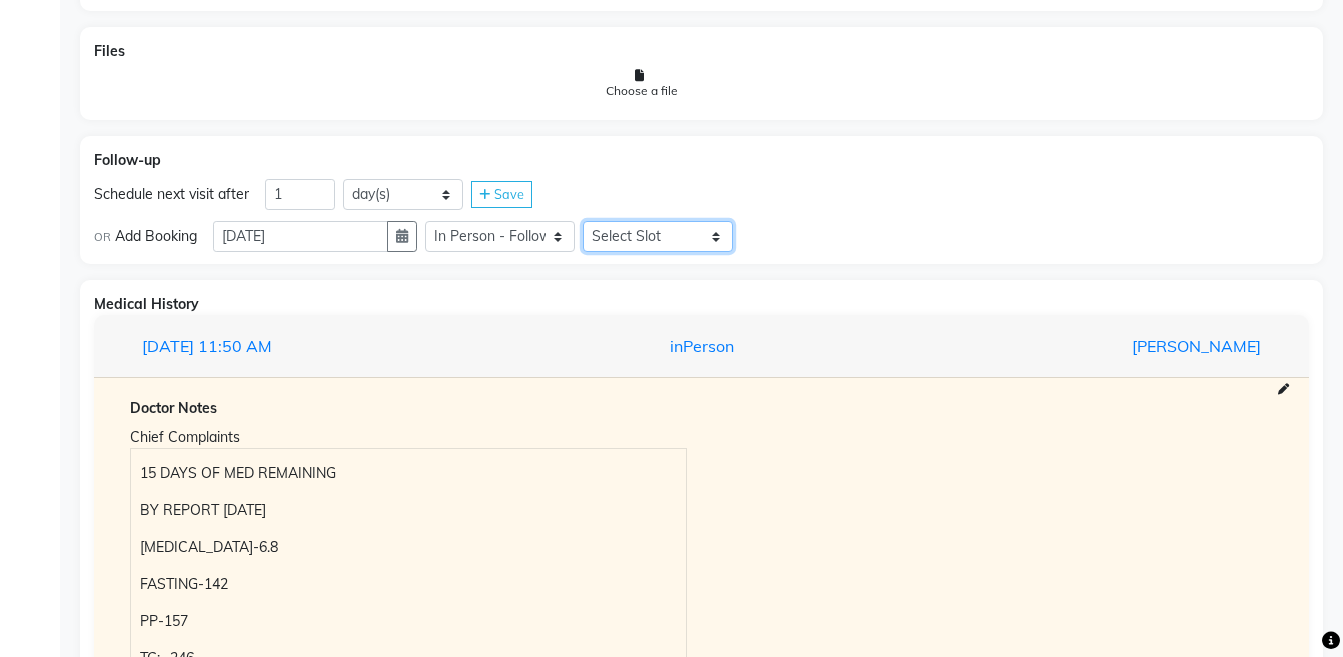 click on "Select Slot 10:15 10:45 11:00 11:15 11:30 11:45 12:15 12:45 13:00 13:15 13:30 13:45 14:00 14:15 14:30 14:45 15:15 15:45 16:00 16:15 16:30 16:45 17:00 17:15 17:30 17:45 18:00 18:15 18:30 18:45 19:00 19:15 19:30 19:45 20:00 20:15 20:30 20:45 21:00 21:15 21:30 21:45" 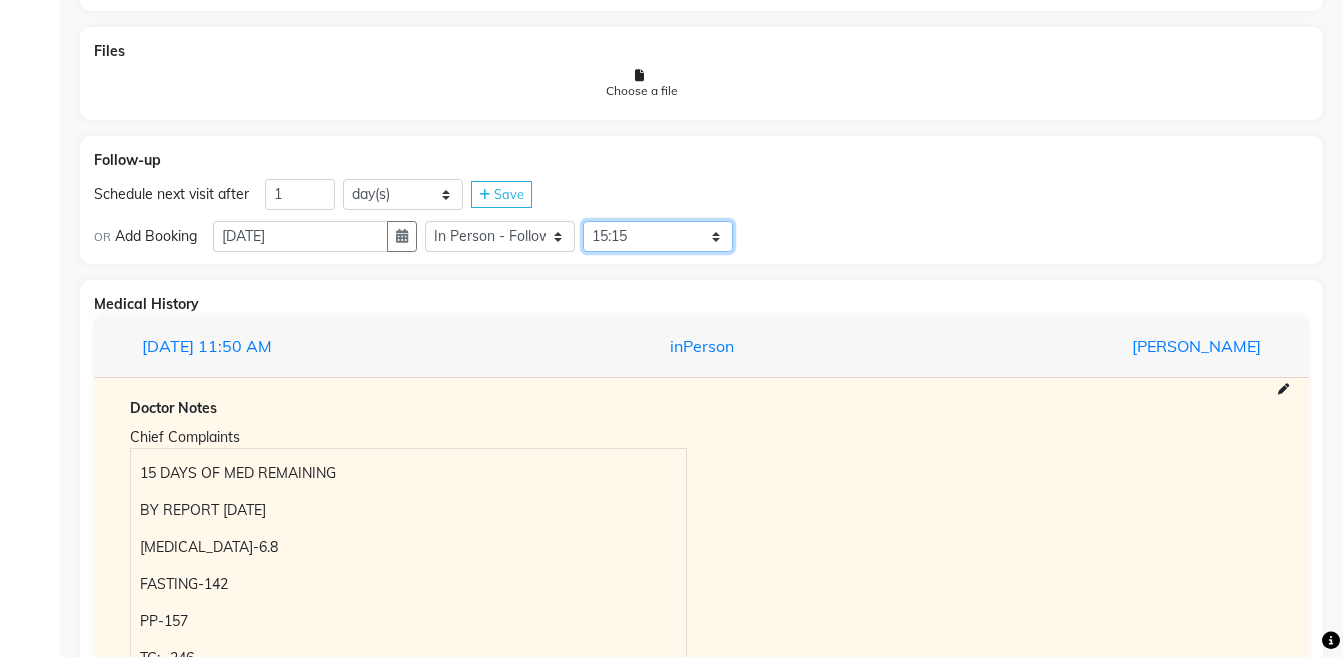 click on "Select Slot 10:15 10:45 11:00 11:15 11:30 11:45 12:15 12:45 13:00 13:15 13:30 13:45 14:00 14:15 14:30 14:45 15:15 15:45 16:00 16:15 16:30 16:45 17:00 17:15 17:30 17:45 18:00 18:15 18:30 18:45 19:00 19:15 19:30 19:45 20:00 20:15 20:30 20:45 21:00 21:15 21:30 21:45" 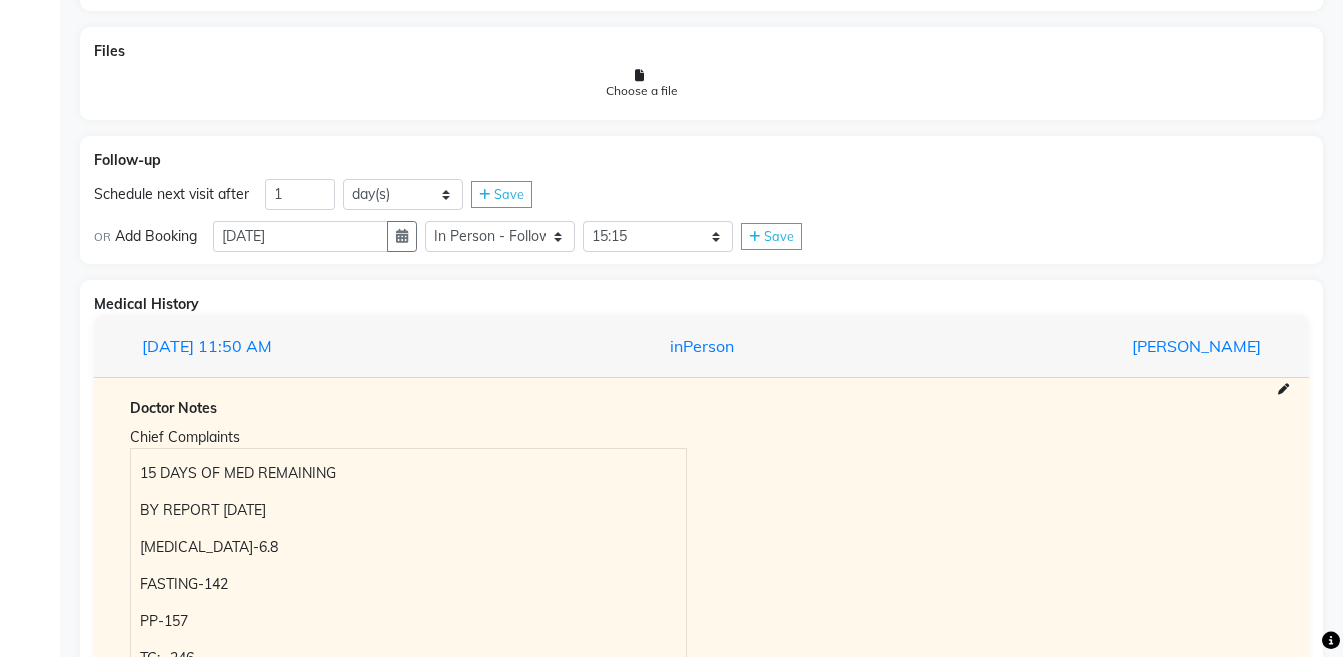 click on "Save" 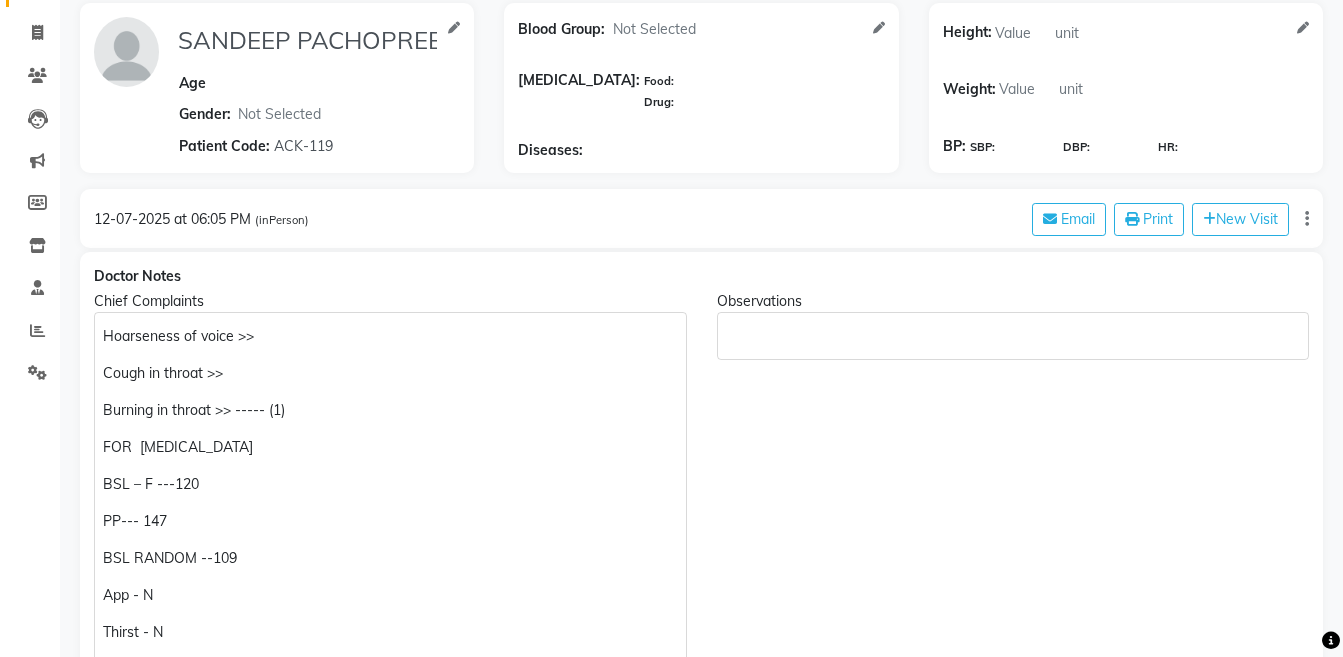 scroll, scrollTop: 0, scrollLeft: 0, axis: both 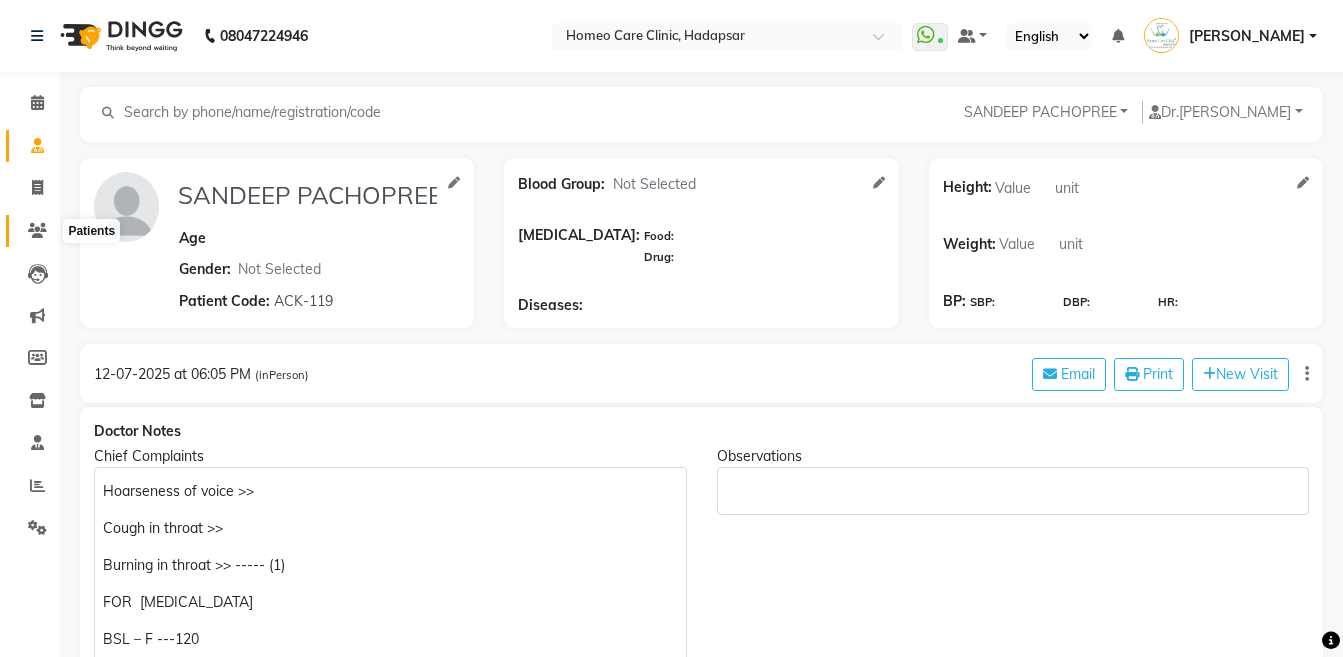 click 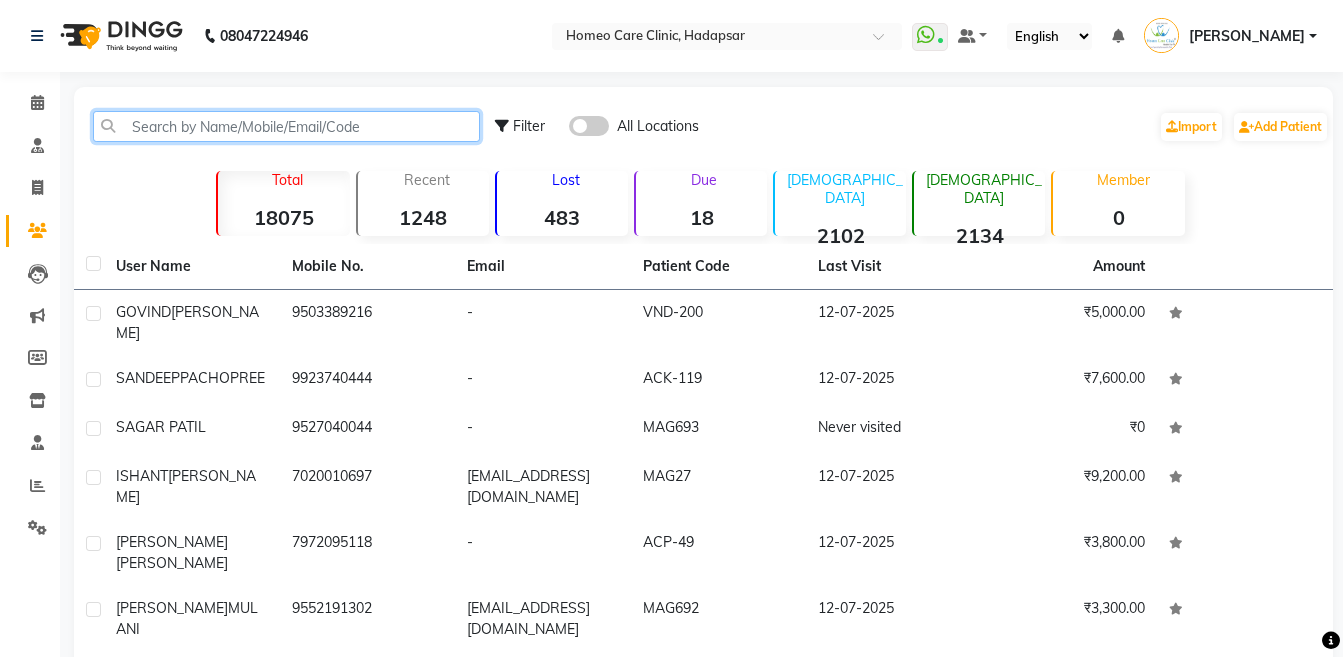 click 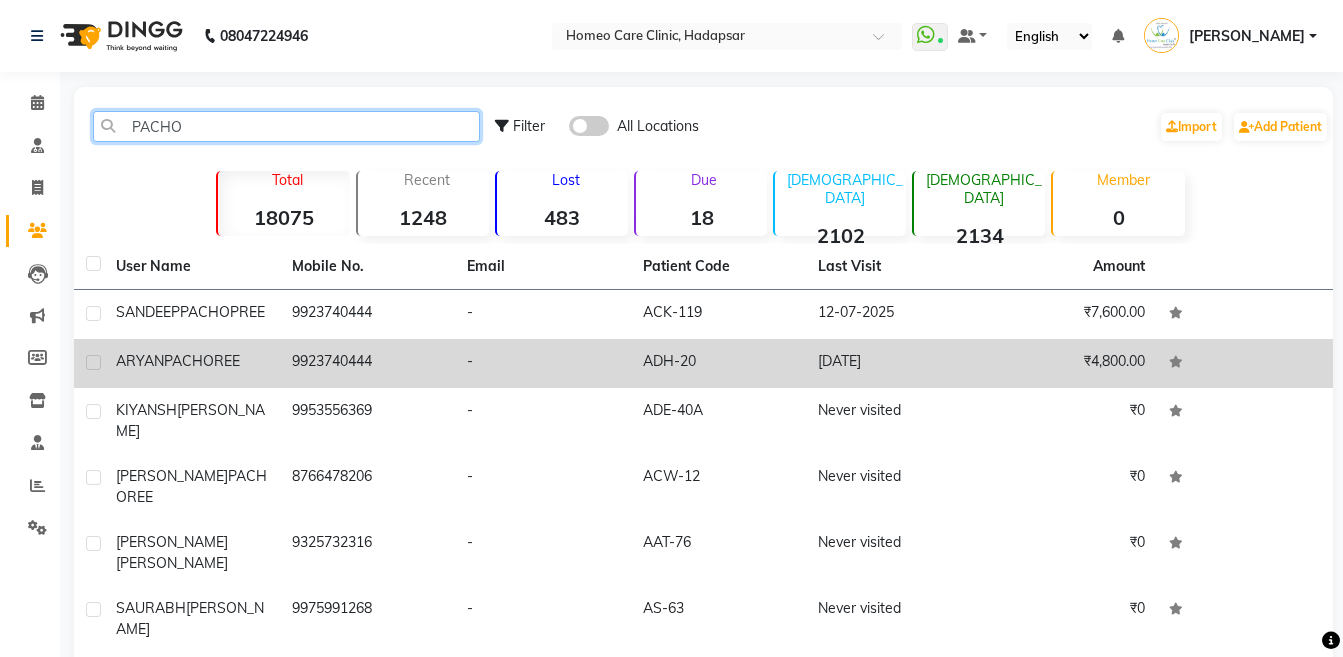 type on "PACHO" 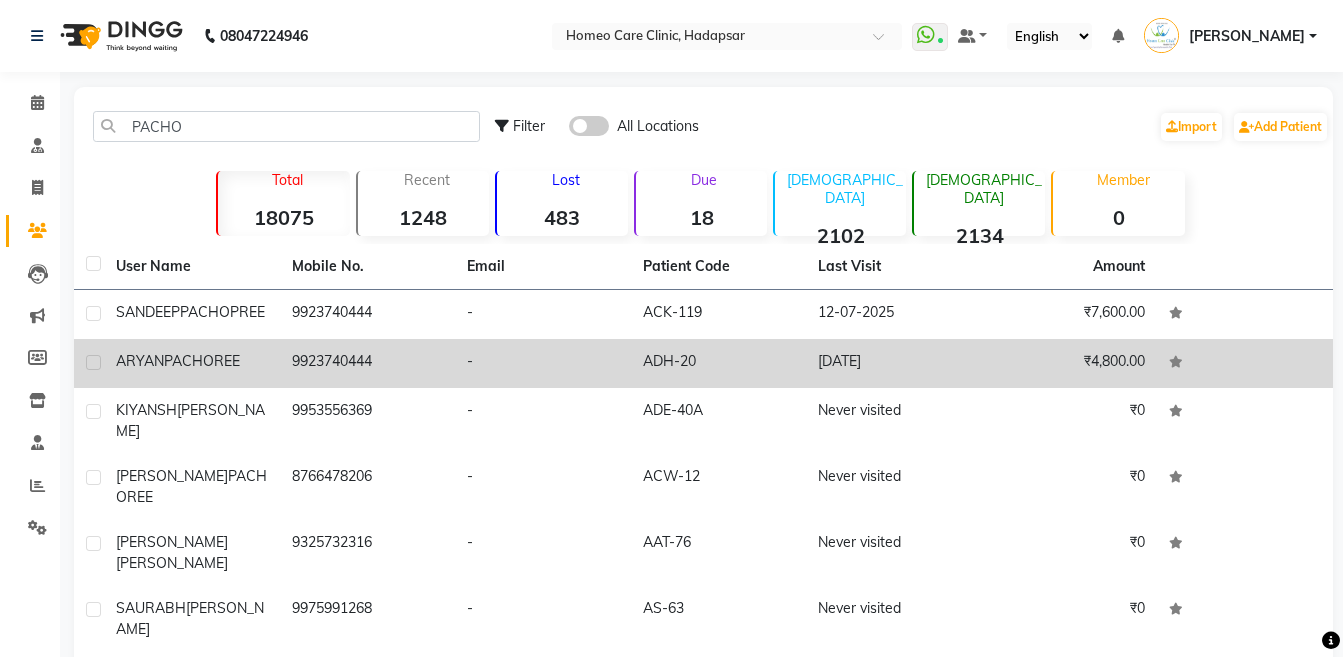 click on "PACHOREE" 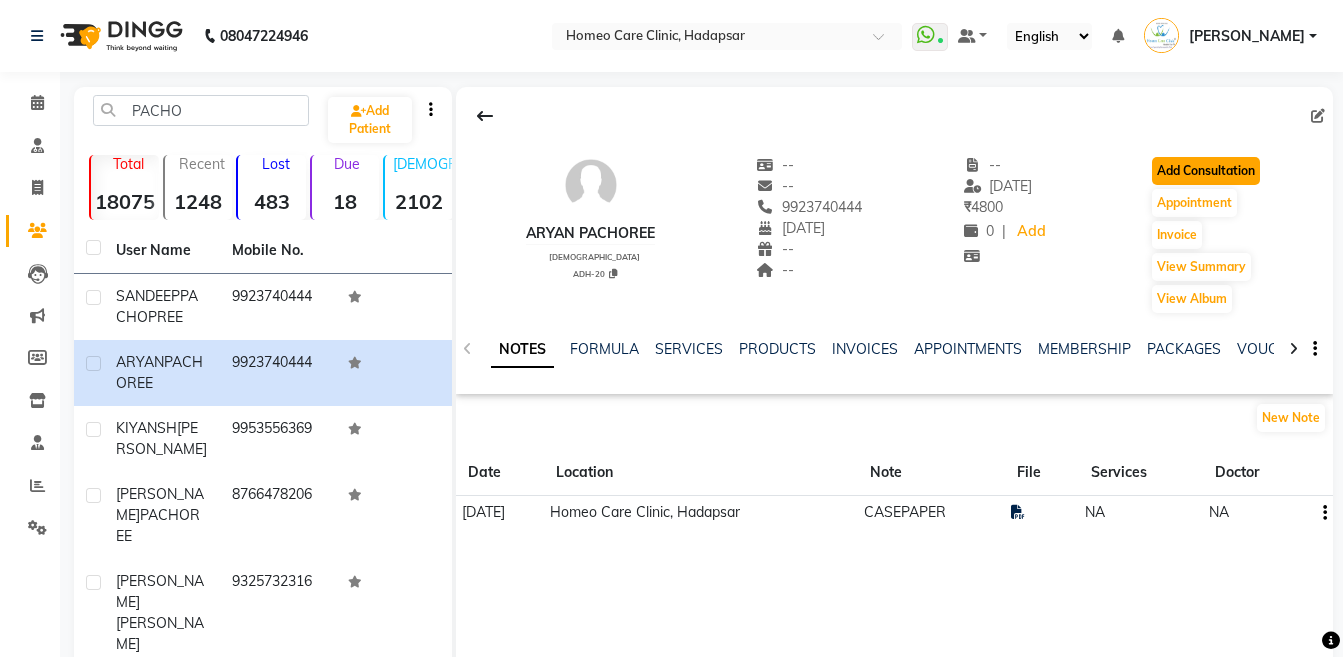 click on "Add Consultation" 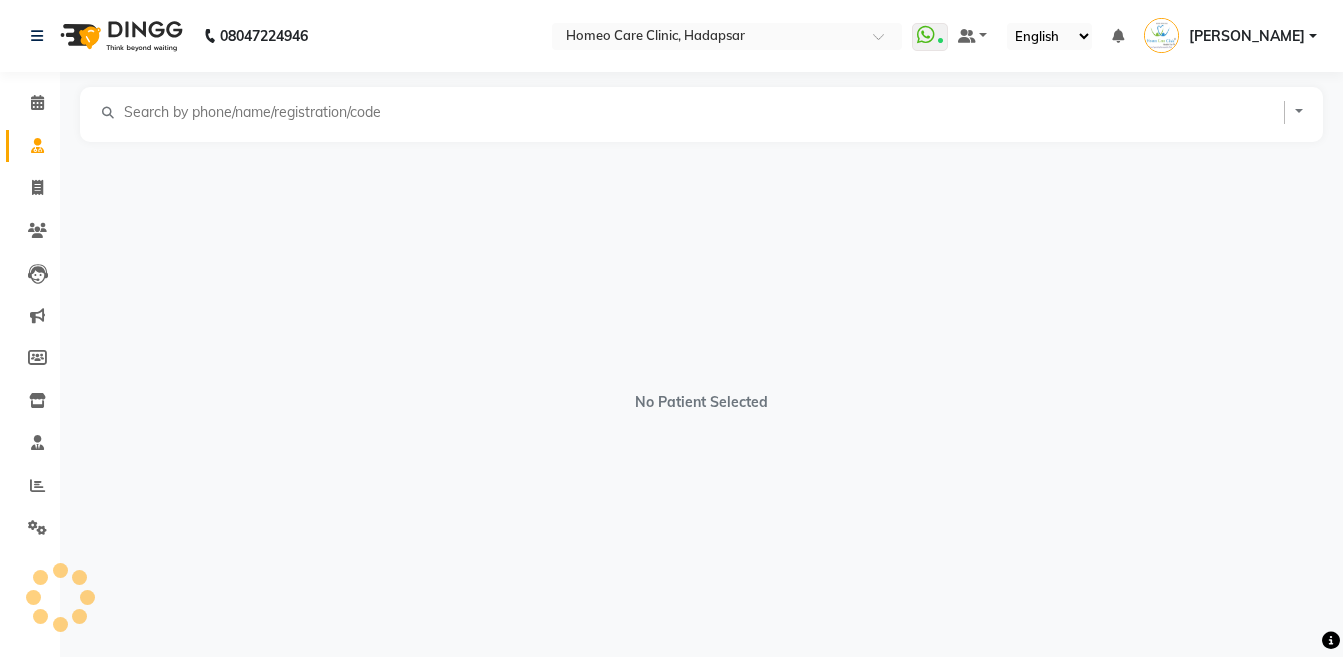 select on "male" 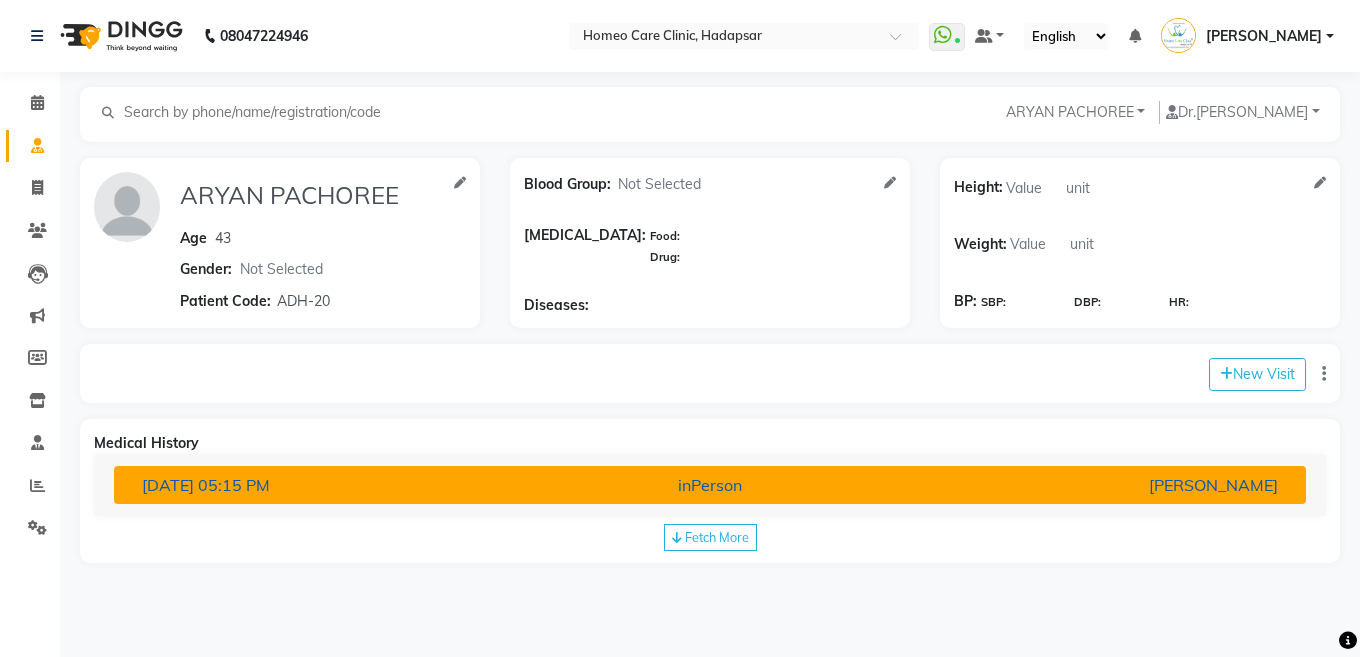click on "[PERSON_NAME]" at bounding box center [1098, 485] 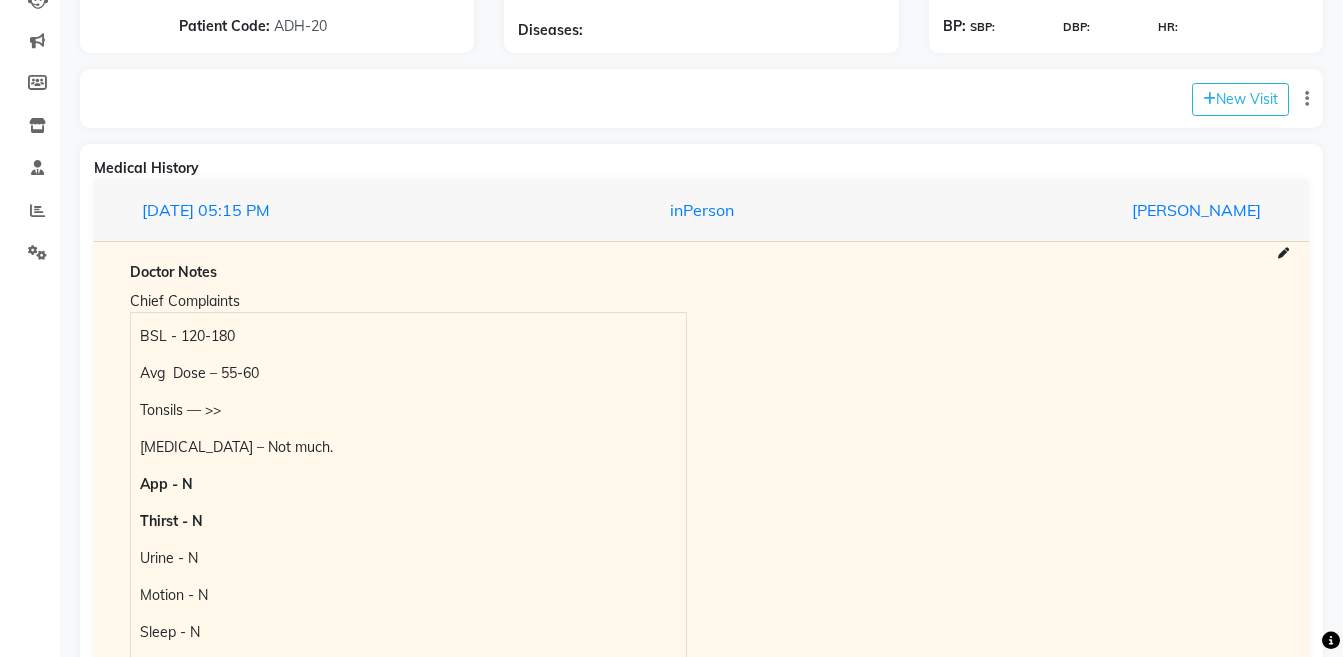 scroll, scrollTop: 309, scrollLeft: 0, axis: vertical 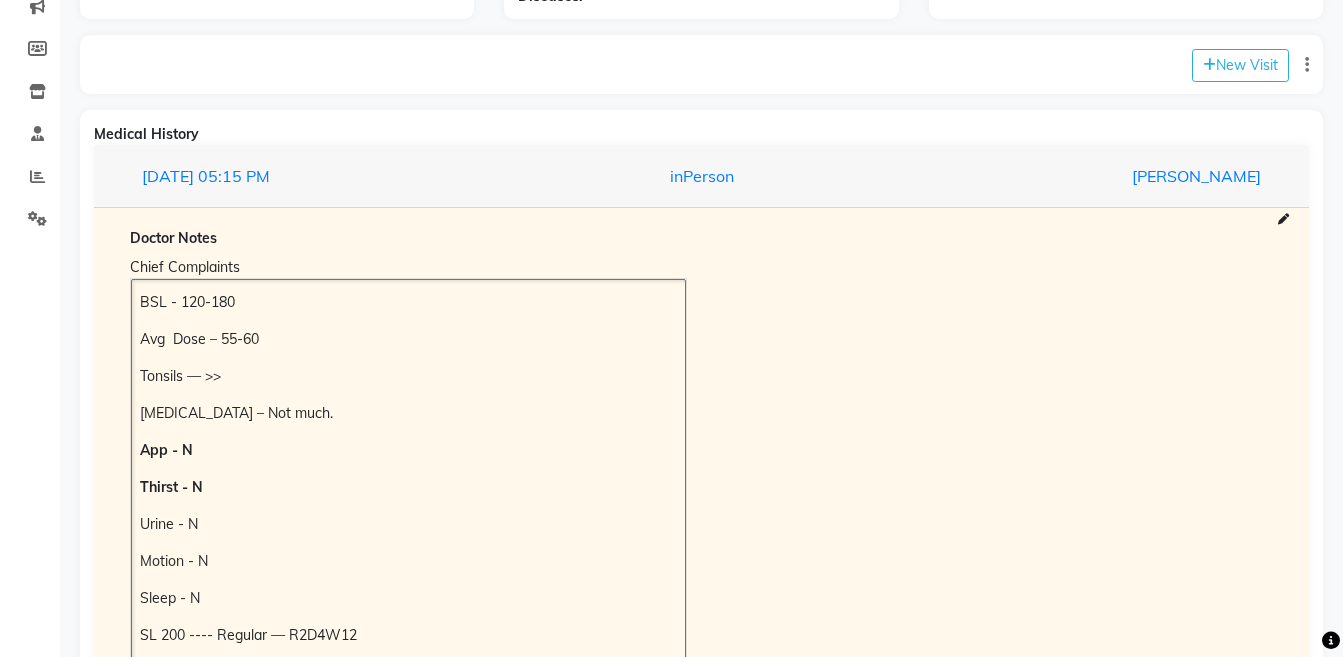 click on "BSL - 120-180 Avg  Dose – 55-60  Tonsils — >> Dandruff – Not much. App - N Thirst - N Urine - N Motion - N Sleep - N SL 200 ---- Regular — R2D4W12 Tonsils ---- T2N4P6 ----4800/-" at bounding box center [408, 488] 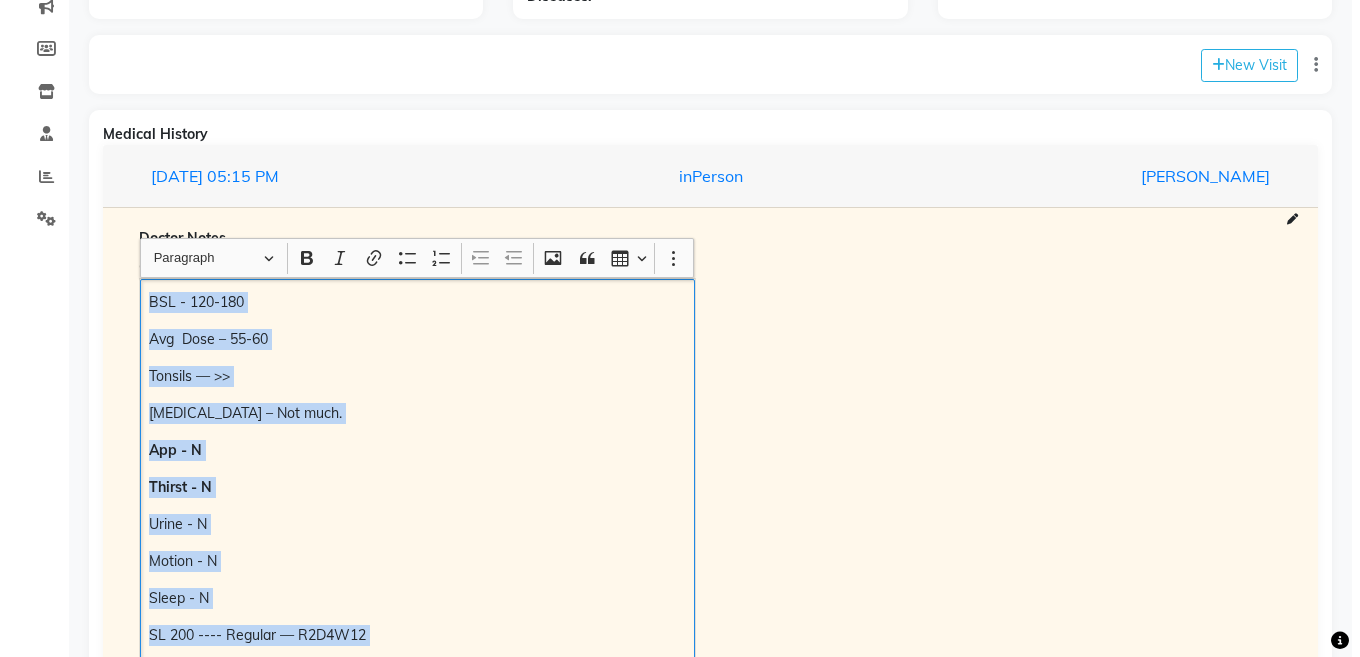 scroll, scrollTop: 334, scrollLeft: 0, axis: vertical 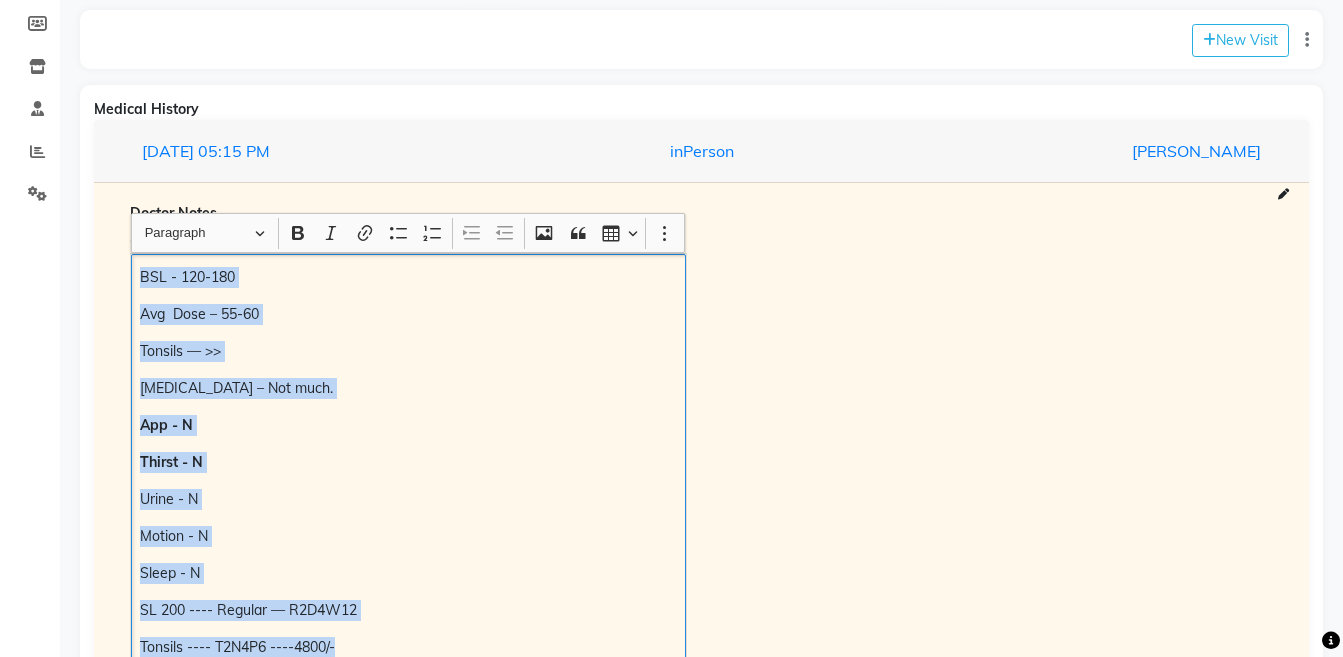 copy on "BSL - 120-180 Avg  Dose – 55-60  Tonsils — >> Dandruff – Not much. App - N Thirst - N Urine - N Motion - N Sleep - N SL 200 ---- Regular — R2D4W12 Tonsils ---- T2N4P6 ----4800/-" 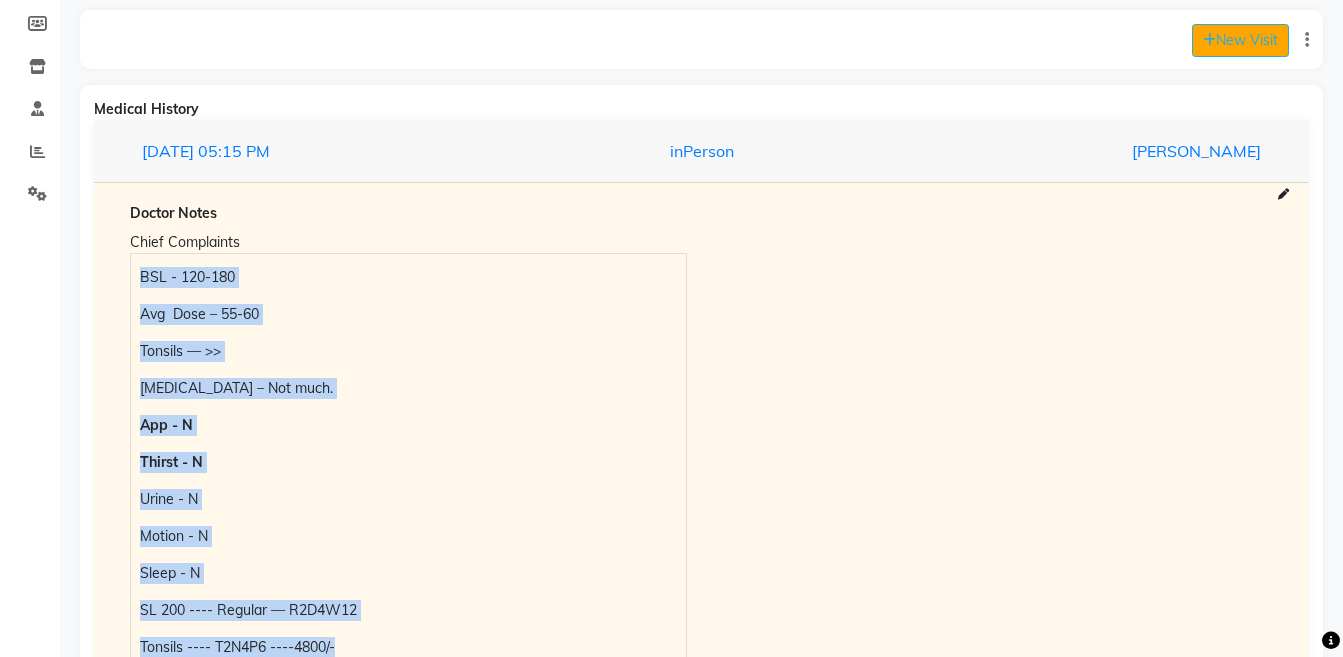 click on "New Visit" 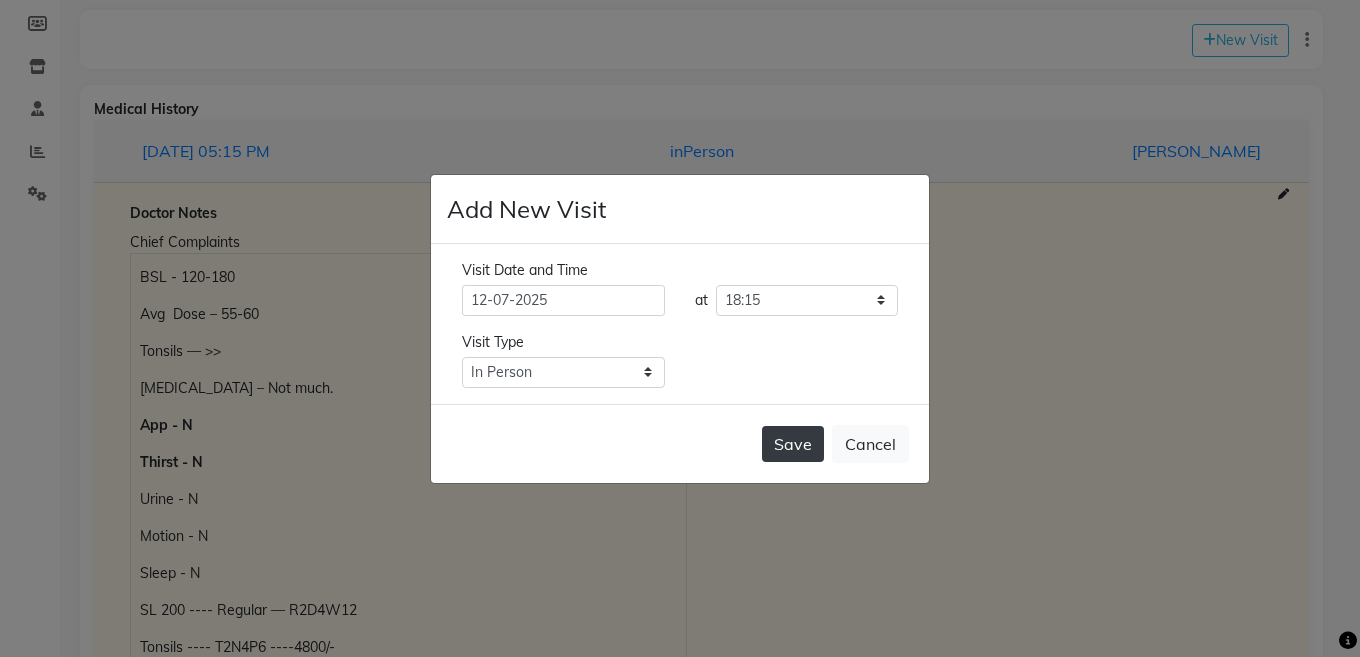 click on "Save" 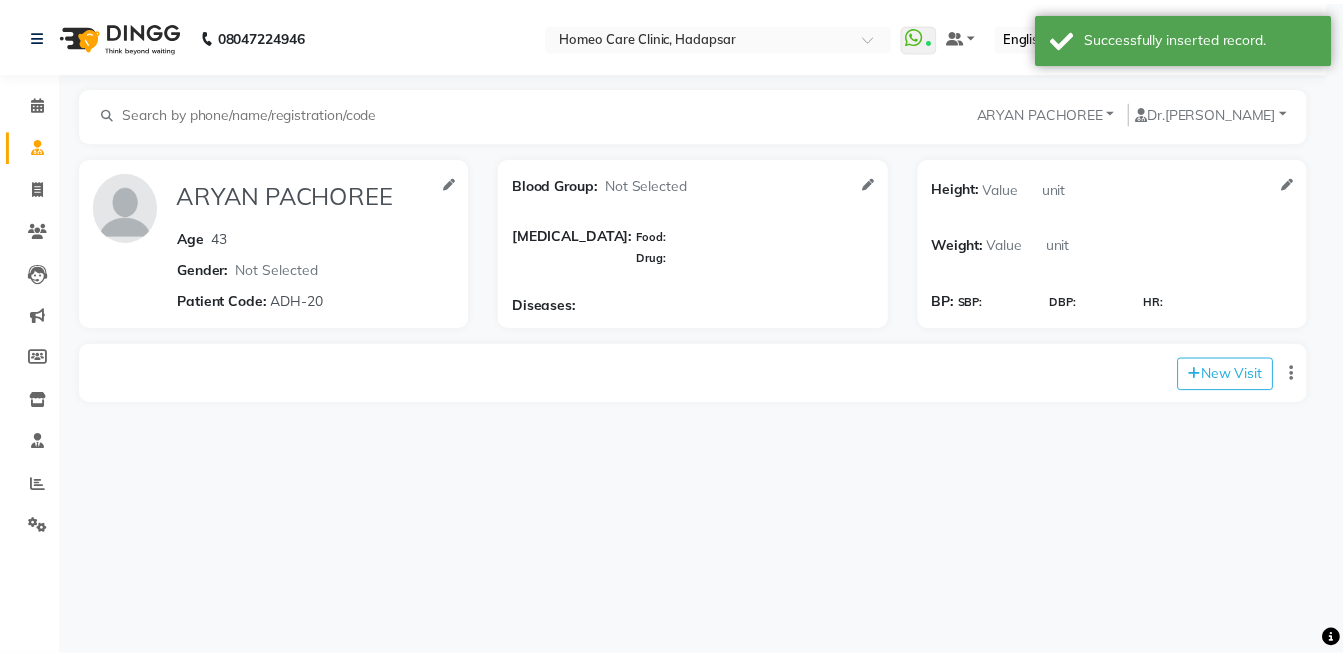 scroll, scrollTop: 0, scrollLeft: 0, axis: both 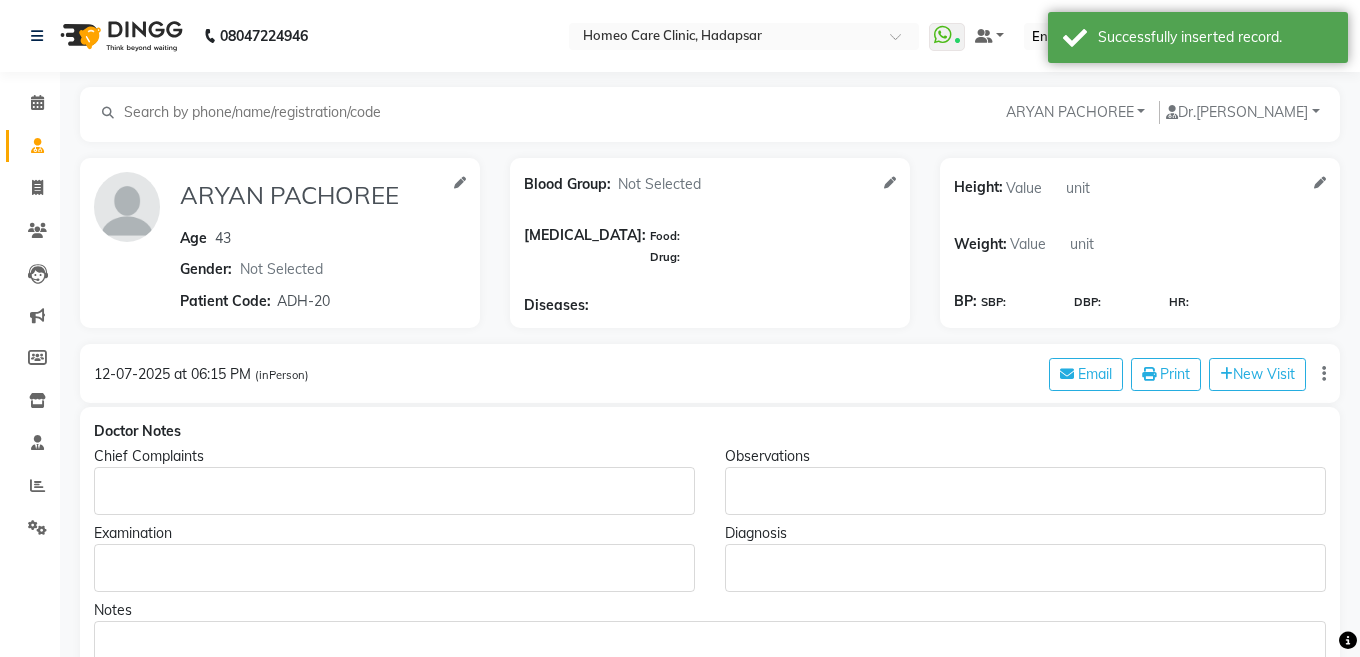 type on "ARYAN PACHOREE" 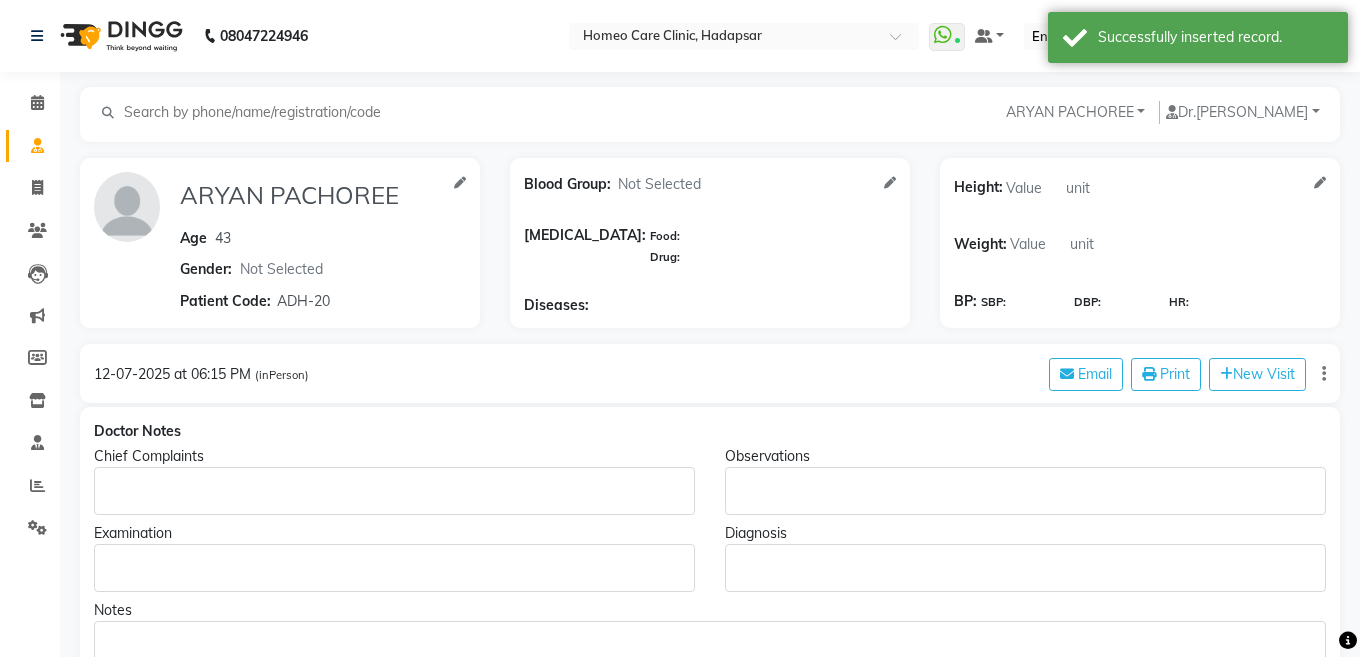 type on "43" 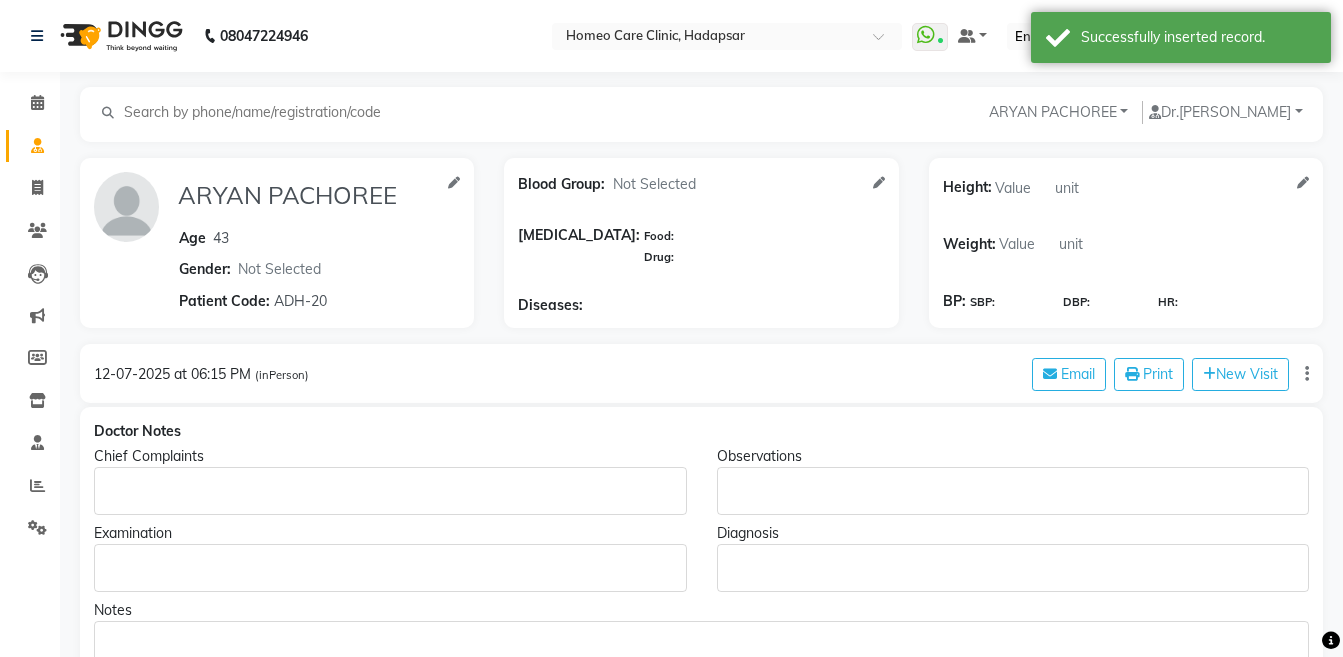 click 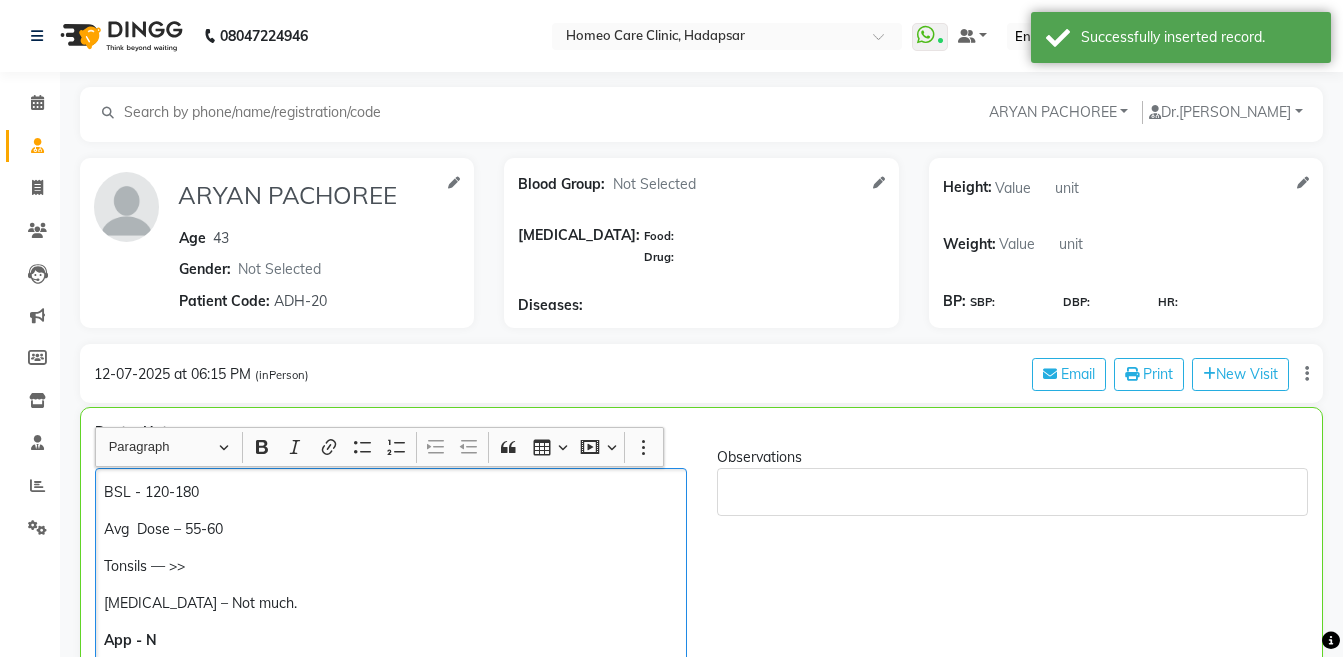 scroll, scrollTop: 234, scrollLeft: 0, axis: vertical 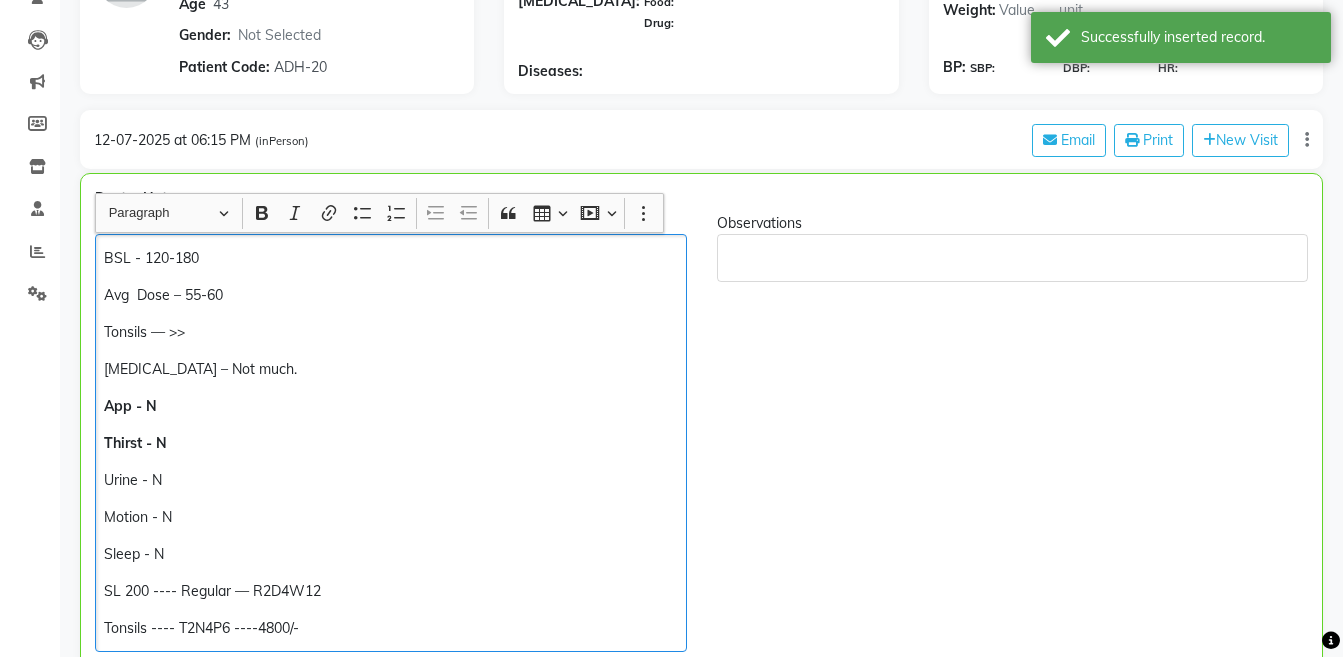 click on "Avg  Dose – 55-60" 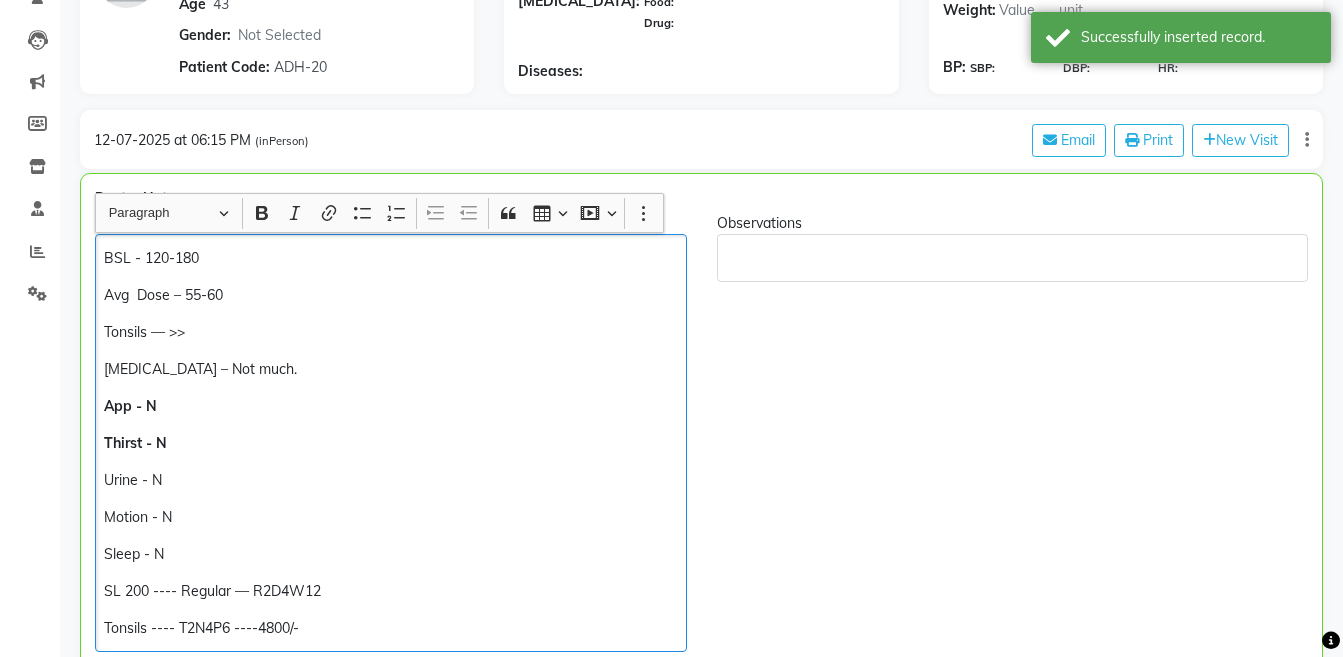 type 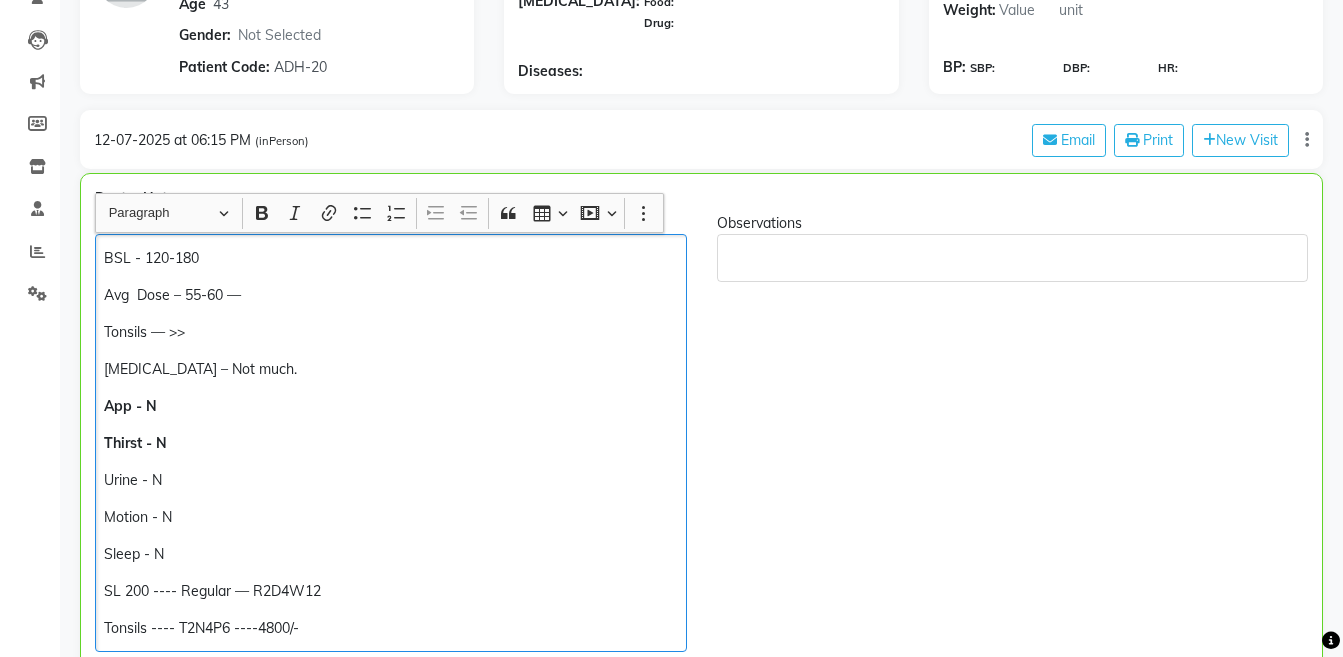 click on "Avg  Dose – 55-60 —" 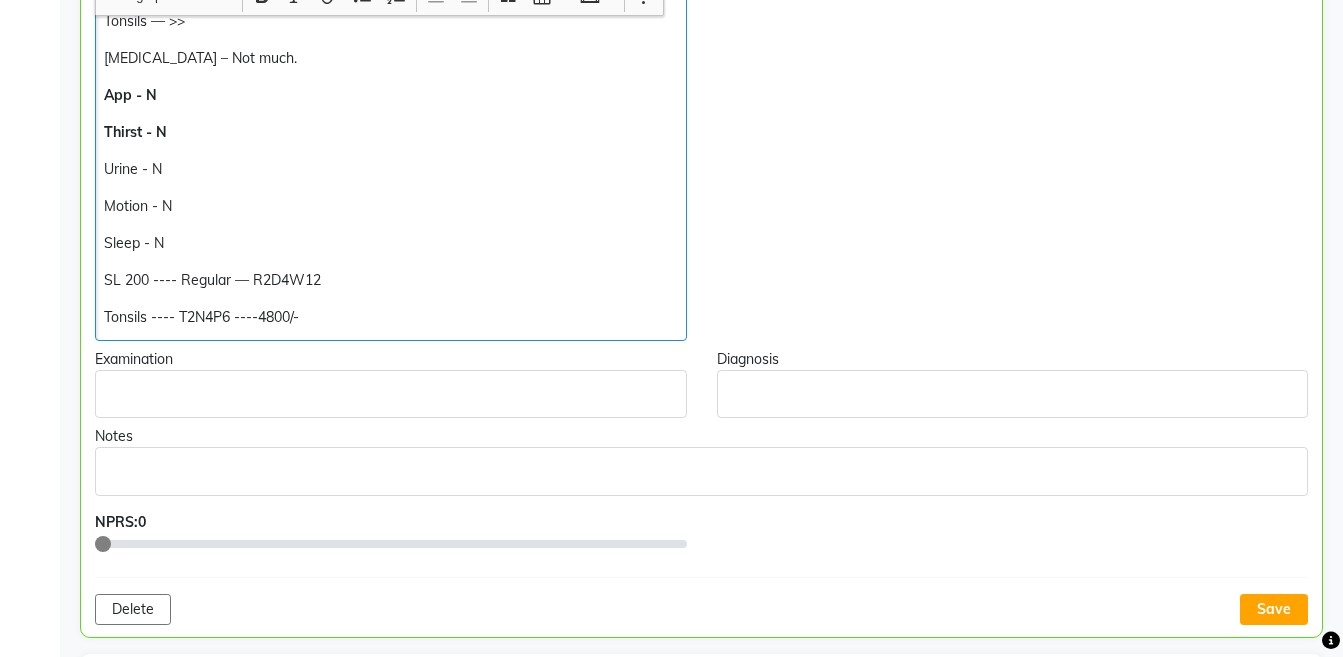 scroll, scrollTop: 580, scrollLeft: 0, axis: vertical 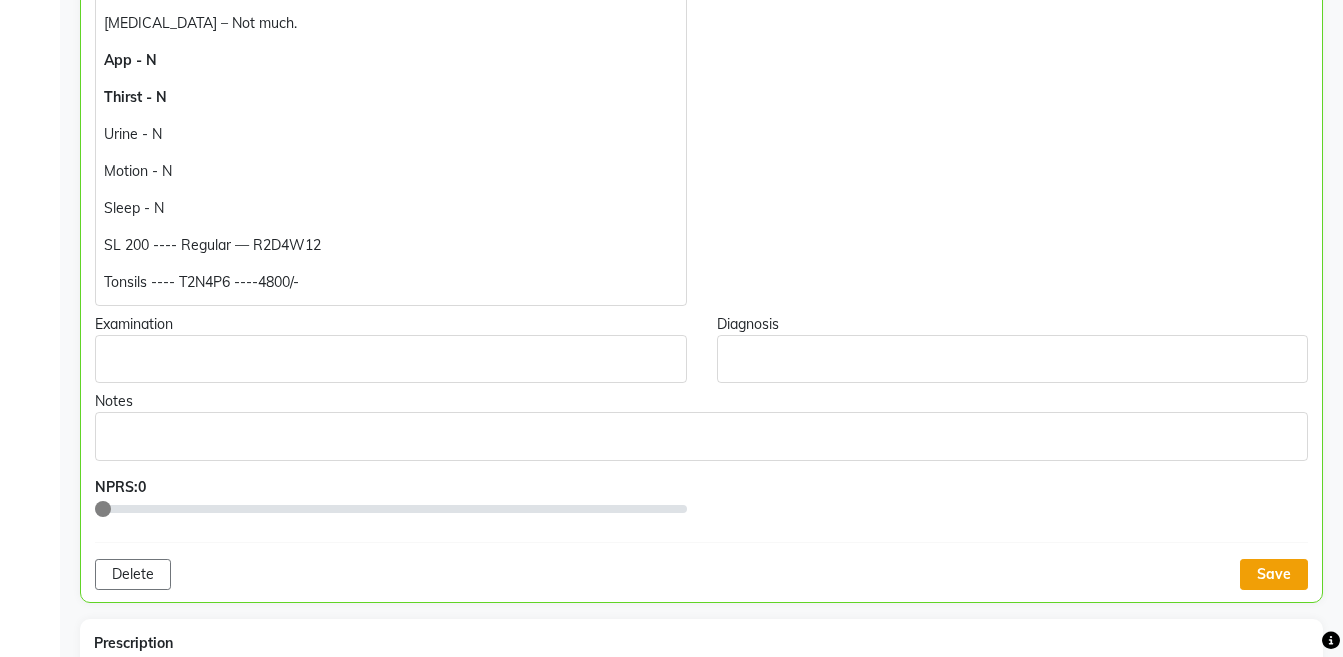 click on "Save" 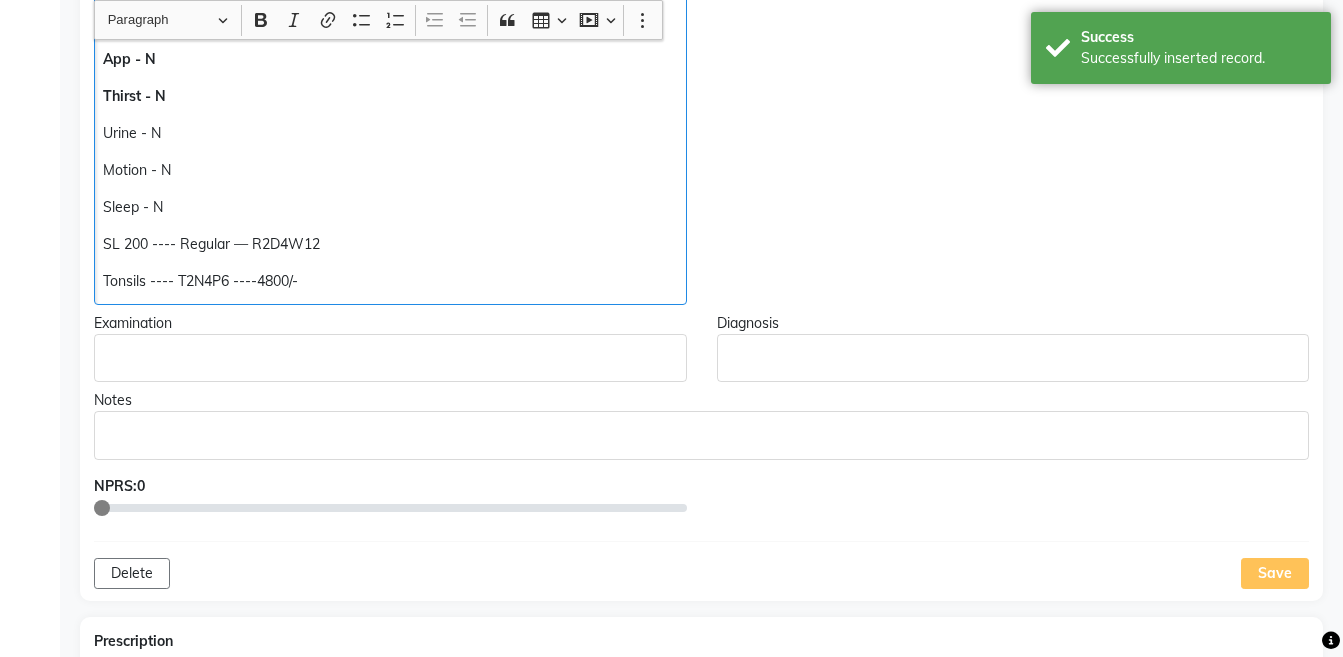 click on "Tonsils ---- T2N4P6 ----4800/-" 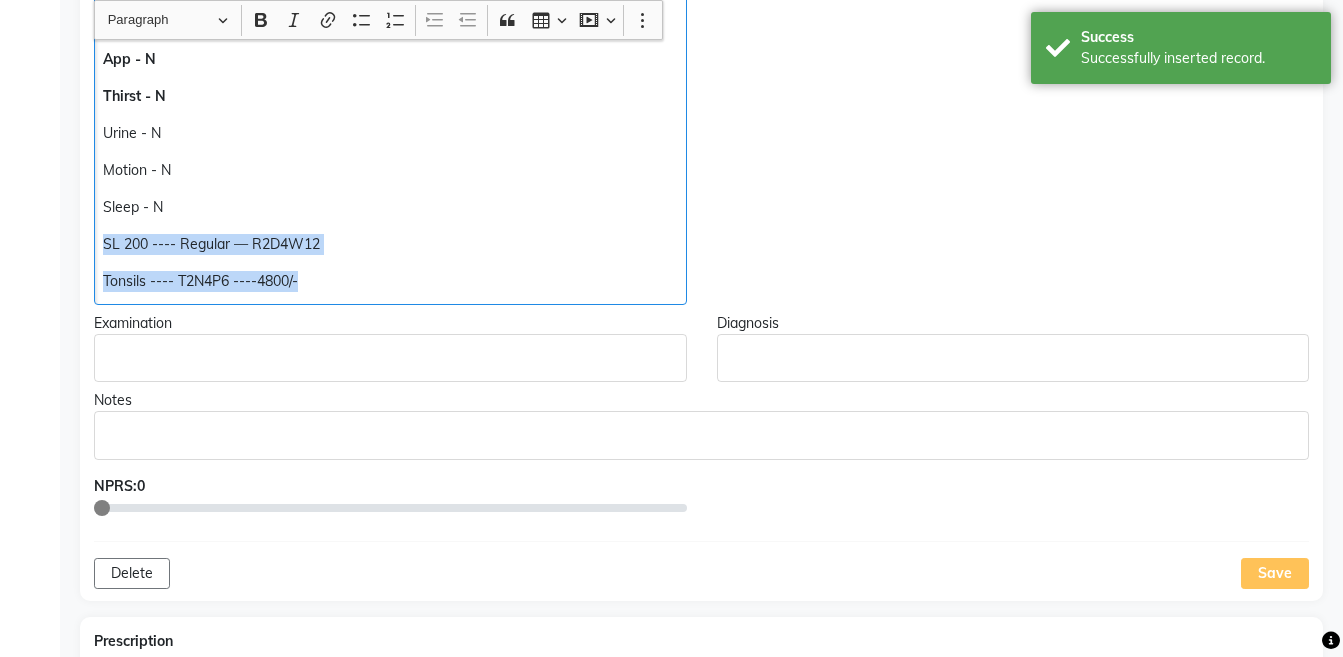 copy on "SL 200 ---- Regular — R2D4W12 Tonsils ---- T2N4P6 ----4800/-" 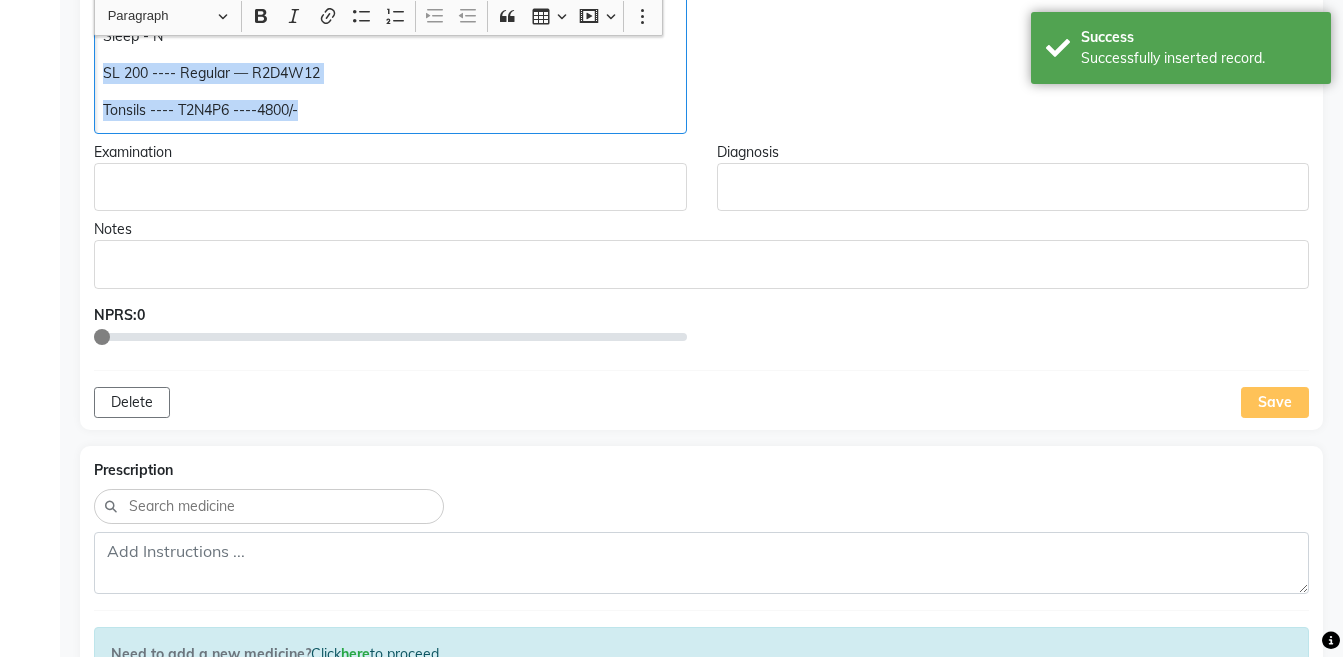 scroll, scrollTop: 761, scrollLeft: 0, axis: vertical 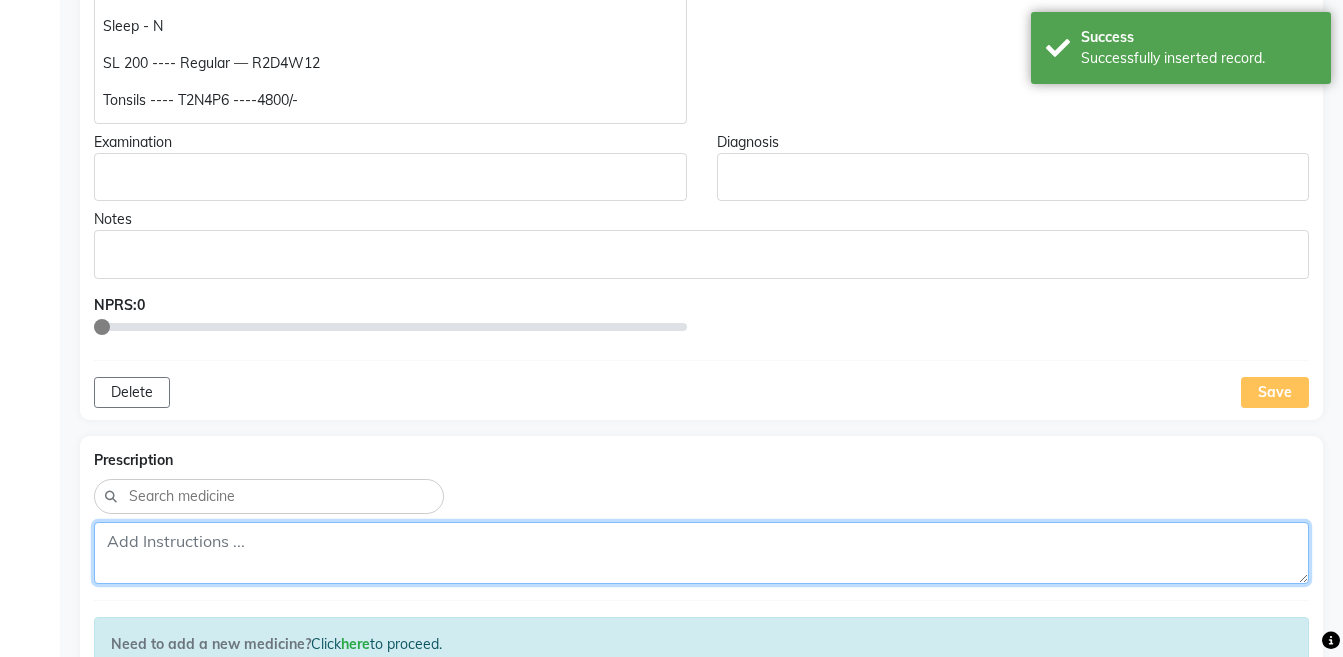 click 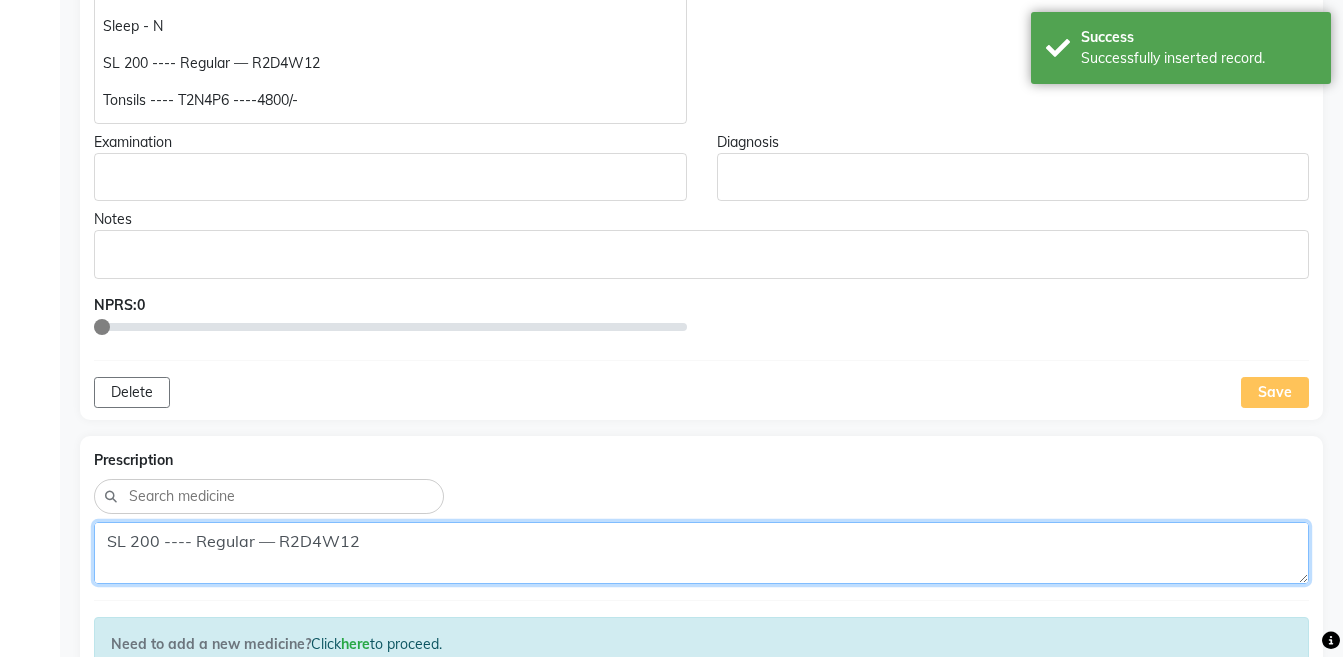 scroll, scrollTop: 16, scrollLeft: 0, axis: vertical 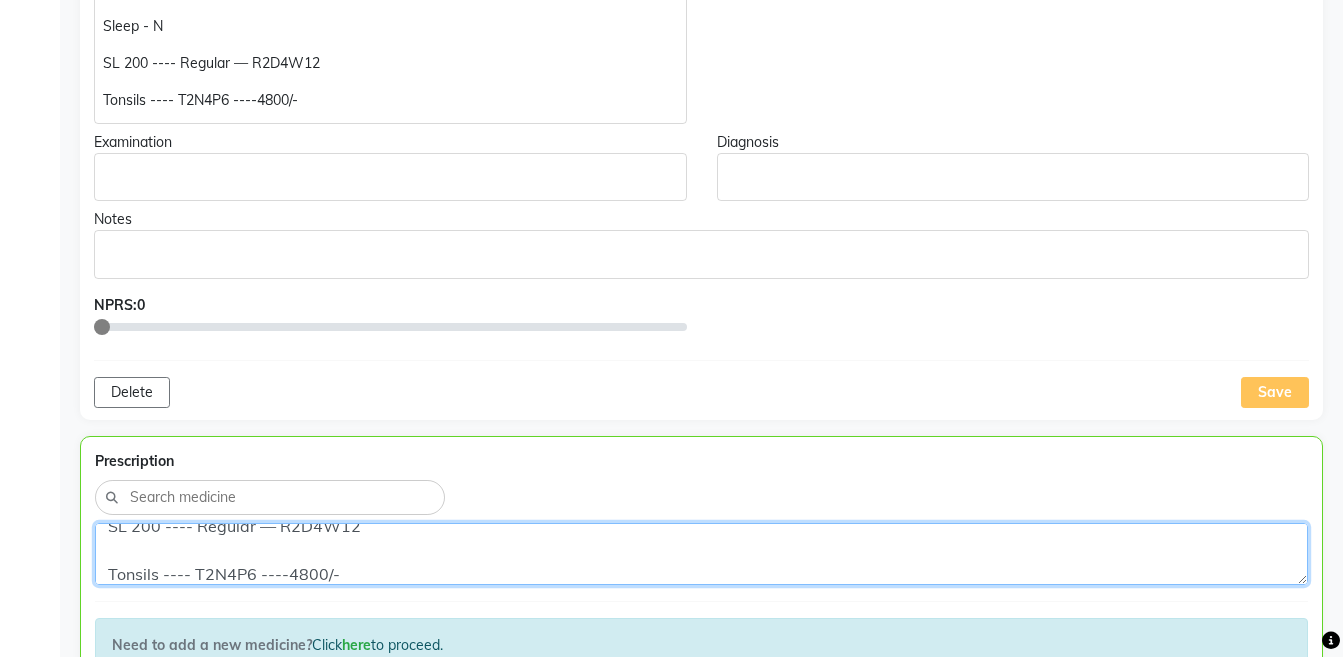 click on "SL 200 ---- Regular — R2D4W12
Tonsils ---- T2N4P6 ----4800/-" 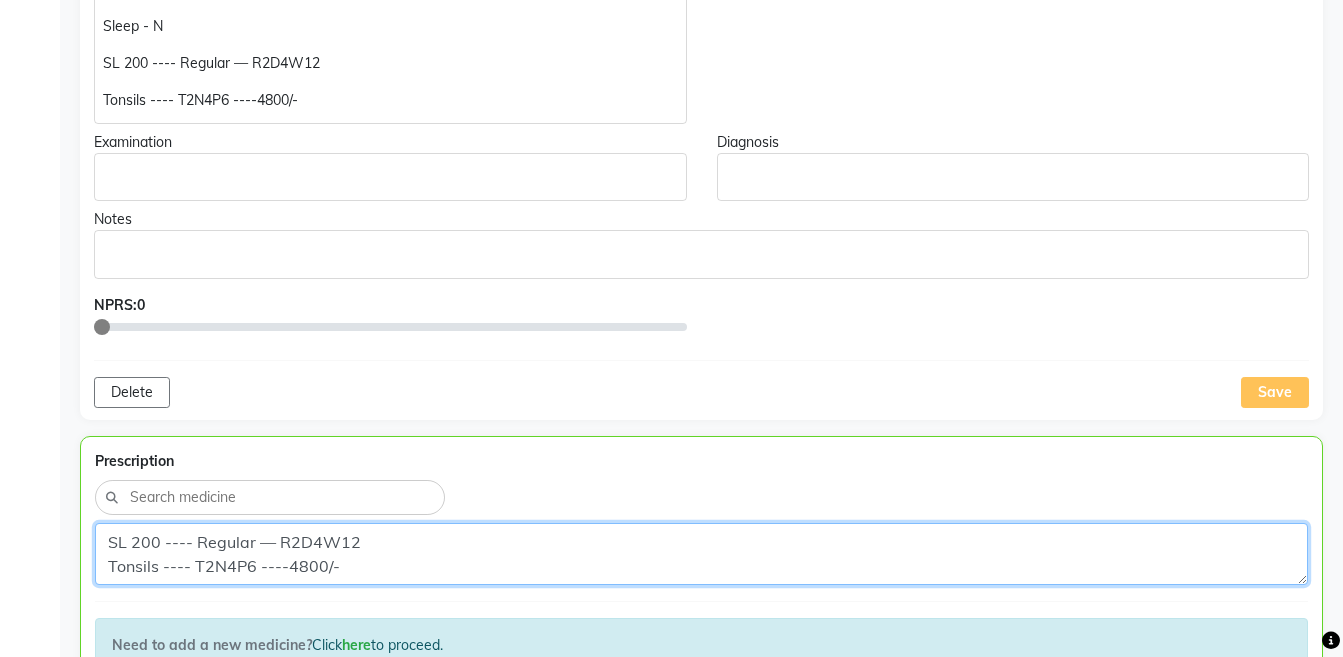 scroll, scrollTop: 0, scrollLeft: 0, axis: both 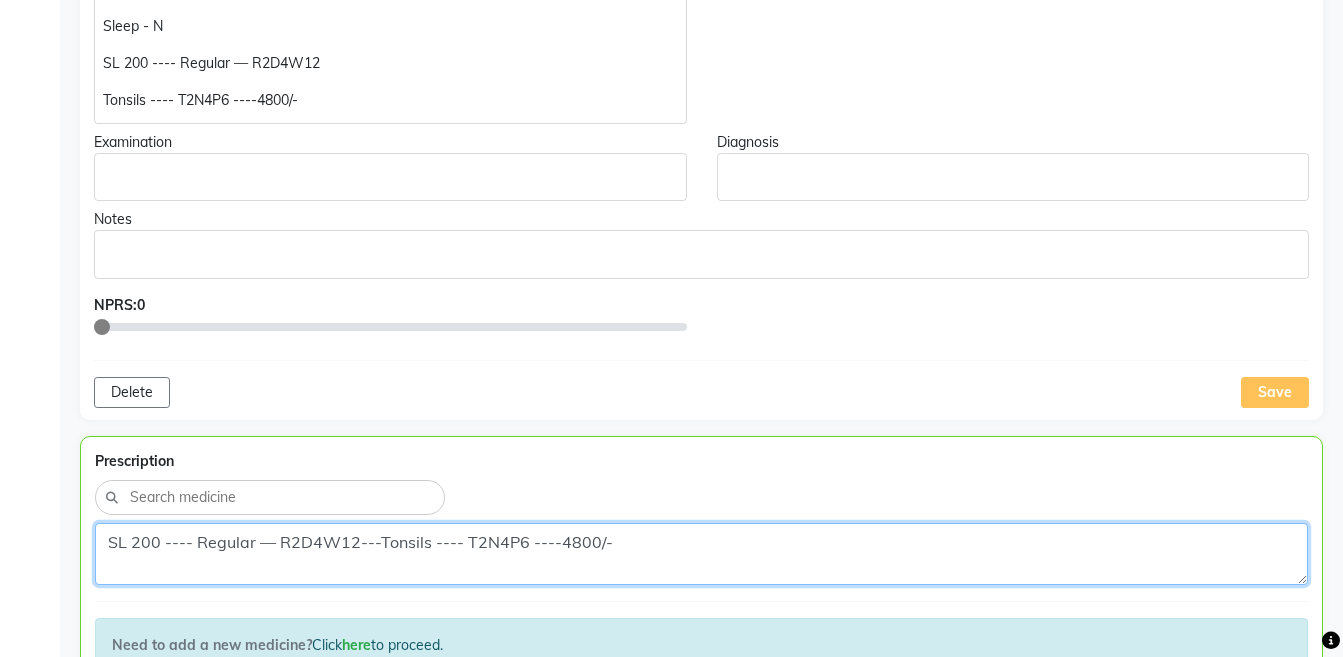 click on "SL 200 ---- Regular — R2D4W12---Tonsils ---- T2N4P6 ----4800/-" 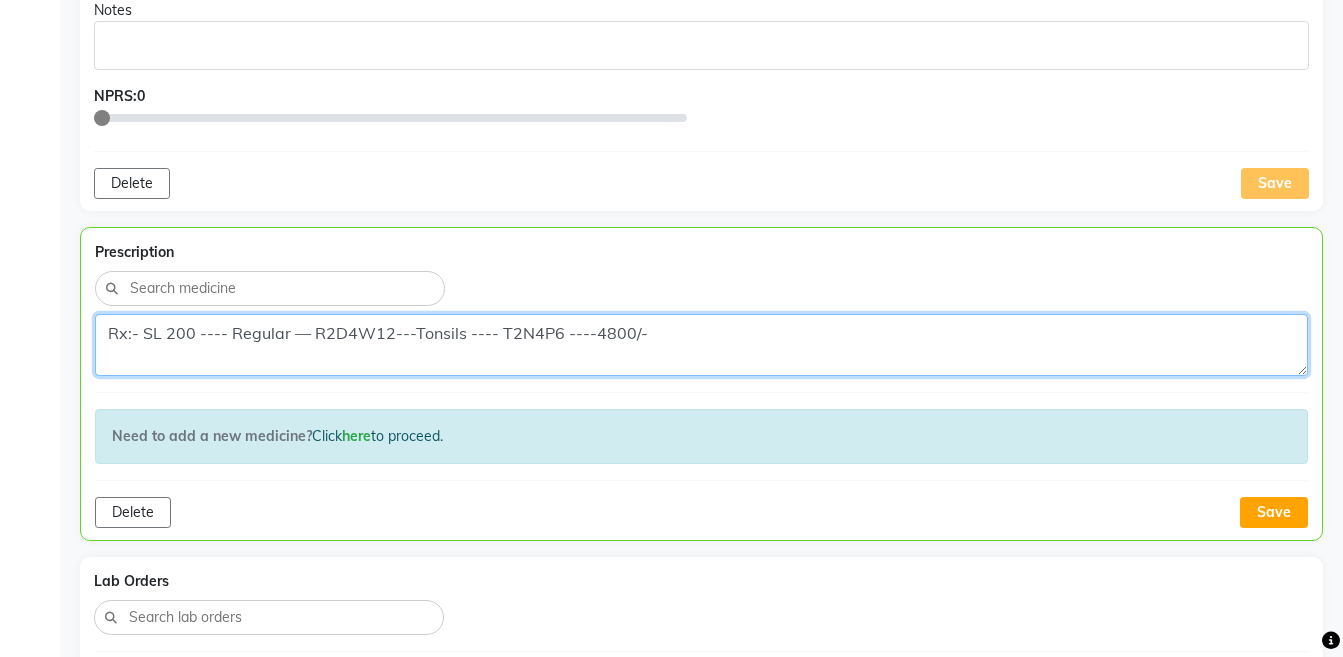 scroll, scrollTop: 994, scrollLeft: 0, axis: vertical 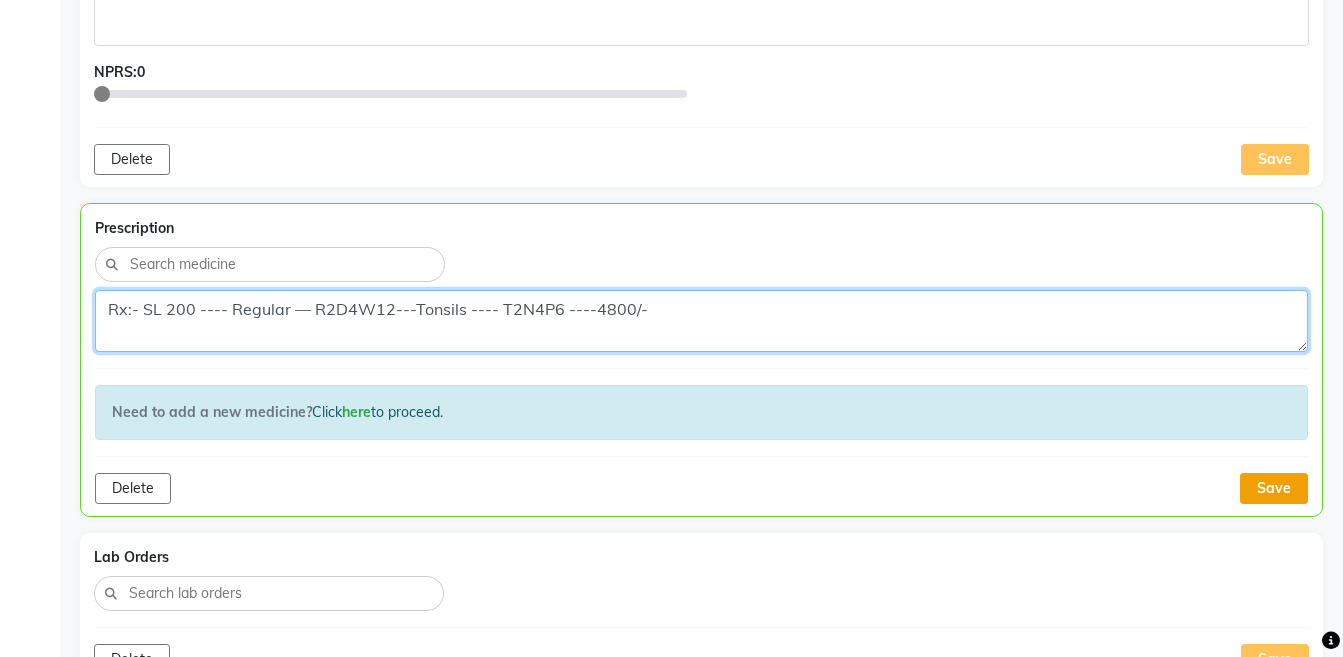 type on "Rx:- SL 200 ---- Regular — R2D4W12---Tonsils ---- T2N4P6 ----4800/-" 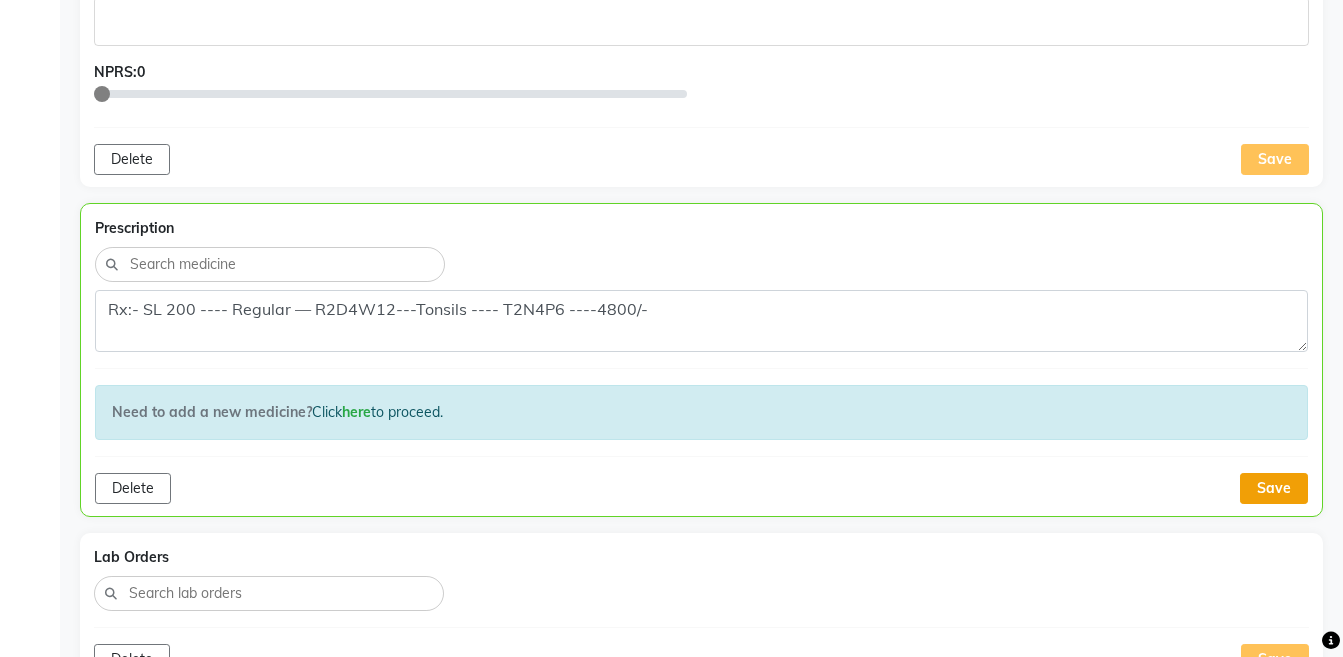 click on "Save" 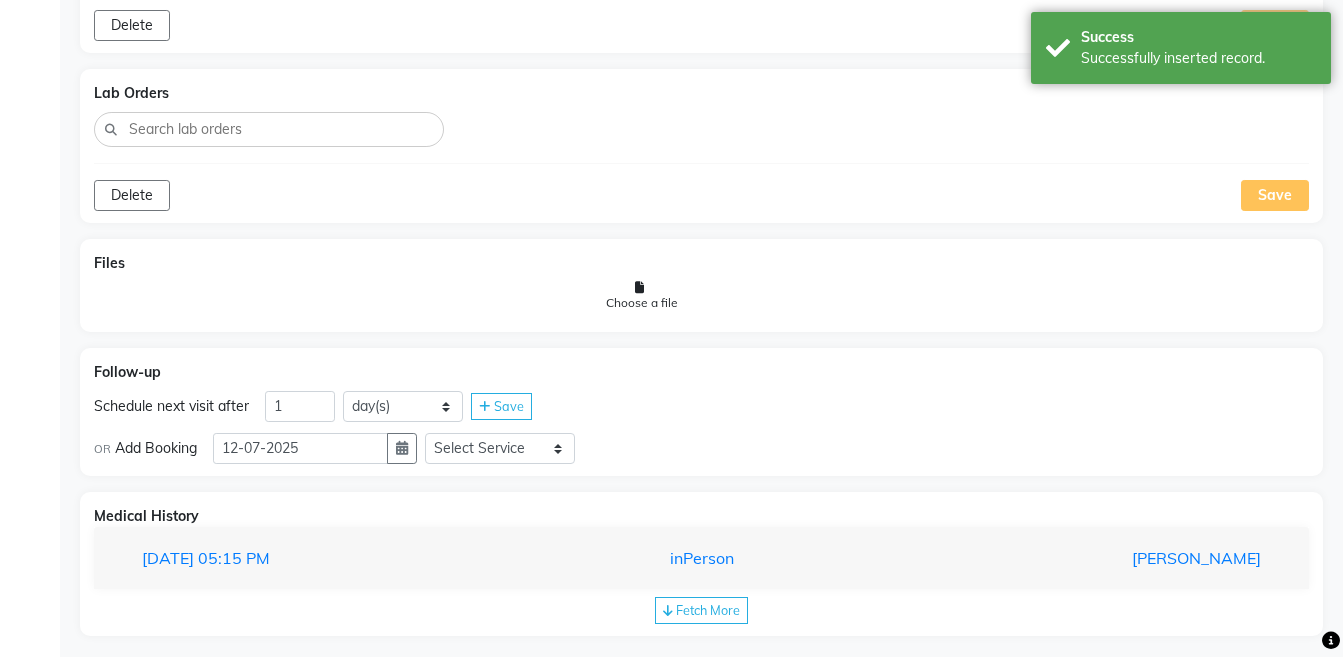 scroll, scrollTop: 1475, scrollLeft: 0, axis: vertical 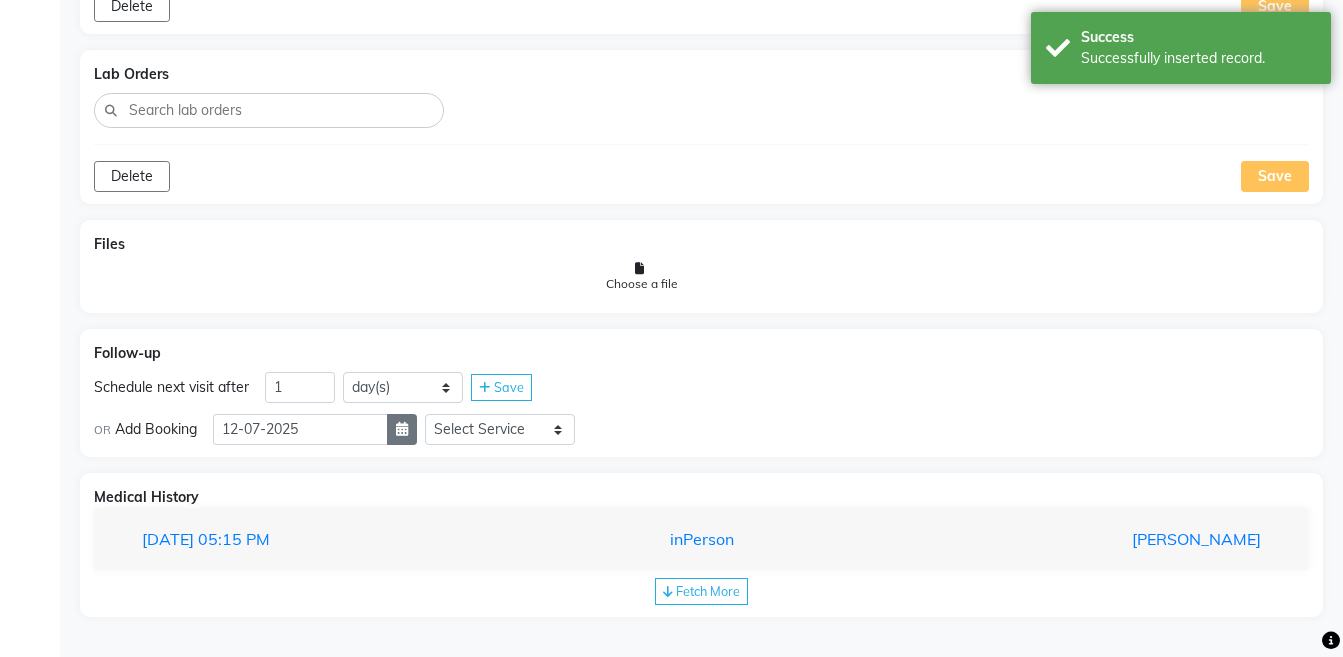 click 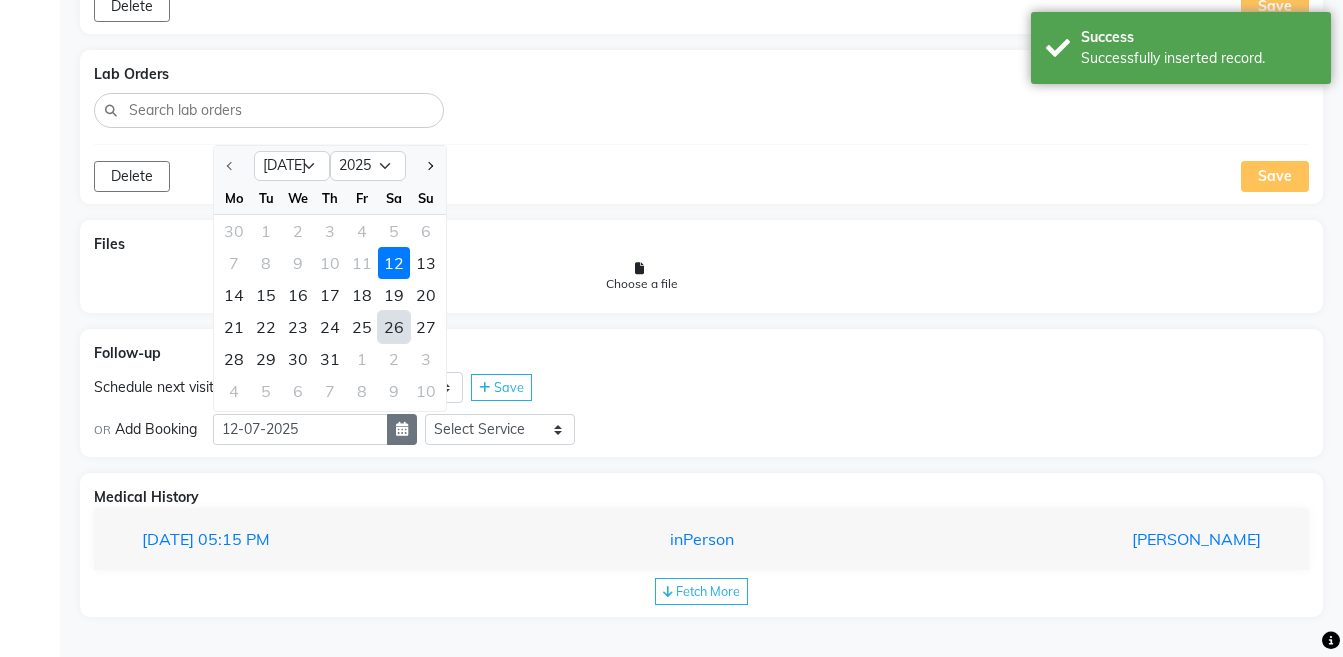 select on "8" 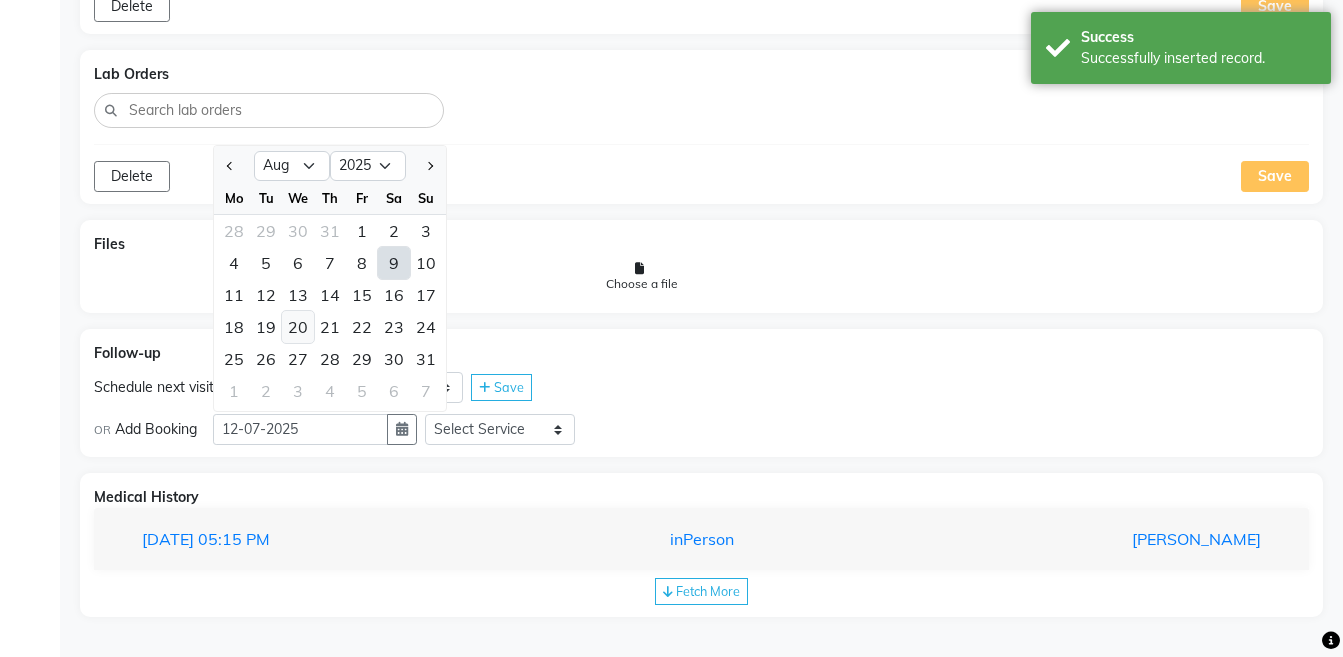 click on "20" 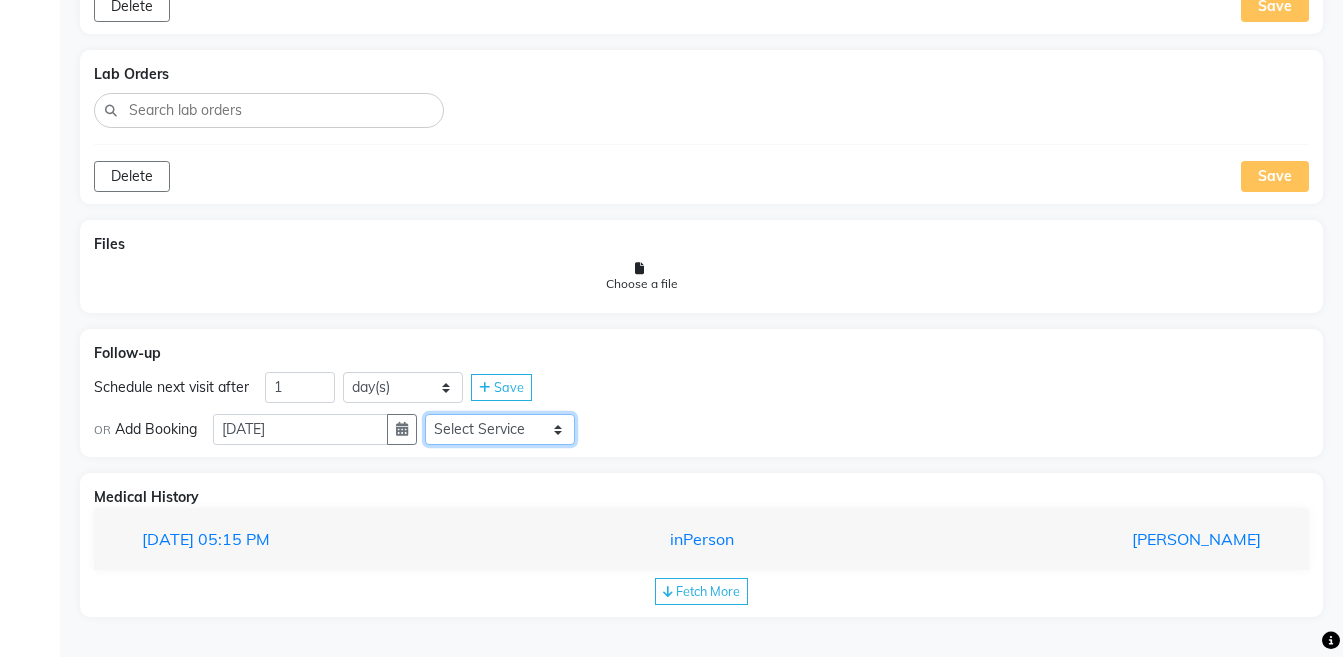 click on "Select Service  Medicine  Medicine 1  Hydra Facial  Medi Facial  Vampire Facial With Plasma  Oxygeno Facial  Anti Aging Facial  Korean Glass GLow Facial  Full Face  Upper Lip  Chin  Underarms  Full Legs & arms  Back-side  Chest  Abdomen  Yellow Peel  Black Peel  Party Peel  Glow Peel  Argi Peel  Under-arm Peel  Depigmento Peel  Anti Aging Peel  Lip Peel  Hair PRP  GFC PRP  Mesotherapy / Dermaroller  Under Eye PRP  Face PRP  Dermapen / Mesotherapt for Full Face  Dermapen / Mesotherapt for Scars  Carbon Peel  LASER BLEECH Laser Bleech  BB Glow  Indian Glass Glow  In Person - Consultation  Courier Charges in City  Courier Charges out of City  In Person - Follow Up  Hair Treatment   Skin Treatment   Online - Consultation  Online - Follow Up" 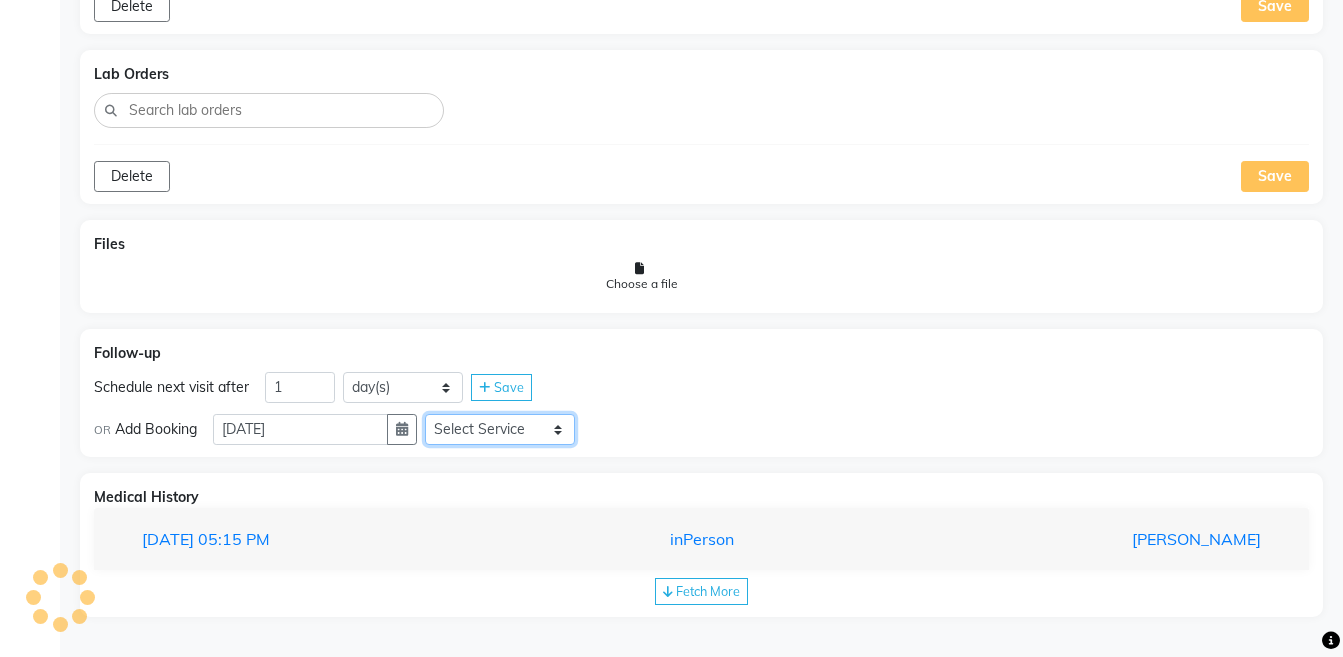 select on "972997" 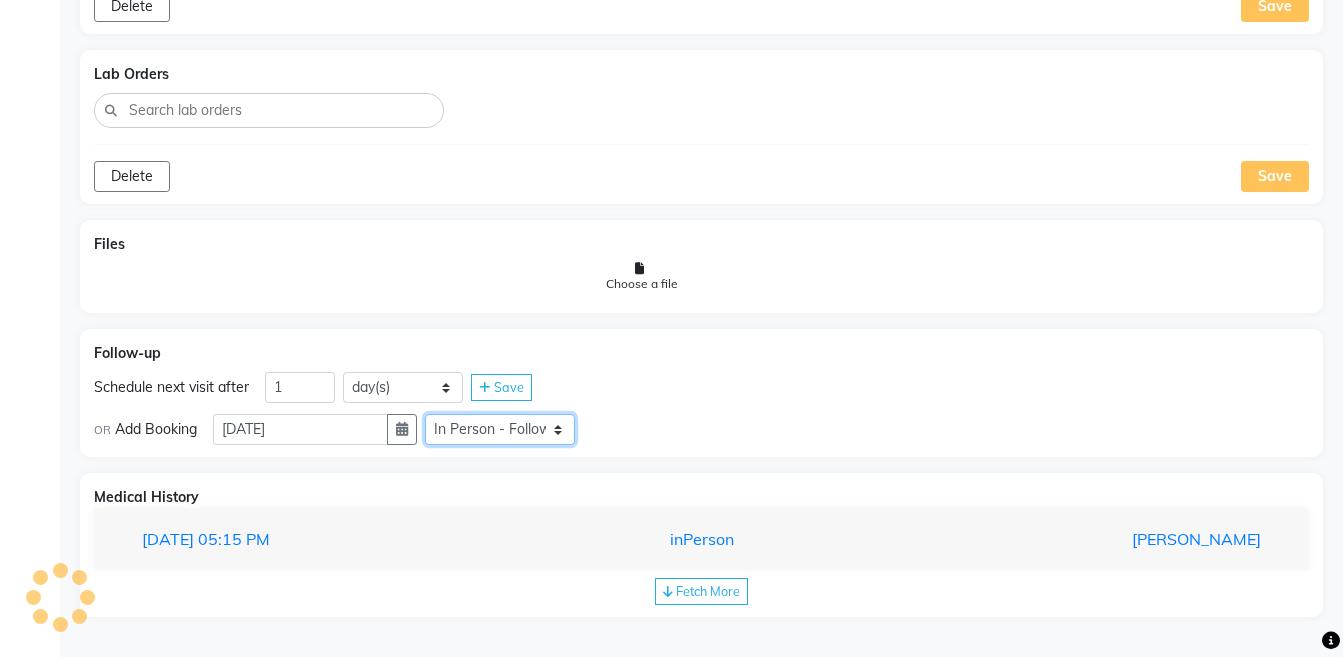 click on "Select Service  Medicine  Medicine 1  Hydra Facial  Medi Facial  Vampire Facial With Plasma  Oxygeno Facial  Anti Aging Facial  Korean Glass GLow Facial  Full Face  Upper Lip  Chin  Underarms  Full Legs & arms  Back-side  Chest  Abdomen  Yellow Peel  Black Peel  Party Peel  Glow Peel  Argi Peel  Under-arm Peel  Depigmento Peel  Anti Aging Peel  Lip Peel  Hair PRP  GFC PRP  Mesotherapy / Dermaroller  Under Eye PRP  Face PRP  Dermapen / Mesotherapt for Full Face  Dermapen / Mesotherapt for Scars  Carbon Peel  LASER BLEECH Laser Bleech  BB Glow  Indian Glass Glow  In Person - Consultation  Courier Charges in City  Courier Charges out of City  In Person - Follow Up  Hair Treatment   Skin Treatment   Online - Consultation  Online - Follow Up" 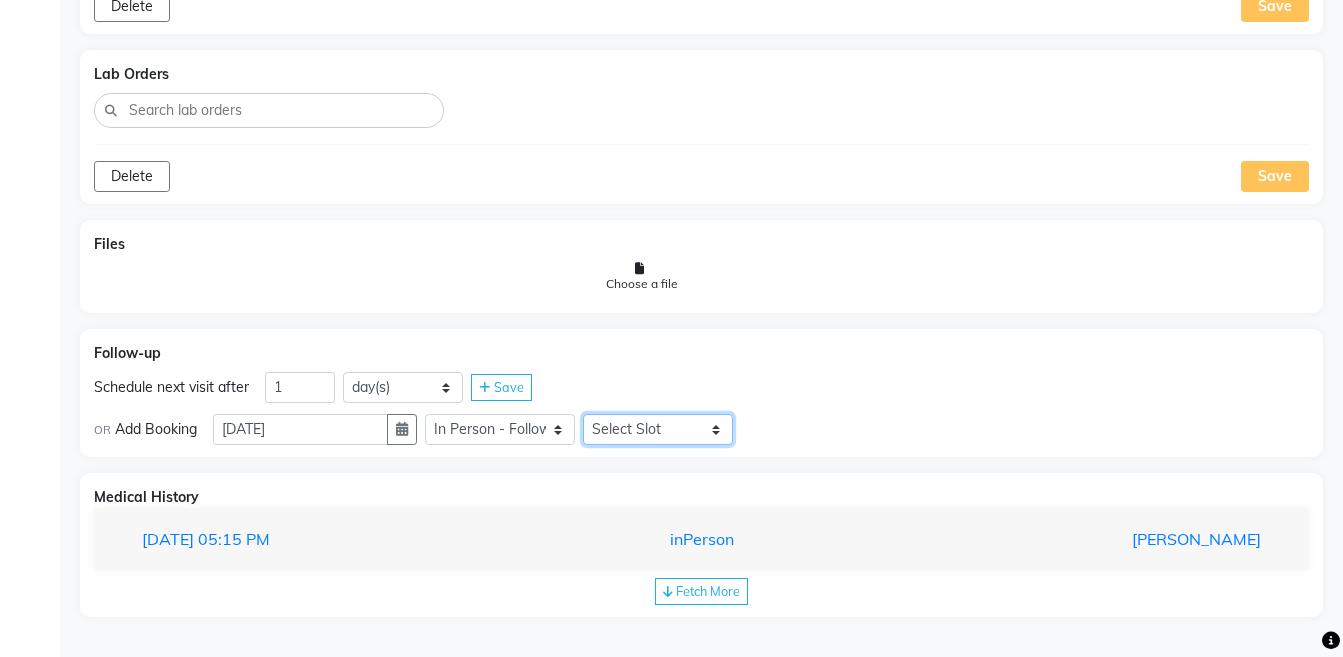 click on "Select Slot 10:15 10:45 11:00 11:15 11:30 11:45 12:15 12:45 13:00 13:15 13:30 13:45 14:00 14:15 14:30 14:45 15:45 16:00 16:15 16:30 16:45 17:00 17:15 17:30 17:45 18:00 18:15 18:30 18:45 19:00 19:15 19:30 19:45 20:00 20:15 20:30 20:45 21:00 21:15 21:30 21:45" 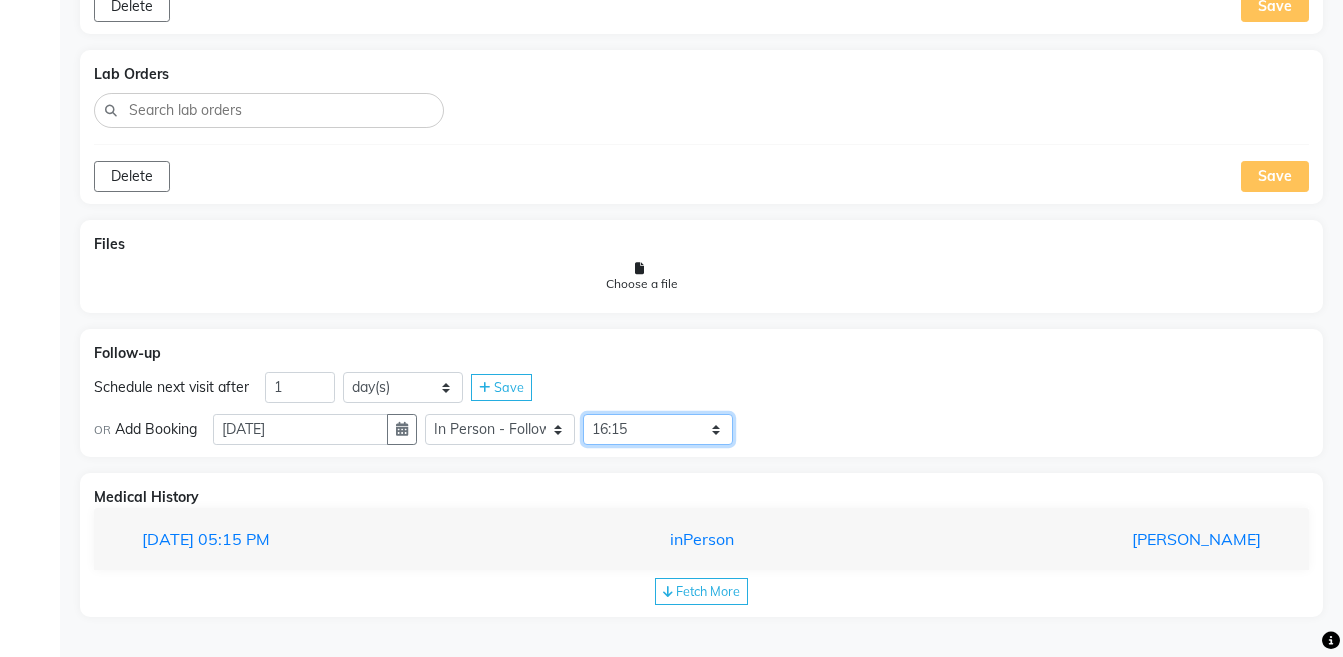 click on "Select Slot 10:15 10:45 11:00 11:15 11:30 11:45 12:15 12:45 13:00 13:15 13:30 13:45 14:00 14:15 14:30 14:45 15:45 16:00 16:15 16:30 16:45 17:00 17:15 17:30 17:45 18:00 18:15 18:30 18:45 19:00 19:15 19:30 19:45 20:00 20:15 20:30 20:45 21:00 21:15 21:30 21:45" 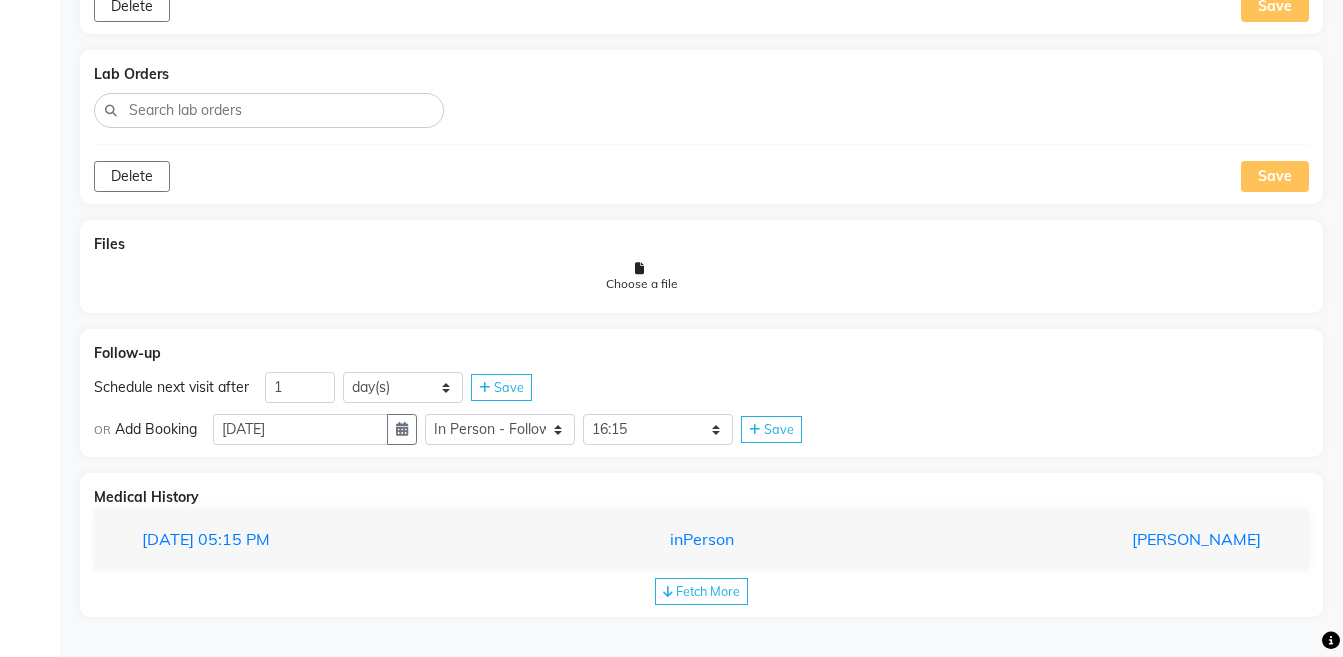 click 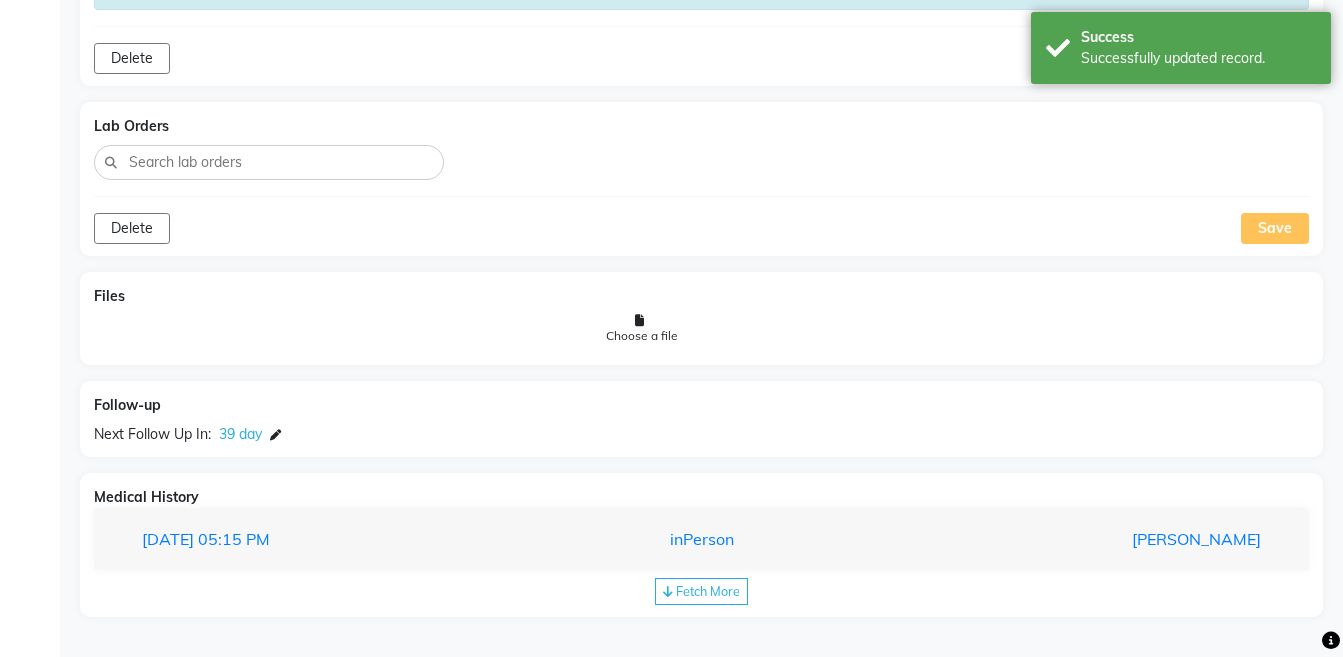 scroll, scrollTop: 1423, scrollLeft: 0, axis: vertical 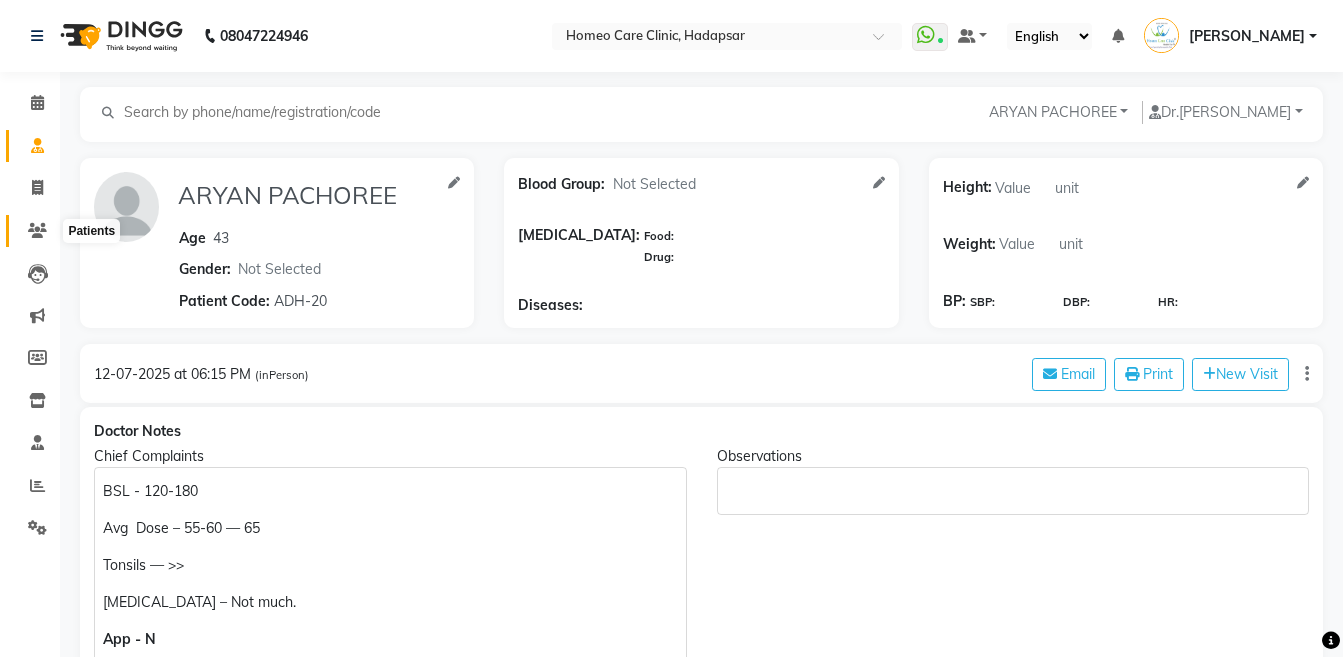 click 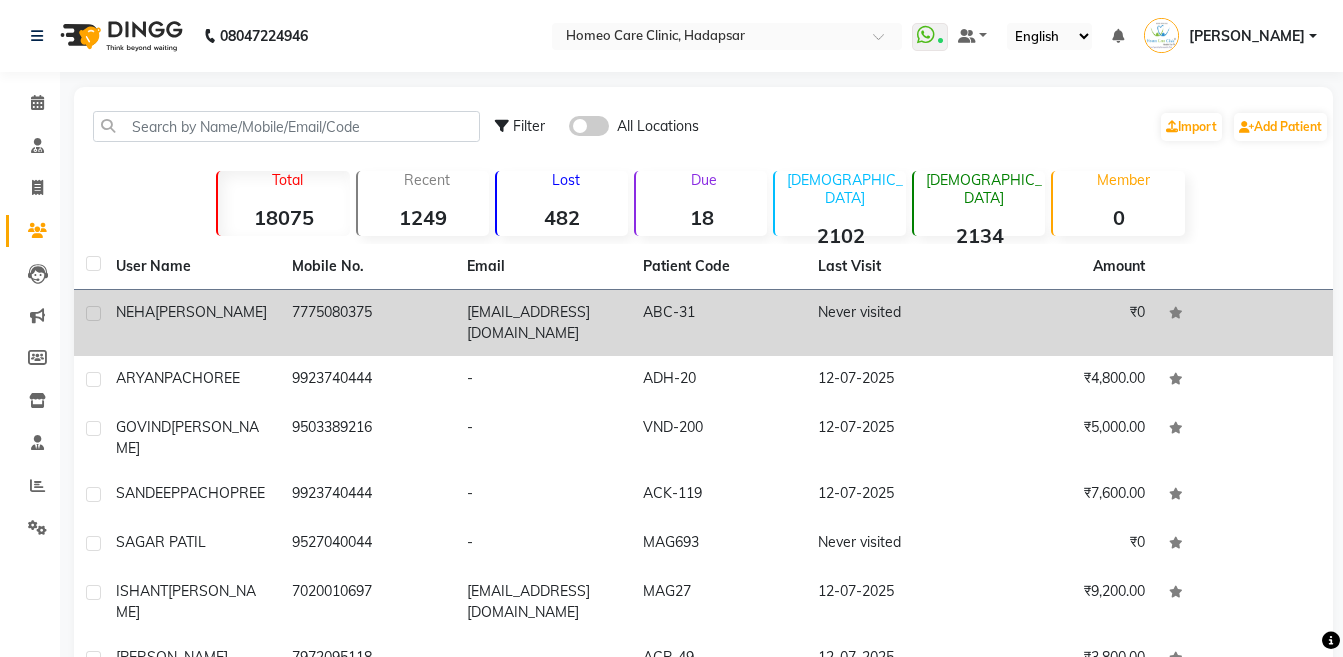 click on "NEHA  PETER" 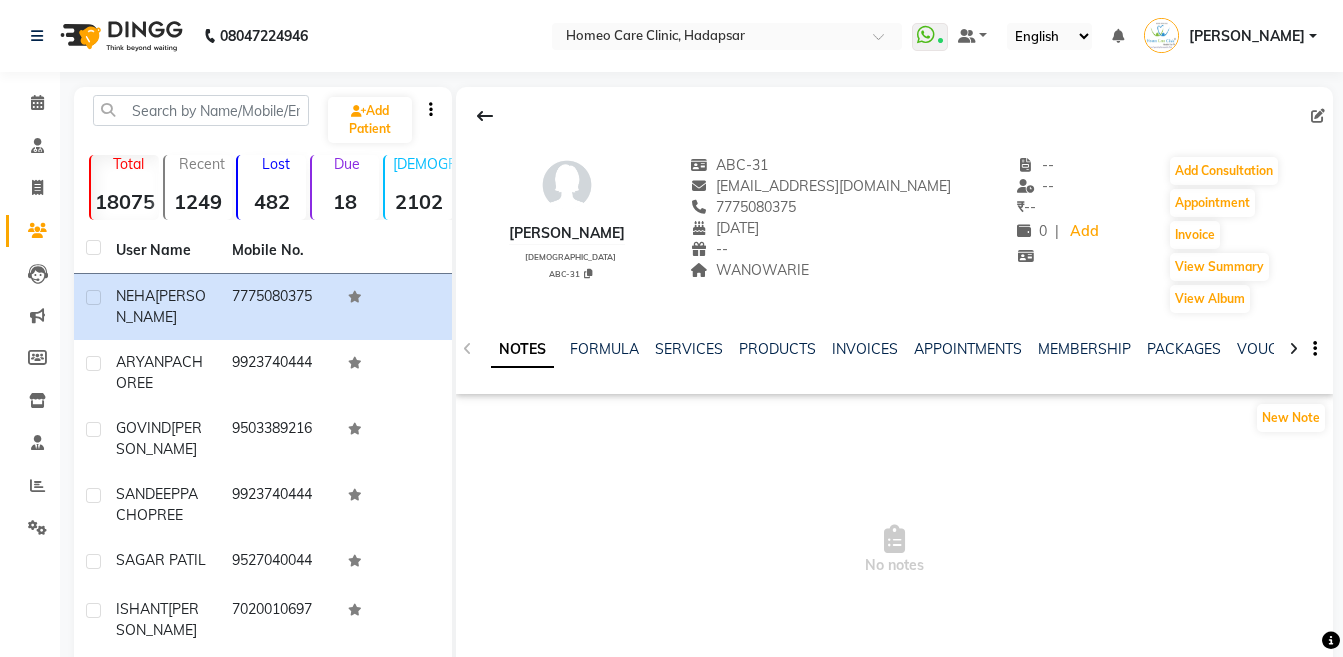 click 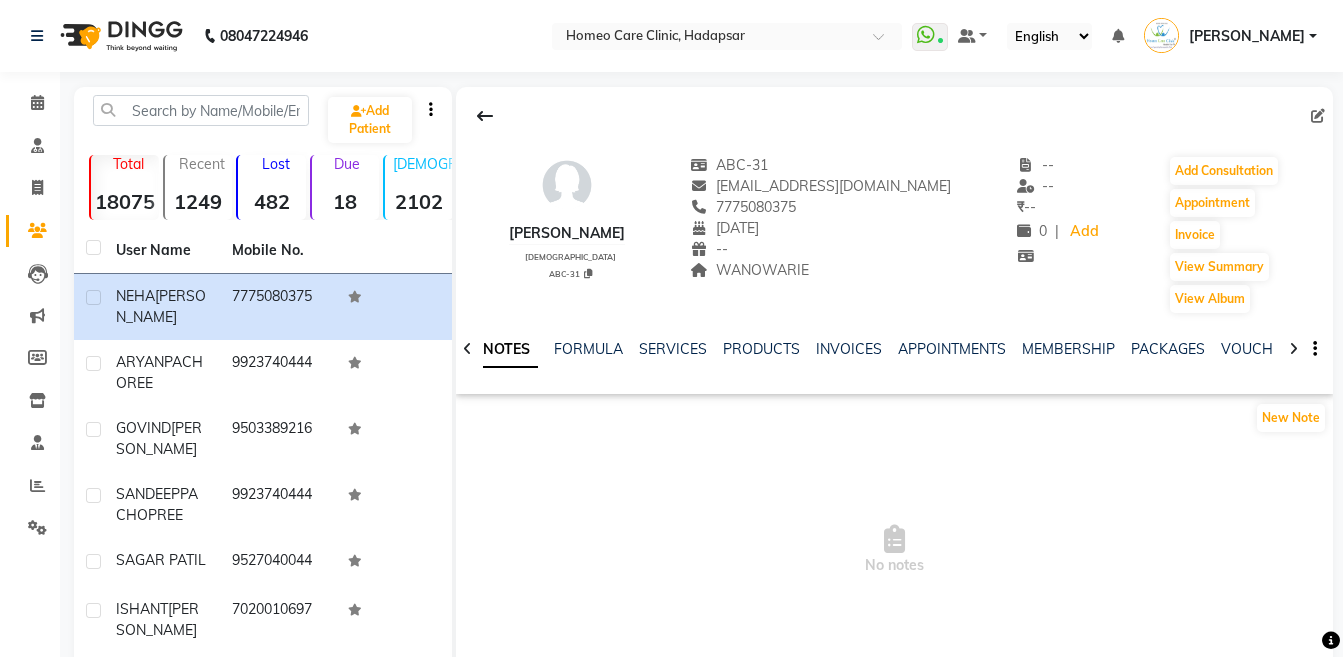 click 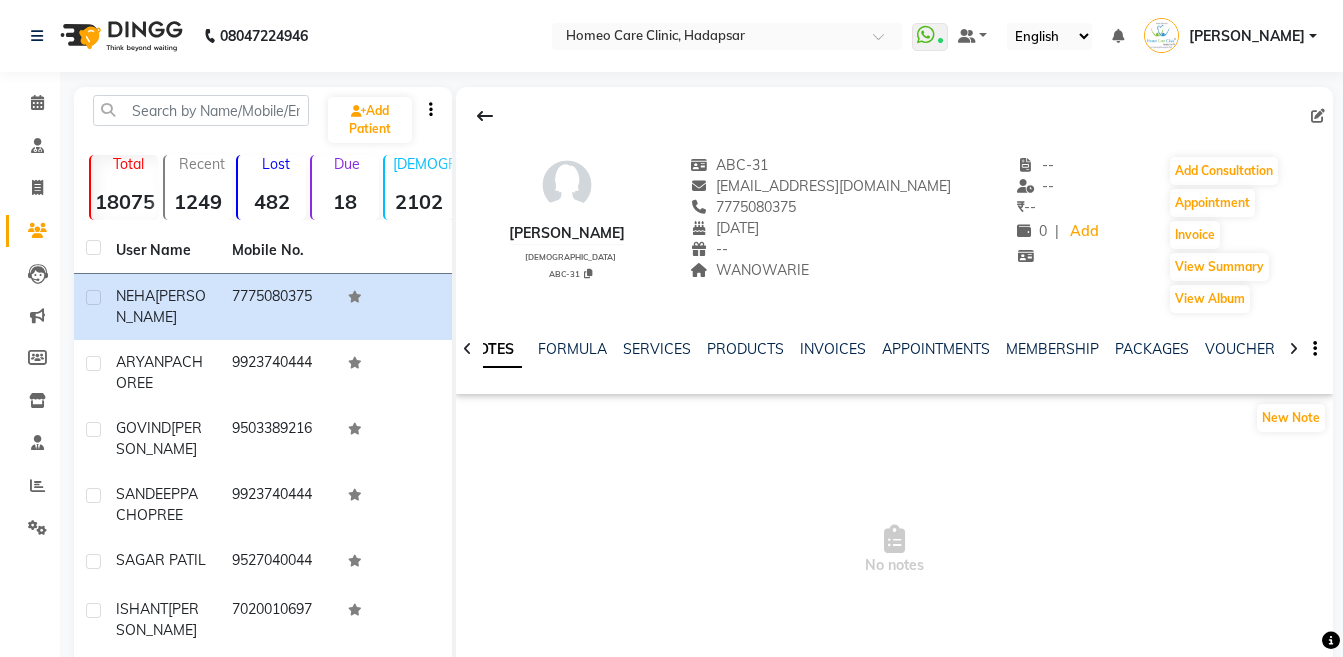 click 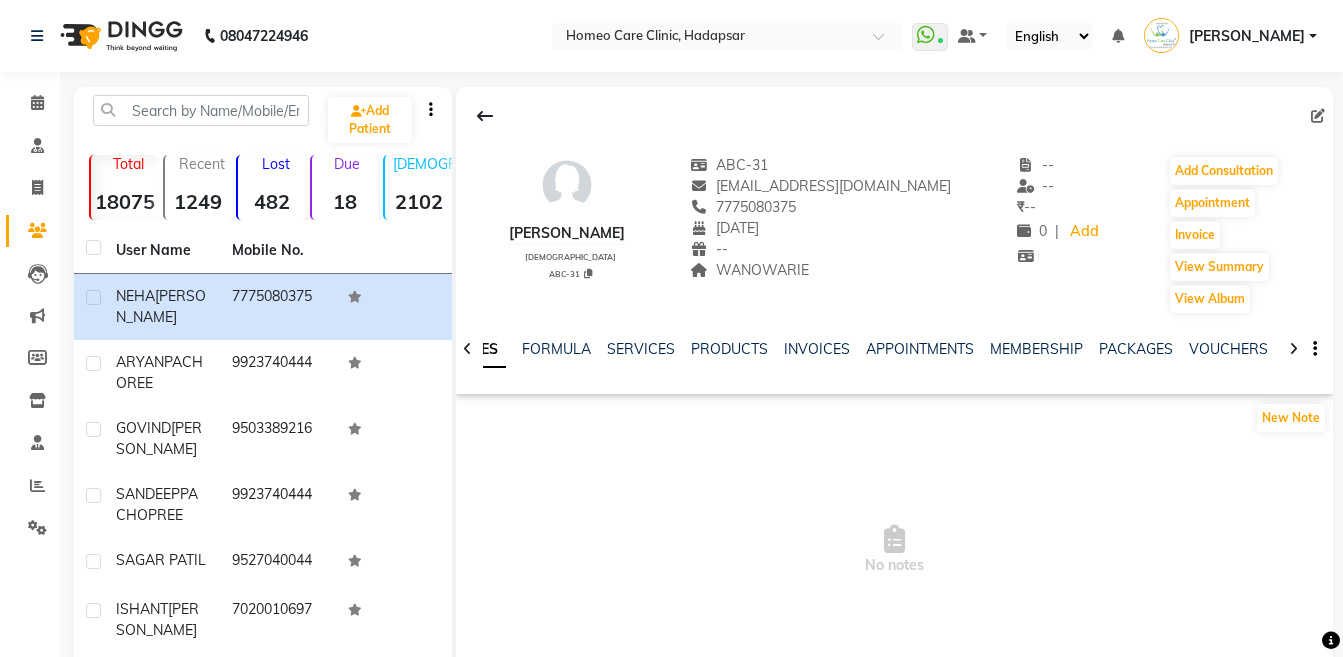 click 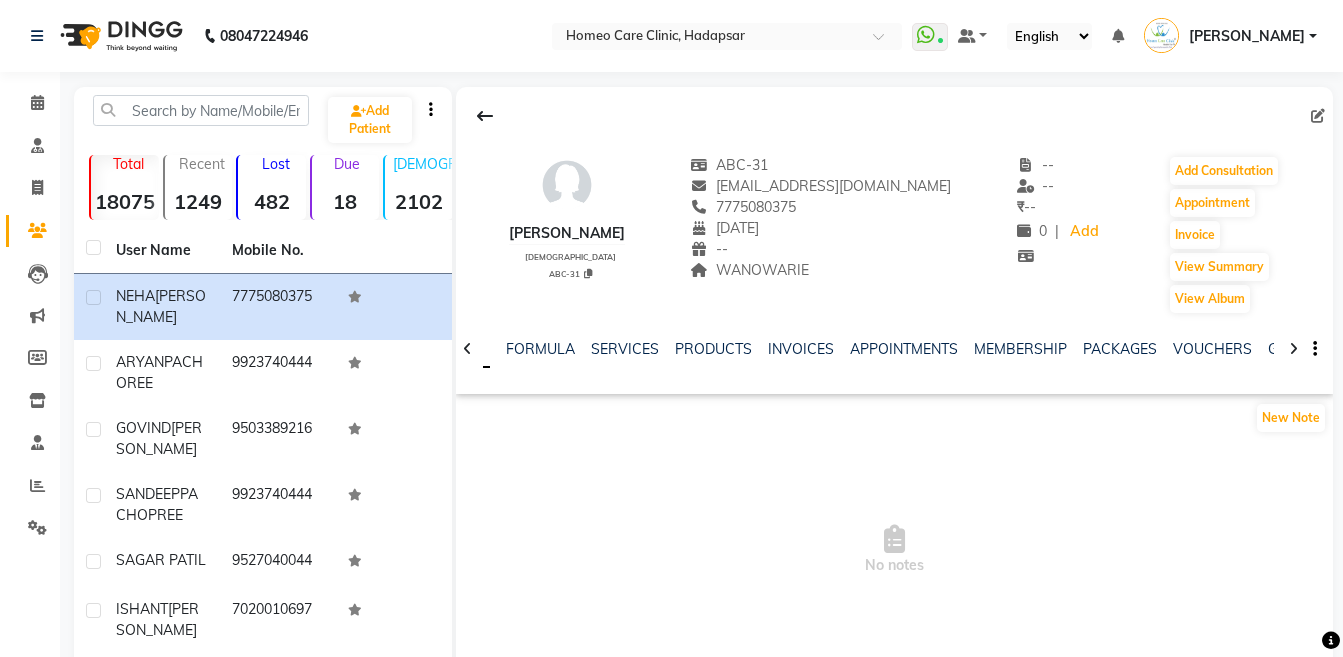 click 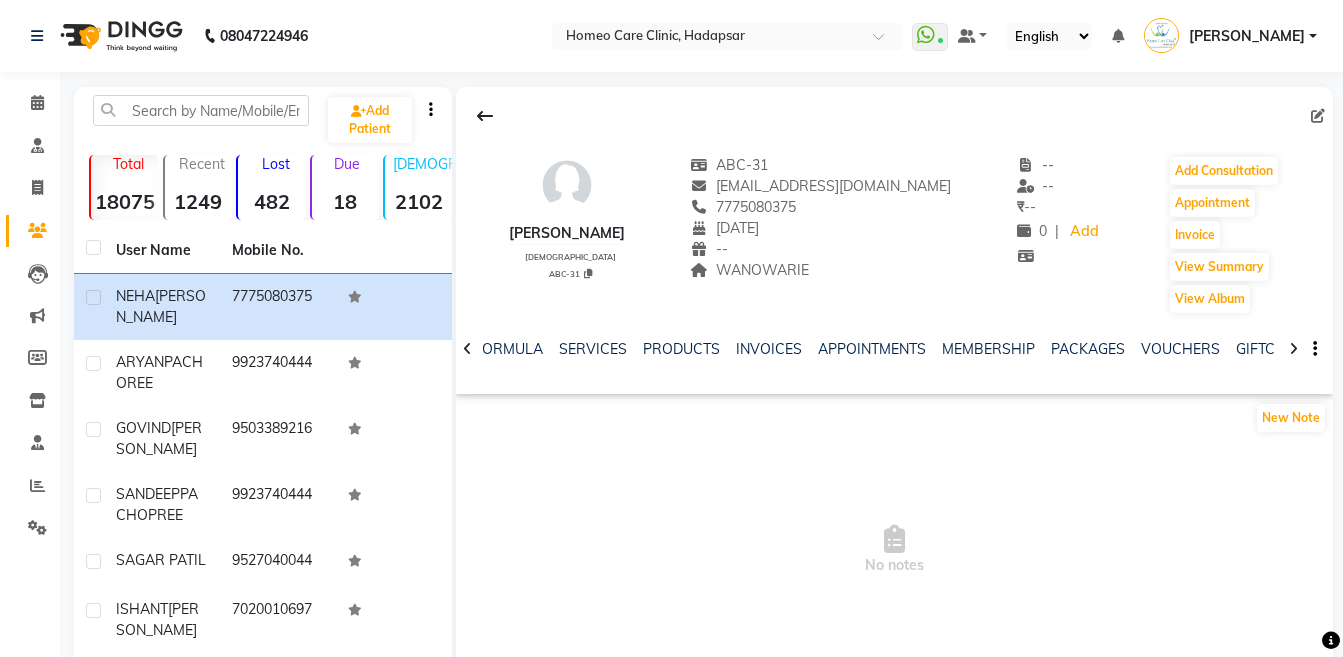 click 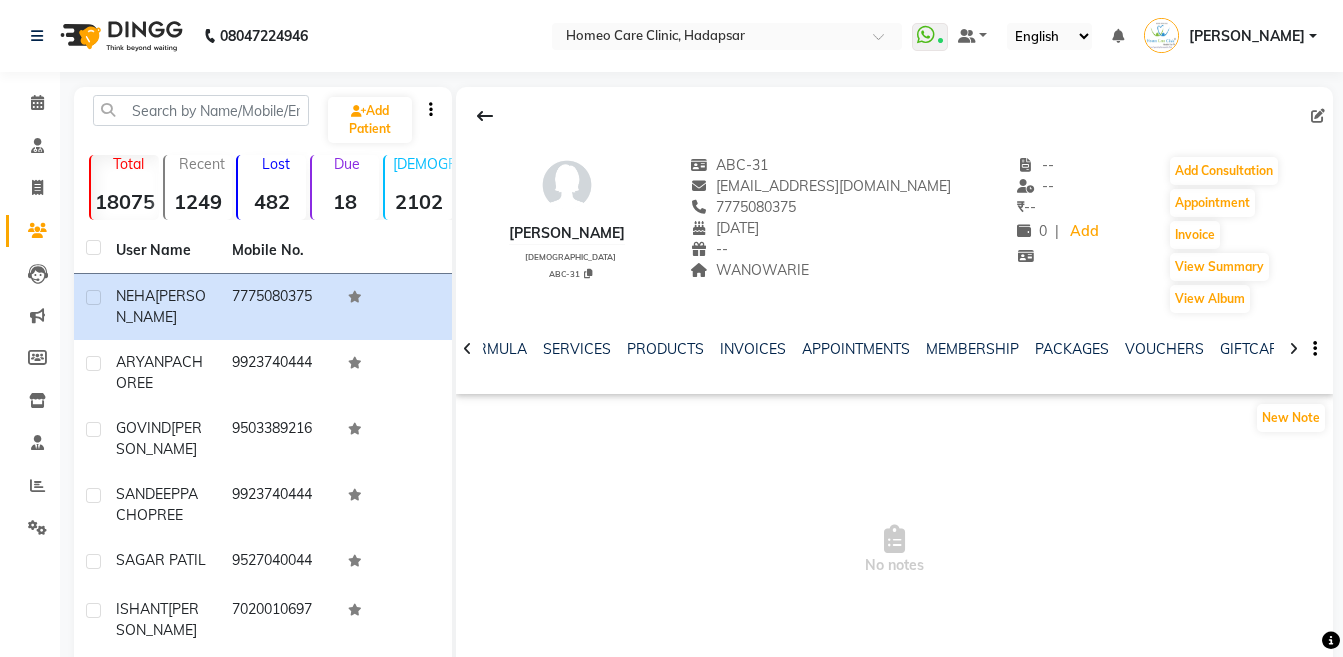 click 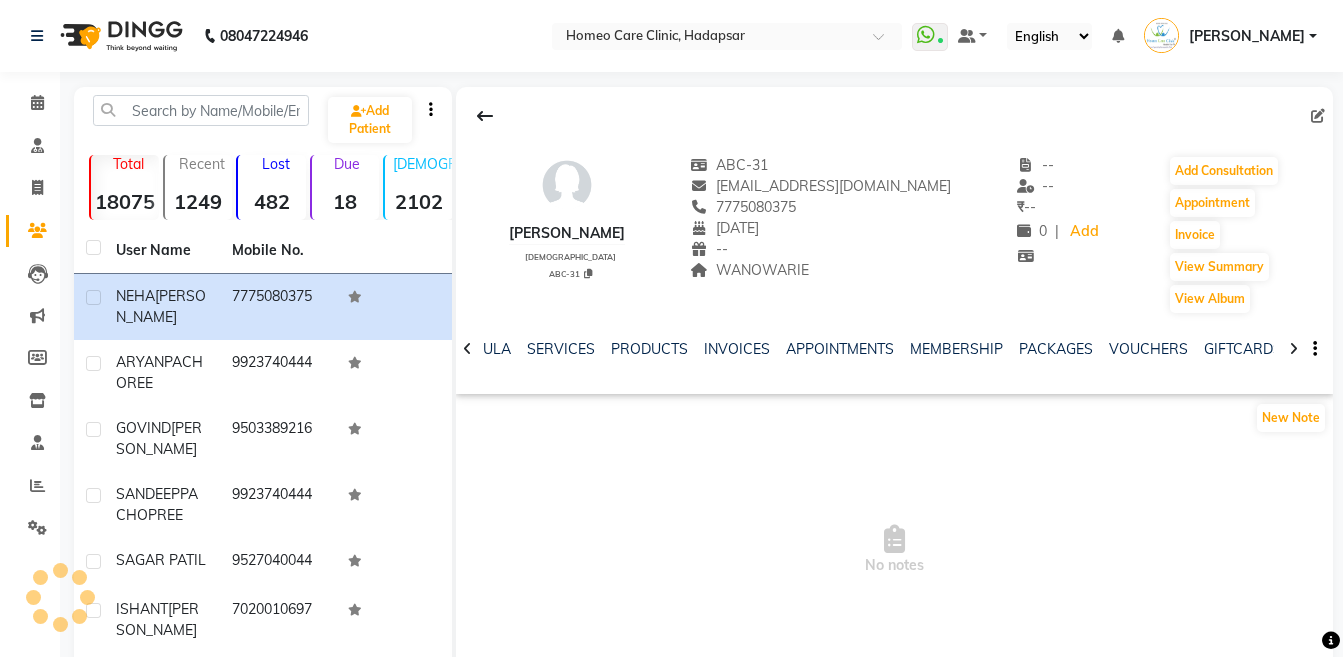 click 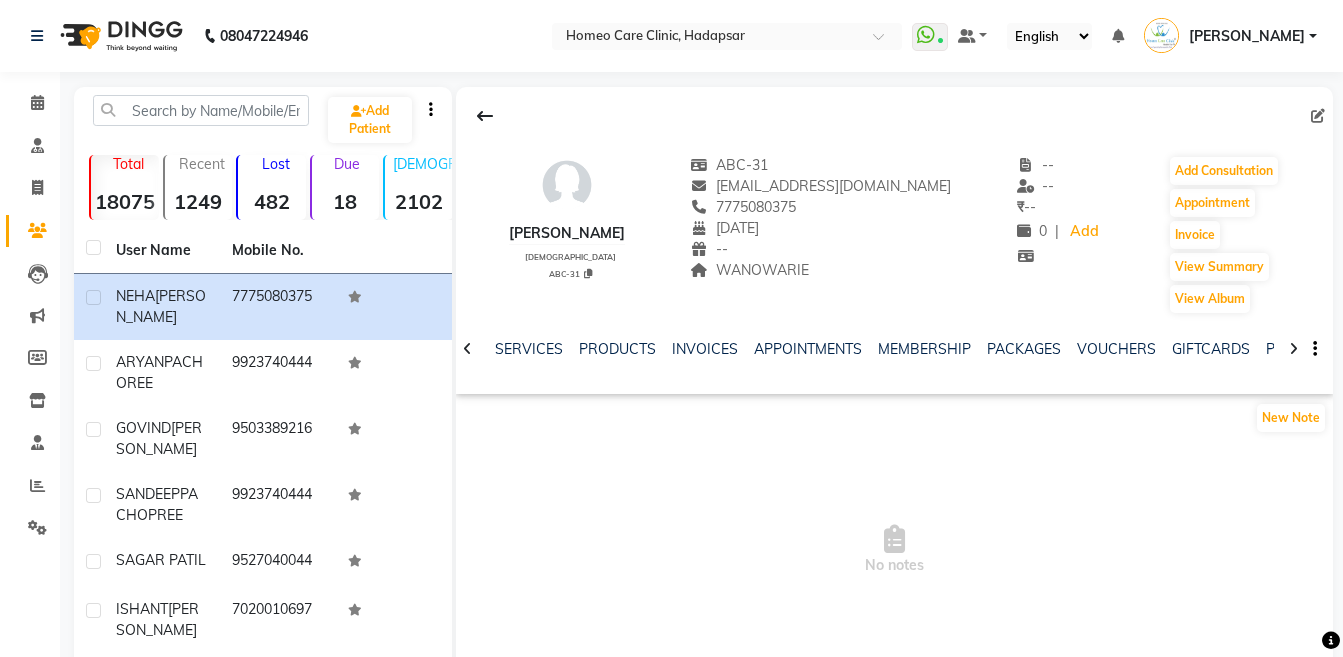 click 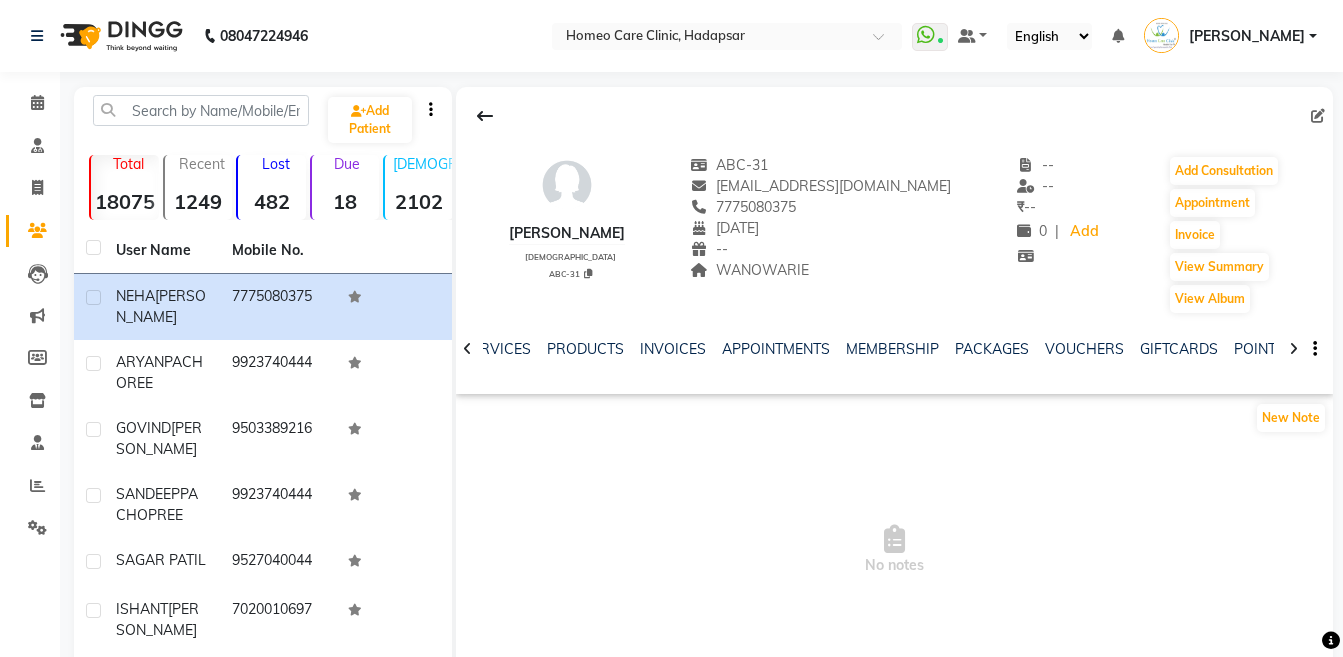 click 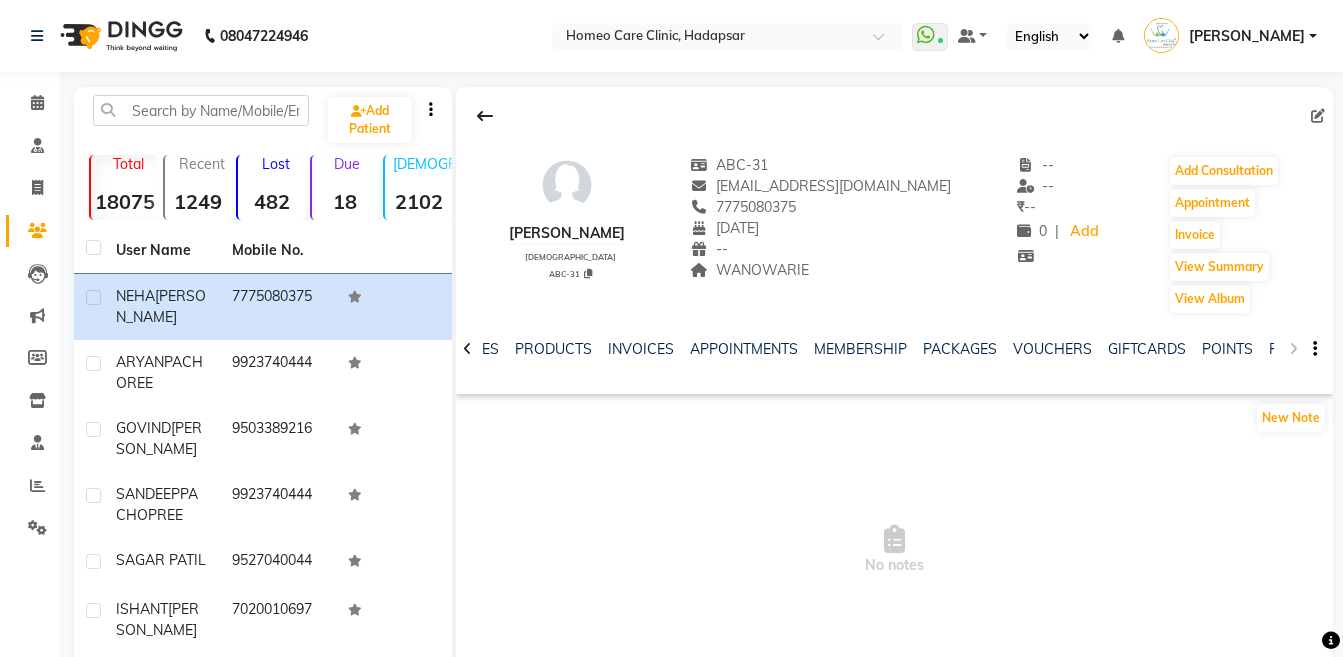 click on "NOTES FORMULA SERVICES PRODUCTS INVOICES APPOINTMENTS MEMBERSHIP PACKAGES VOUCHERS GIFTCARDS POINTS FORMS FAMILY CARDS WALLET" 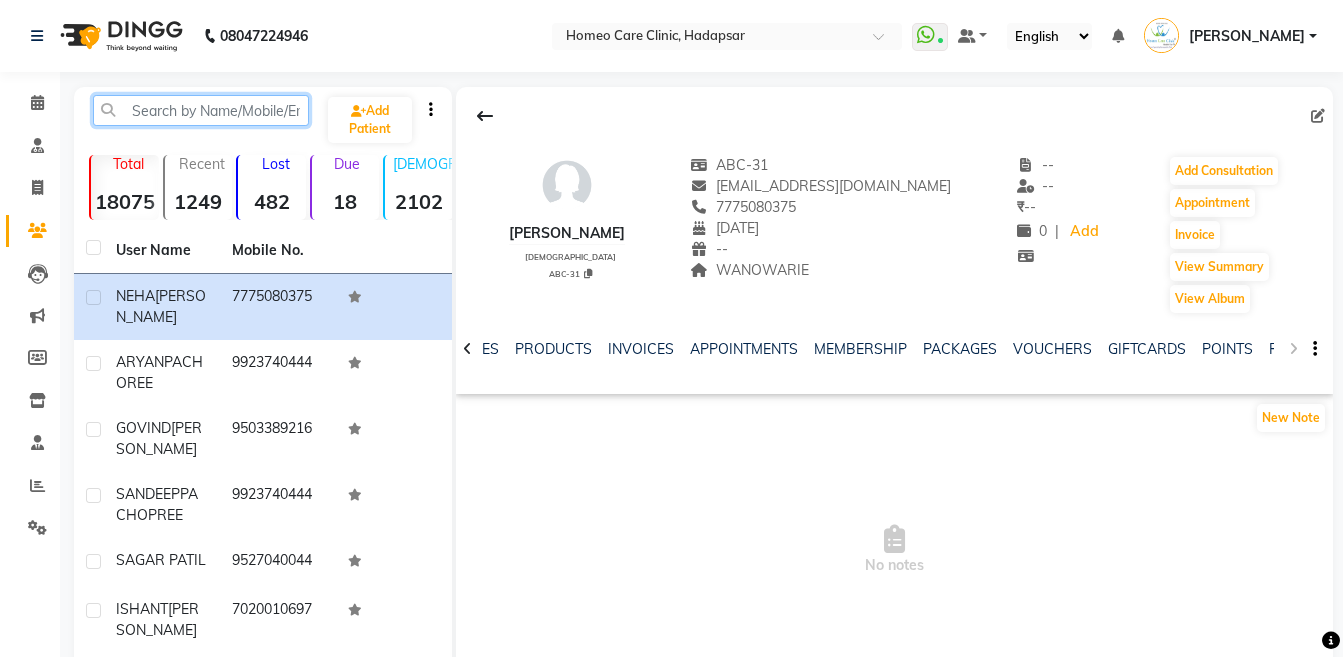 click 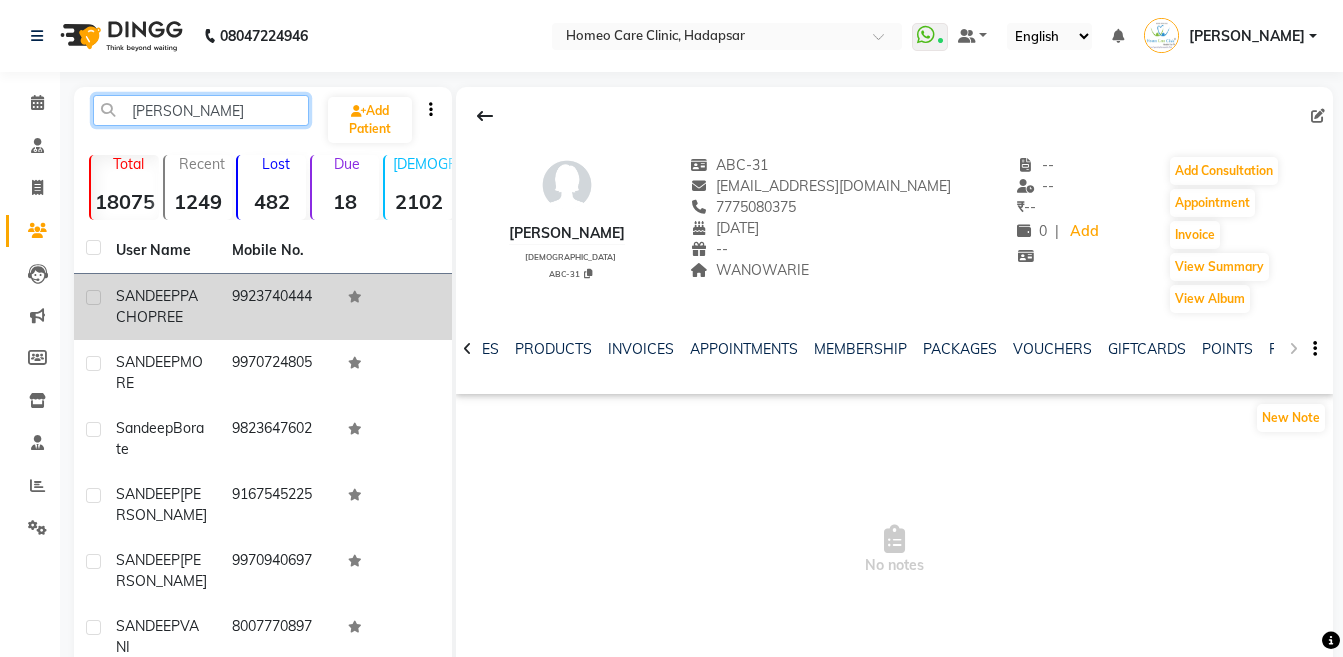 type on "sandee" 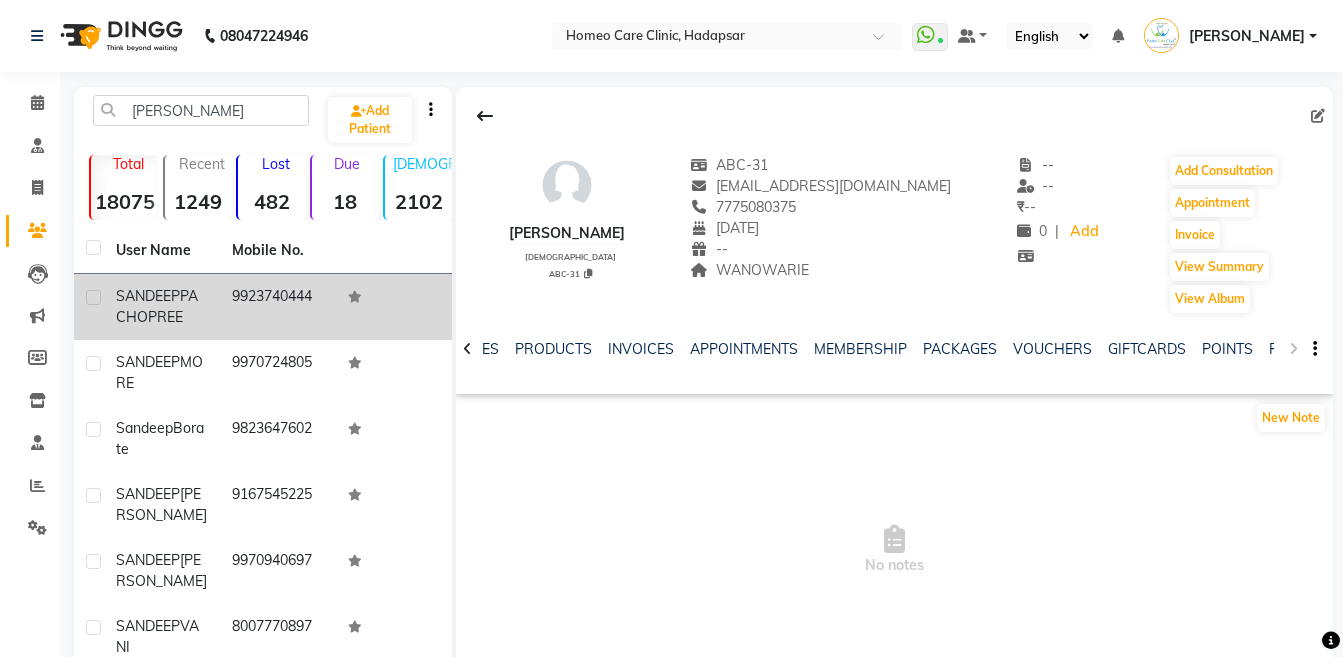 click on "9923740444" 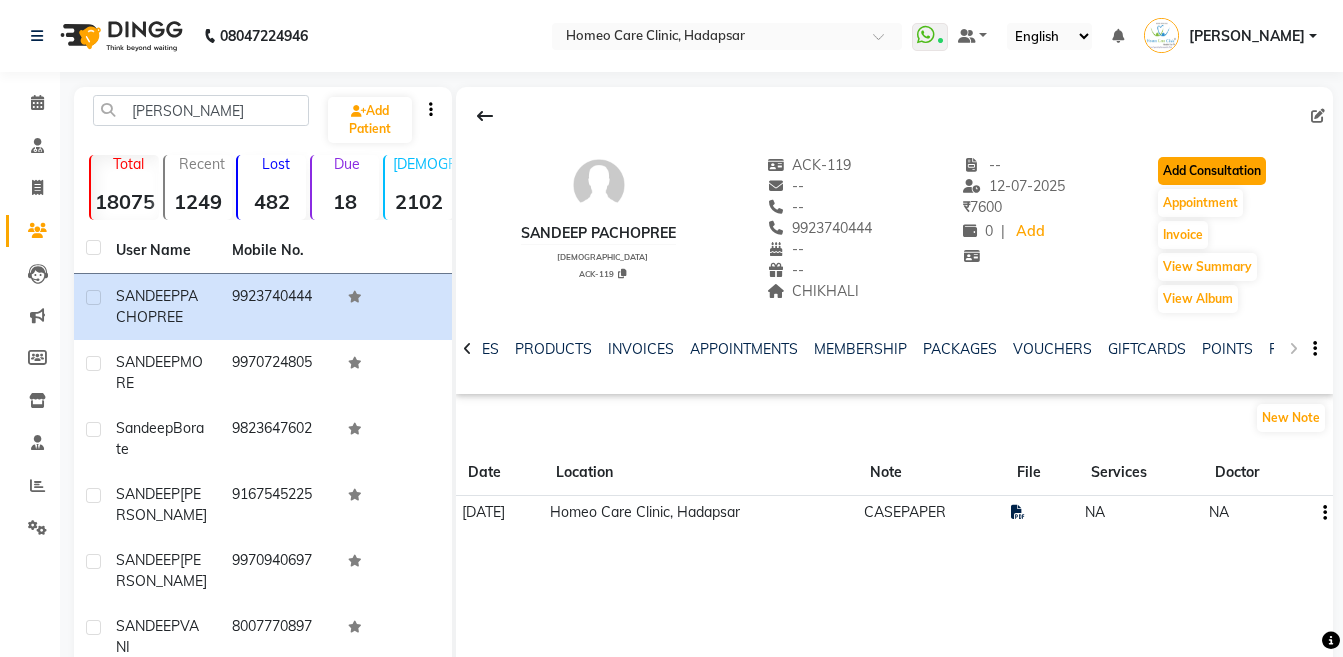 click on "Add Consultation" 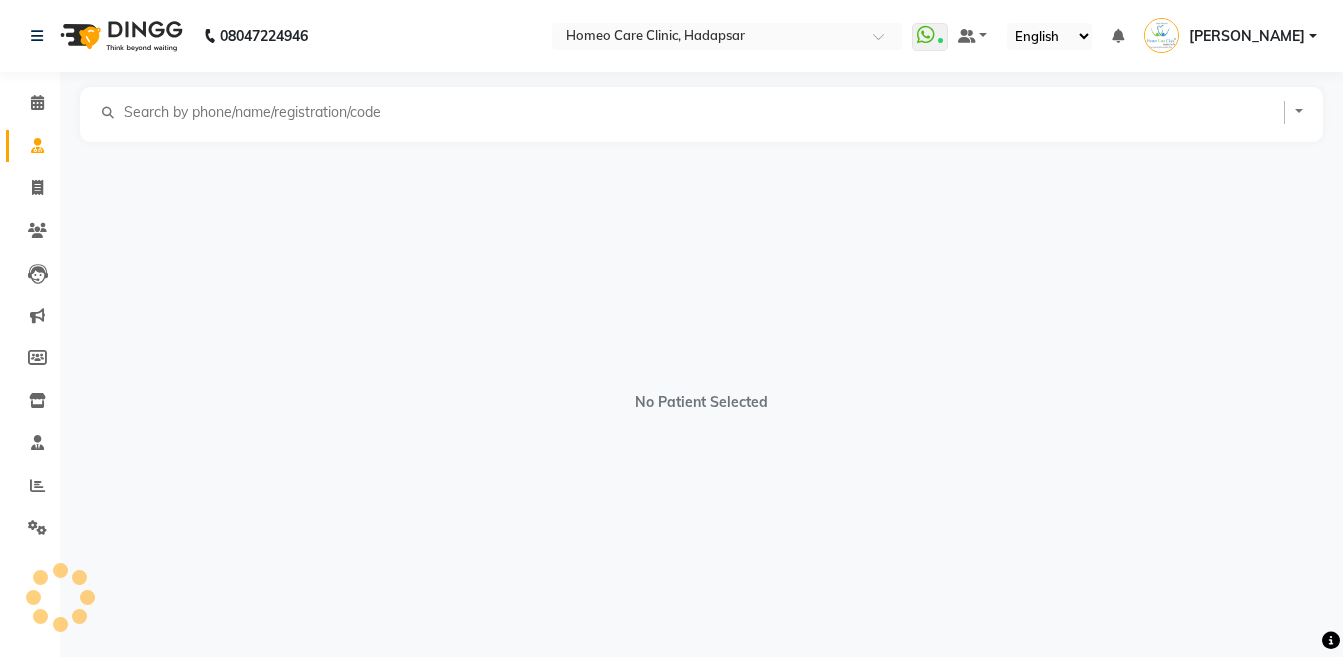 select on "male" 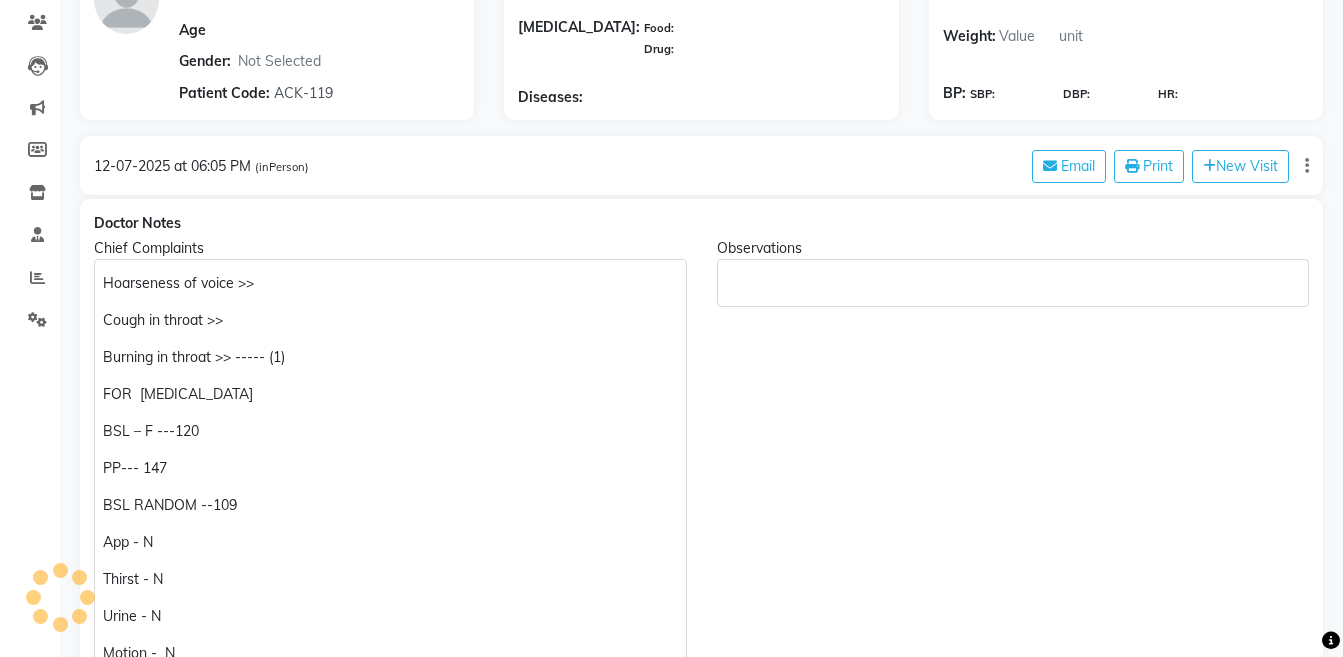 scroll, scrollTop: 754, scrollLeft: 0, axis: vertical 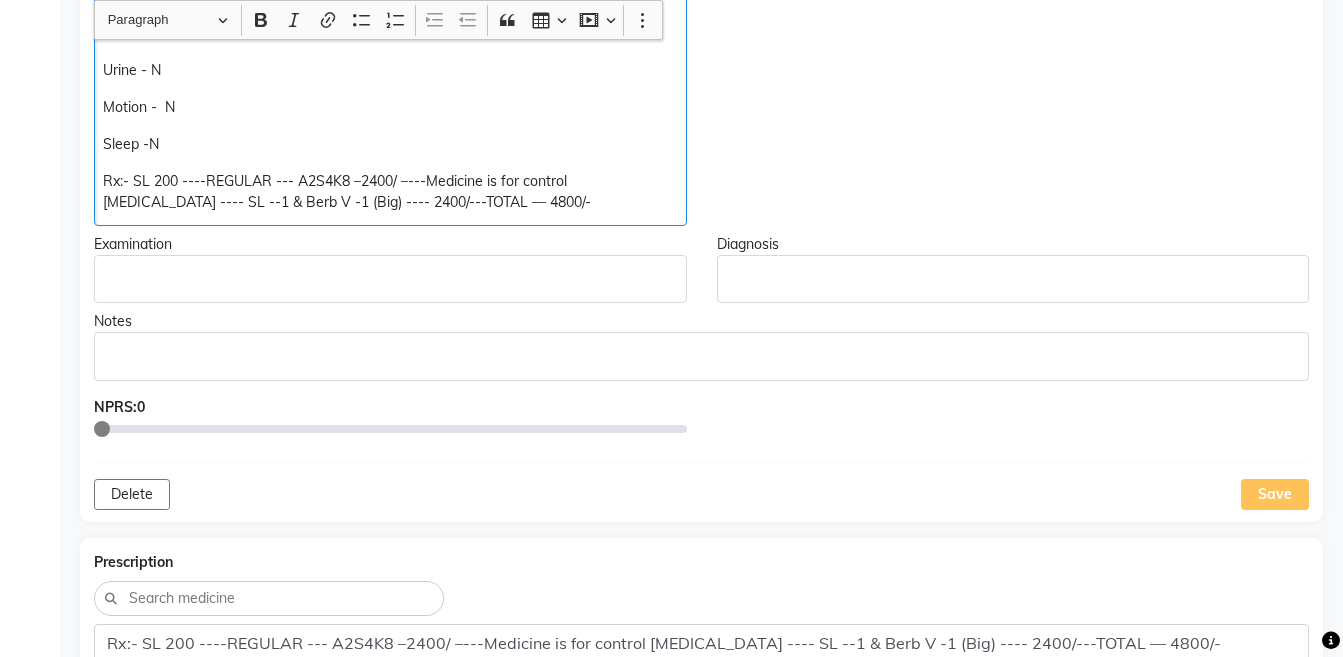click on "Rx:- SL 200 ----REGULAR --- A2S4K8 –2400/ –---Medicine is for control Diabetes ---- SL --1 & Berb V -1 (Big) ---- 2400/---TOTAL — 4800/-" 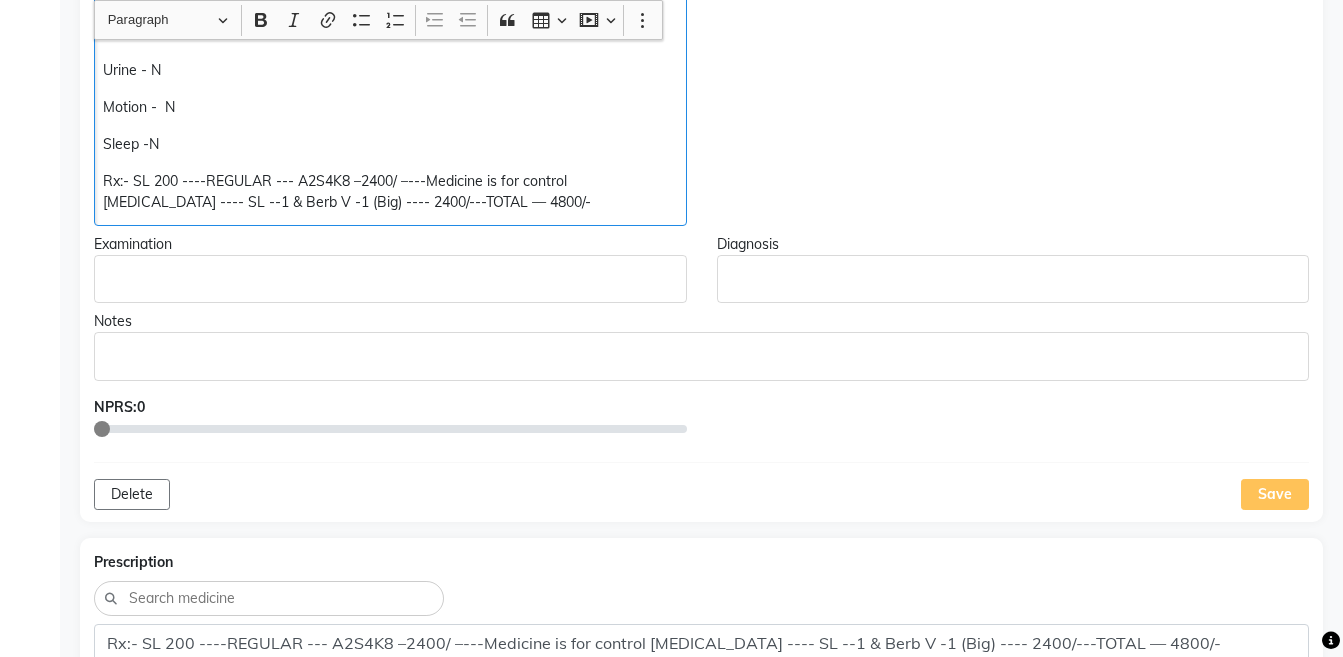 type 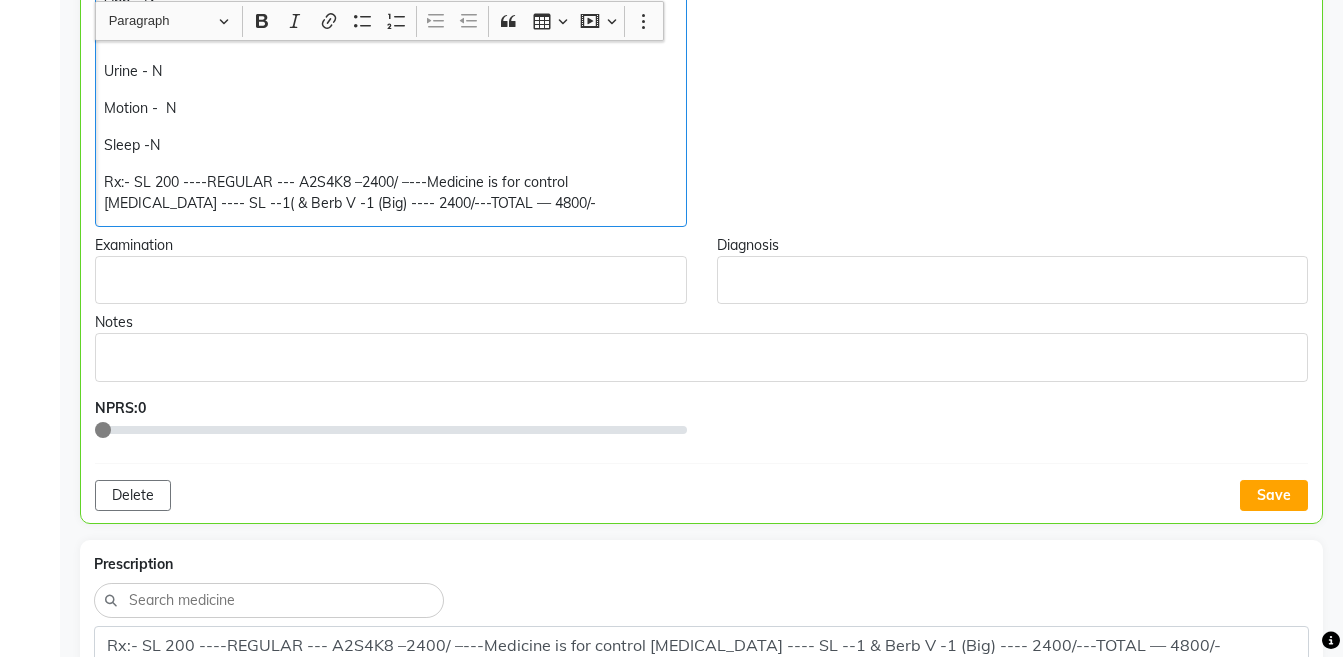 scroll, scrollTop: 755, scrollLeft: 0, axis: vertical 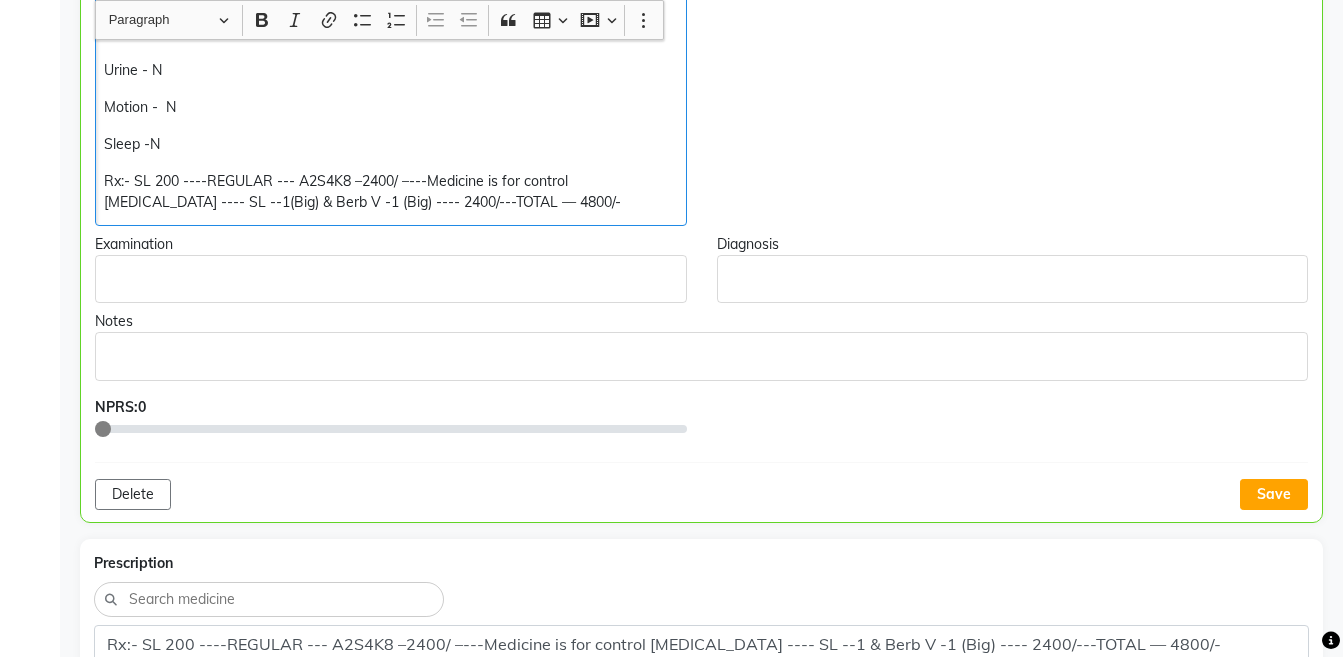 click on "Rx:- SL 200 ----REGULAR --- A2S4K8 –2400/ –---Medicine is for control Diabetes ---- SL --1(Big) & Berb V -1 (Big) ---- 2400/---TOTAL — 4800/-" 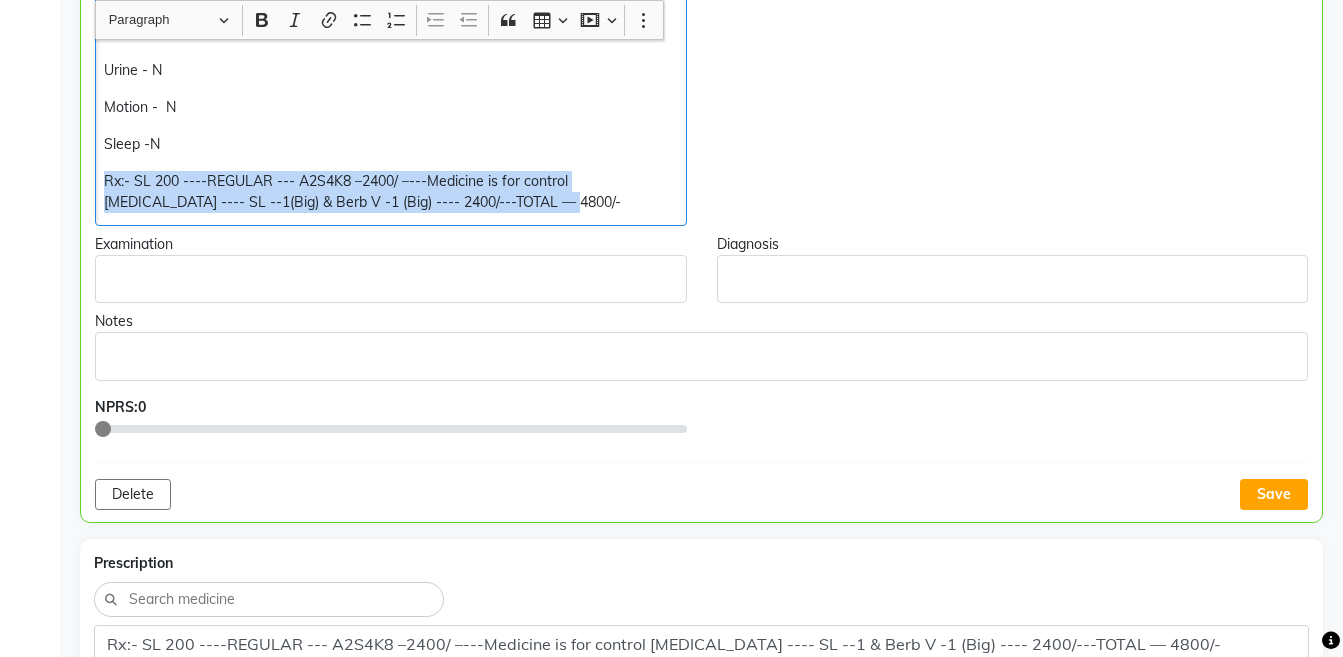copy on "Rx:- SL 200 ----REGULAR --- A2S4K8 –2400/ –---Medicine is for control Diabetes ---- SL --1(Big) & Berb V -1 (Big) ---- 2400/---TOTAL — 4800/-" 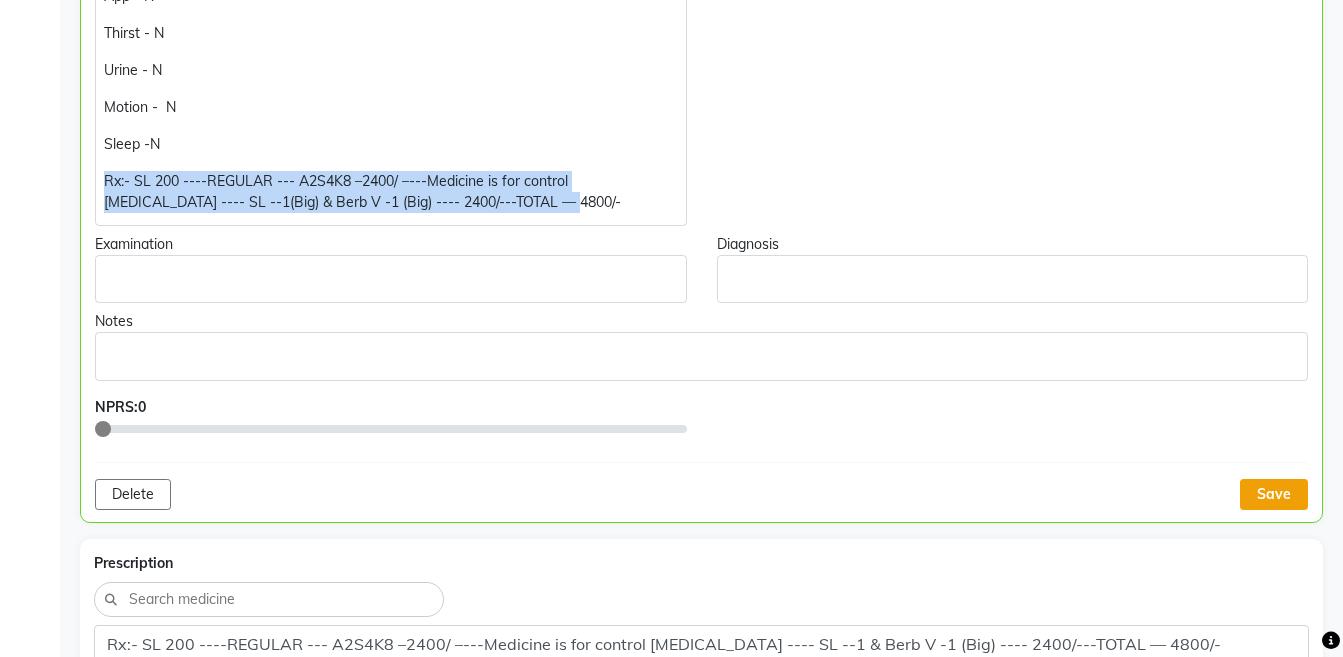 click on "Save" 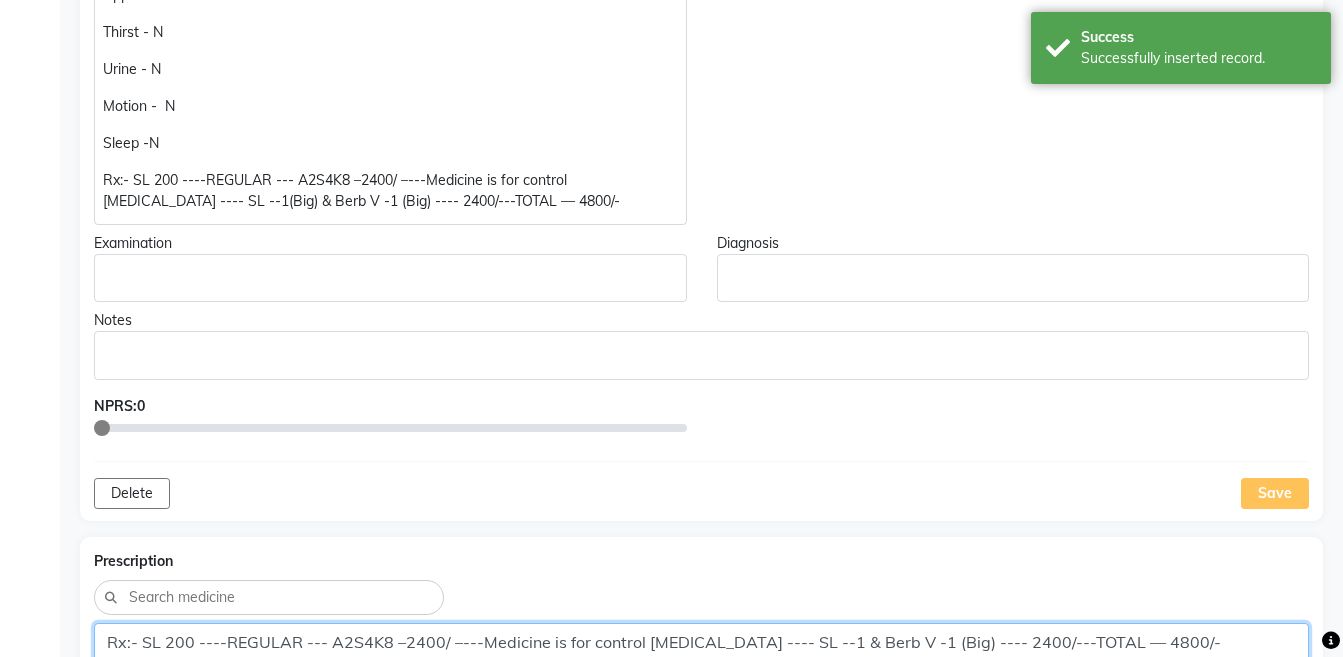 click on "Rx:- SL 200 ----REGULAR --- A2S4K8 –2400/ –---Medicine is for control Diabetes ---- SL --1 & Berb V -1 (Big) ---- 2400/---TOTAL — 4800/-" 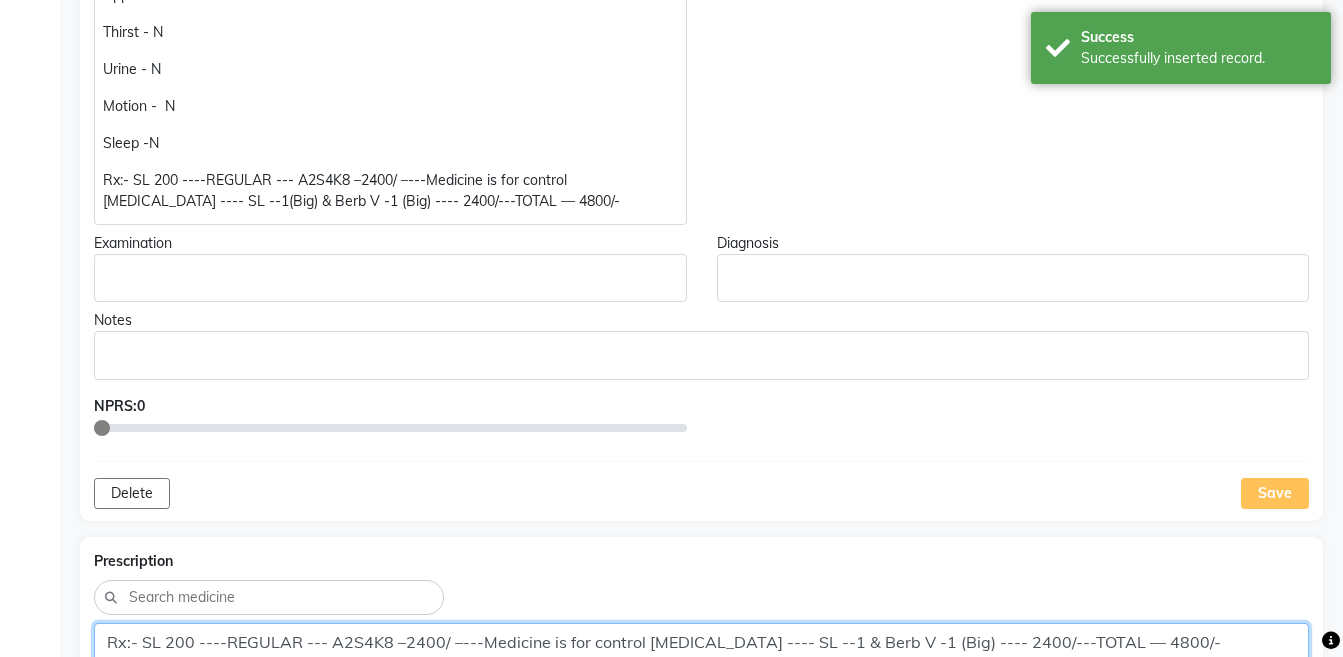 paste on "(Big)" 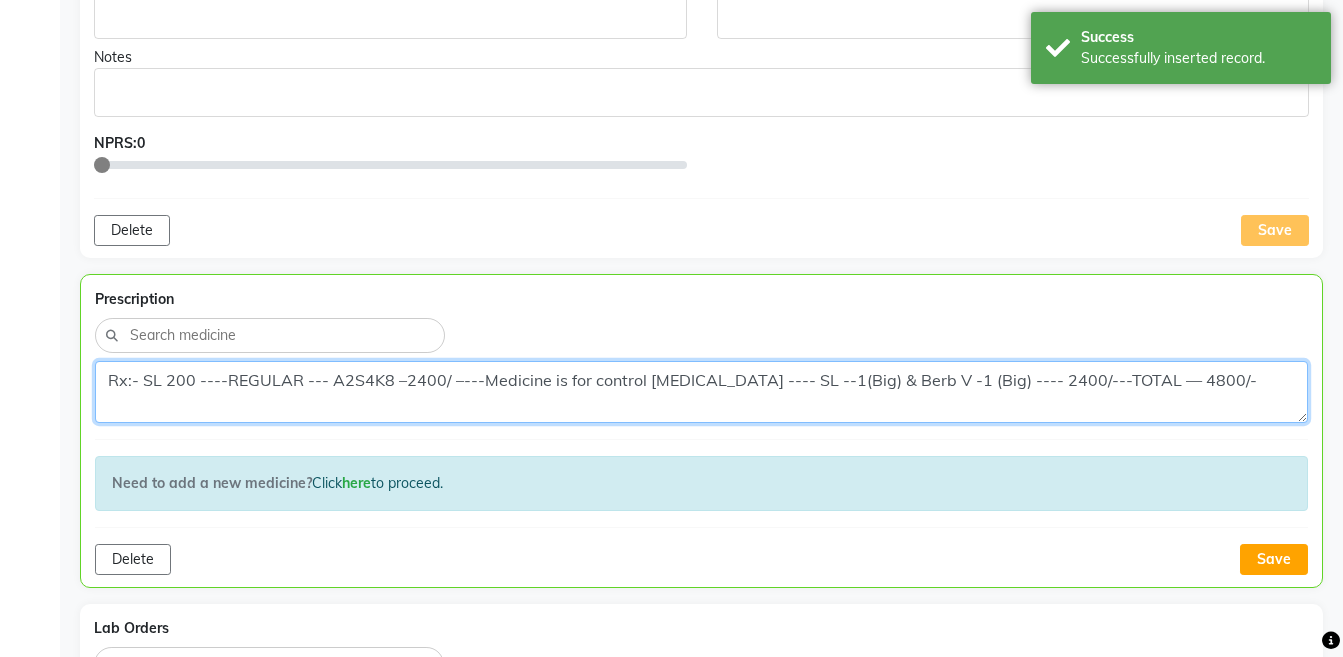 scroll, scrollTop: 1021, scrollLeft: 0, axis: vertical 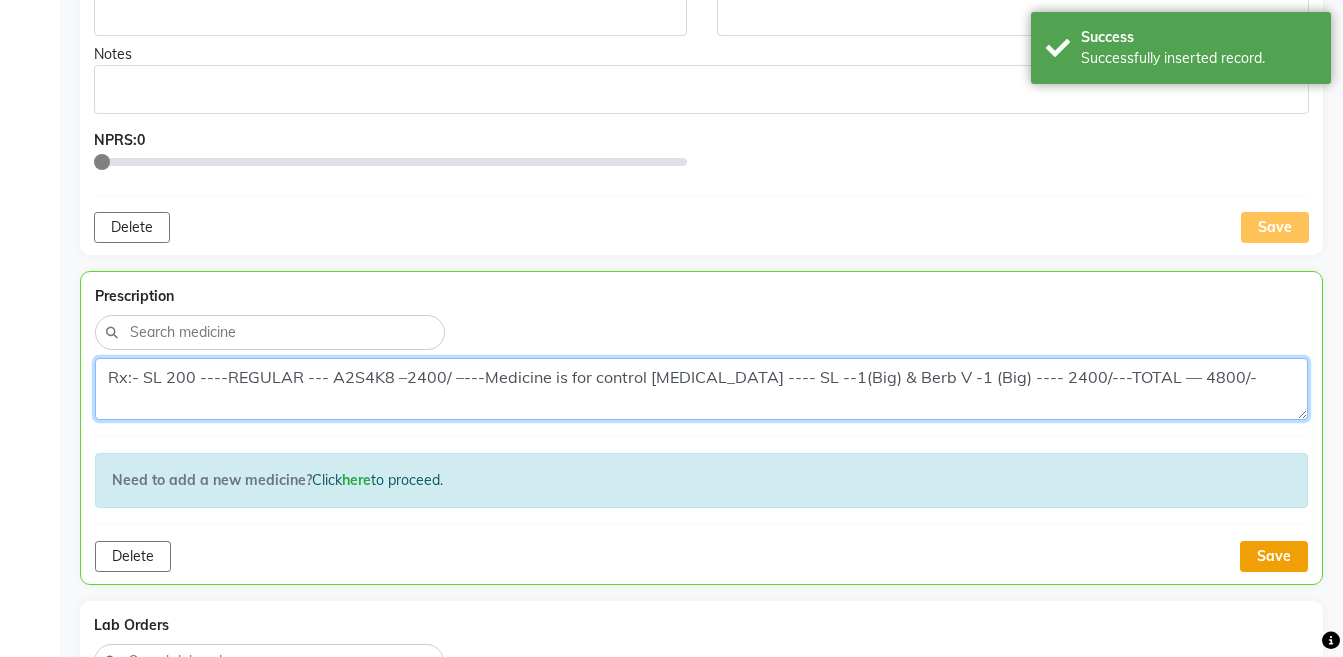 type on "Rx:- SL 200 ----REGULAR --- A2S4K8 –2400/ –---Medicine is for control Diabetes ---- SL --1(Big) & Berb V -1 (Big) ---- 2400/---TOTAL — 4800/-" 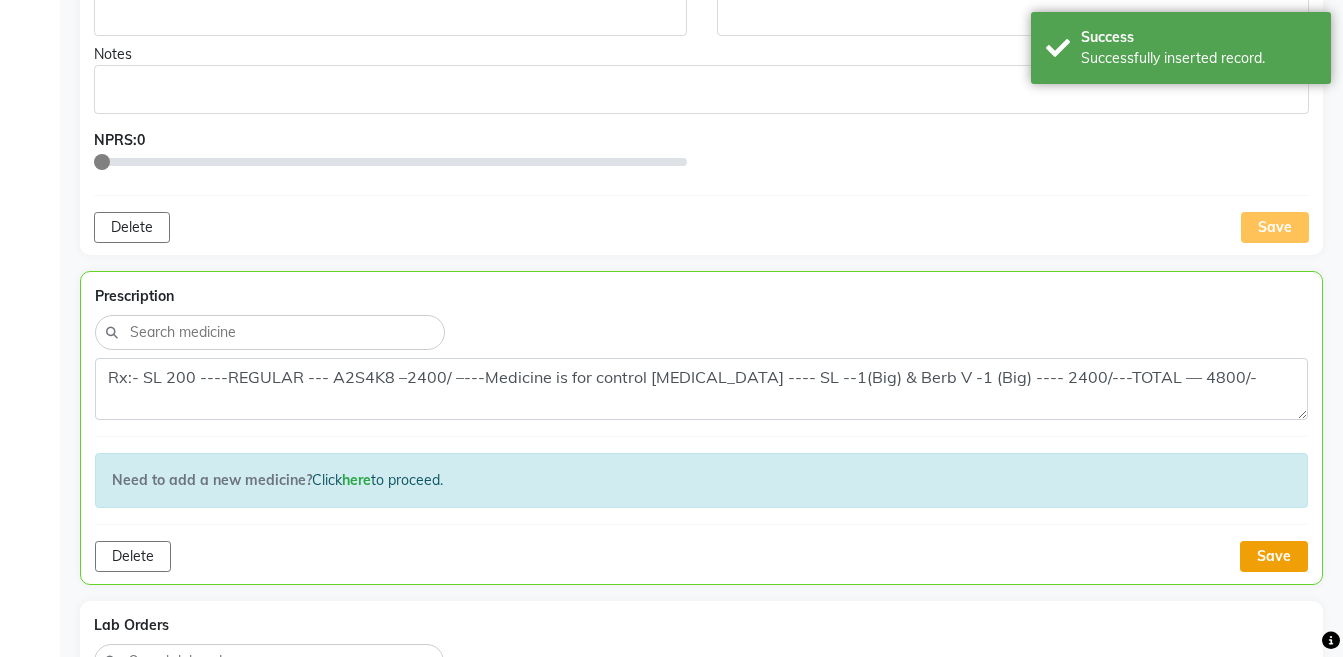 click on "Save" 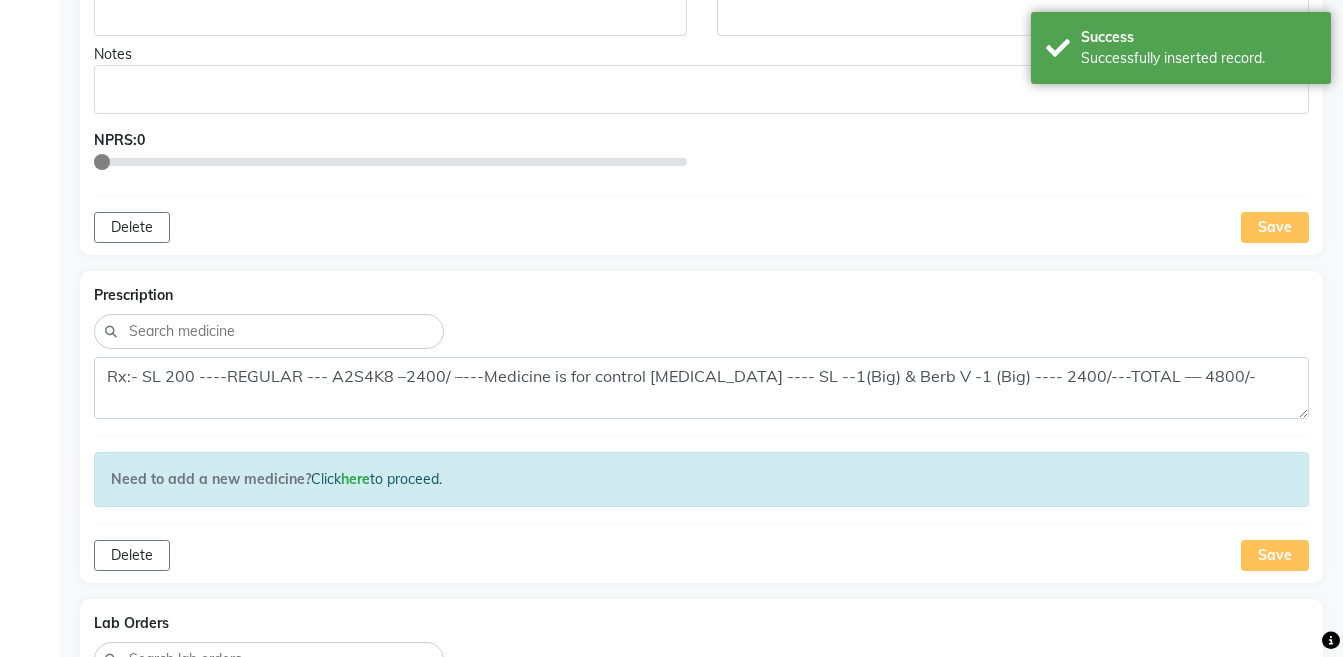 scroll, scrollTop: 210, scrollLeft: 0, axis: vertical 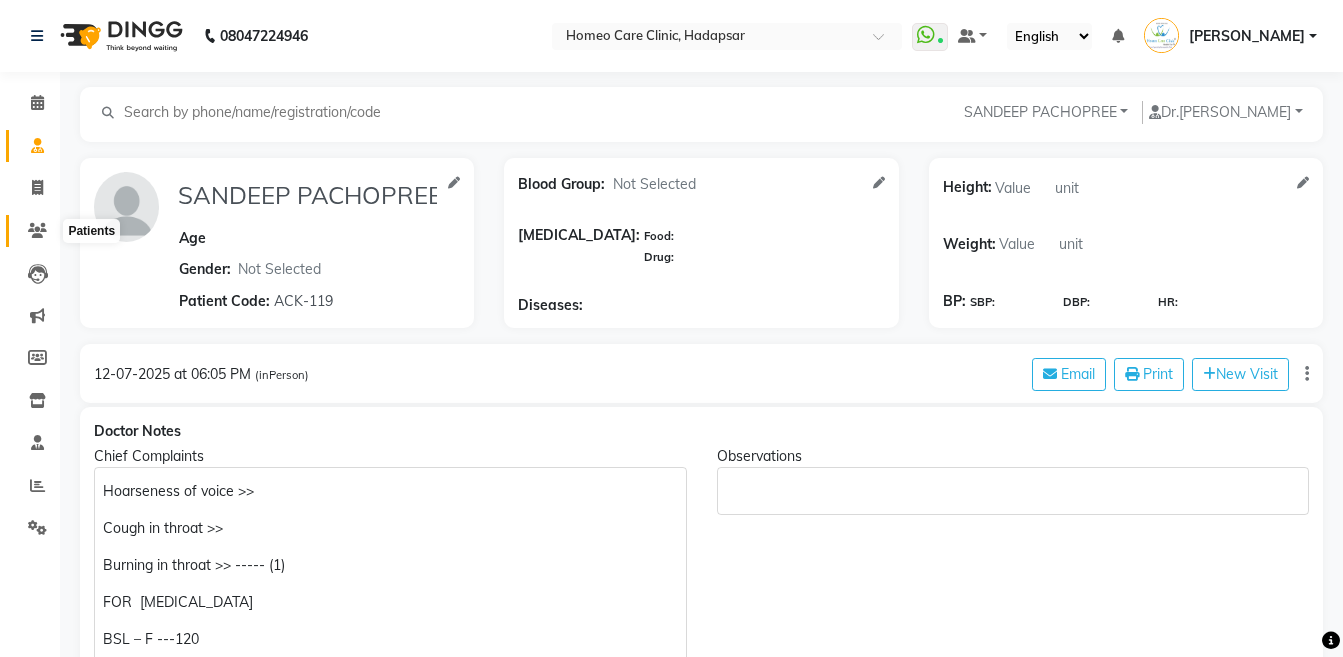 click 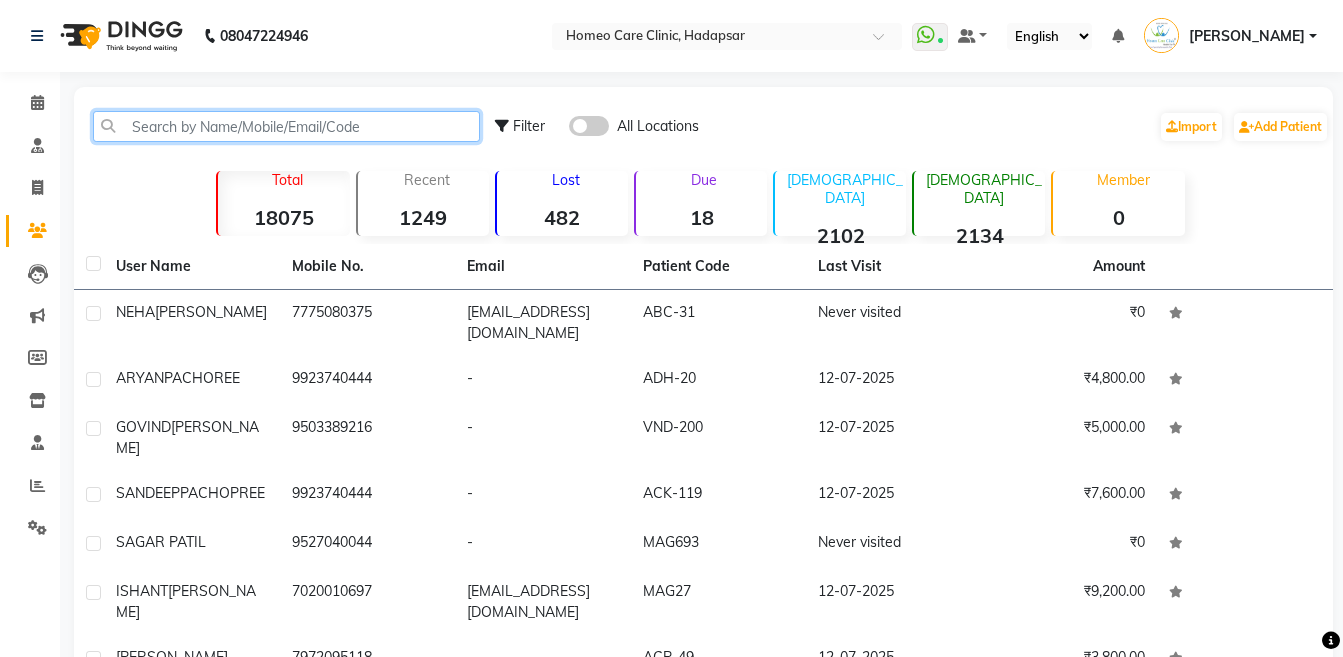 click 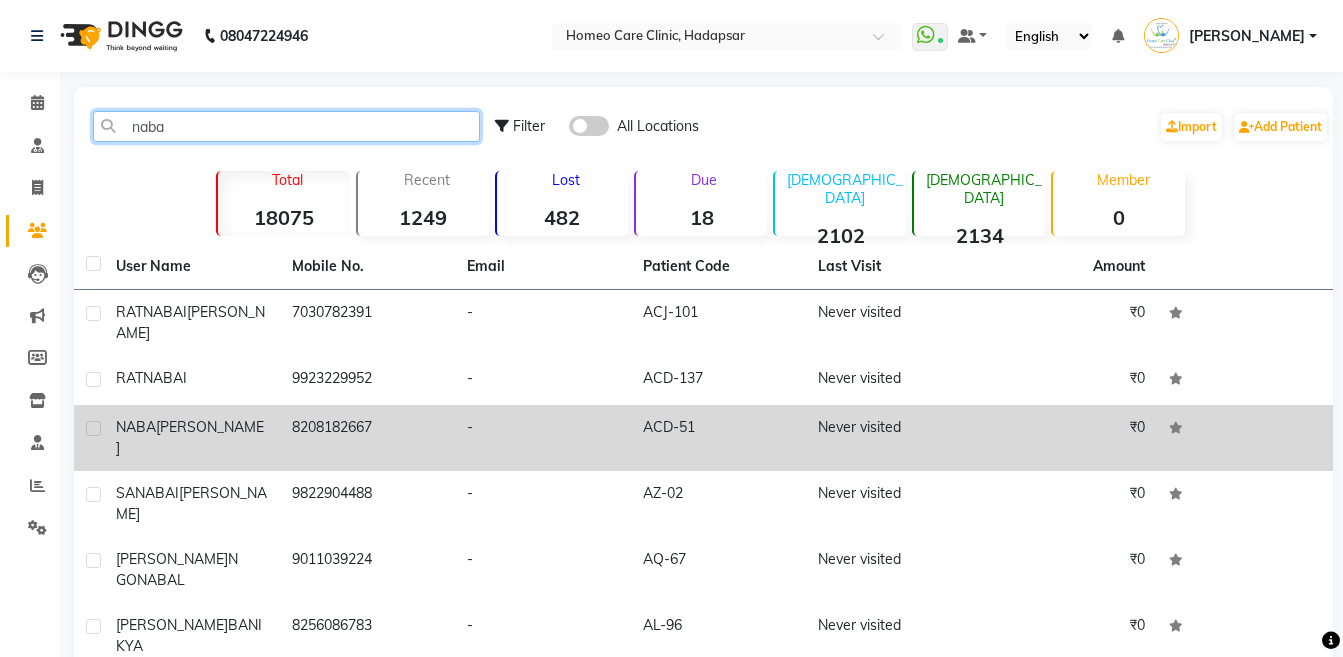 type on "naba" 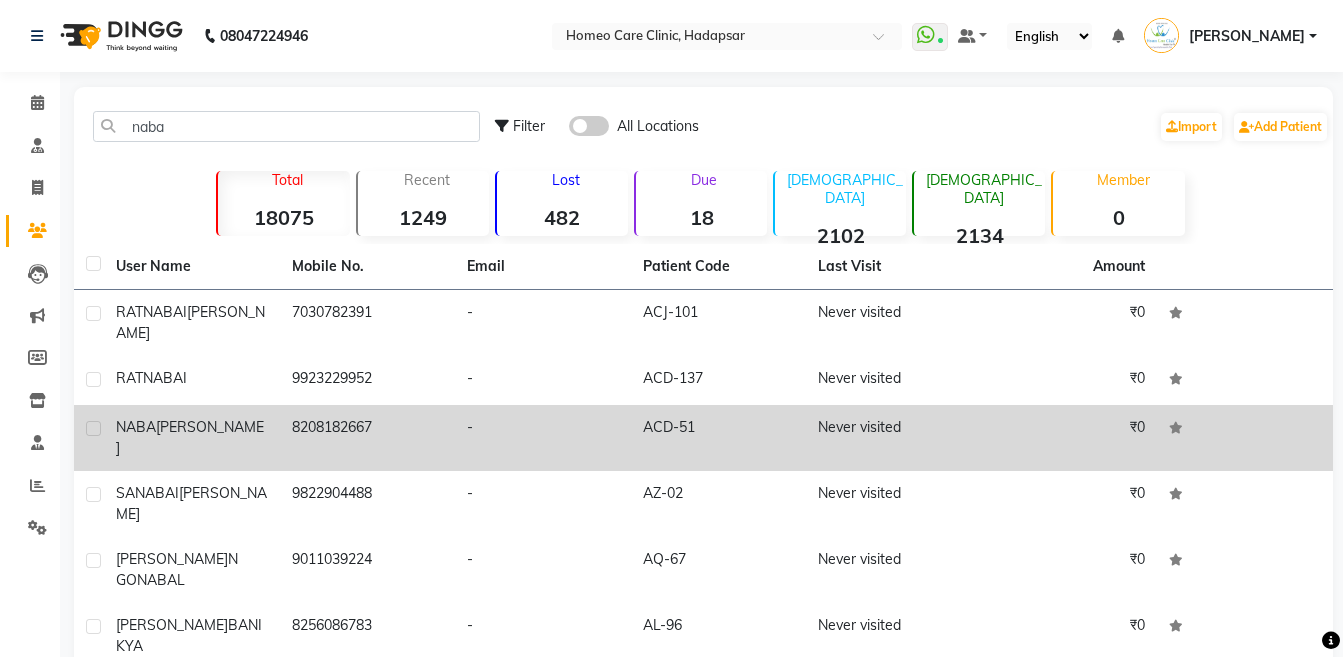 click on "NABA  INAMDAR" 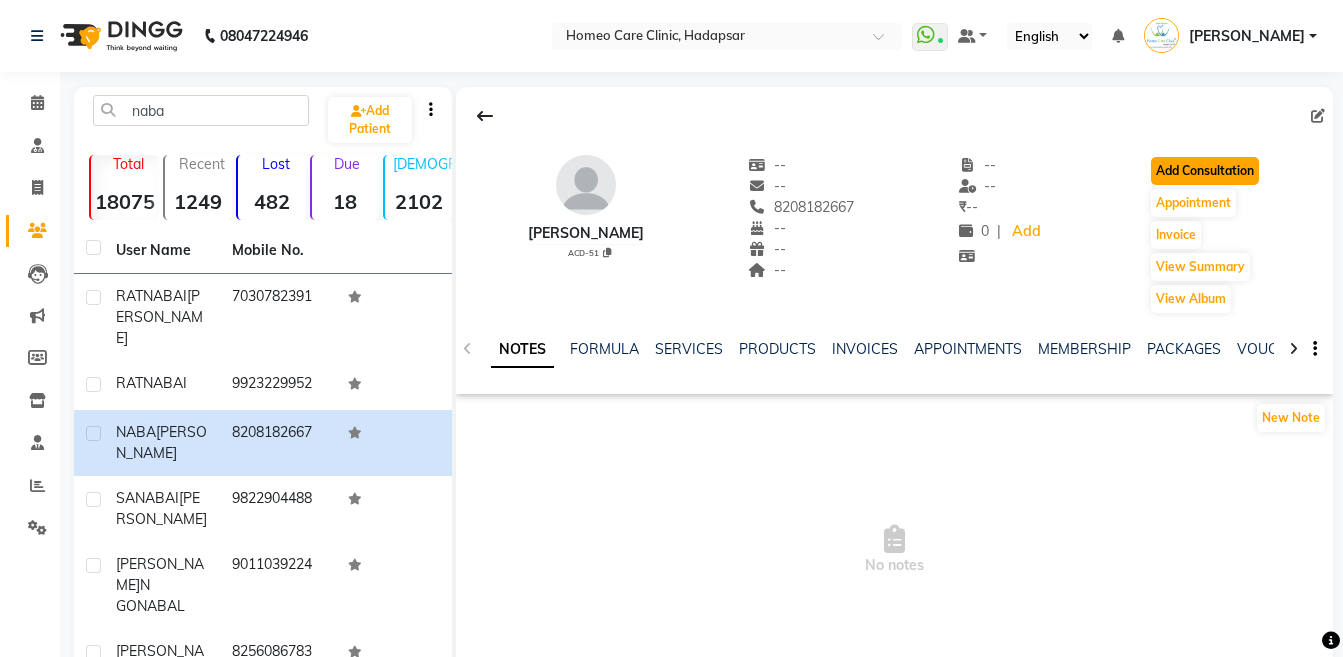 click on "Add Consultation" 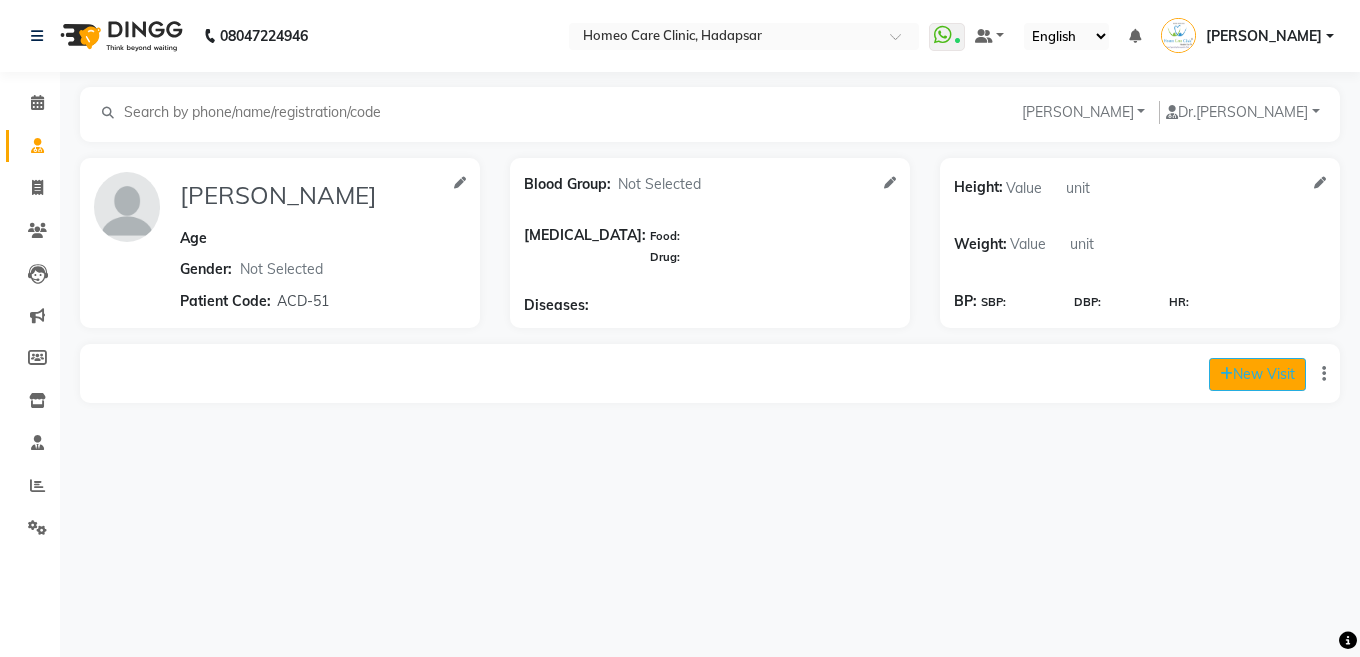 click on "New Visit" 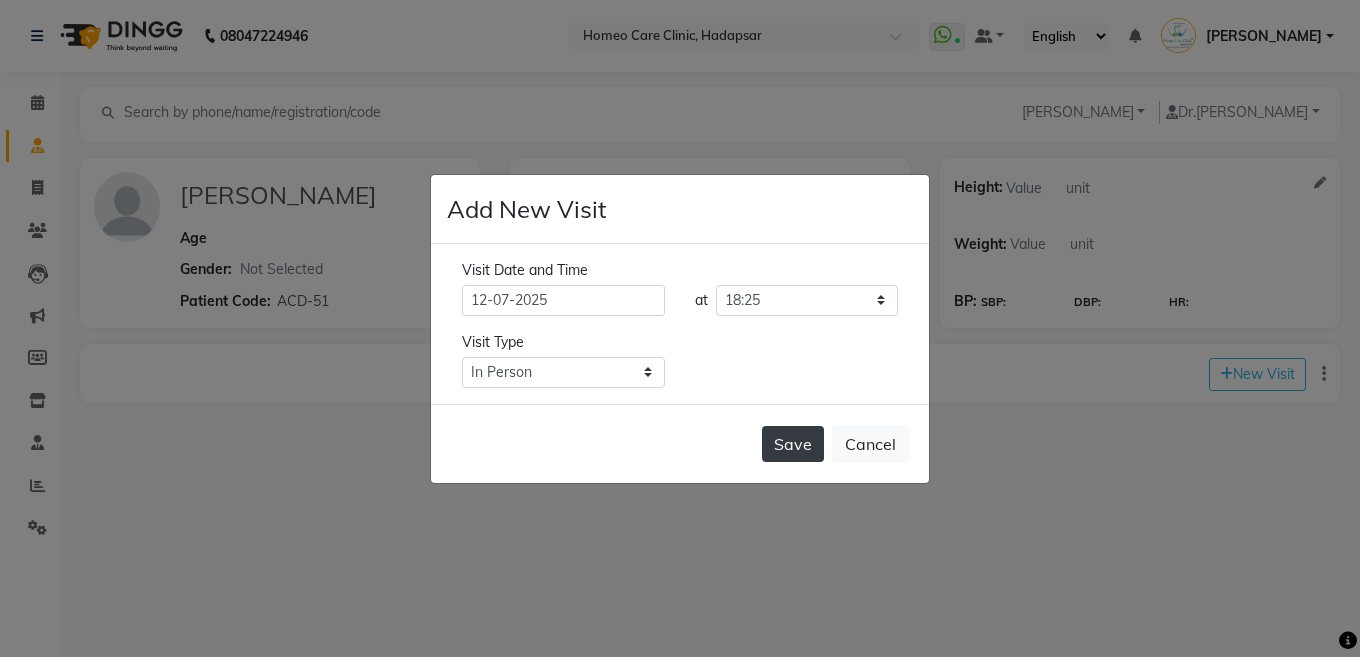 click on "Save" 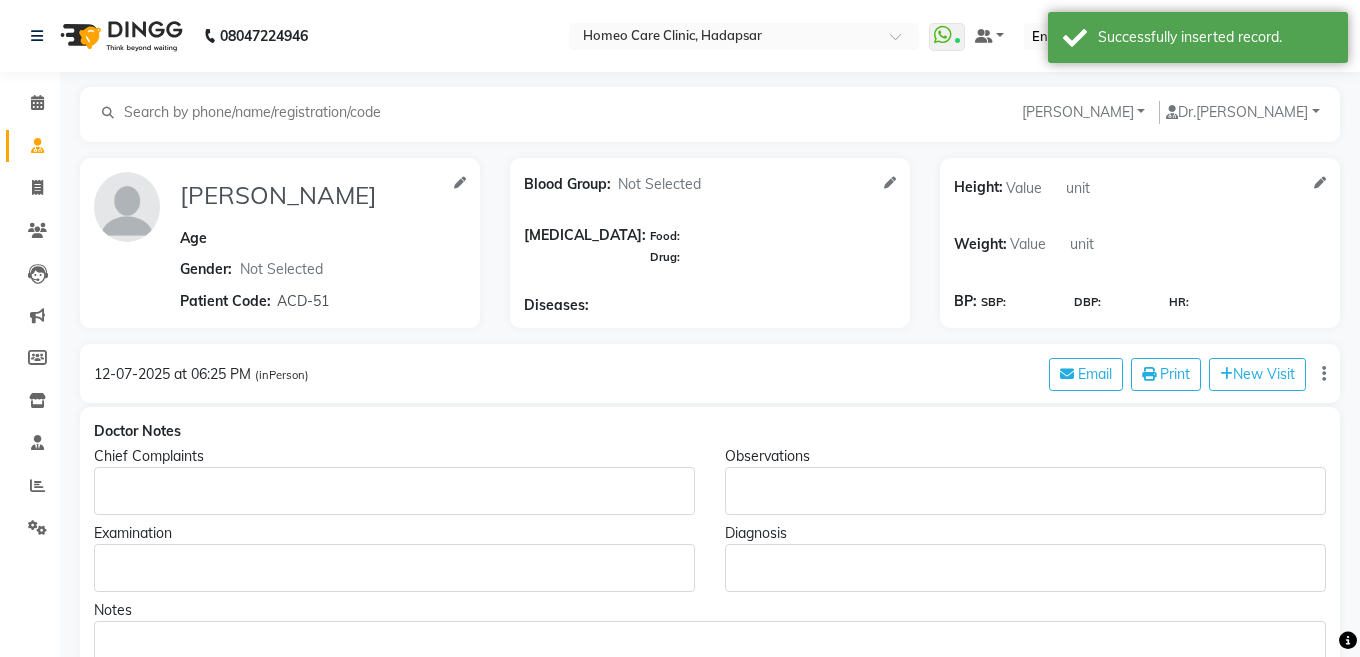 type on "NABA INAMDAR" 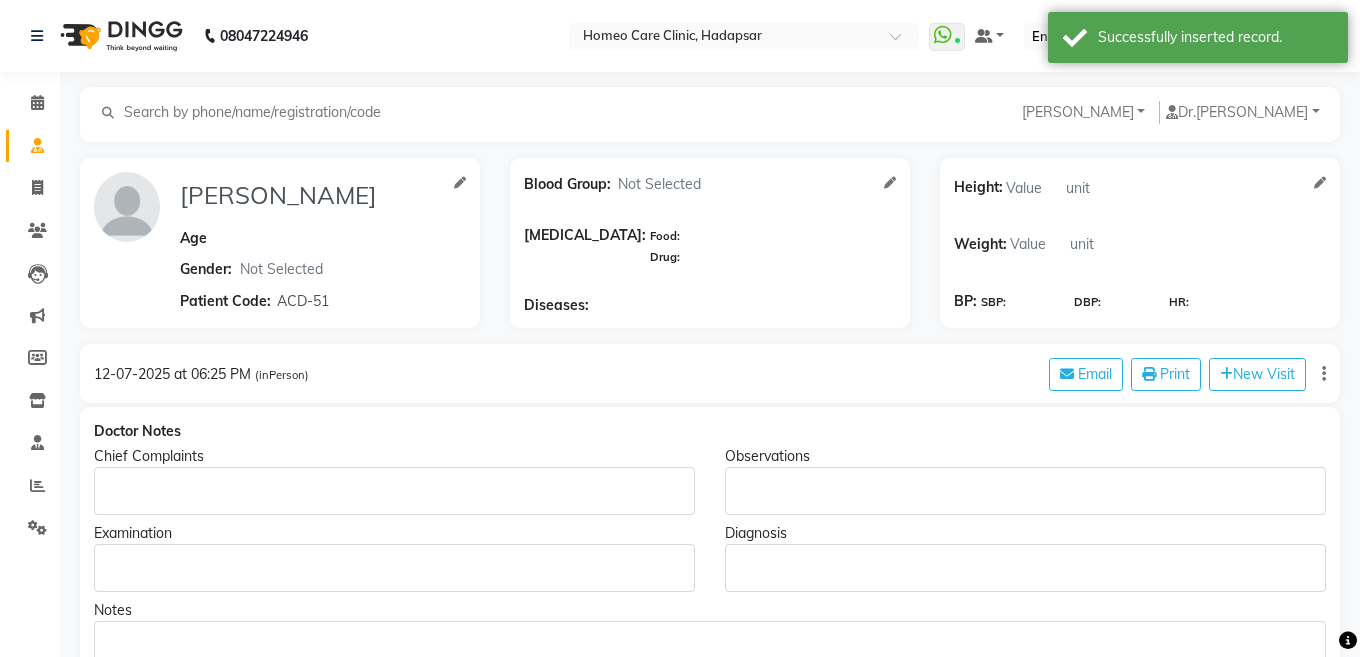 select 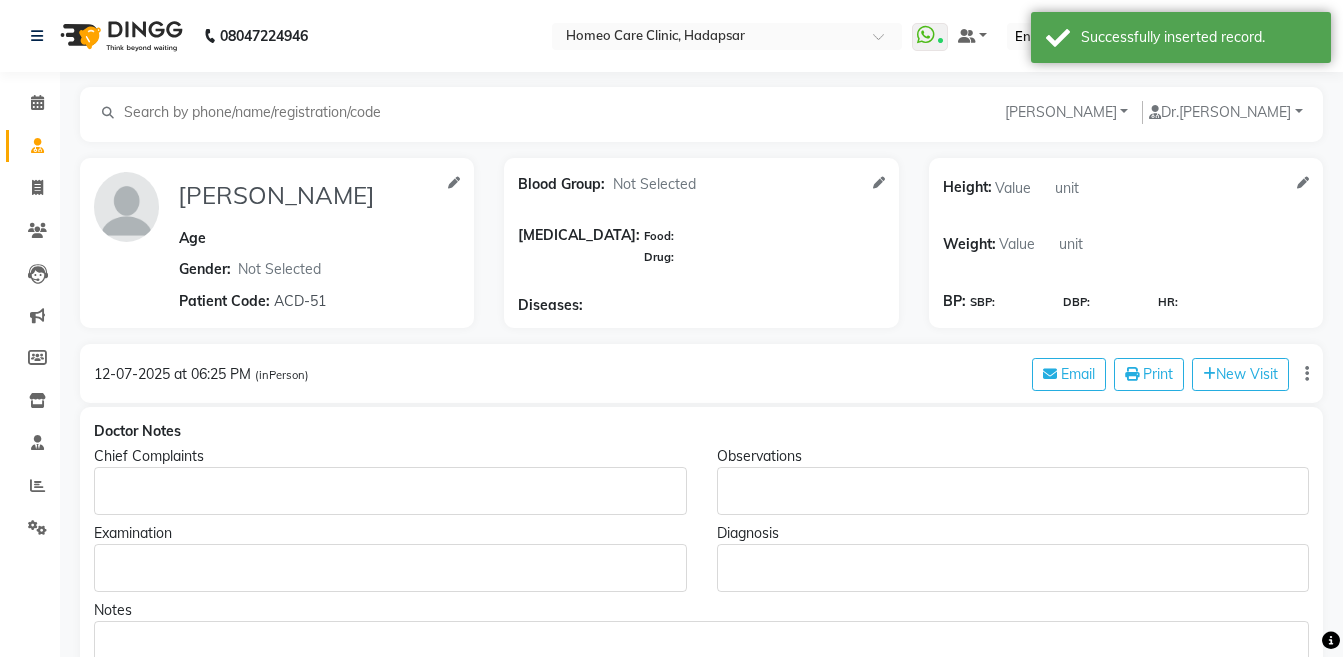 click 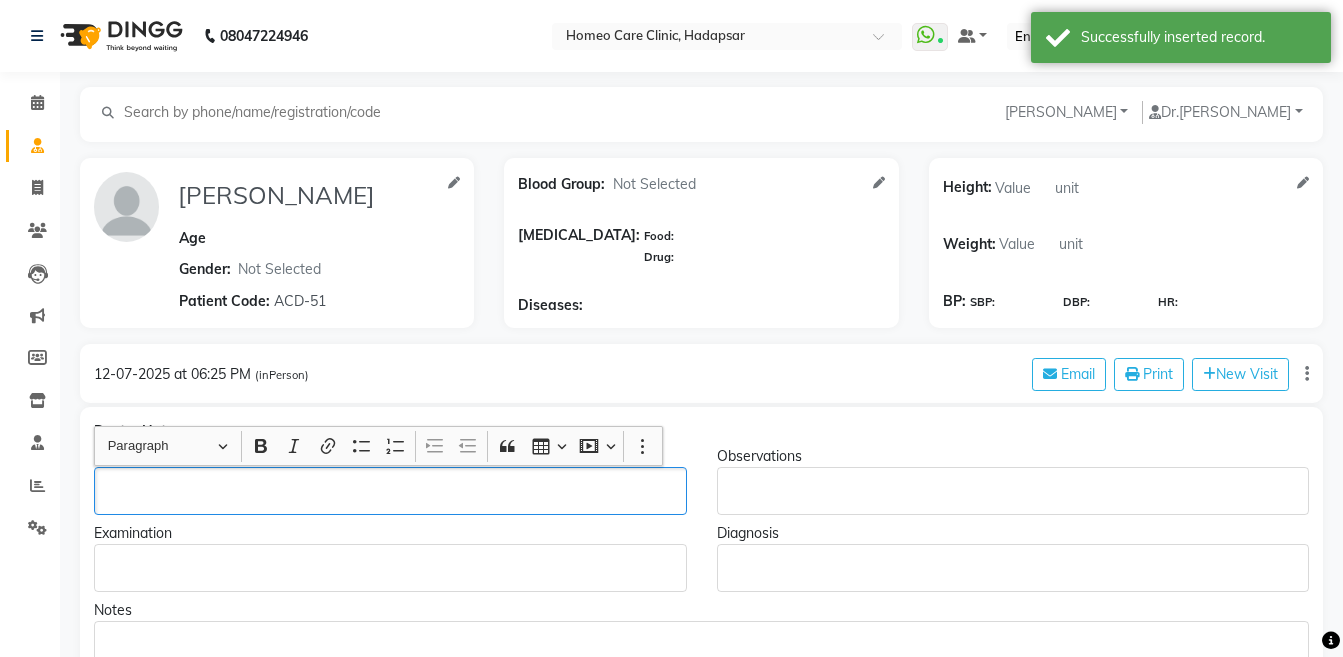 type 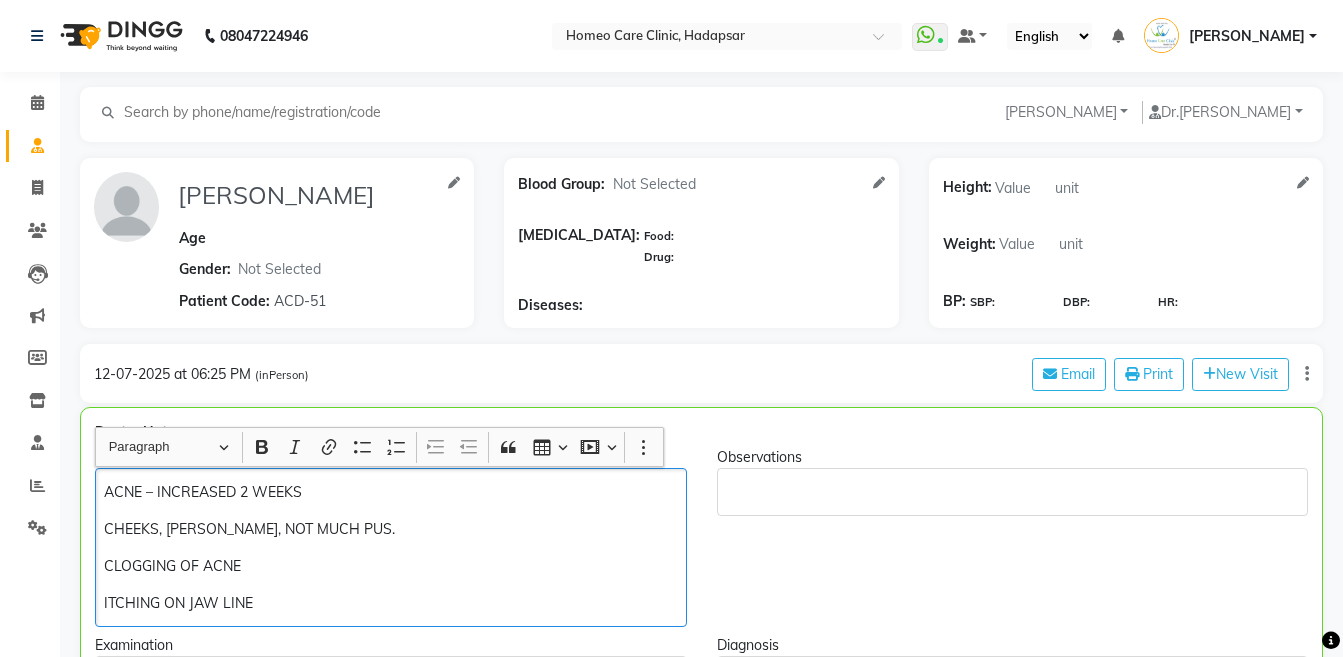 scroll, scrollTop: 12, scrollLeft: 0, axis: vertical 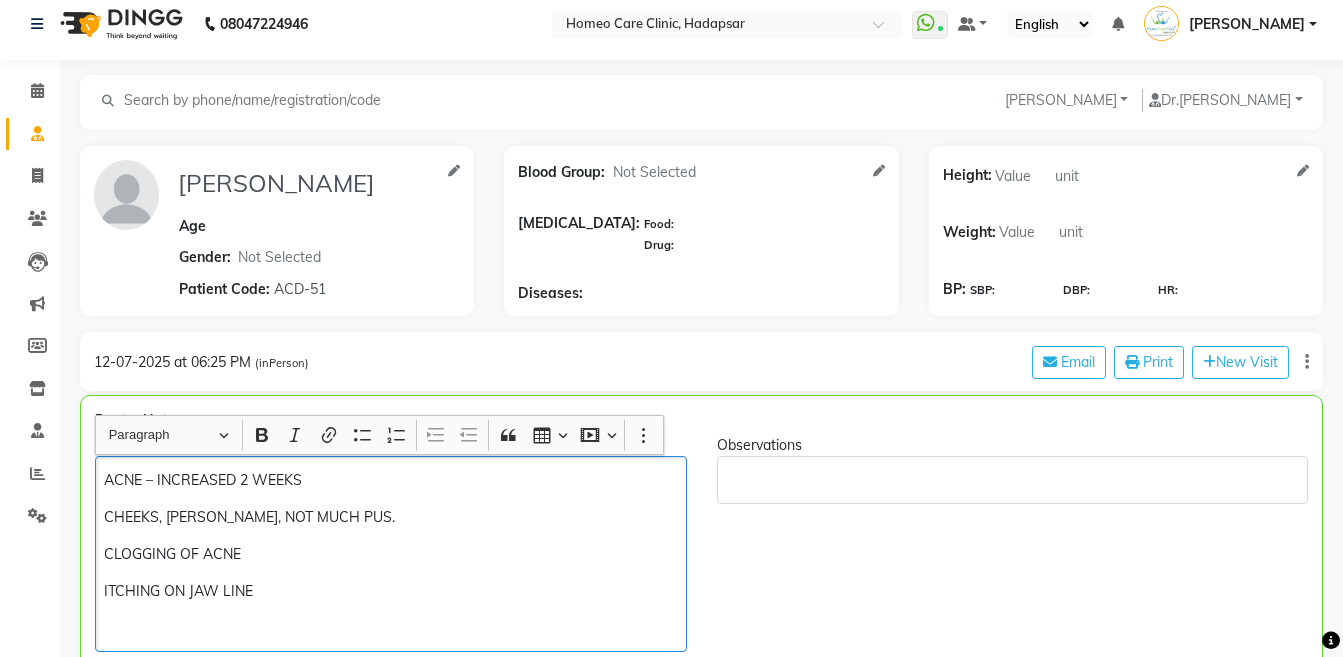 click on "ITCHING ON JAW LINE" 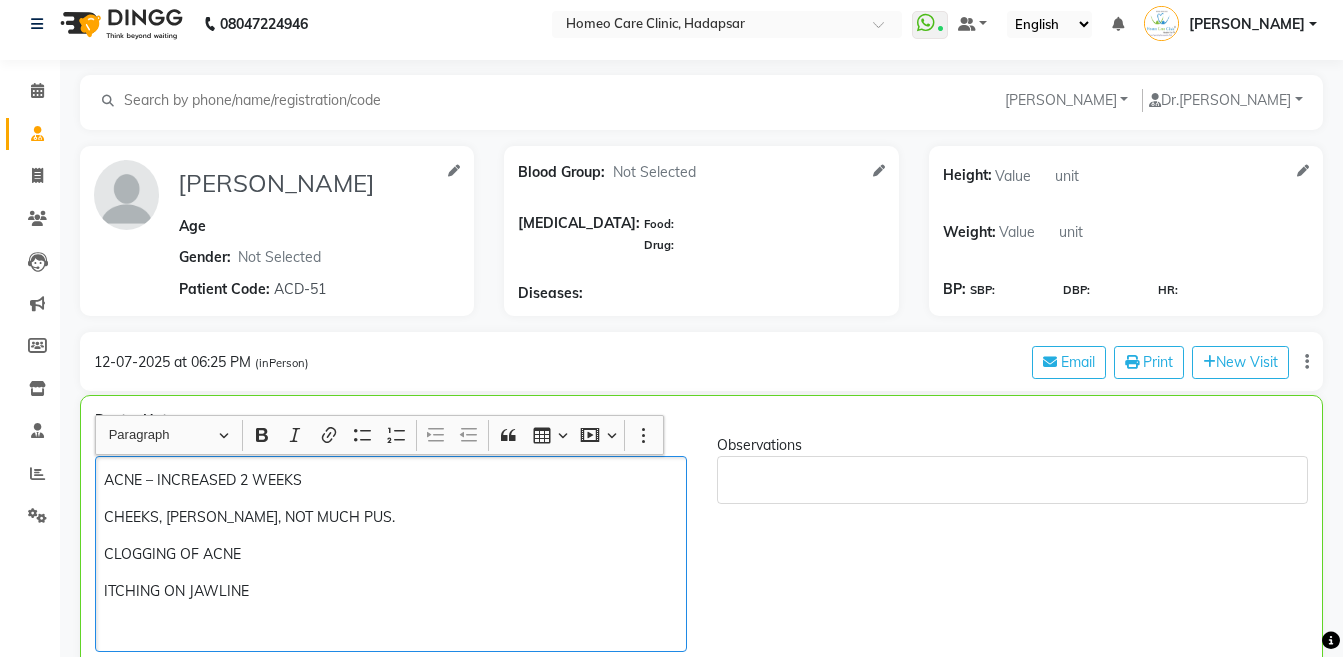 click on "ITCHING ON JAWLINE" 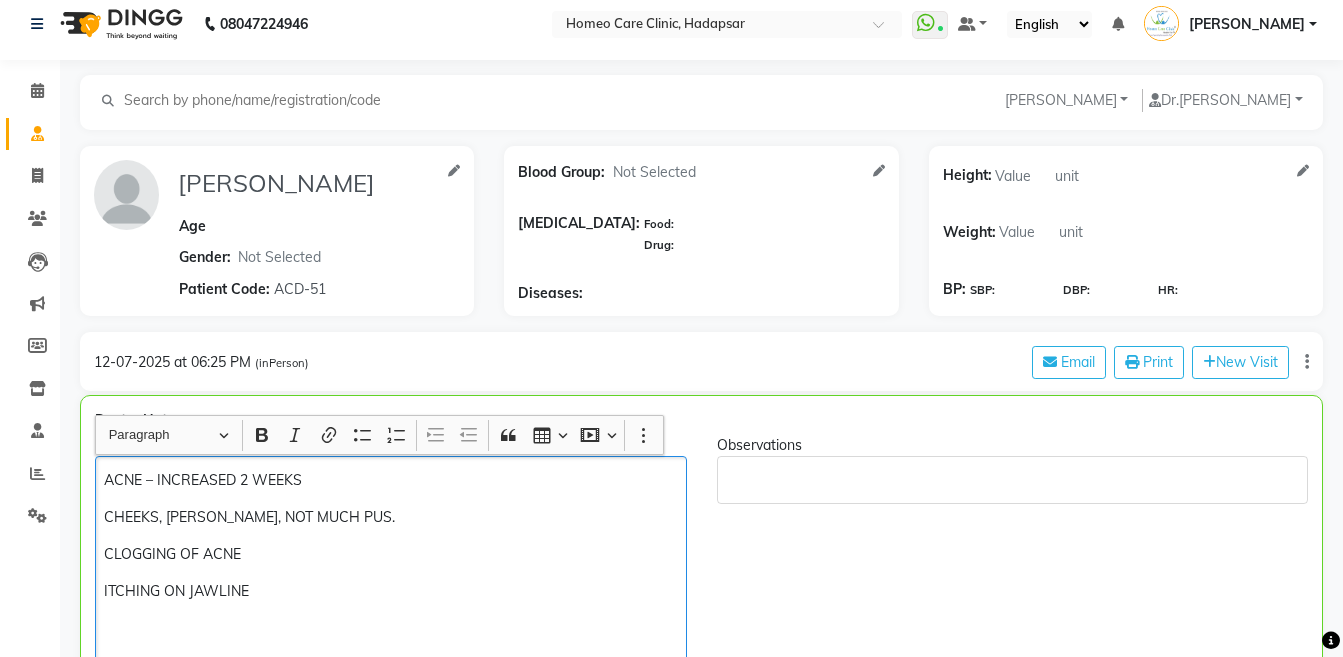 scroll, scrollTop: 14, scrollLeft: 0, axis: vertical 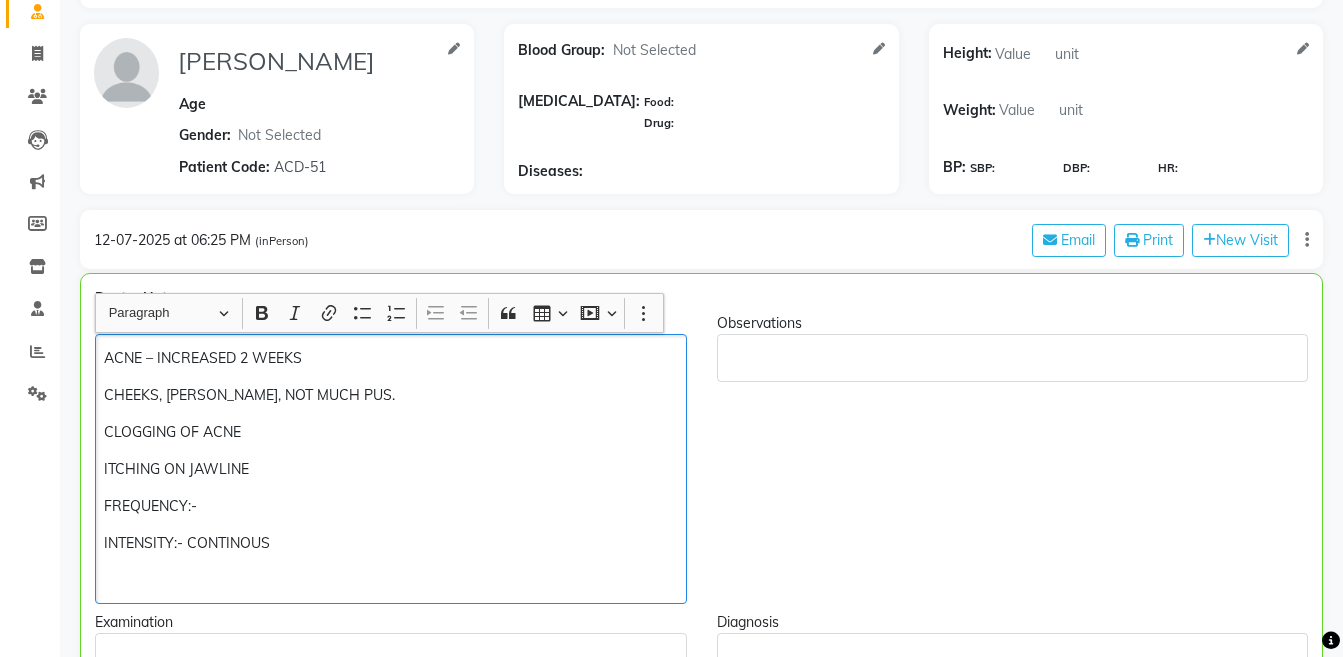 click on "INTENSITY:- CONTINOUS" 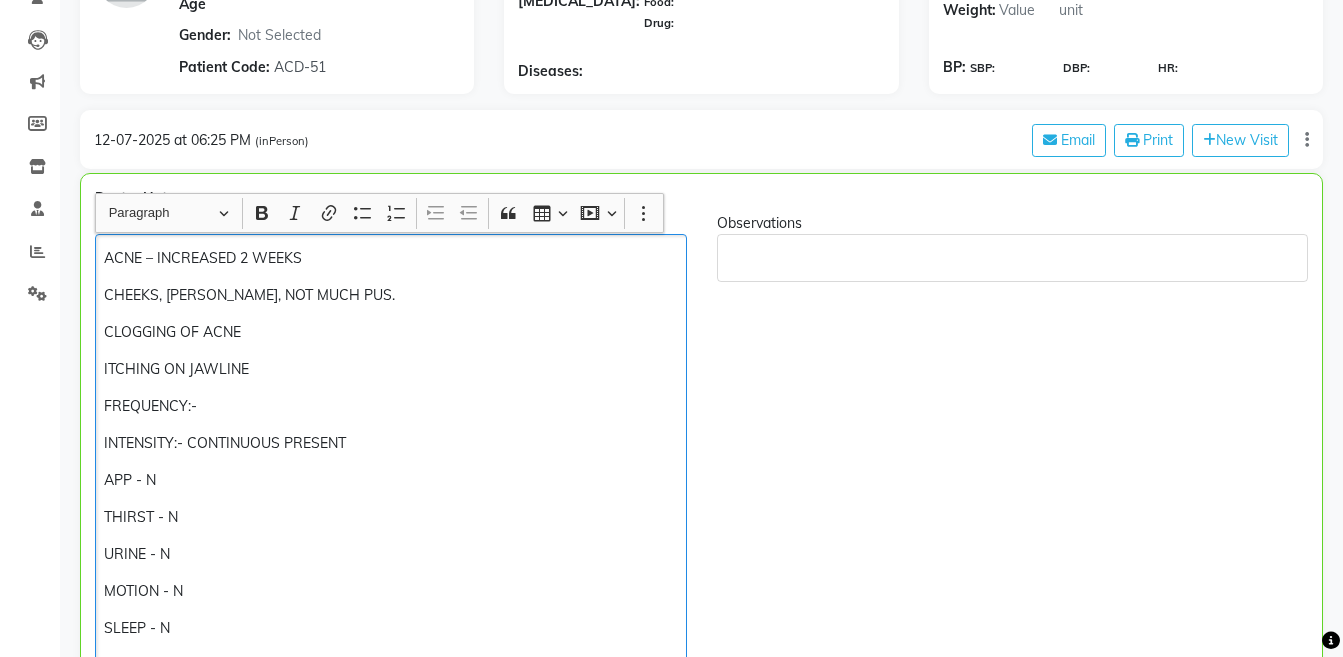 scroll, scrollTop: 271, scrollLeft: 0, axis: vertical 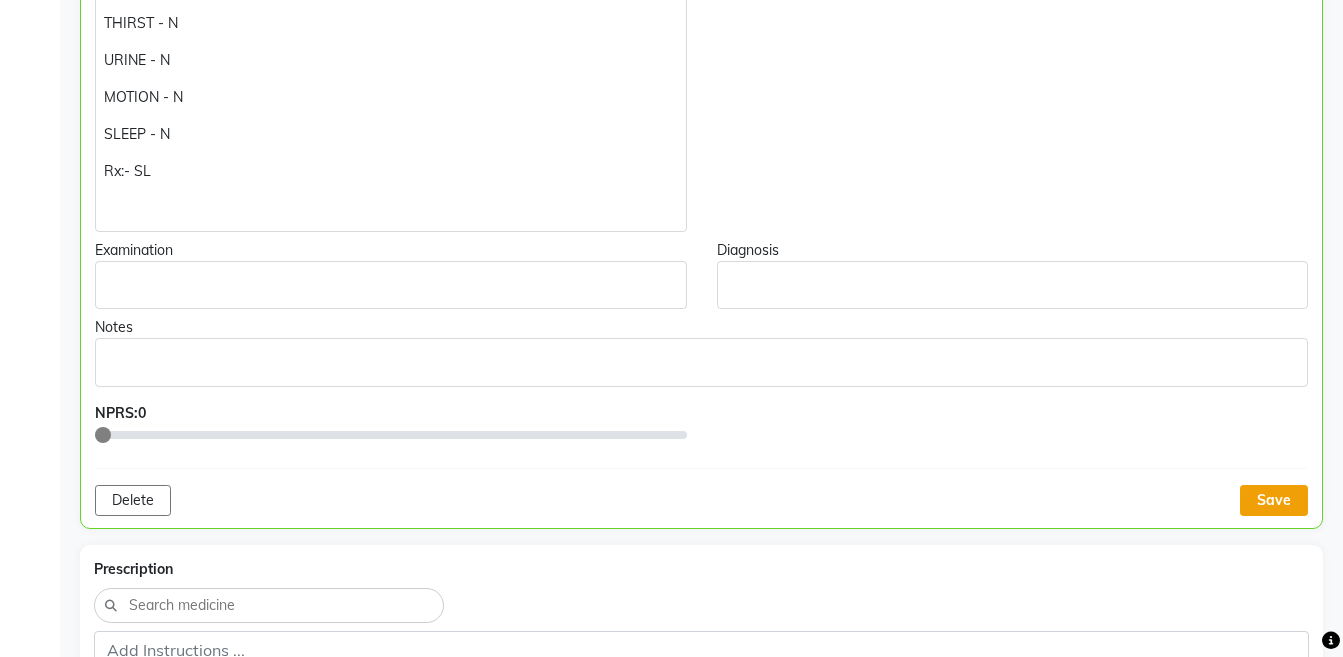 click on "Save" 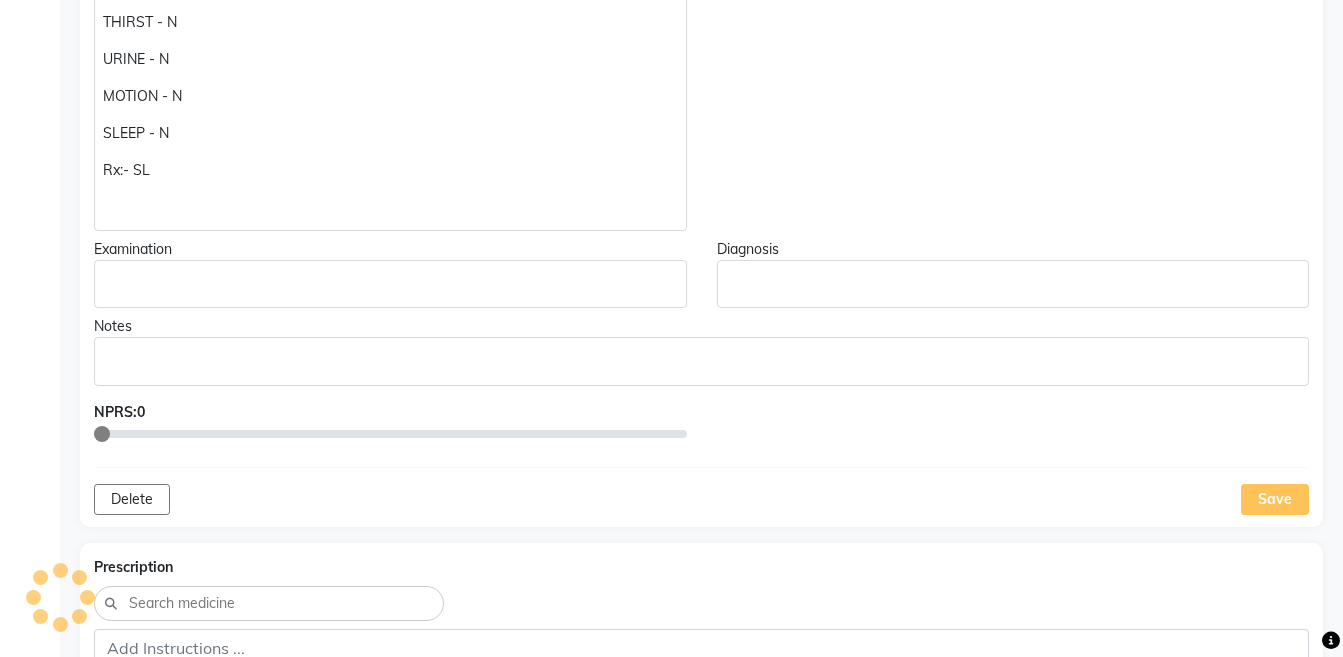scroll, scrollTop: 153, scrollLeft: 0, axis: vertical 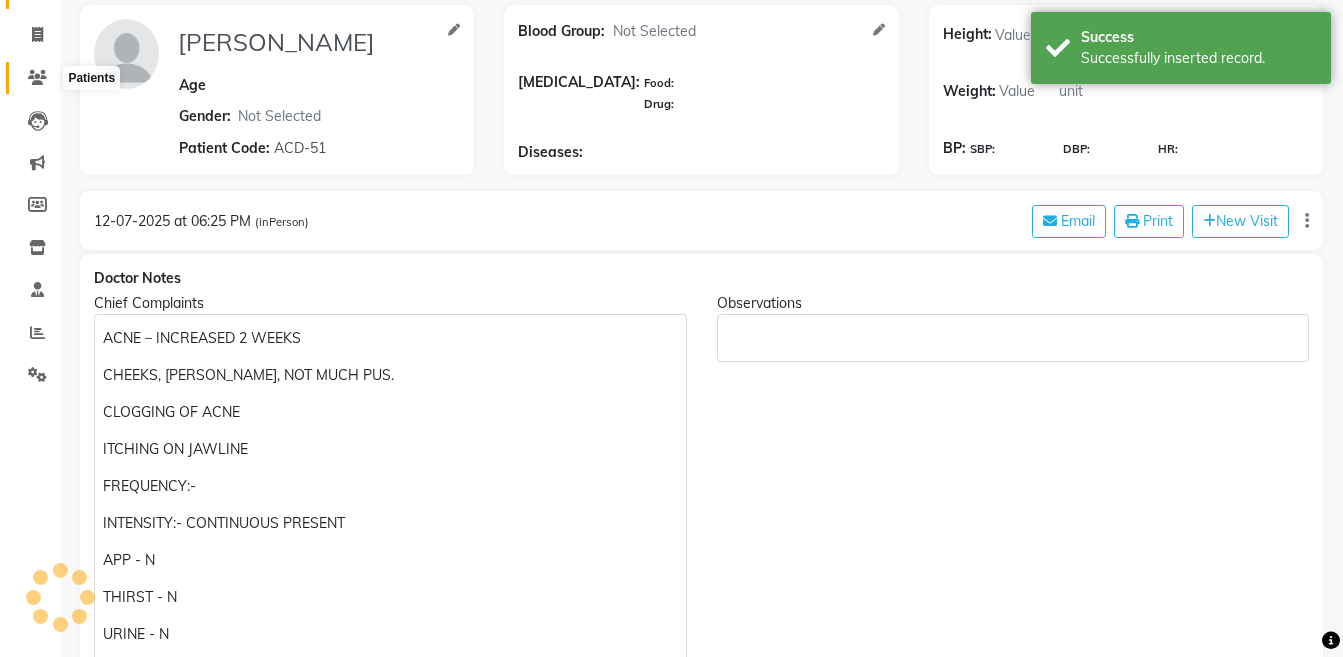 click 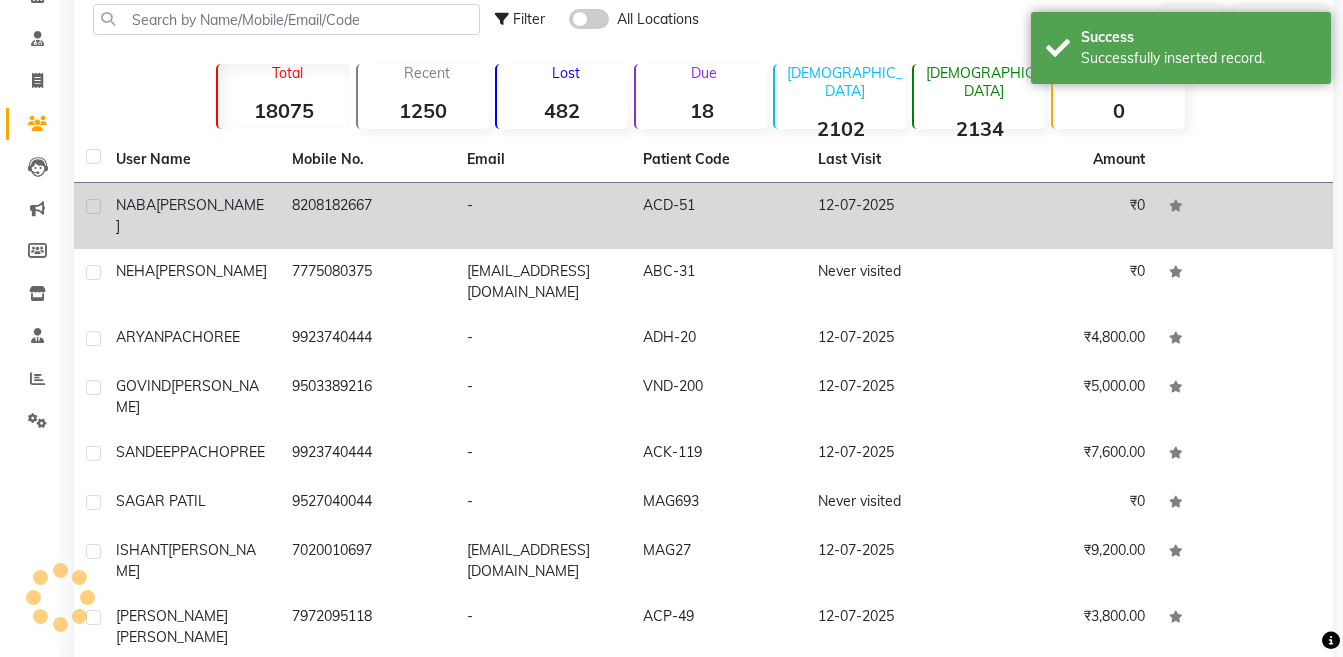 scroll, scrollTop: 153, scrollLeft: 0, axis: vertical 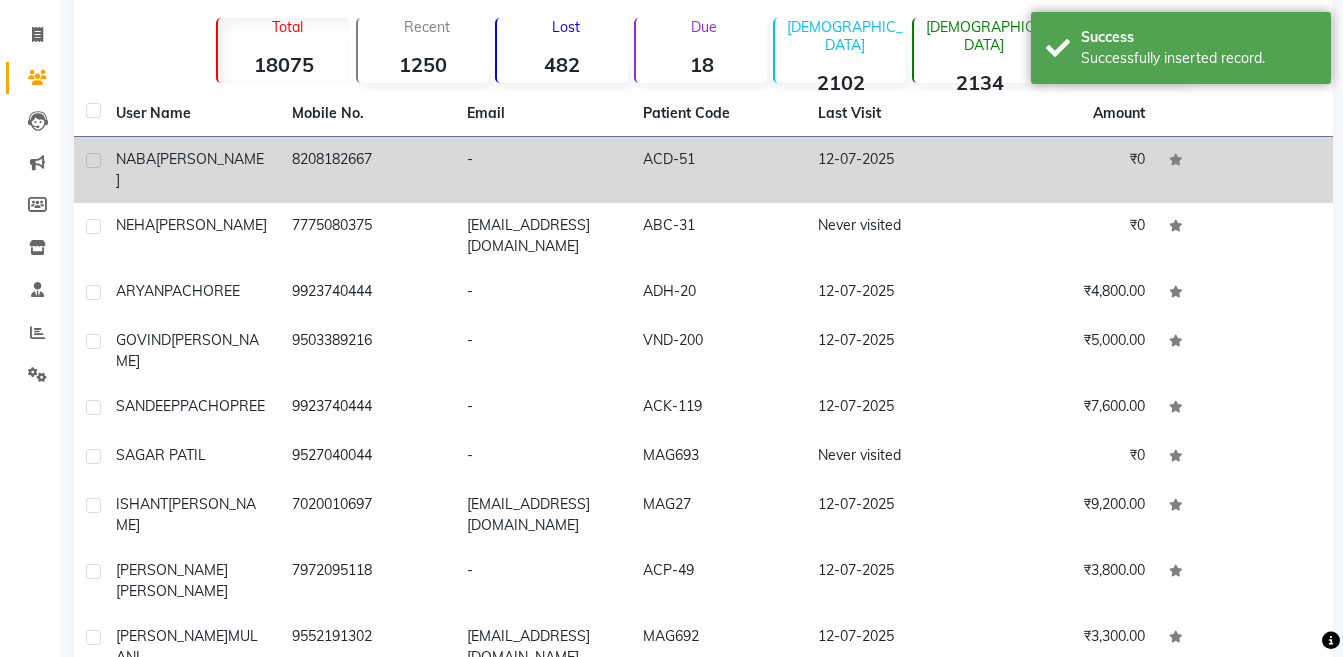 click on "8208182667" 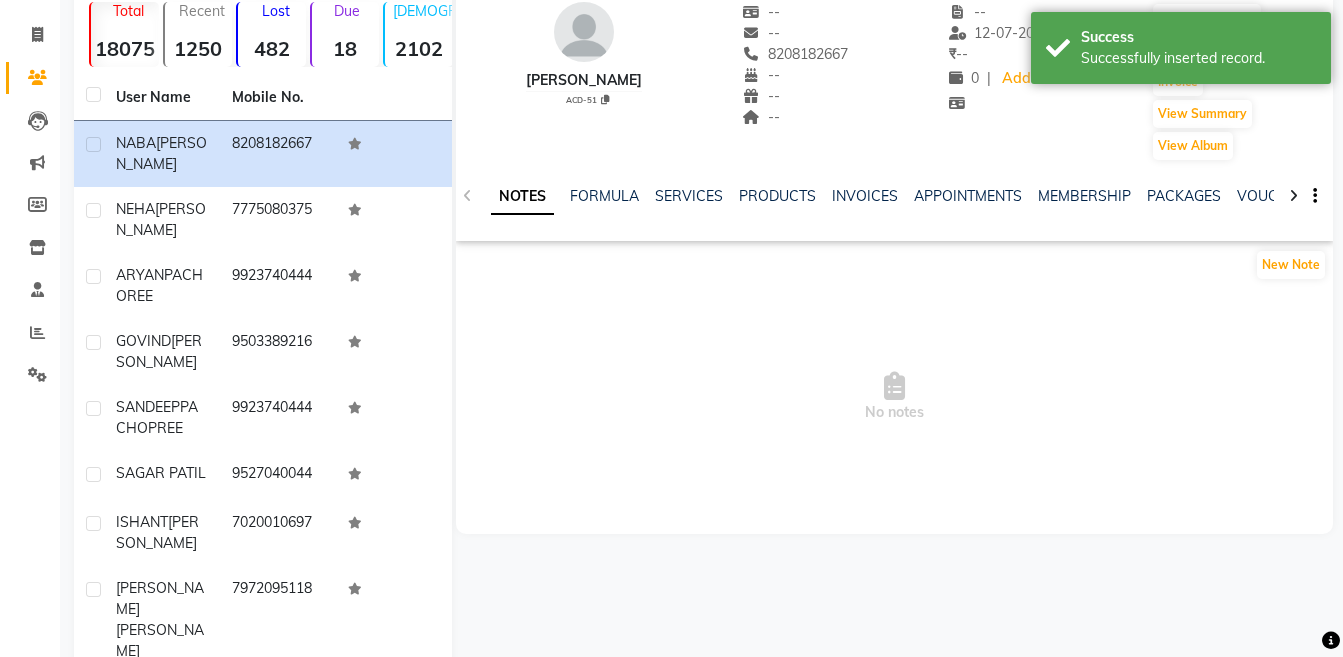 scroll, scrollTop: 0, scrollLeft: 0, axis: both 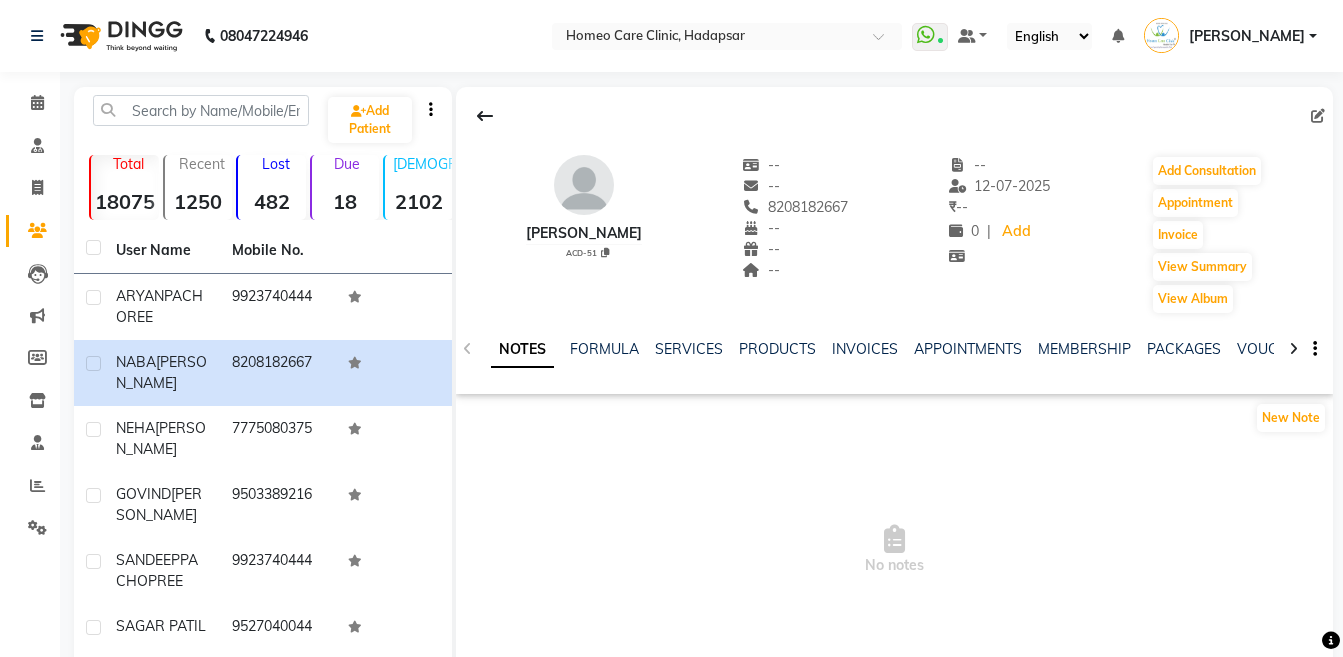 select on "en" 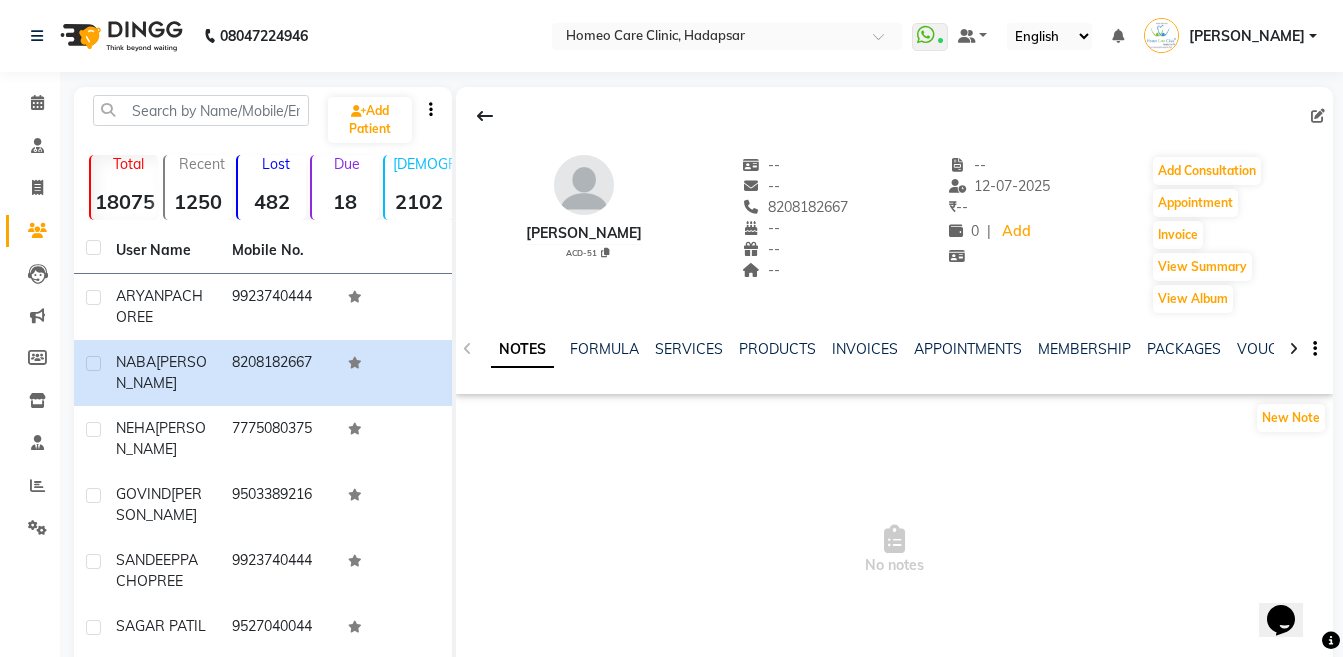 scroll, scrollTop: 0, scrollLeft: 0, axis: both 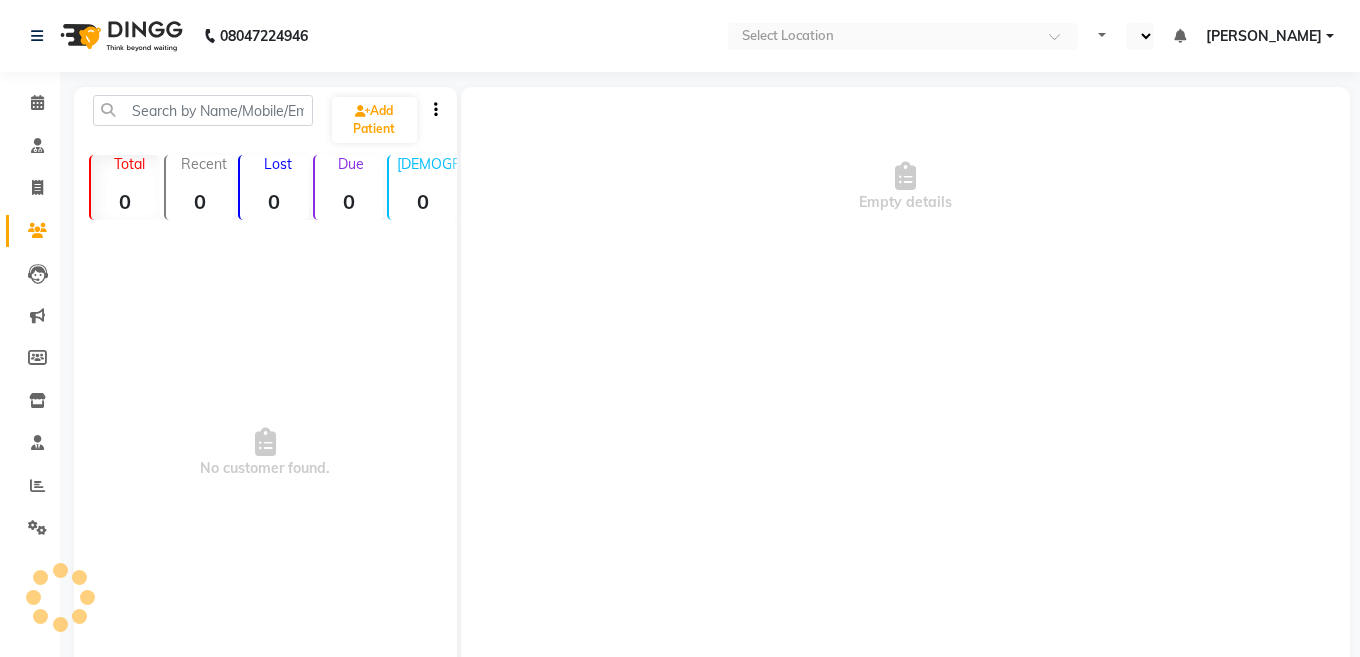 select on "en" 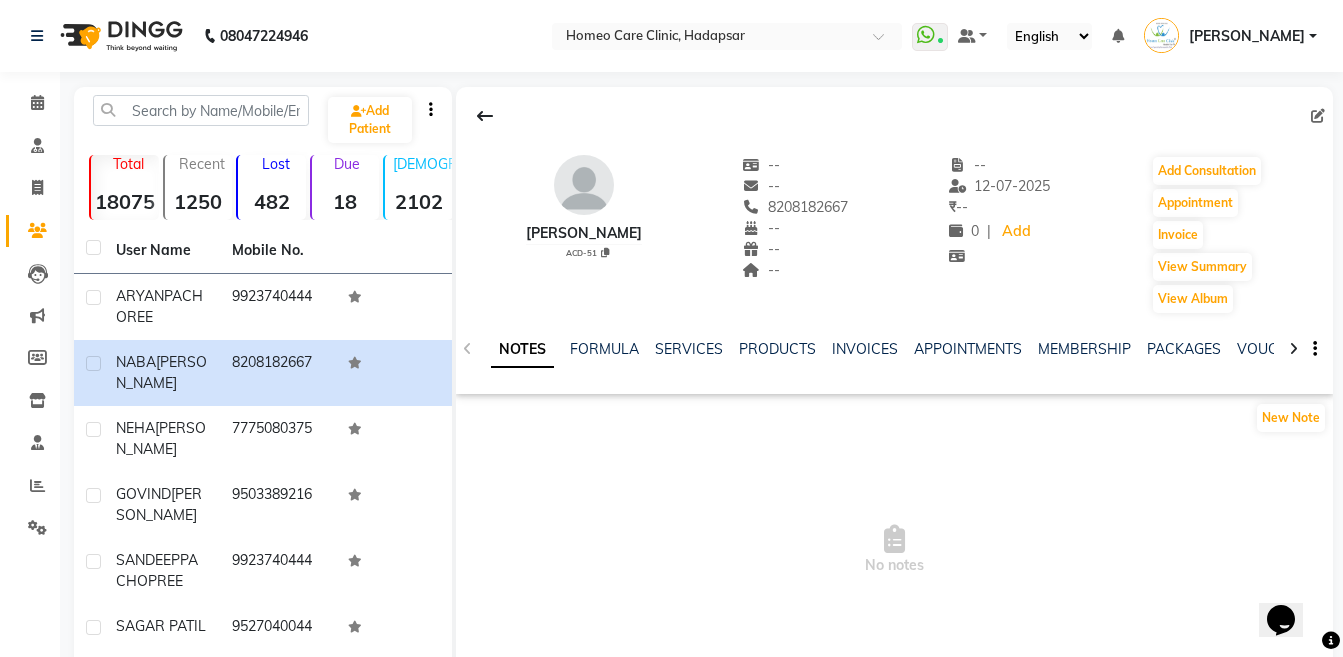 scroll, scrollTop: 0, scrollLeft: 0, axis: both 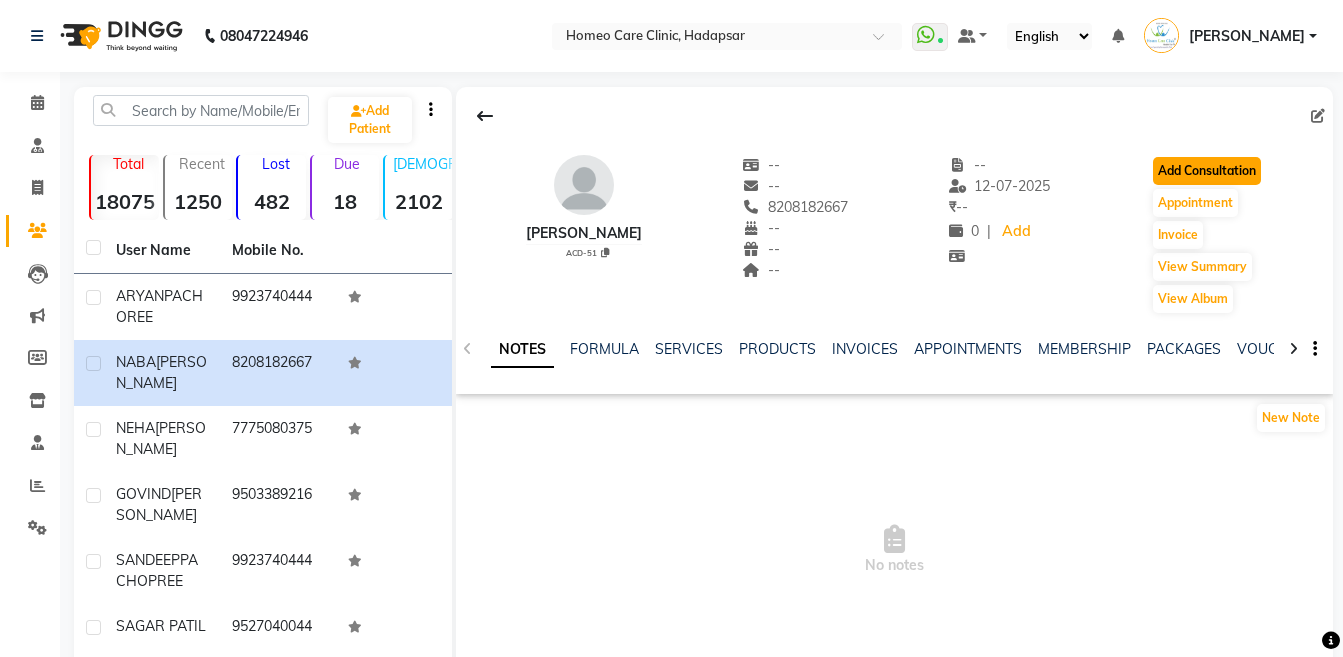 click on "Add Consultation" 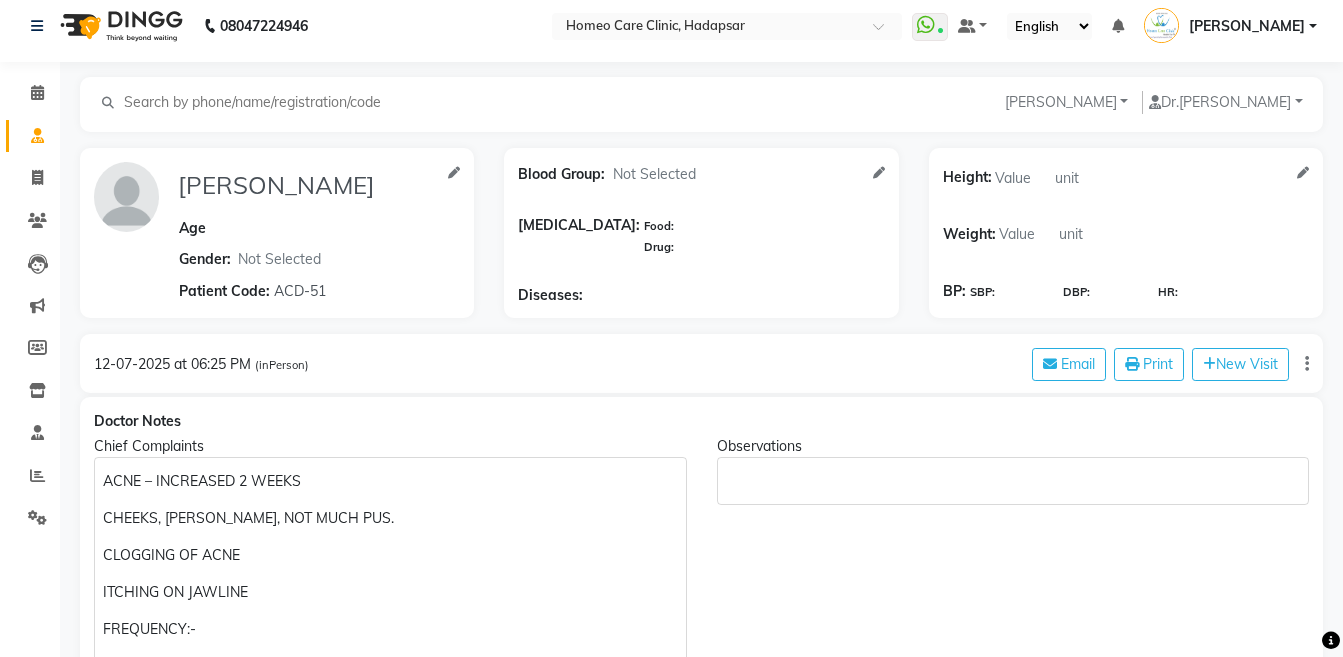 scroll, scrollTop: 394, scrollLeft: 0, axis: vertical 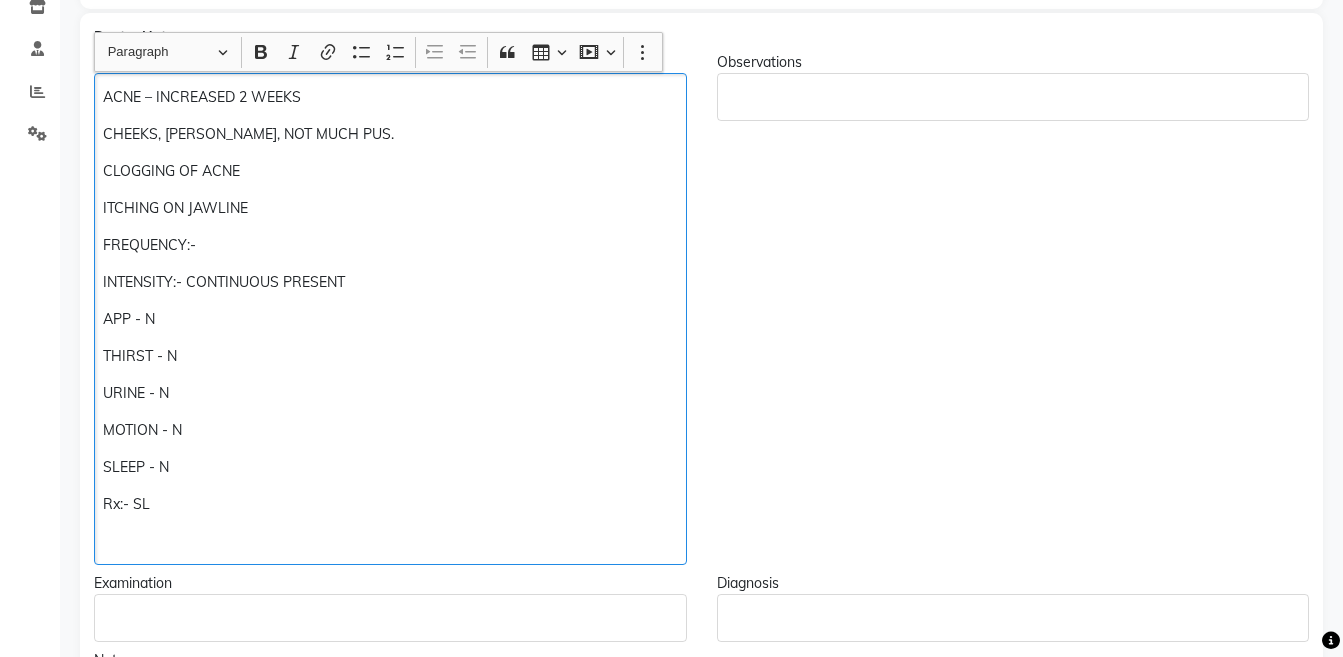 click on "Rx:- SL" 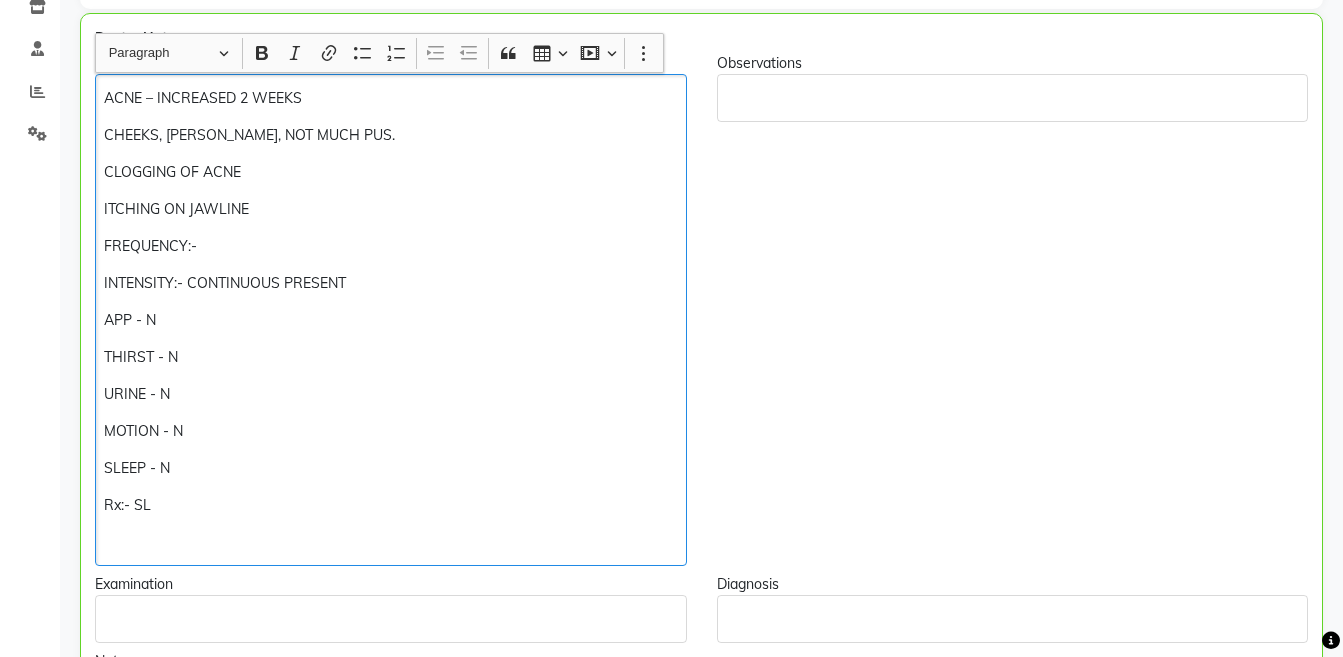 scroll, scrollTop: 395, scrollLeft: 0, axis: vertical 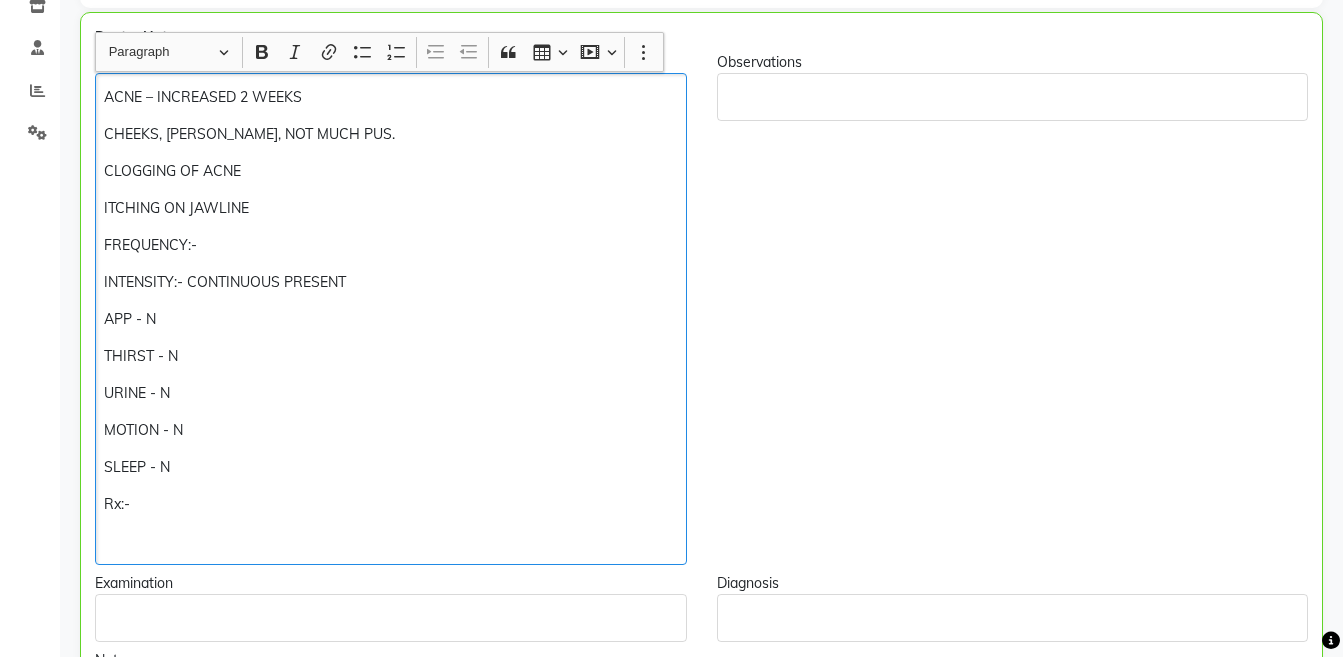 type 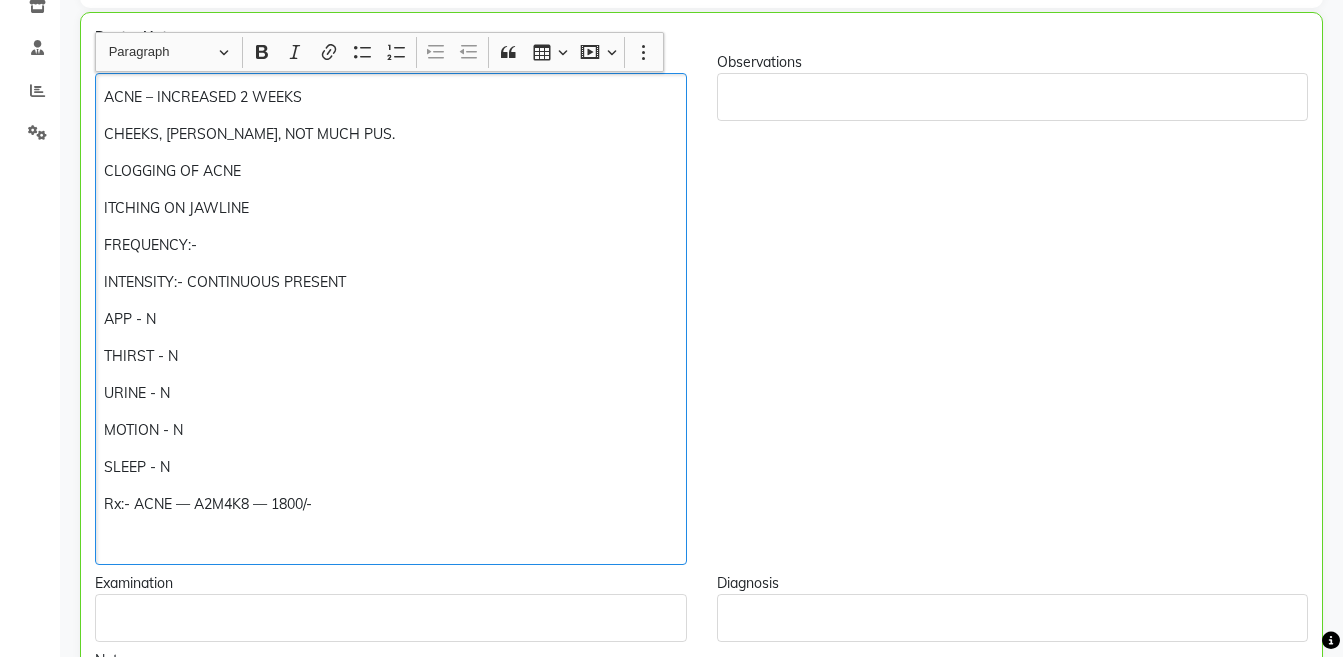 click 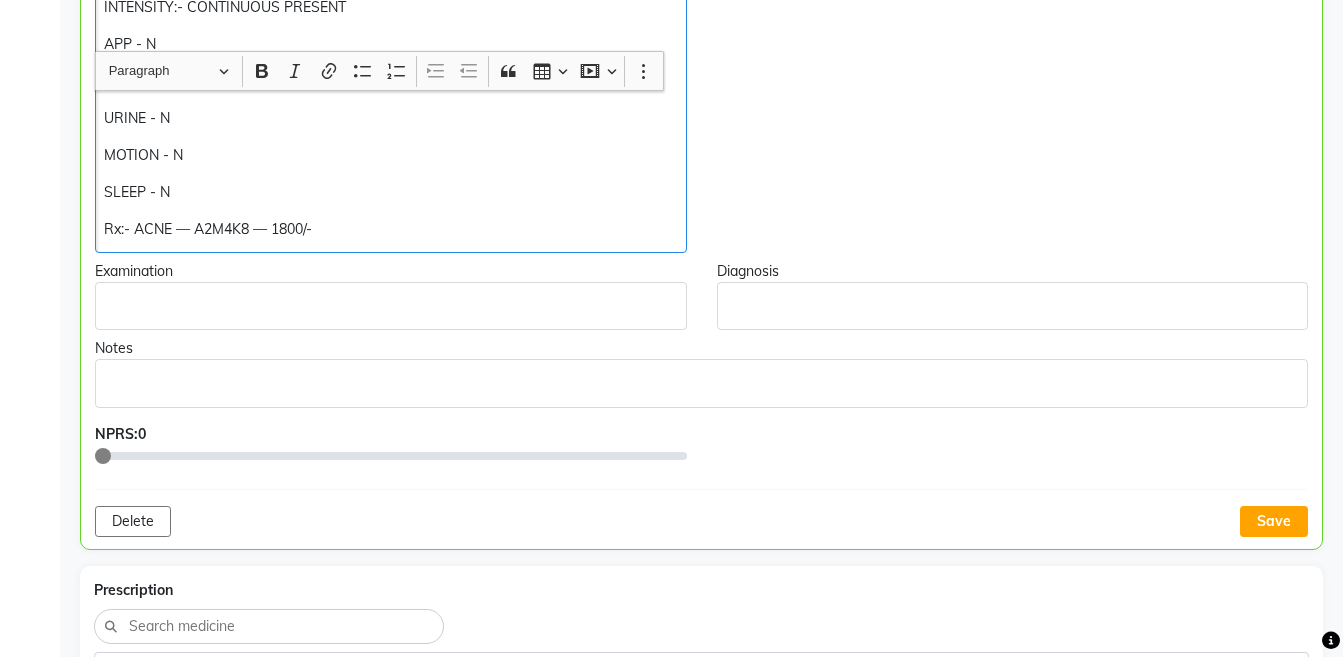scroll, scrollTop: 731, scrollLeft: 0, axis: vertical 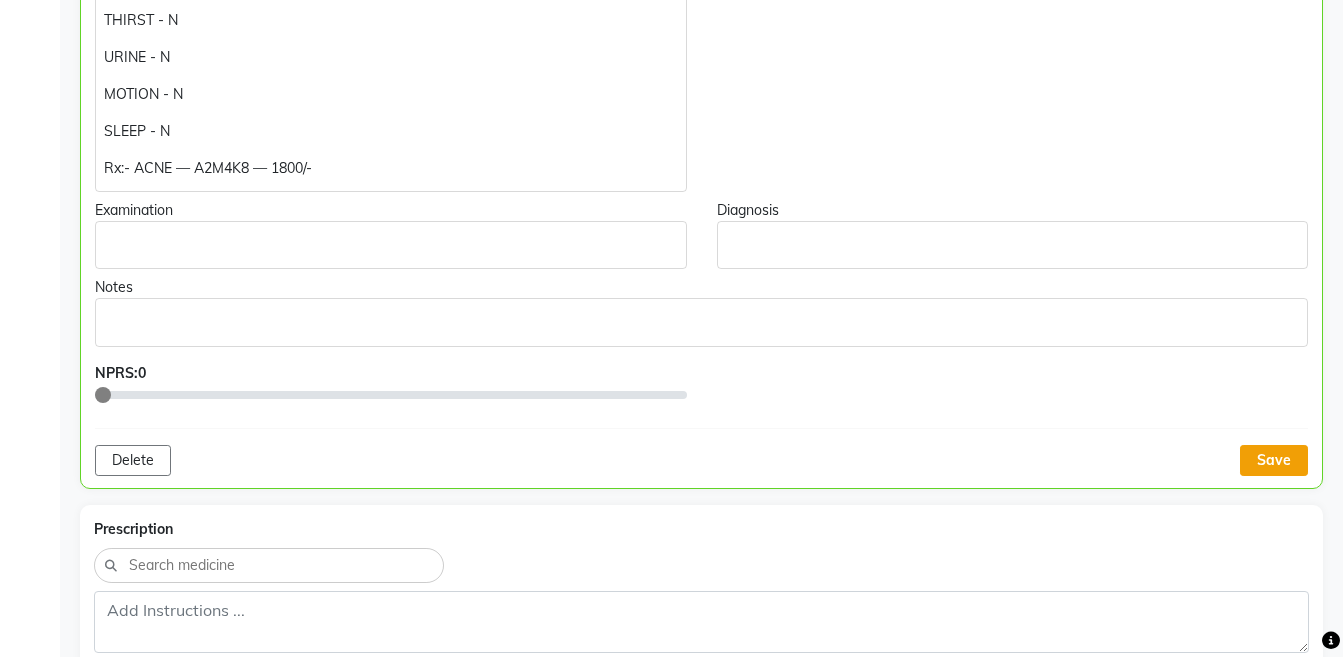 click on "Save" 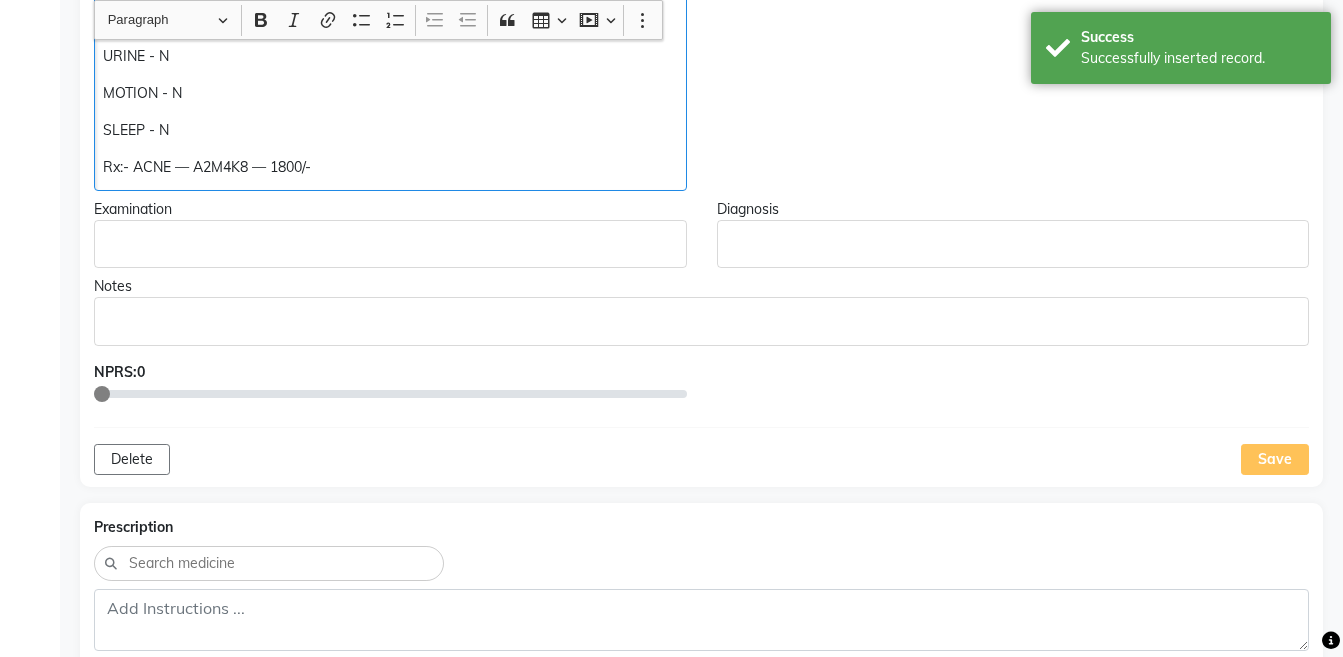 click on "Rx:- ACNE — A2M4K8 — 1800/-" 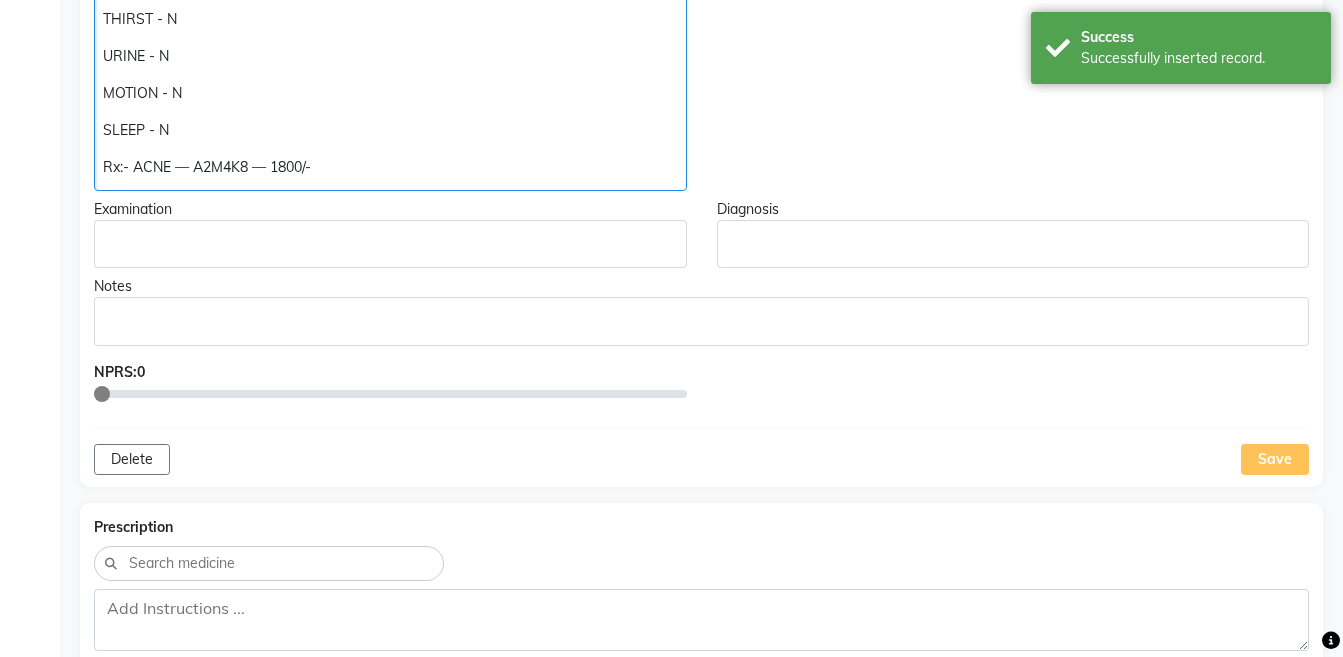 scroll, scrollTop: 156, scrollLeft: 0, axis: vertical 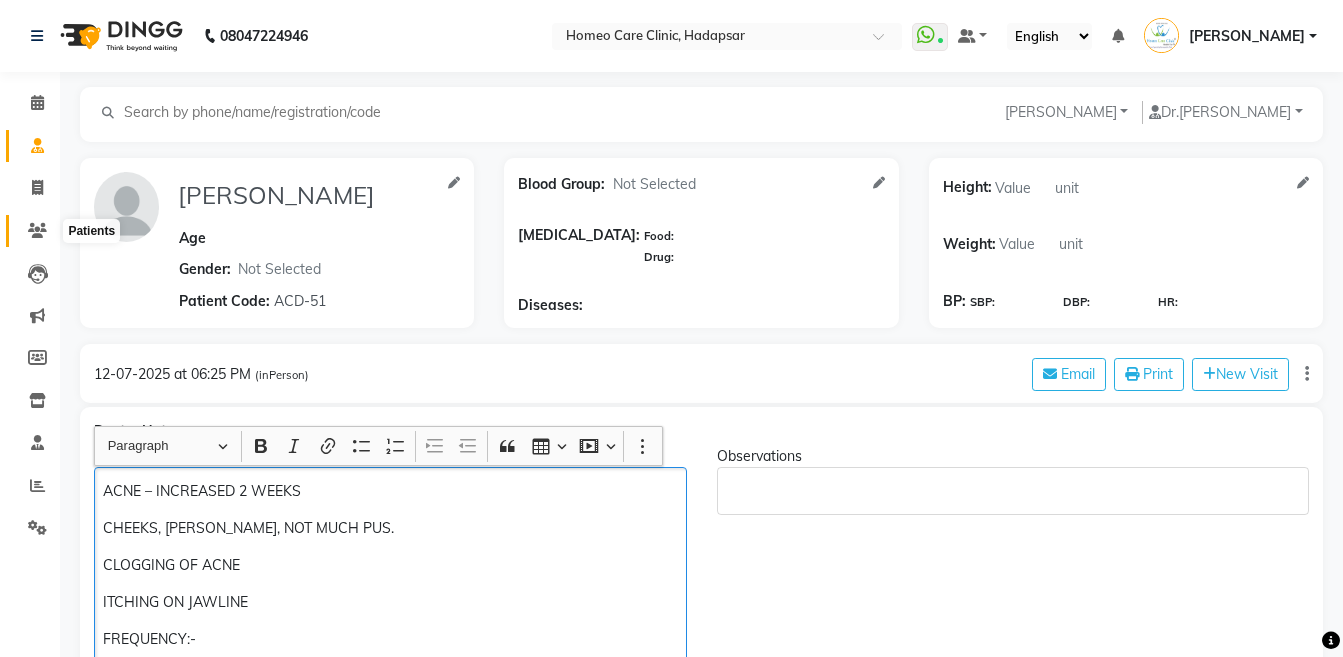 click 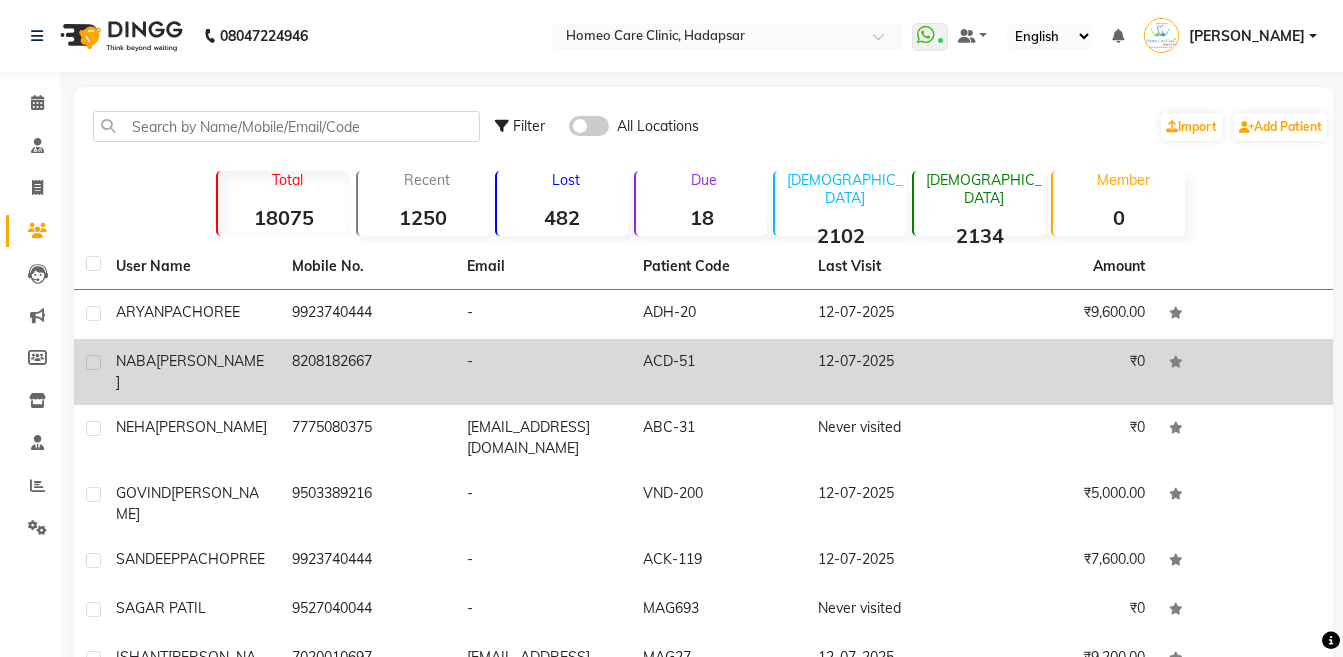 click on "NABA  INAMDAR" 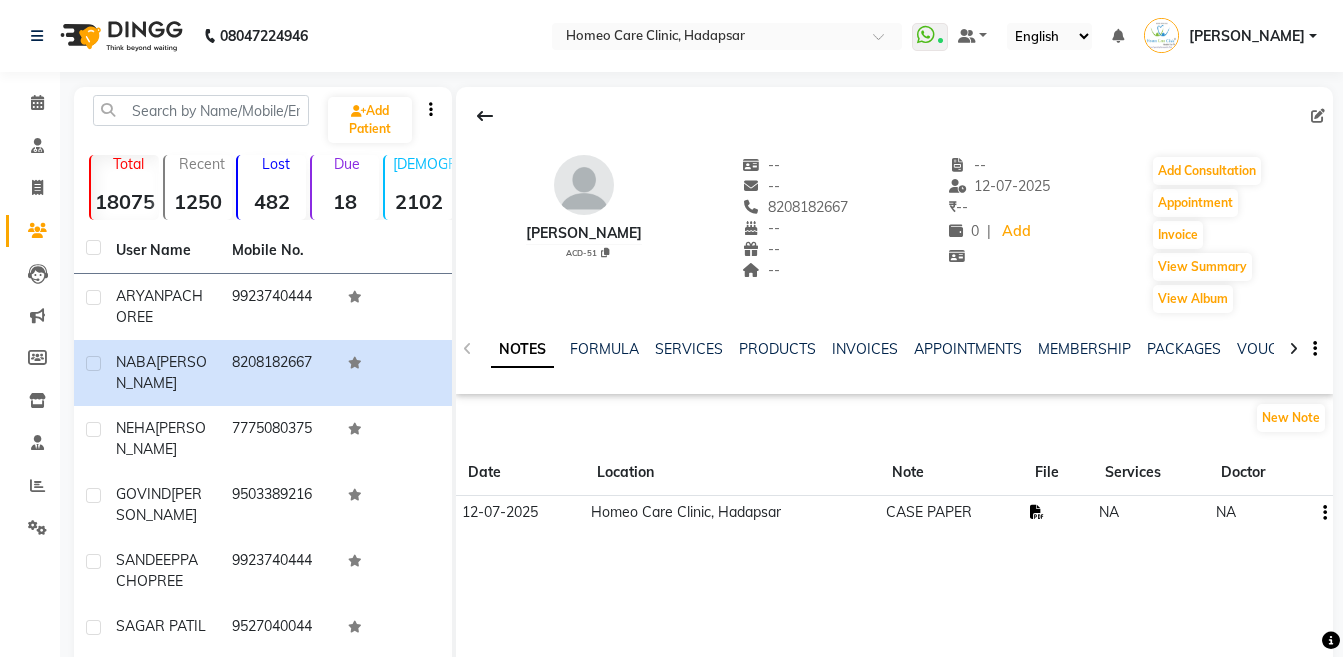 click 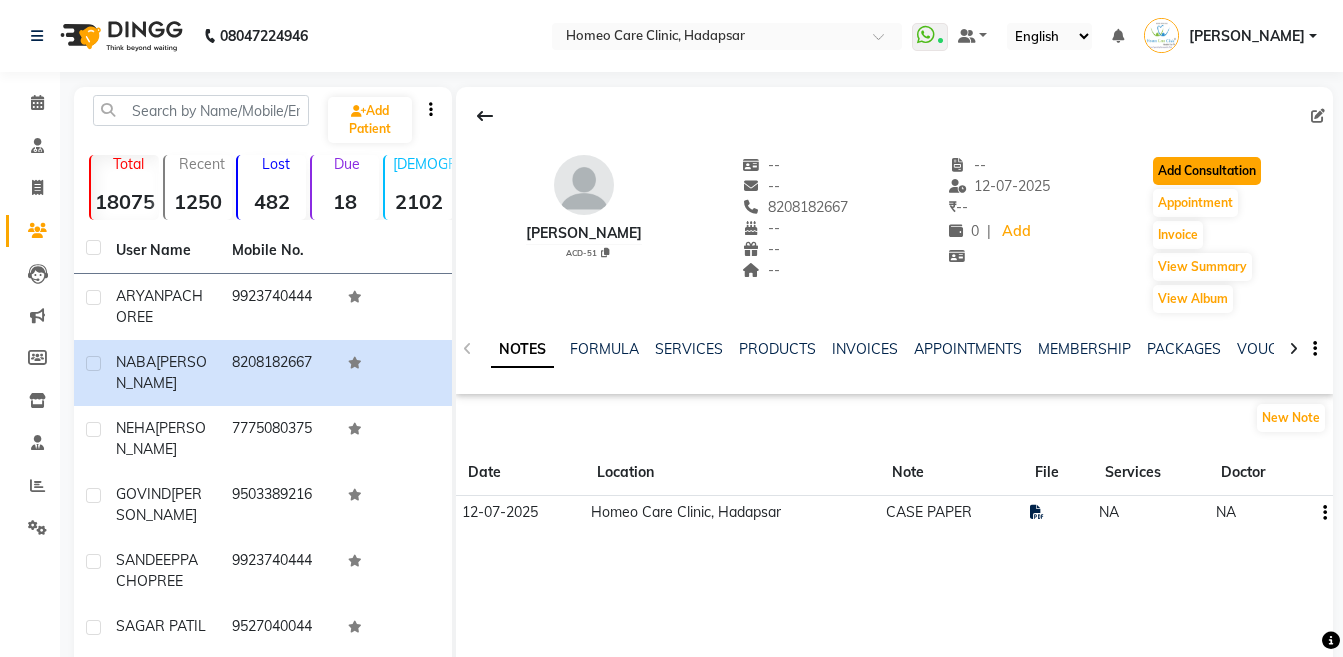 click on "Add Consultation" 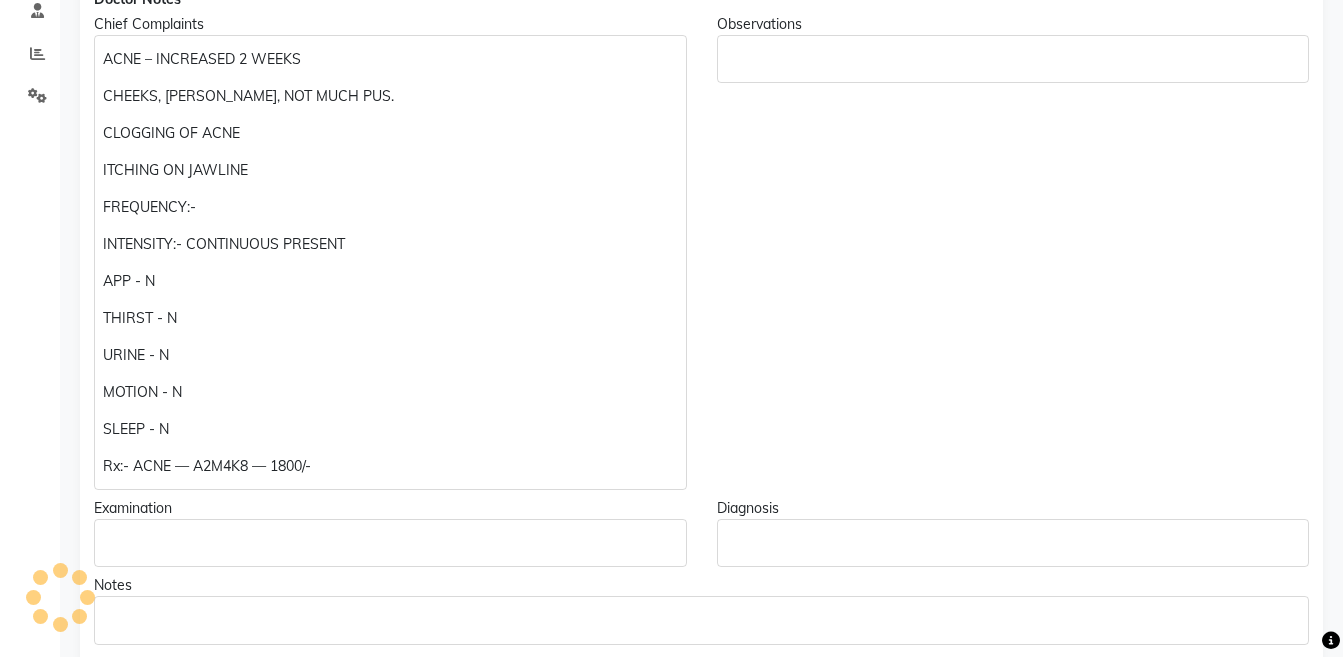 scroll, scrollTop: 442, scrollLeft: 0, axis: vertical 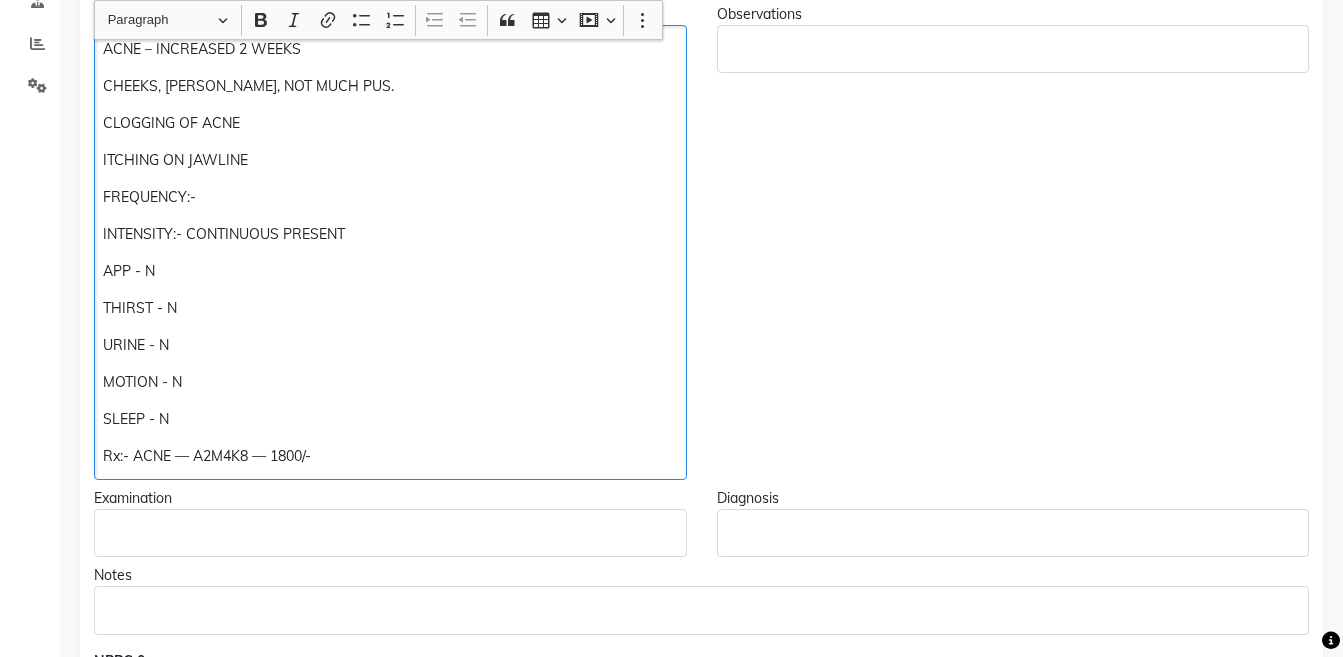 click on "Rx:- ACNE — A2M4K8 — 1800/-" 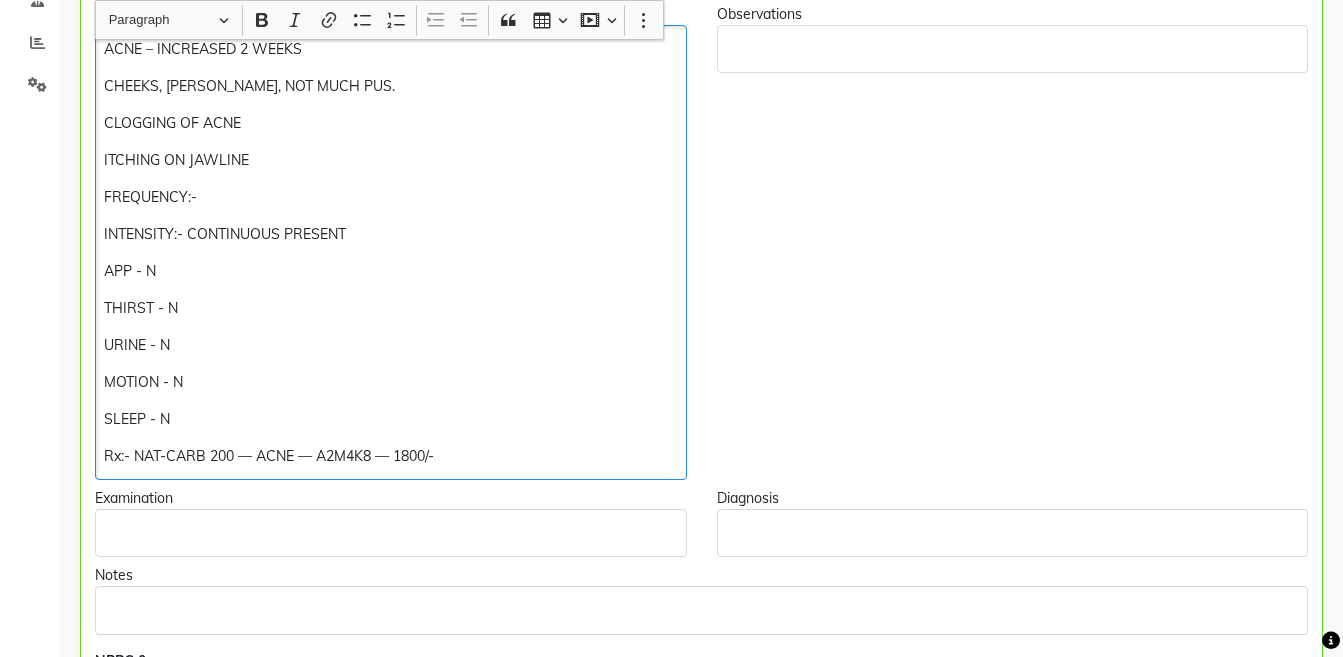 click on "Rx:- NAT-CARB 200 — ACNE — A2M4K8 — 1800/-" 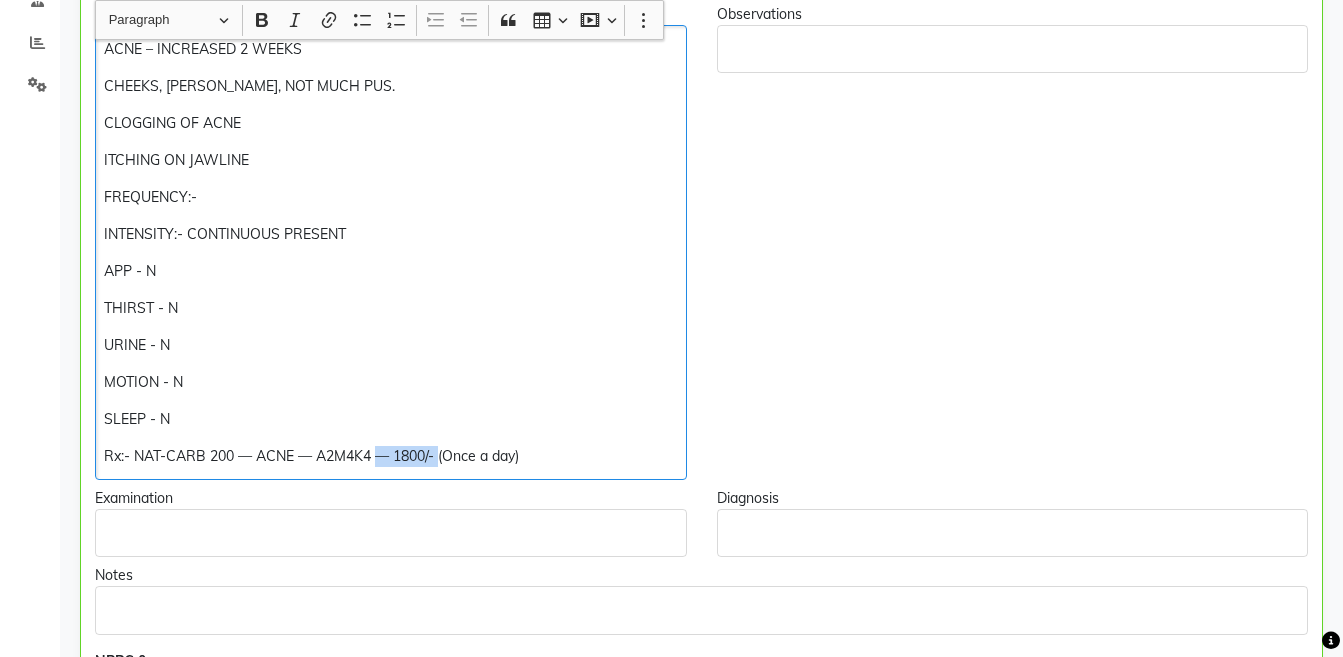 copy on "— 1800/-" 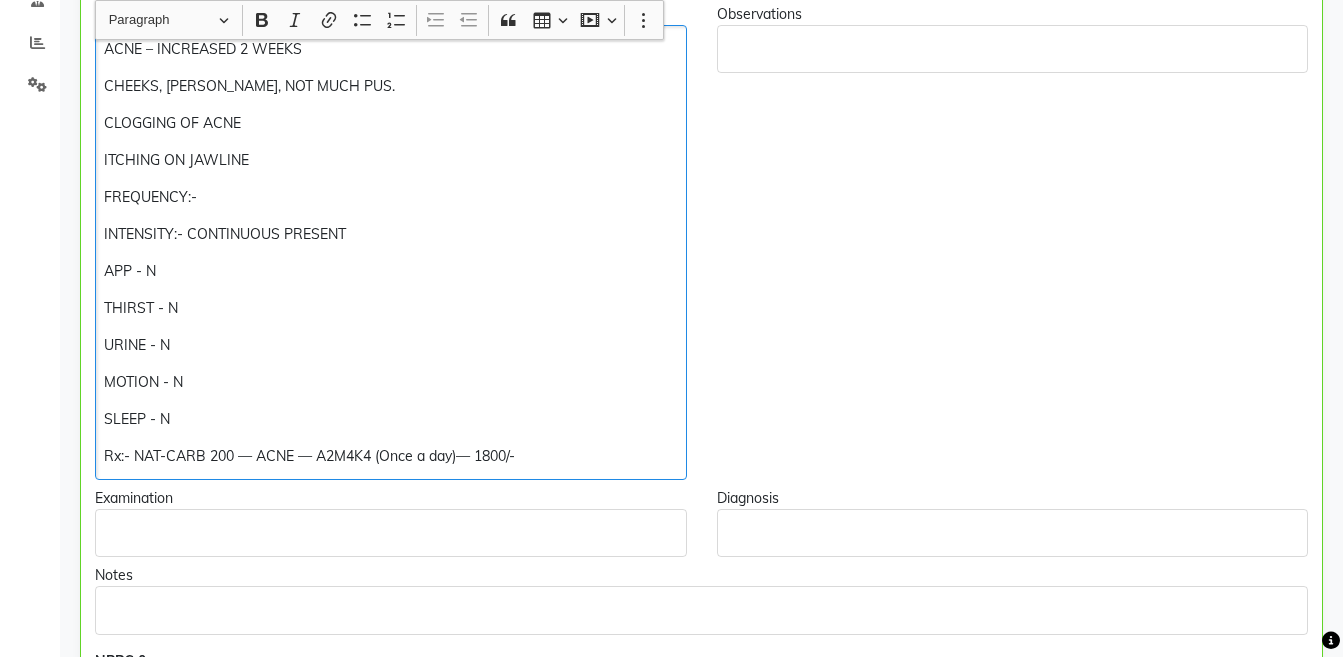 click on "ACNE – INCREASED 2 WEEKS CHEEKS, JAWLINE, NOT MUCH PUS. CLOGGING OF ACNE ITCHING ON JAWLINE FREQUENCY:-  INTENSITY:- CONTINUOUS PRESENT APP - N THIRST - N URINE - N MOTION - N SLEEP - N Rx:- NAT-CARB 200 — ACNE — A2M4K4 (Once a day)— 1800/-" 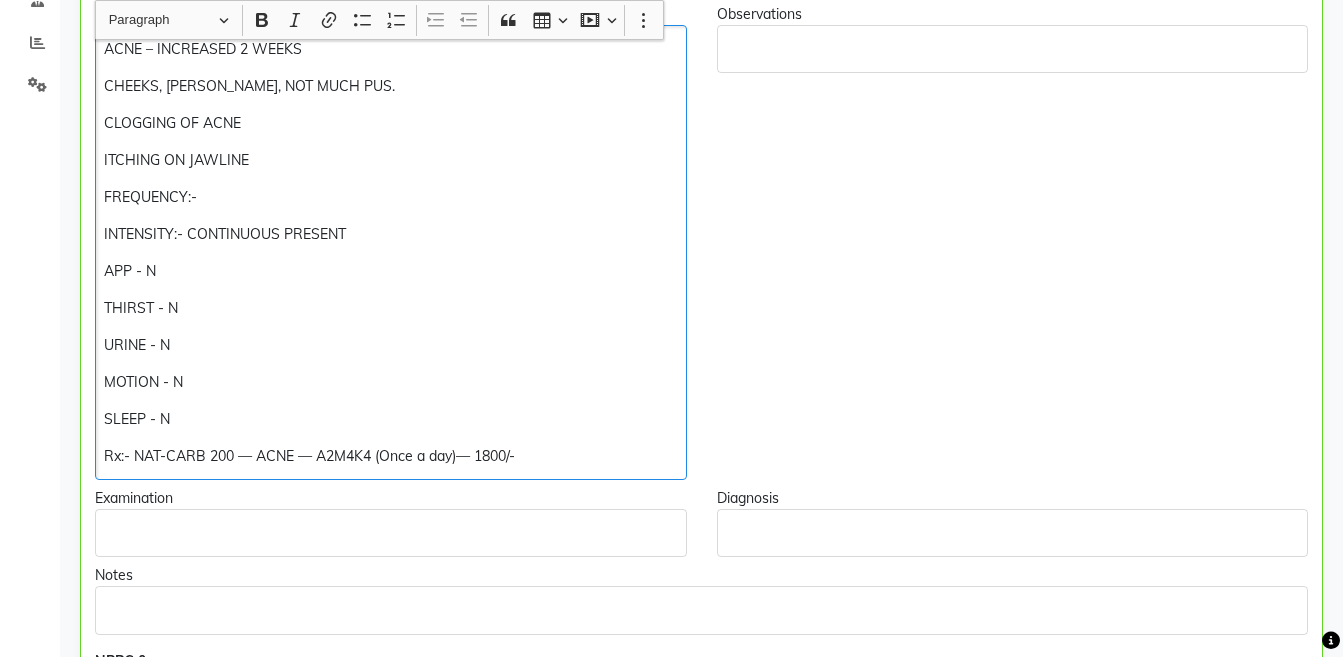 copy on "Rx:- NAT-CARB 200 — ACNE — A2M4K4 (Once a day)— 1800/-" 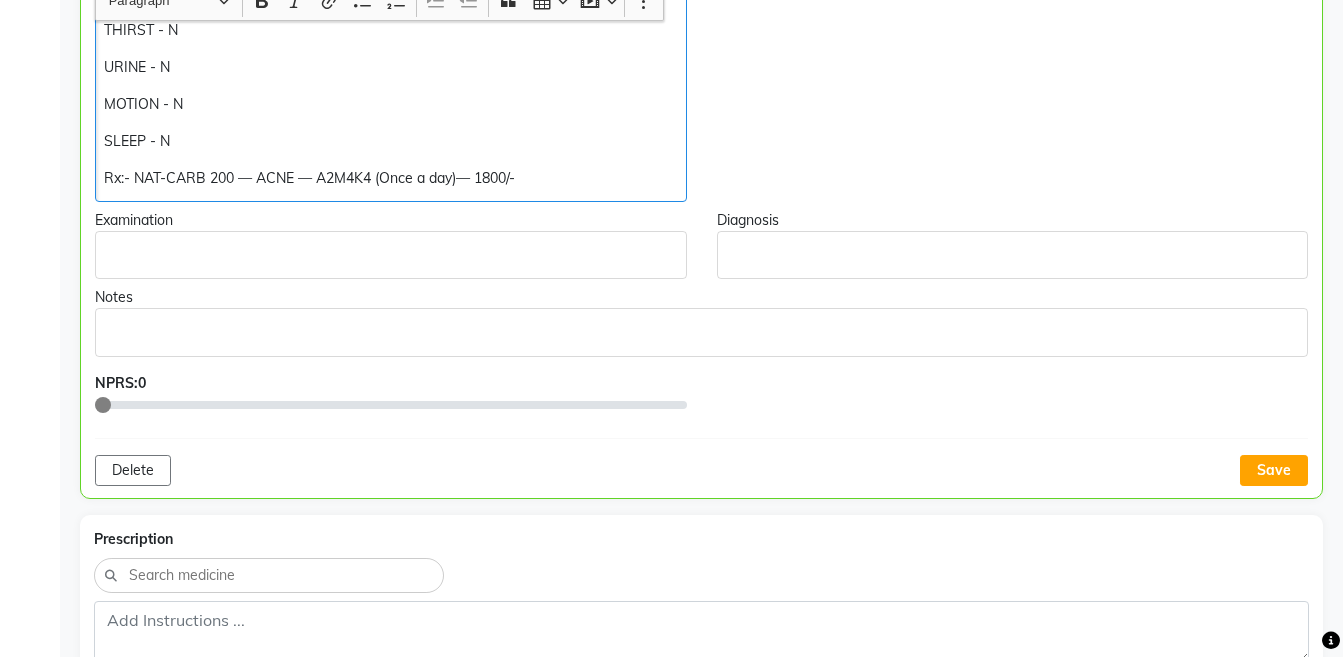 scroll, scrollTop: 747, scrollLeft: 0, axis: vertical 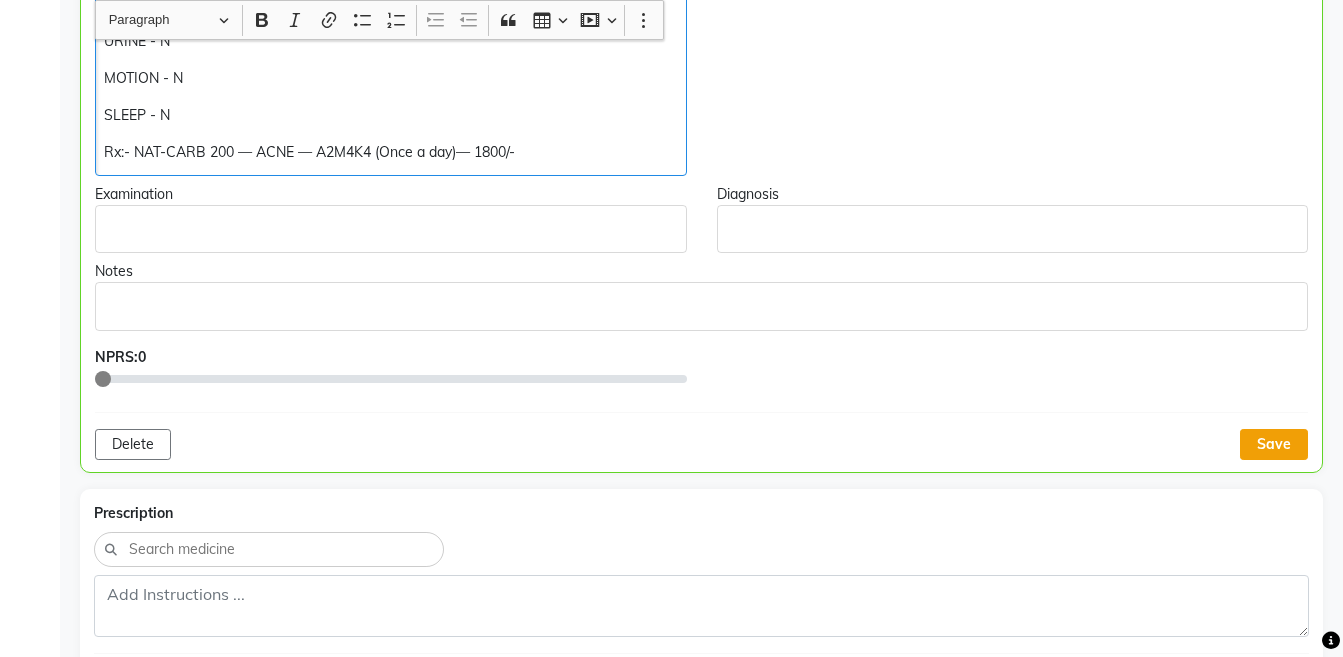 click on "Save" 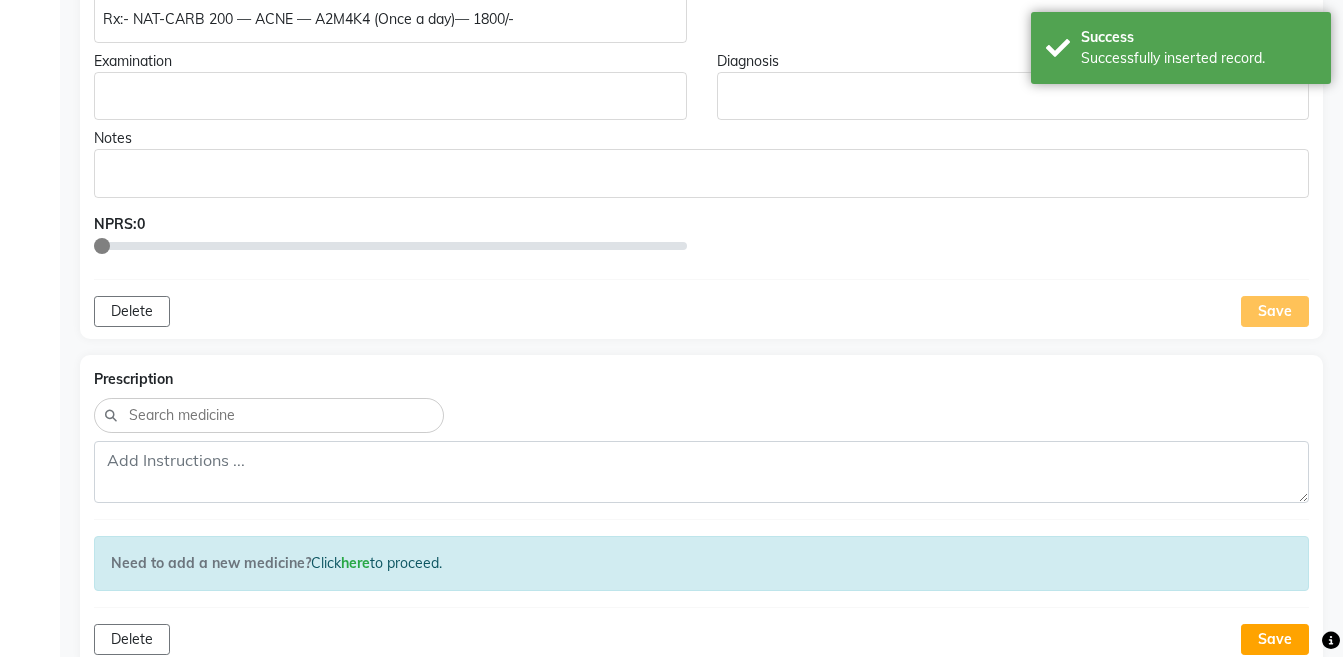 scroll, scrollTop: 889, scrollLeft: 0, axis: vertical 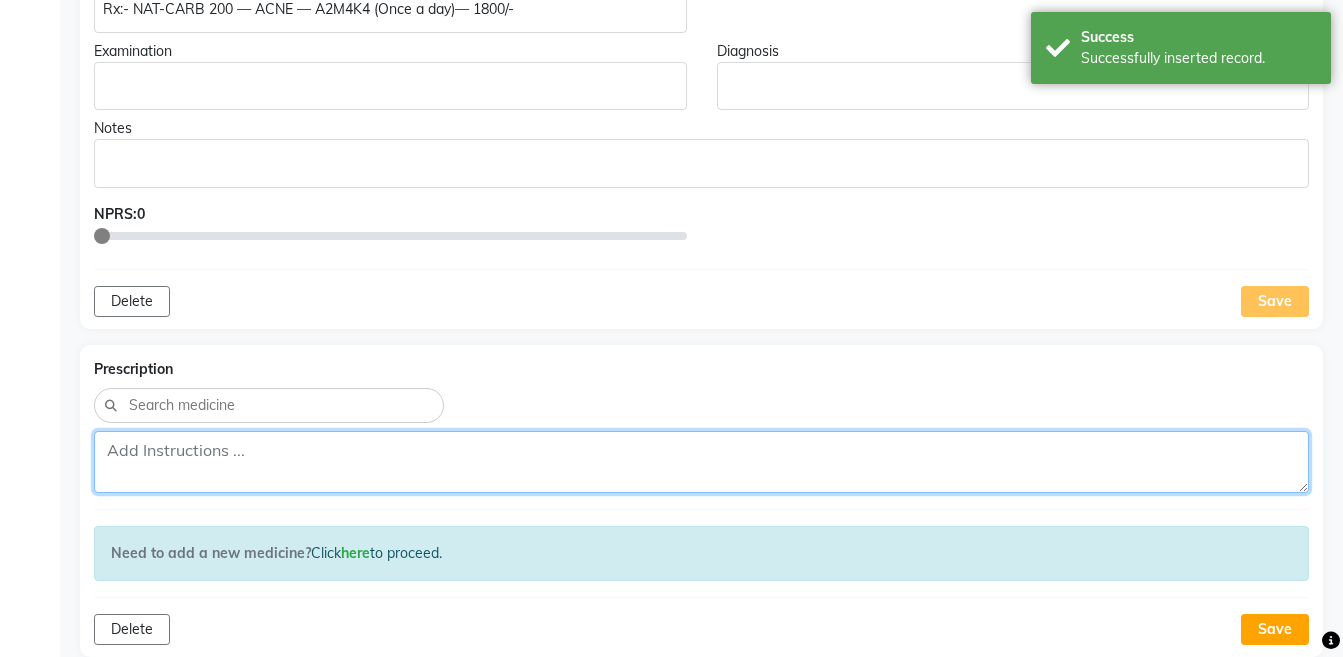 click 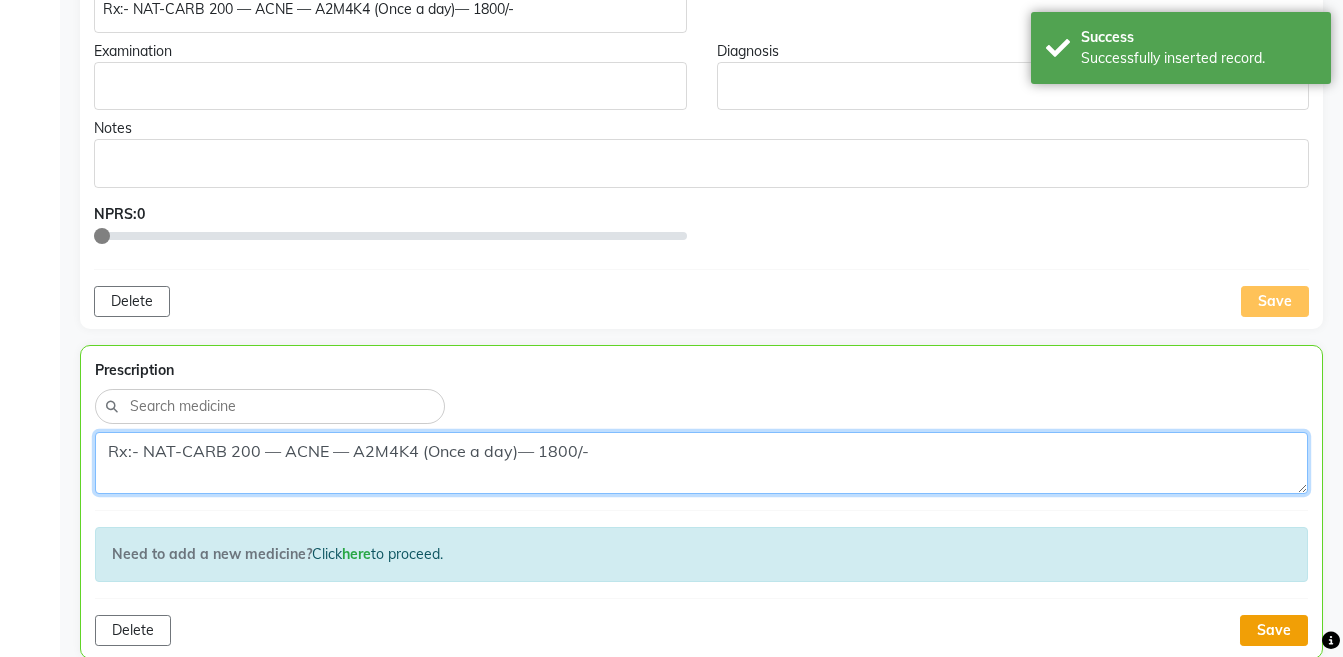 type on "Rx:- NAT-CARB 200 — ACNE — A2M4K4 (Once a day)— 1800/-" 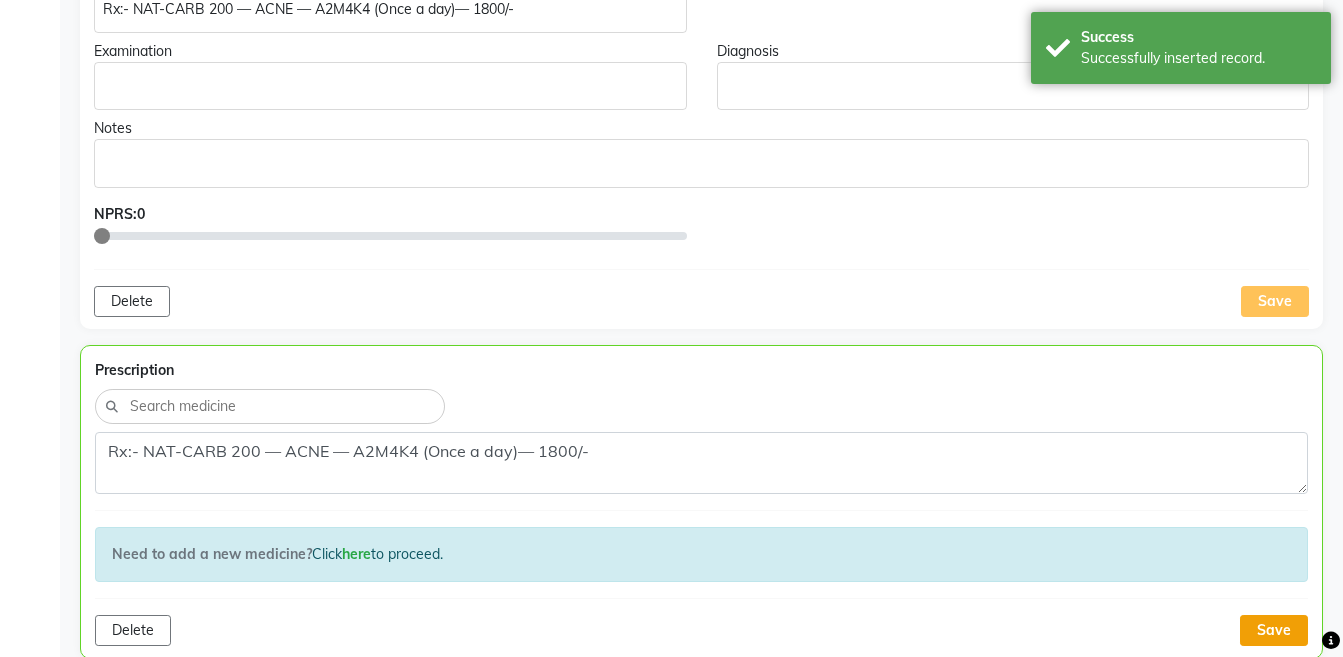 click on "Save" 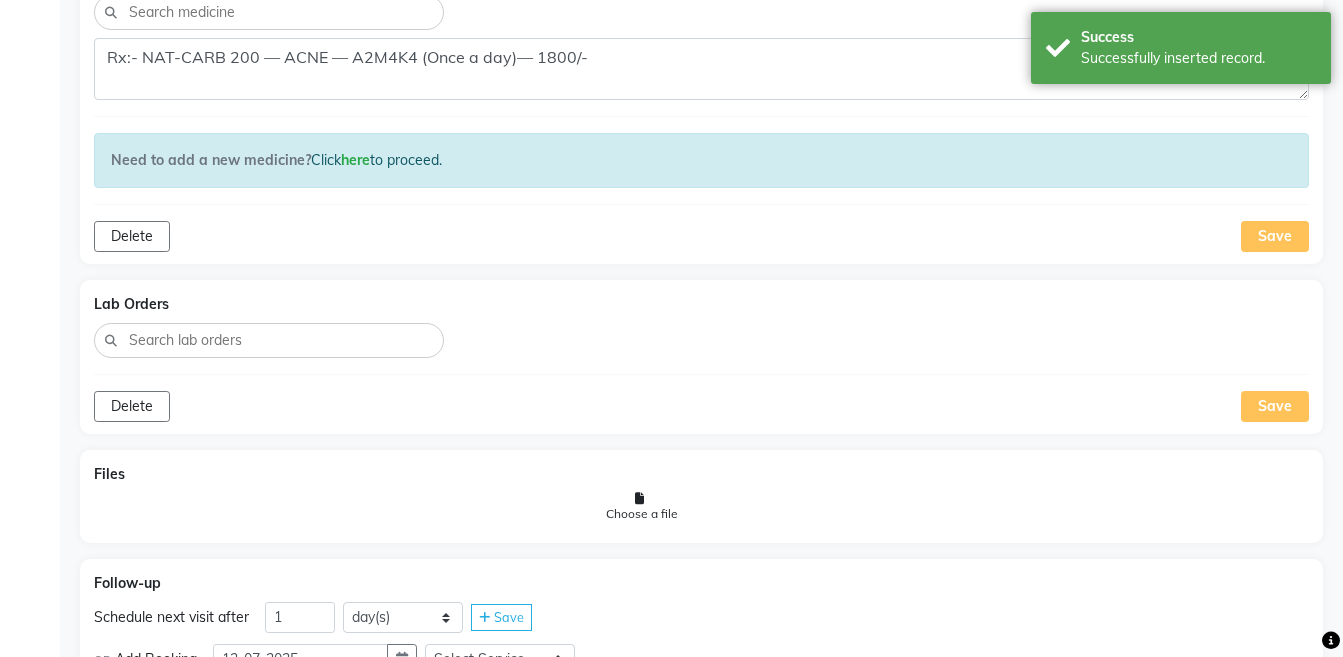 scroll, scrollTop: 1352, scrollLeft: 0, axis: vertical 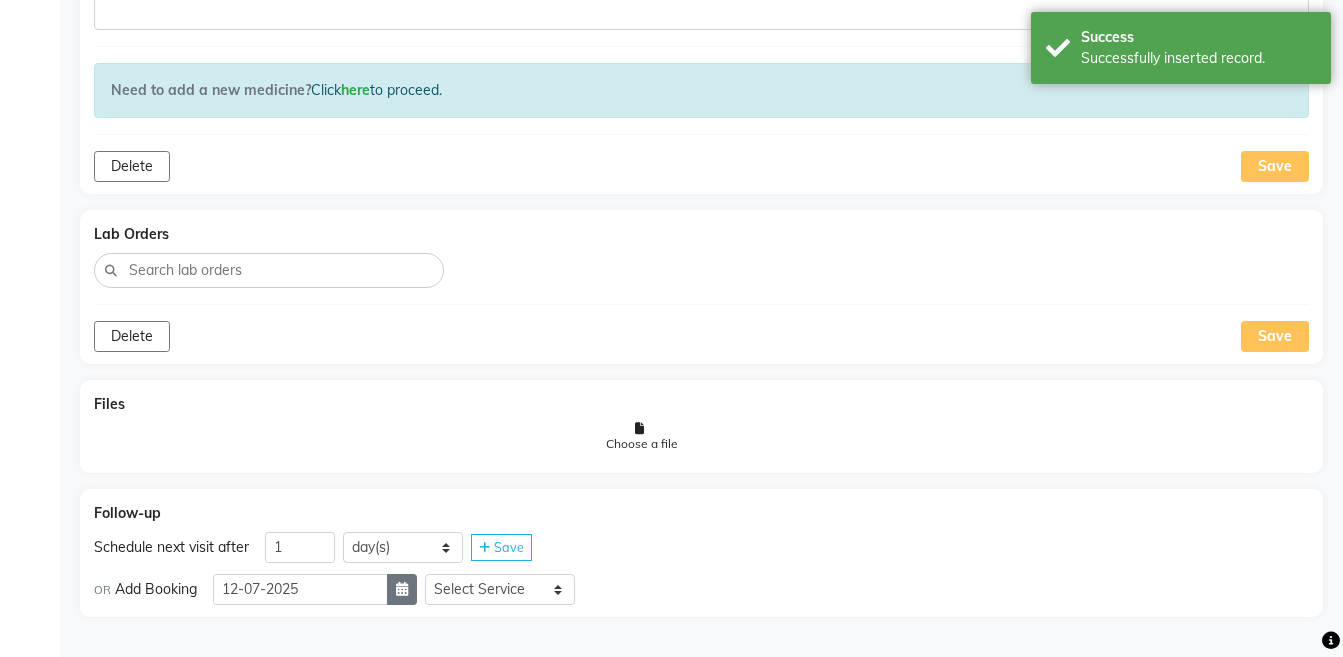 click 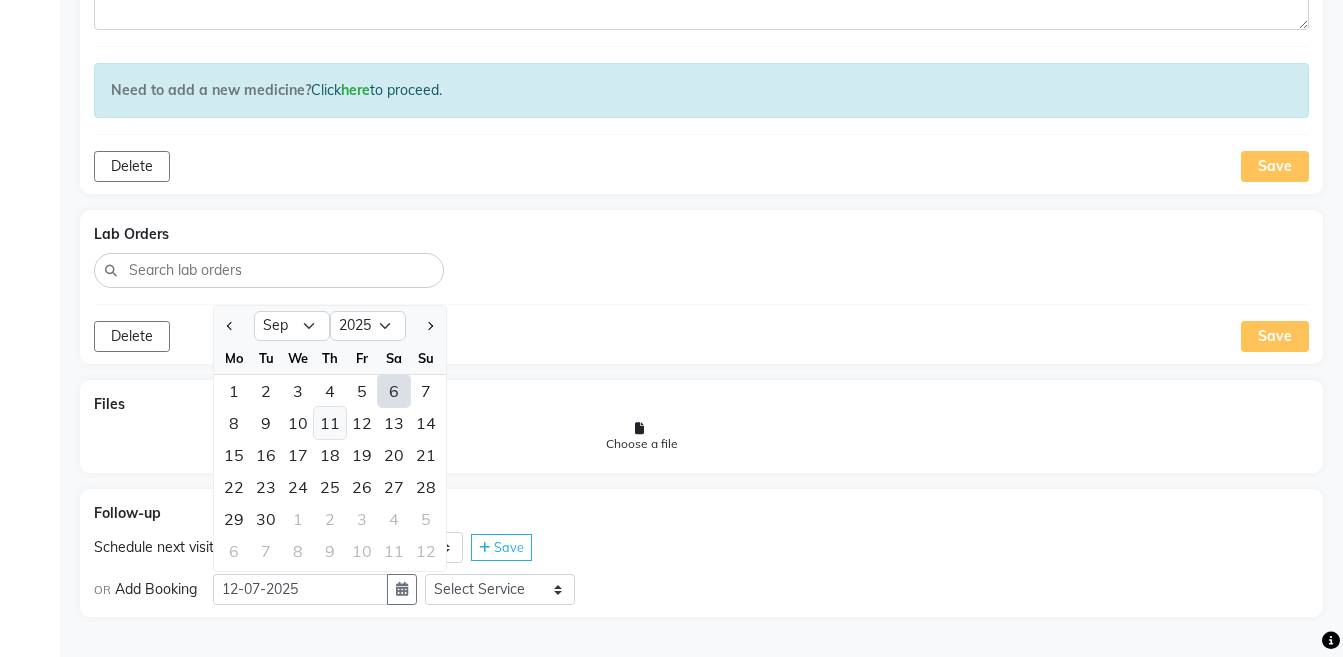 select on "8" 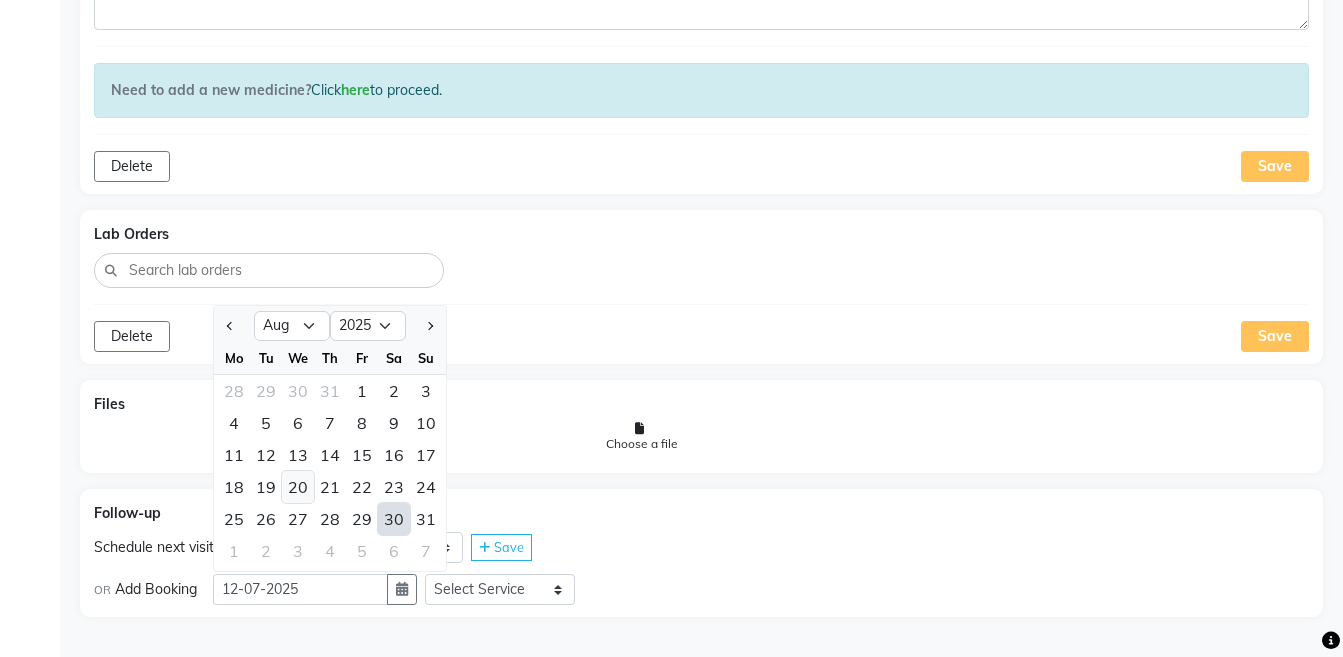 click on "20" 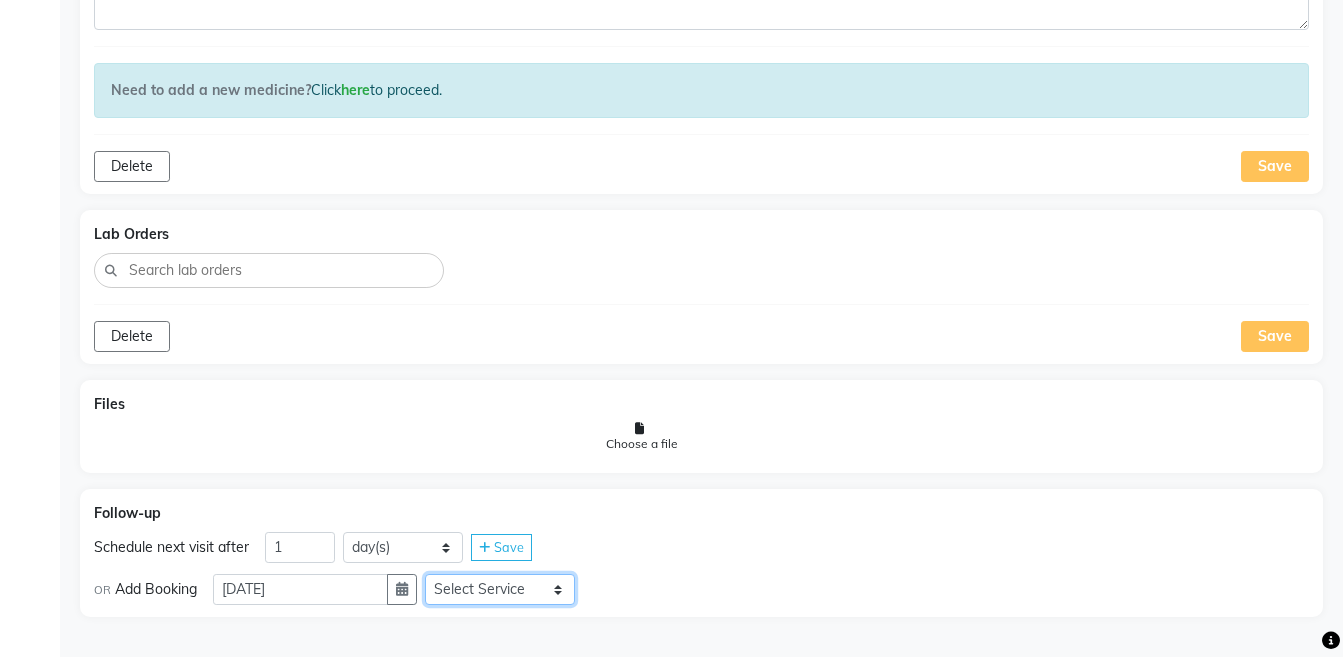 click on "Select Service  Medicine  Medicine 1  Hydra Facial  Medi Facial  Vampire Facial With Plasma  Oxygeno Facial  Anti Aging Facial  Korean Glass GLow Facial  Full Face  Upper Lip  Chin  Underarms  Full Legs & arms  Back-side  Chest  Abdomen  Yellow Peel  Black Peel  Party Peel  Glow Peel  Argi Peel  Under-arm Peel  Depigmento Peel  Anti Aging Peel  Lip Peel  Hair PRP  GFC PRP  Mesotherapy / Dermaroller  Under Eye PRP  Face PRP  Dermapen / Mesotherapt for Full Face  Dermapen / Mesotherapt for Scars  Carbon Peel  LASER BLEECH Laser Bleech  BB Glow  Indian Glass Glow  In Person - Consultation  Courier Charges in City  Courier Charges out of City  In Person - Follow Up  Hair Treatment   Skin Treatment   Online - Consultation  Online - Follow Up" 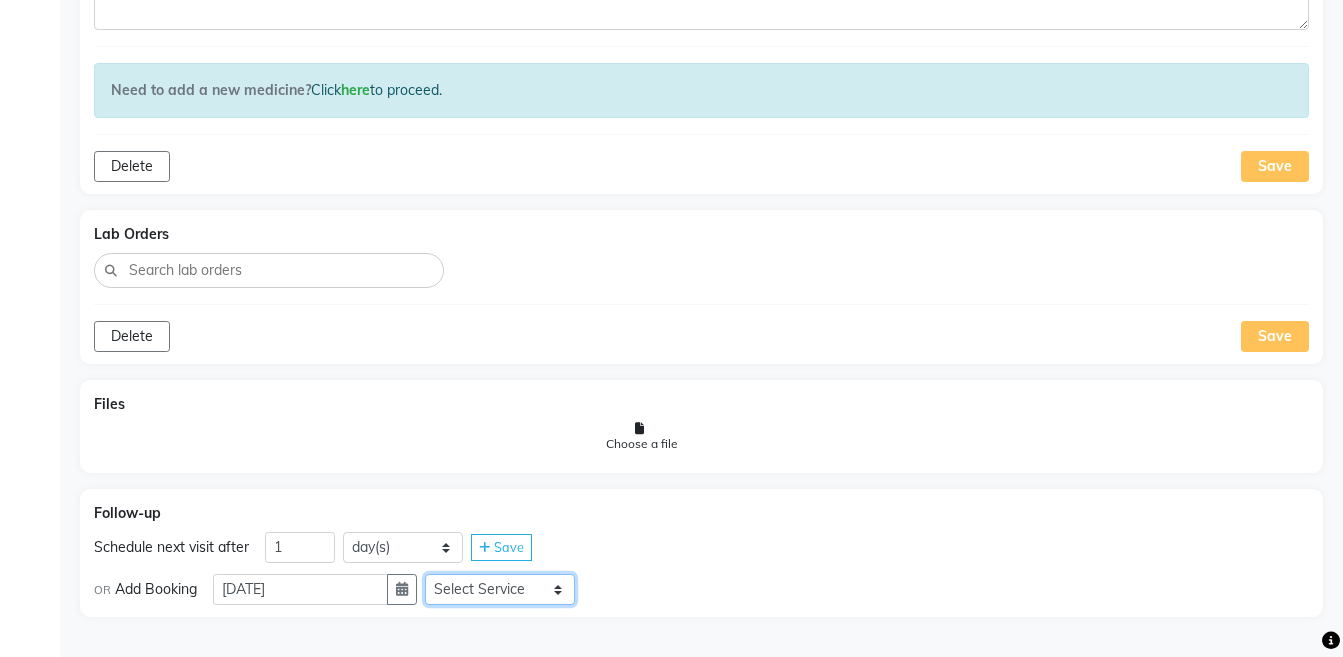 select on "972997" 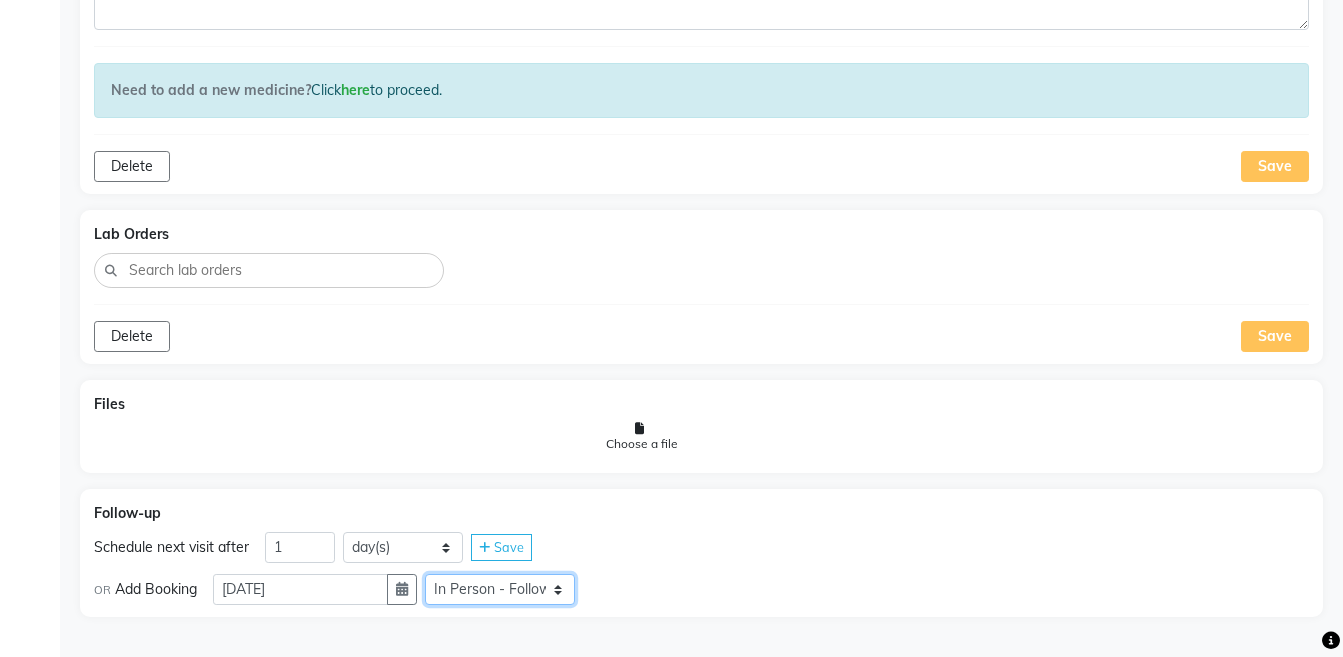 click on "Select Service  Medicine  Medicine 1  Hydra Facial  Medi Facial  Vampire Facial With Plasma  Oxygeno Facial  Anti Aging Facial  Korean Glass GLow Facial  Full Face  Upper Lip  Chin  Underarms  Full Legs & arms  Back-side  Chest  Abdomen  Yellow Peel  Black Peel  Party Peel  Glow Peel  Argi Peel  Under-arm Peel  Depigmento Peel  Anti Aging Peel  Lip Peel  Hair PRP  GFC PRP  Mesotherapy / Dermaroller  Under Eye PRP  Face PRP  Dermapen / Mesotherapt for Full Face  Dermapen / Mesotherapt for Scars  Carbon Peel  LASER BLEECH Laser Bleech  BB Glow  Indian Glass Glow  In Person - Consultation  Courier Charges in City  Courier Charges out of City  In Person - Follow Up  Hair Treatment   Skin Treatment   Online - Consultation  Online - Follow Up" 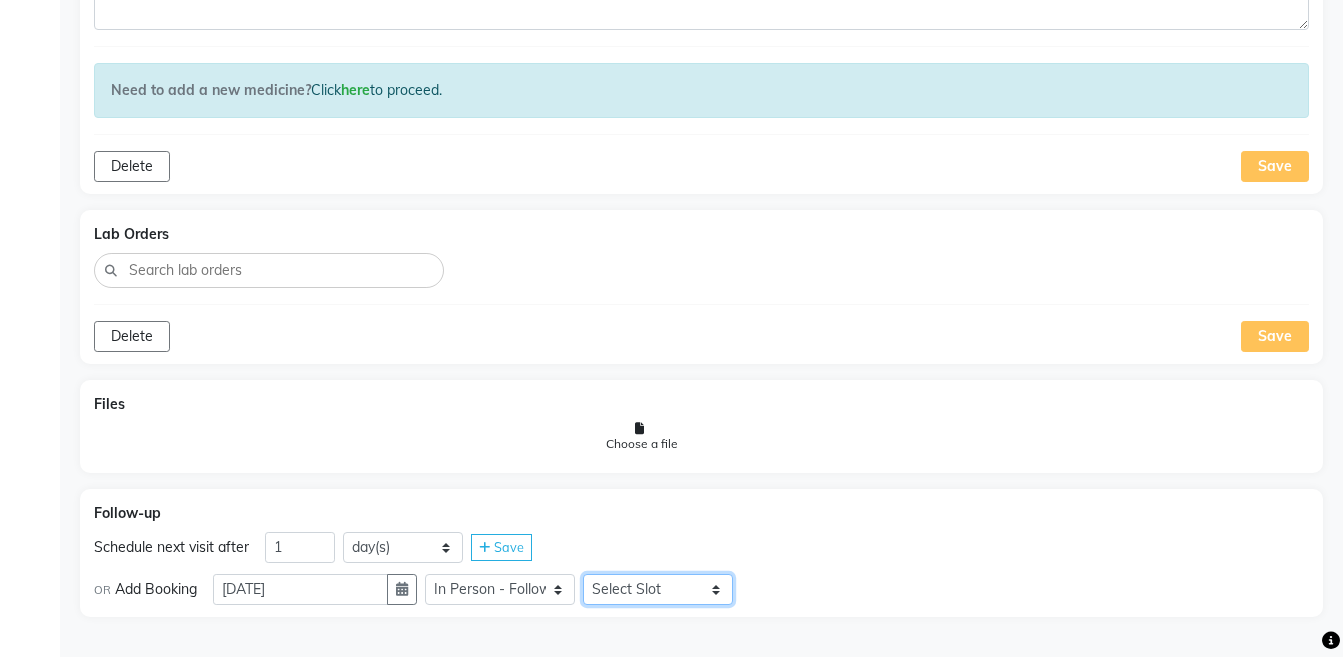 click on "Select Slot 10:15 10:45 11:00 11:15 11:30 11:45 12:15 12:45 13:00 13:15 13:30 13:45 14:00 14:15 14:30 14:45 15:45 16:00 16:30 16:45 17:00 17:15 17:30 17:45 18:00 18:15 18:30 18:45 19:00 19:15 19:30 19:45 20:00 20:15 20:30 20:45 21:00 21:15 21:30 21:45" 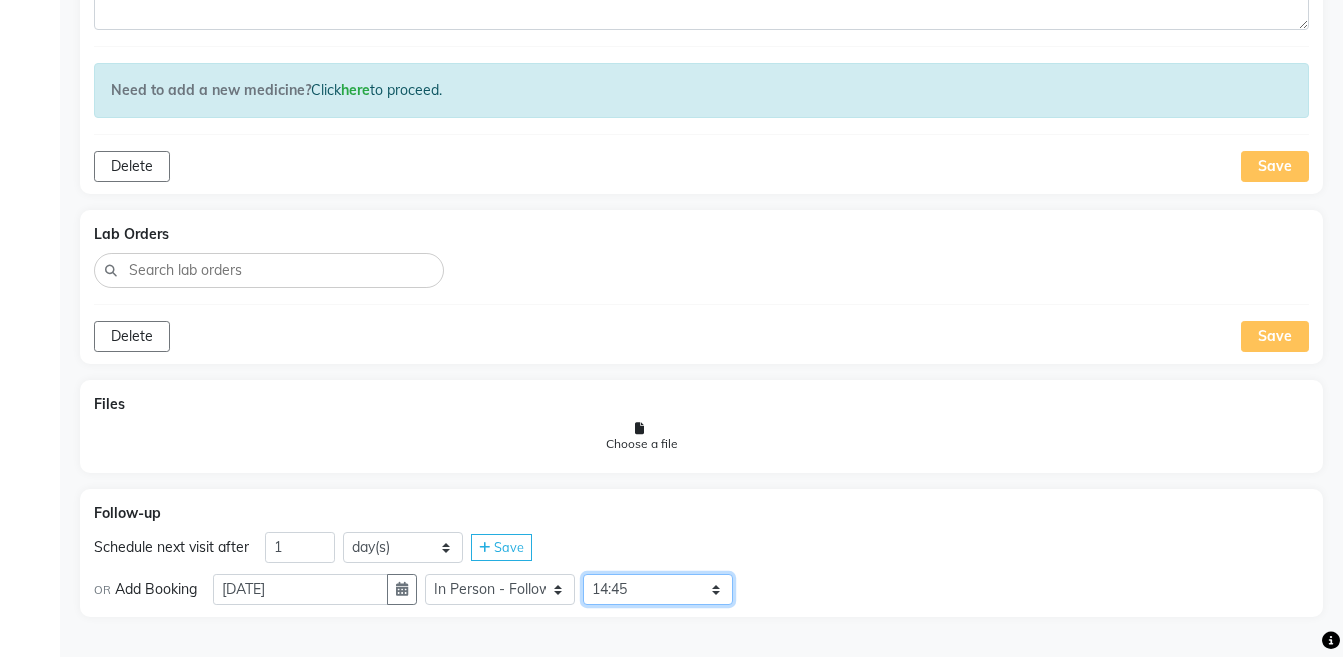 click on "Select Slot 10:15 10:45 11:00 11:15 11:30 11:45 12:15 12:45 13:00 13:15 13:30 13:45 14:00 14:15 14:30 14:45 15:45 16:00 16:30 16:45 17:00 17:15 17:30 17:45 18:00 18:15 18:30 18:45 19:00 19:15 19:30 19:45 20:00 20:15 20:30 20:45 21:00 21:15 21:30 21:45" 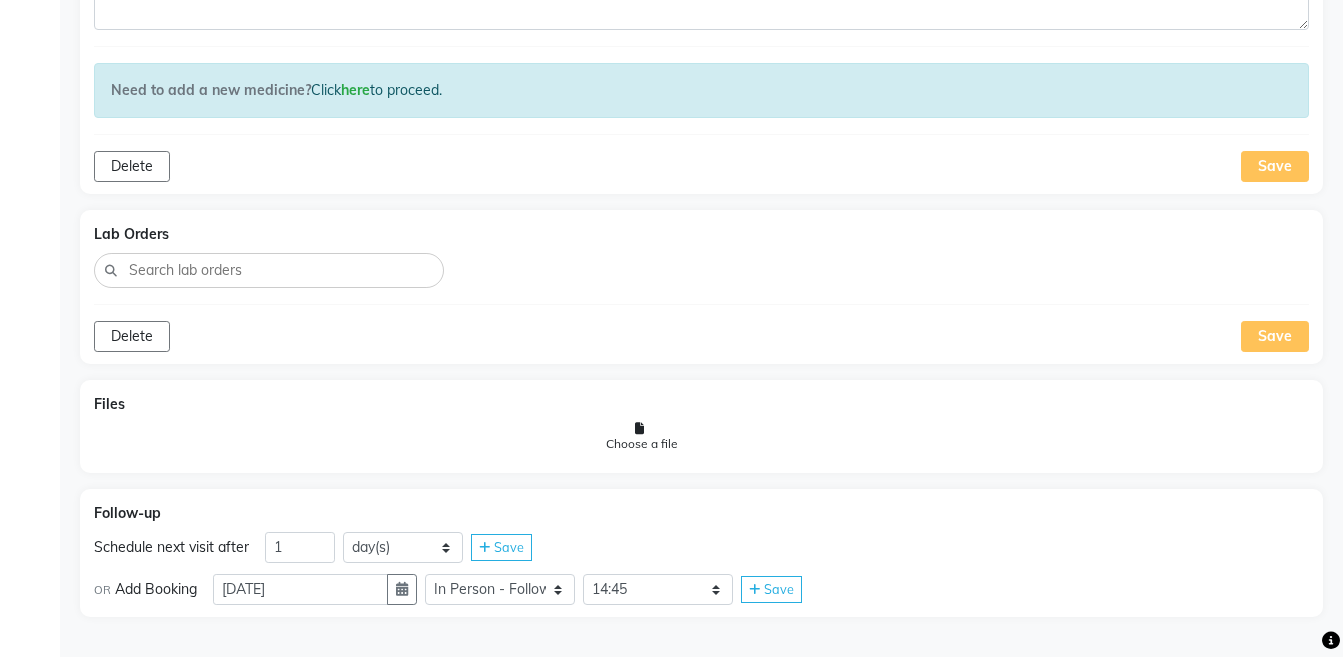click on "Save" 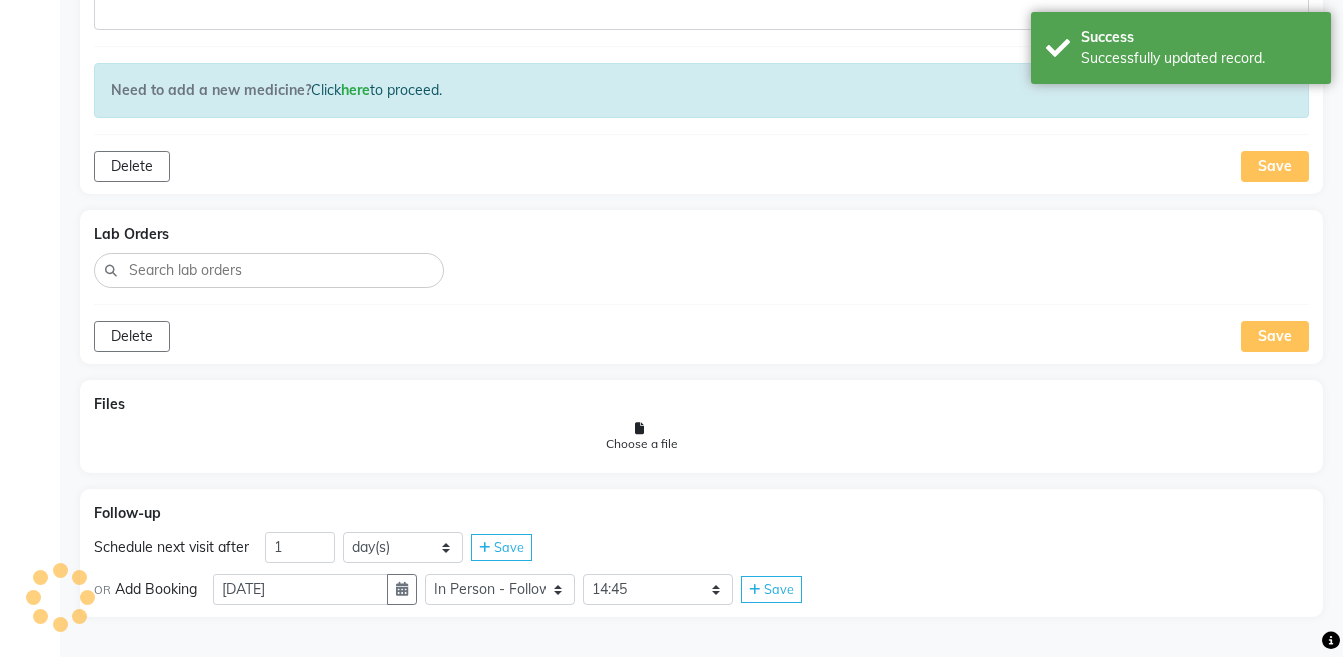 scroll, scrollTop: 1300, scrollLeft: 0, axis: vertical 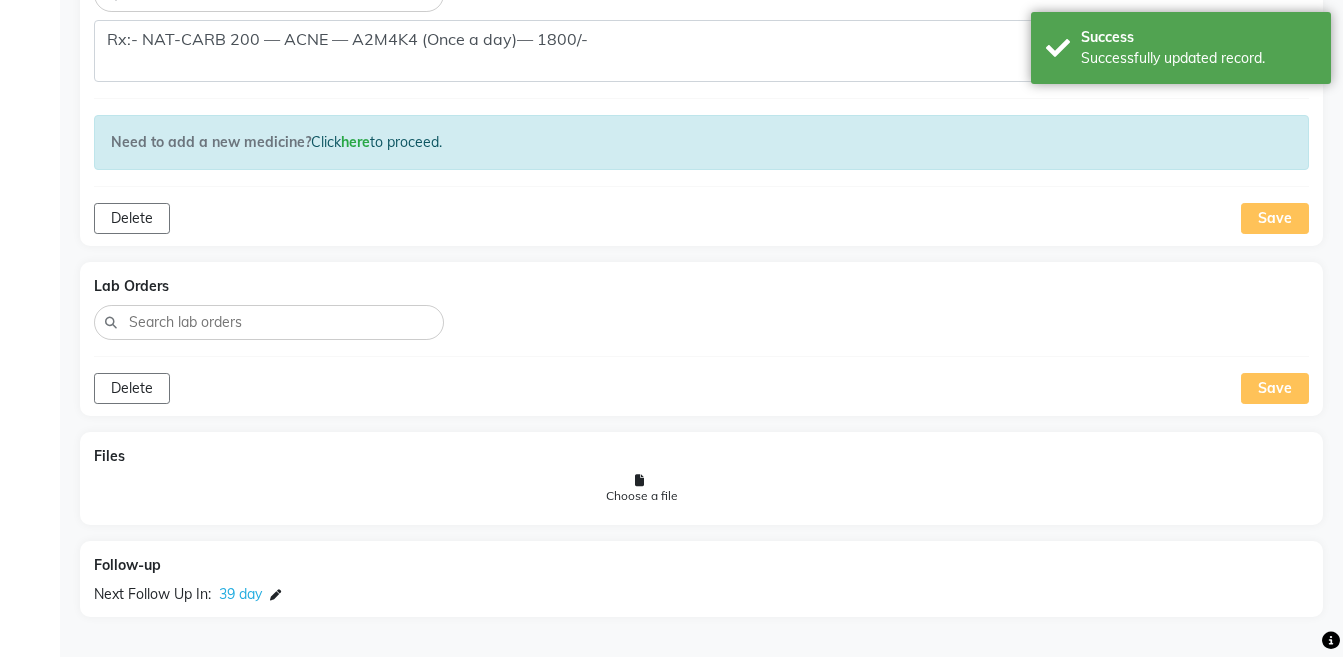 click on "NABA INAMDAR Add Family Member  Dr.   Dr Vaseem Choudhary Dingg Support Dr.Anisa Choudhary Dr Faraz Choudhary  Dr Komal Saste Dr Nijol Patil Dr Nikita Patil Dr.Nupur Jain Dr Pooja Doshi Dr Shraddha Nair Dr Vaseem Choudhary Ejas Choudhary Nikita Bhondave Prajakta Yadav NABA INAMDAR Age Gender:  Not Selected Male Female Patient Code:  ACD-51 Blood Group:  Not Selected O- O+ A- A+ B- B+ AB- AB+ Allergies:  Food: Drug:  Diseases:  Height:   Weight:   BP:   SBP: DBP: HR: 12-07-2025 at 06:25 PM (inPerson) Email Print  New Visit Doctor Notes Chief Complaints ACNE – INCREASED 2 WEEKS CHEEKS, JAWLINE, NOT MUCH PUS. CLOGGING OF ACNE ITCHING ON JAWLINE FREQUENCY:-  INTENSITY:- CONTINUOUS PRESENT APP - N THIRST - N URINE - N MOTION - N SLEEP - N Rx:- NAT-CARB 200 — ACNE — A2M4K4 (Once a day)— 1800/-  Observations Examination Diagnosis Notes NPRS:  0 Delete Save Prescription Rx:- NAT-CARB 200 — ACNE — A2M4K4 (Once a day)— 1800/- Need to add a new medicine?  Click   here   to proceed.
Delete Save Delete" 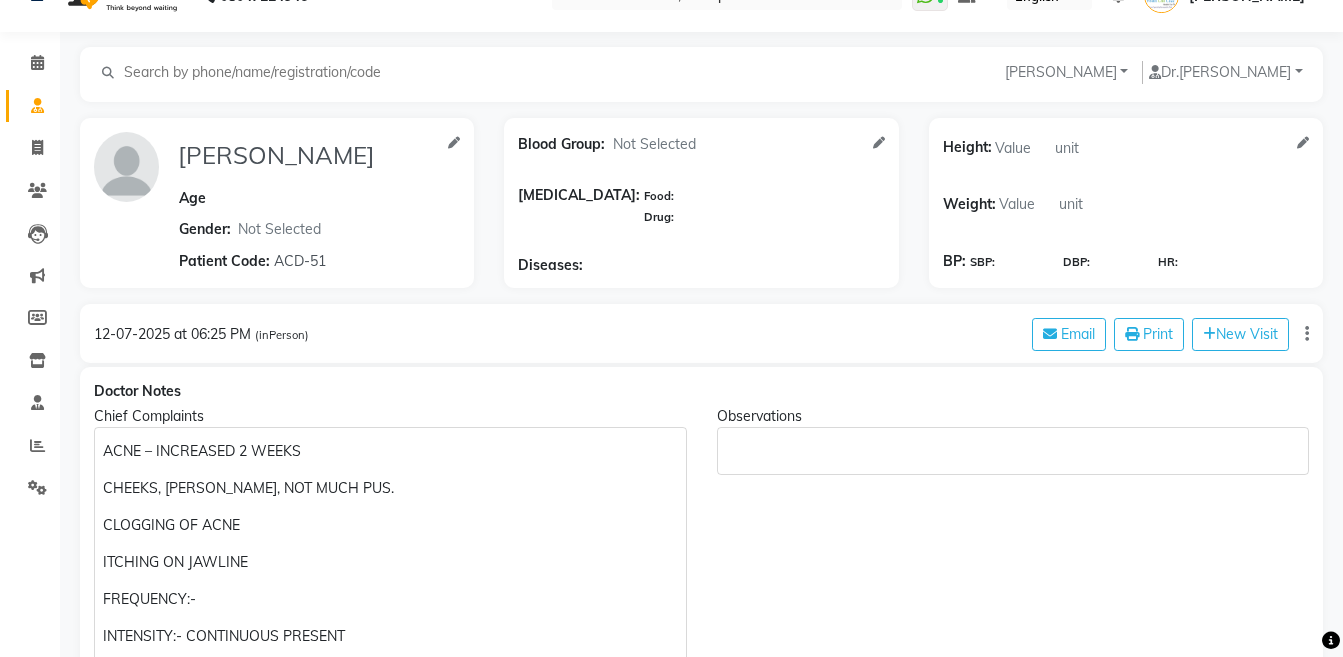 scroll, scrollTop: 2, scrollLeft: 0, axis: vertical 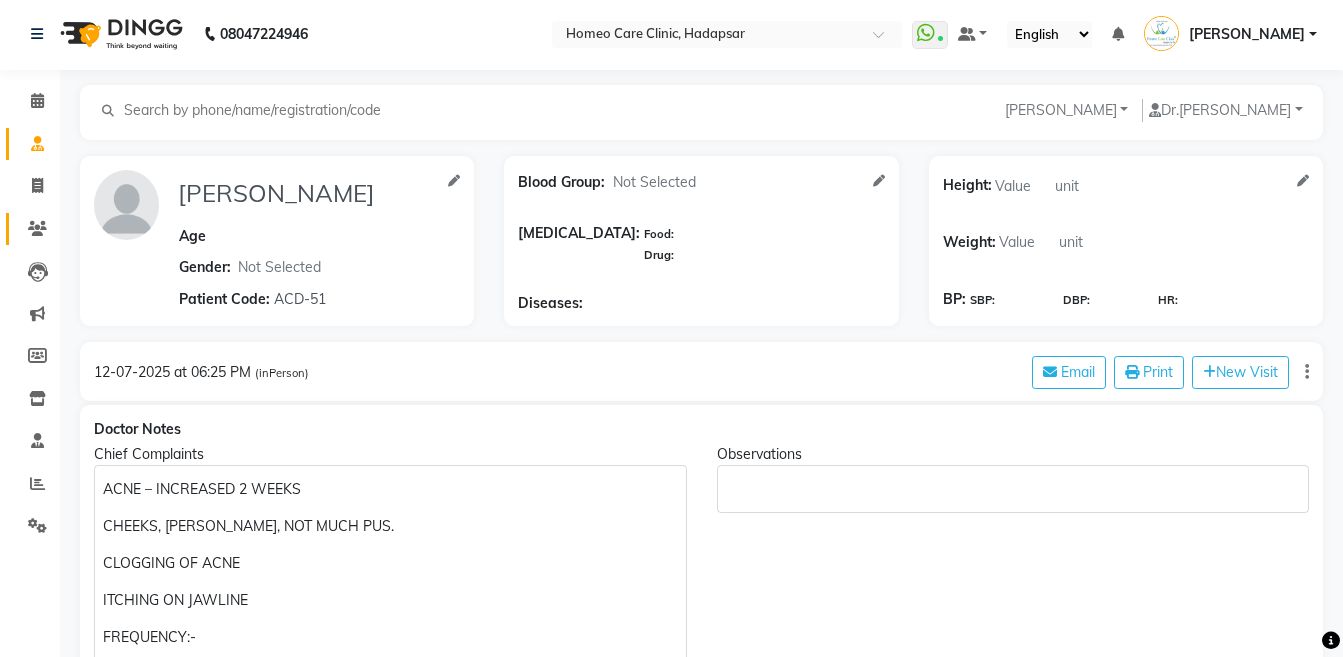 click on "Patients" 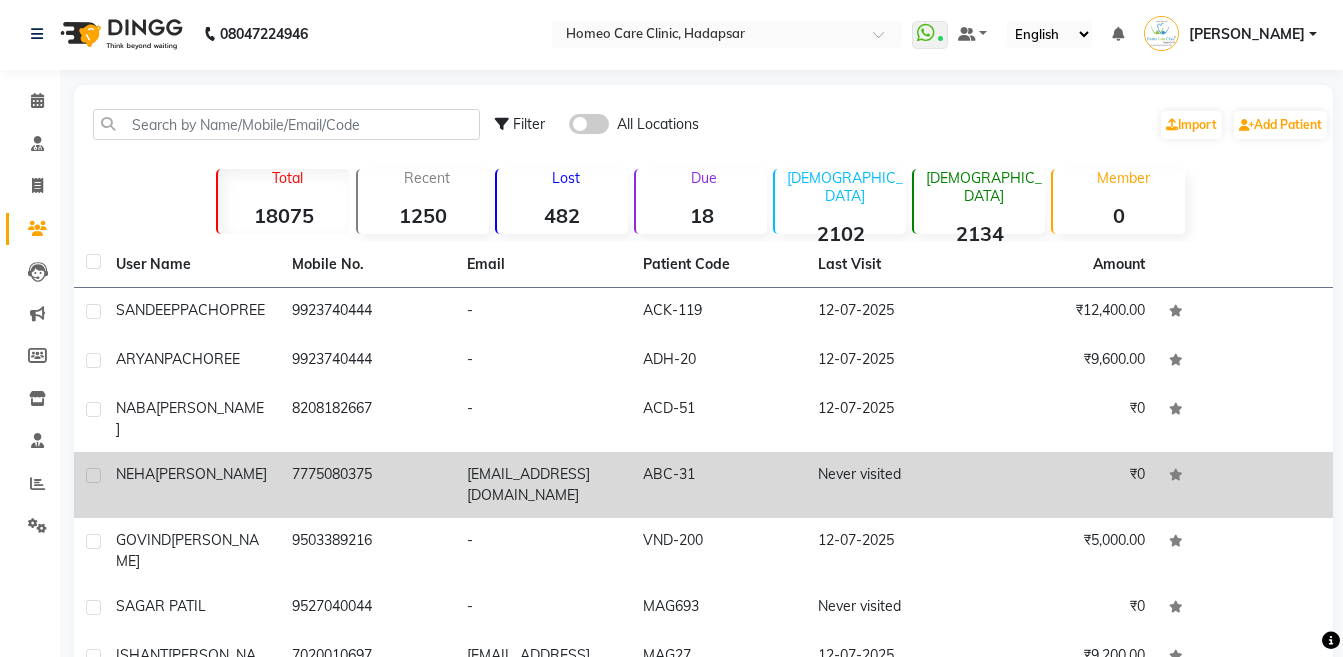 click on "NEHA  PETER" 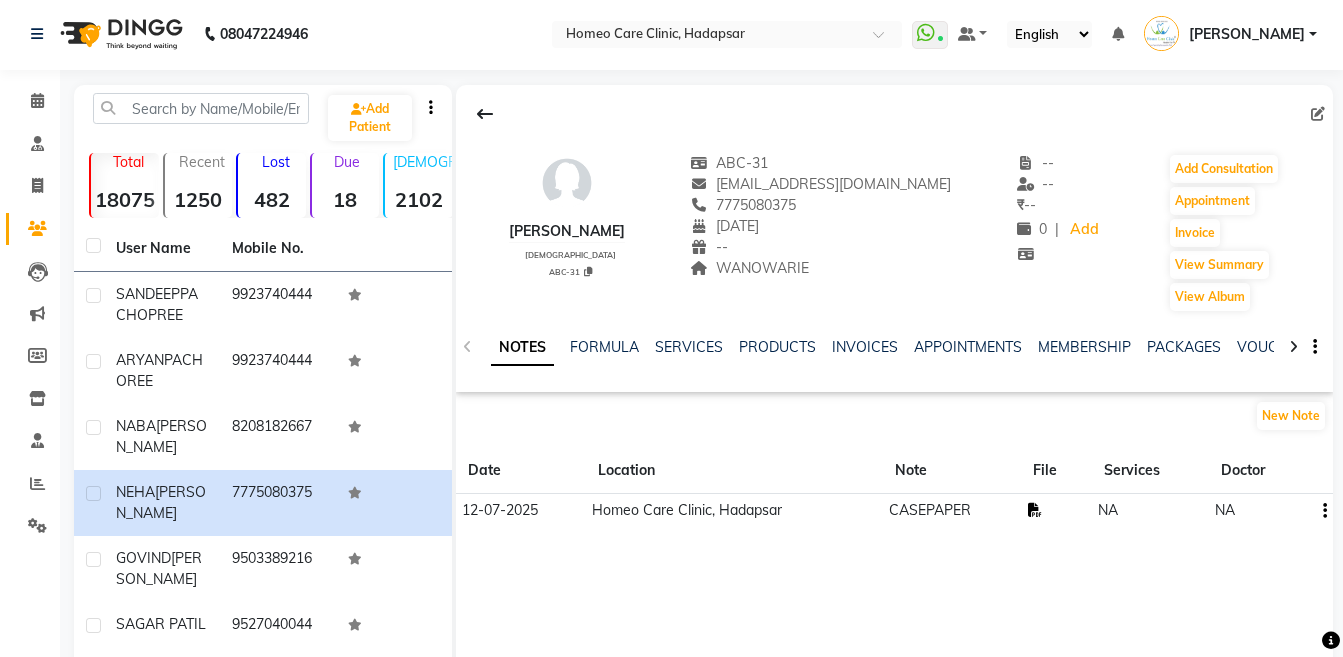 click 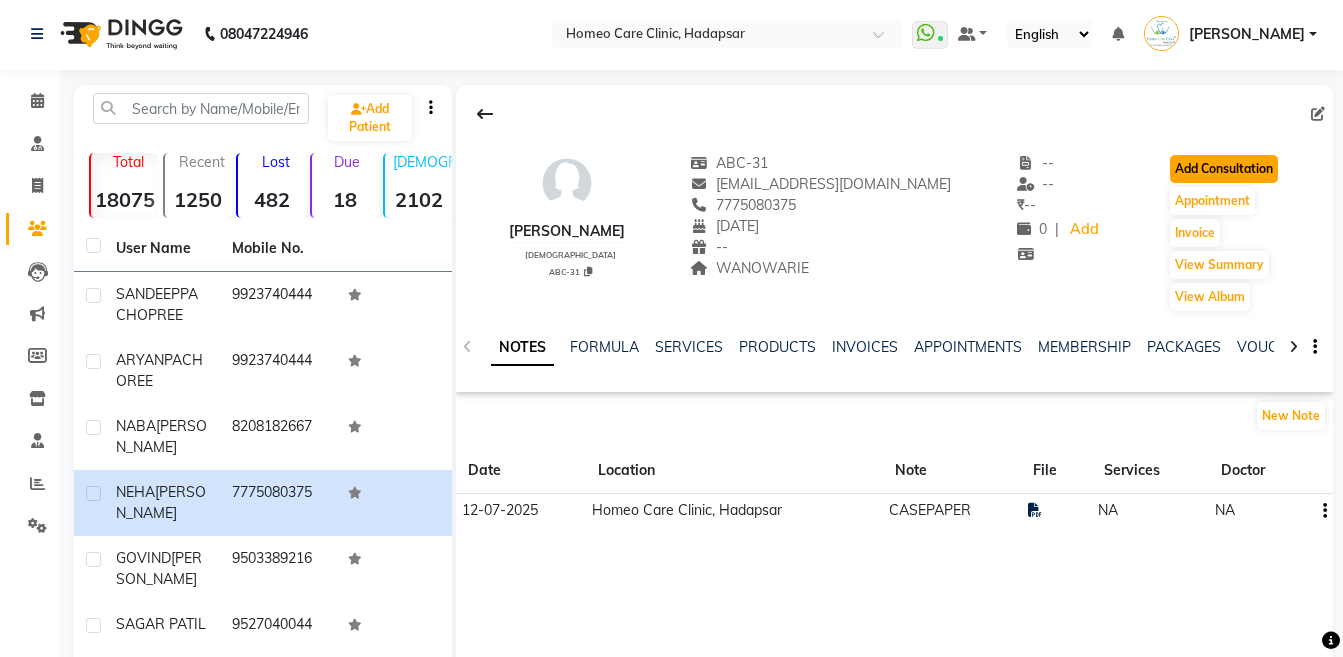 click on "Add Consultation" 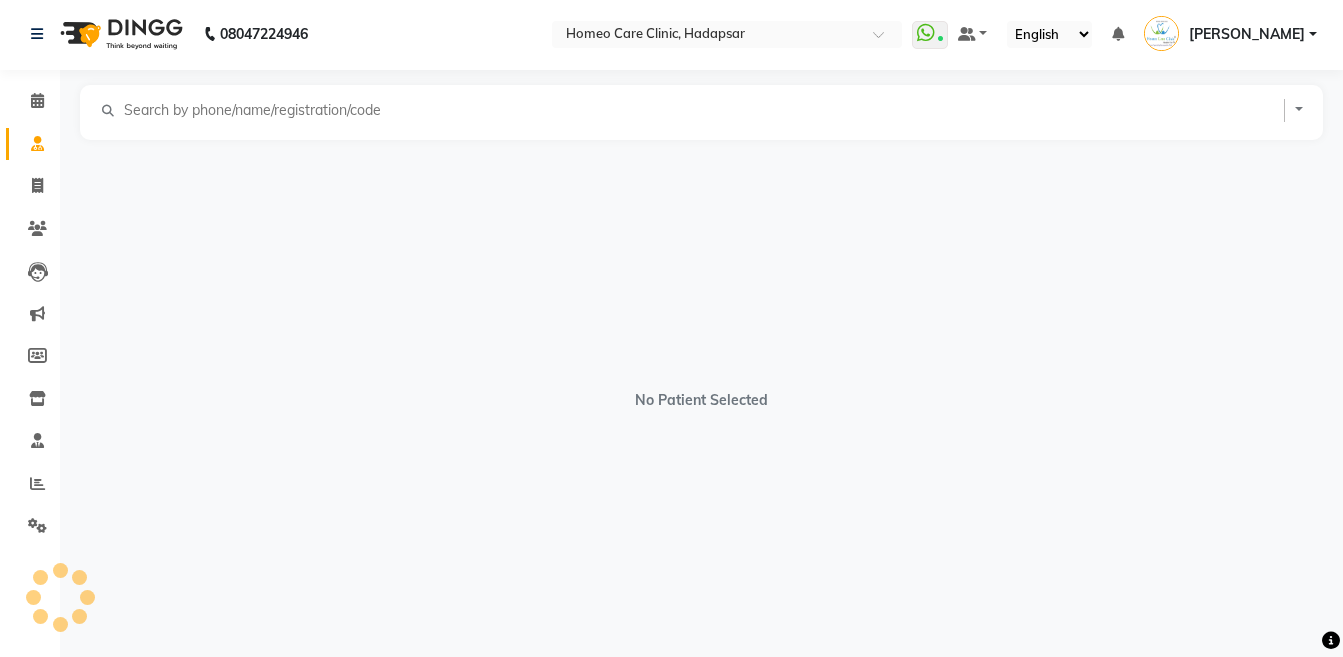 select on "[DEMOGRAPHIC_DATA]" 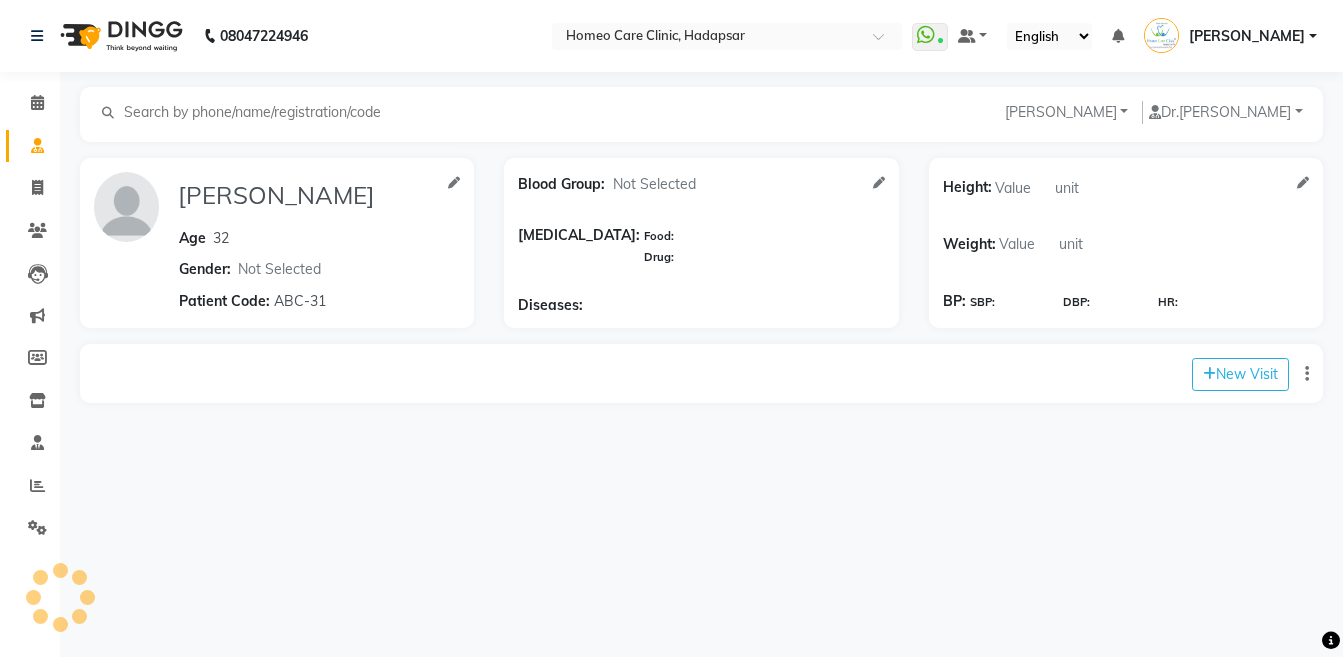 scroll, scrollTop: 0, scrollLeft: 0, axis: both 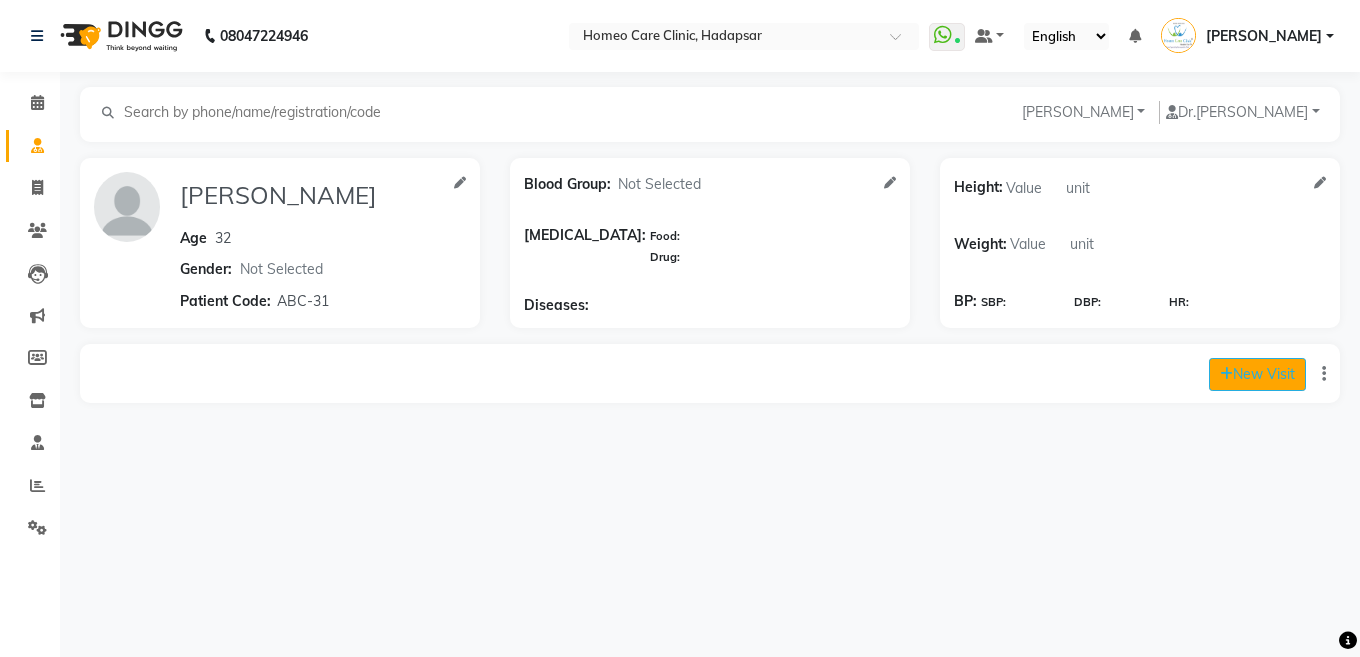 click on "New Visit" 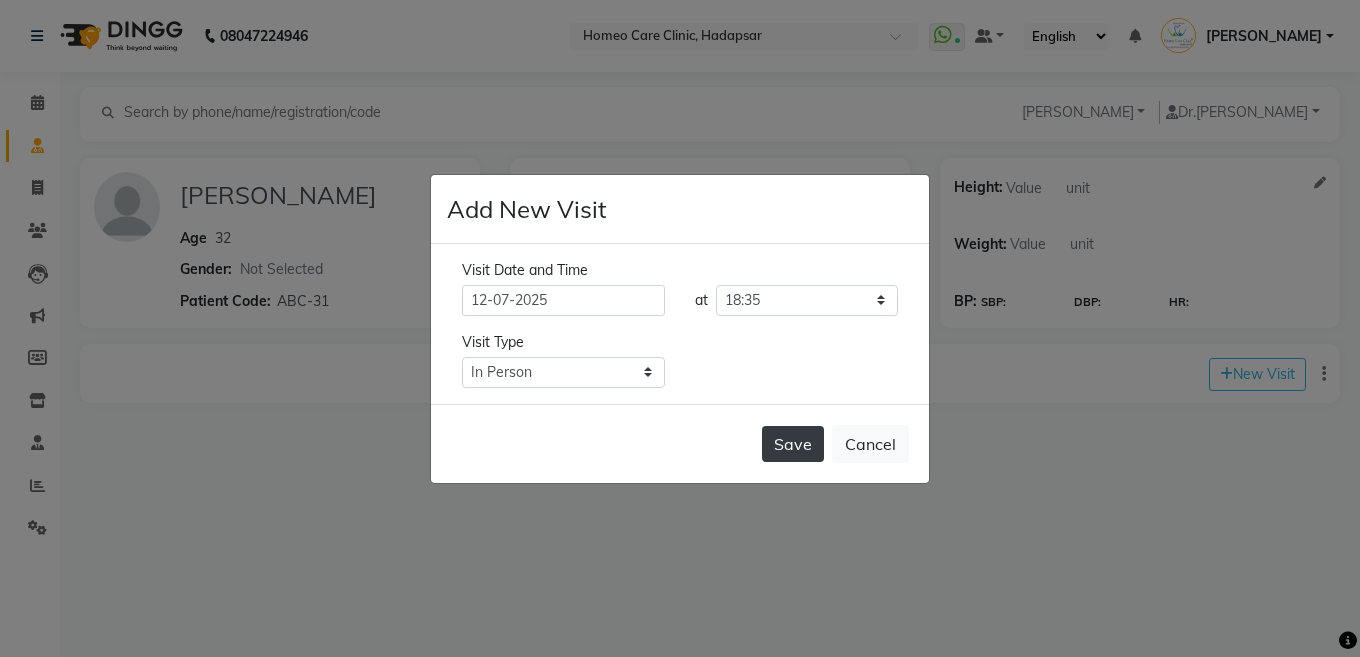 click on "Save" 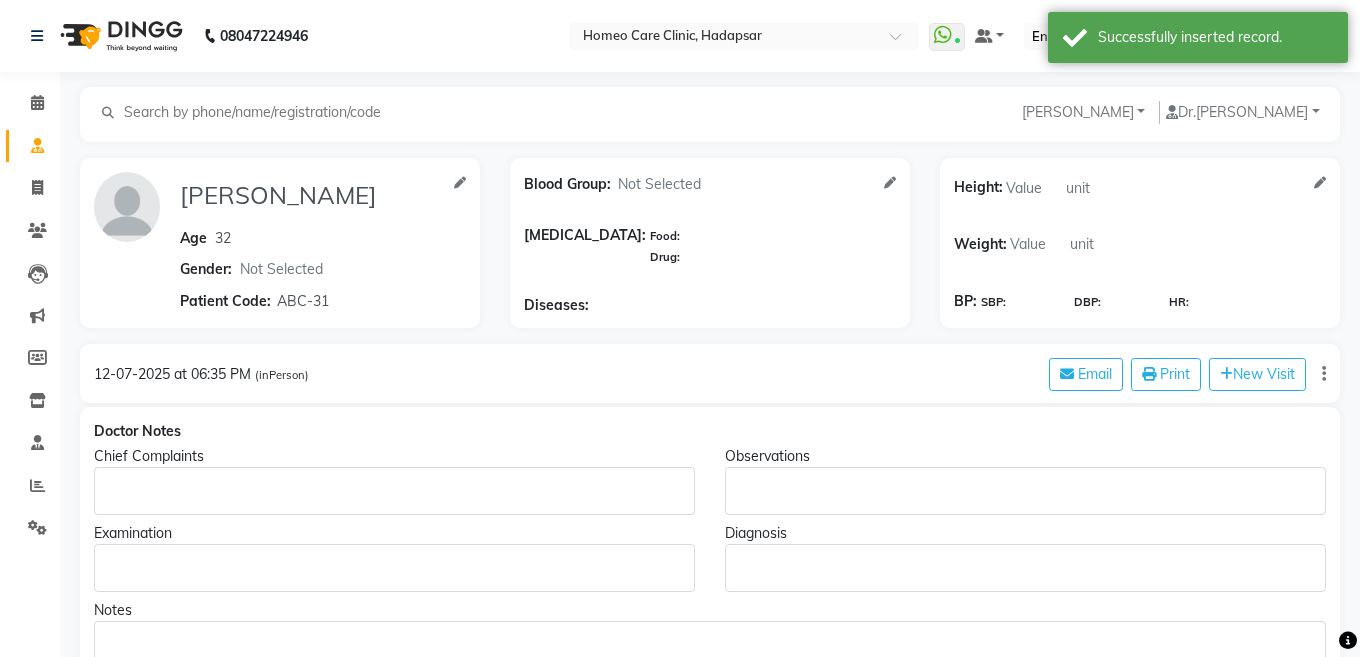 type on "NEHA PETER" 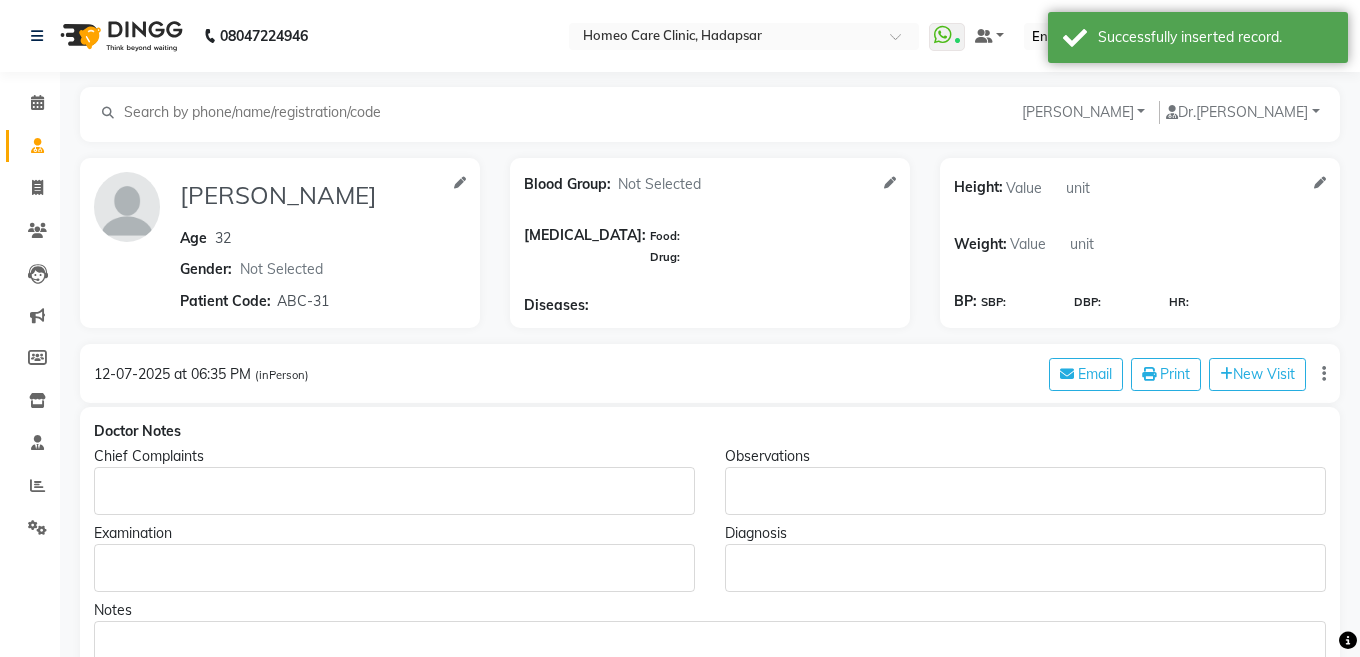 type on "32" 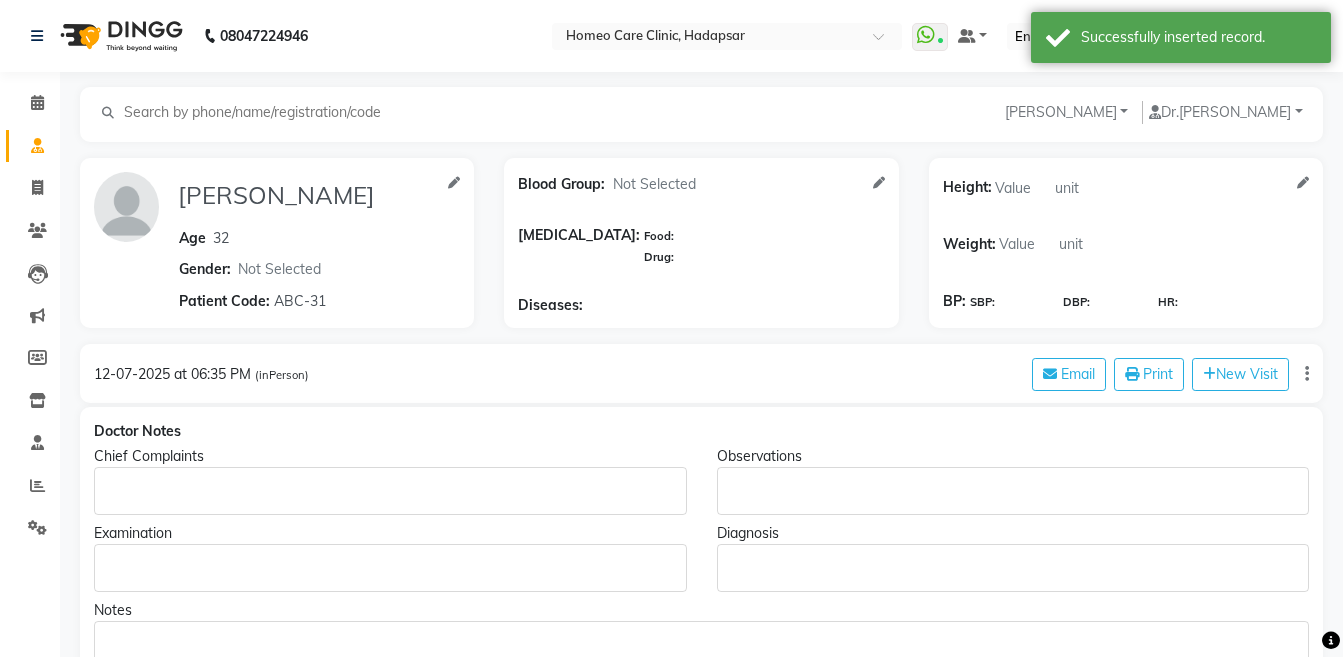 click 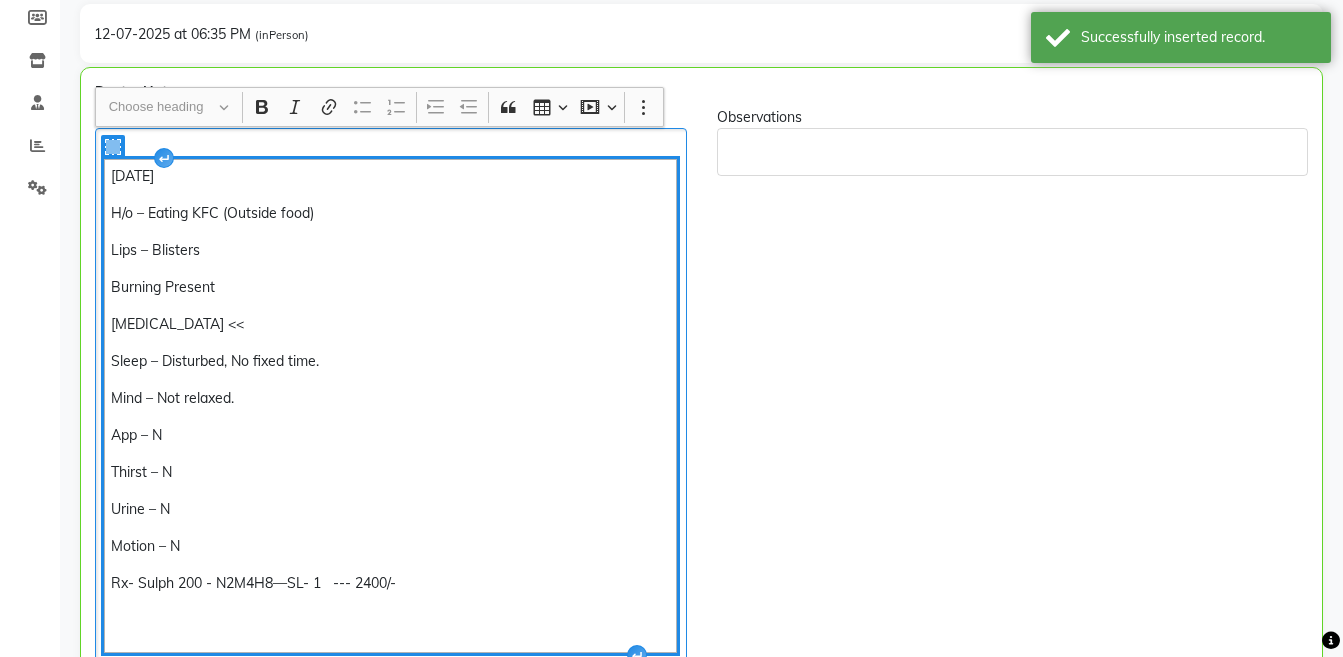 scroll, scrollTop: 356, scrollLeft: 0, axis: vertical 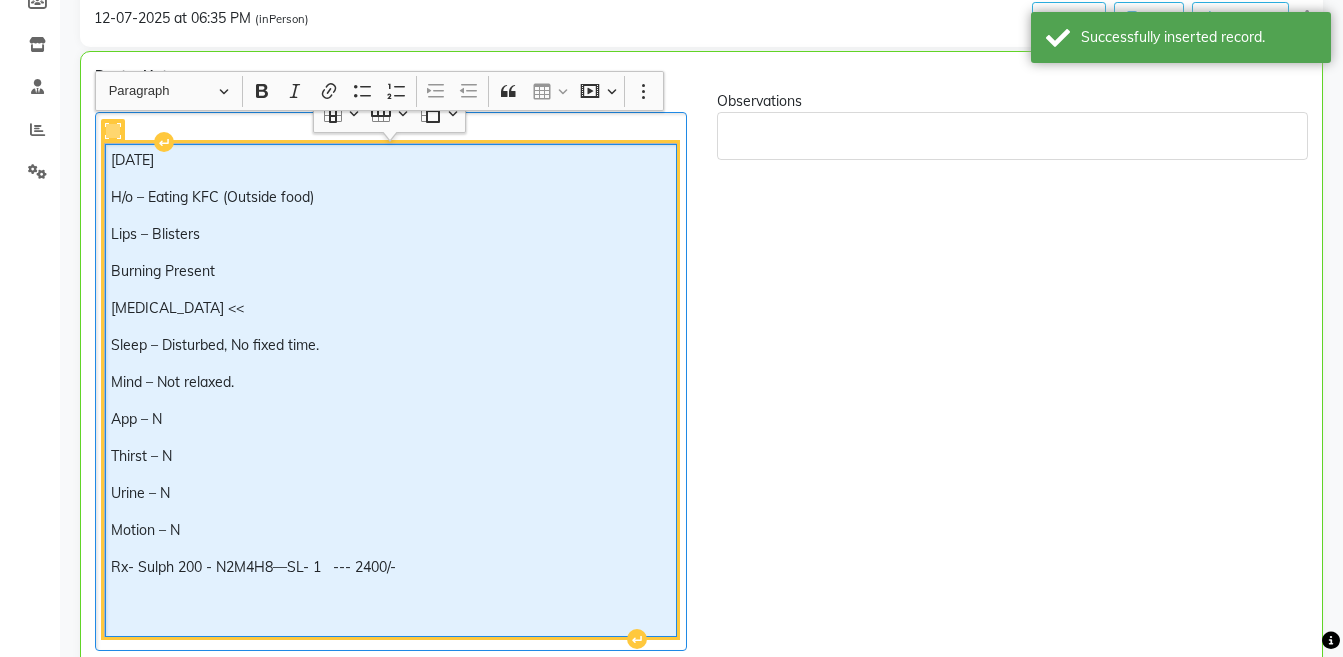 click on "H/o – Eating KFC (Outside food)" 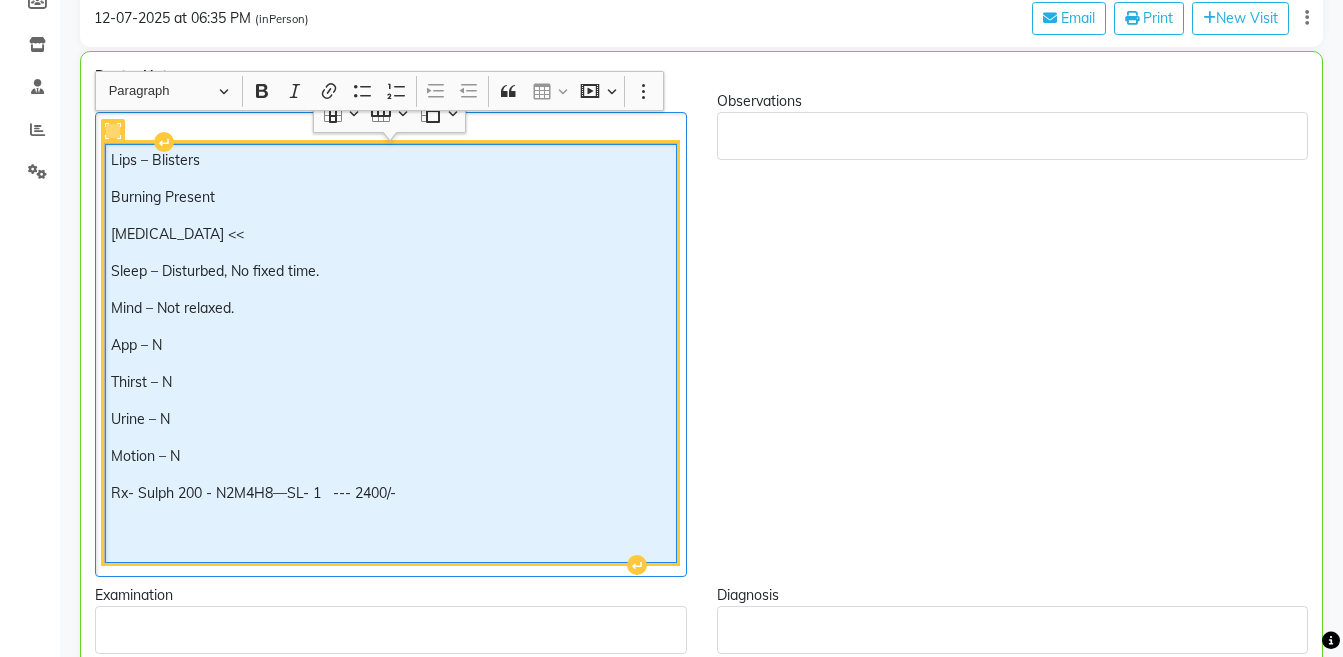 type 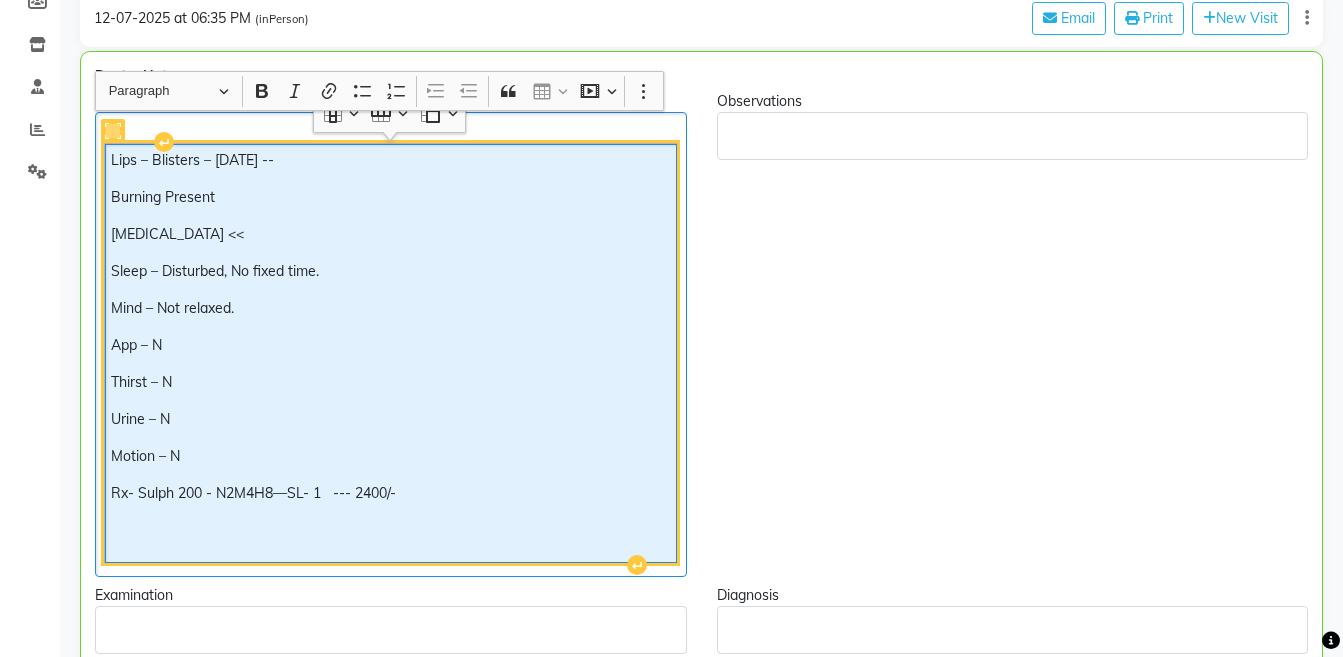 click on "Eczema <<" 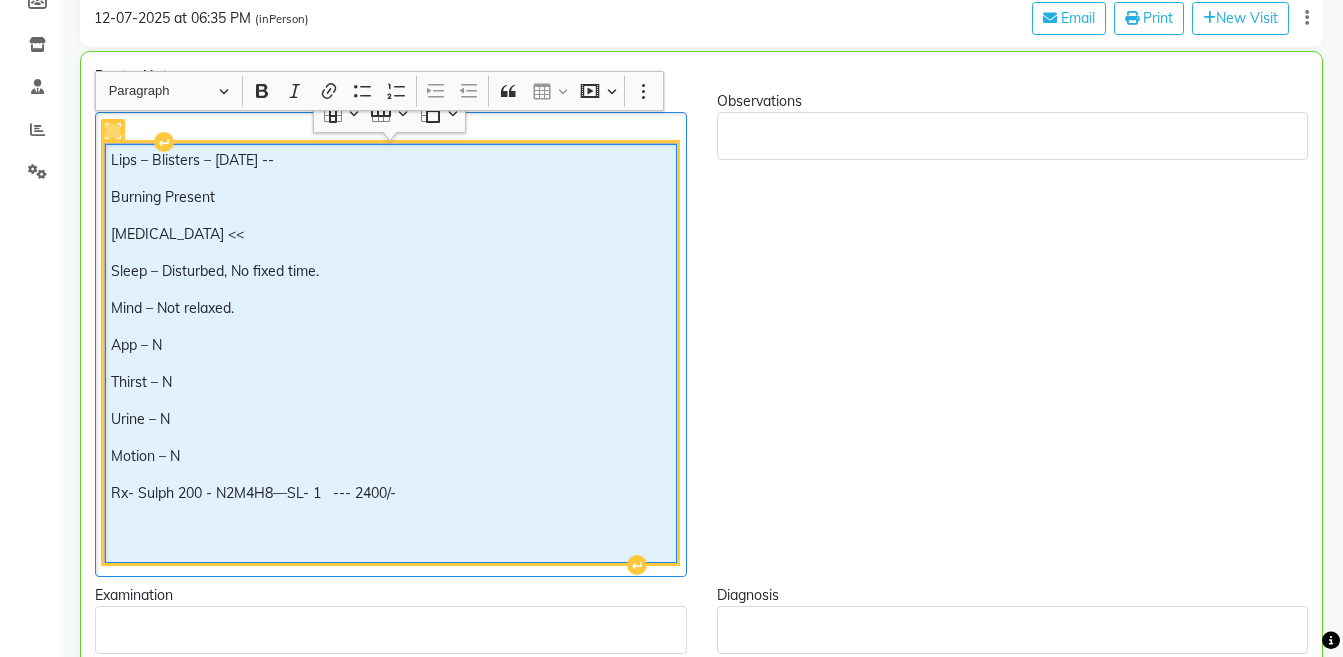 click on "Burning Present" 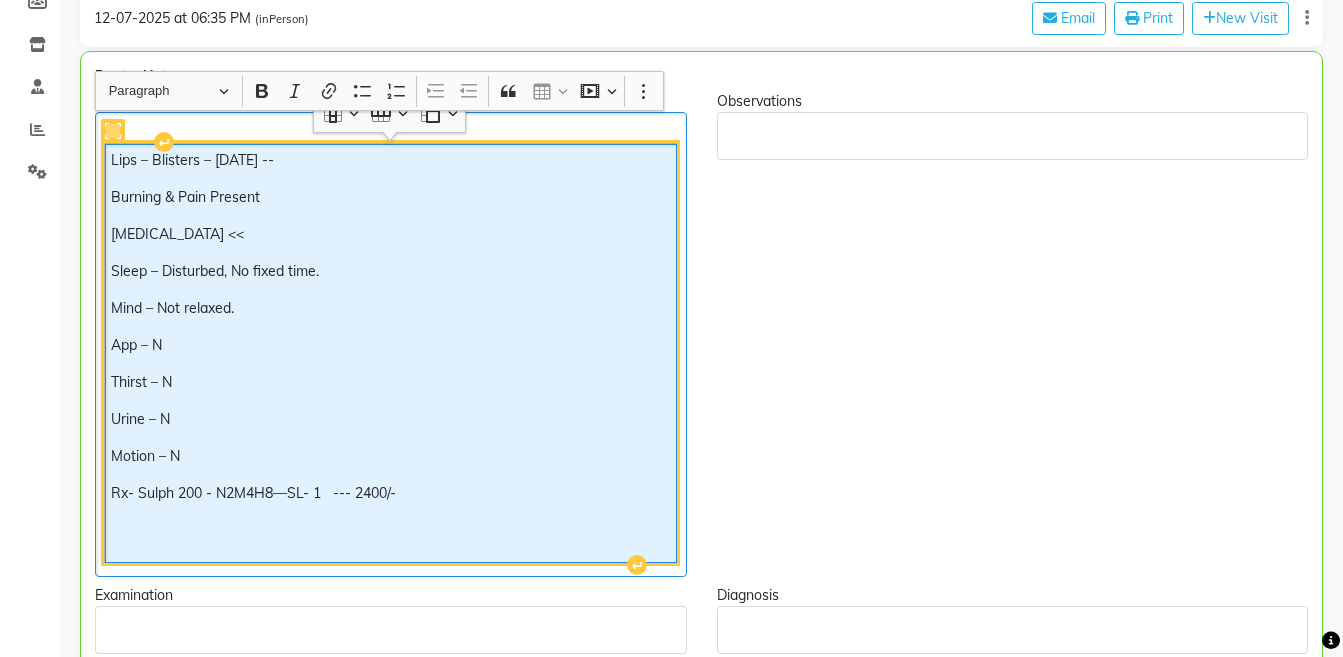 click on "Eczema <<" 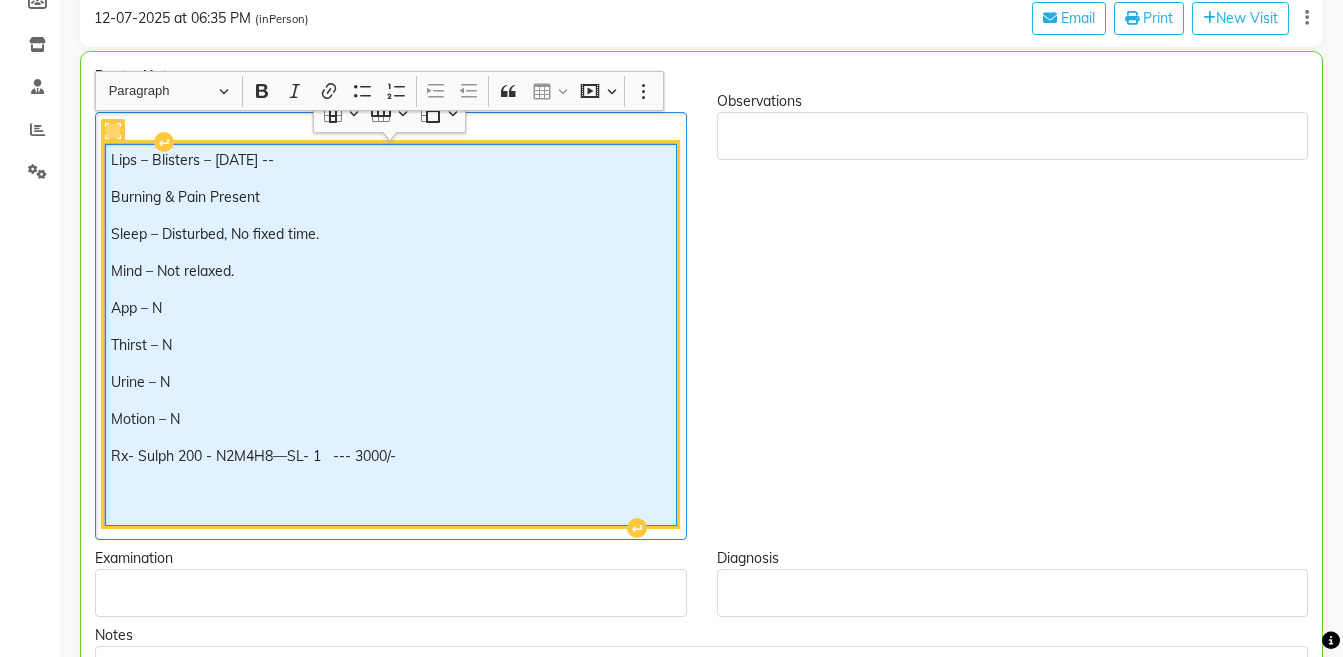 copy on "Motion – N  Rx- Sulph 200 - N2M4H8—SL- 1   --- 3000/-" 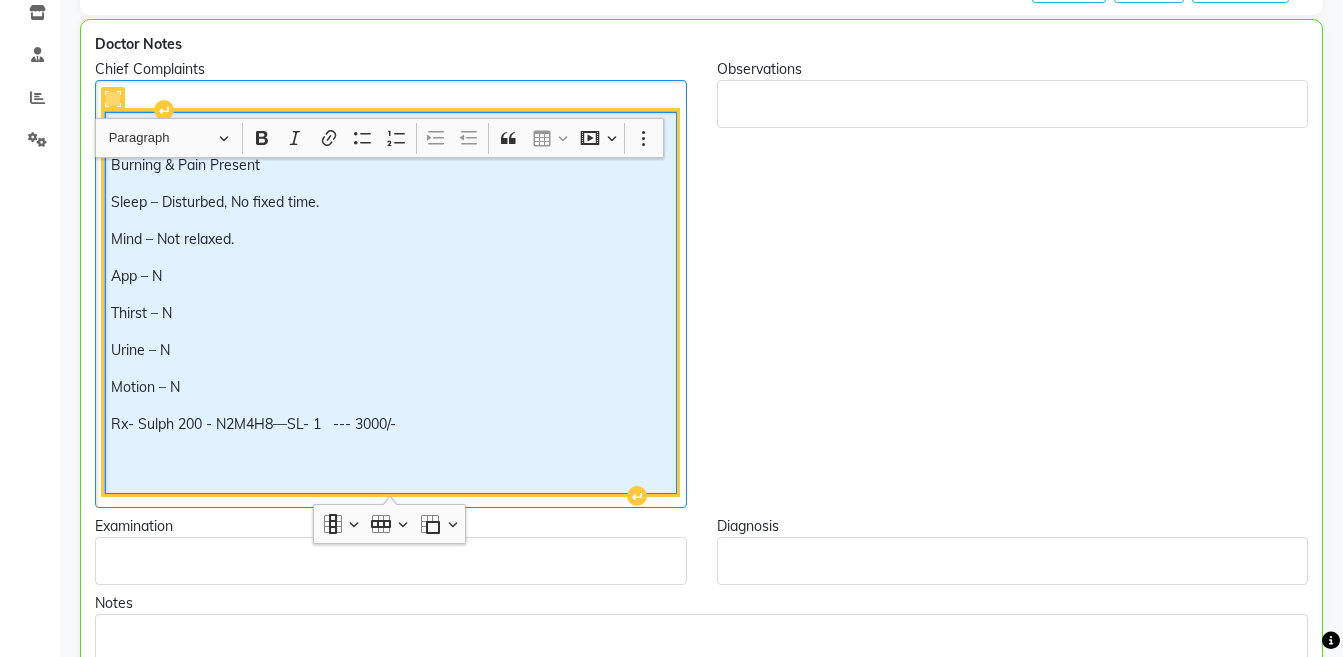 scroll, scrollTop: 522, scrollLeft: 0, axis: vertical 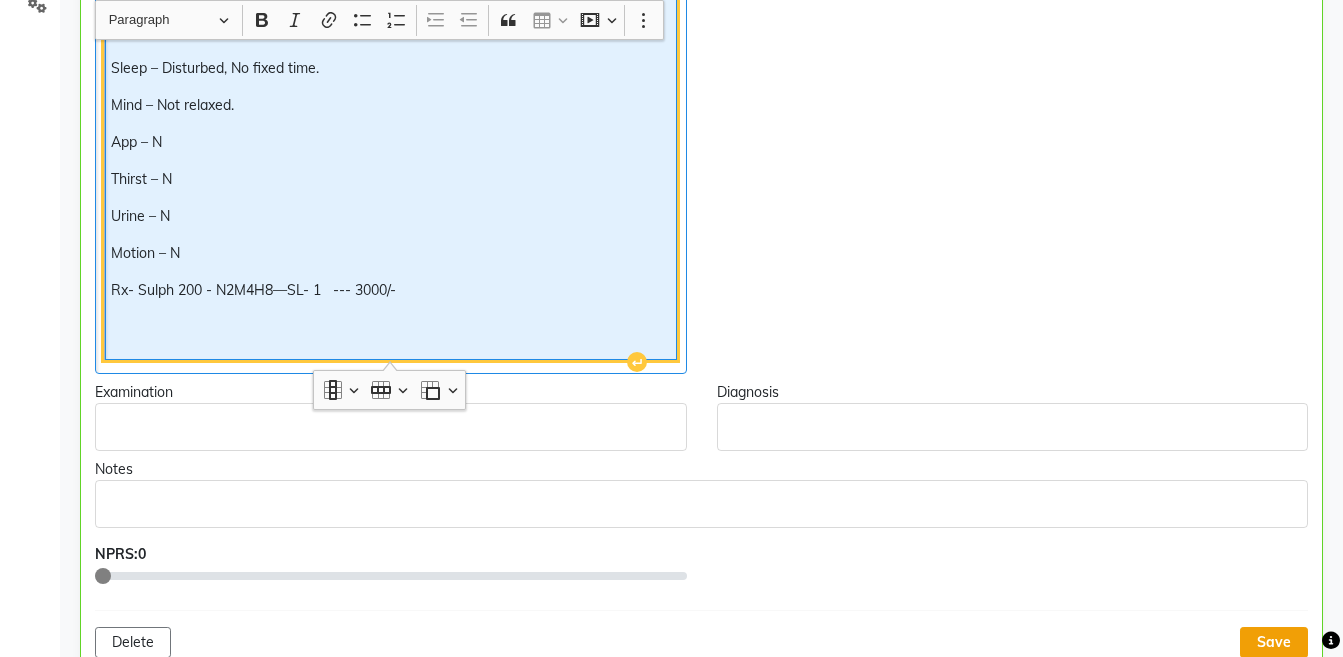 click on "Save" 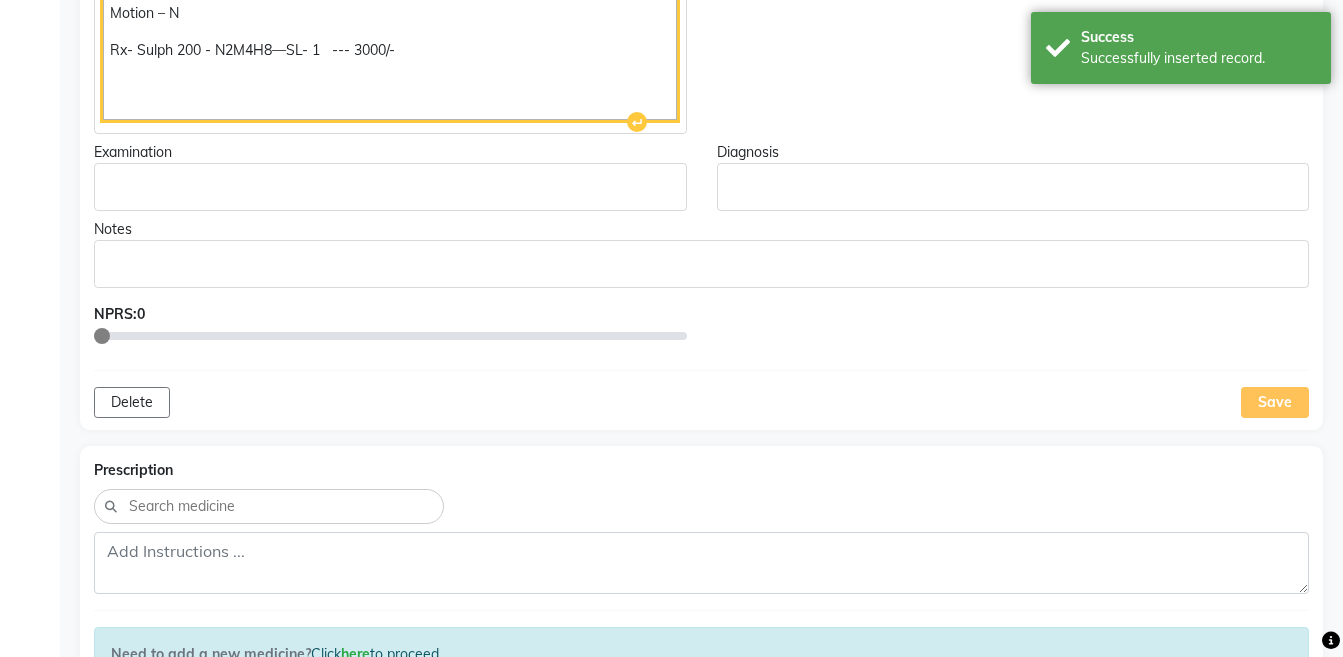 scroll, scrollTop: 843, scrollLeft: 0, axis: vertical 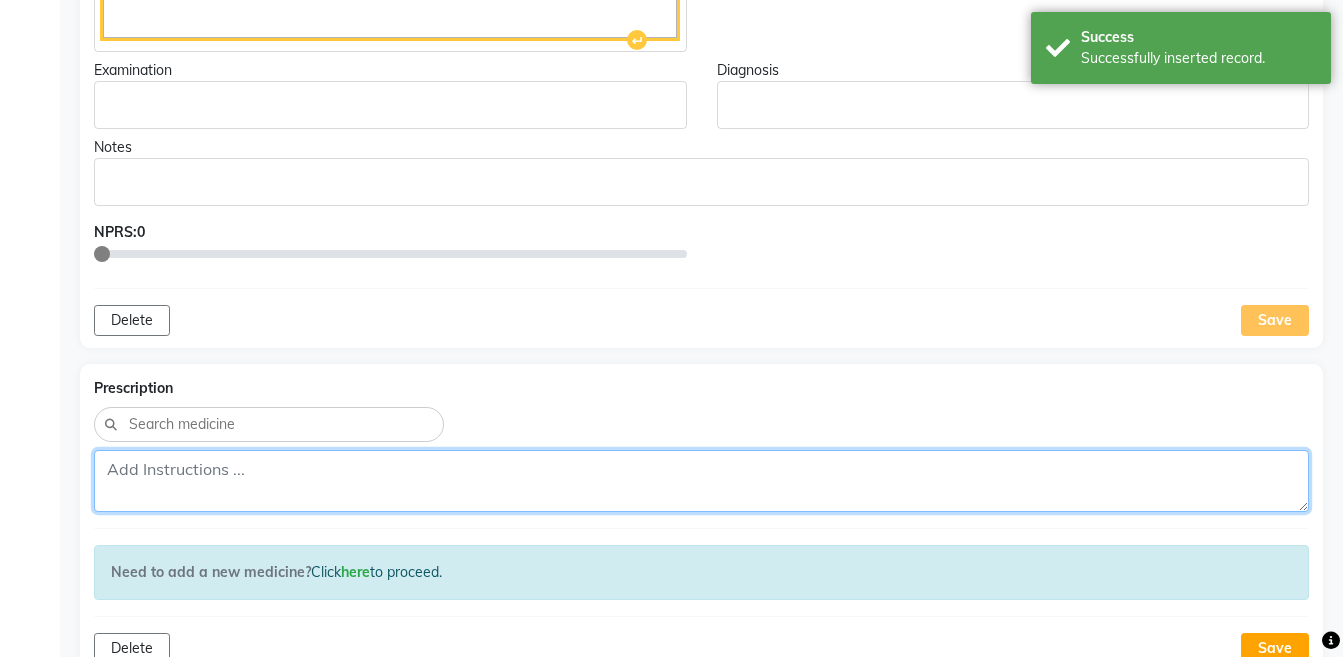 click 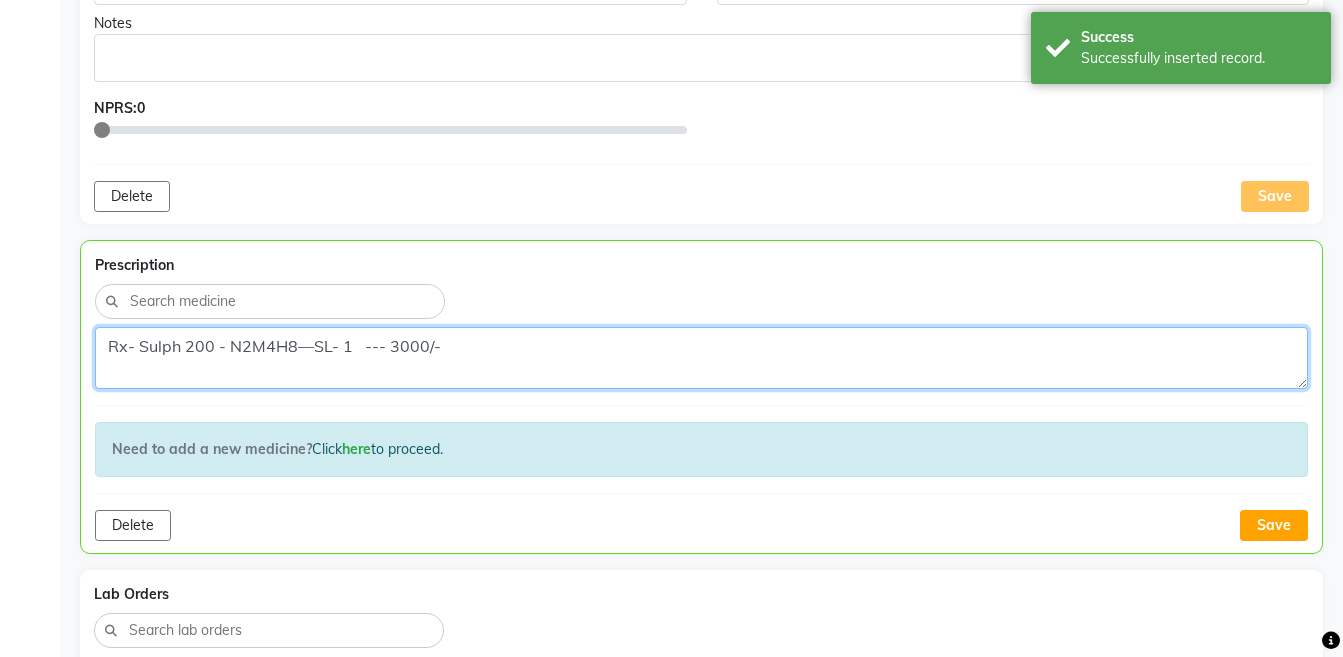 scroll, scrollTop: 983, scrollLeft: 0, axis: vertical 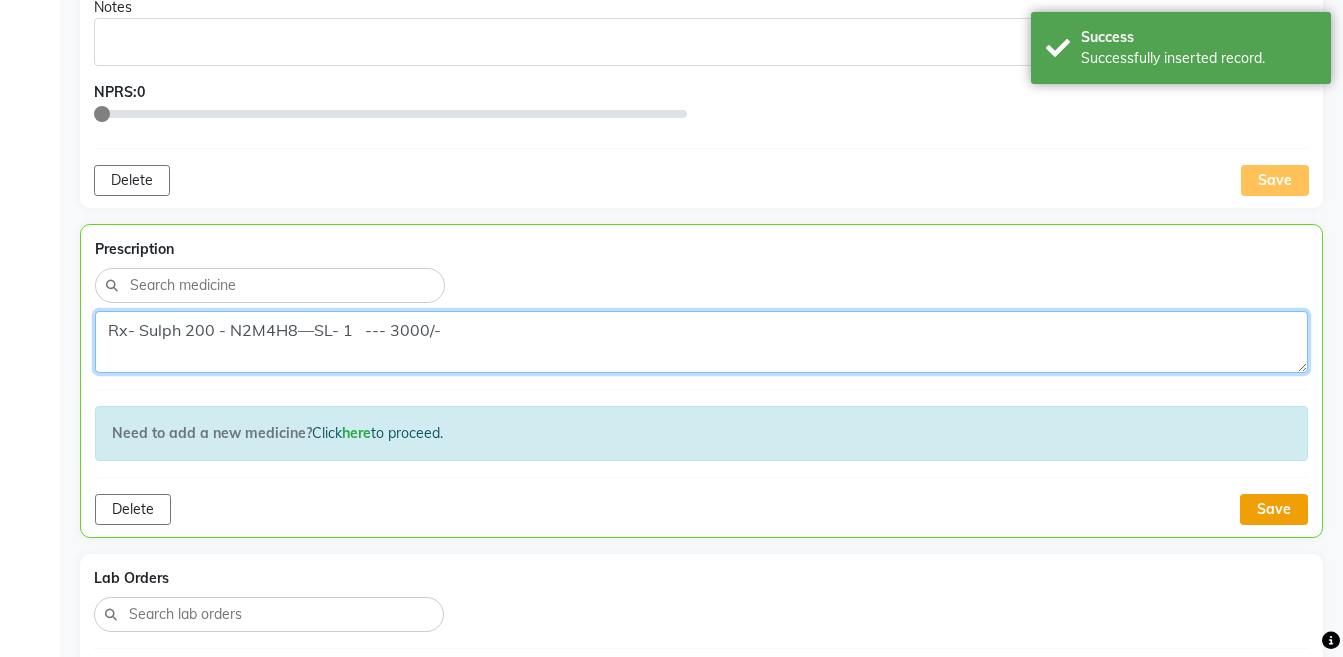 type on "Rx- Sulph 200 - N2M4H8—SL- 1   --- 3000/-" 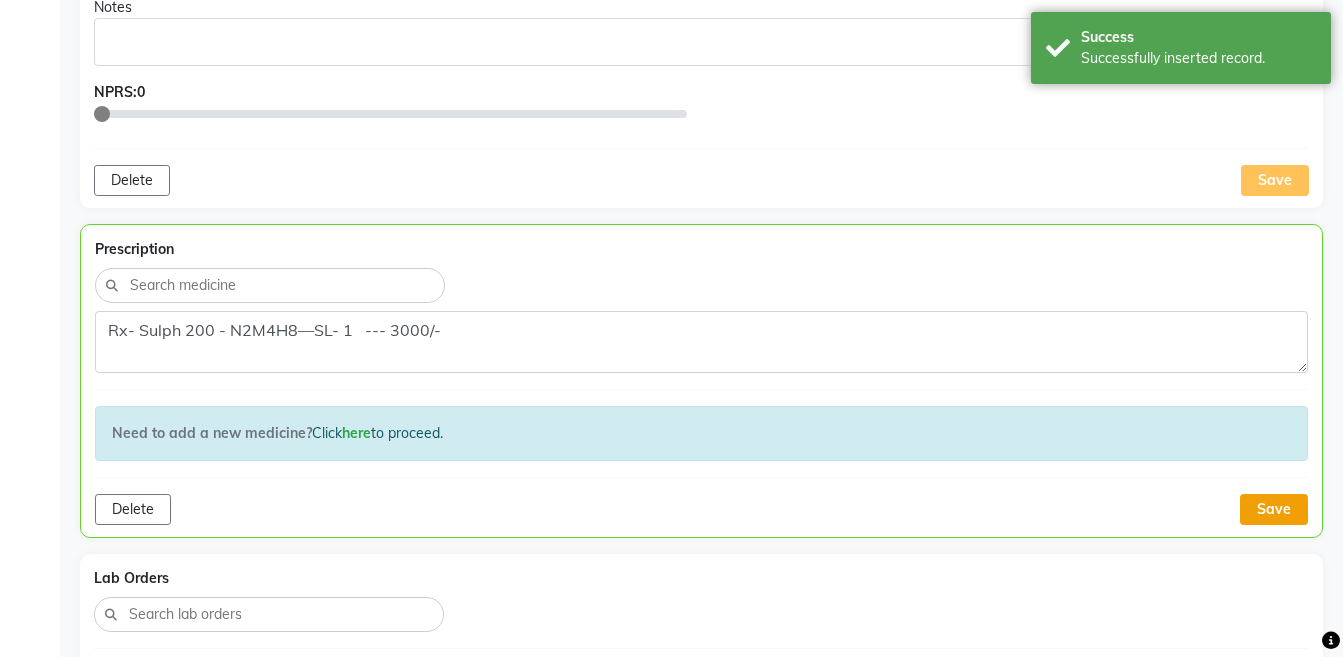 click on "Save" 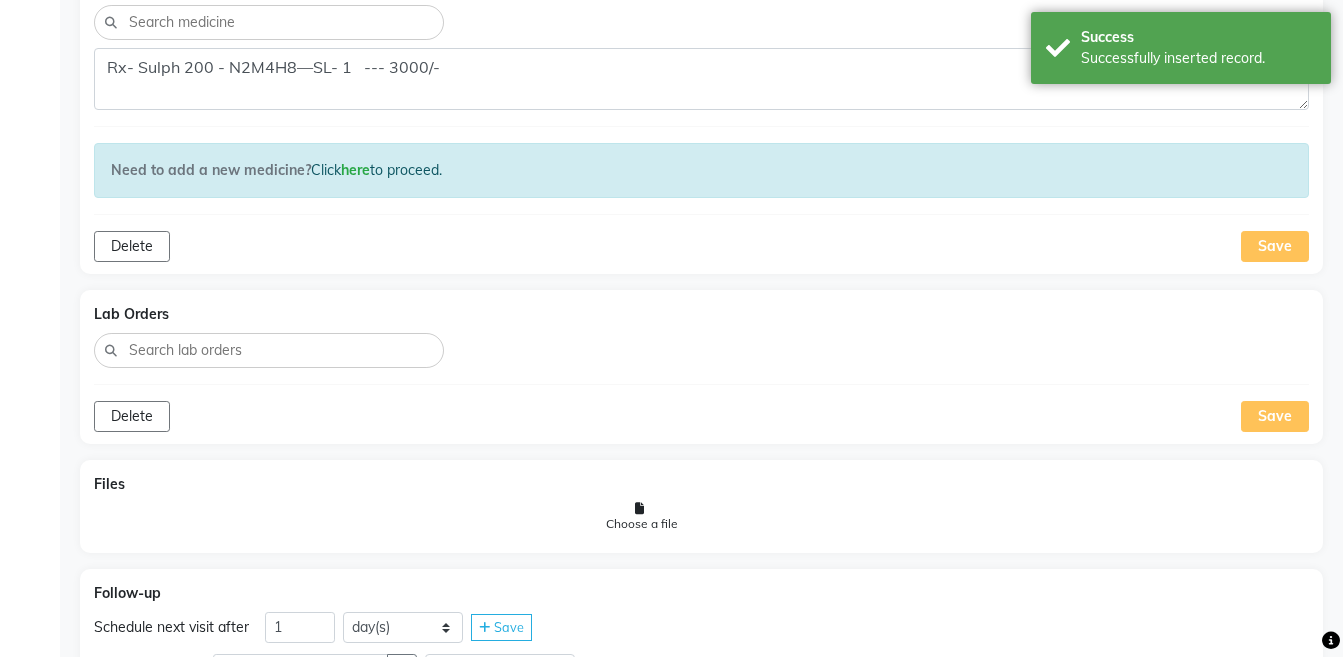 scroll, scrollTop: 1325, scrollLeft: 0, axis: vertical 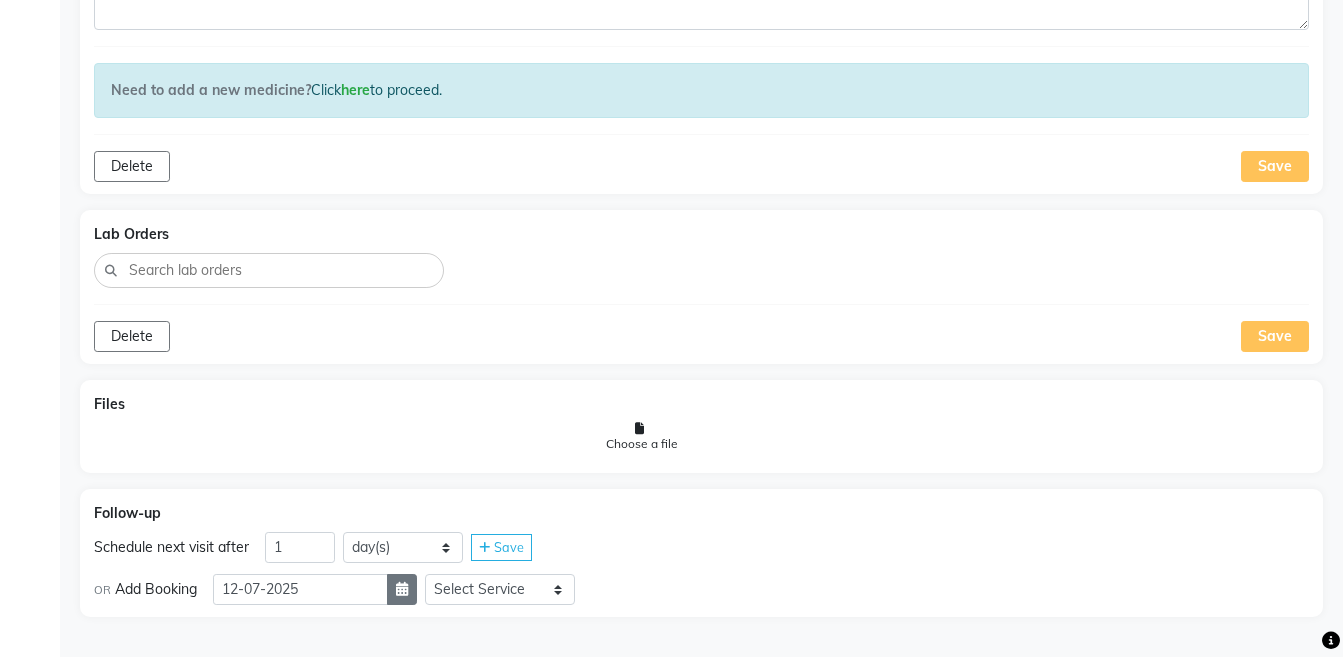 click 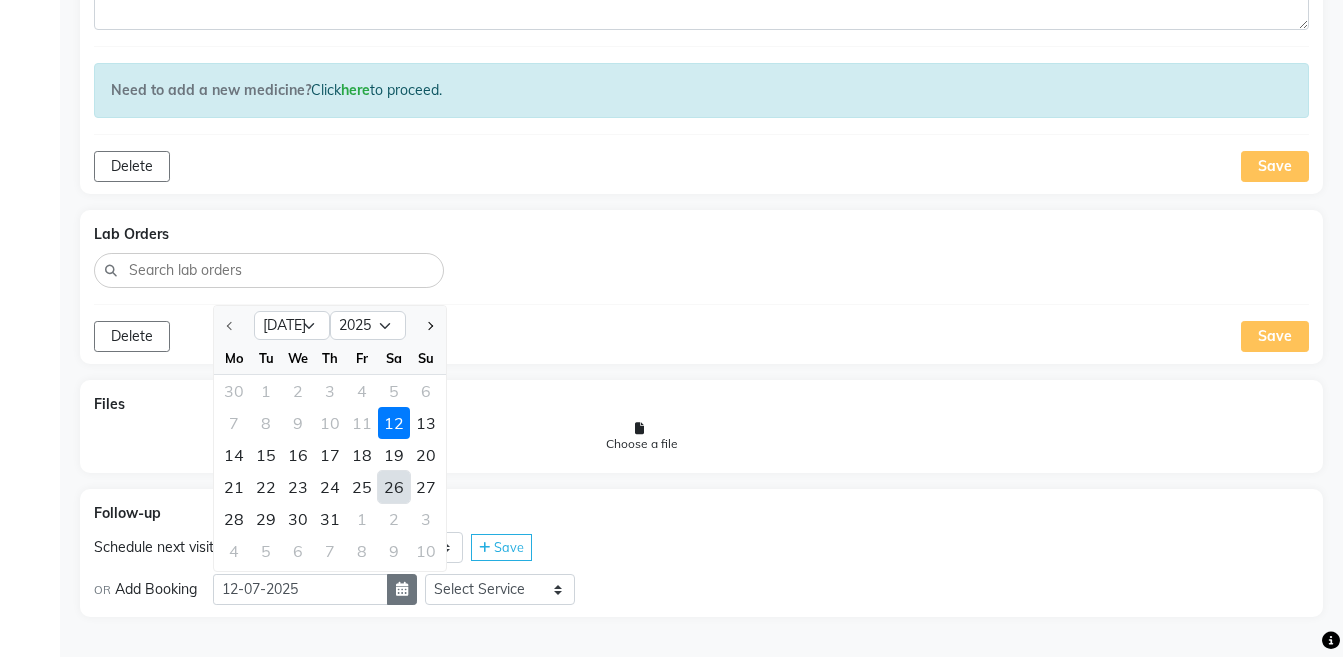 select on "8" 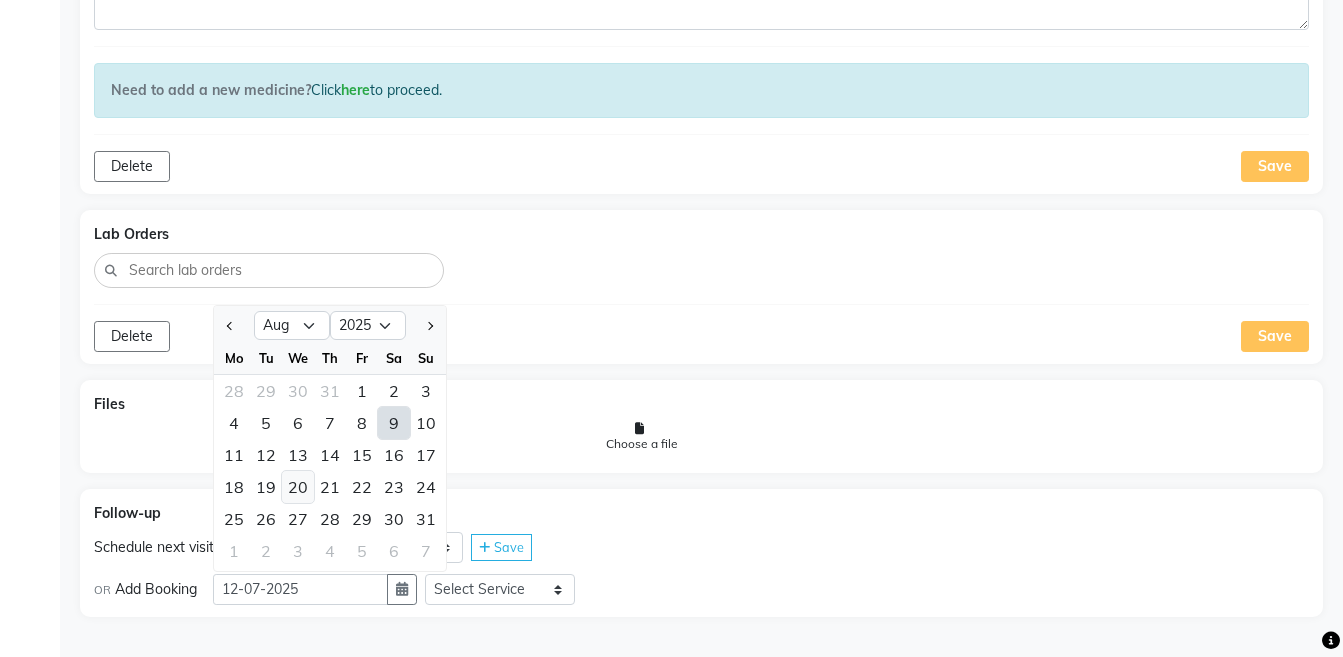 click on "20" 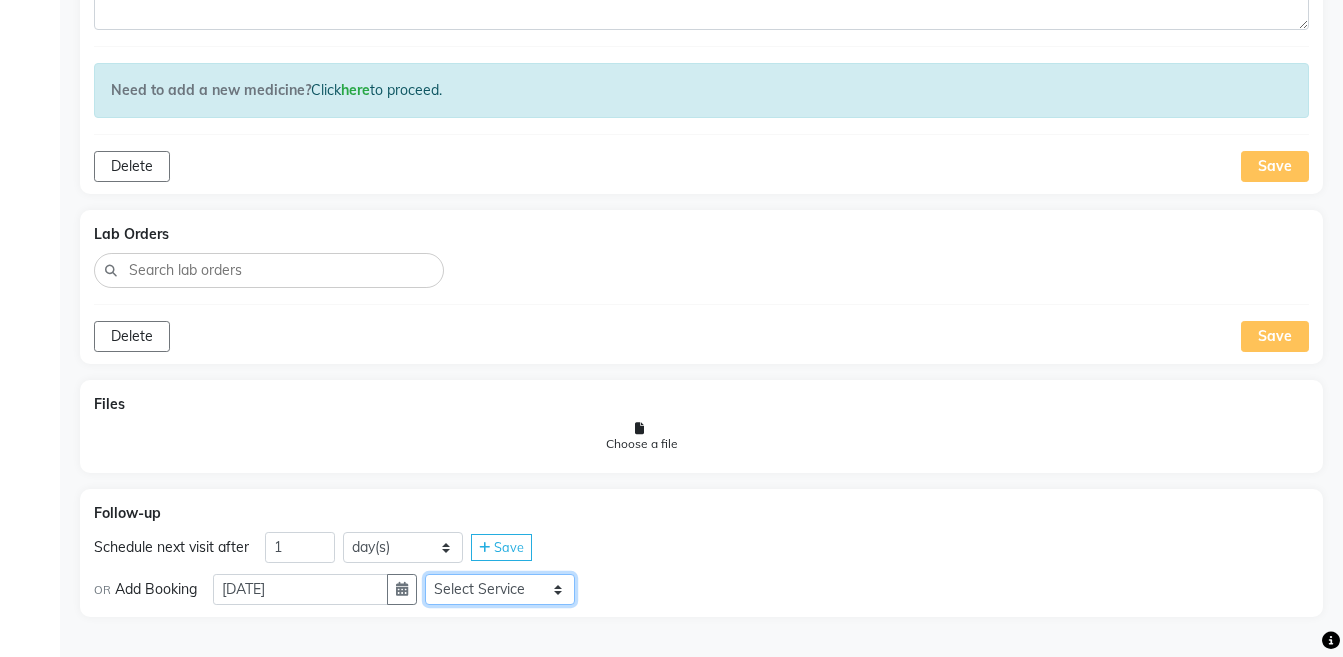 click on "Select Service  Medicine  Medicine 1  Hydra Facial  Medi Facial  Vampire Facial With Plasma  Oxygeno Facial  Anti Aging Facial  Korean Glass GLow Facial  Full Face  Upper Lip  Chin  Underarms  Full Legs & arms  Back-side  Chest  Abdomen  Yellow Peel  Black Peel  Party Peel  Glow Peel  Argi Peel  Under-arm Peel  Depigmento Peel  Anti Aging Peel  Lip Peel  Hair PRP  GFC PRP  Mesotherapy / Dermaroller  Under Eye PRP  Face PRP  Dermapen / Mesotherapt for Full Face  Dermapen / Mesotherapt for Scars  Carbon Peel  LASER BLEECH Laser Bleech  BB Glow  Indian Glass Glow  In Person - Consultation  Courier Charges in City  Courier Charges out of City  In Person - Follow Up  Hair Treatment   Skin Treatment   Online - Consultation  Online - Follow Up" 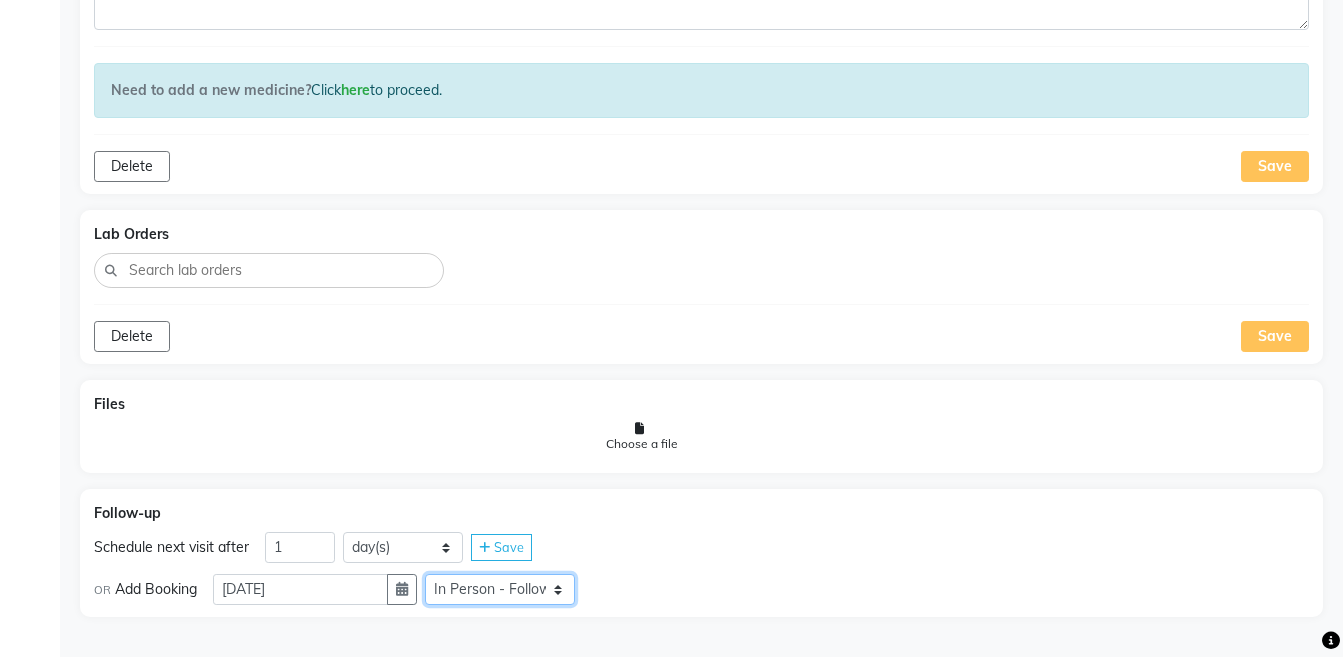 click on "Select Service  Medicine  Medicine 1  Hydra Facial  Medi Facial  Vampire Facial With Plasma  Oxygeno Facial  Anti Aging Facial  Korean Glass GLow Facial  Full Face  Upper Lip  Chin  Underarms  Full Legs & arms  Back-side  Chest  Abdomen  Yellow Peel  Black Peel  Party Peel  Glow Peel  Argi Peel  Under-arm Peel  Depigmento Peel  Anti Aging Peel  Lip Peel  Hair PRP  GFC PRP  Mesotherapy / Dermaroller  Under Eye PRP  Face PRP  Dermapen / Mesotherapt for Full Face  Dermapen / Mesotherapt for Scars  Carbon Peel  LASER BLEECH Laser Bleech  BB Glow  Indian Glass Glow  In Person - Consultation  Courier Charges in City  Courier Charges out of City  In Person - Follow Up  Hair Treatment   Skin Treatment   Online - Consultation  Online - Follow Up" 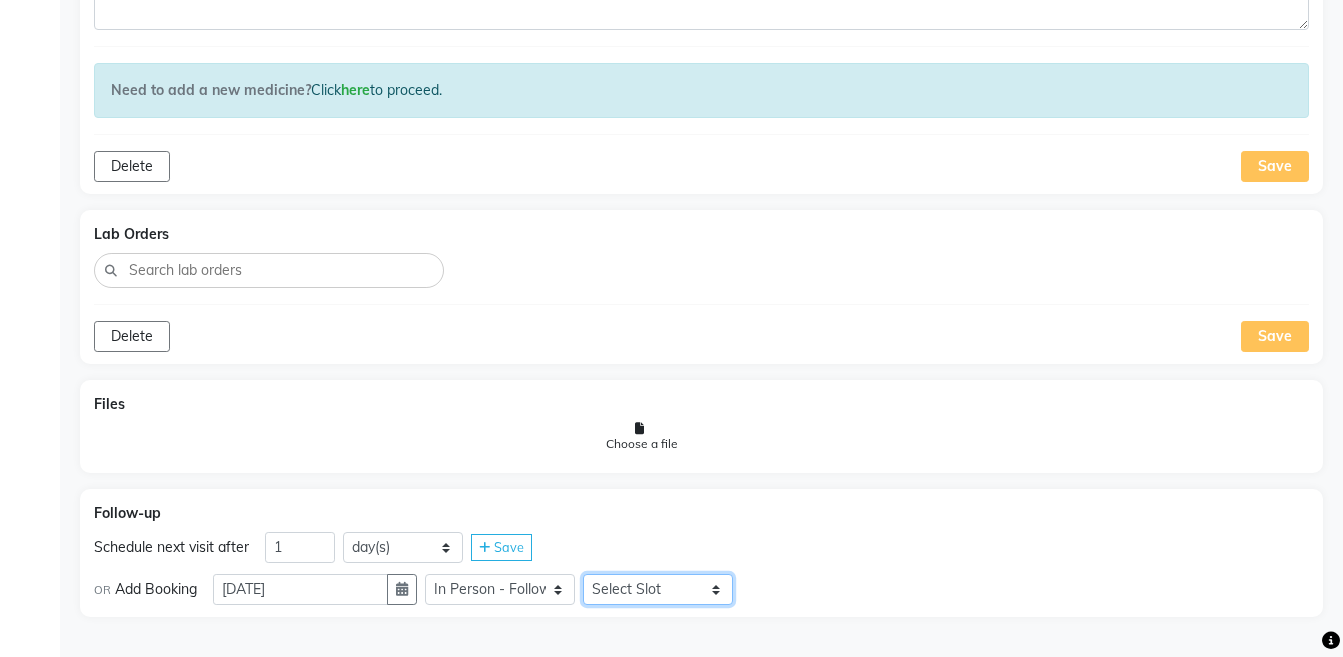 click on "Select Slot 10:15 10:45 11:00 11:15 11:30 11:45 12:15 12:45 13:00 13:15 13:30 13:45 14:00 14:15 14:30 15:45 16:00 16:30 16:45 17:00 17:15 17:30 17:45 18:00 18:15 18:30 18:45 19:00 19:15 19:30 19:45 20:00 20:15 20:30 20:45 21:00 21:15 21:30 21:45" 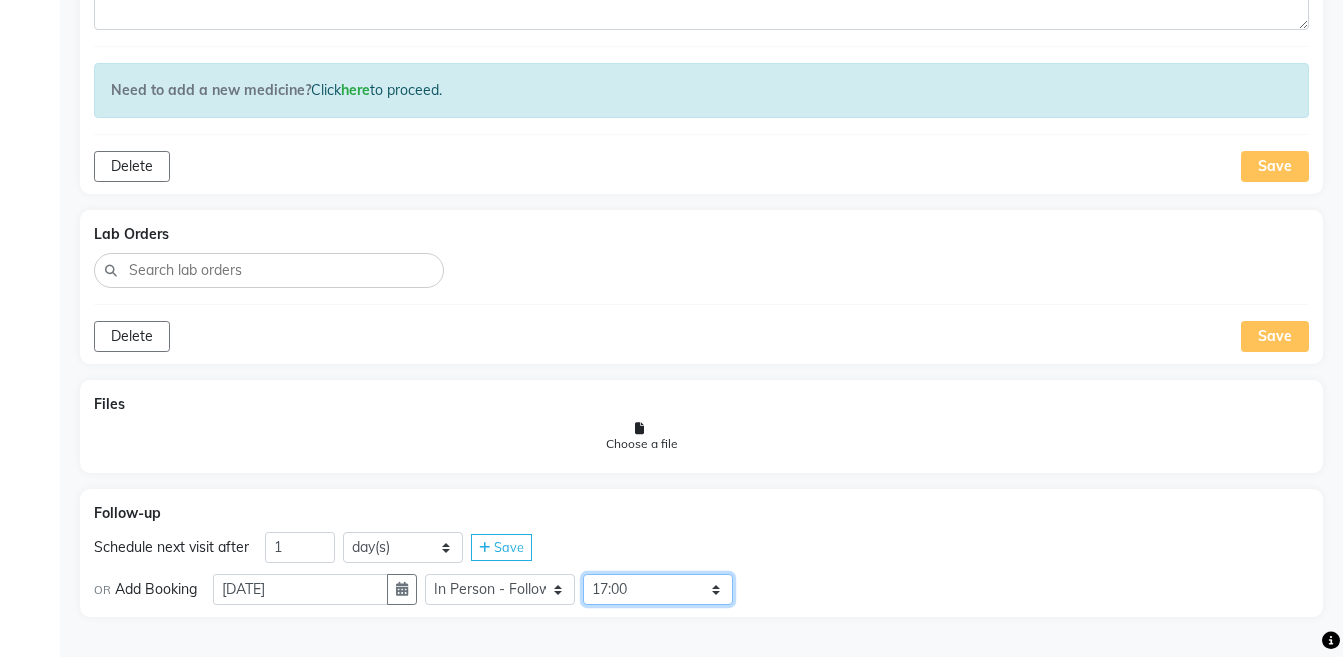 click on "Select Slot 10:15 10:45 11:00 11:15 11:30 11:45 12:15 12:45 13:00 13:15 13:30 13:45 14:00 14:15 14:30 15:45 16:00 16:30 16:45 17:00 17:15 17:30 17:45 18:00 18:15 18:30 18:45 19:00 19:15 19:30 19:45 20:00 20:15 20:30 20:45 21:00 21:15 21:30 21:45" 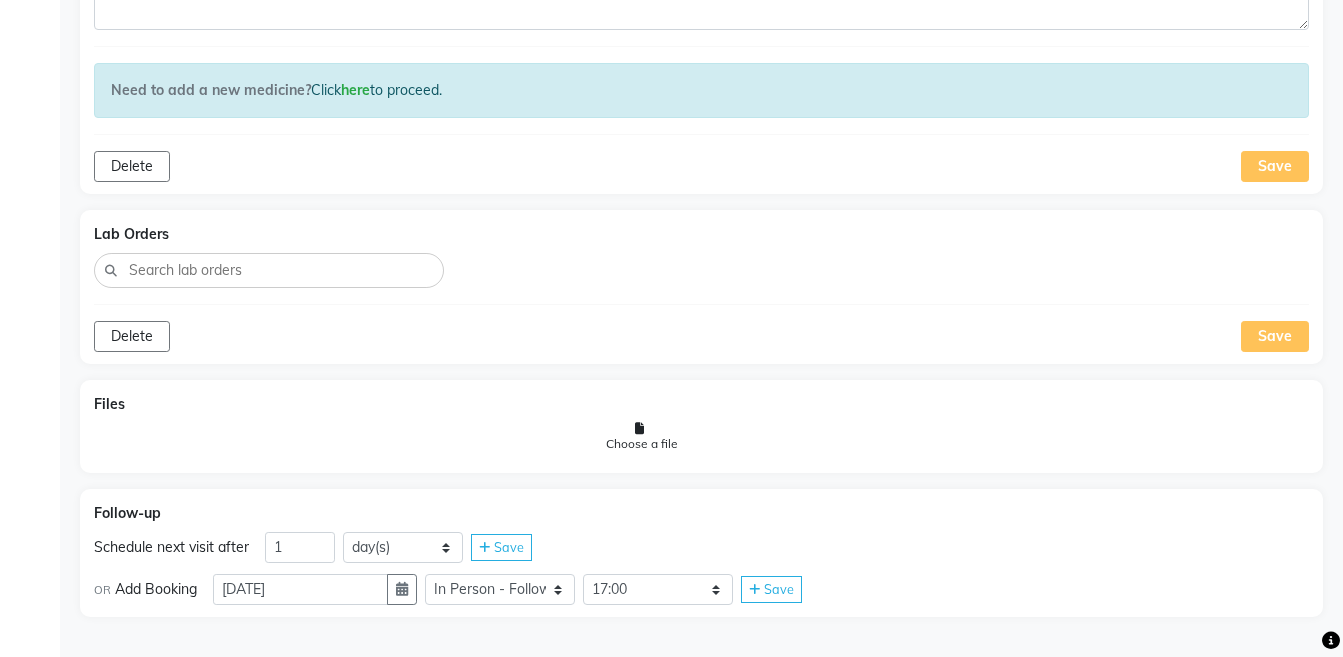 click on "Save" 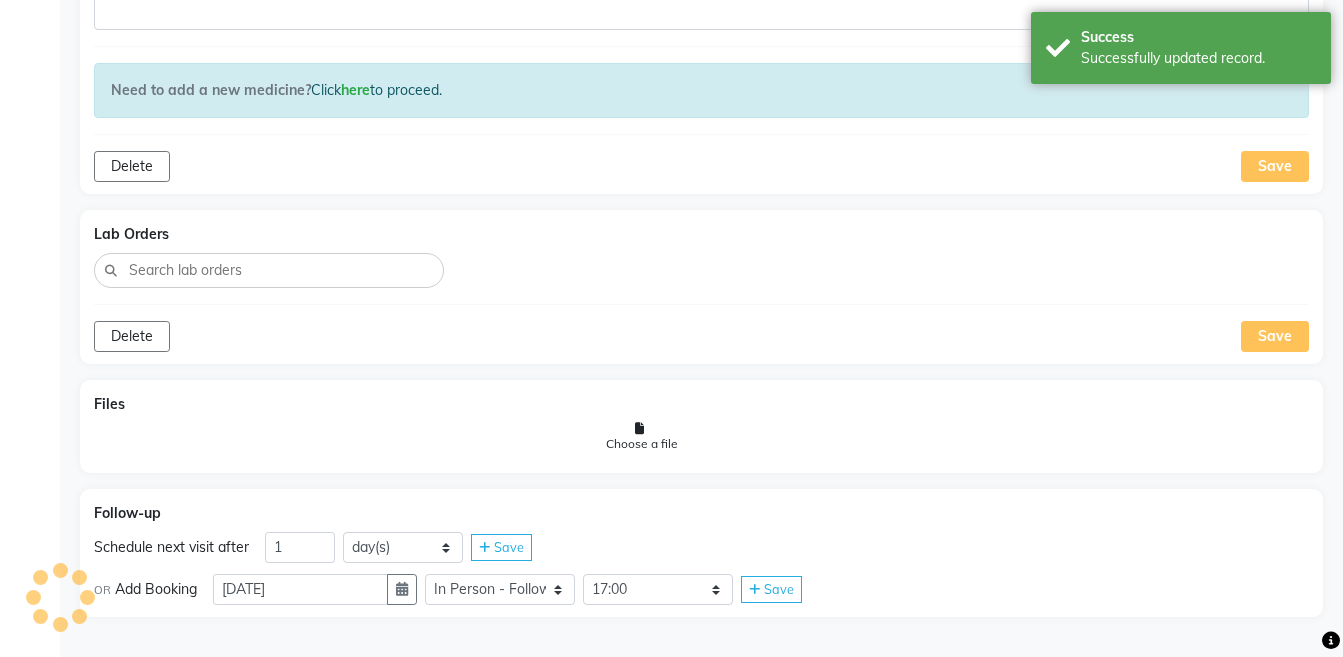 scroll, scrollTop: 1273, scrollLeft: 0, axis: vertical 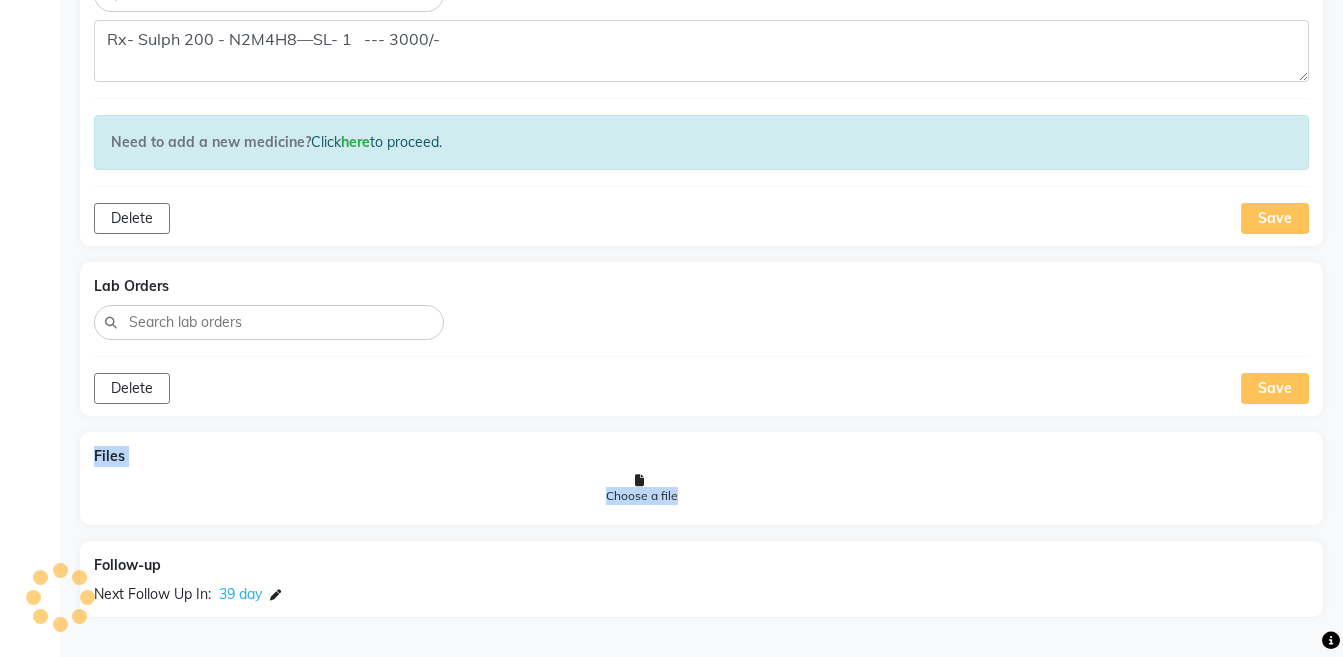 drag, startPoint x: 1342, startPoint y: 496, endPoint x: 1359, endPoint y: 375, distance: 122.18838 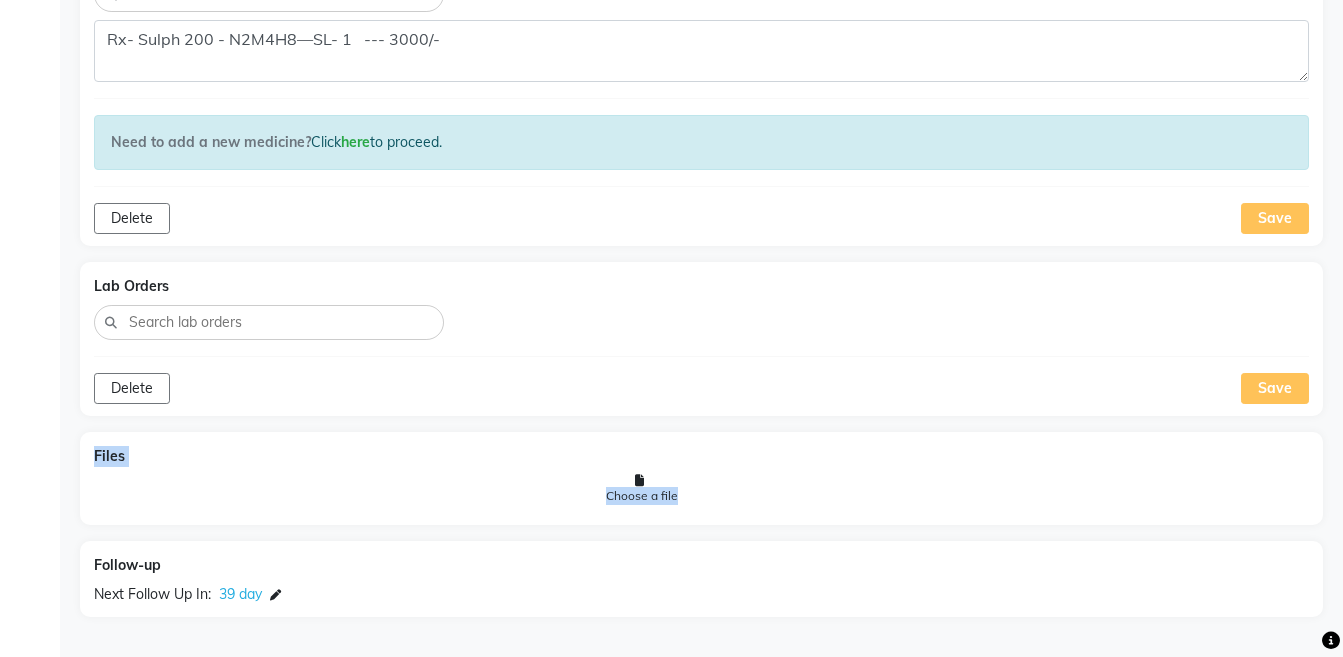 scroll, scrollTop: 698, scrollLeft: 0, axis: vertical 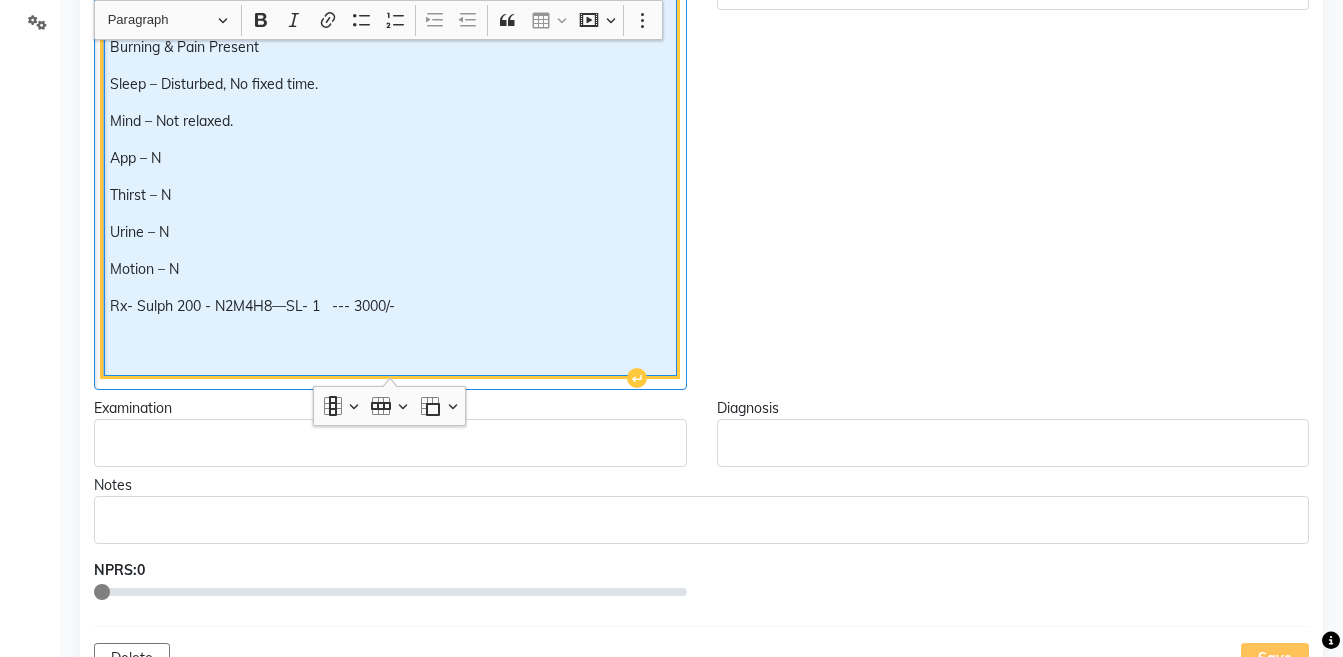 click on "Rx- Sulph 200 - N2M4H8—SL- 1   --- 3000/-" 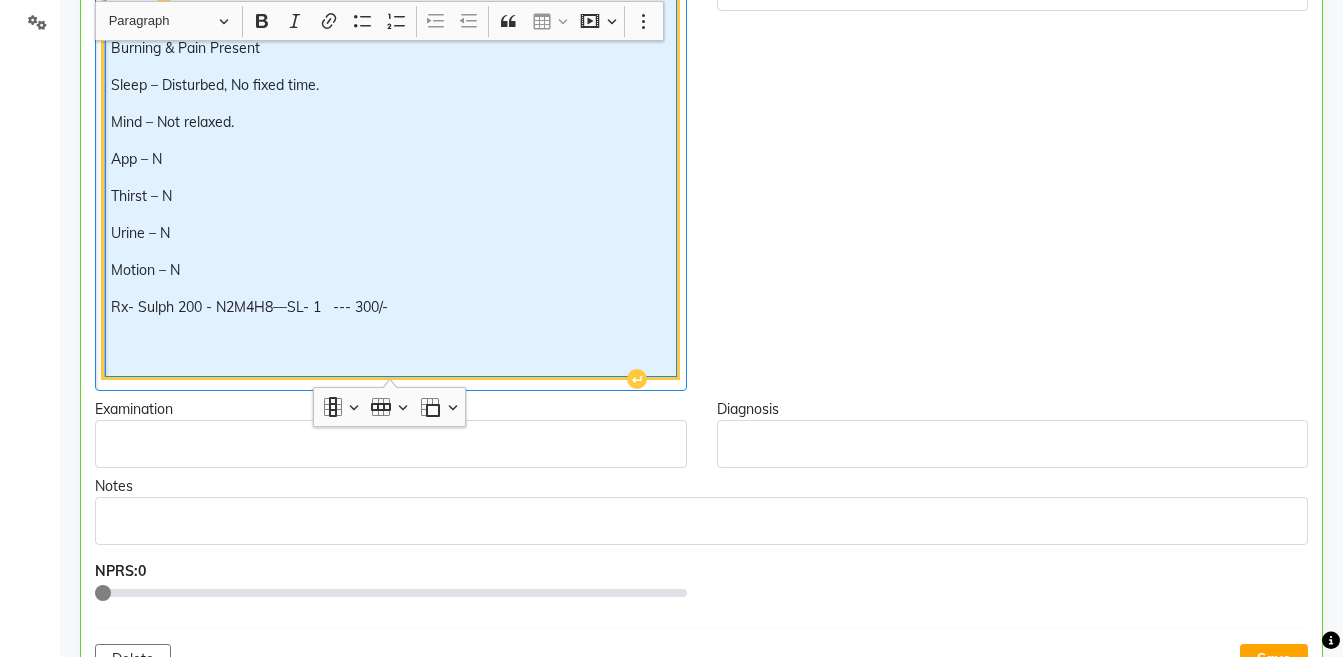 scroll, scrollTop: 506, scrollLeft: 0, axis: vertical 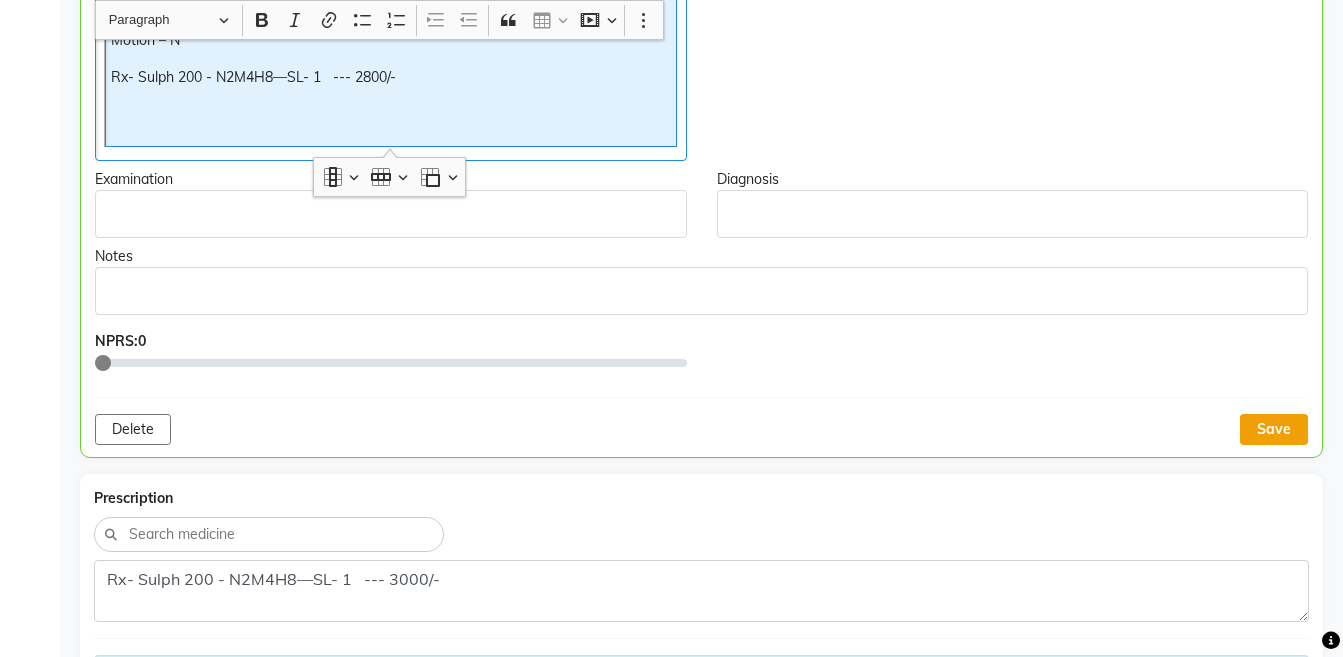 click on "Save" 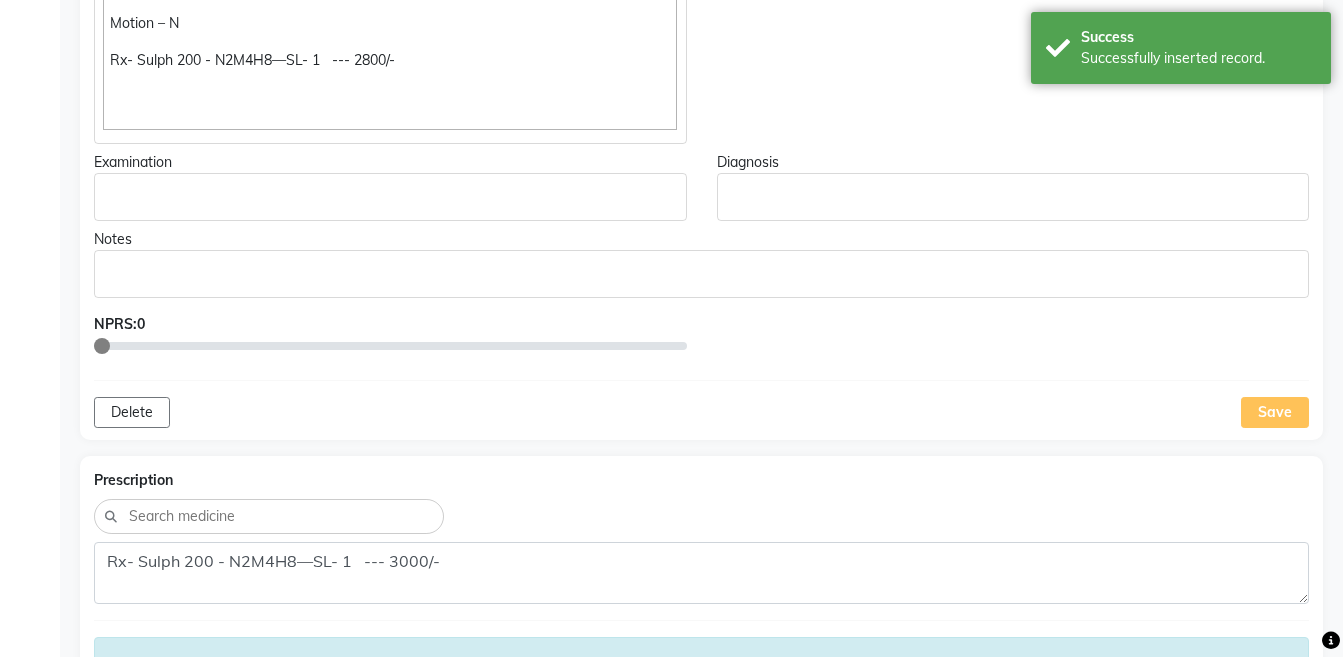scroll, scrollTop: 844, scrollLeft: 0, axis: vertical 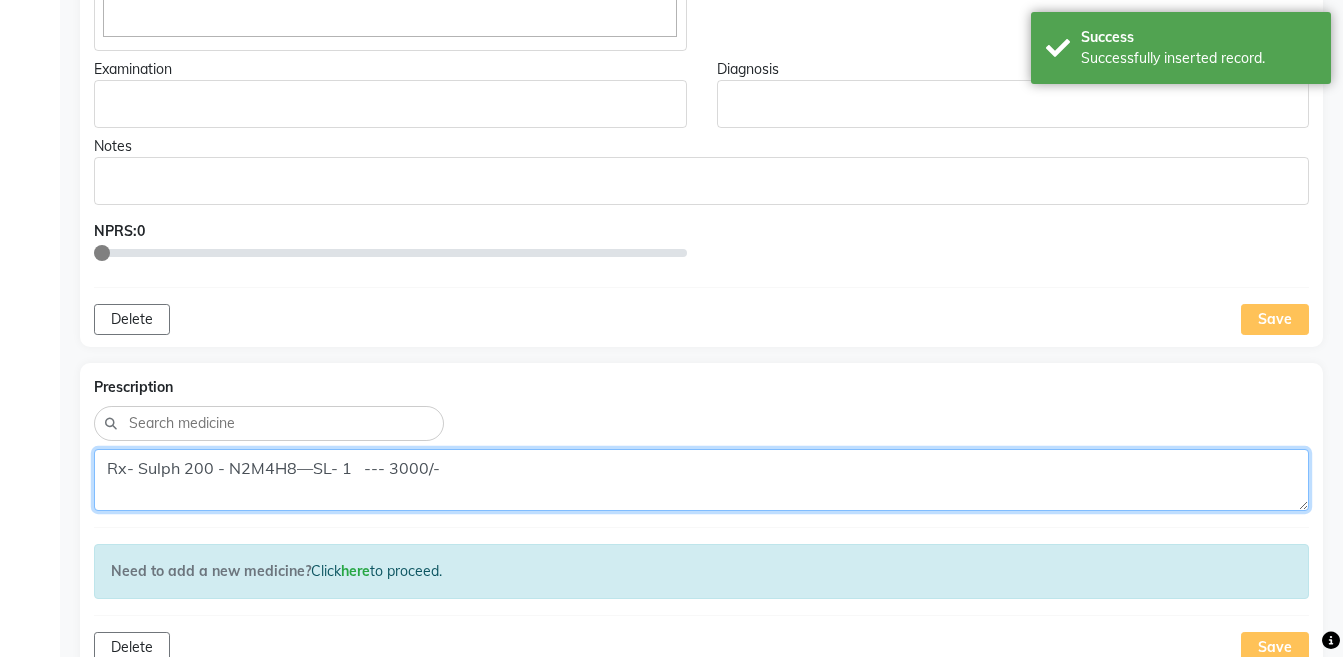 click on "Rx- Sulph 200 - N2M4H8—SL- 1   --- 3000/-" 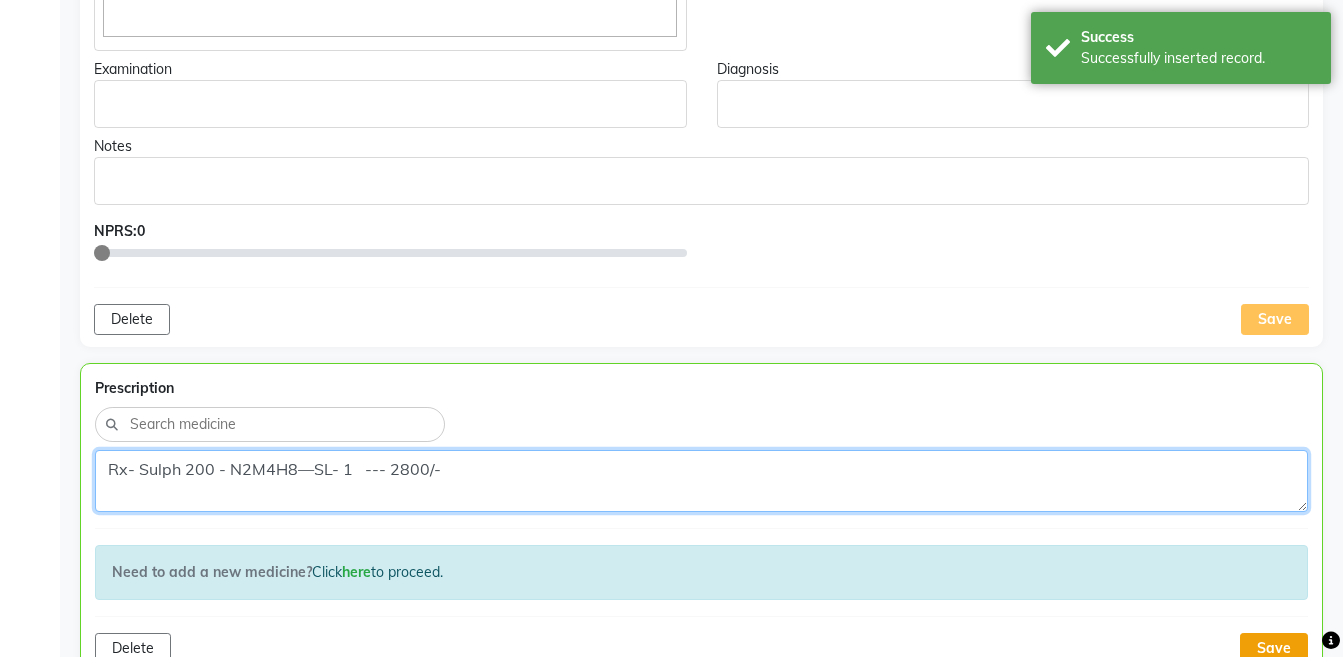 type on "Rx- Sulph 200 - N2M4H8—SL- 1   --- 2800/-" 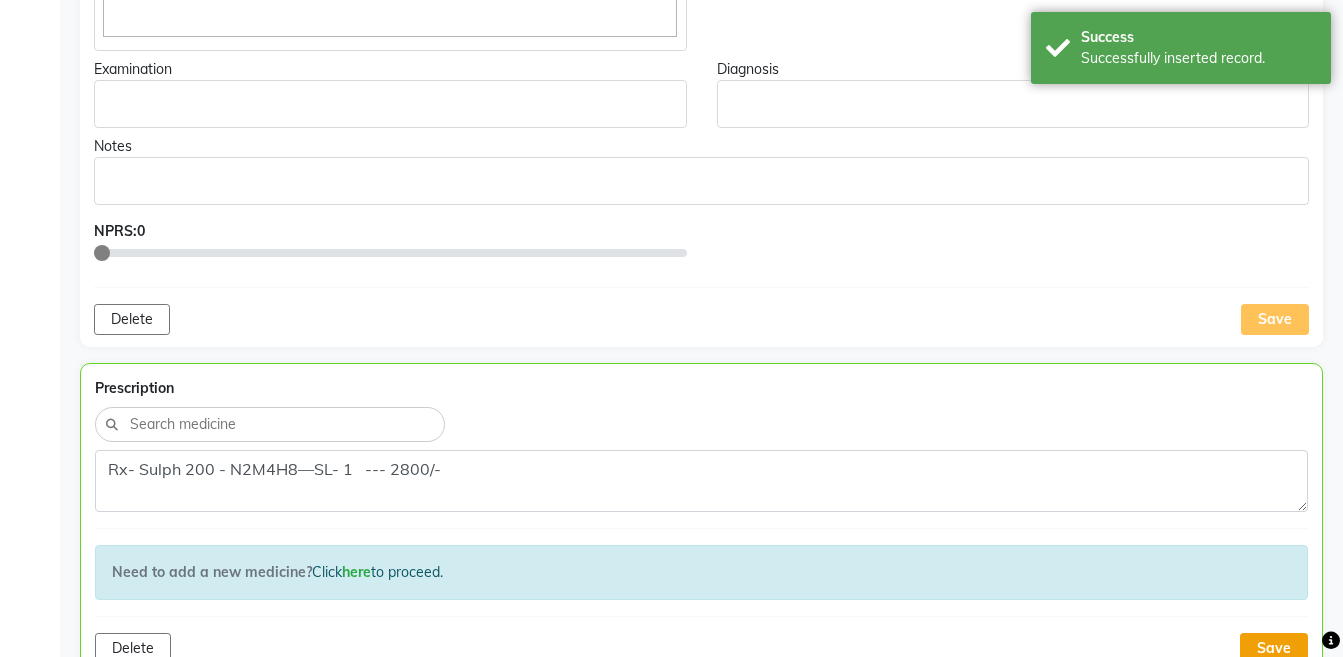 click on "Save" 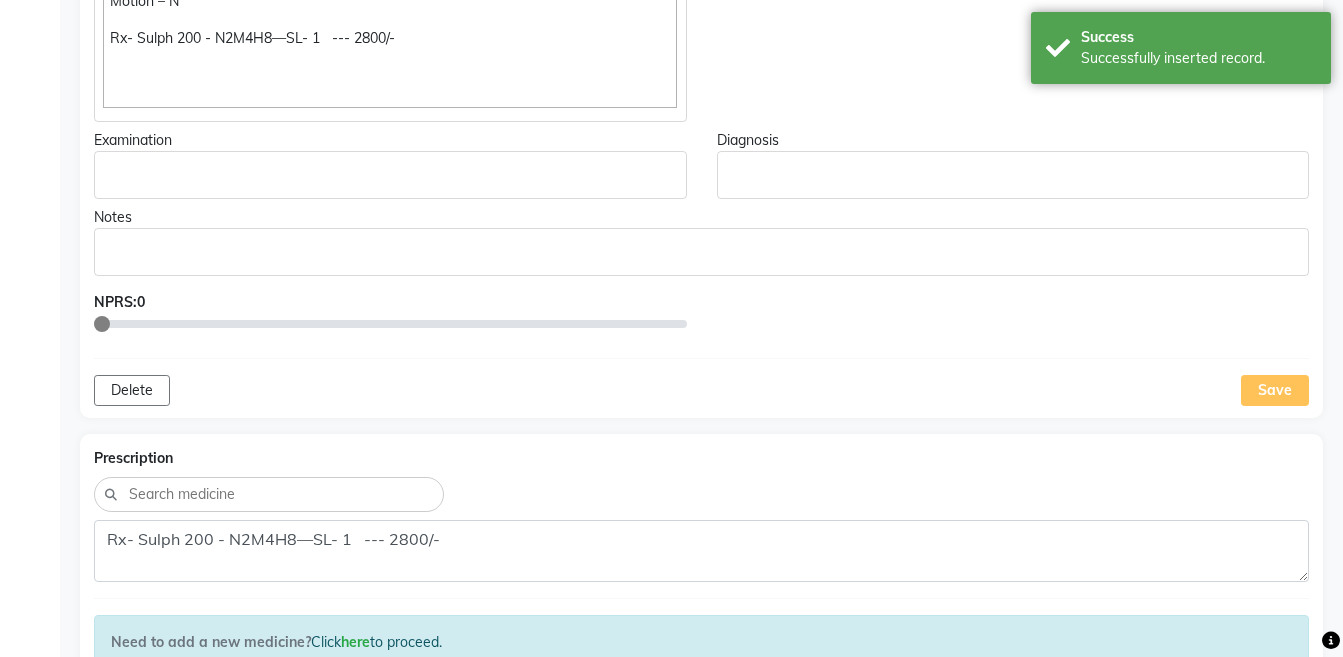 scroll, scrollTop: 0, scrollLeft: 0, axis: both 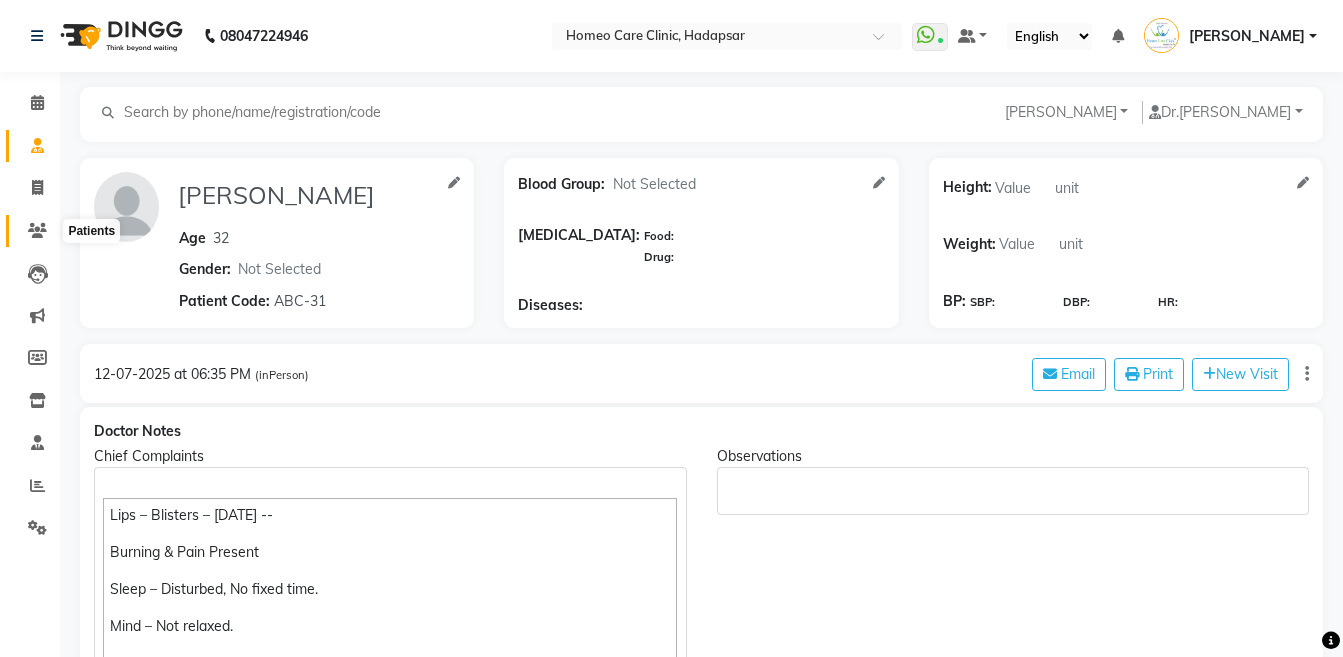 click 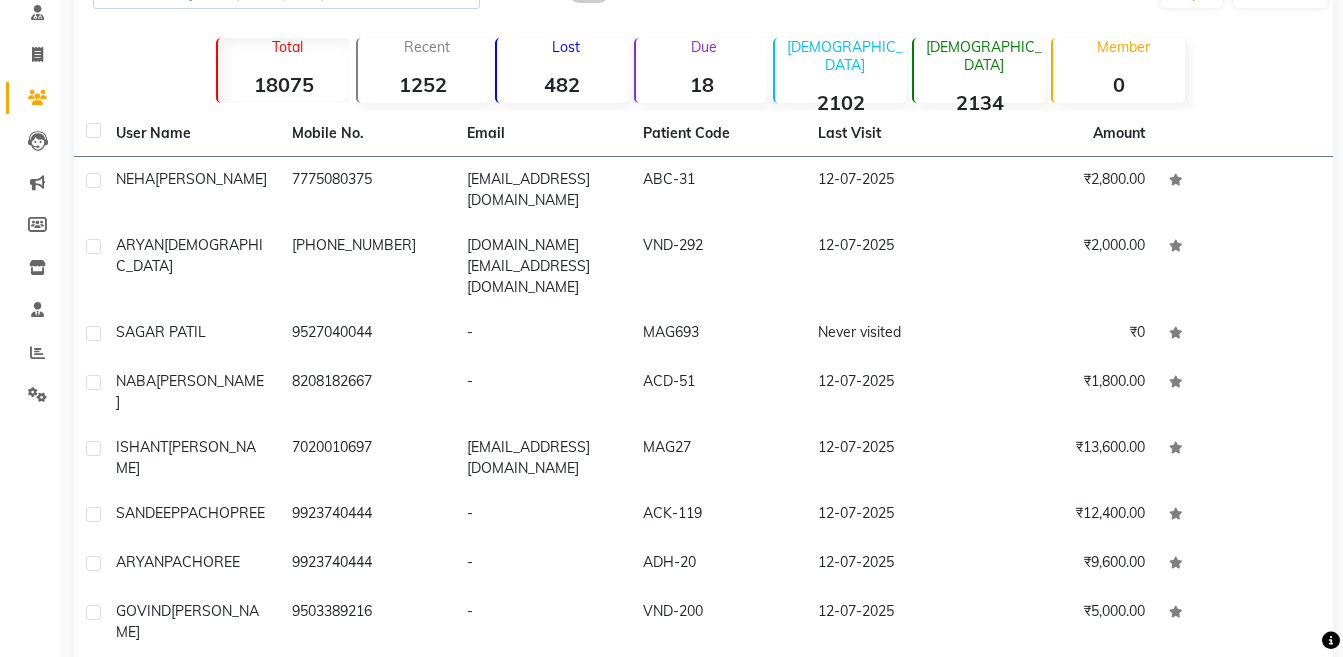 scroll, scrollTop: 190, scrollLeft: 0, axis: vertical 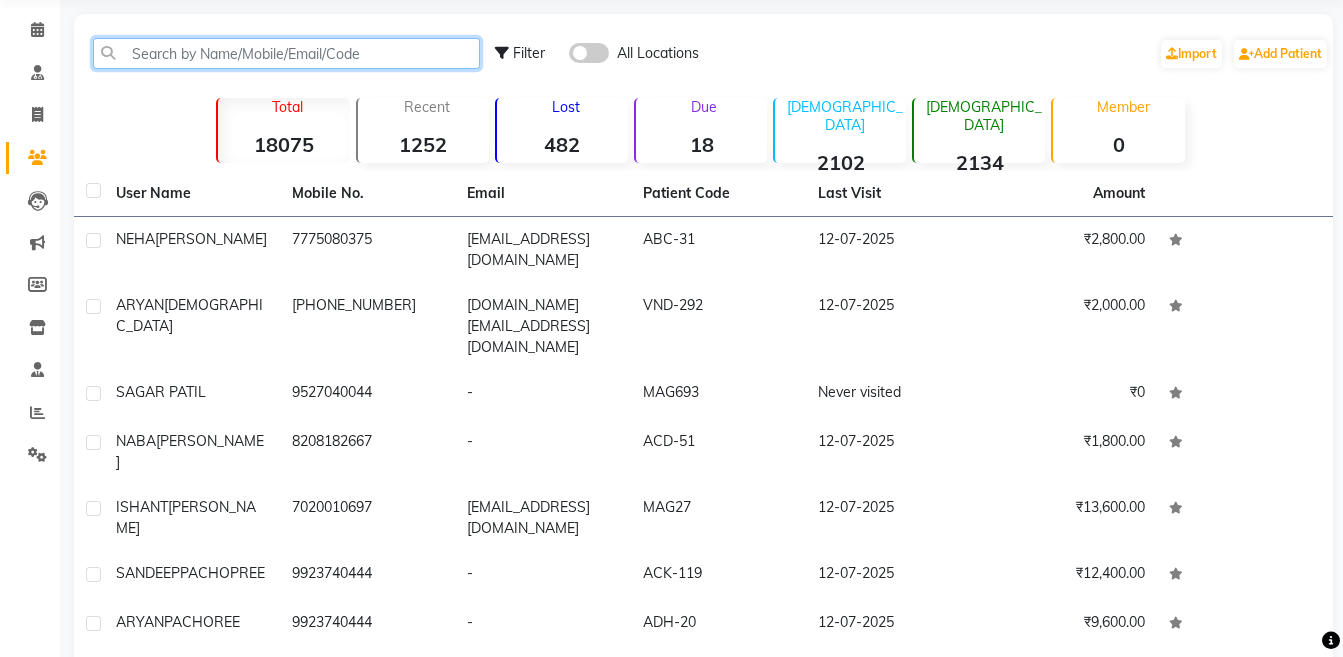 click 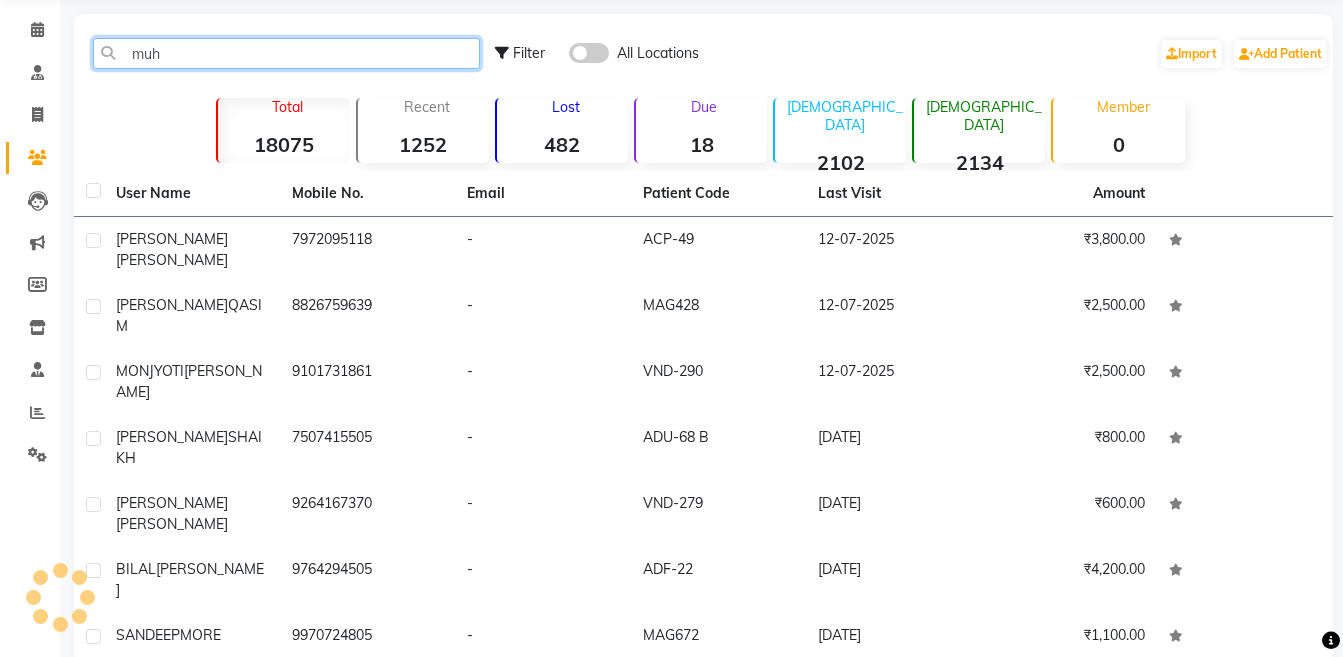scroll, scrollTop: 60, scrollLeft: 0, axis: vertical 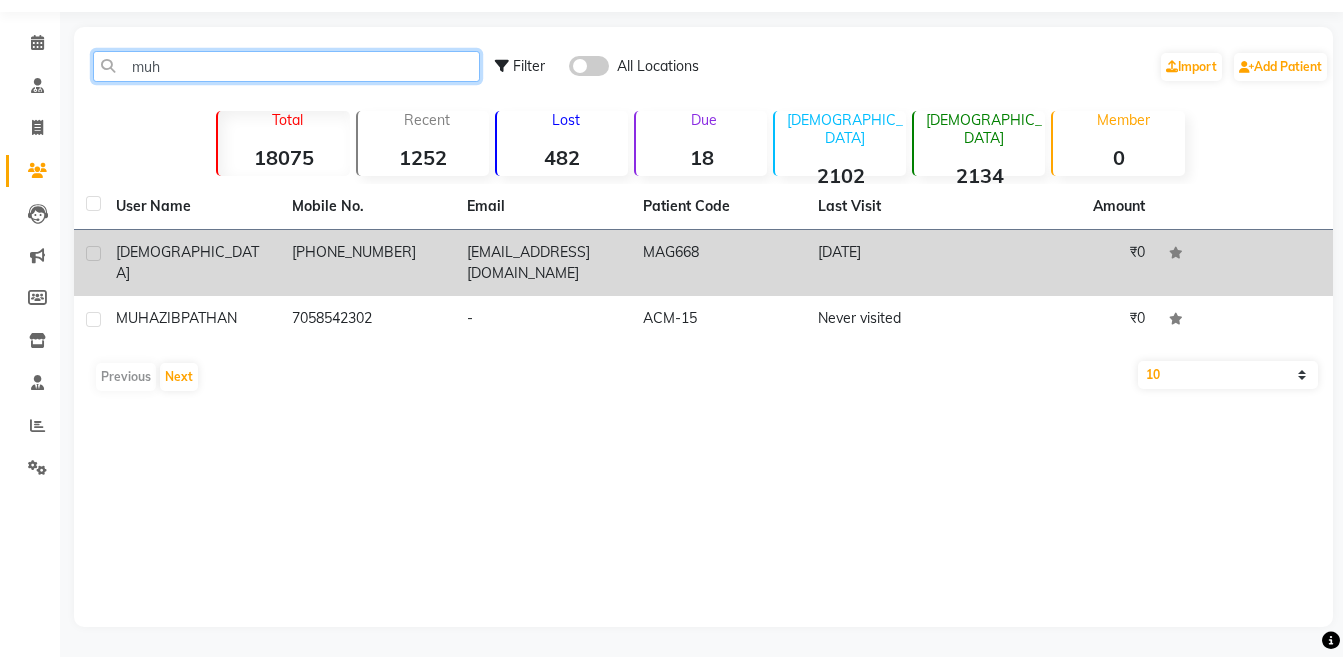 type on "muh" 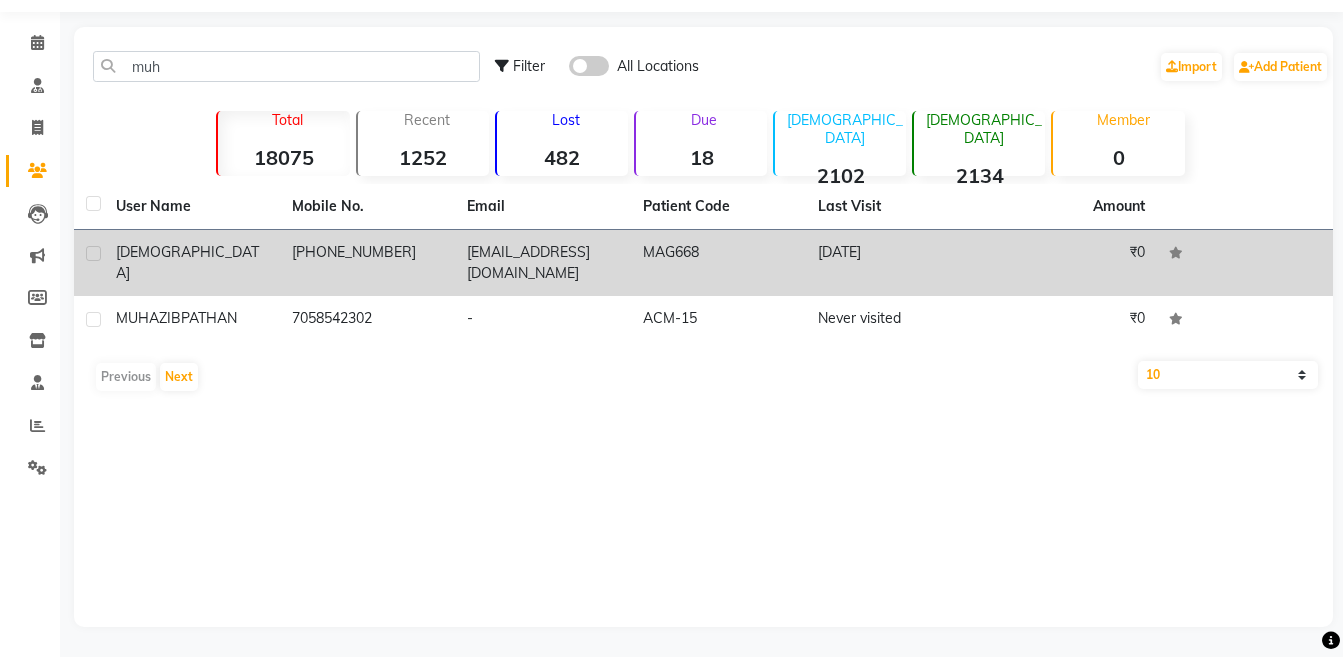 click on "+34  632482113" 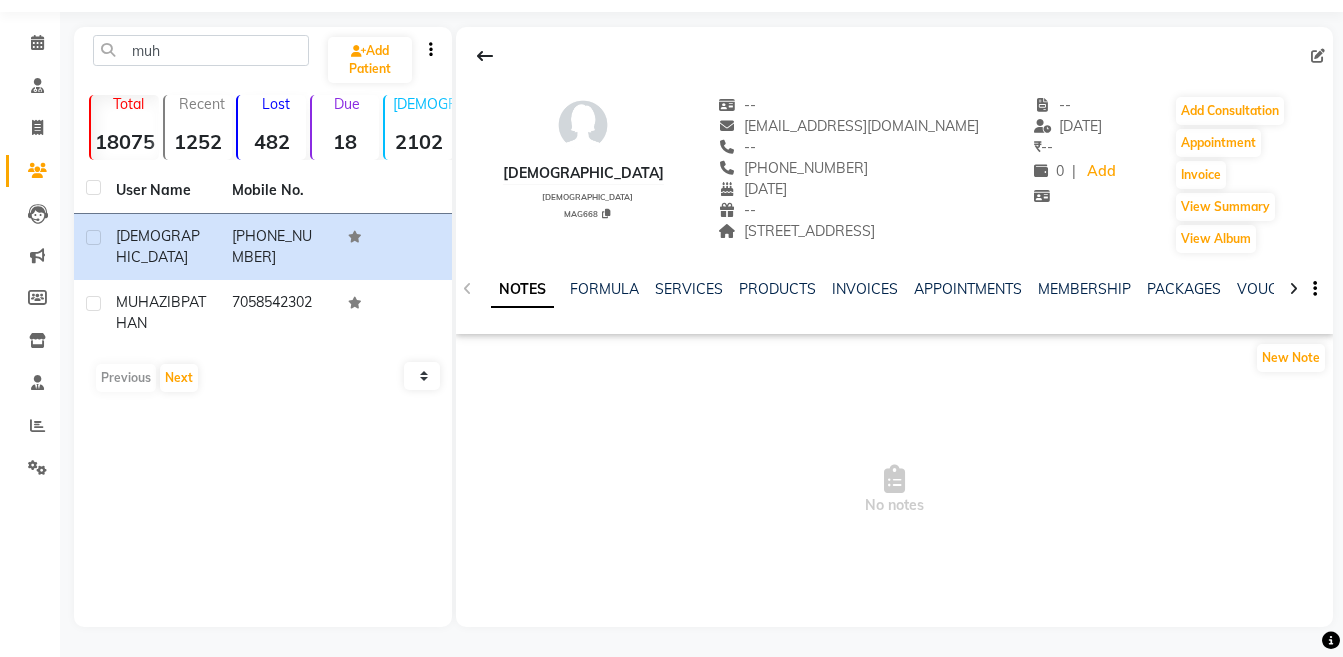 click 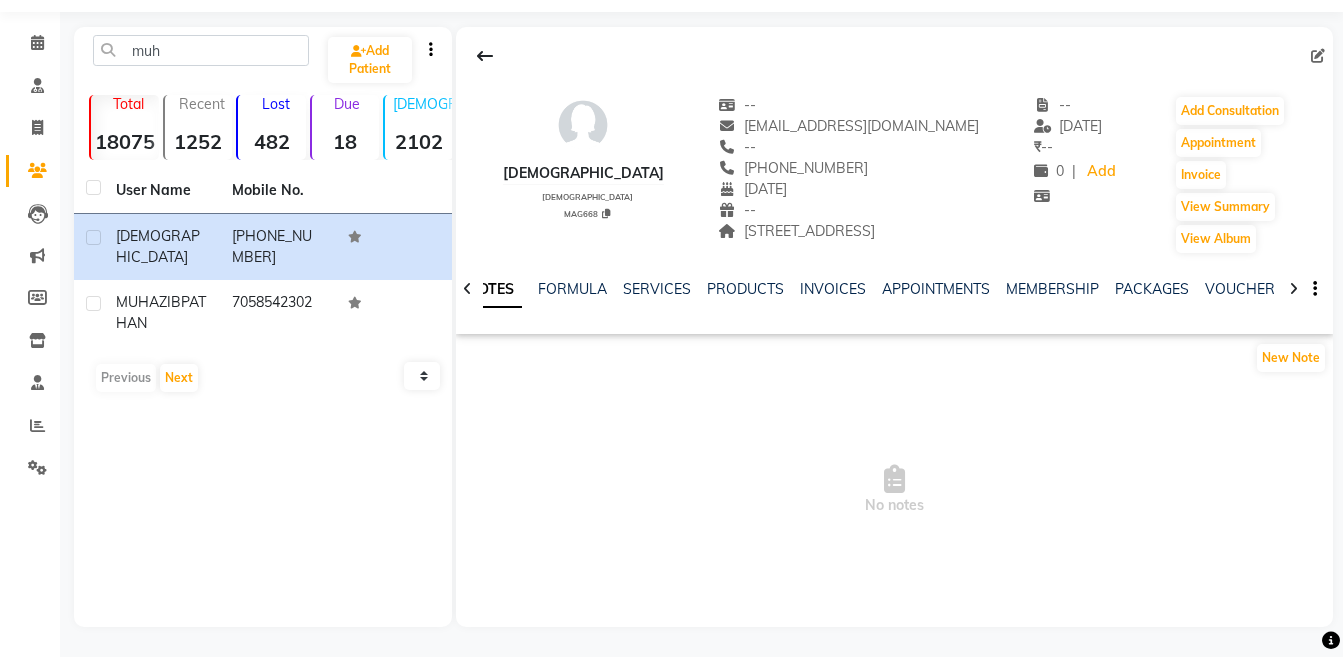 click 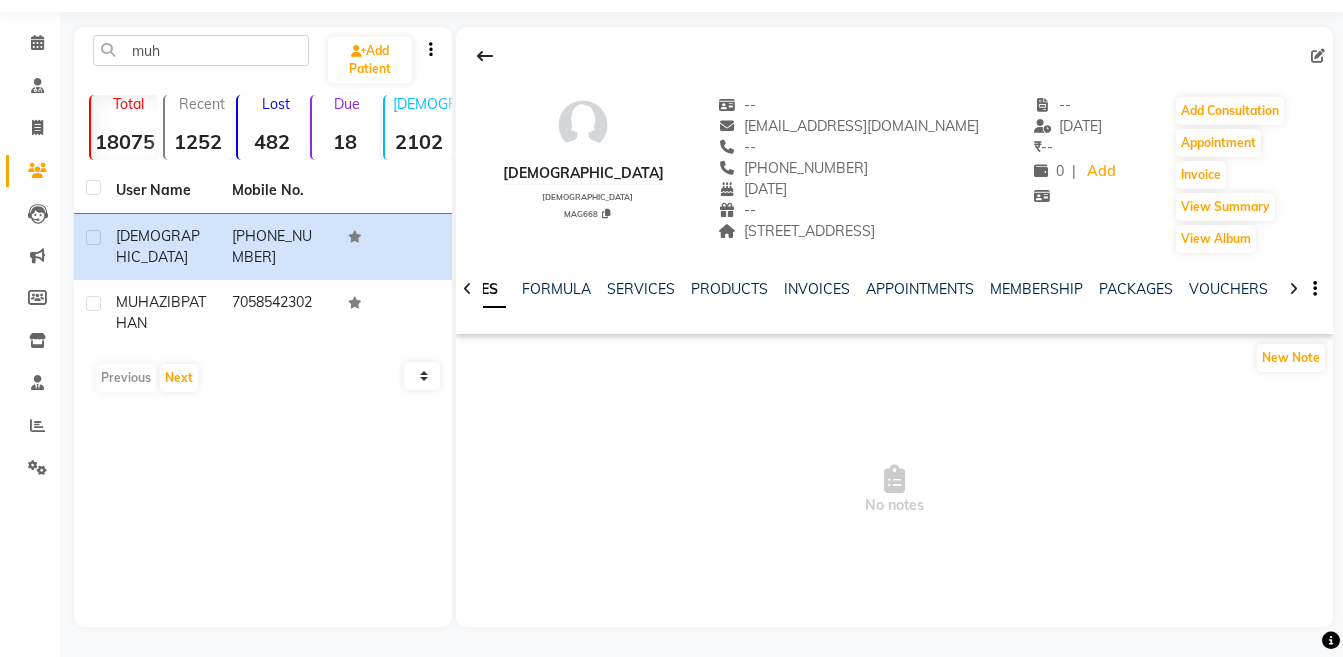 click 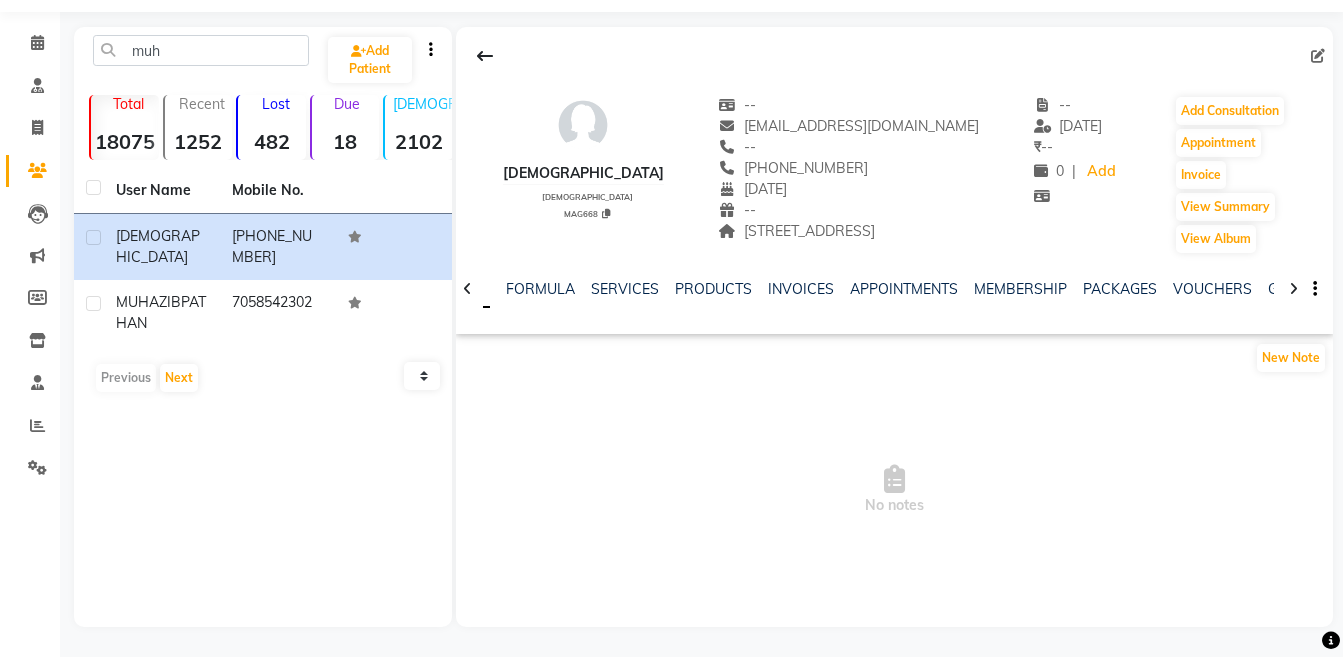 click 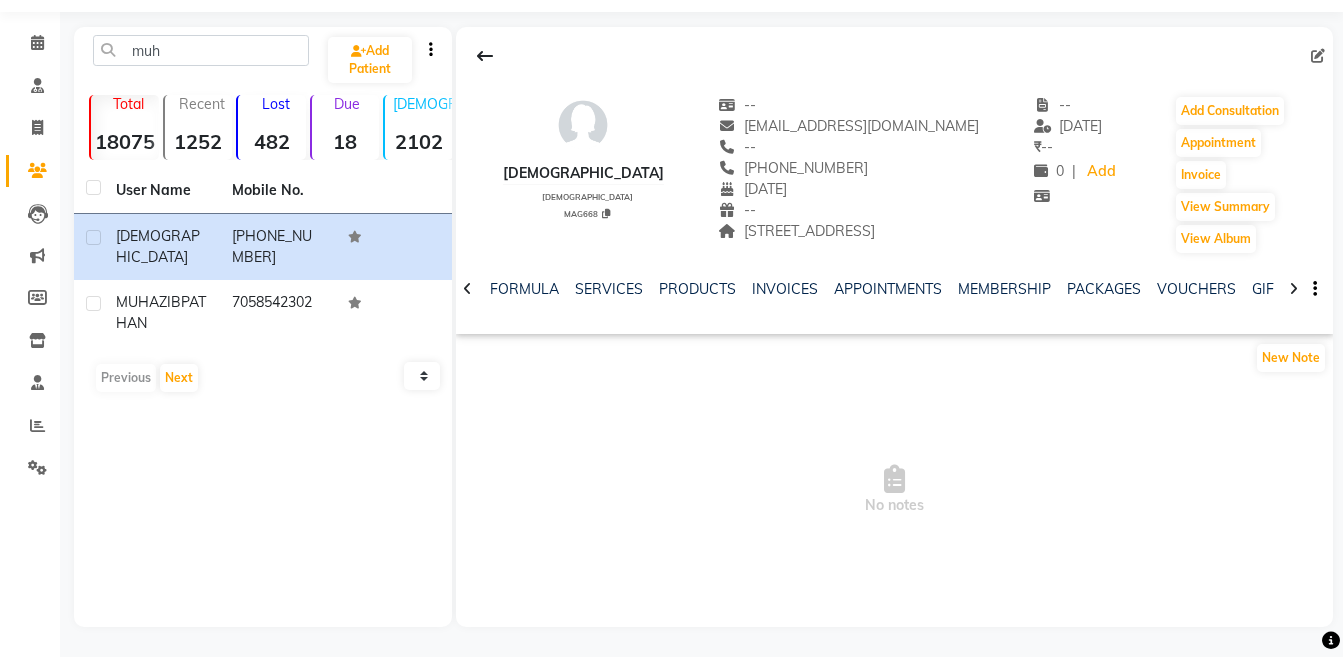 click 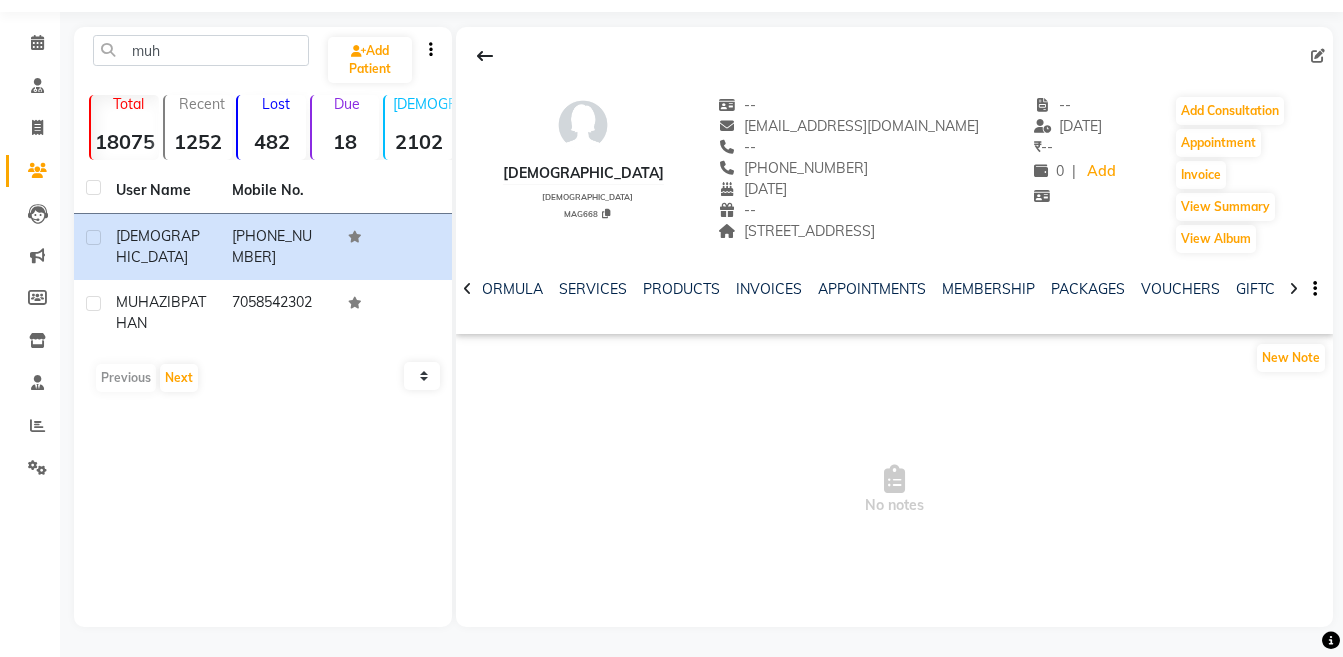 click 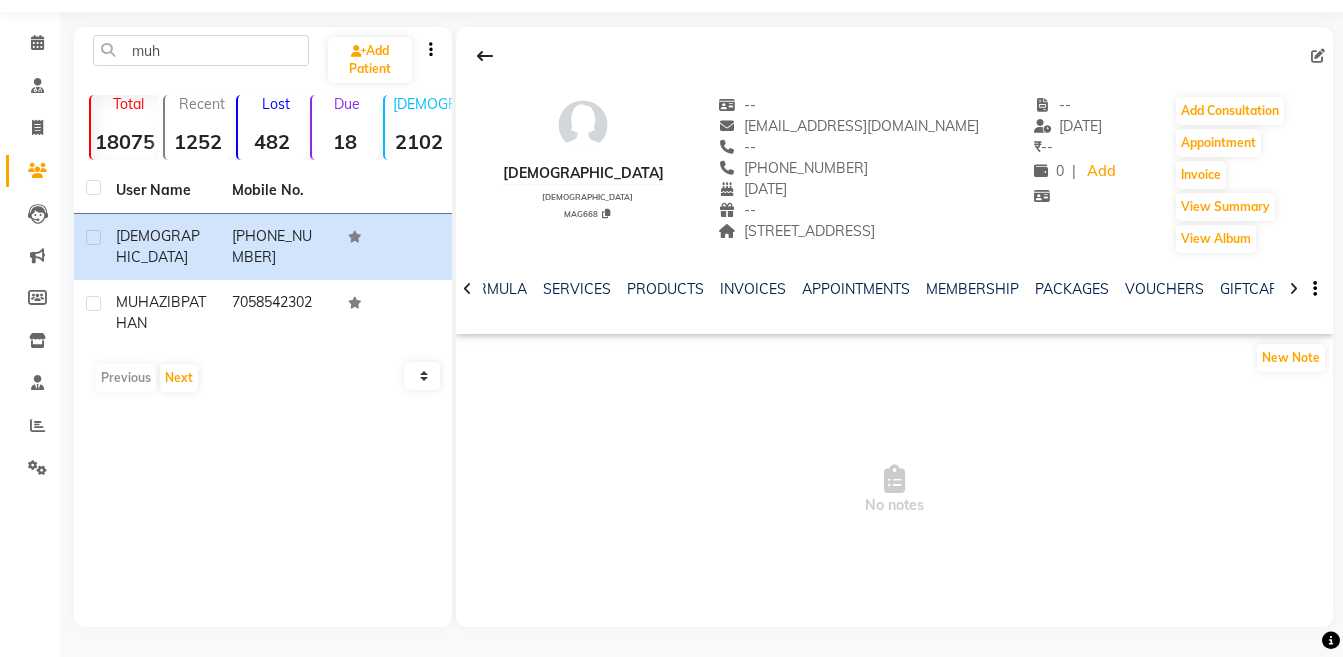 click 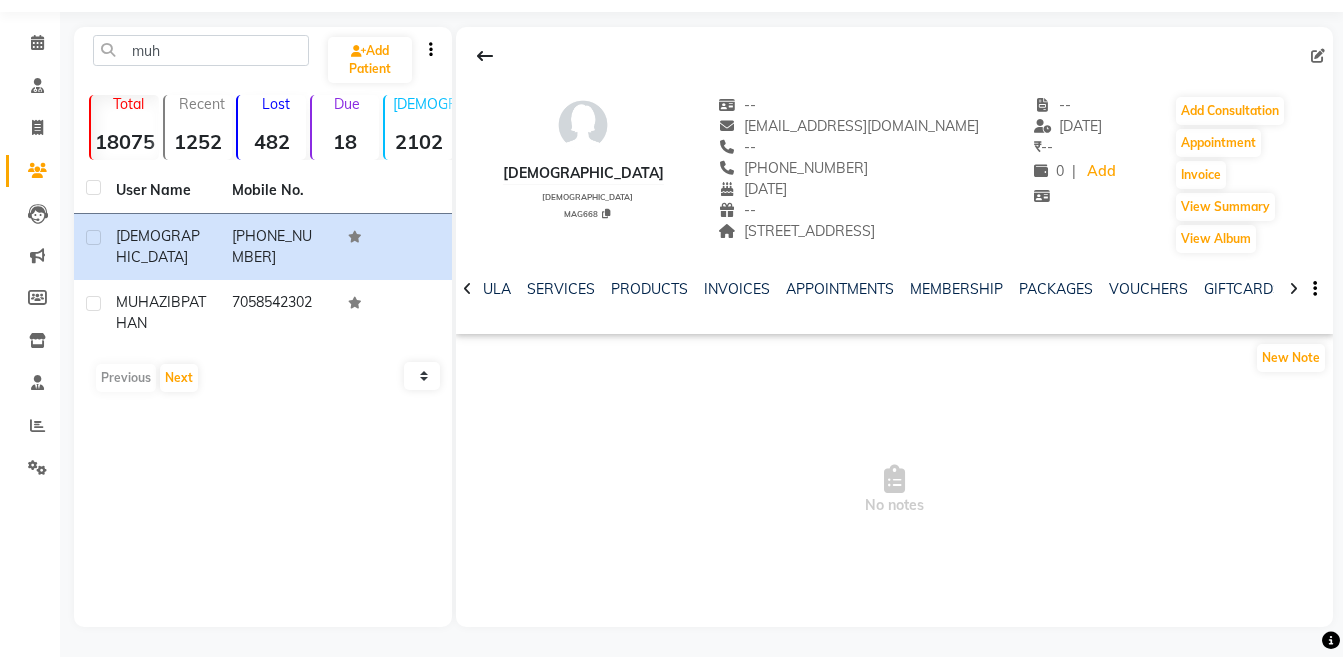click 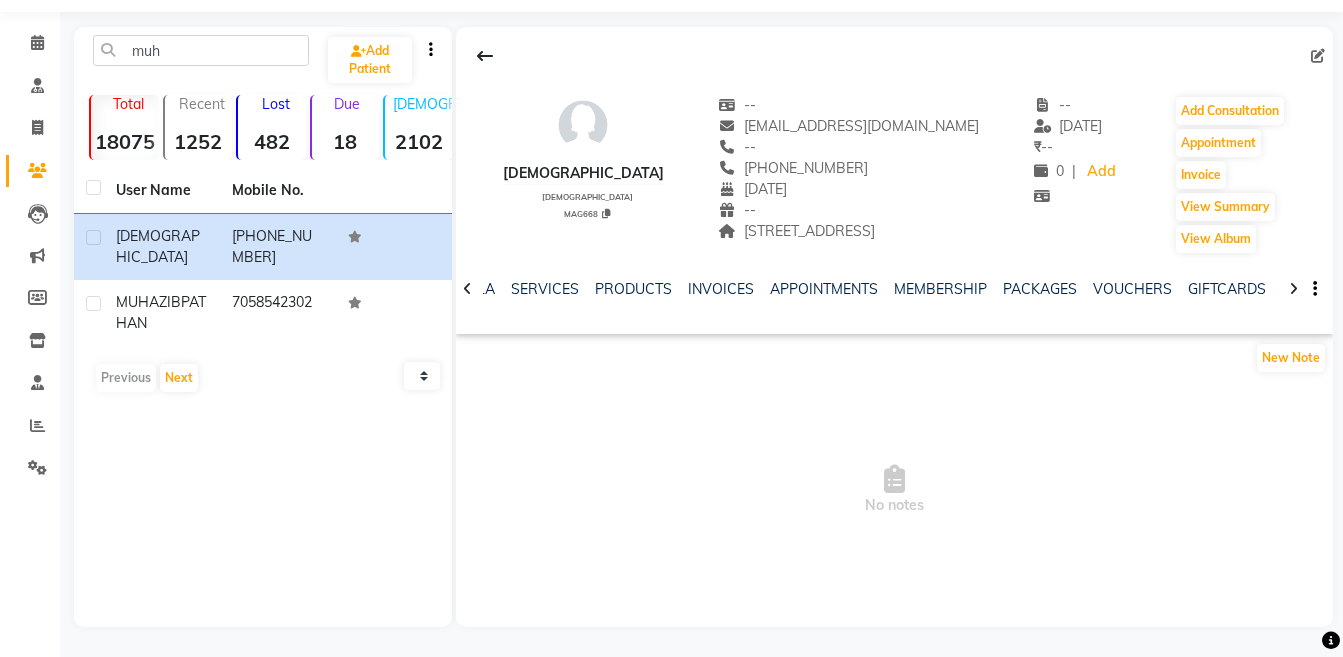 click 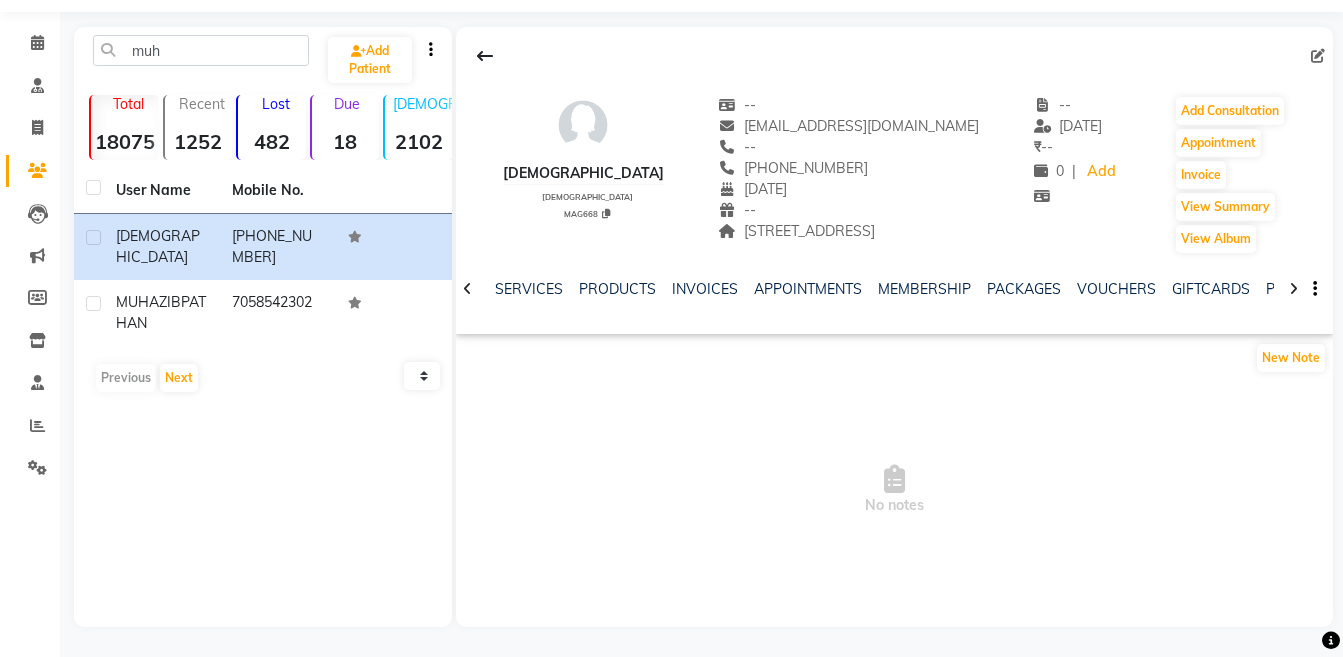 click 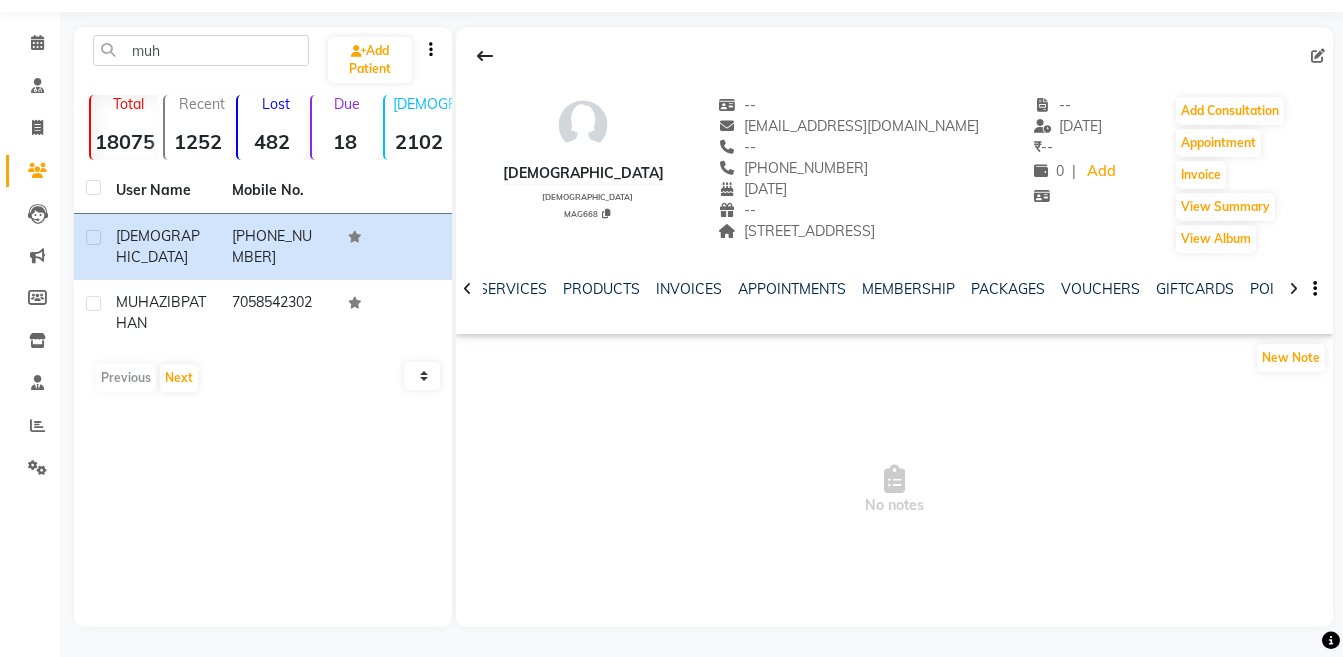 click 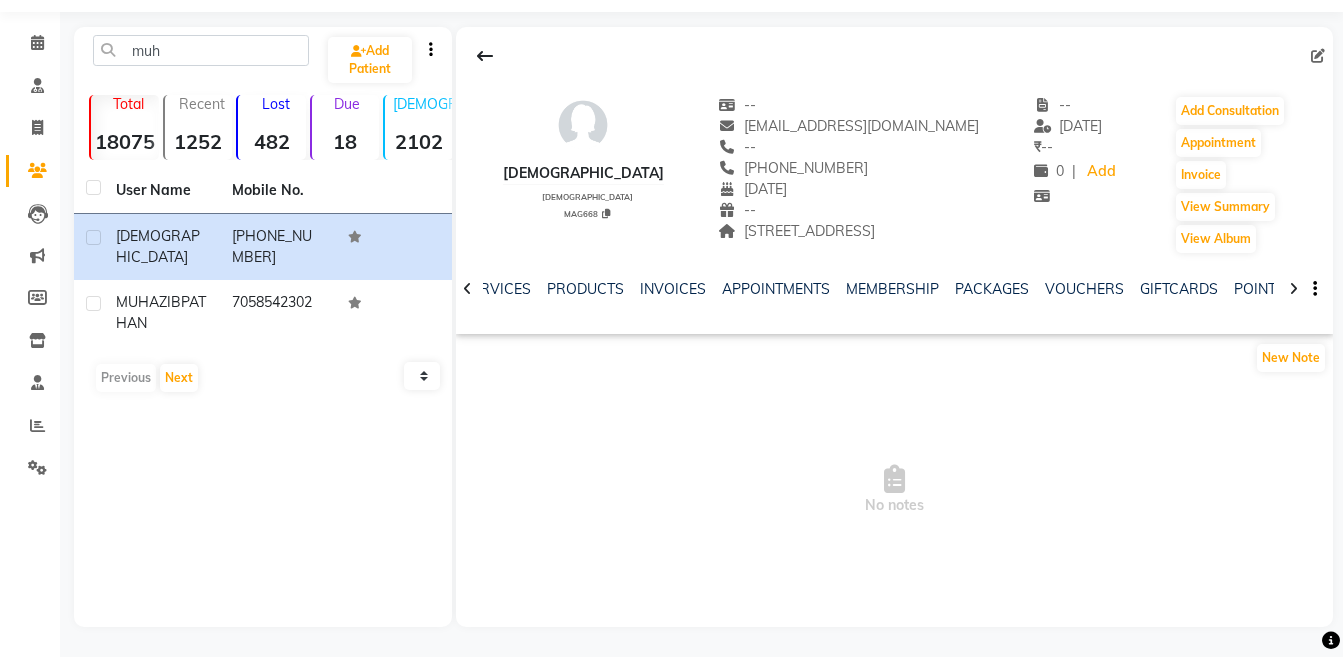 click 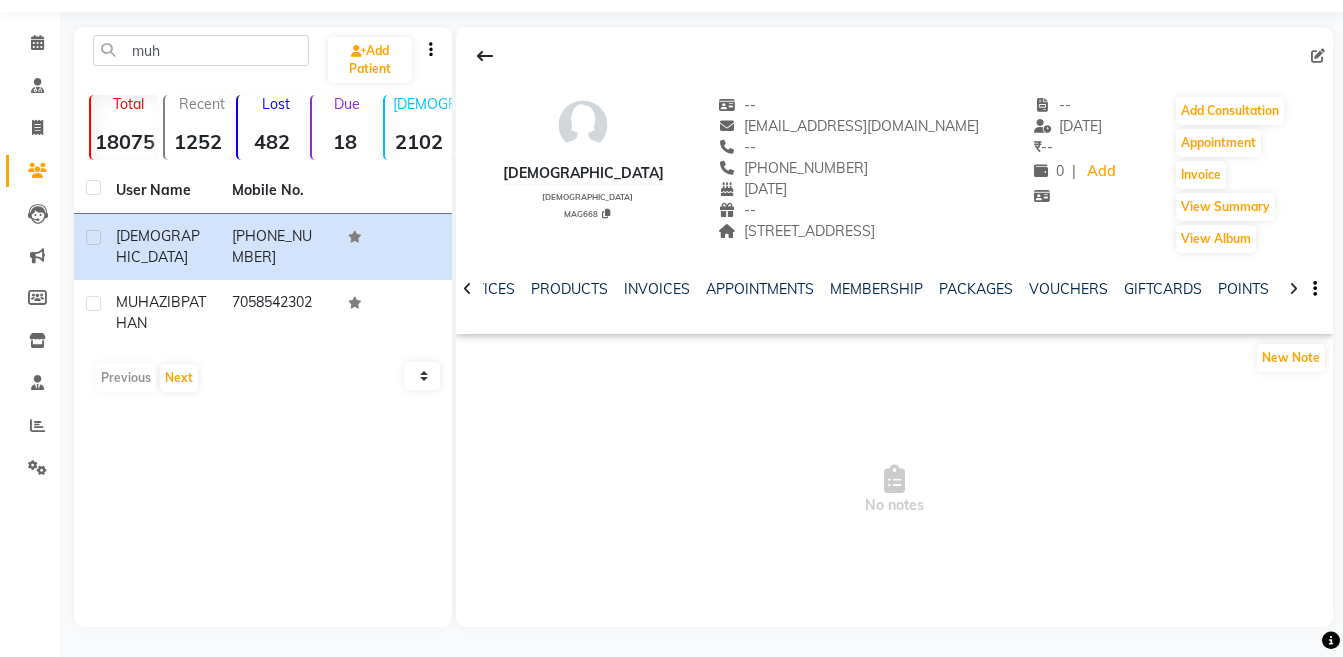 click 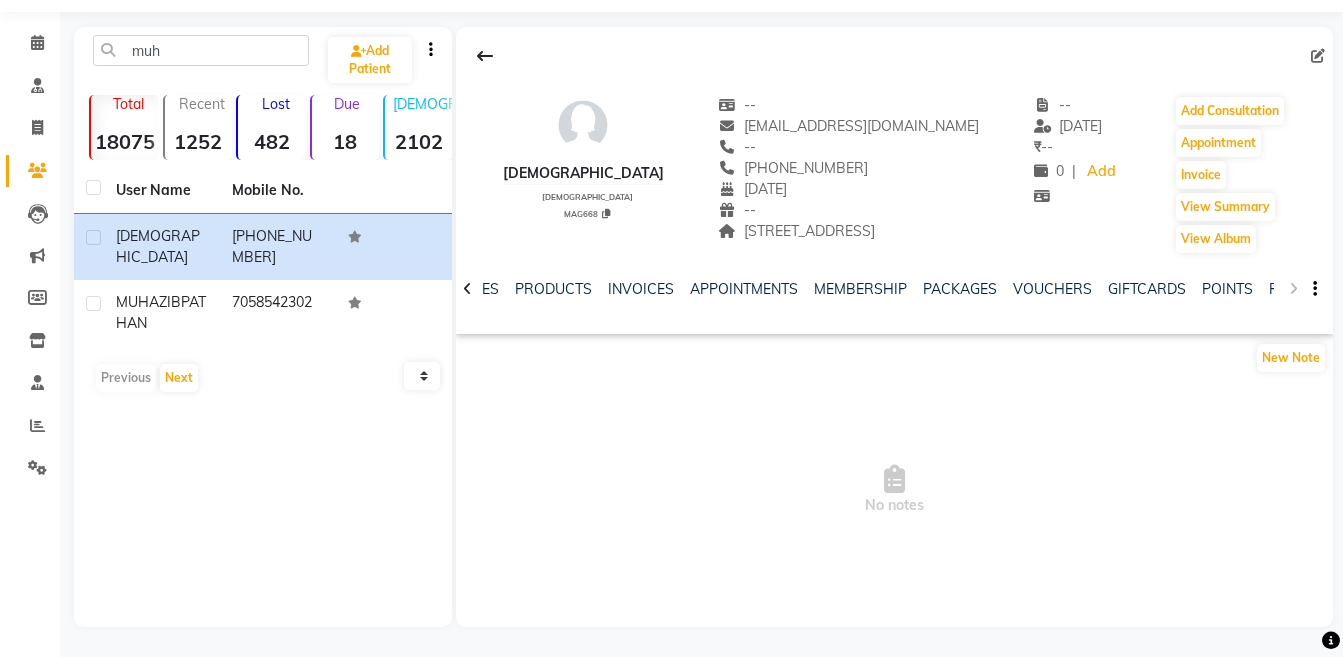 click on "NOTES FORMULA SERVICES PRODUCTS INVOICES APPOINTMENTS MEMBERSHIP PACKAGES VOUCHERS GIFTCARDS POINTS FORMS FAMILY CARDS WALLET" 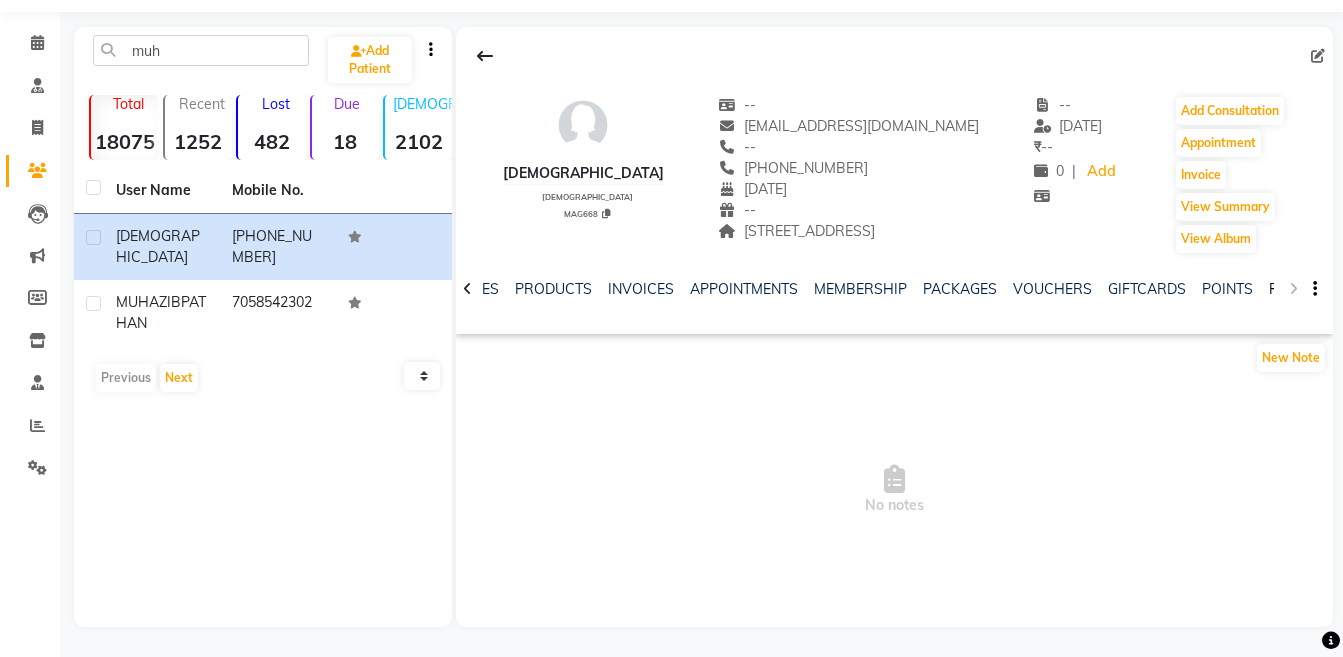 click on "FORMS" 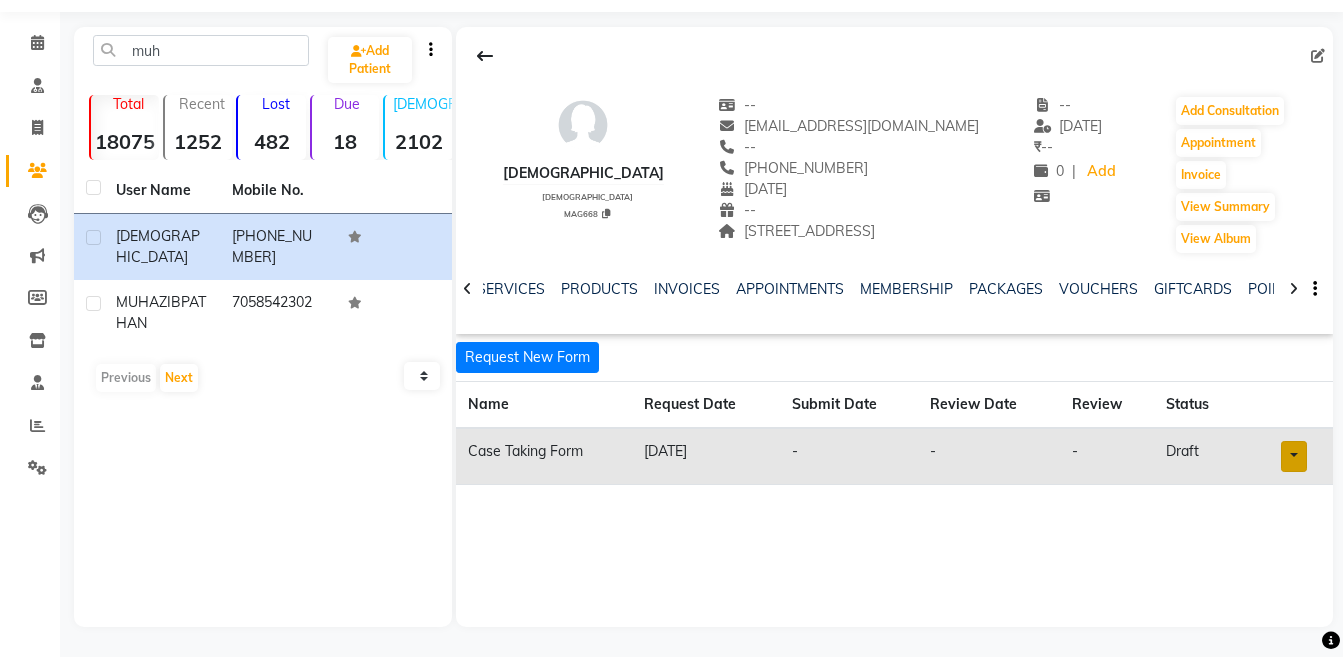 click at bounding box center [1294, 456] 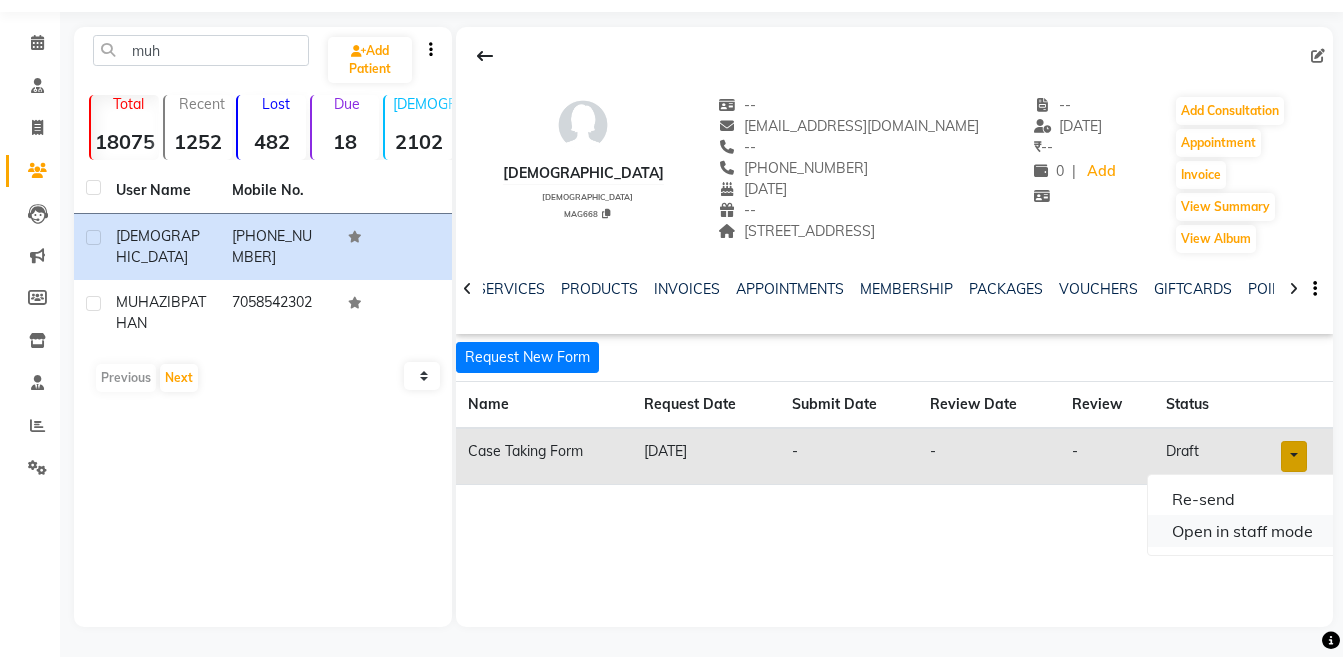 click on "Open in staff mode" 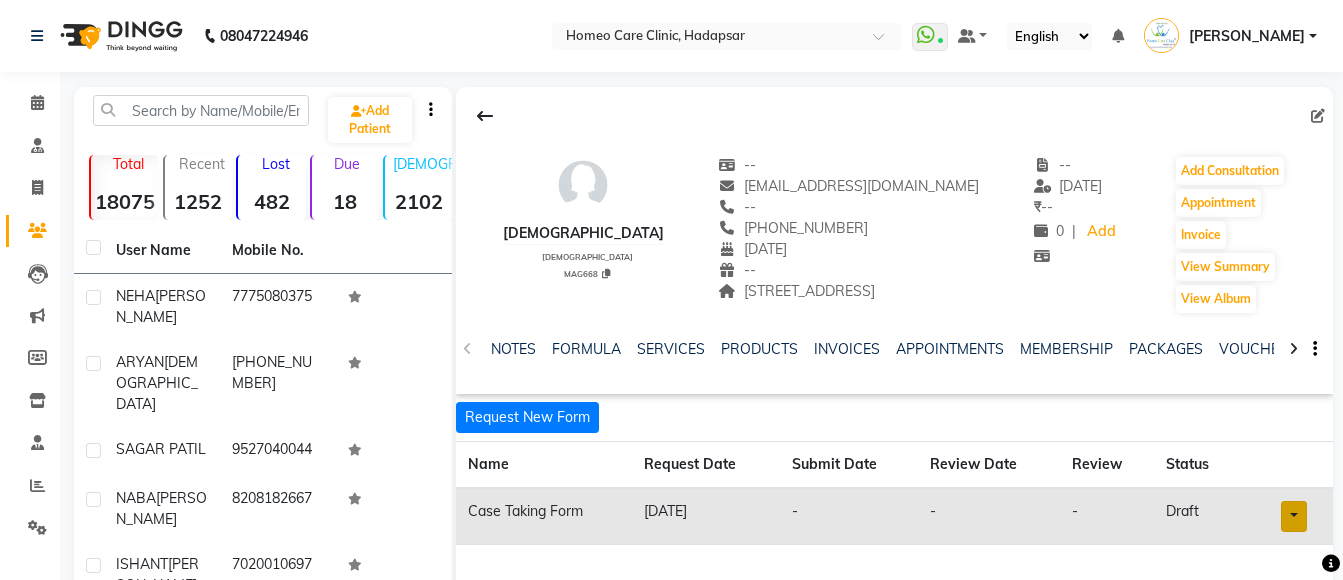 scroll, scrollTop: 44, scrollLeft: 0, axis: vertical 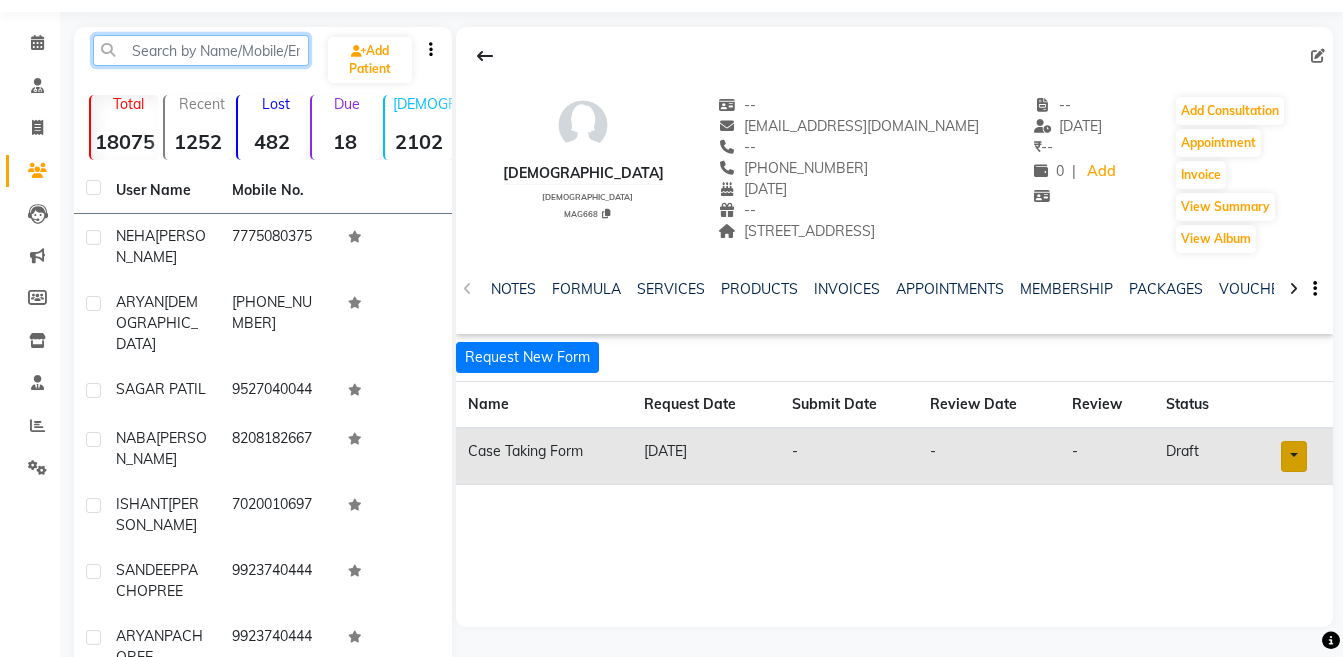click 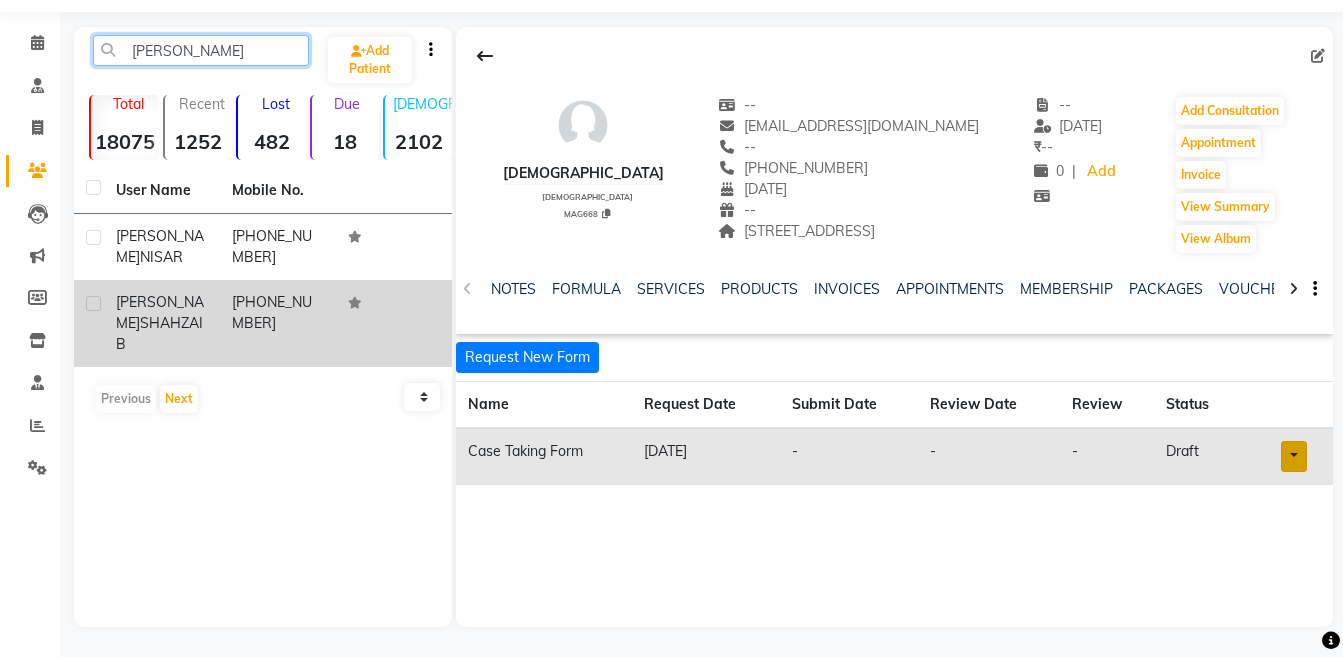 type on "sheeza" 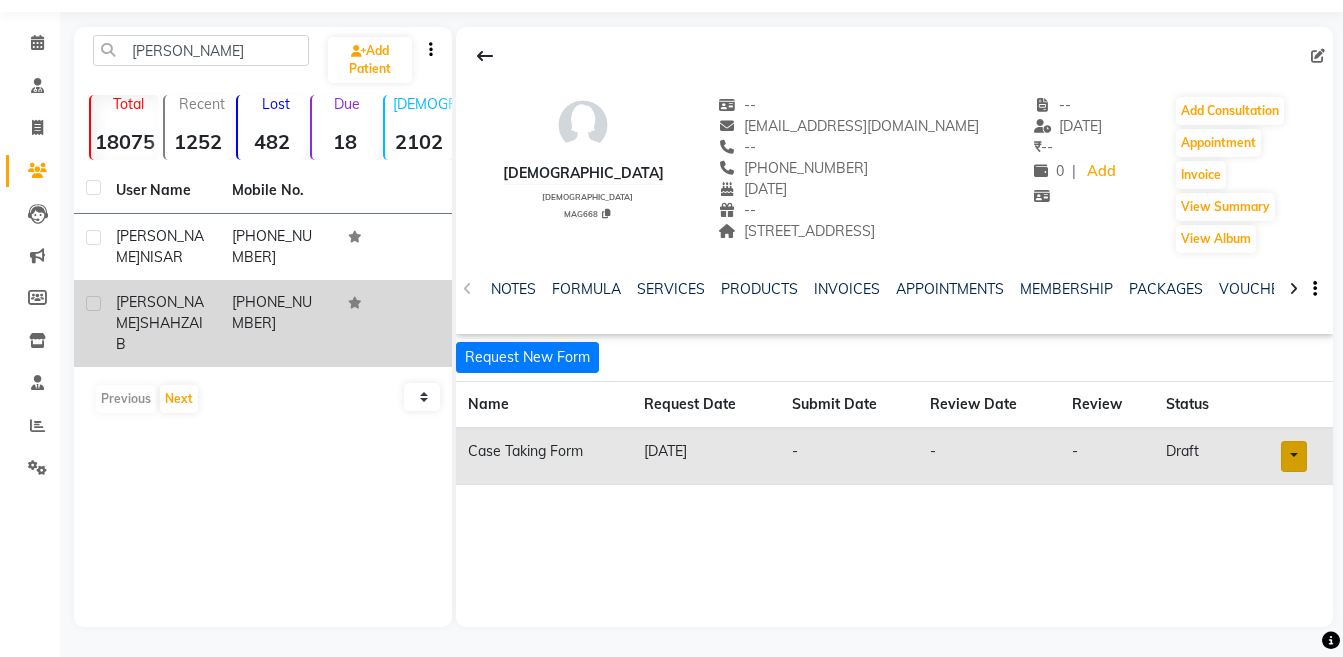 click on "MOHHAMAD  SHAHZAIB" 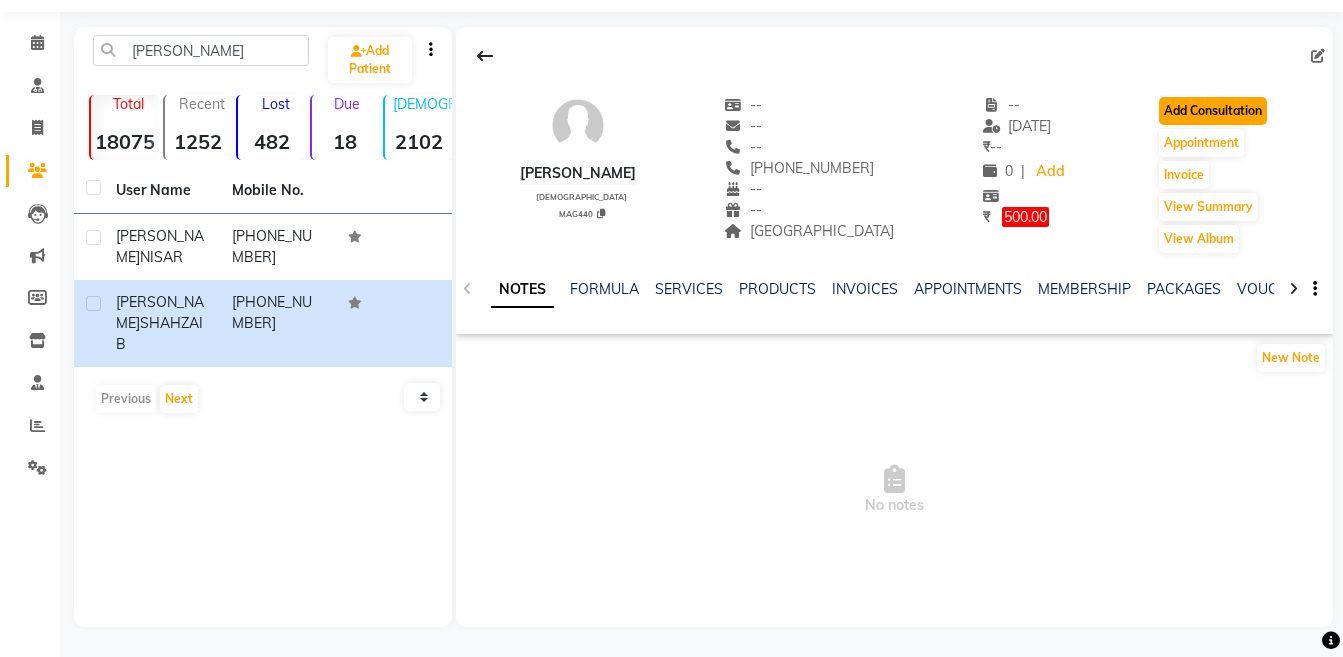 click on "Add Consultation" 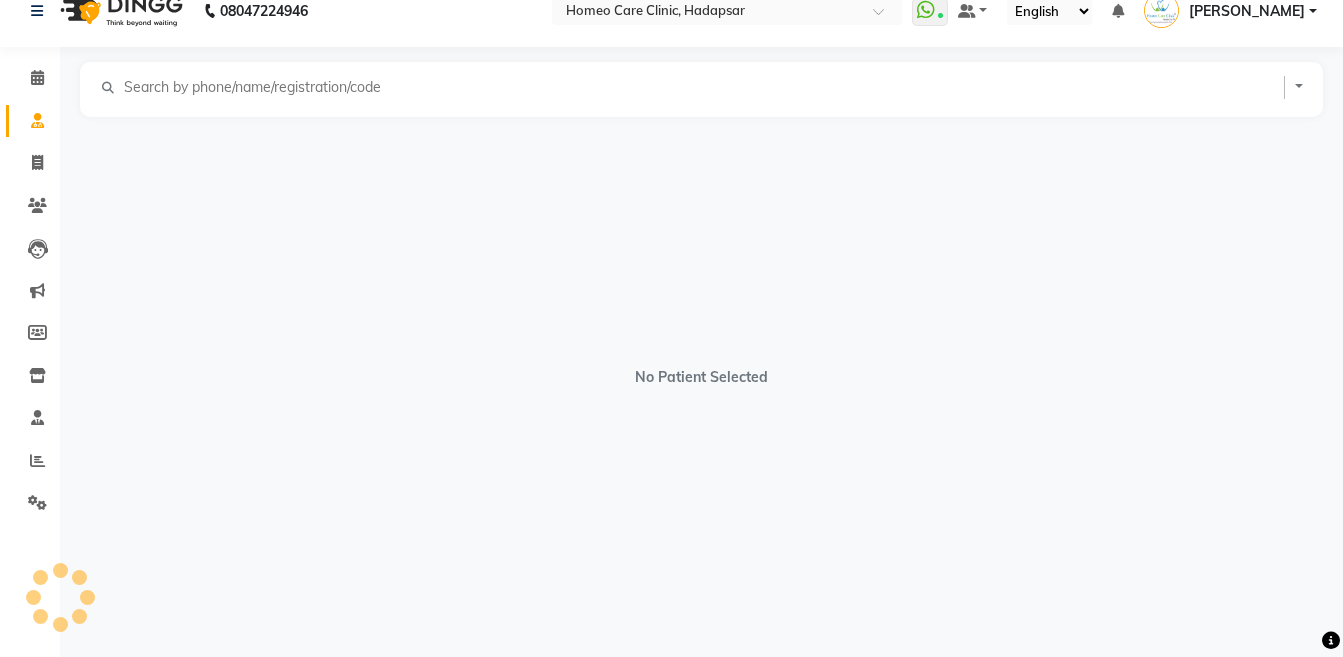 scroll, scrollTop: 25, scrollLeft: 0, axis: vertical 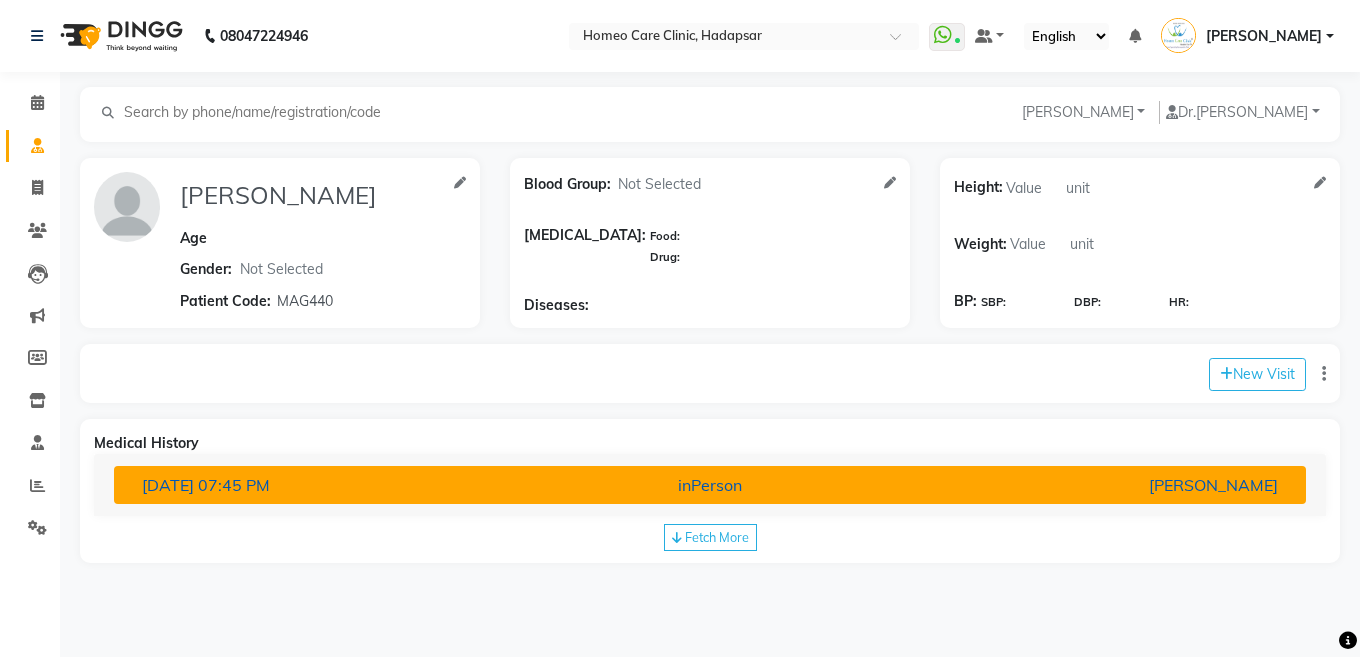 click on "inPerson" at bounding box center [710, 485] 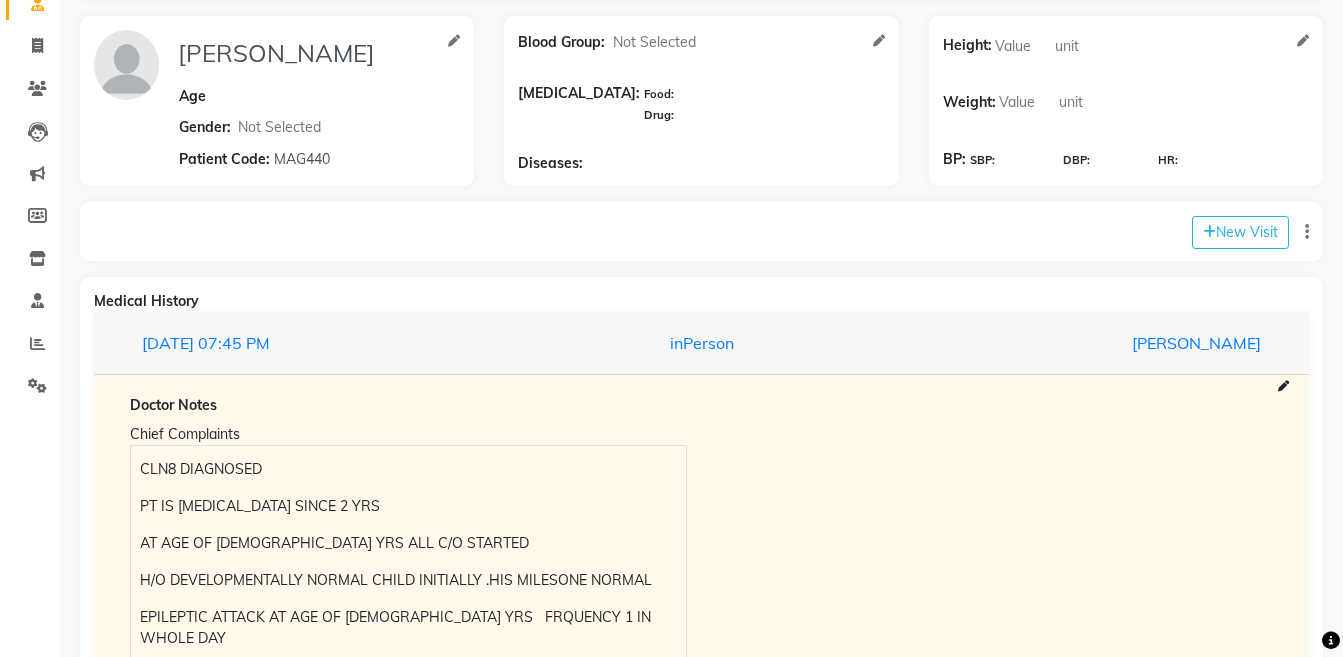 scroll, scrollTop: 340, scrollLeft: 0, axis: vertical 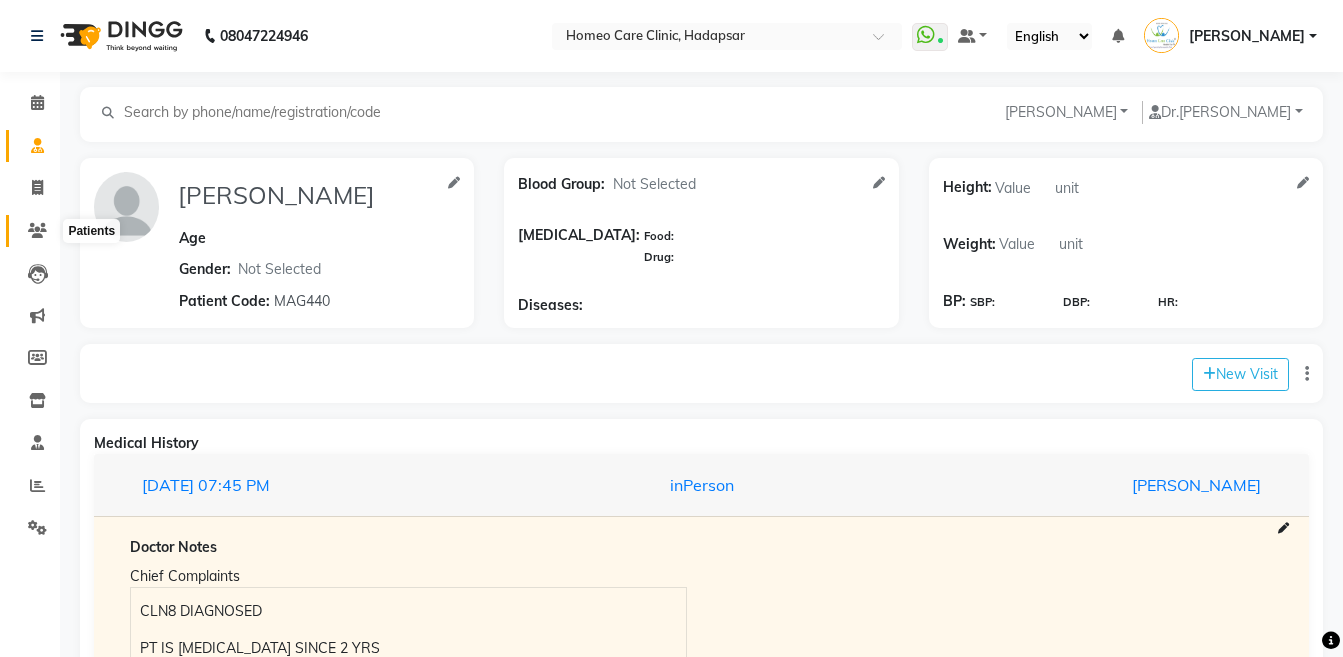 click 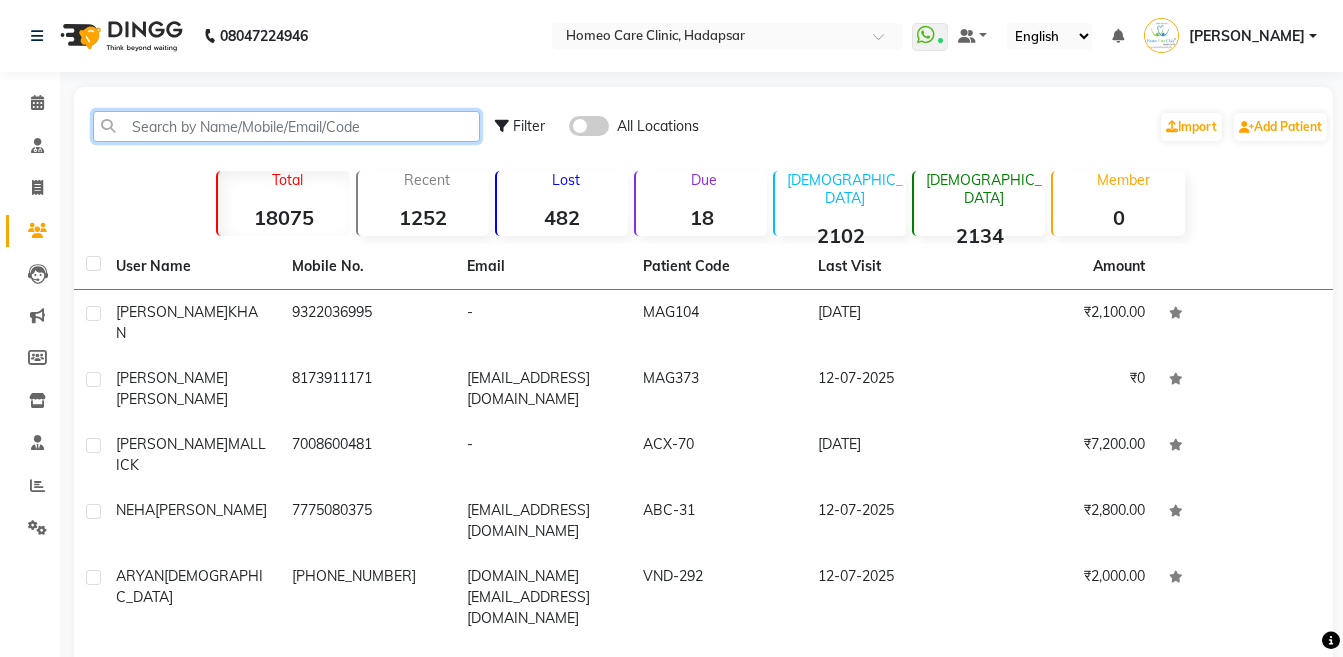 click 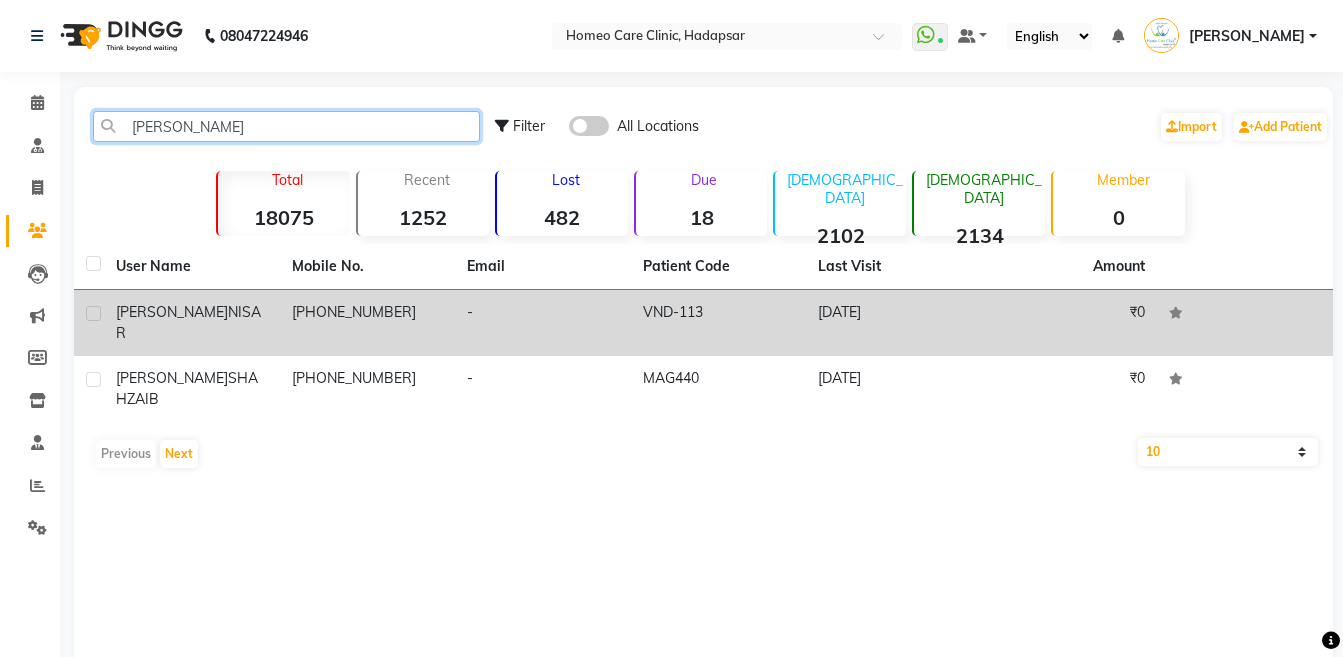 type on "sheeza" 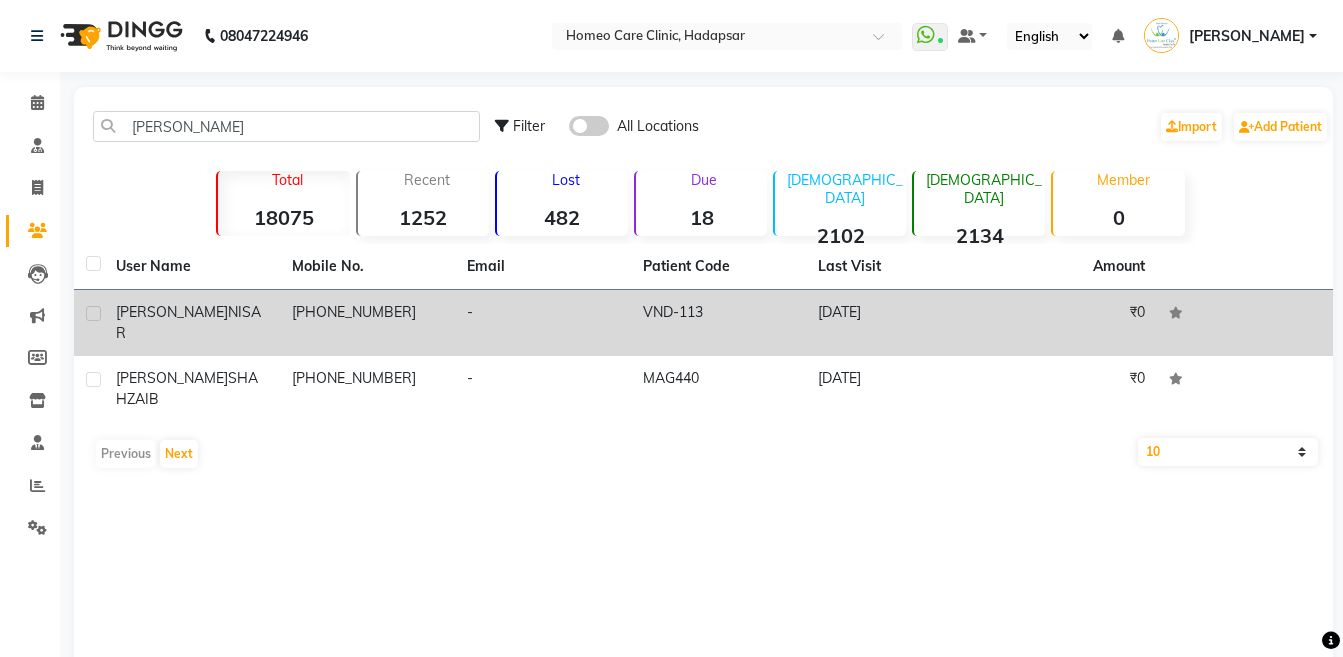 click on "NISAR" 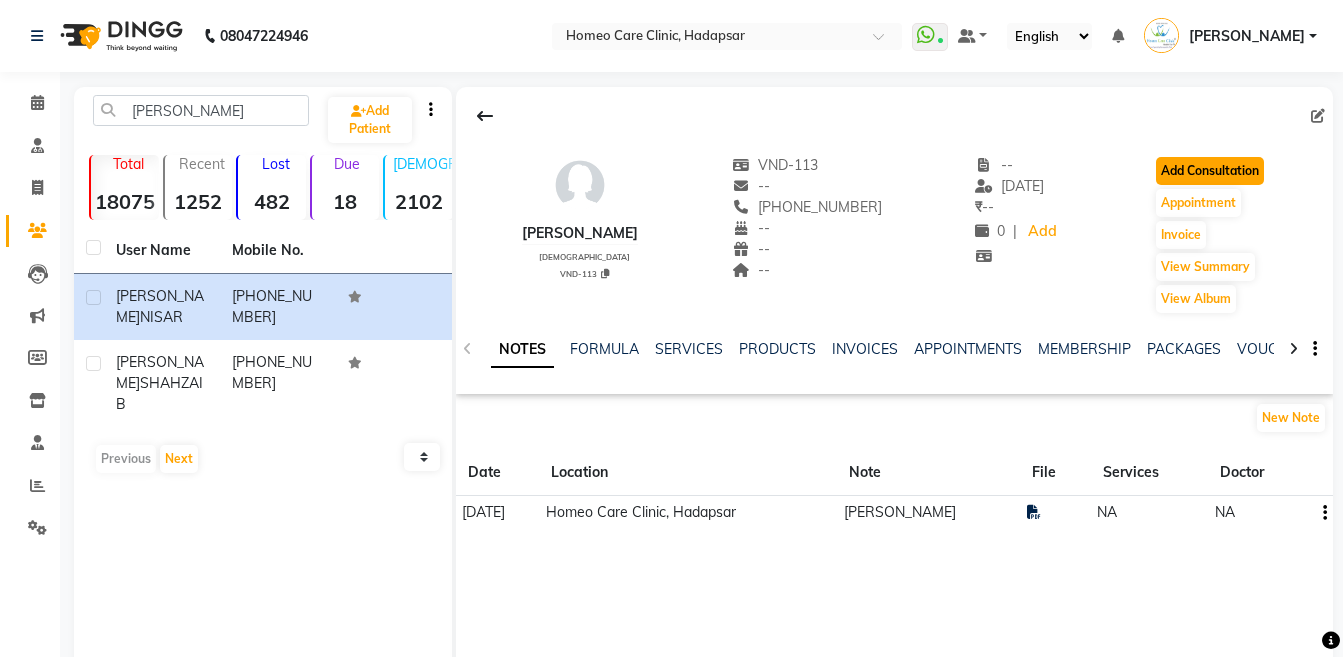 click on "Add Consultation" 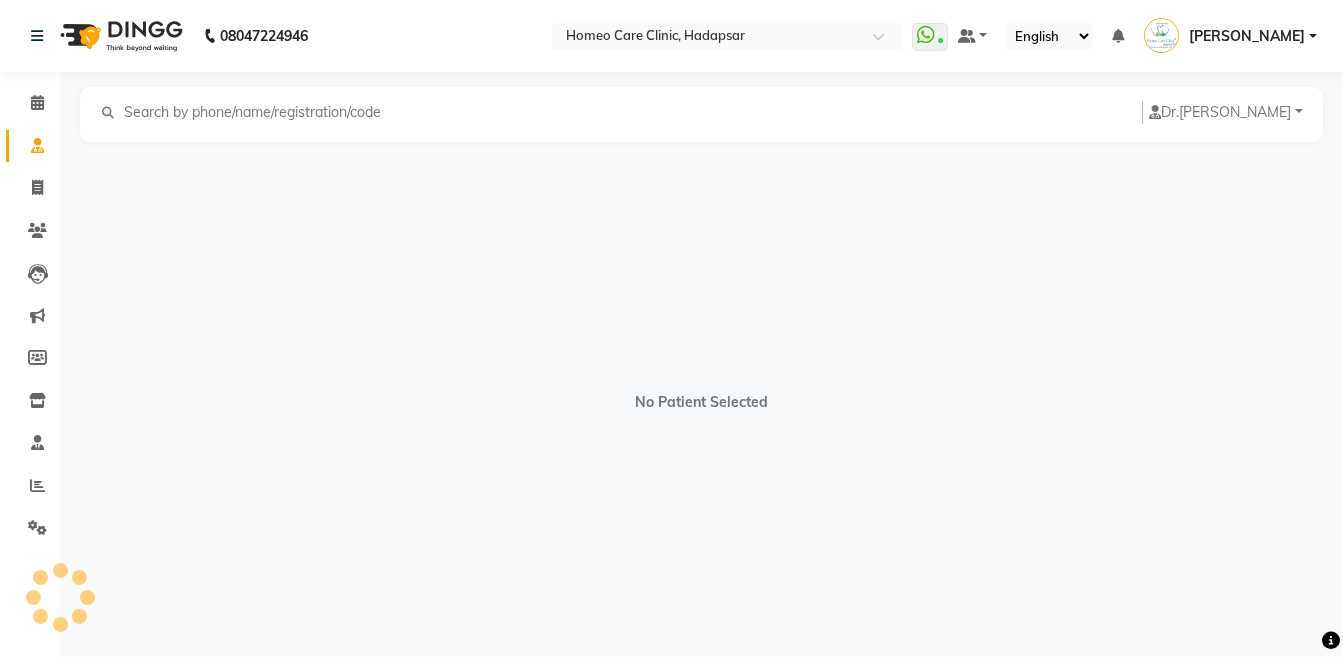 select on "[DEMOGRAPHIC_DATA]" 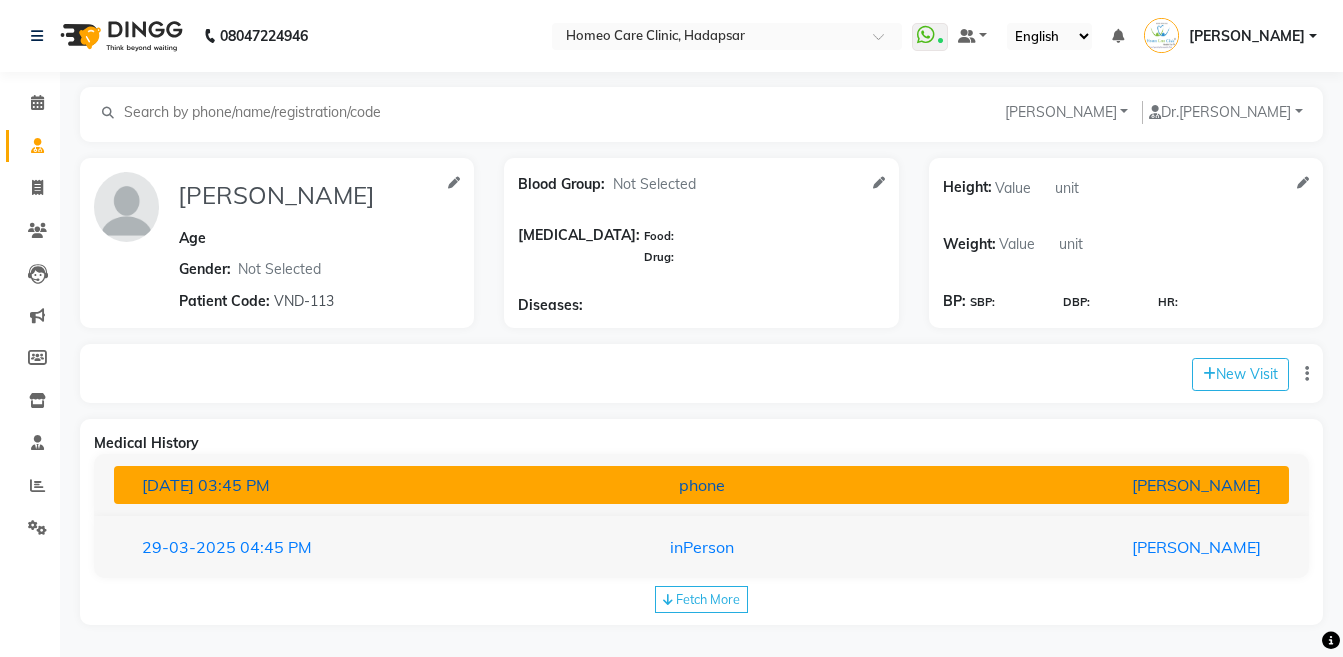 click on "[PERSON_NAME]" at bounding box center (1084, 485) 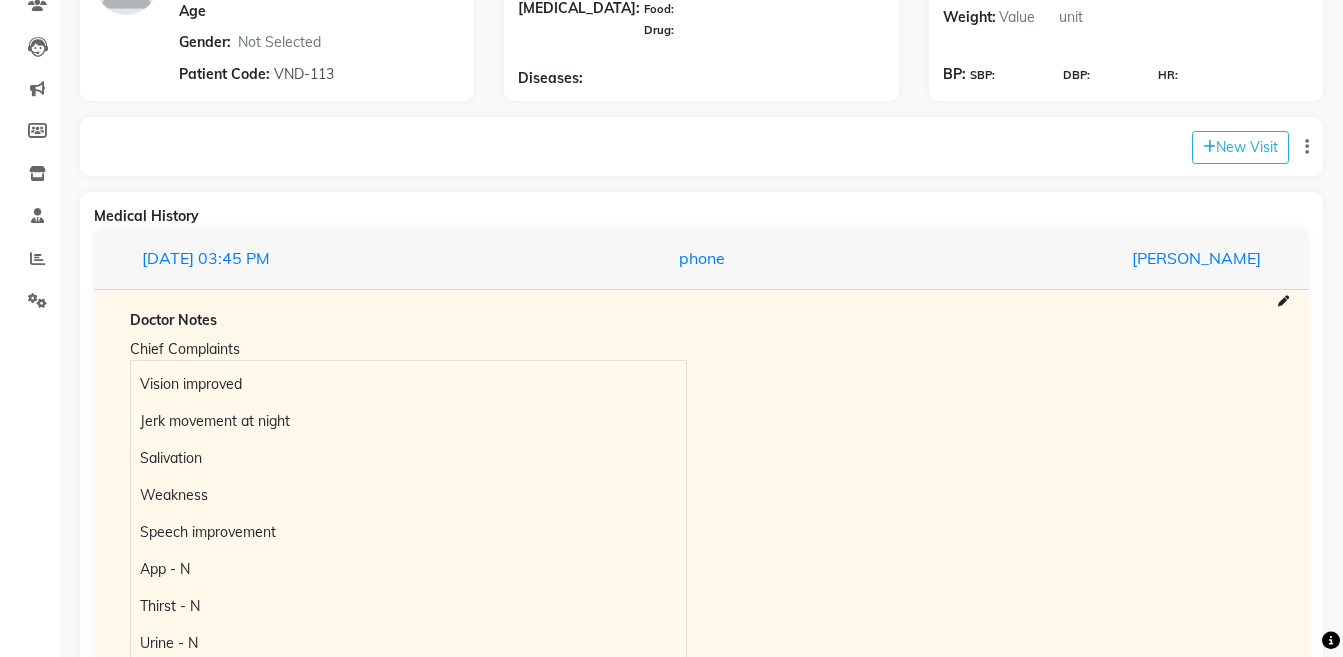 scroll, scrollTop: 277, scrollLeft: 0, axis: vertical 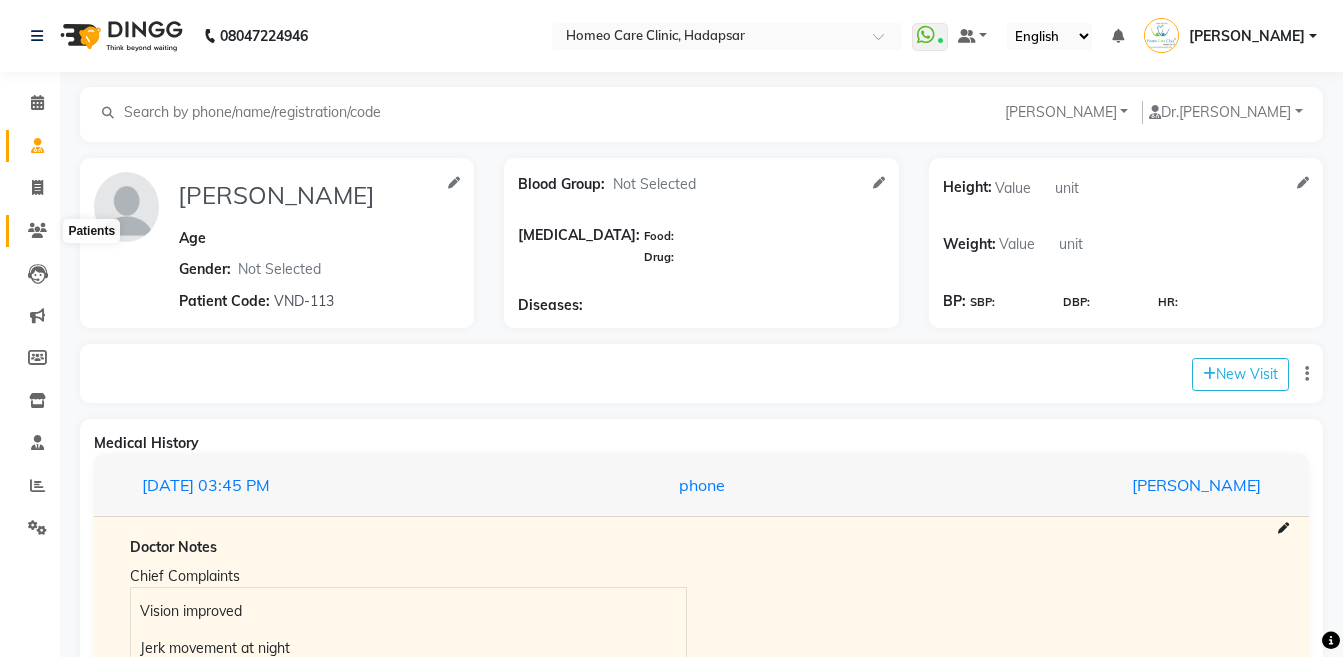 click 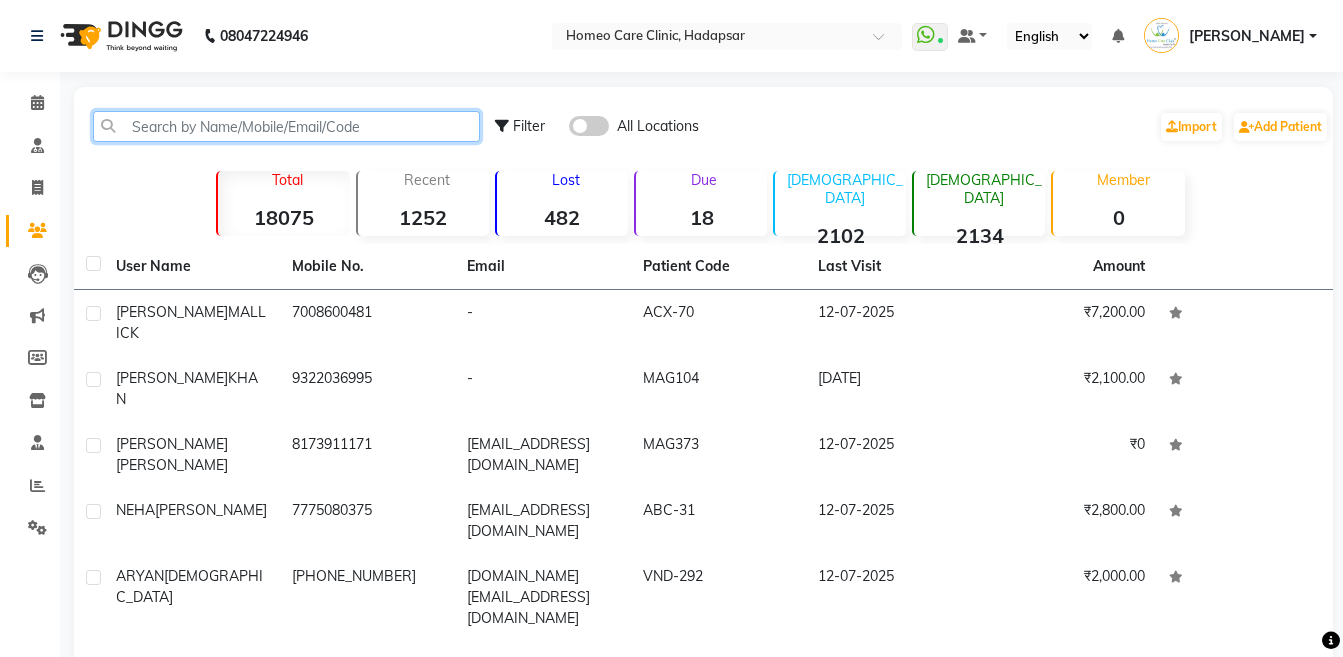 click 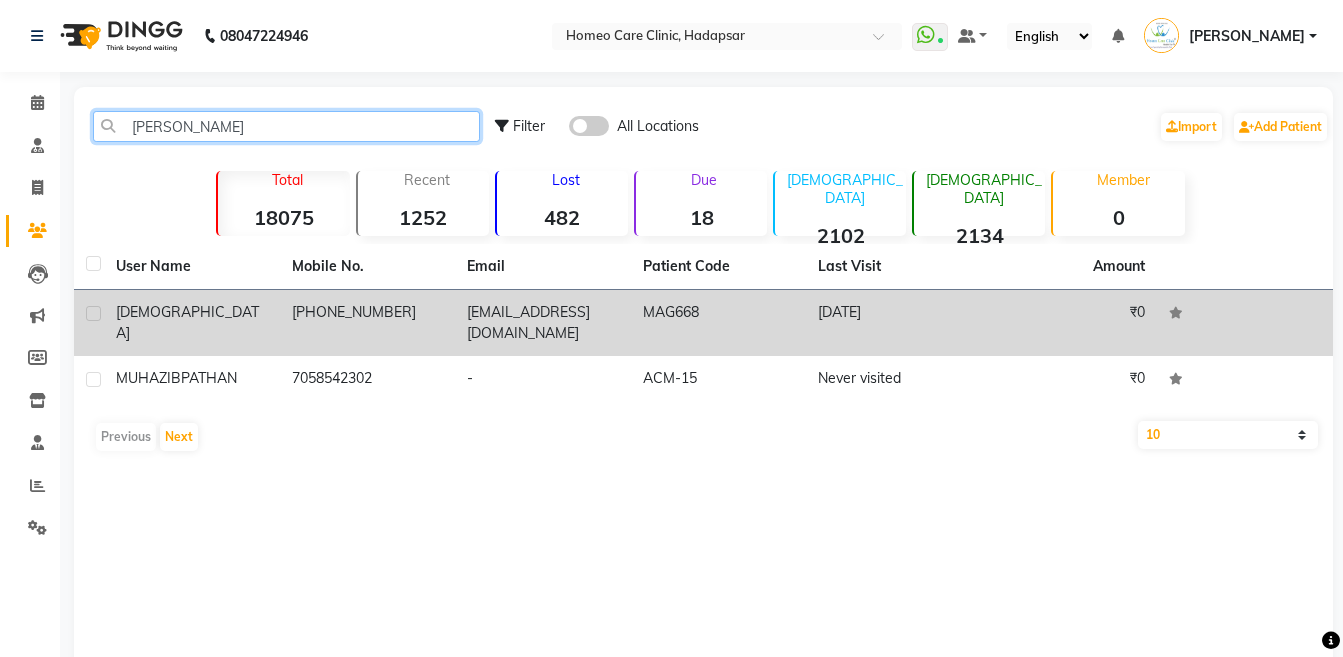 type on "muha" 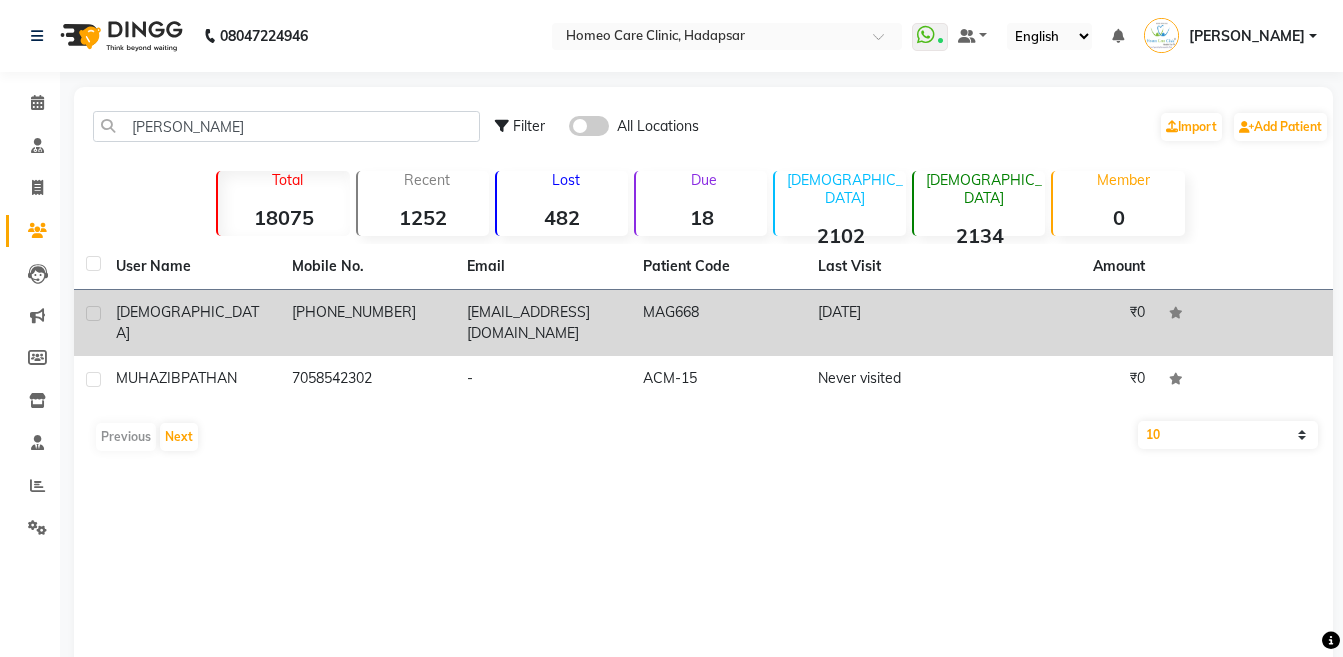 click on "[PHONE_NUMBER]" 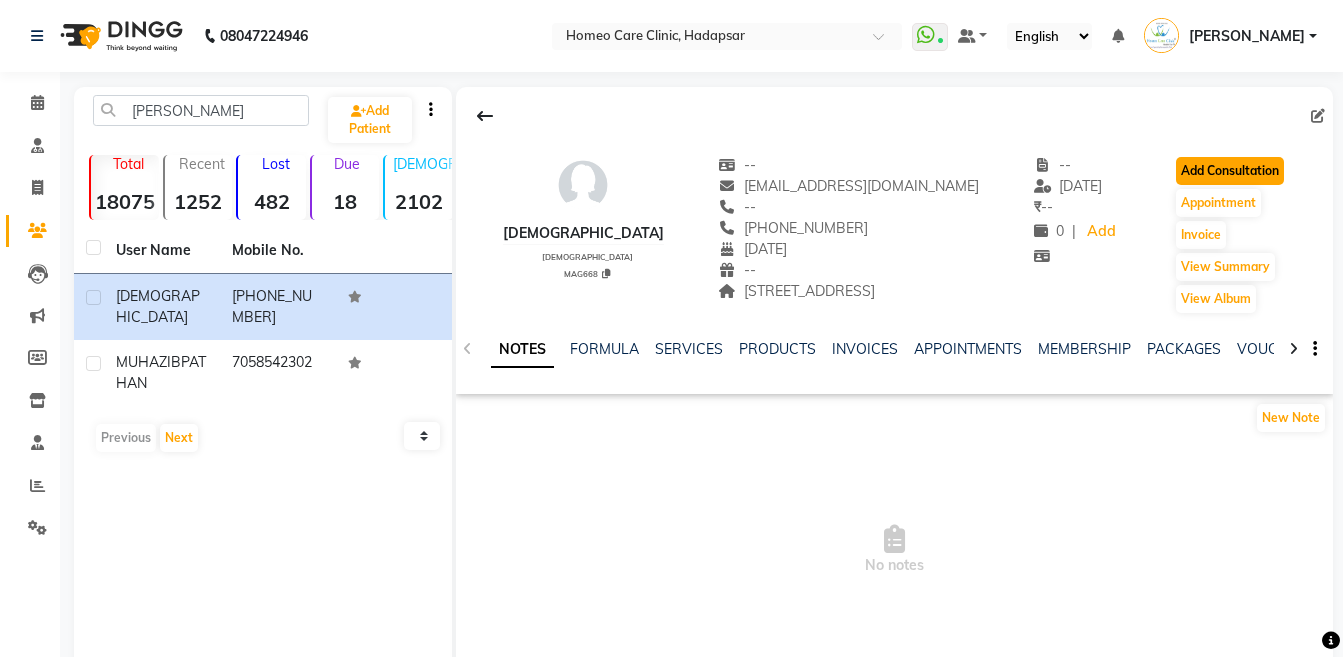 click on "Add Consultation" 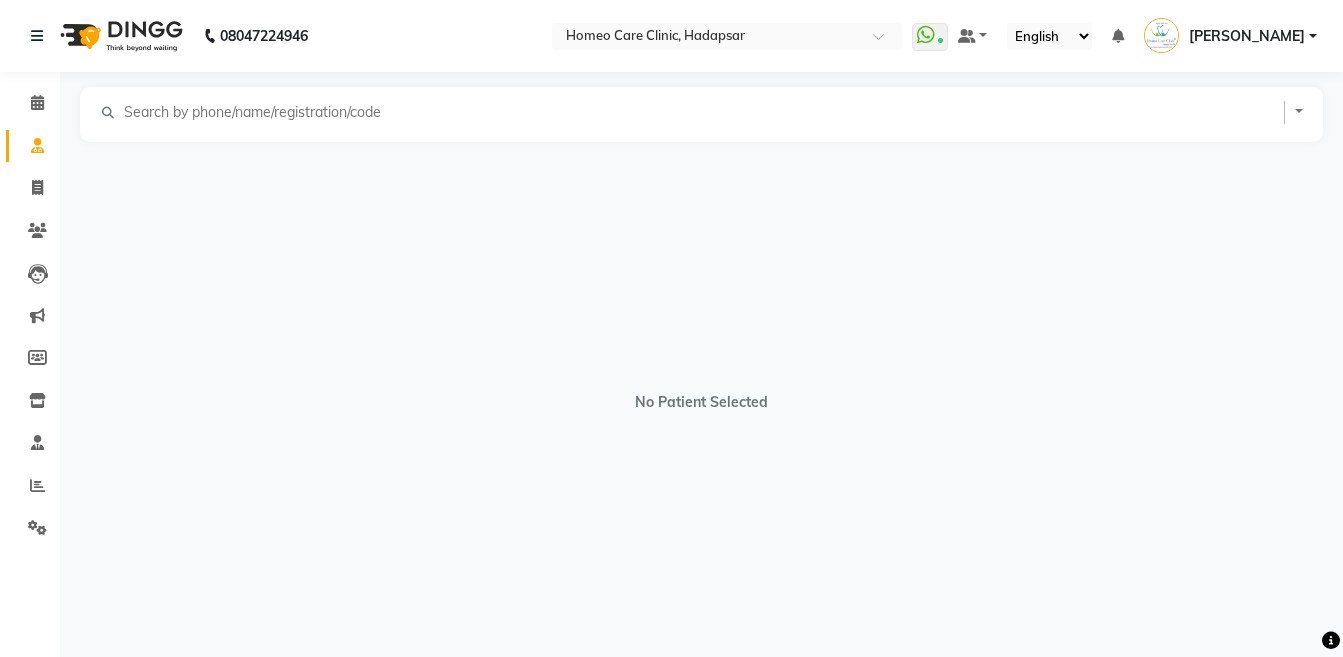 select on "[DEMOGRAPHIC_DATA]" 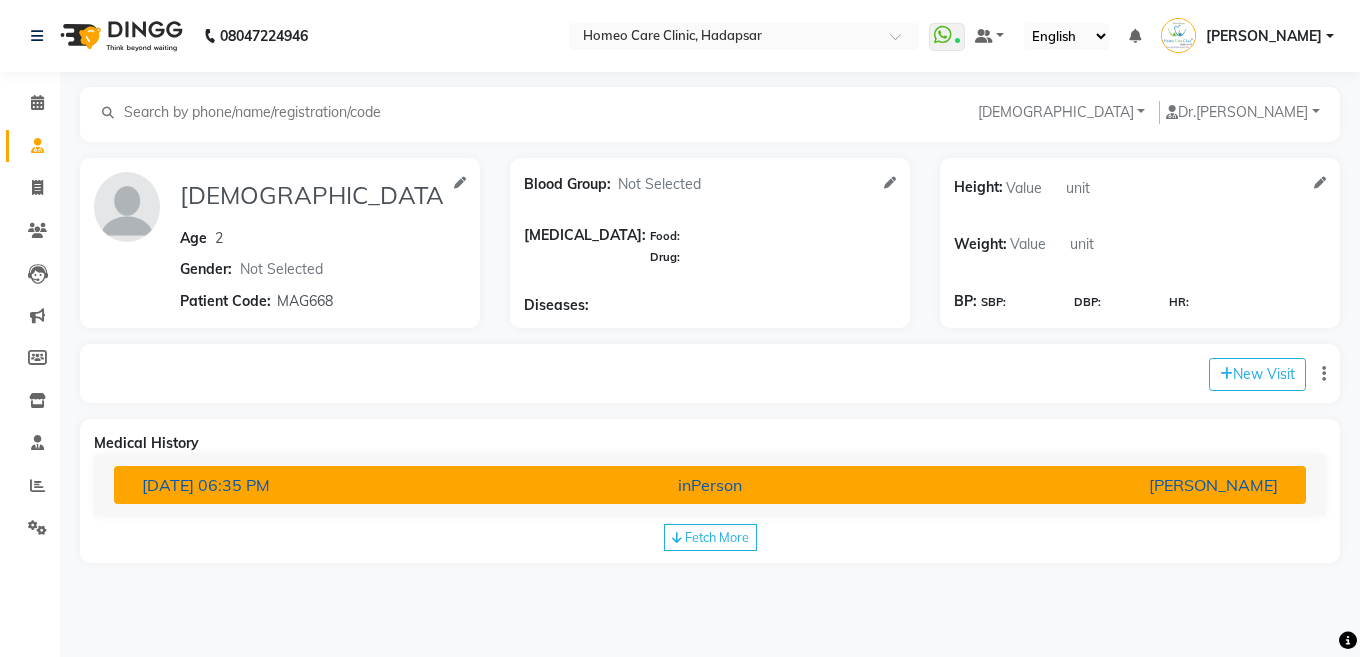 click on "[PERSON_NAME]" at bounding box center [1098, 485] 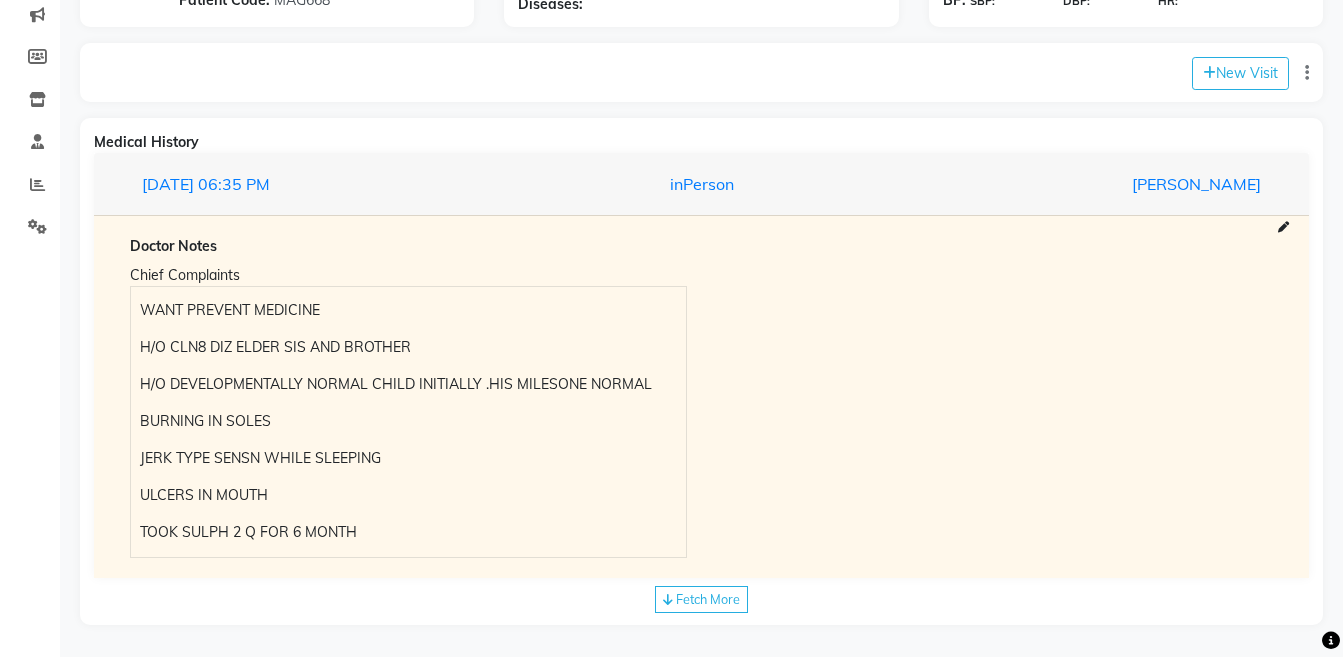 scroll, scrollTop: 303, scrollLeft: 0, axis: vertical 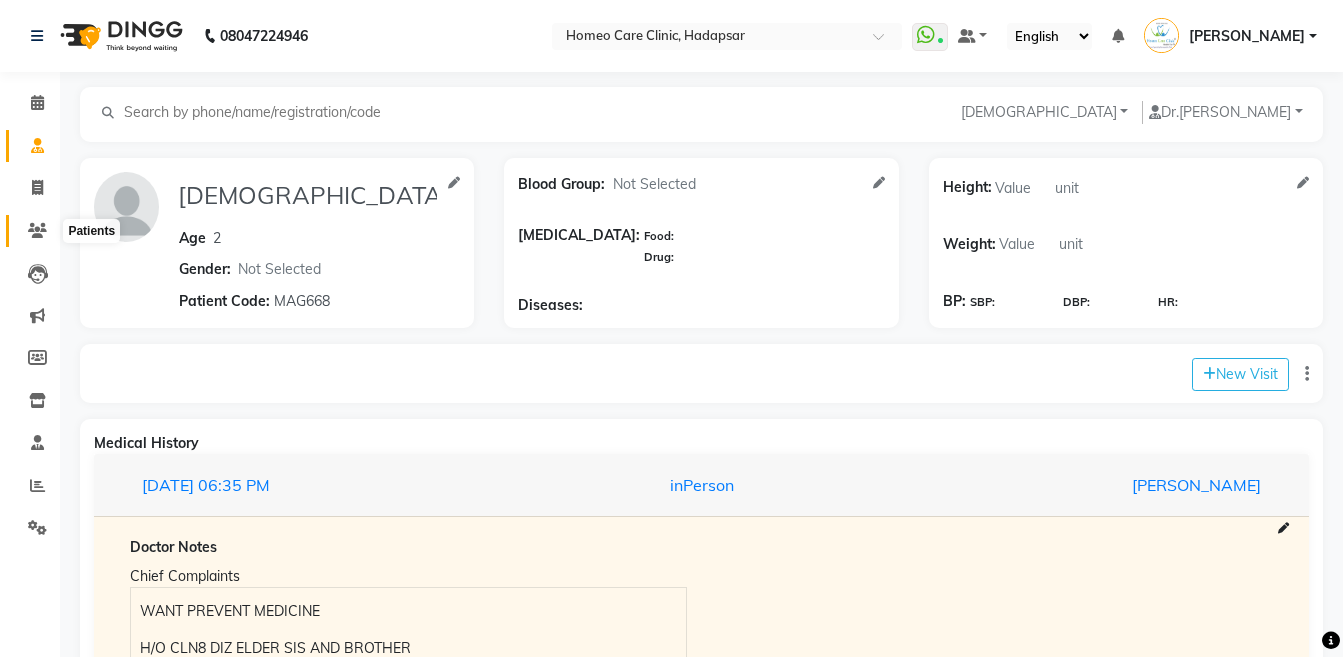 click 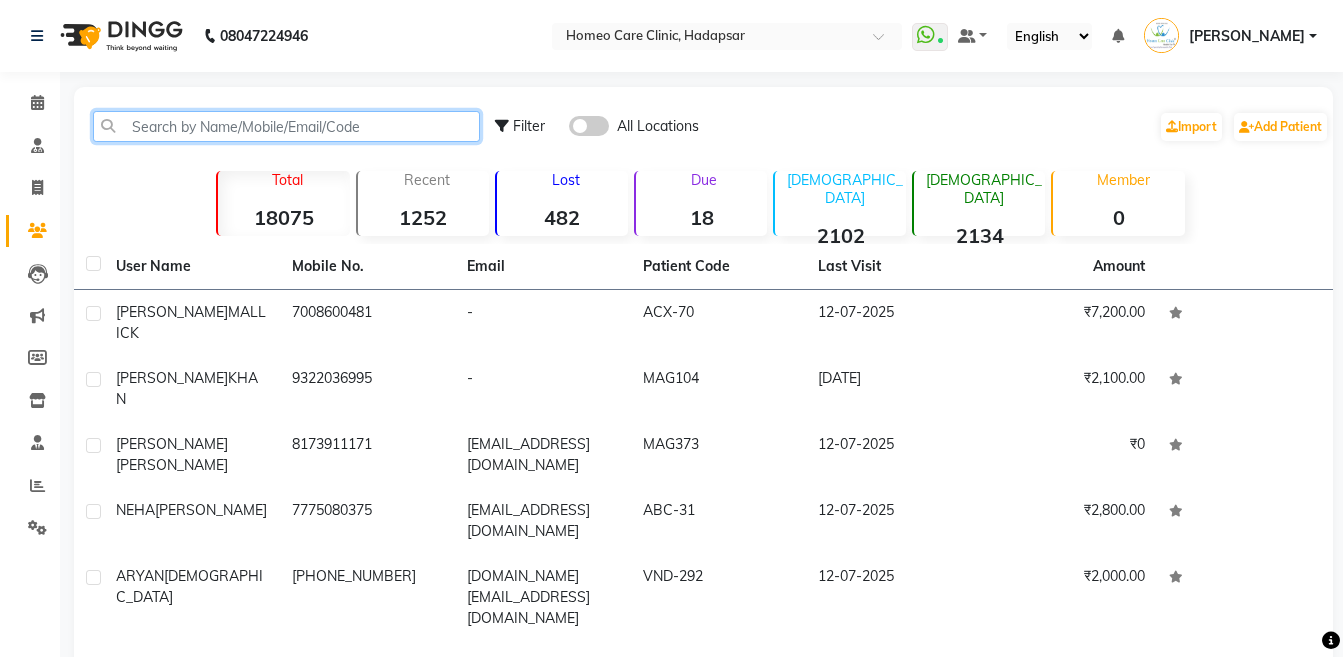 click 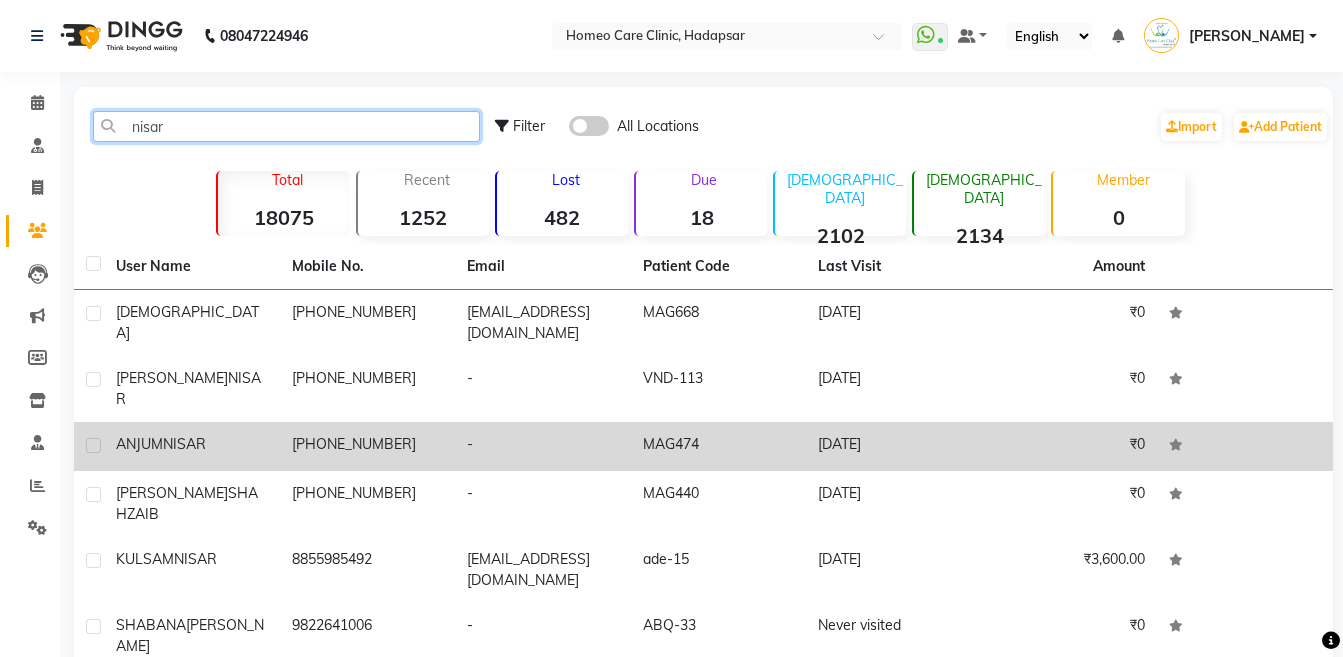 type on "nisar" 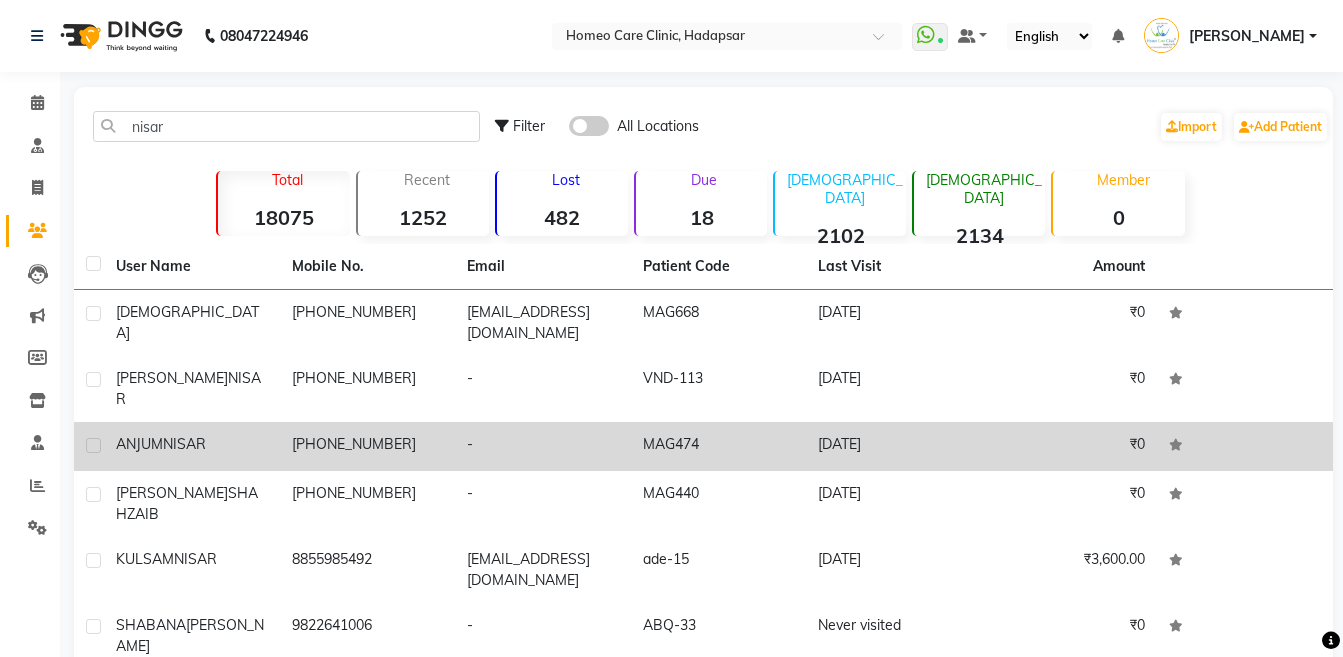 click on "ANJUM  NISAR" 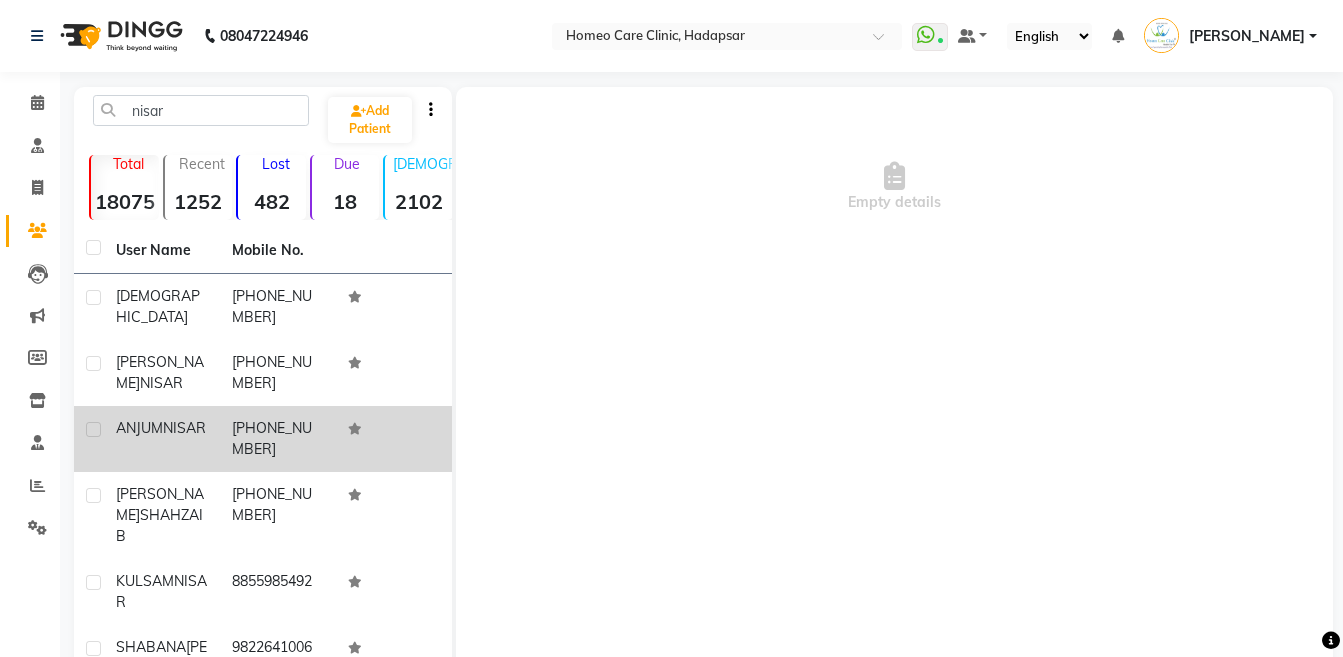 click on "[PHONE_NUMBER]" 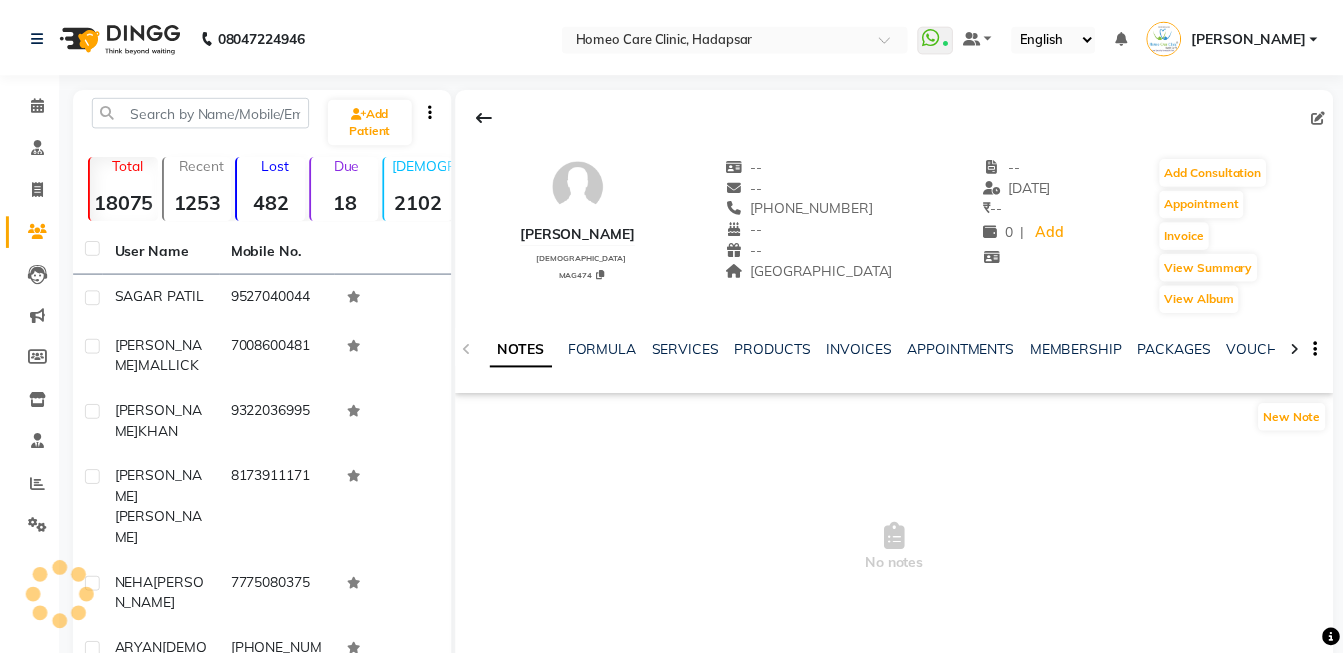 scroll, scrollTop: 0, scrollLeft: 0, axis: both 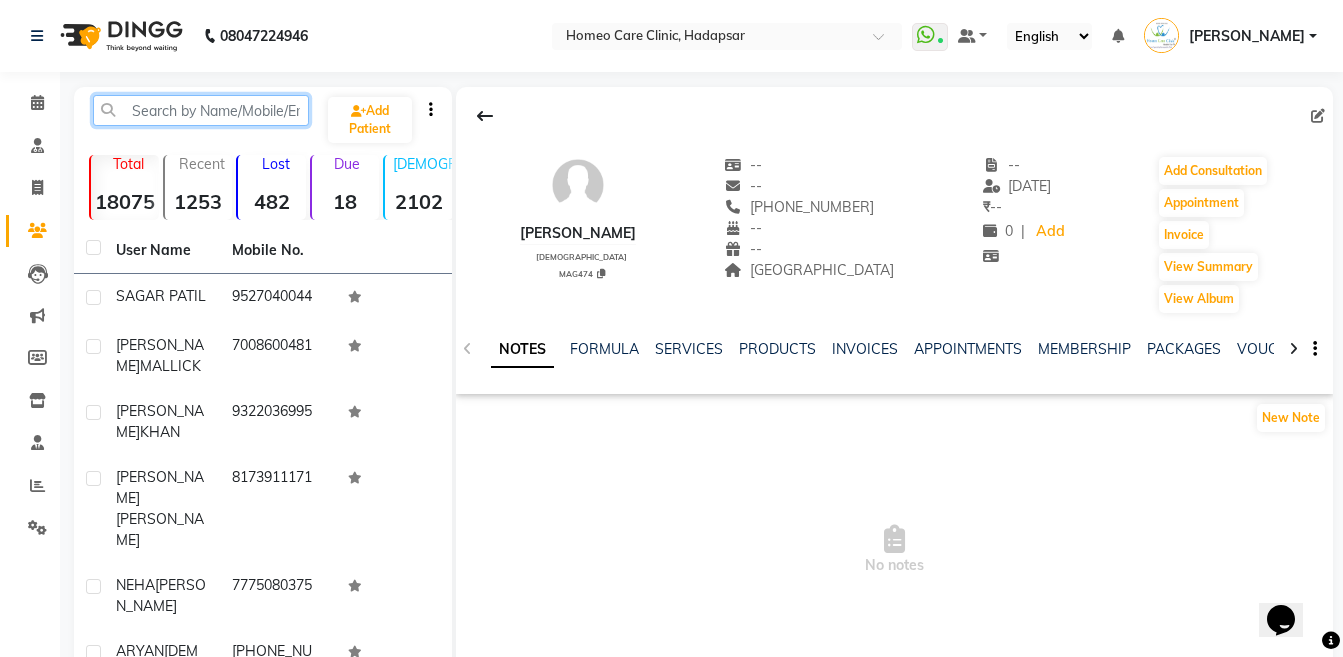 click 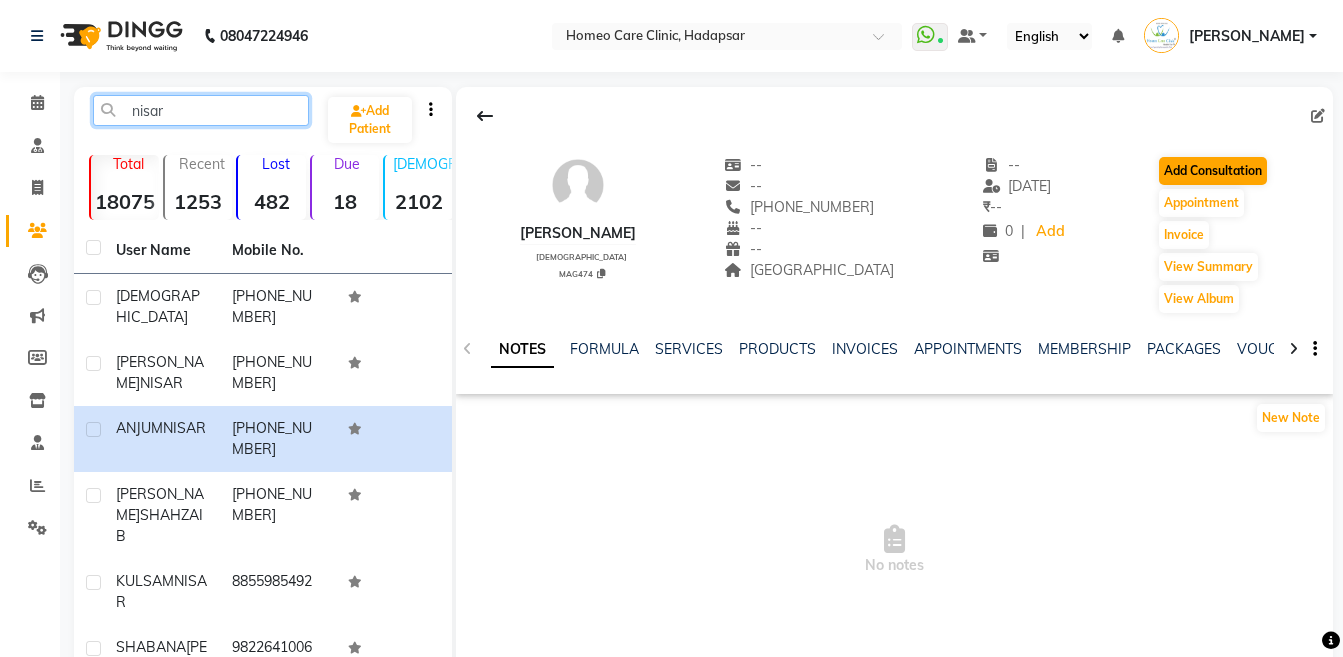 type on "nisar" 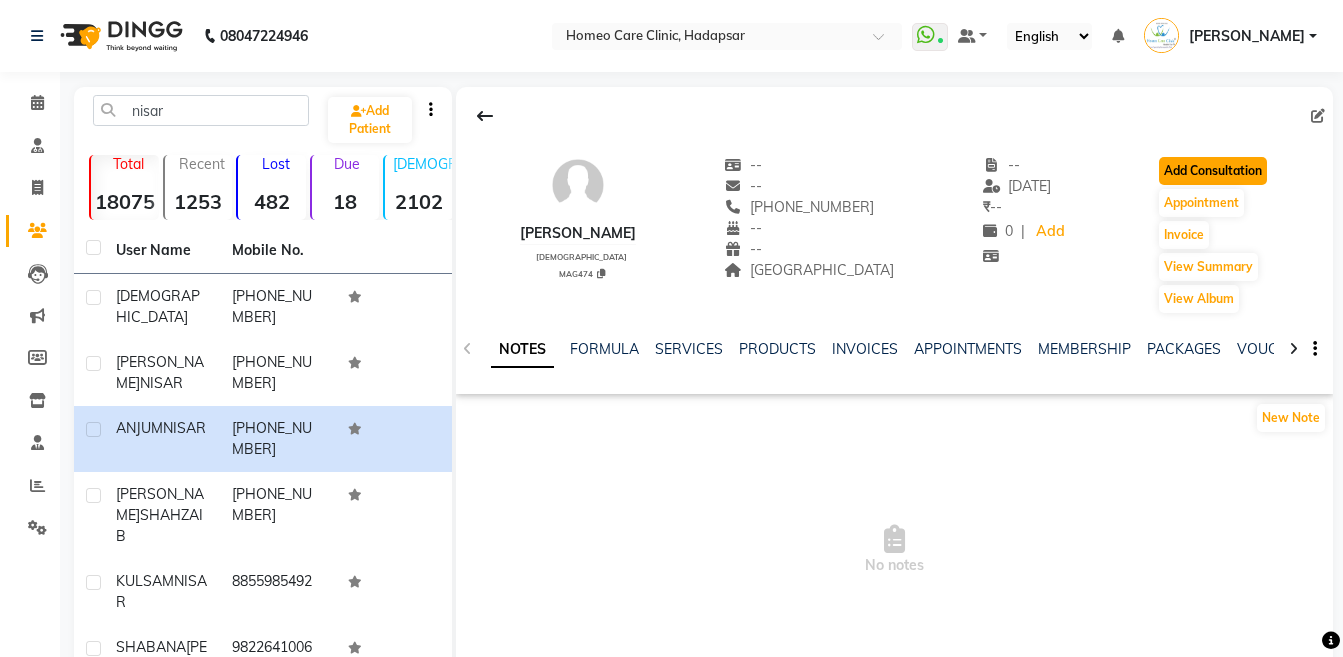 click on "Add Consultation" 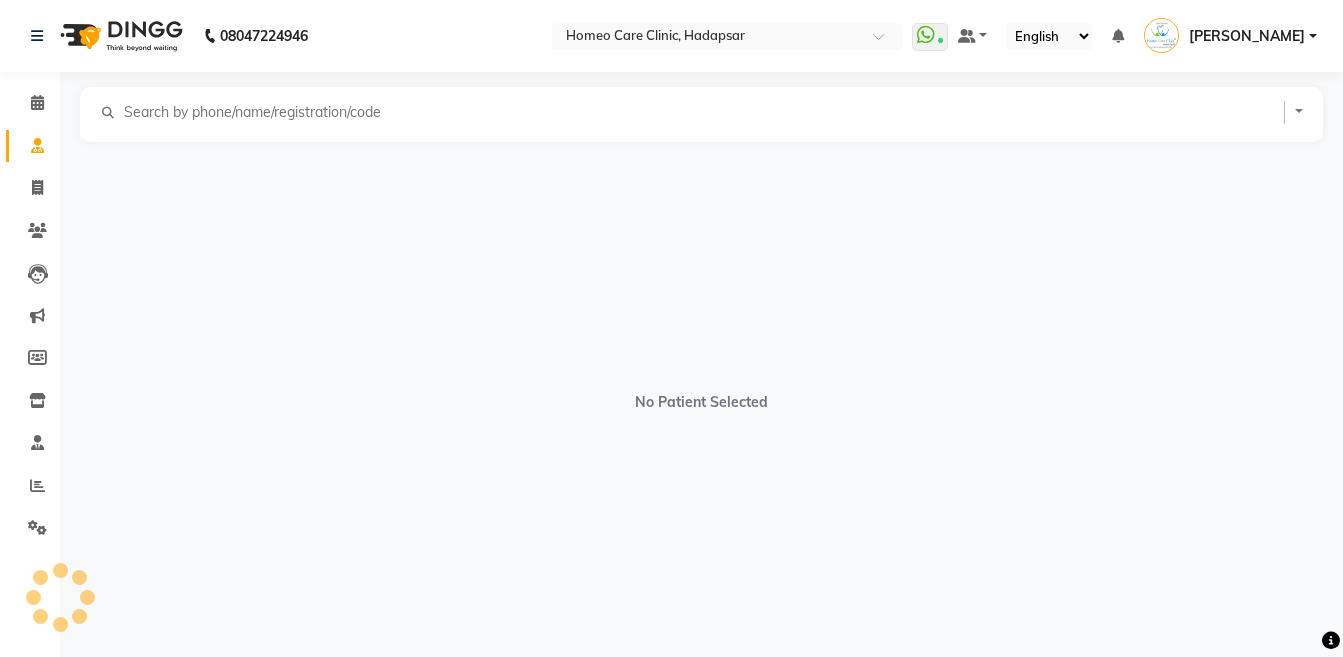 select on "[DEMOGRAPHIC_DATA]" 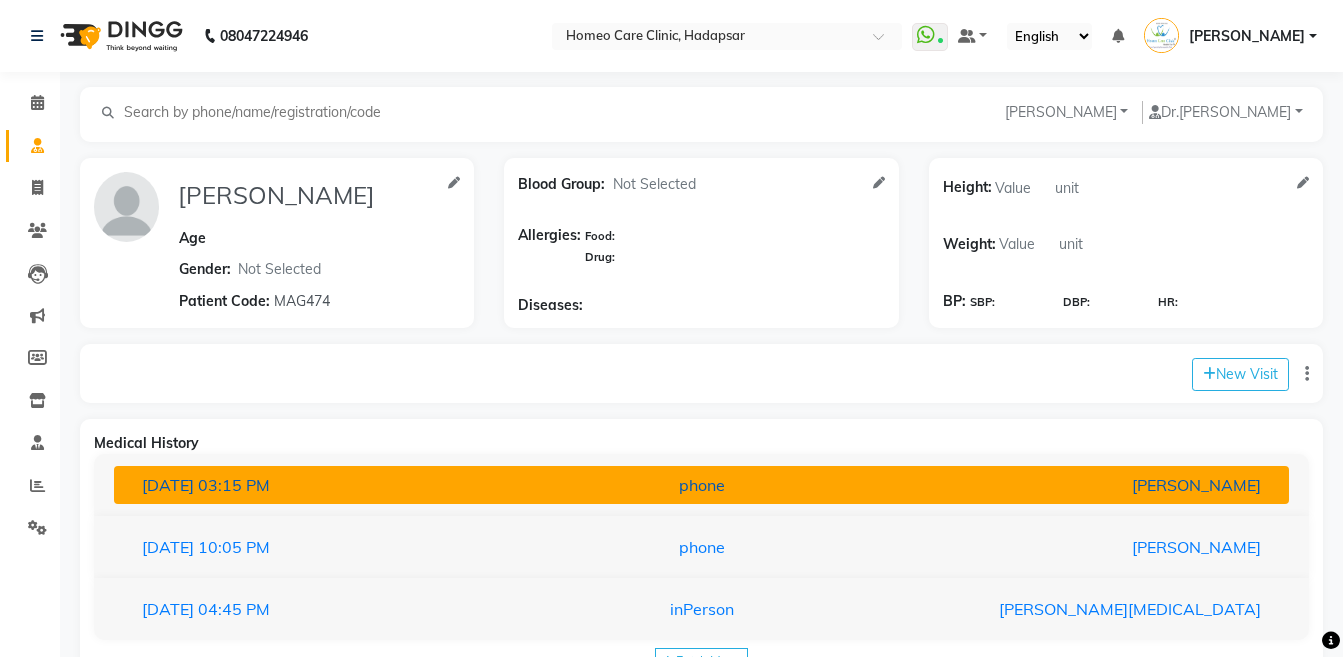 click on "[DATE] 03:15 PM phone [PERSON_NAME]" at bounding box center (701, 485) 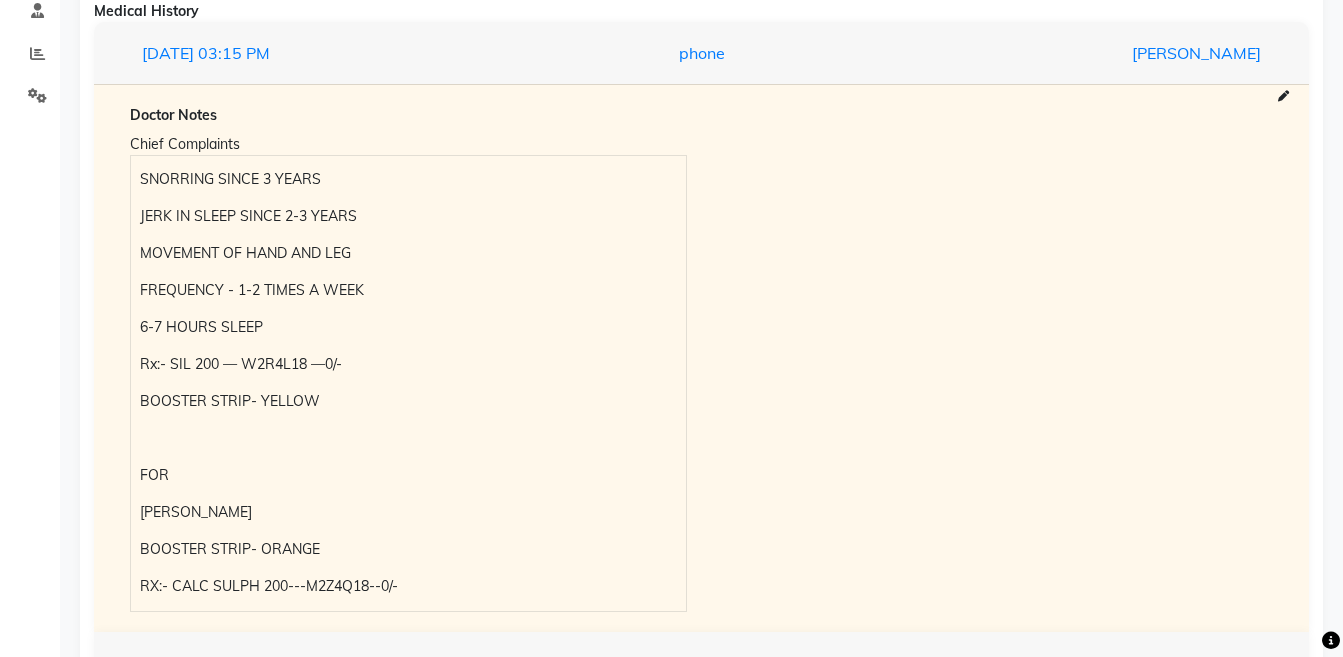 scroll, scrollTop: 516, scrollLeft: 0, axis: vertical 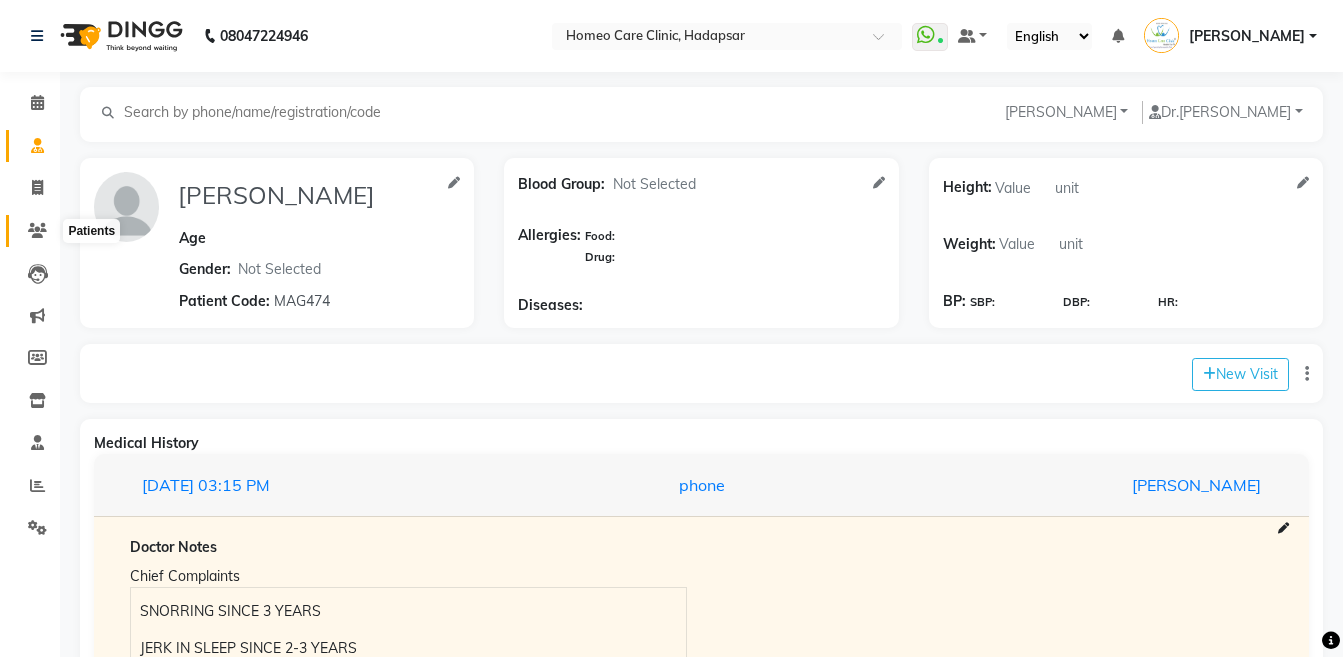 click 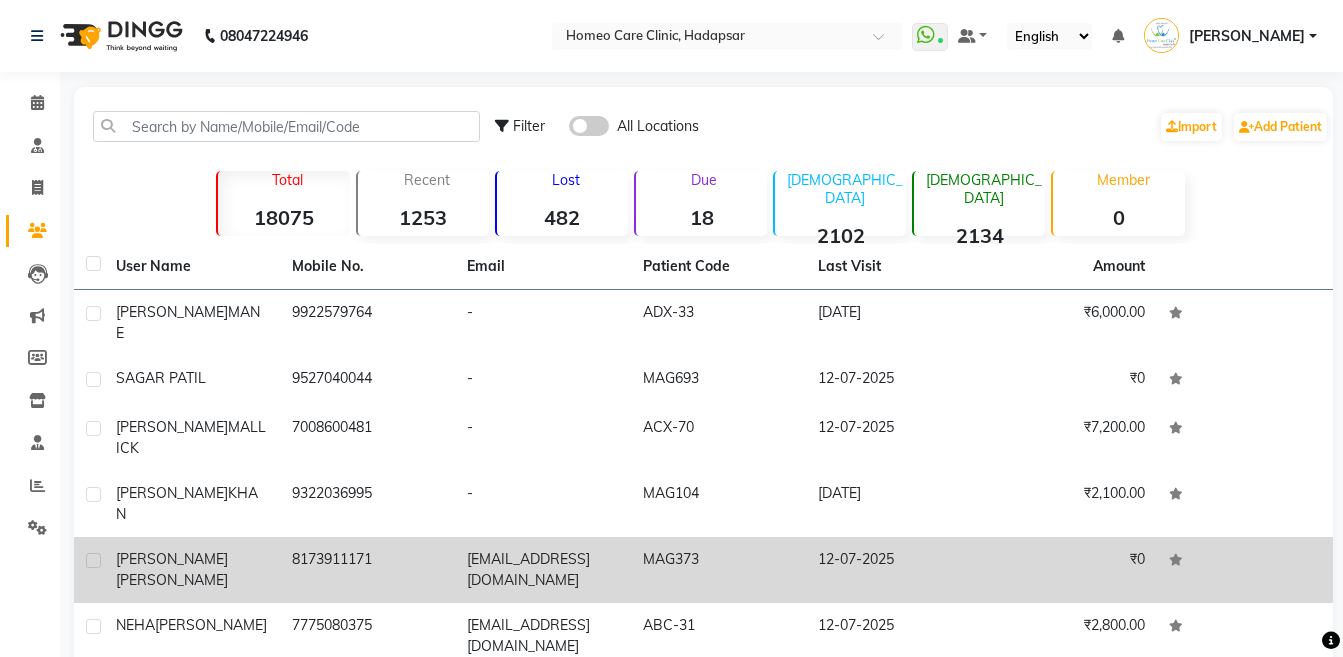 click on "[PERSON_NAME]" 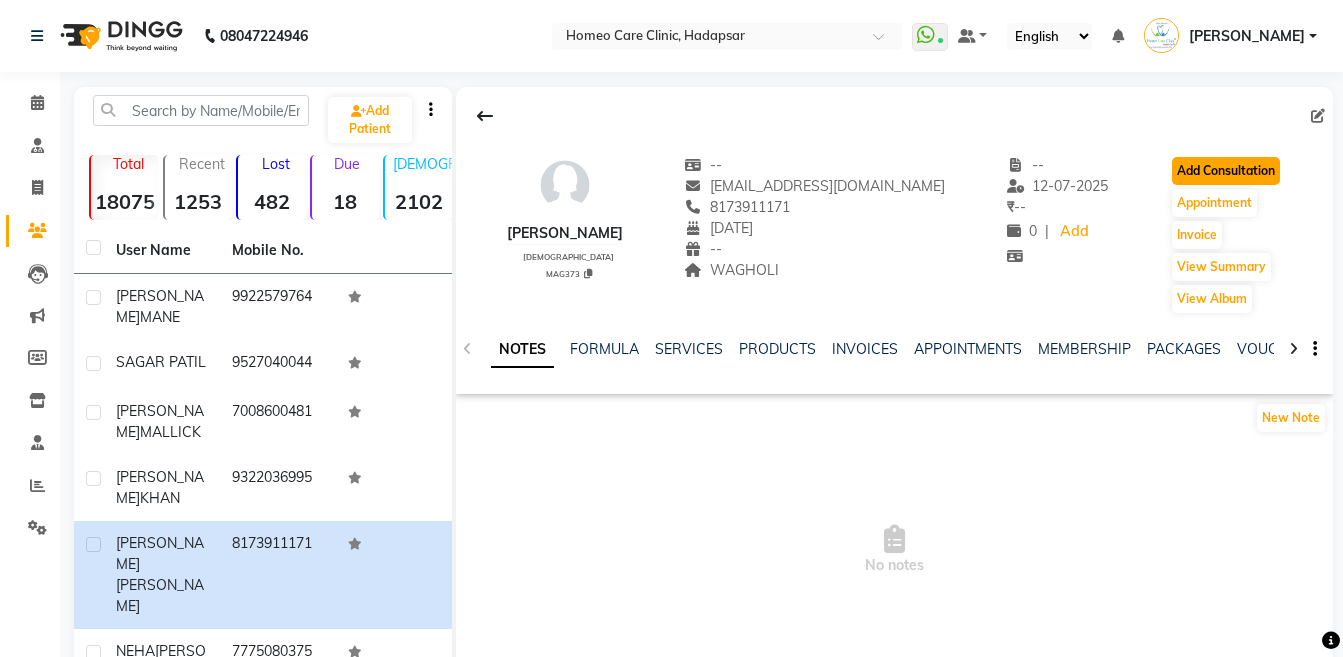 click on "Add Consultation" 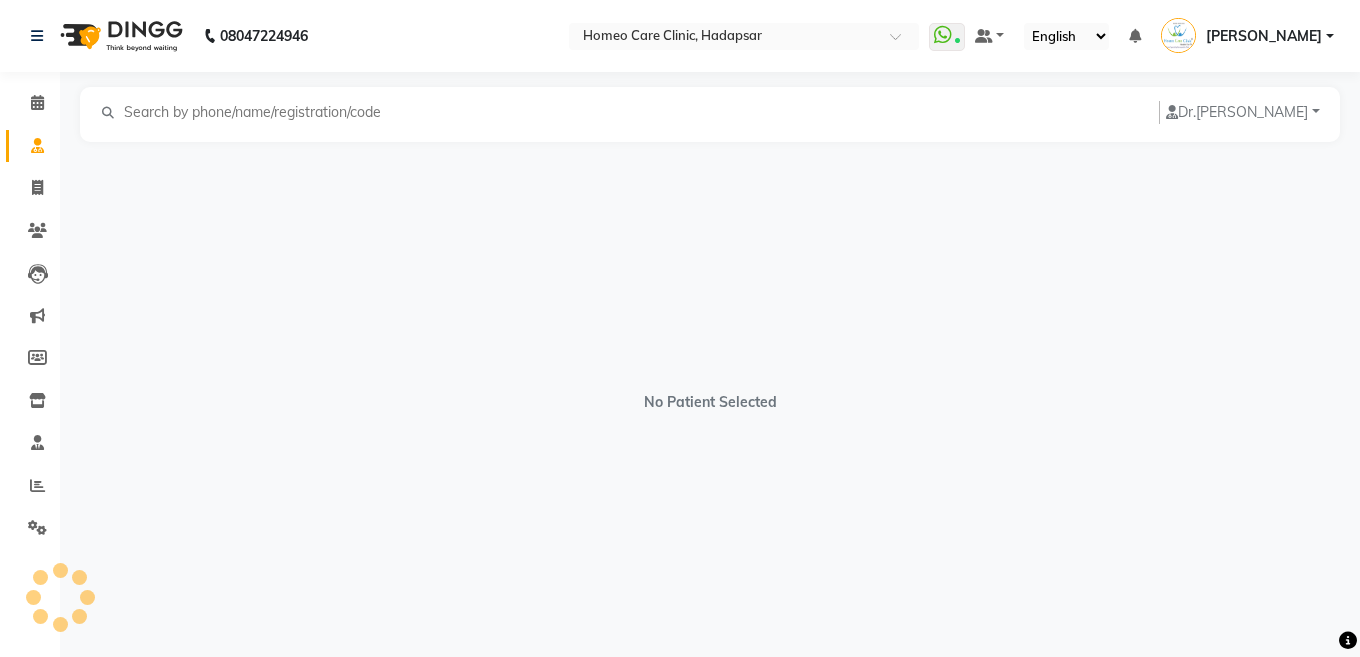 select on "[DEMOGRAPHIC_DATA]" 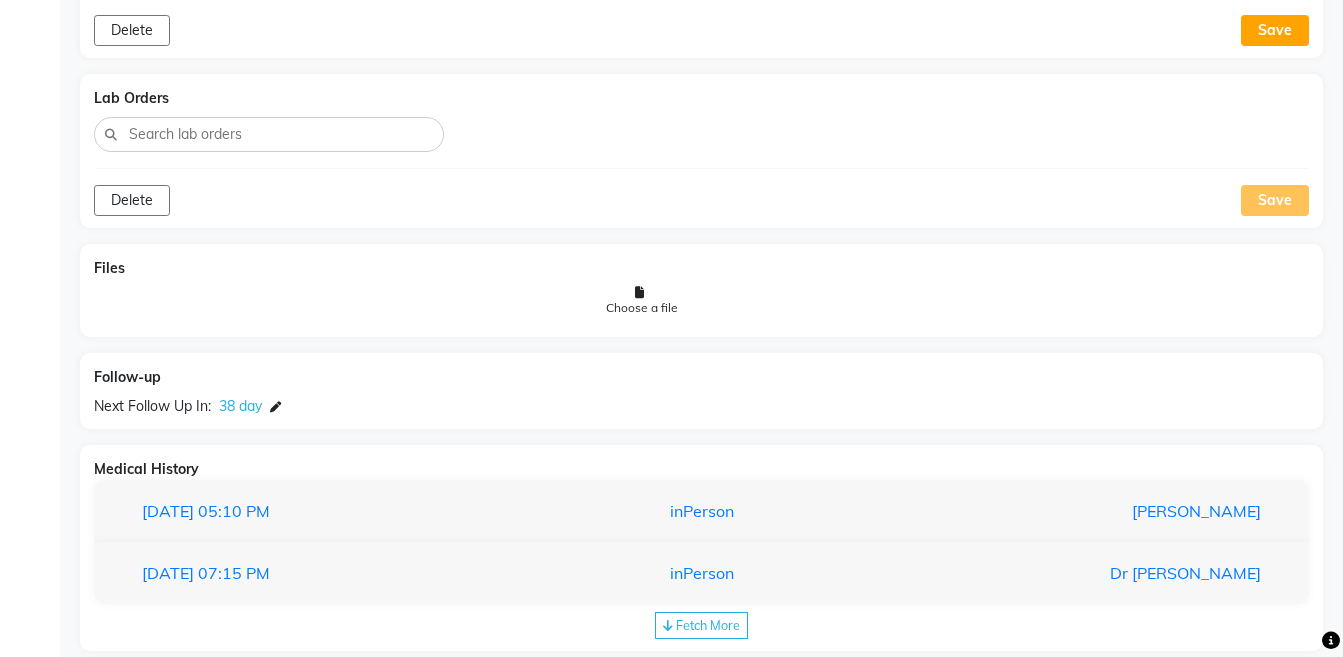 scroll, scrollTop: 1448, scrollLeft: 0, axis: vertical 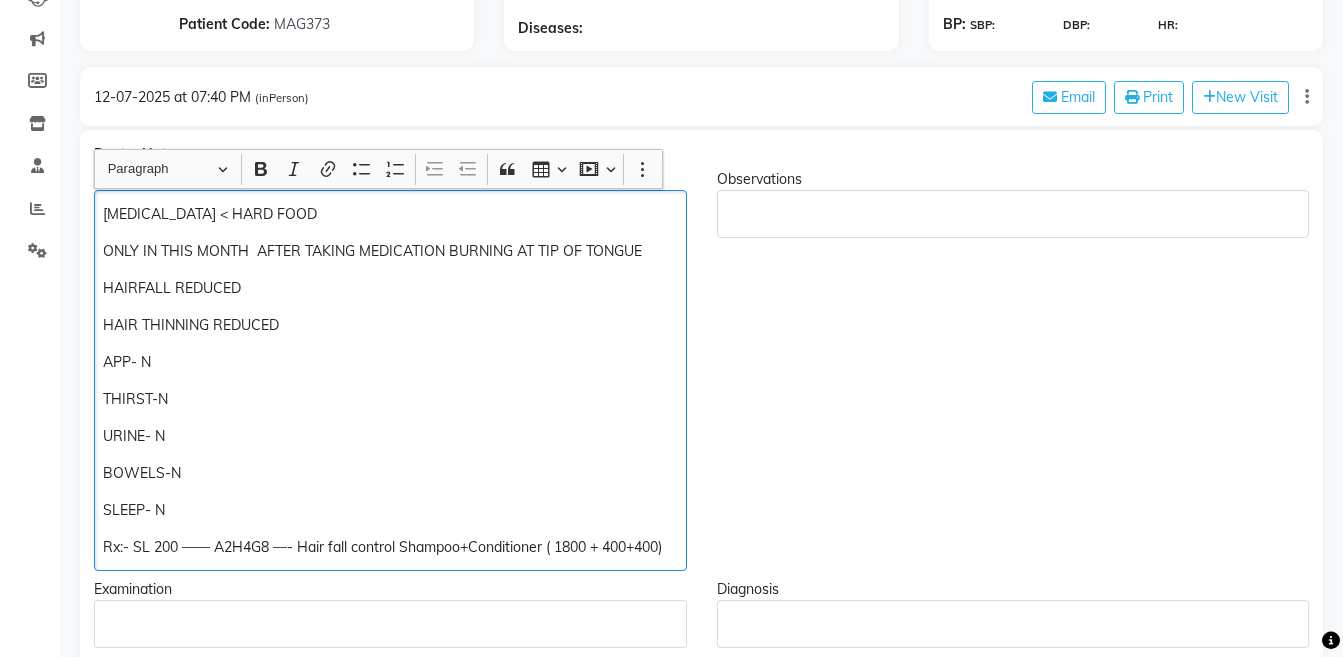 click on "[MEDICAL_DATA] < HARD FOOD ONLY IN THIS MONTH  AFTER TAKING MEDICATION BURNING AT TIP OF TONGUE  HAIRFALL REDUCED HAIR THINNING REDUCED  APP- N THIRST-N URINE- N BOWELS-N SLEEP- N  Rx:- SL 200 —— A2H4G8 —- Hair fall control Shampoo+Conditioner ( 1800 + 400+400)" 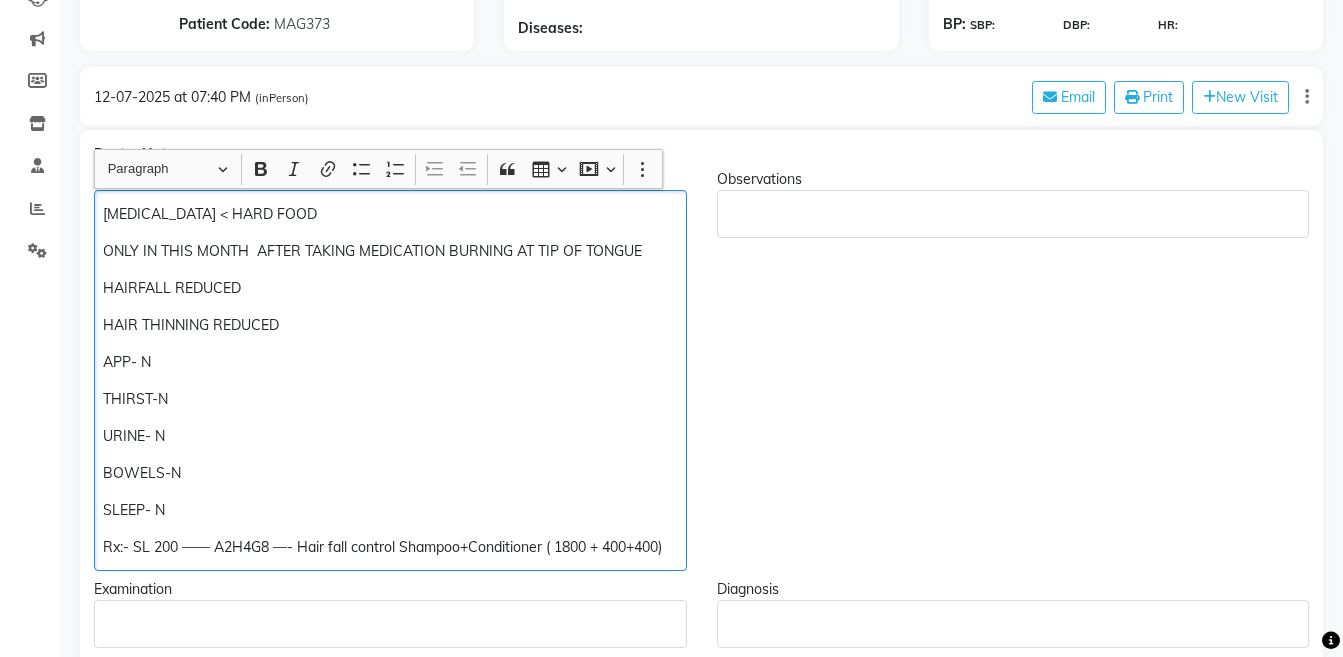 type 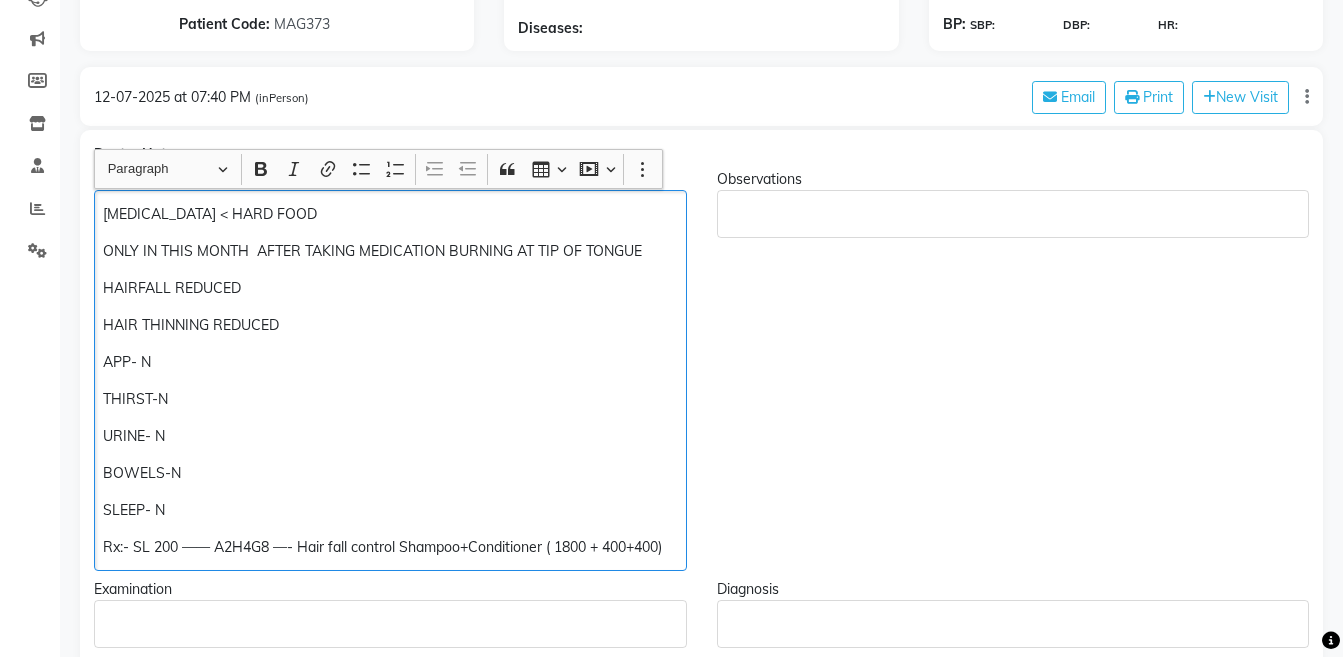 scroll, scrollTop: 278, scrollLeft: 0, axis: vertical 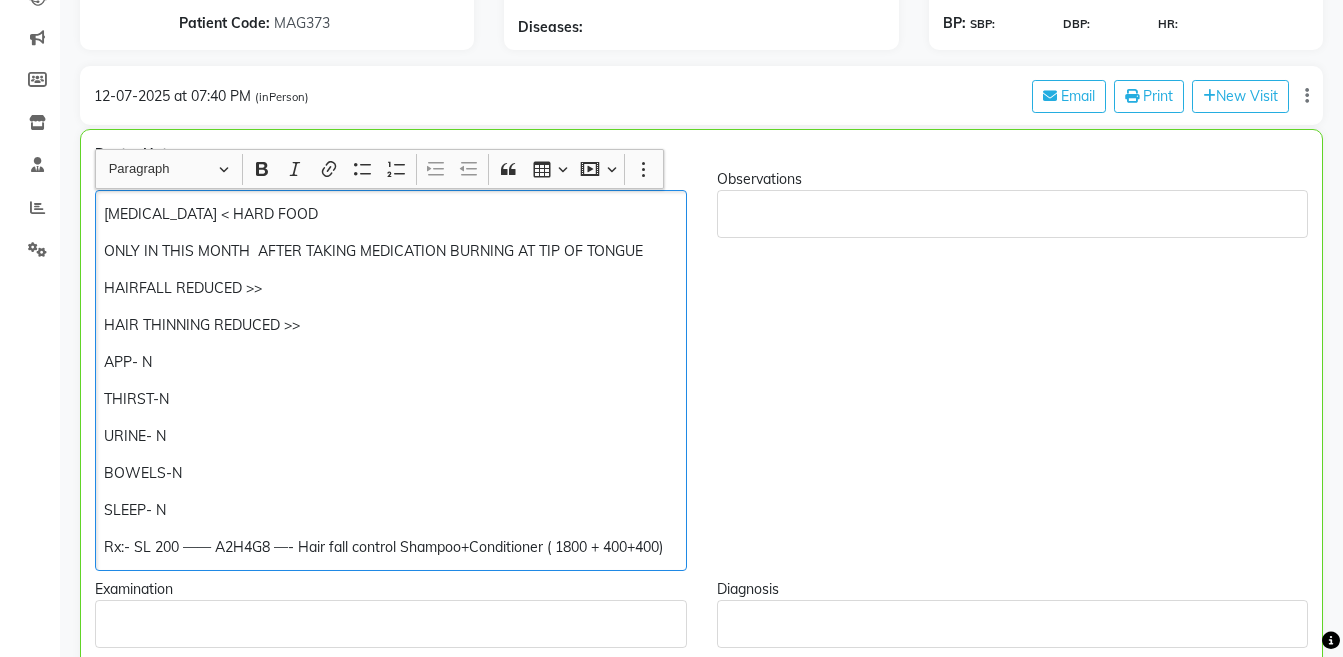 click on "Rx:- SL 200 —— A2H4G8 —- Hair fall control Shampoo+Conditioner ( 1800 + 400+400)" 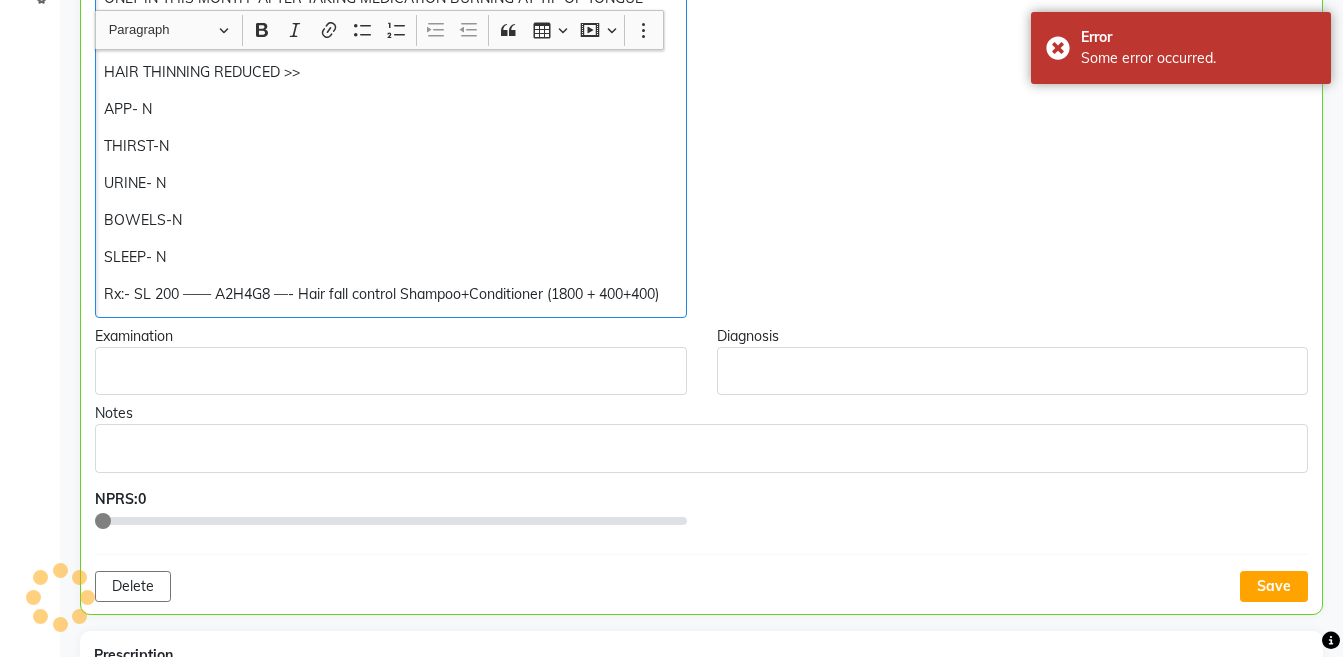 scroll, scrollTop: 592, scrollLeft: 0, axis: vertical 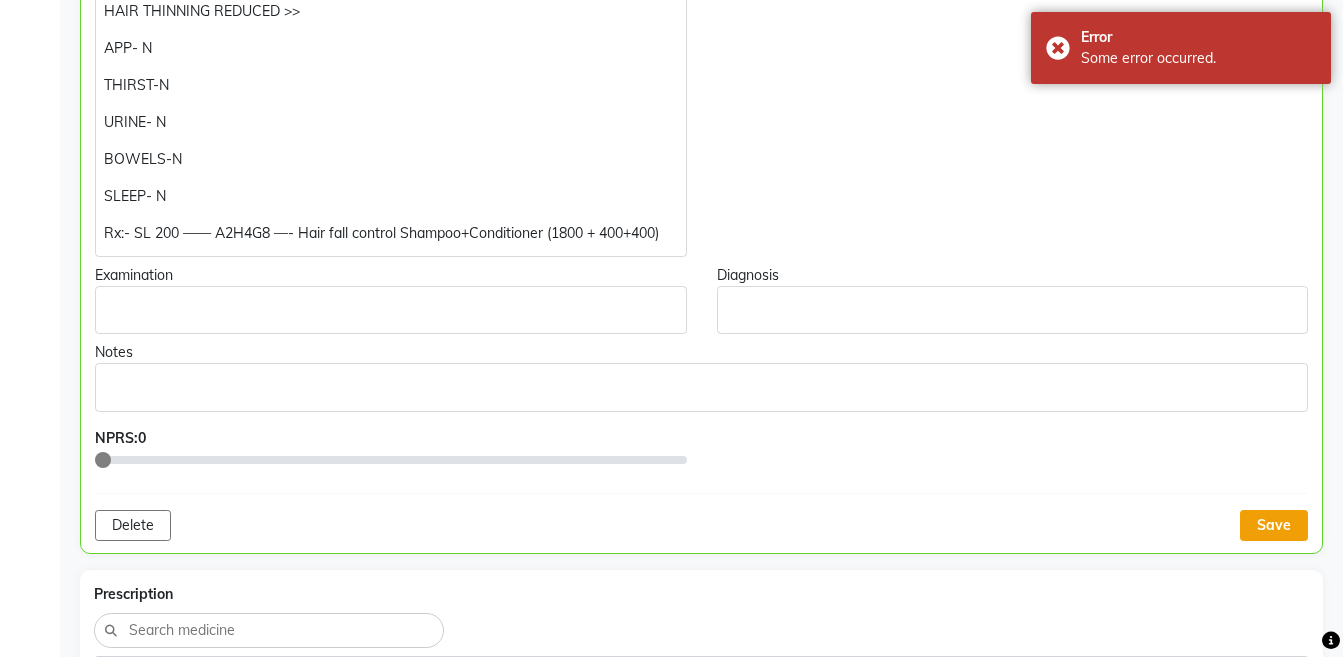 click on "Save" 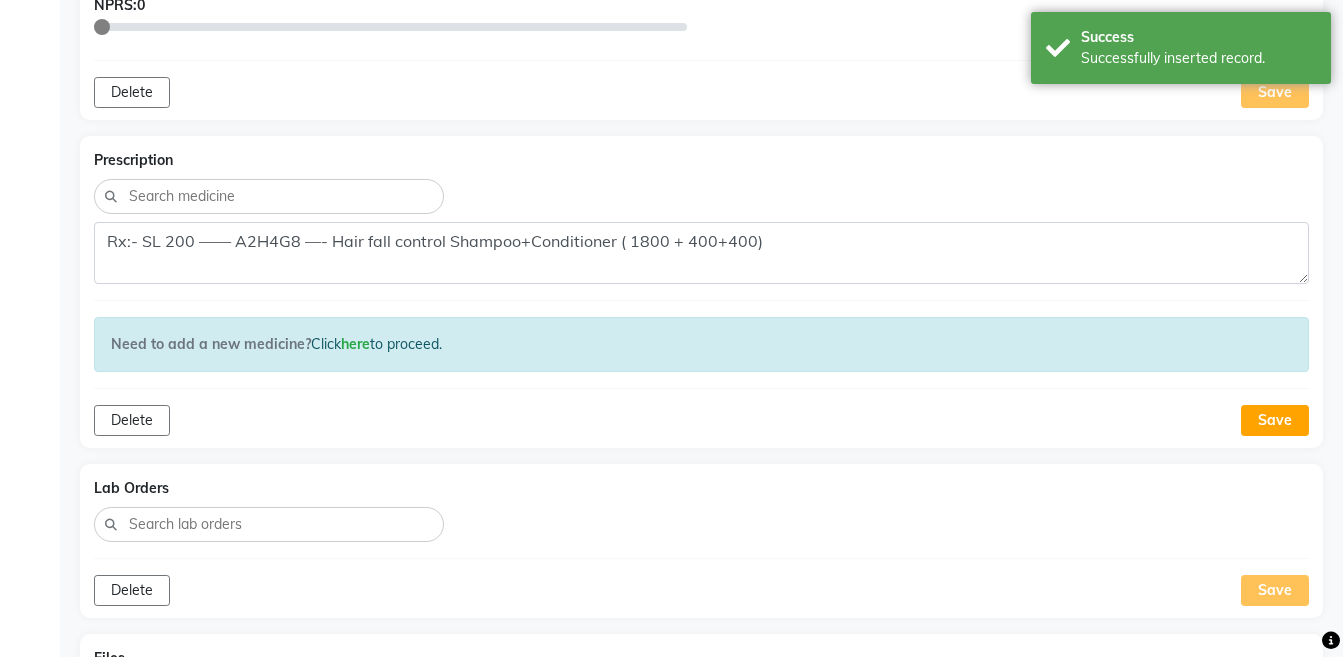 scroll, scrollTop: 1017, scrollLeft: 0, axis: vertical 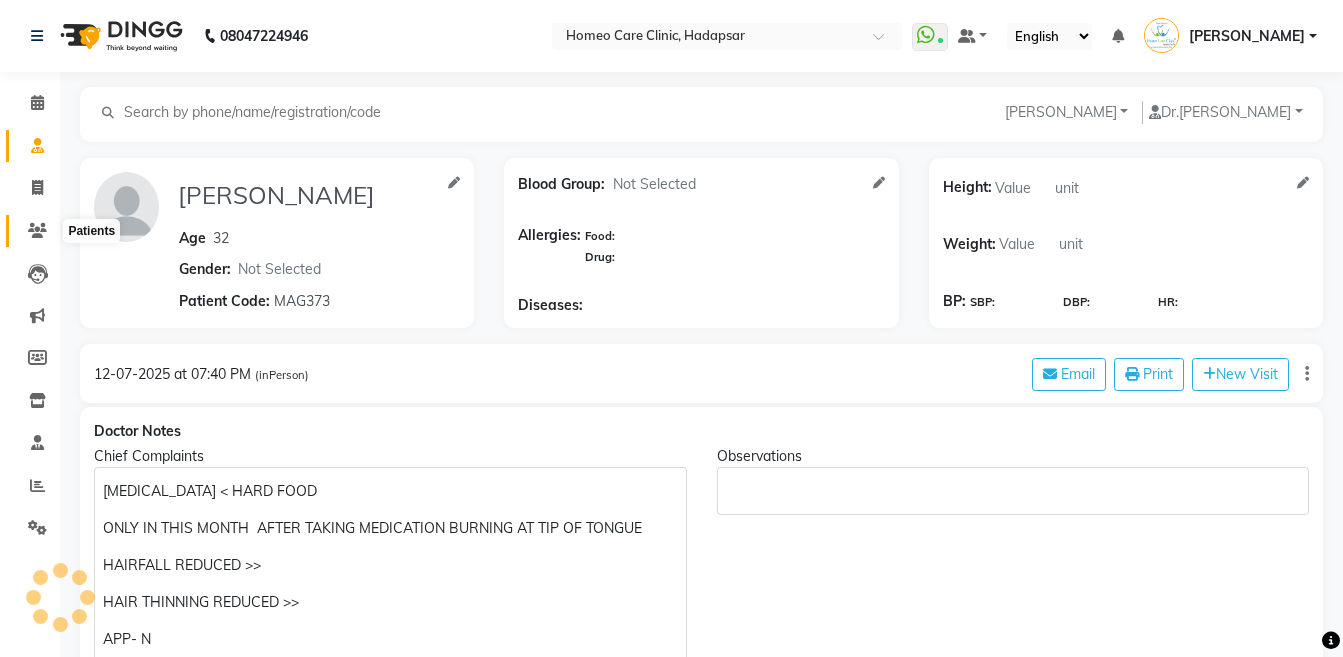 click 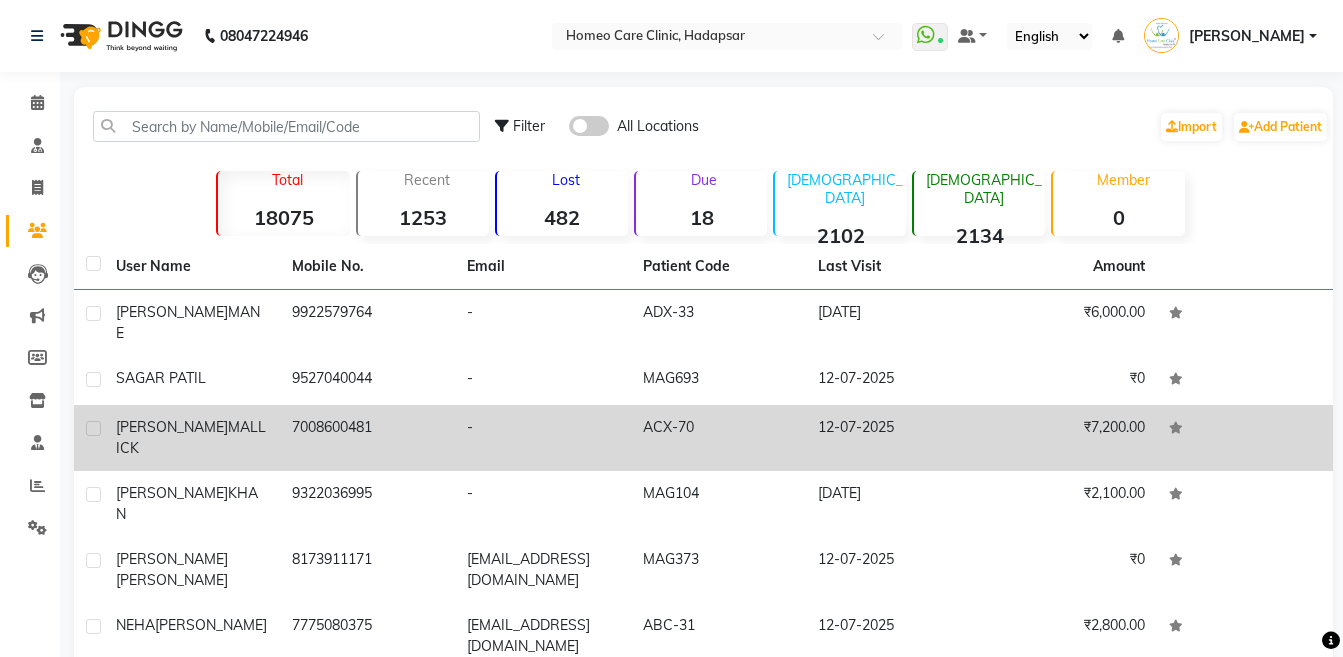 click on "MONALISA  MALLICK" 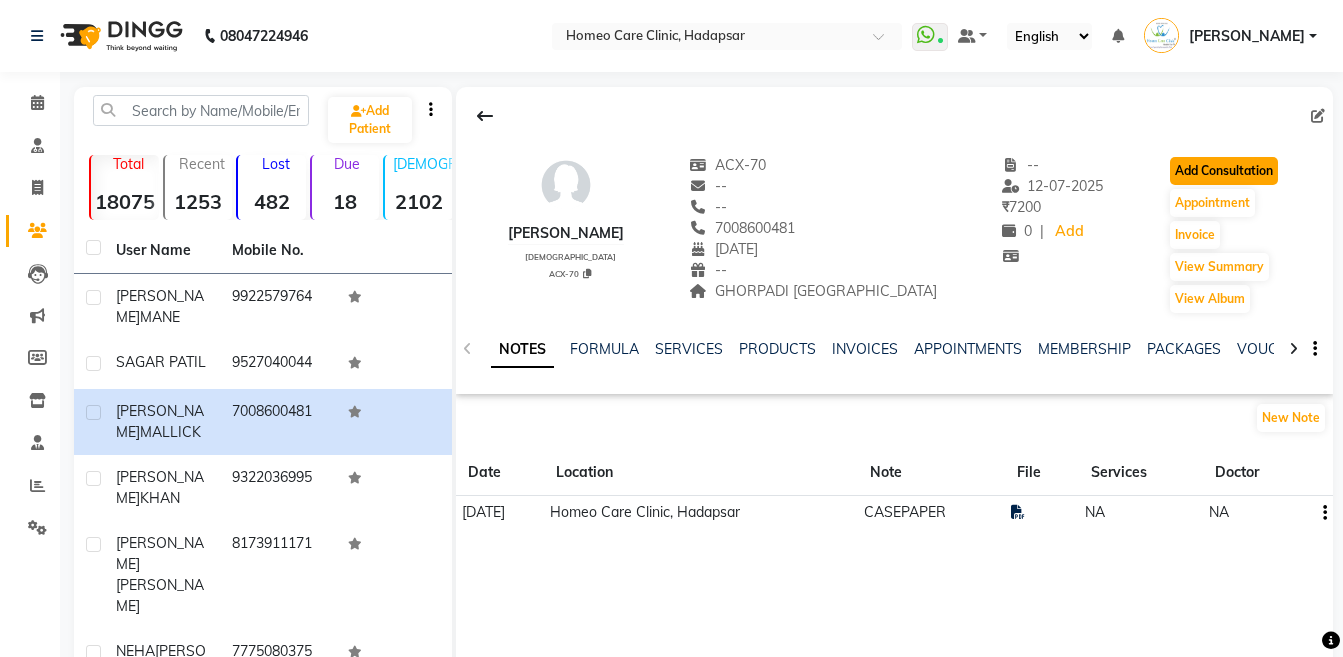 click on "Add Consultation" 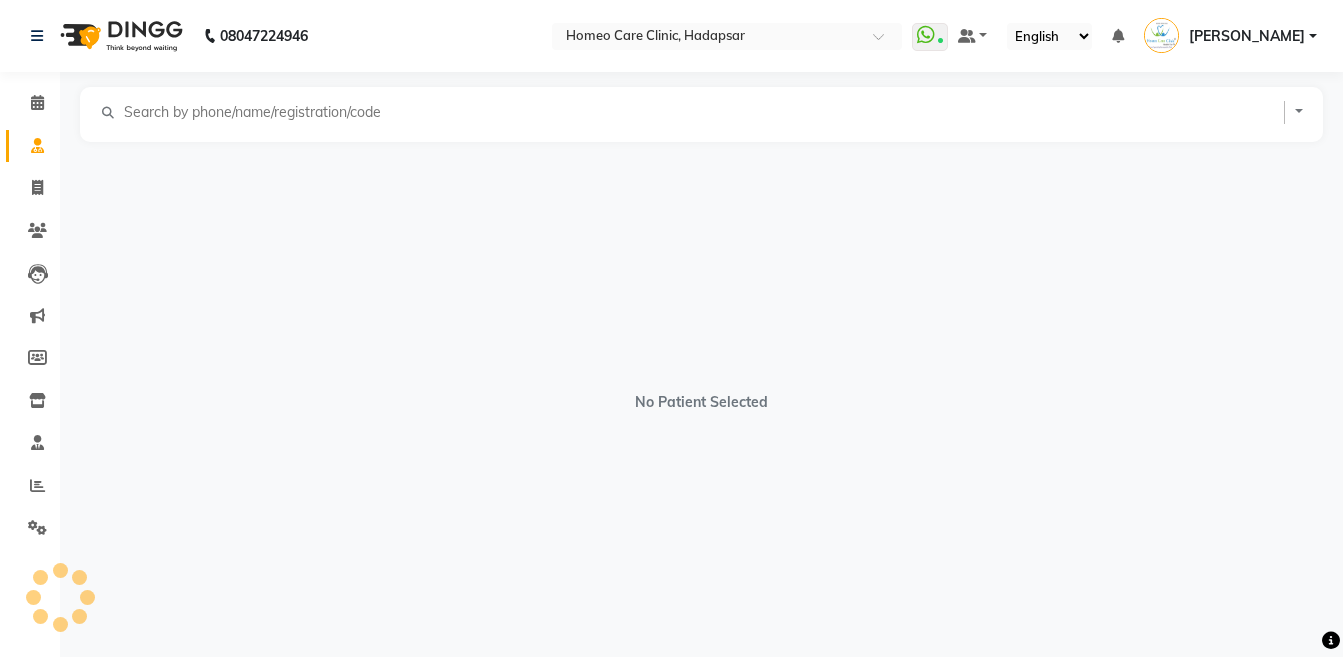 select on "[DEMOGRAPHIC_DATA]" 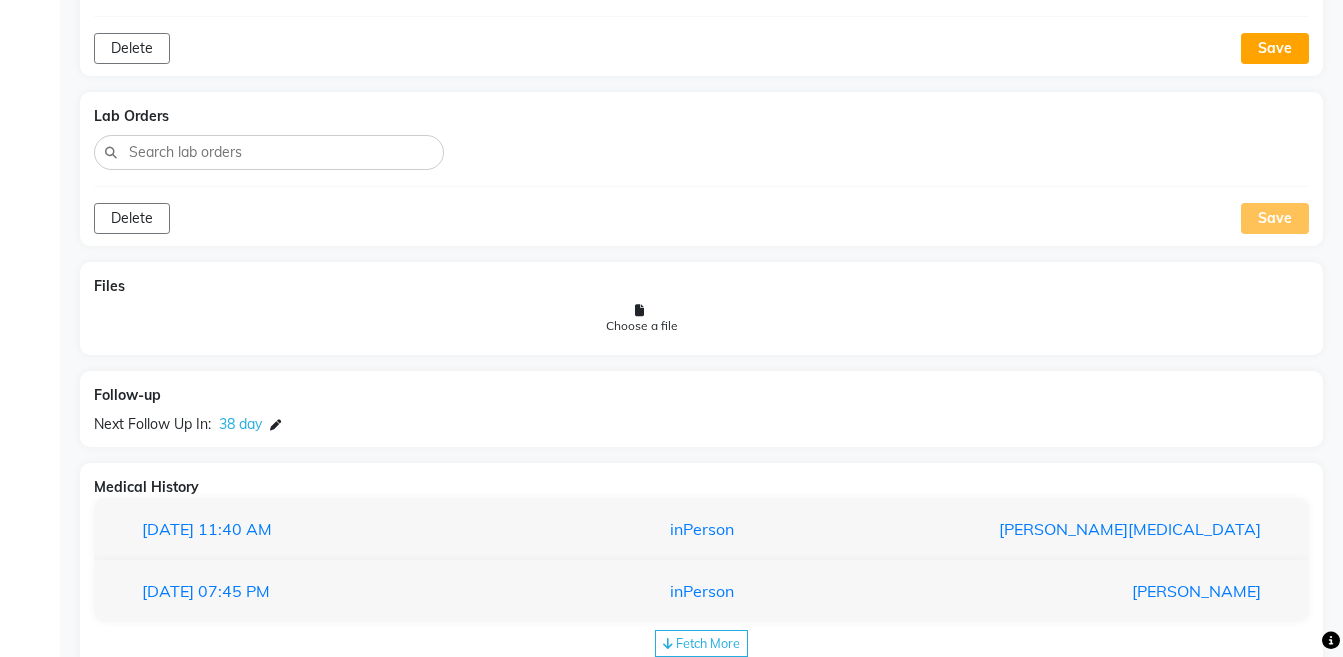 scroll, scrollTop: 1485, scrollLeft: 0, axis: vertical 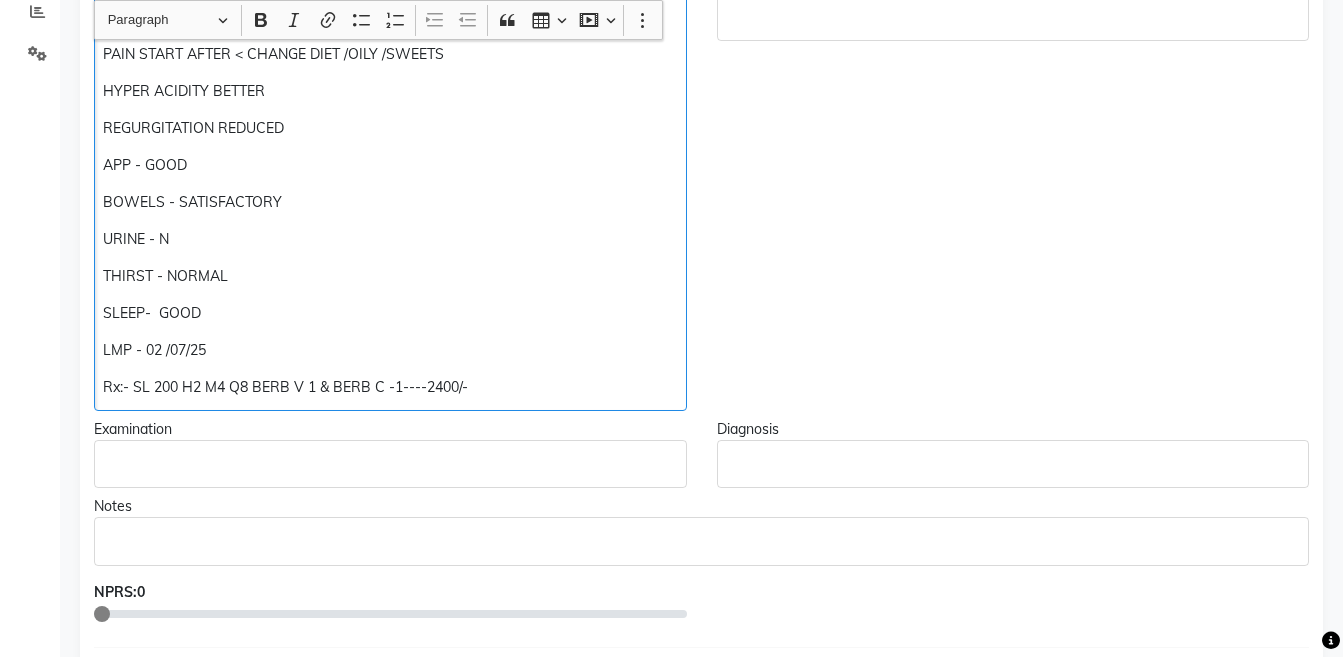 click on "URINE - N" 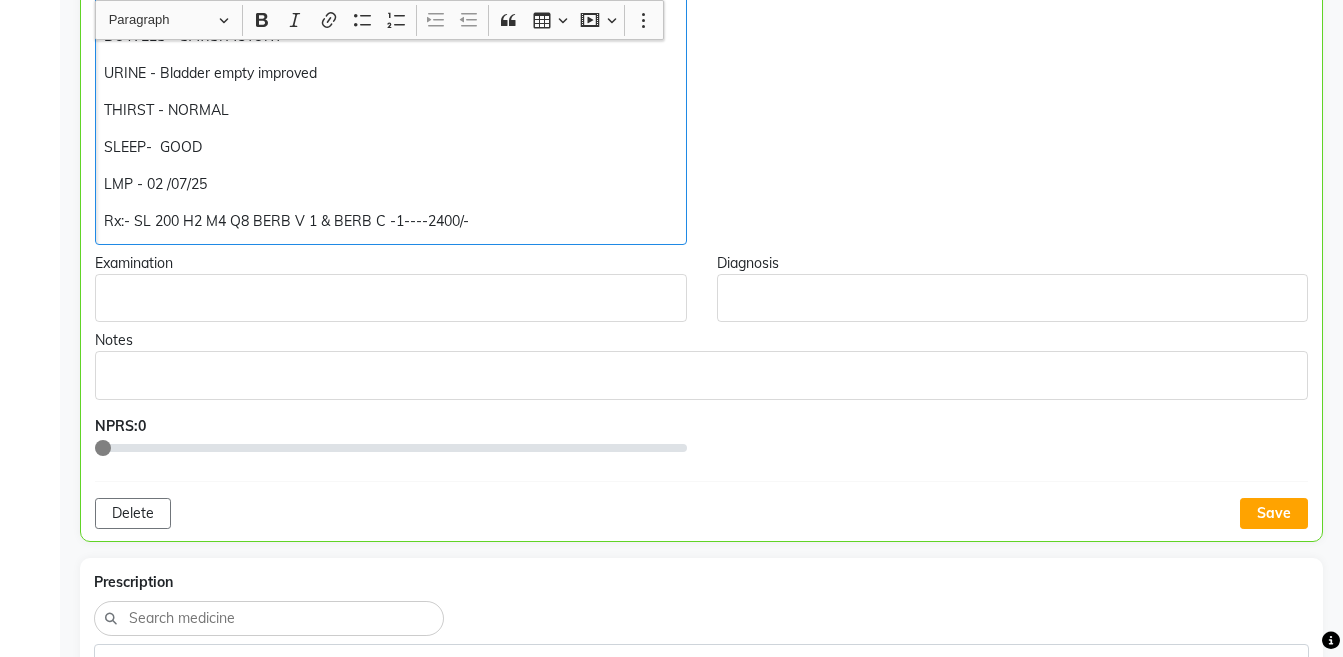 scroll, scrollTop: 692, scrollLeft: 0, axis: vertical 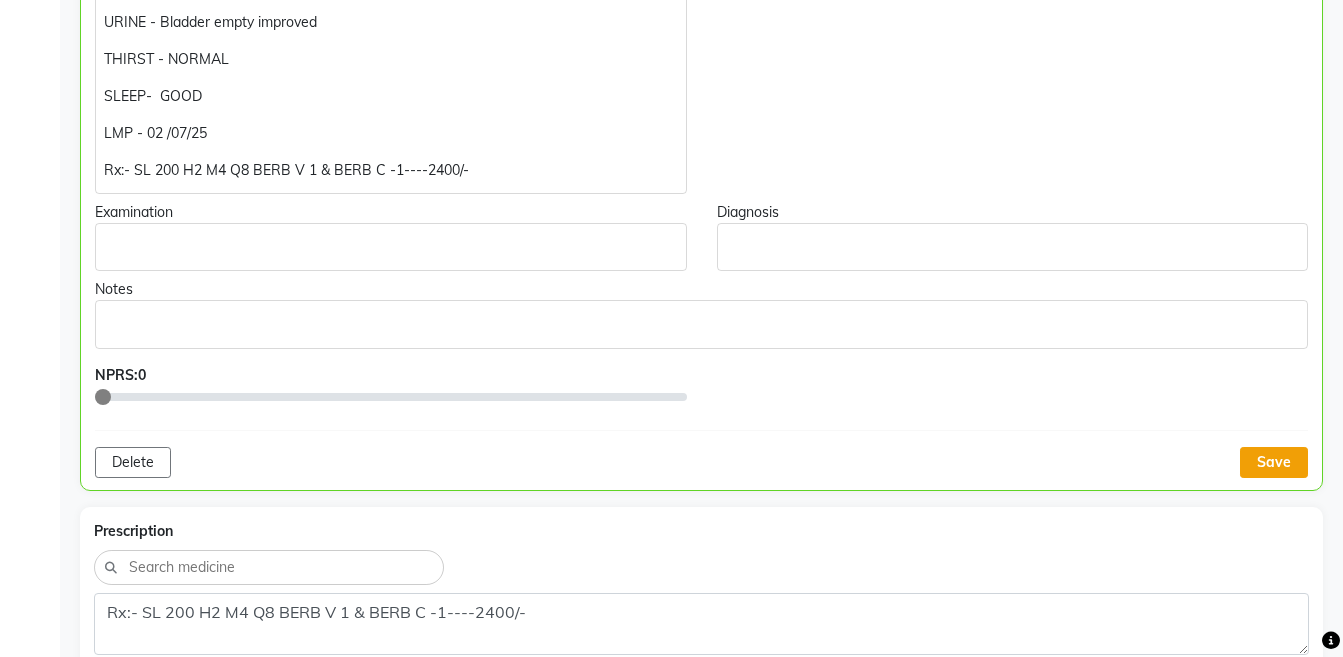 click on "Save" 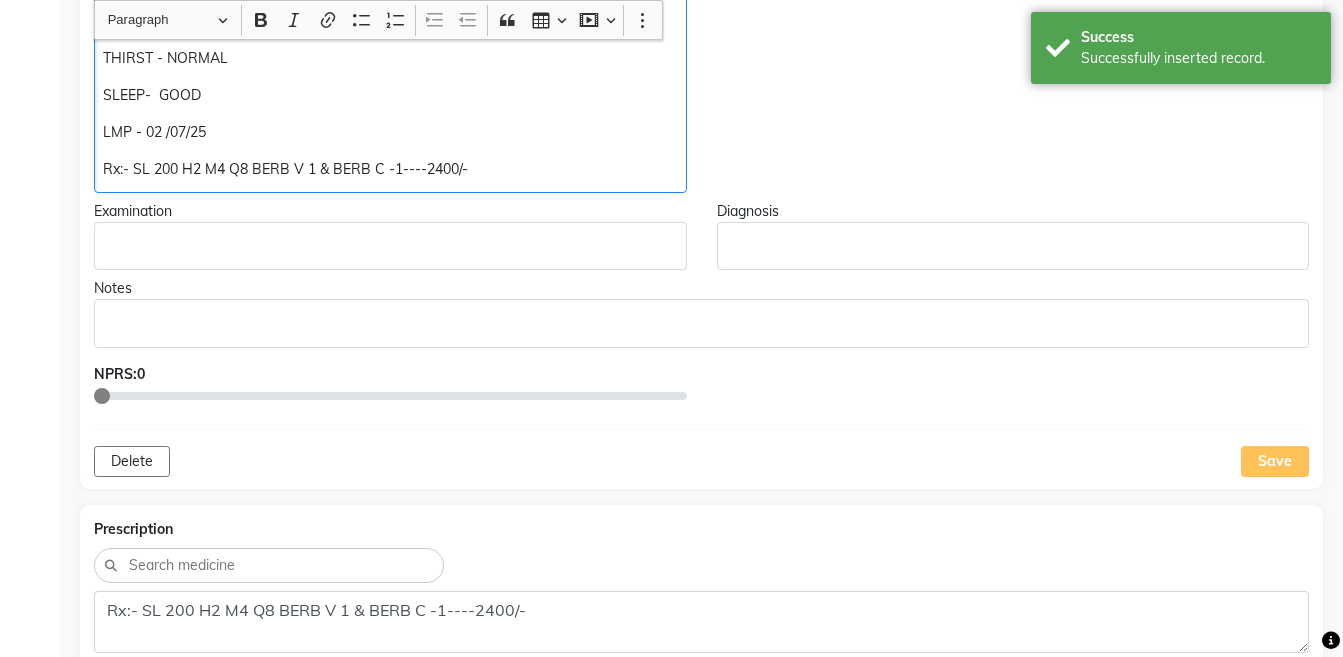 click on "Rx:- SL 200 H2 M4 Q8 BERB V 1 & BERB C -1----2400/-" 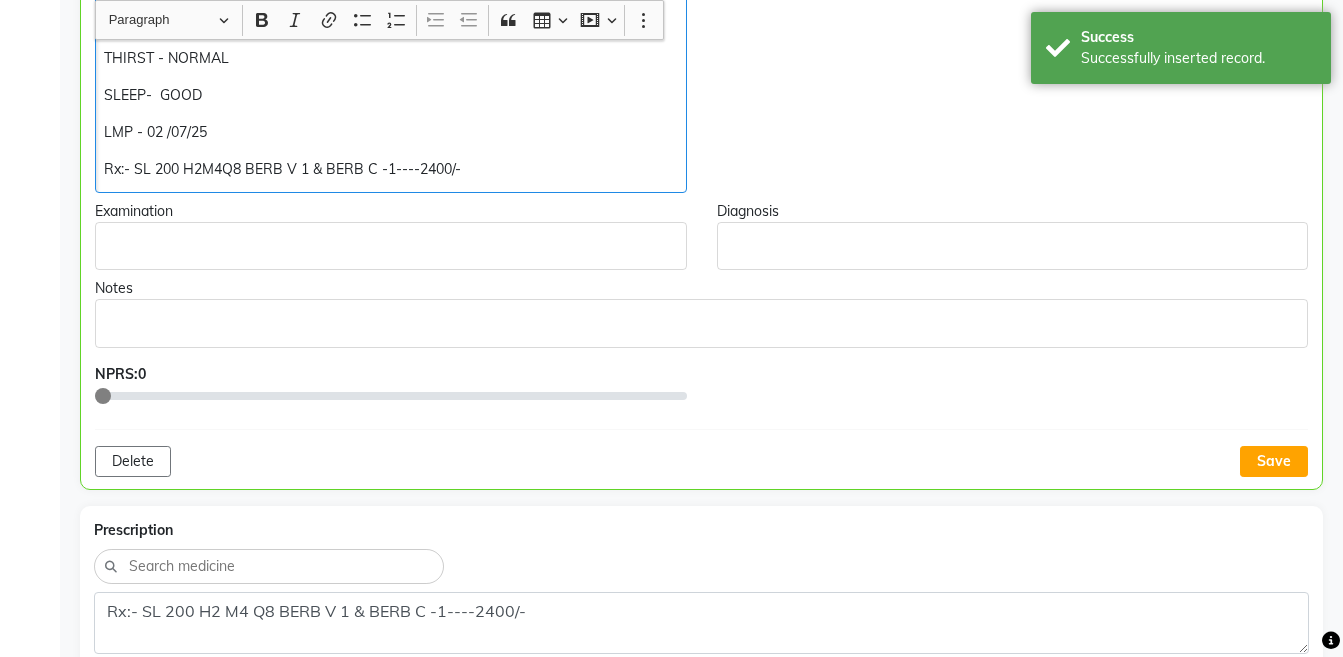 click on "Rx:- SL 200 H2M4Q8 BERB V 1 & BERB C -1----2400/-" 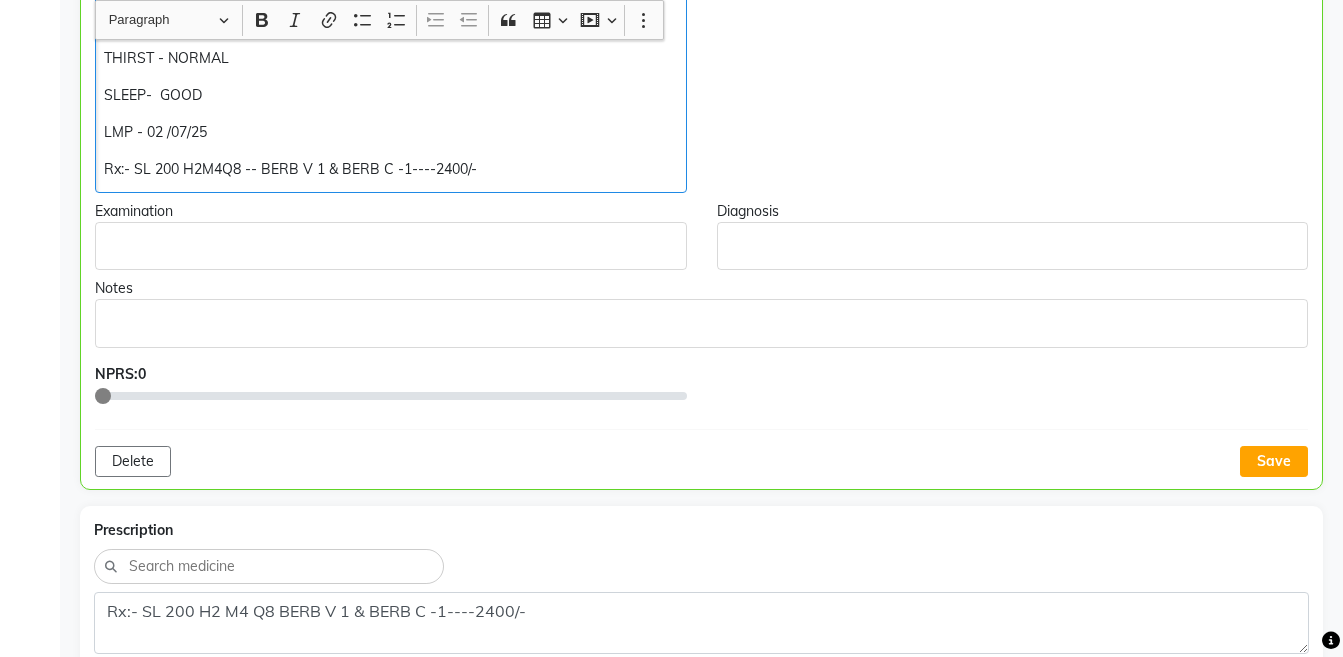click on "Rx:- SL 200 H2M4Q8 -- BERB V 1 & BERB C -1----2400/-" 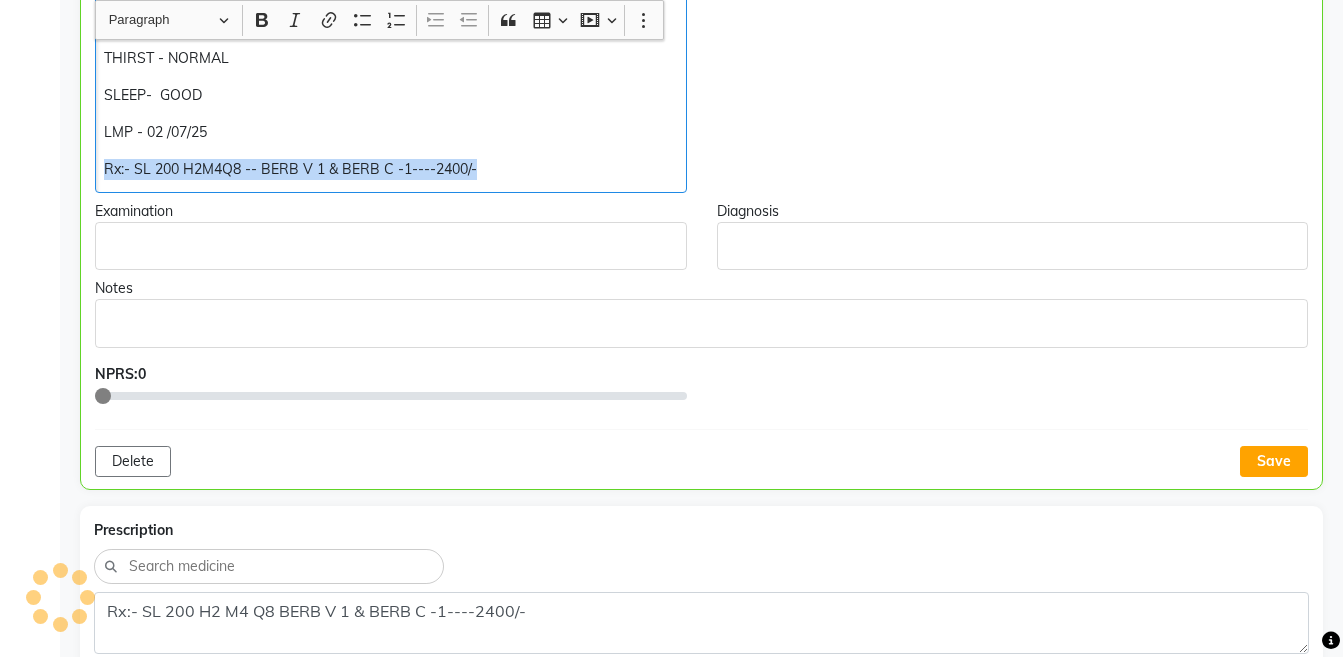 copy on "Rx:- SL 200 H2M4Q8 -- BERB V 1 & BERB C -1----2400/-" 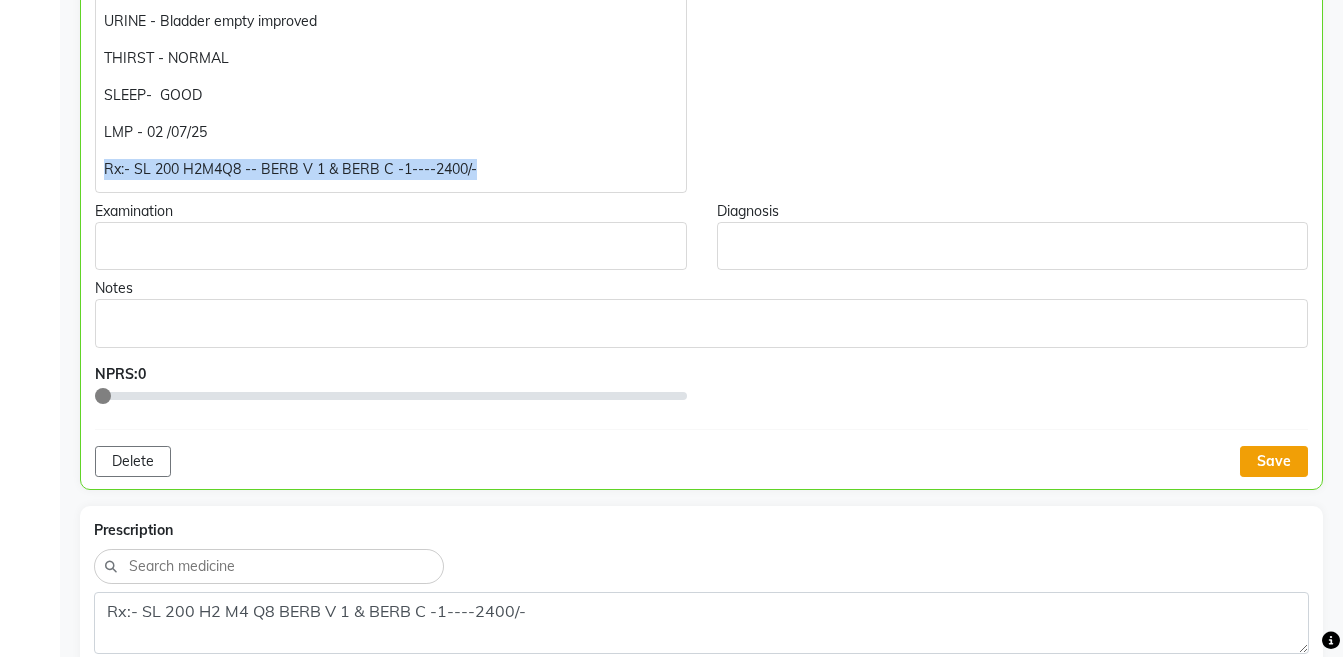 click on "Save" 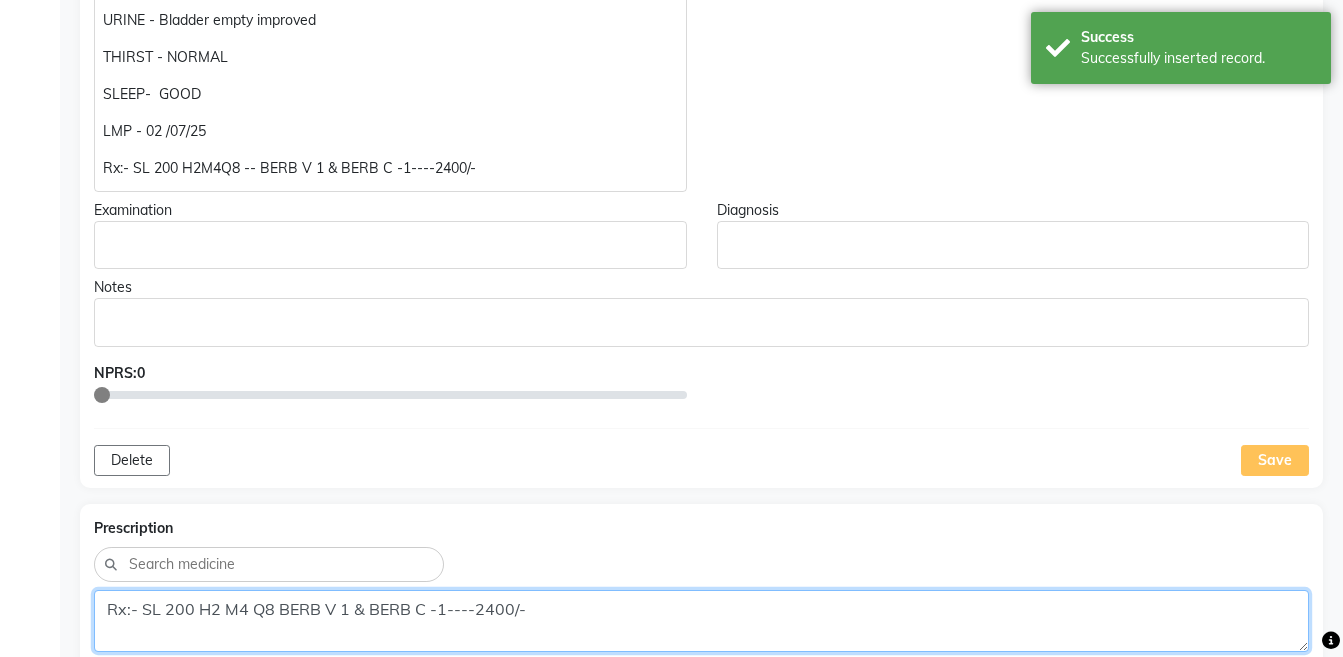 click on "Rx:- SL 200 H2 M4 Q8 BERB V 1 & BERB C -1----2400/-" 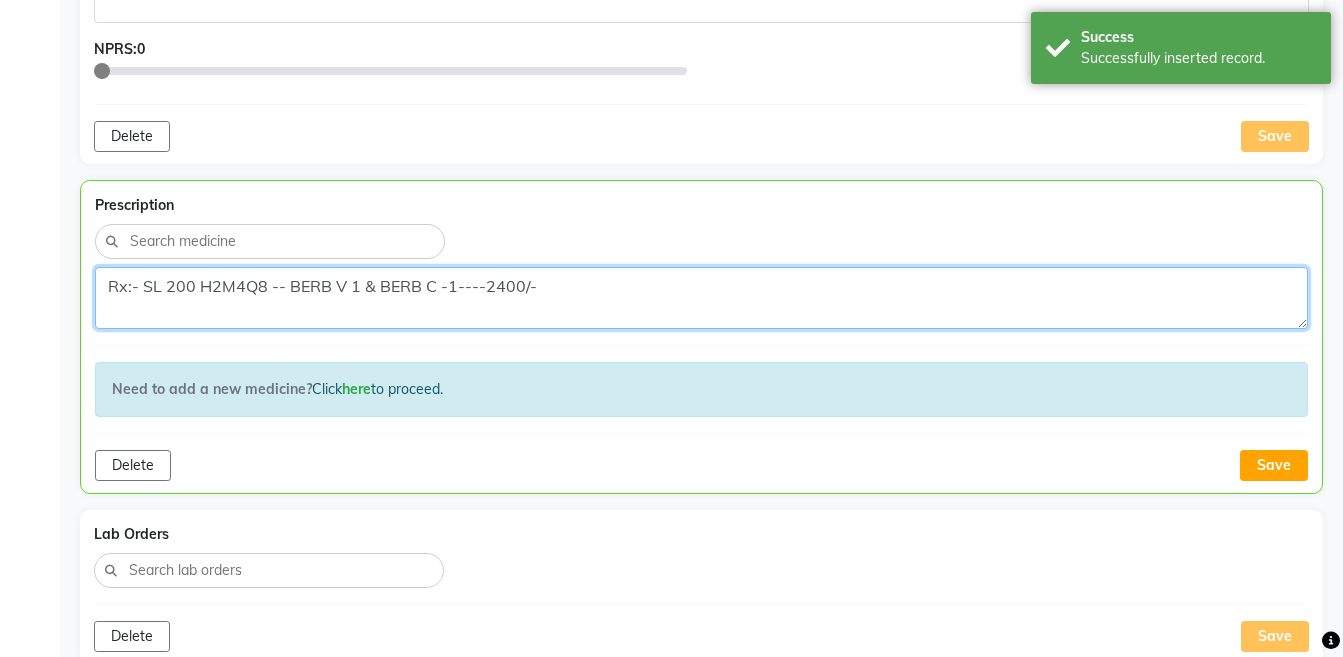 scroll, scrollTop: 1041, scrollLeft: 0, axis: vertical 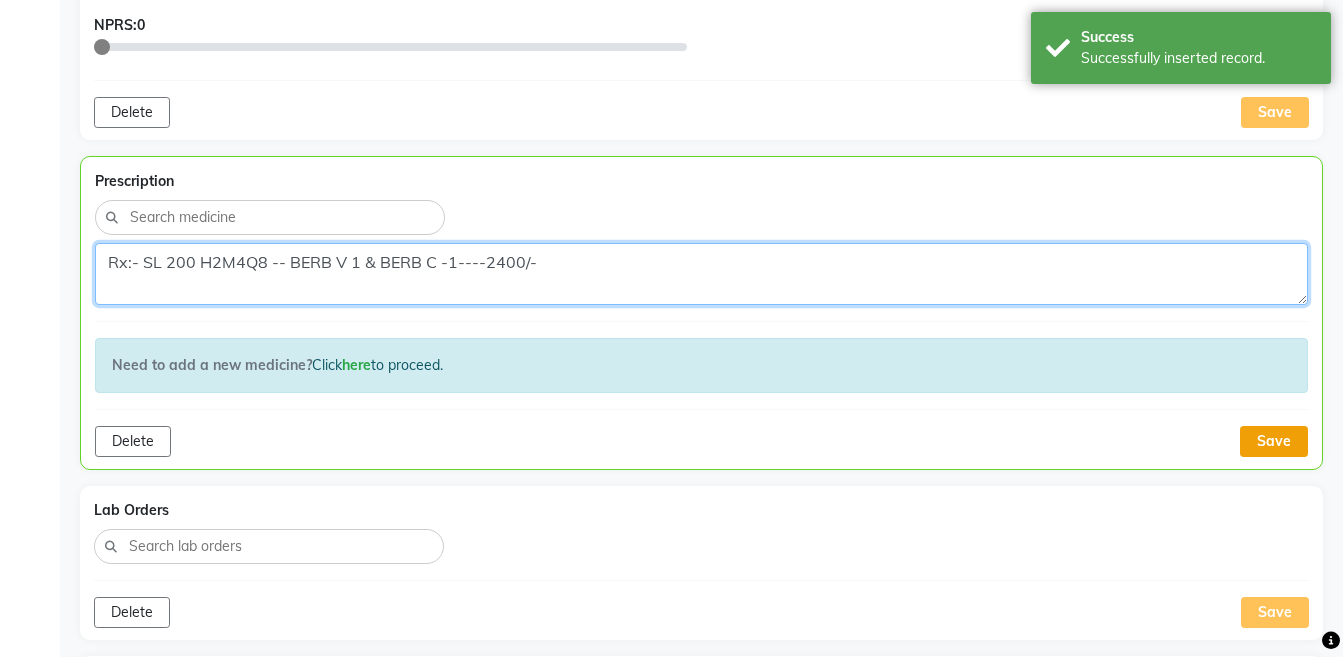 type on "Rx:- SL 200 H2M4Q8 -- BERB V 1 & BERB C -1----2400/-" 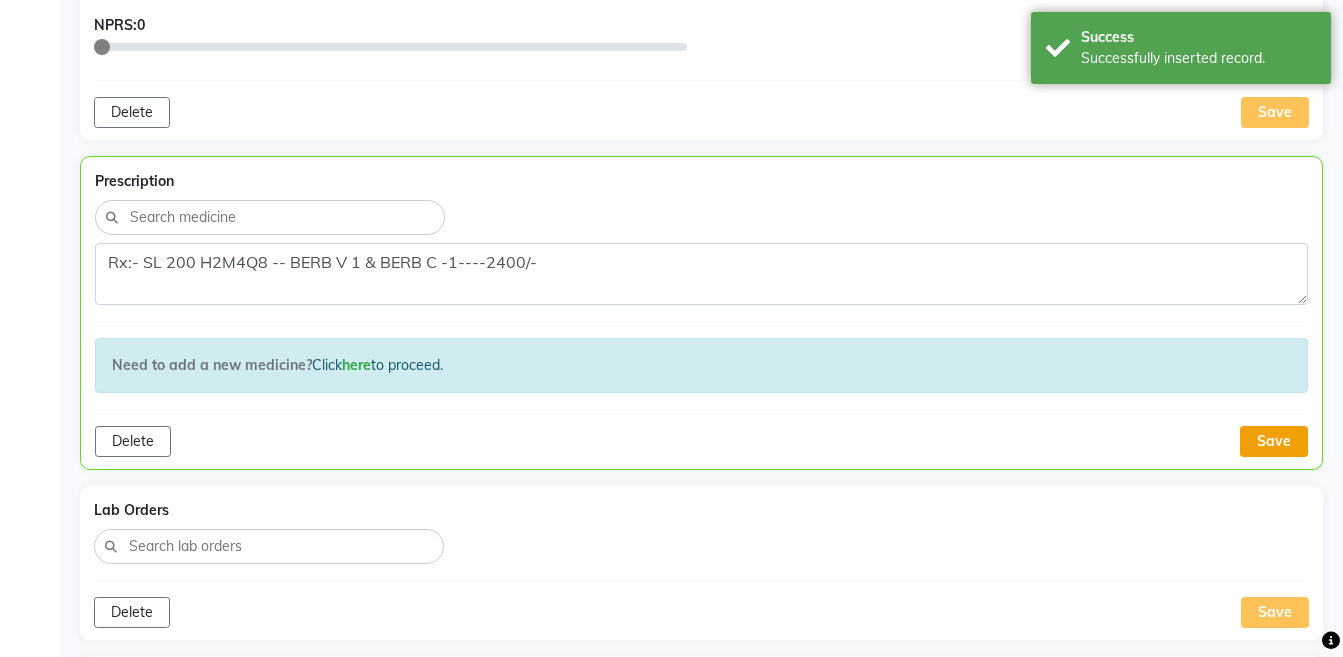 click on "Save" 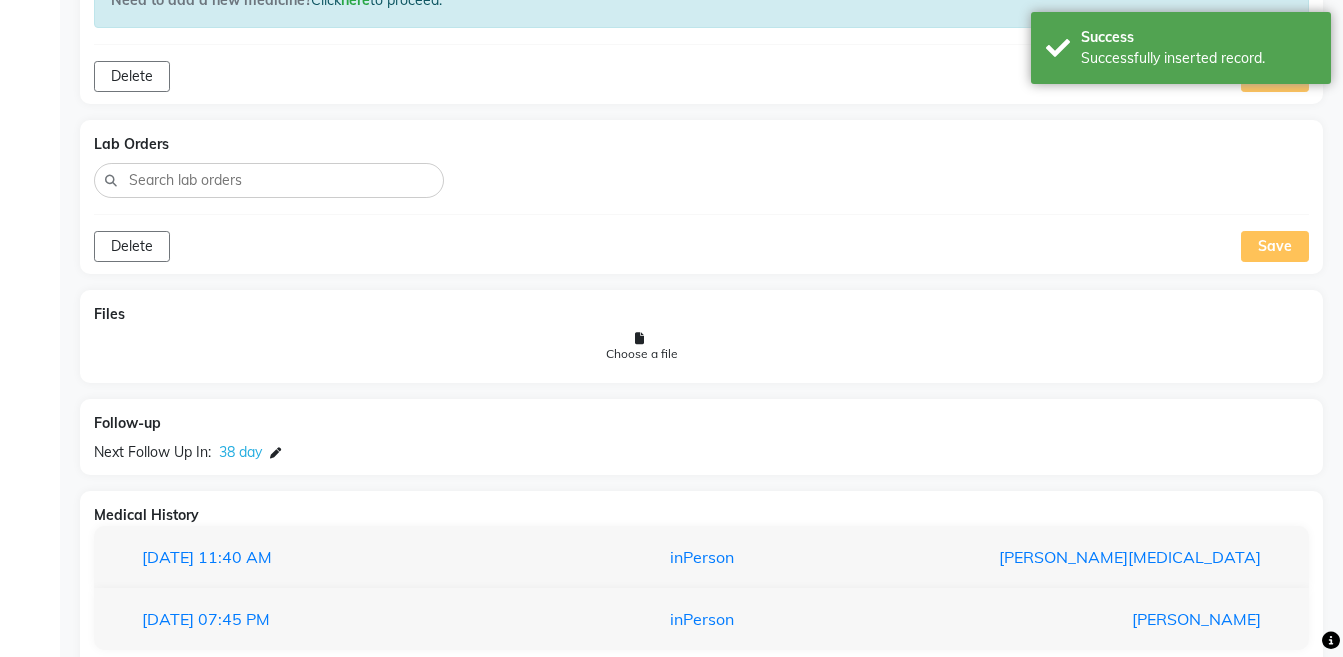 scroll, scrollTop: 1147, scrollLeft: 0, axis: vertical 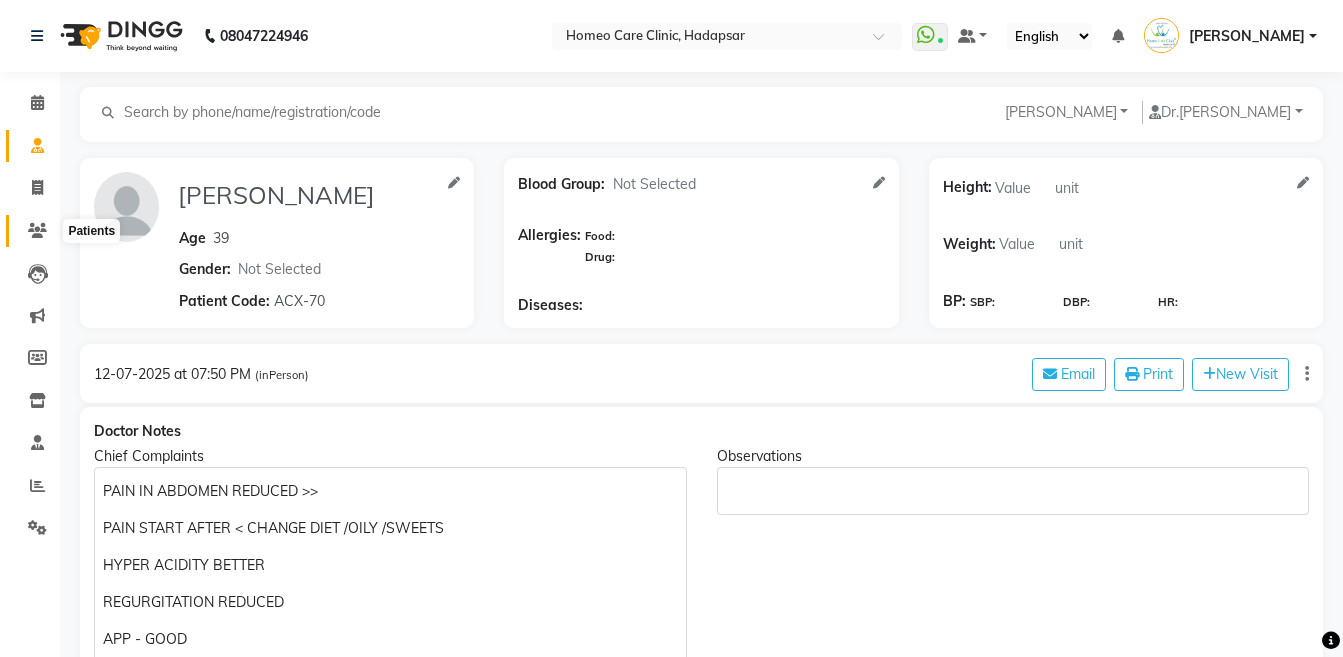 click 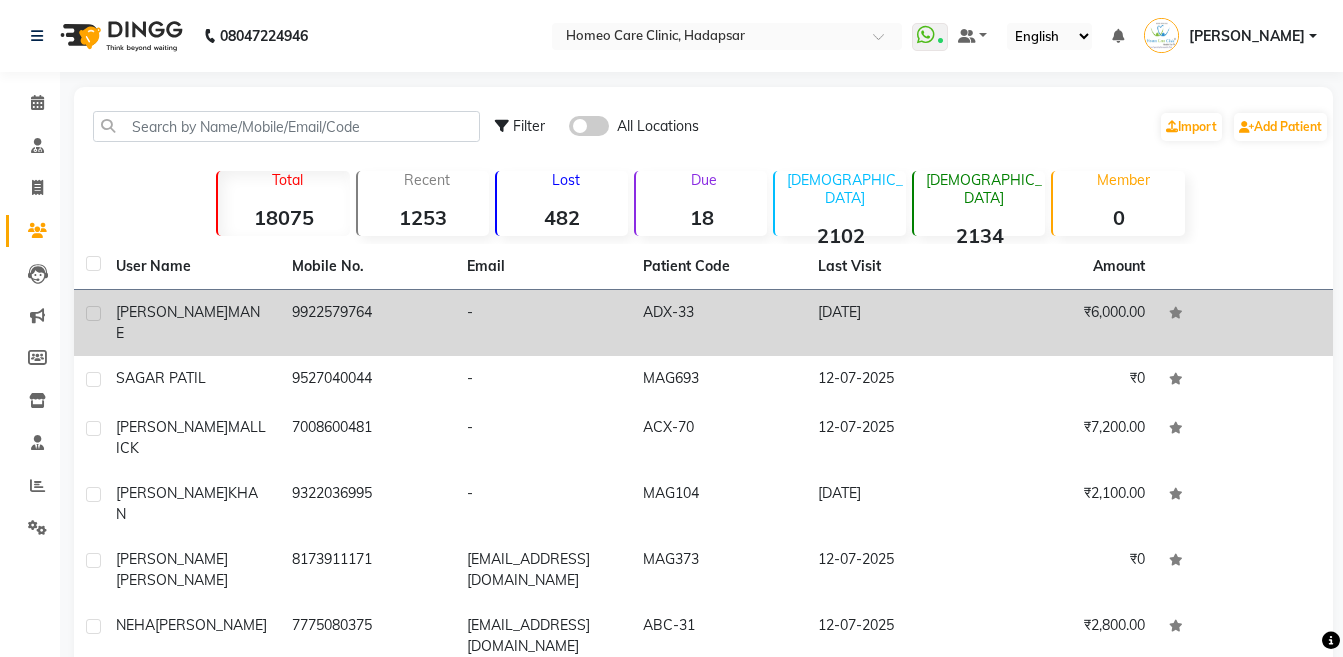 click on "MANE" 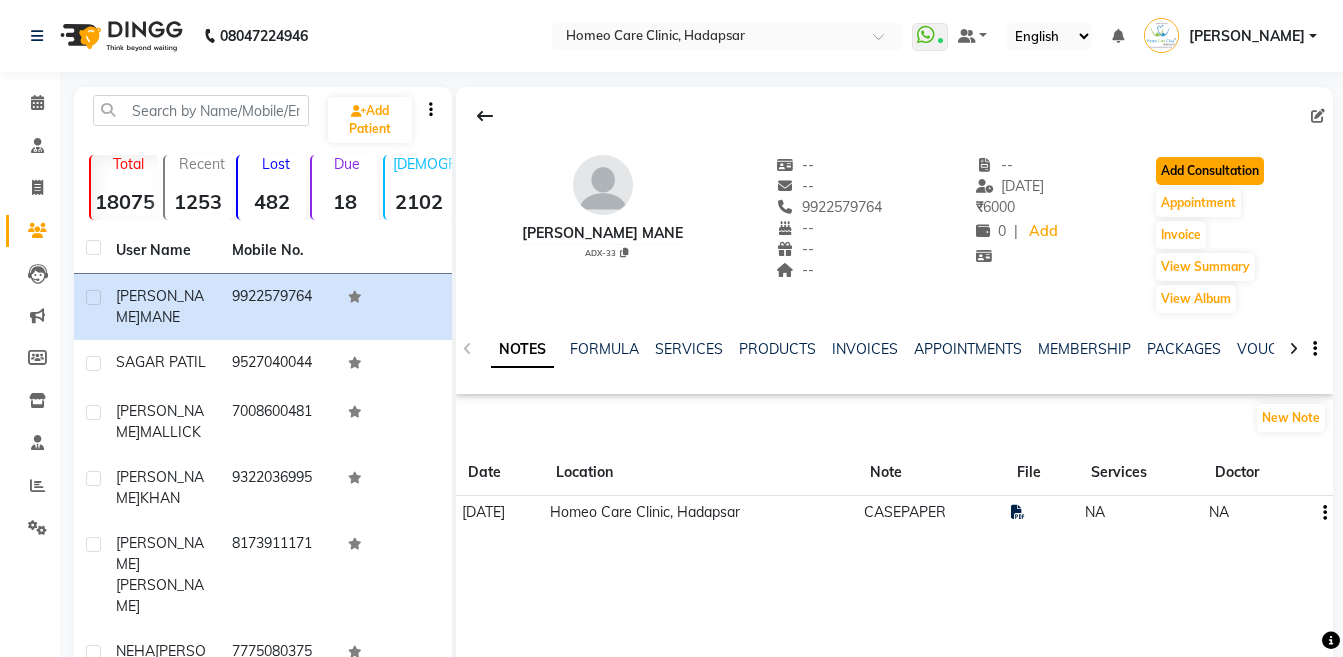click on "Add Consultation" 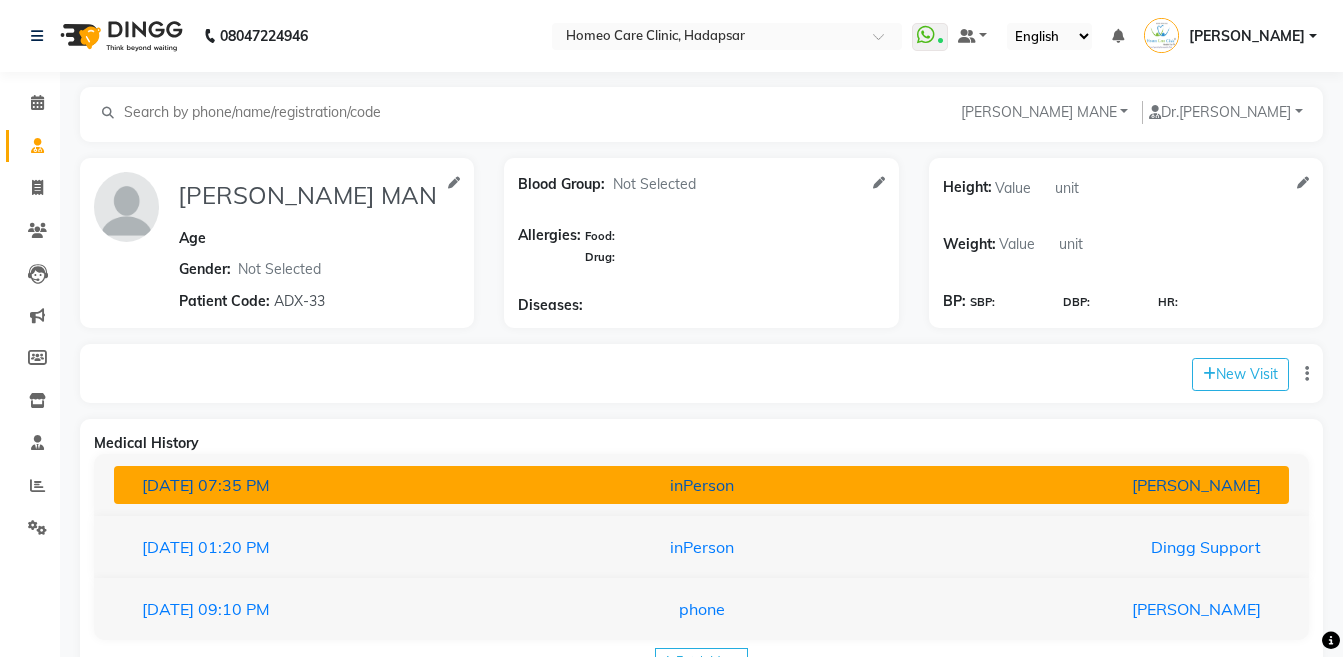 click on "[PERSON_NAME]" at bounding box center [1084, 485] 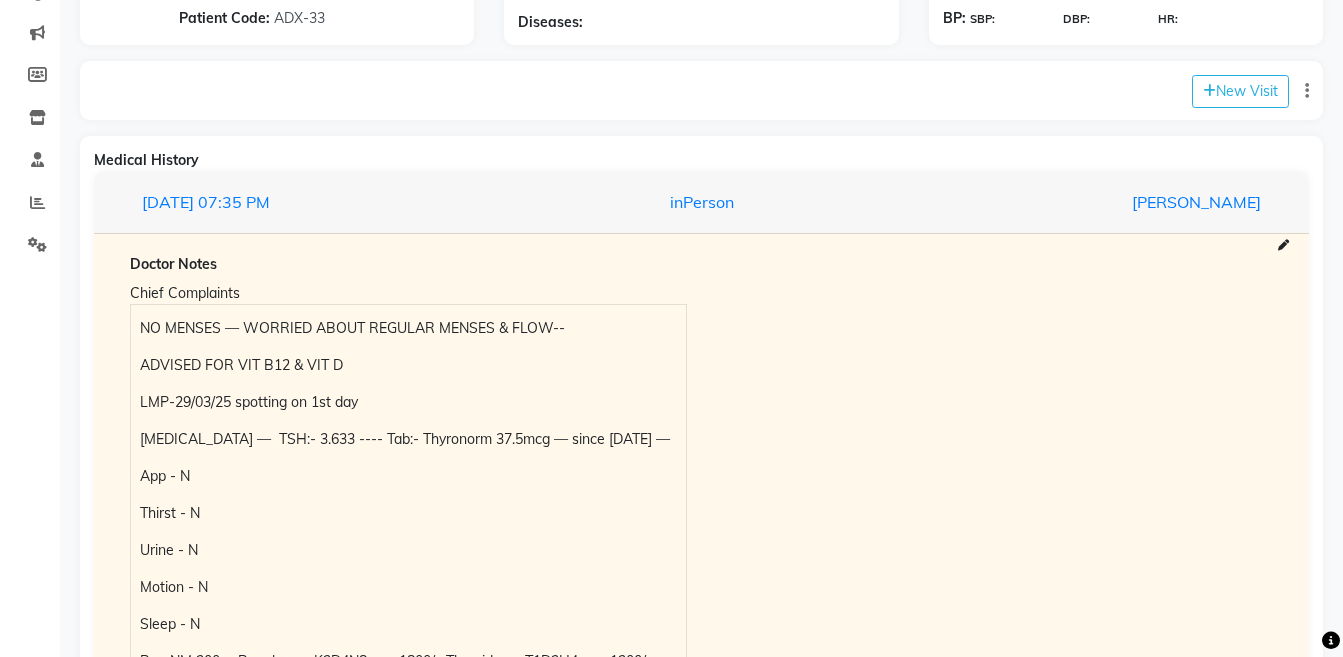 scroll, scrollTop: 299, scrollLeft: 0, axis: vertical 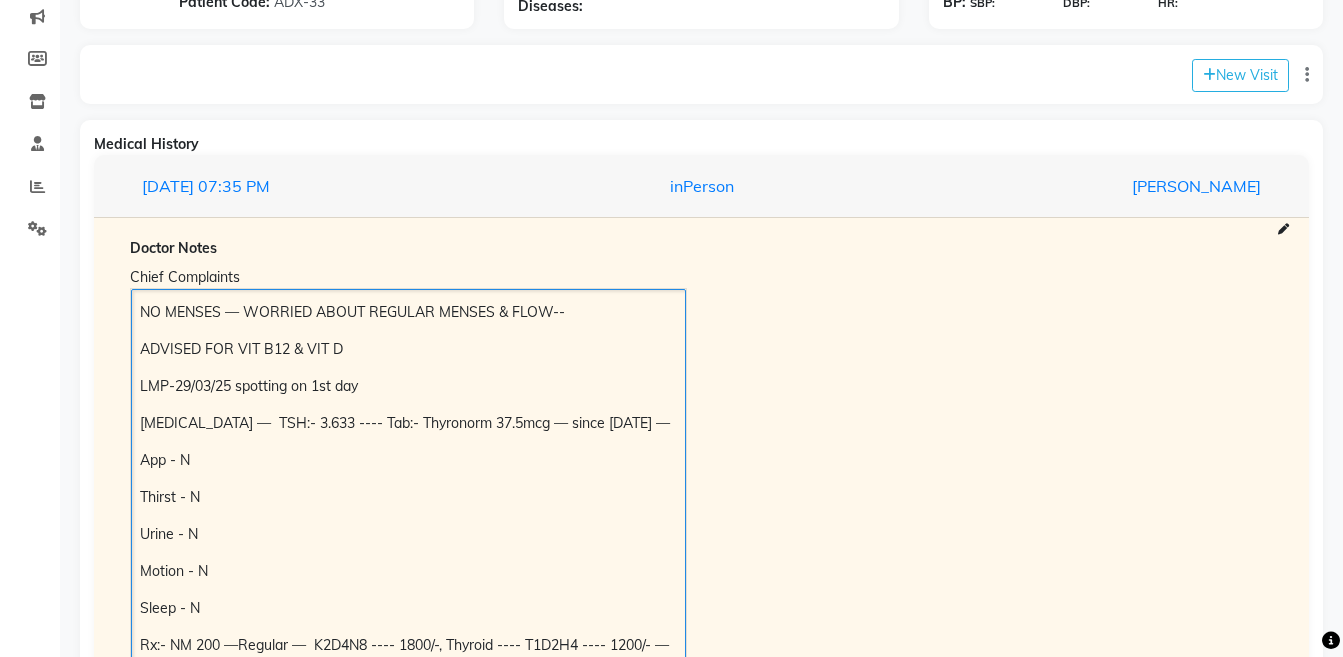 click on "NO MENSES — WORRIED ABOUT REGULAR MENSES & FLOW--" at bounding box center (408, 312) 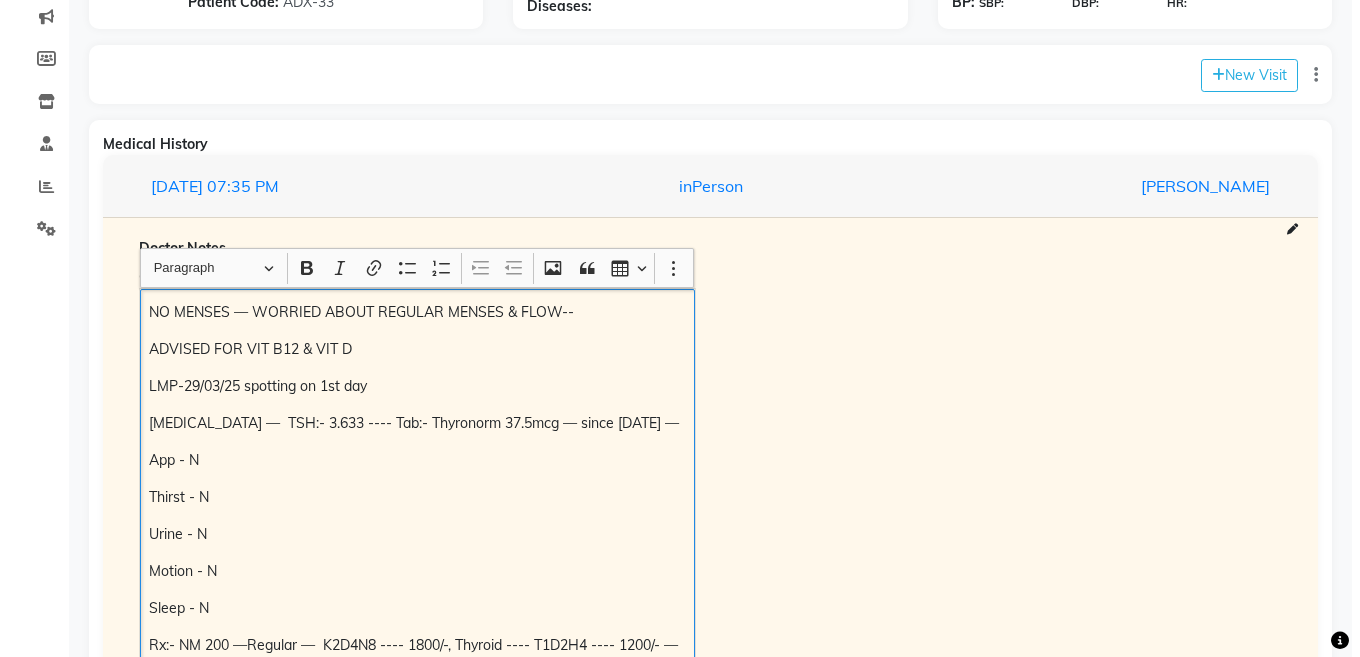 scroll, scrollTop: 318, scrollLeft: 0, axis: vertical 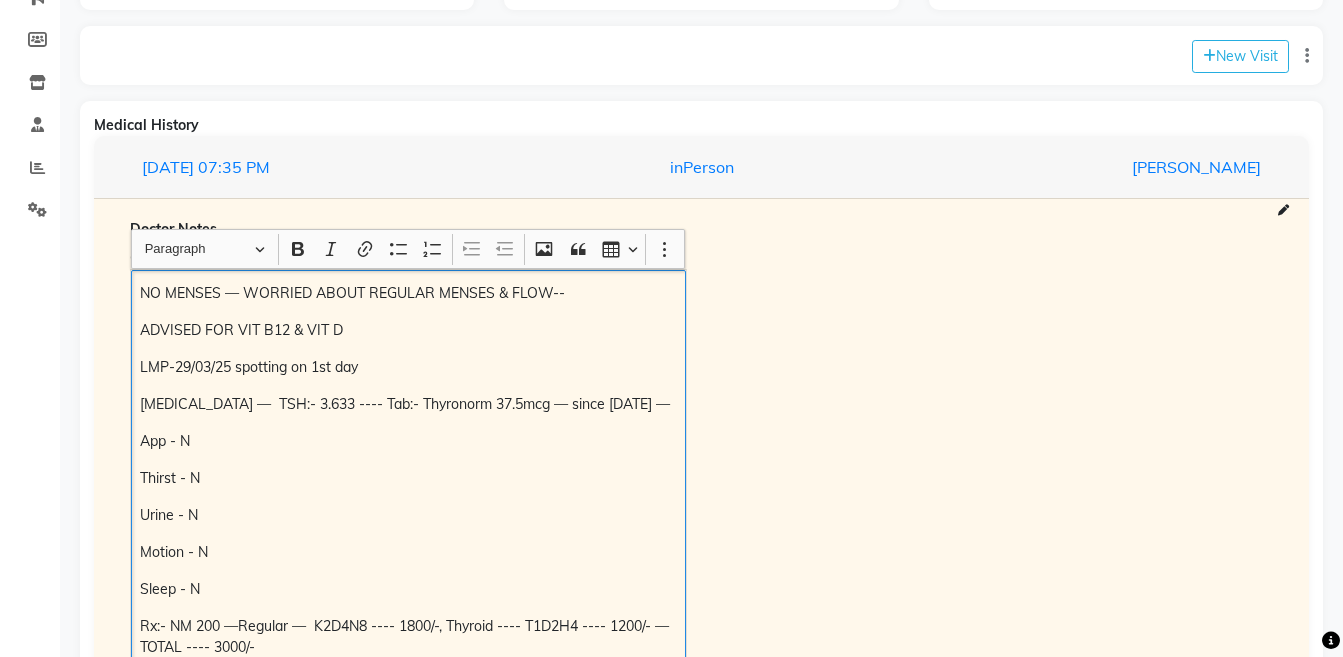 copy on "NO MENSES — WORRIED ABOUT REGULAR MENSES & FLOW-- ADVISED FOR VIT B12 & VIT D LMP-29/03/25 spotting on 1st day Hypothyroidism —  TSH:- 3.633 ---- Tab:- Thyronorm 37.5mcg — since 2025 —  App - N Thirst - N Urine - N Motion - N Sleep - N Rx:- NM 200 —Regular —  K2D4N8 ---- 1800/-, Thyroid ---- T1D2H4 ---- 1200/- — TOTAL ---- 3000/-" 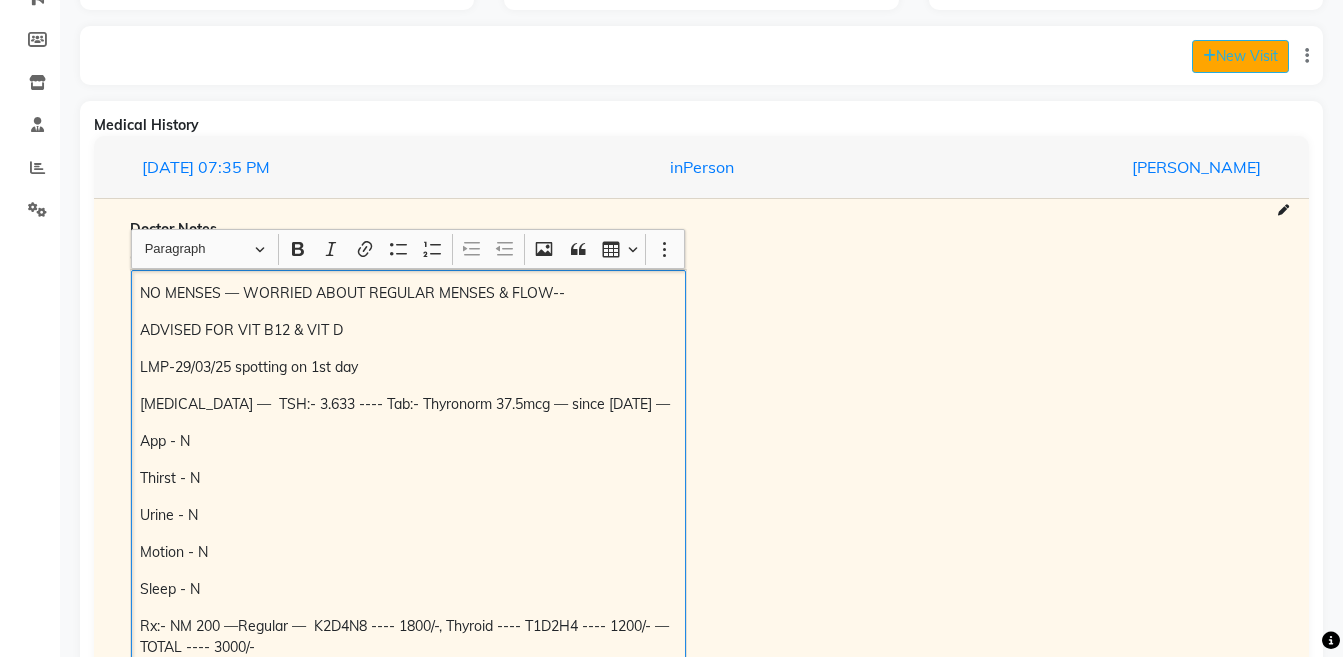 click on "New Visit" 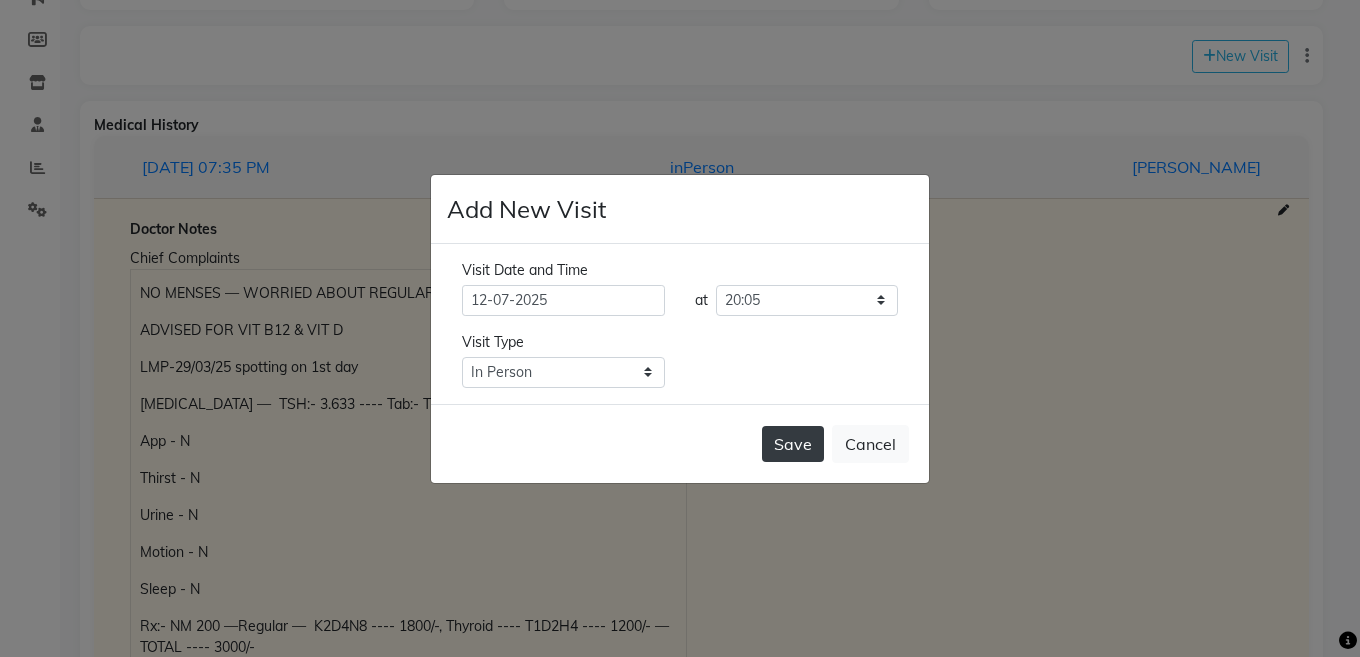 click on "Save" 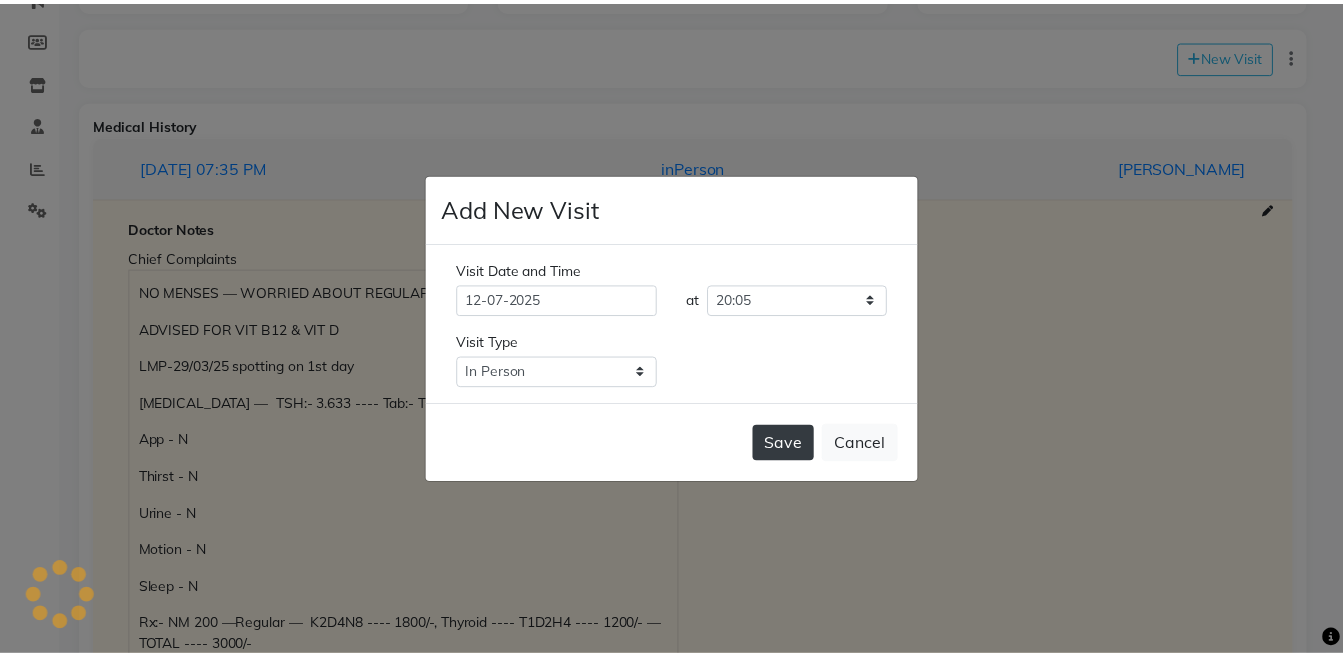scroll, scrollTop: 0, scrollLeft: 0, axis: both 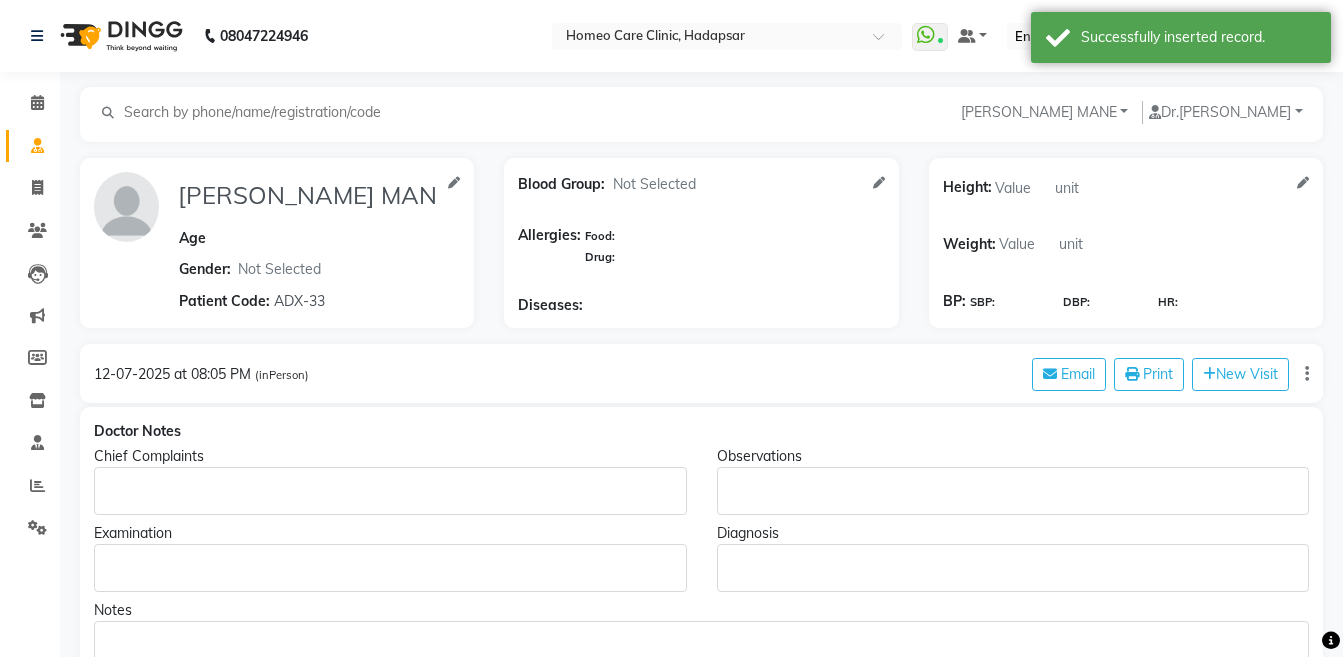 type on "[PERSON_NAME] MANE" 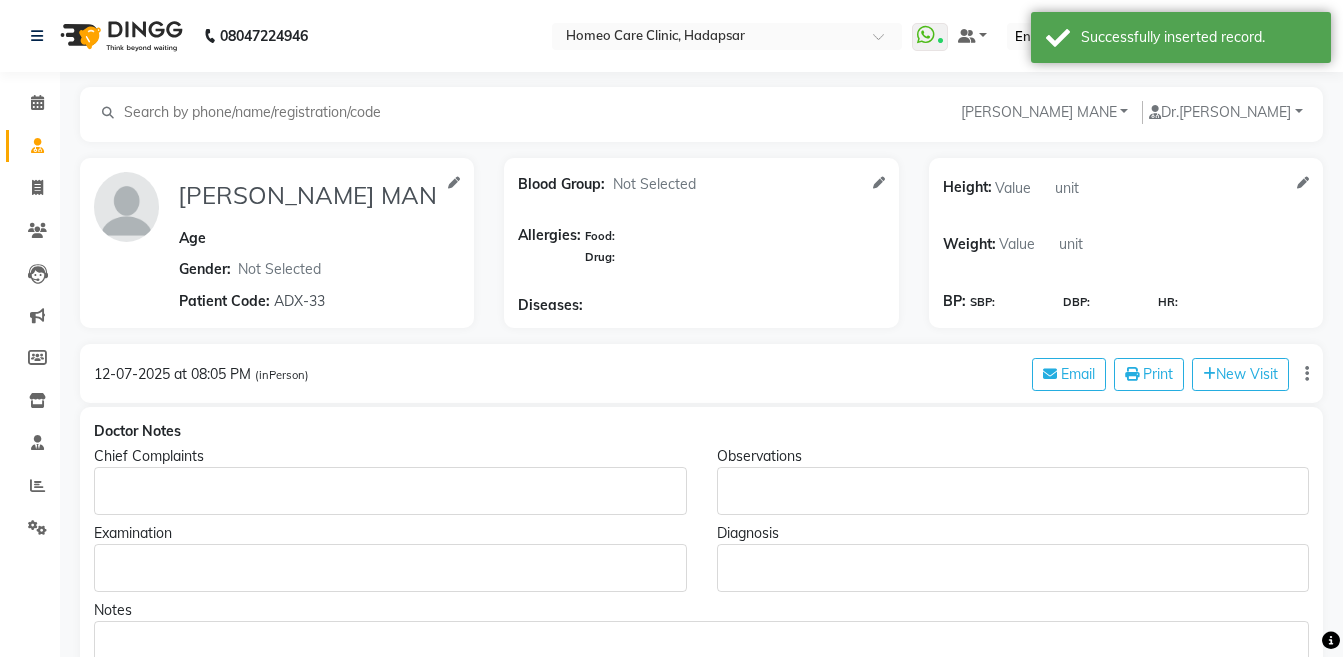 select 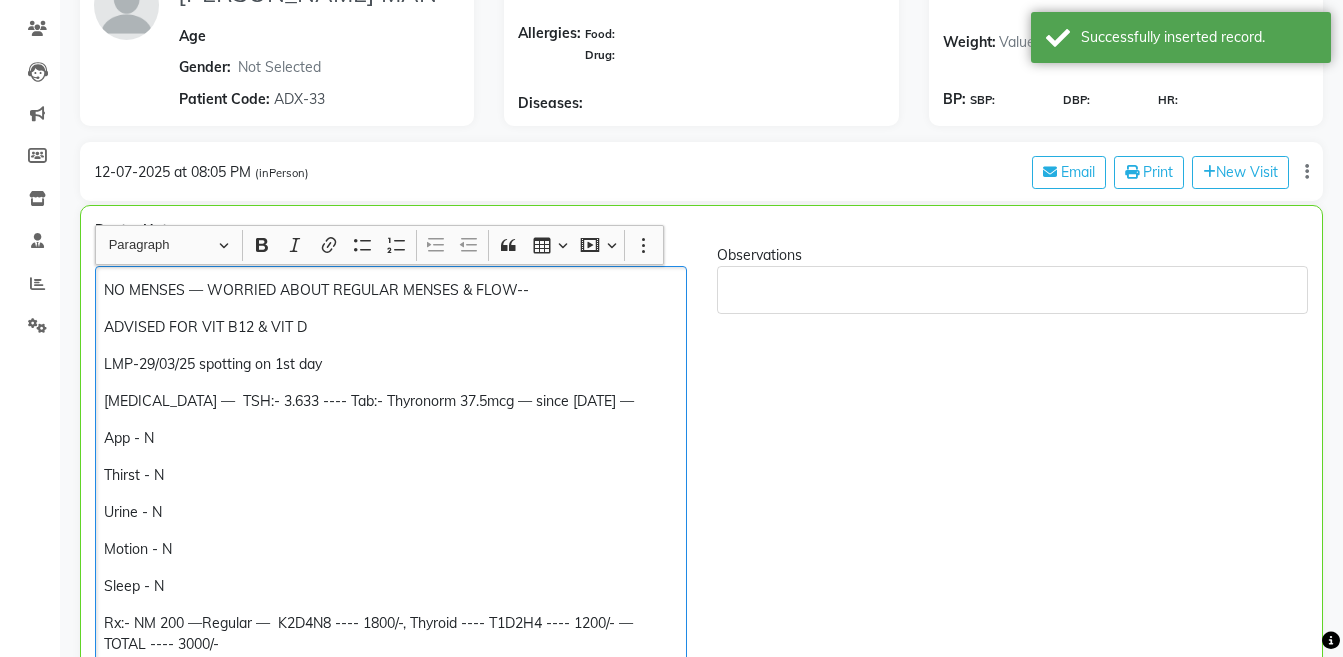scroll, scrollTop: 218, scrollLeft: 0, axis: vertical 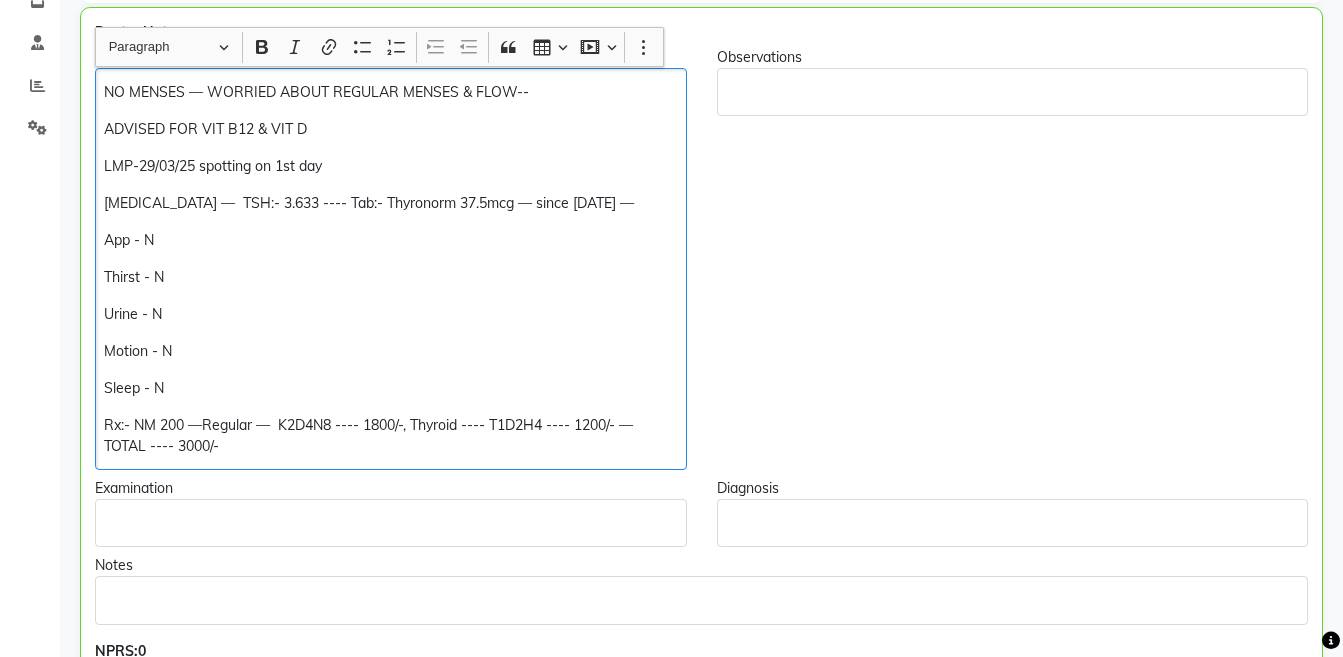 click on "NO MENSES — WORRIED ABOUT REGULAR MENSES & FLOW-- ADVISED FOR VIT B12 & VIT D LMP-29/03/25 spotting on 1st day Hypothyroidism —  TSH:- 3.633 ---- Tab:- Thyronorm 37.5mcg — since 2025 —  App - N Thirst - N Urine - N Motion - N Sleep - N Rx:- NM 200 —Regular —  K2D4N8 ---- 1800/-, Thyroid ---- T1D2H4 ---- 1200/- — TOTAL ---- 3000/-" 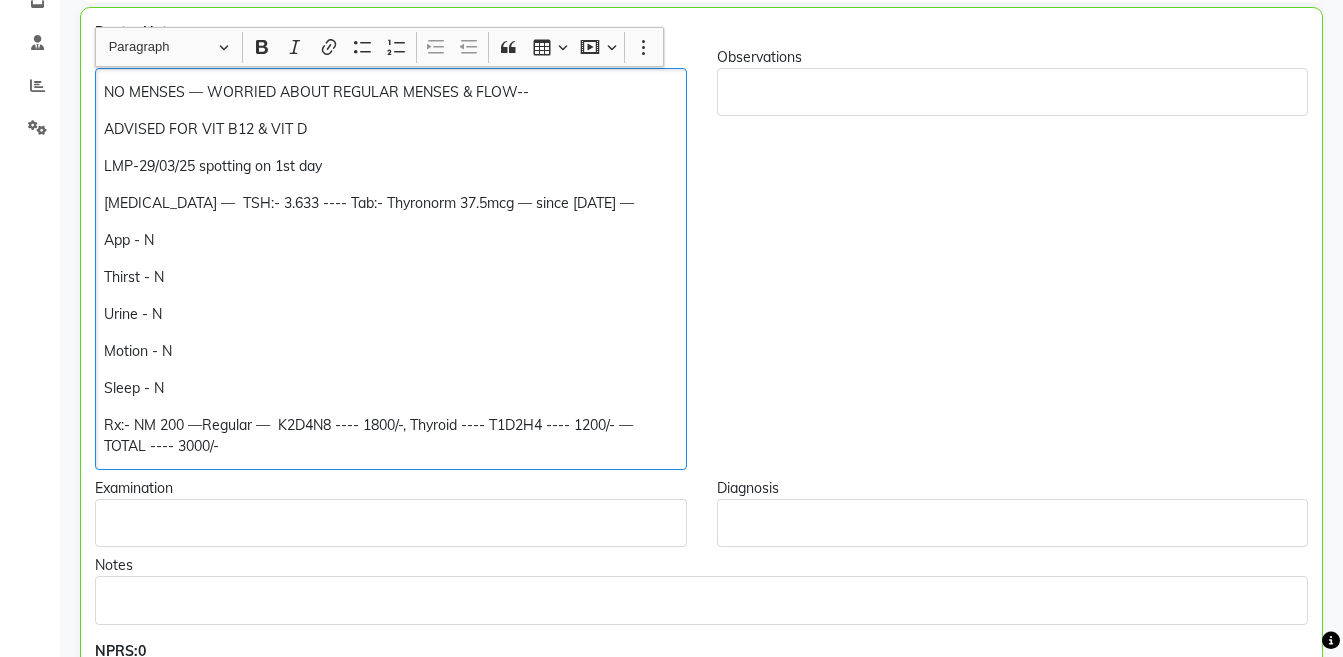type 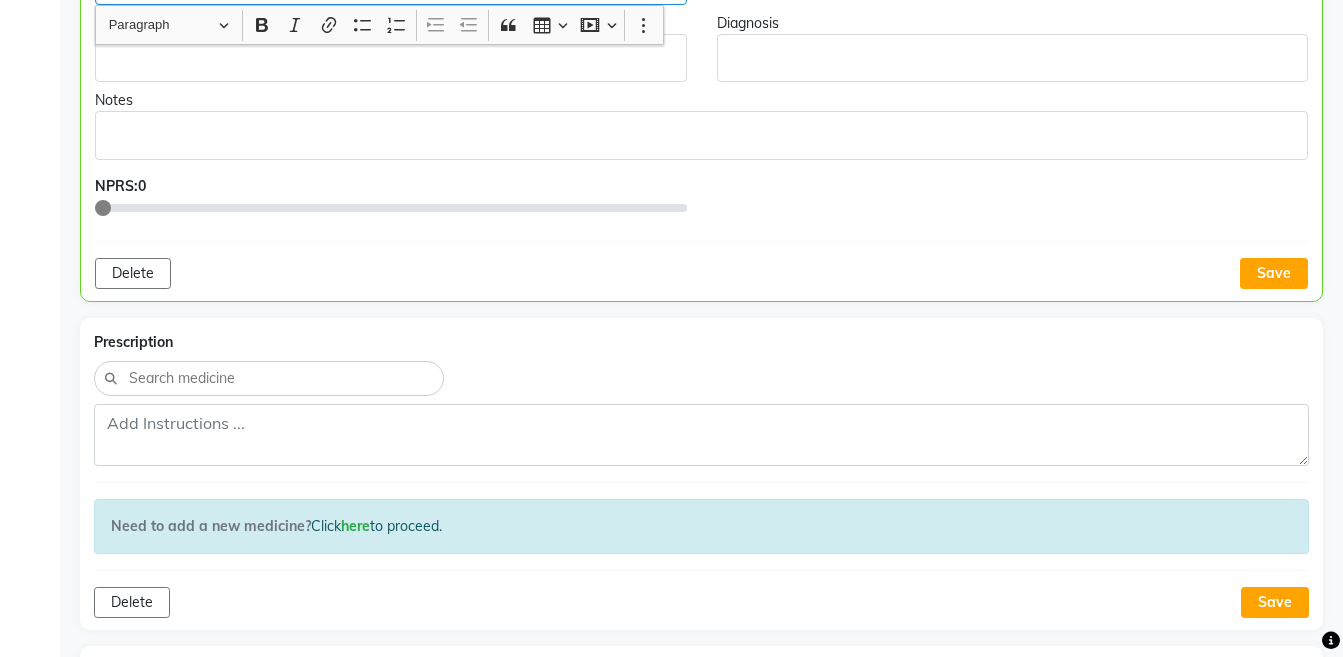scroll, scrollTop: 862, scrollLeft: 0, axis: vertical 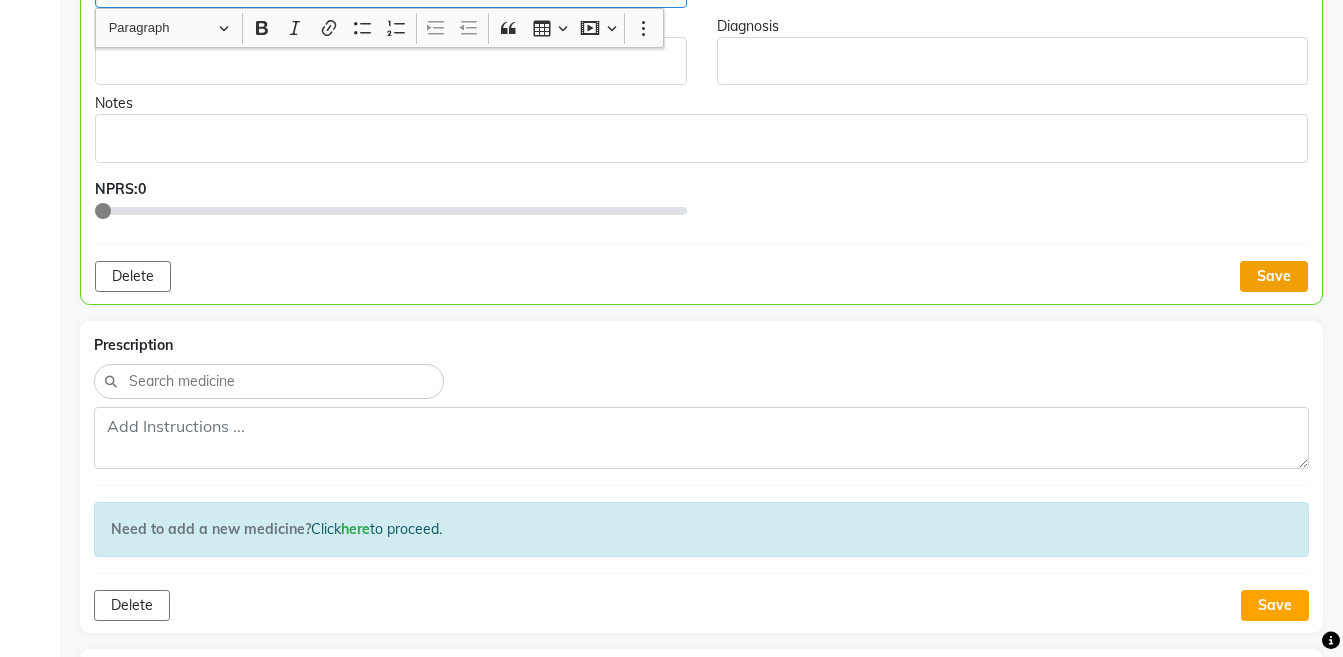 click on "Save" 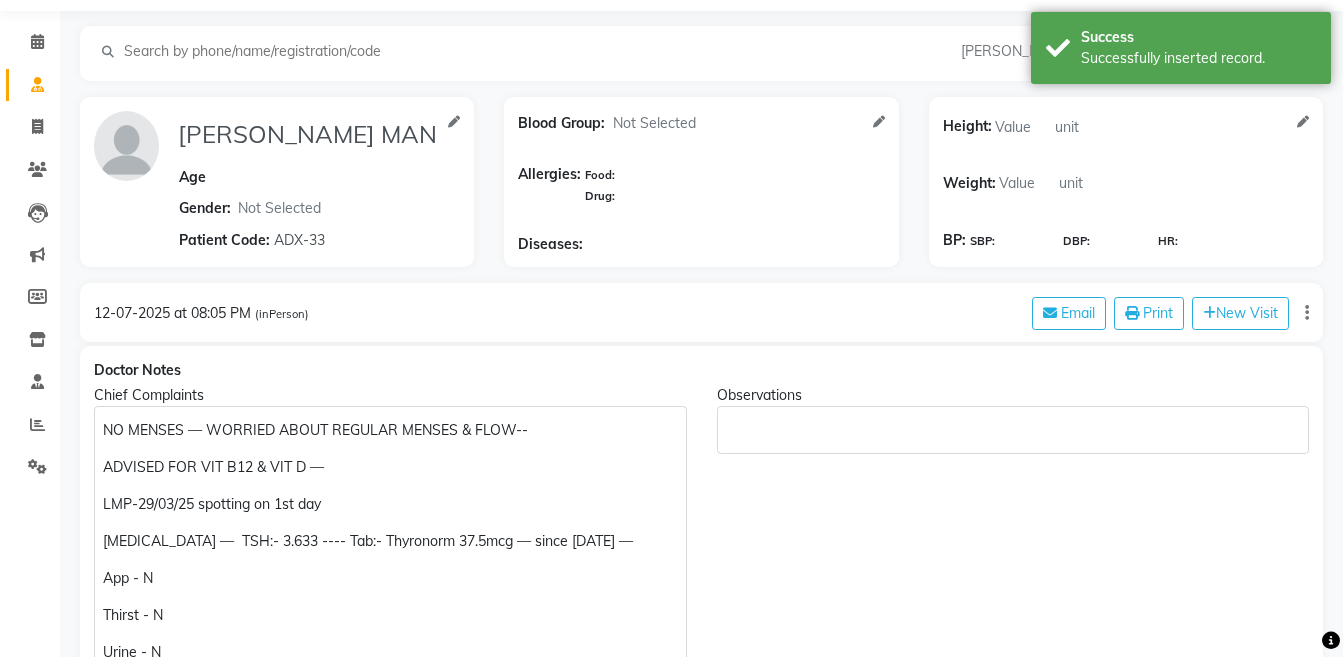 scroll, scrollTop: 54, scrollLeft: 0, axis: vertical 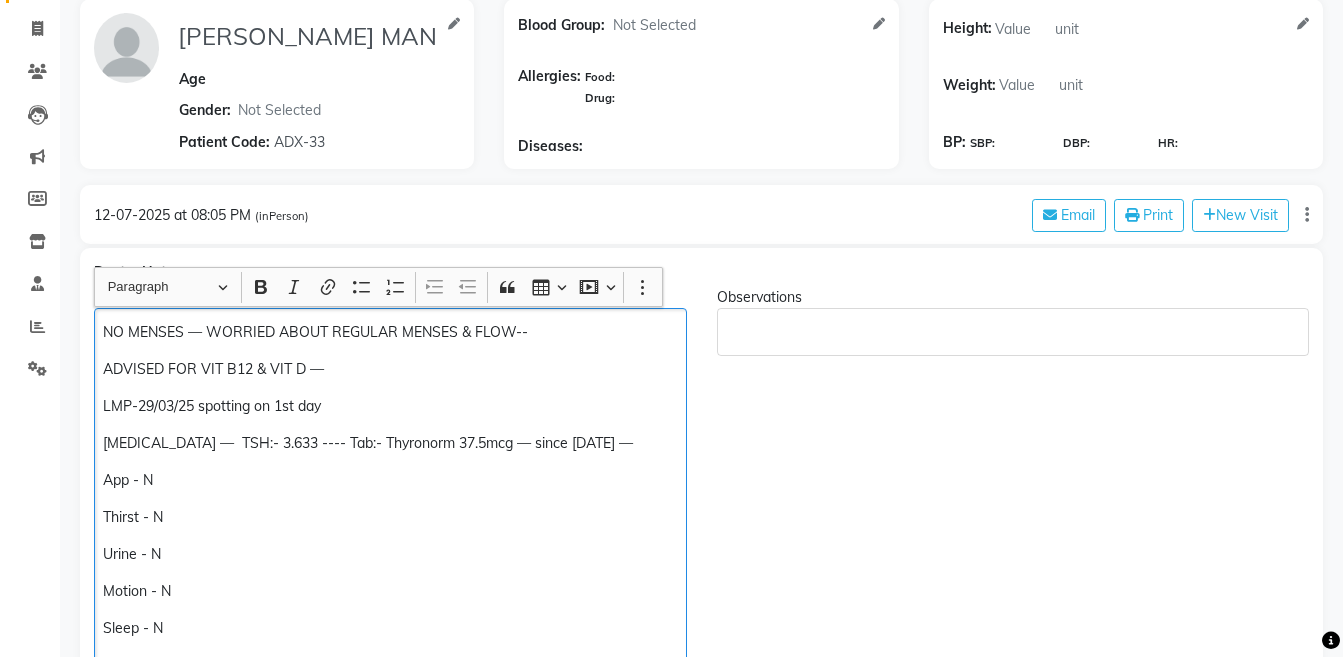 click on "NO MENSES — WORRIED ABOUT REGULAR MENSES & FLOW--" 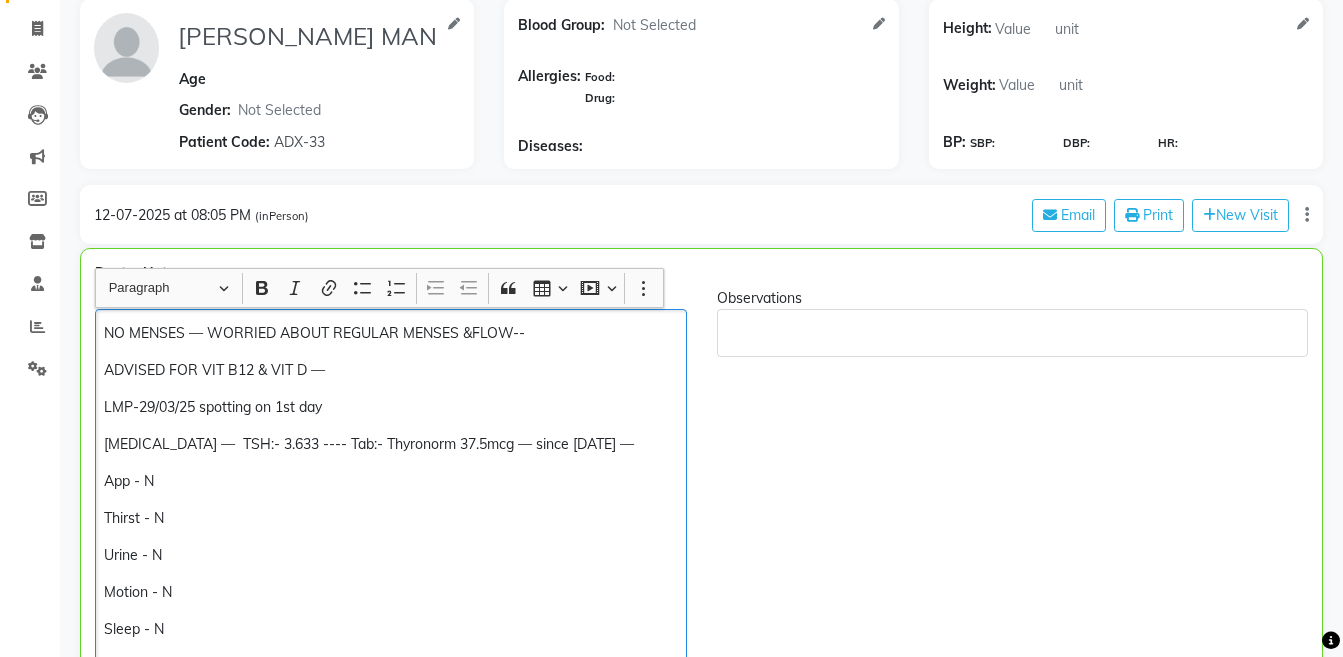 scroll, scrollTop: 160, scrollLeft: 0, axis: vertical 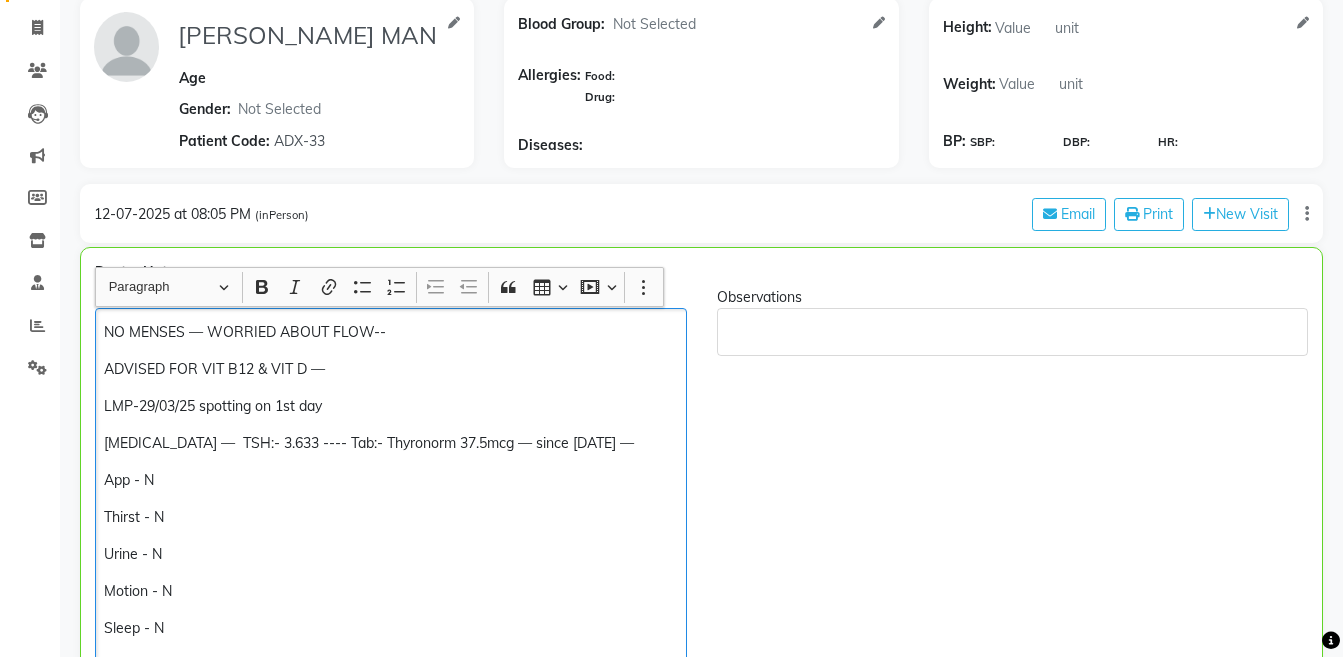 click on "NO MENSES — WORRIED ABOUT FLOW--" 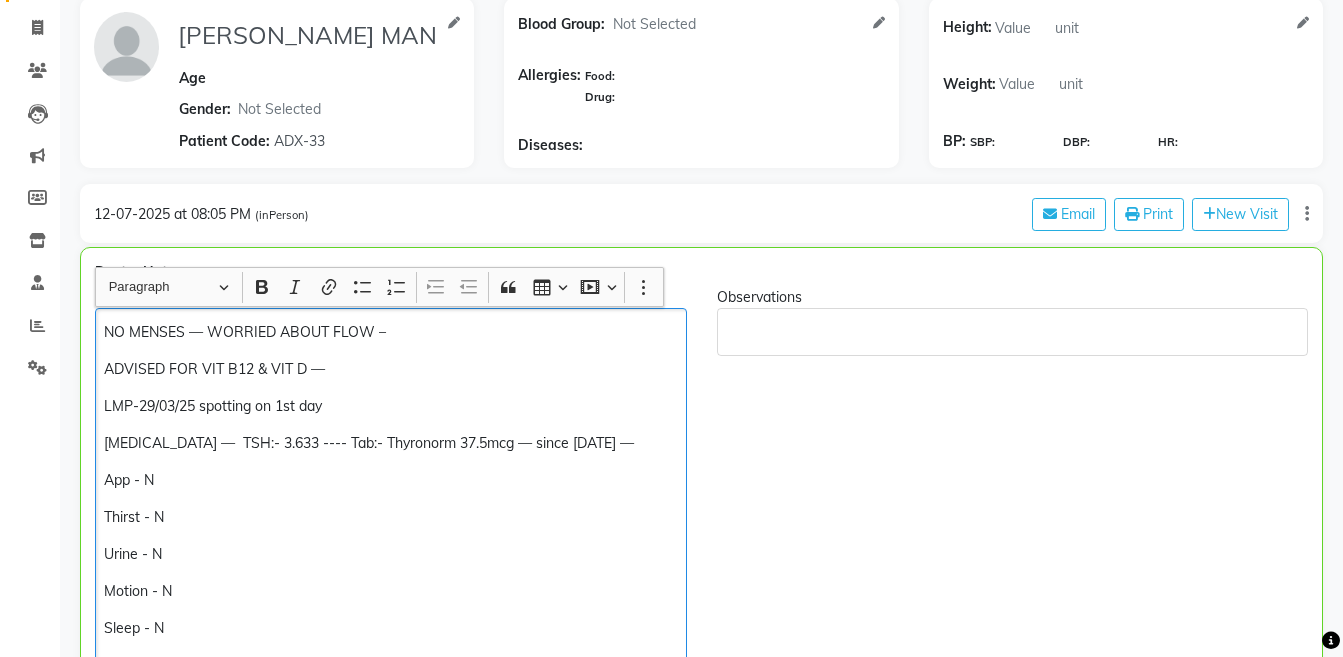click on "ADVISED FOR VIT B12 & VIT D —" 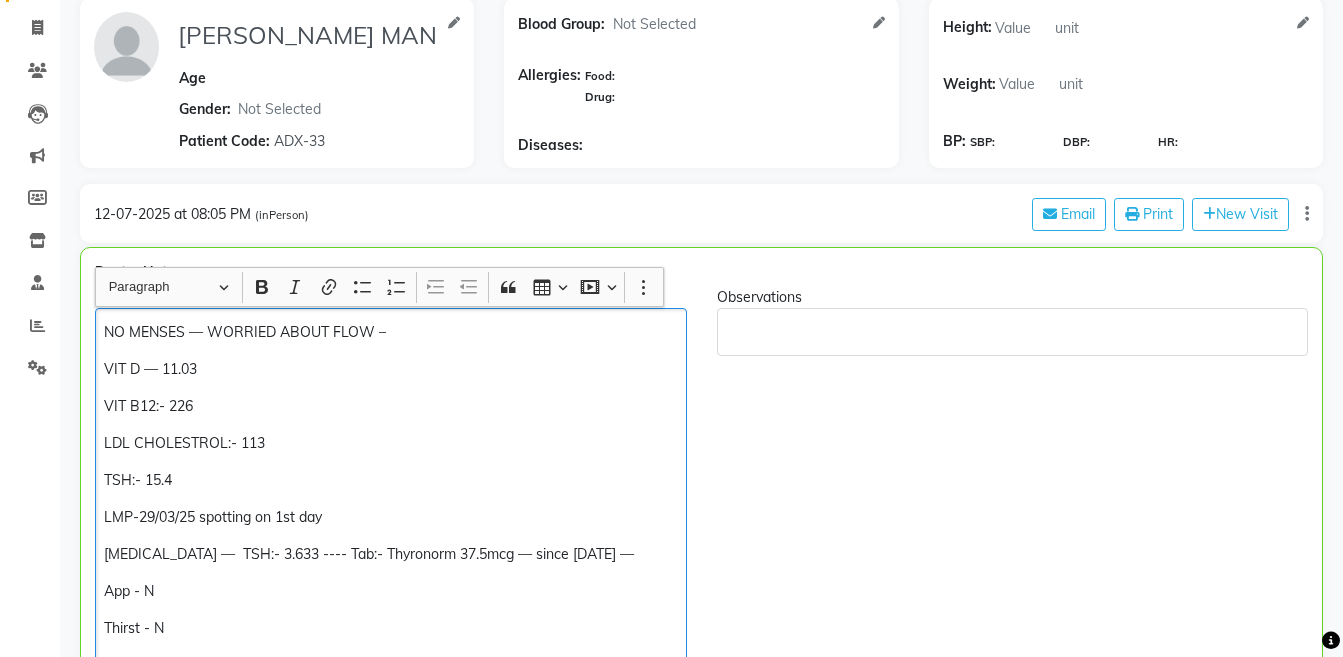 click on "LMP-29/03/25 spotting on 1st day" 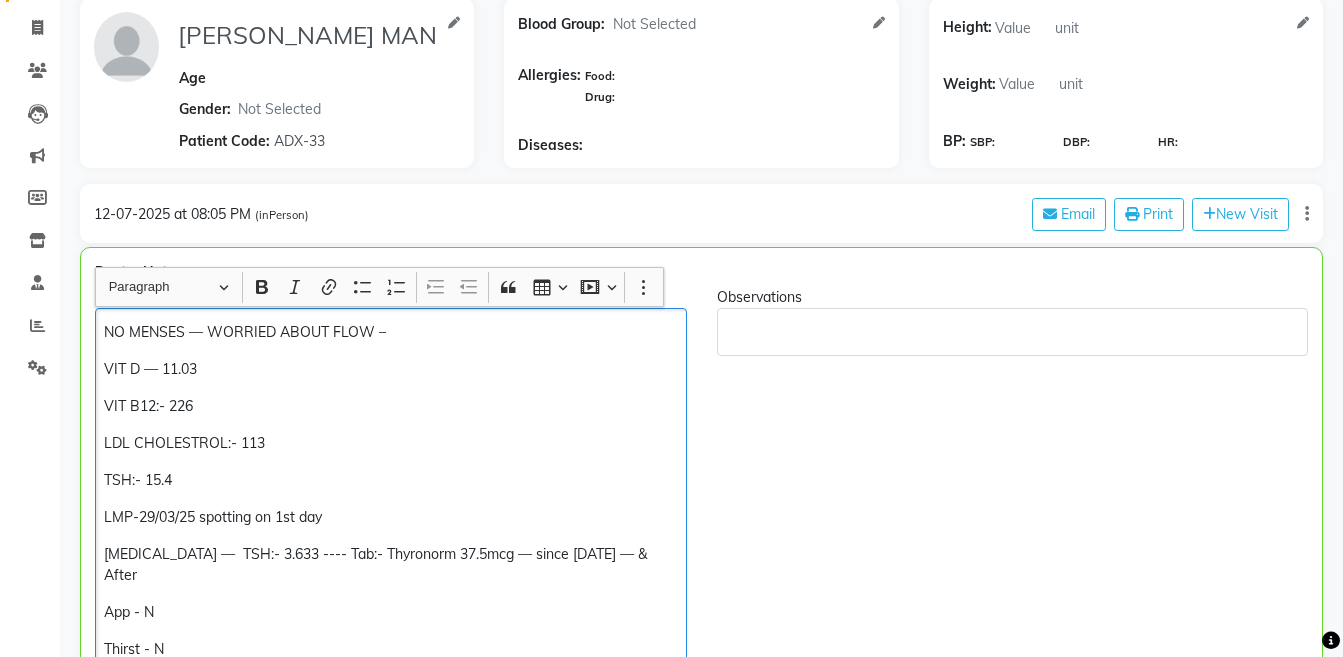 click on "NO MENSES — WORRIED ABOUT FLOW –" 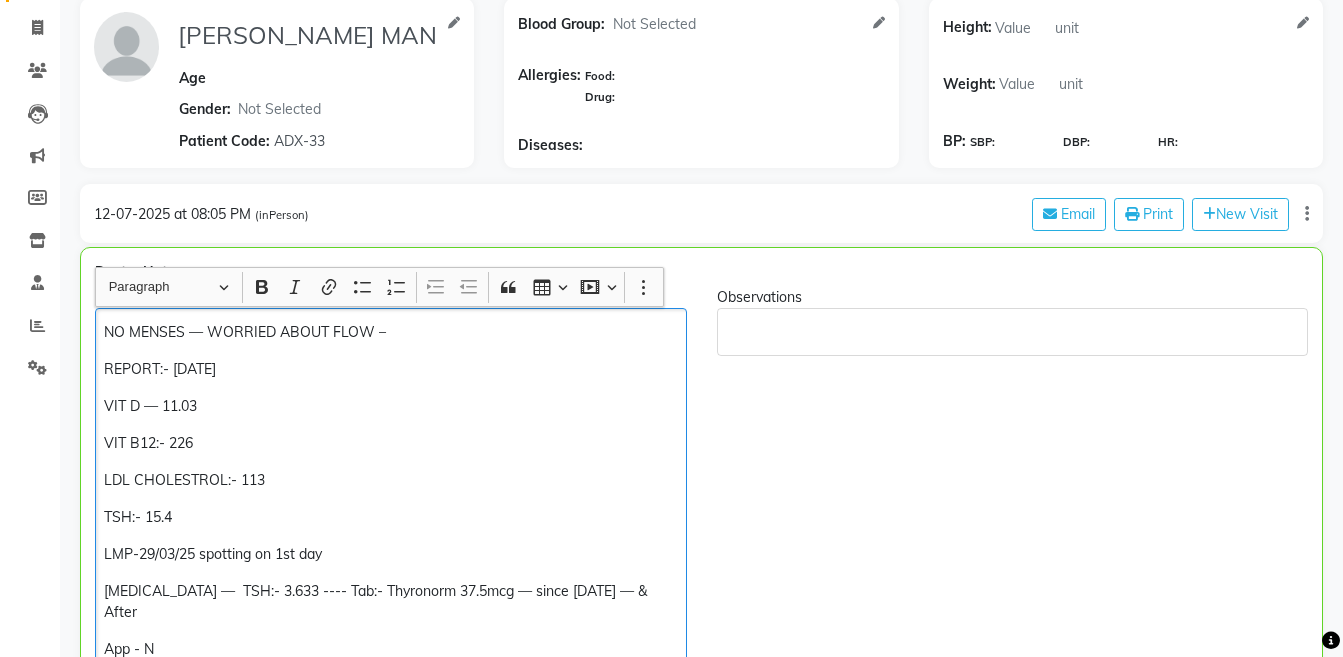 click on "Hypothyroidism —  TSH:- 3.633 ---- Tab:- Thyronorm 37.5mcg — since 2025 — & After" 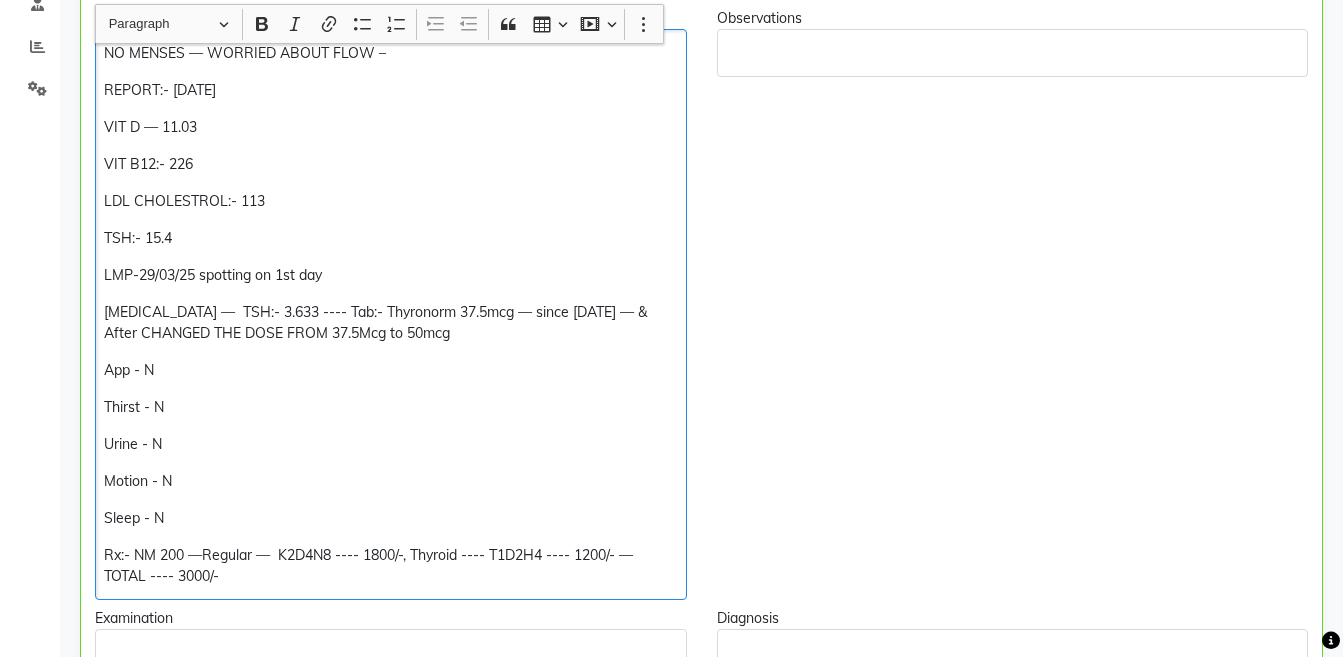 scroll, scrollTop: 454, scrollLeft: 0, axis: vertical 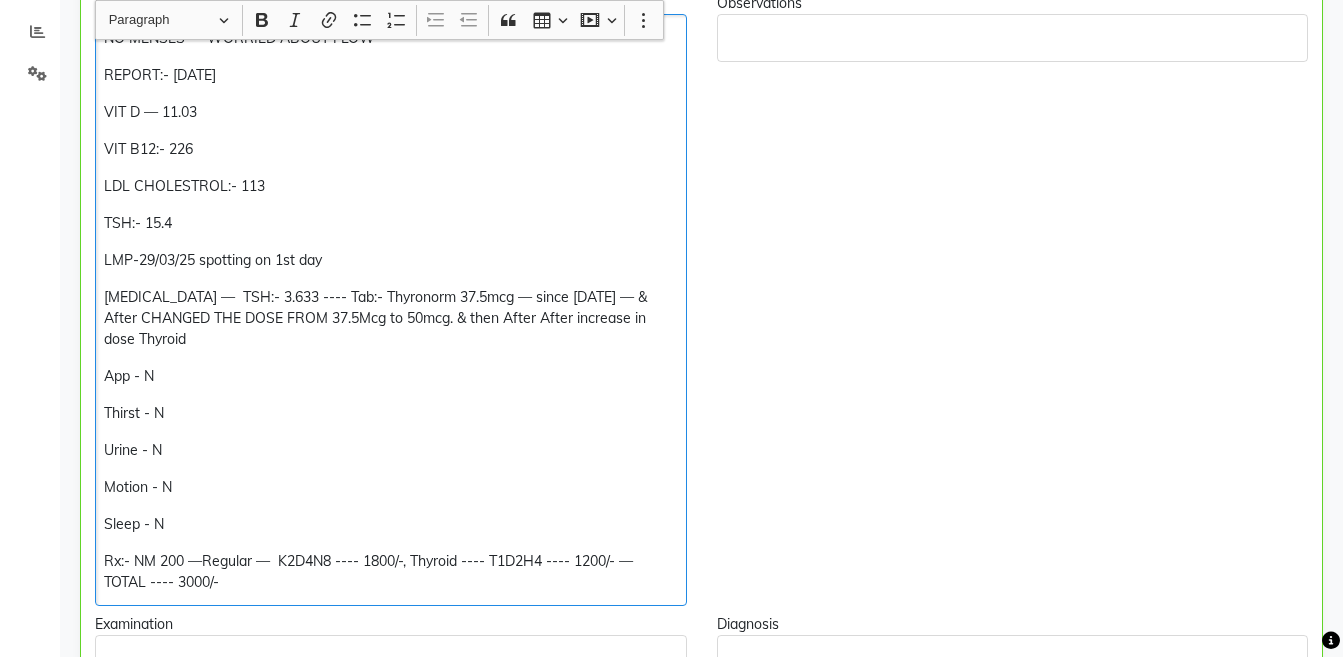 click on "Hypothyroidism —  TSH:- 3.633 ---- Tab:- Thyronorm 37.5mcg — since 2025 — & After CHANGED THE DOSE FROM 37.5Mcg to 50mcg. & then After After increase in dose Thyroid" 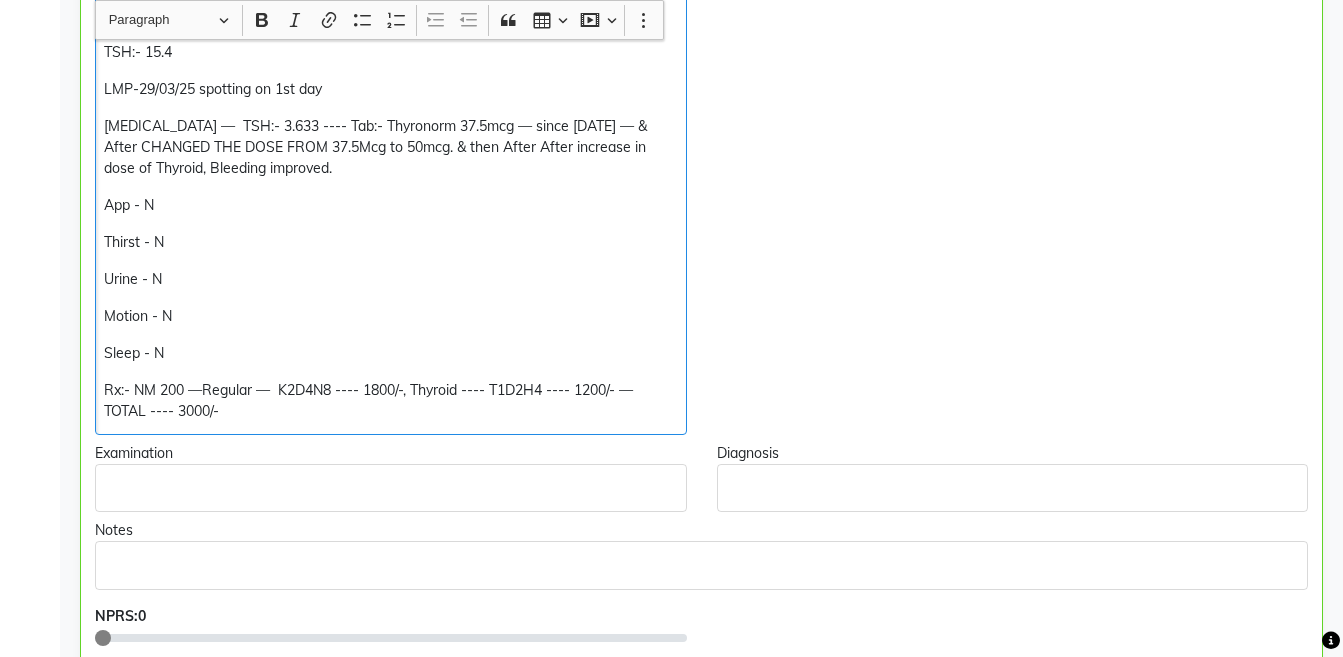 scroll, scrollTop: 629, scrollLeft: 0, axis: vertical 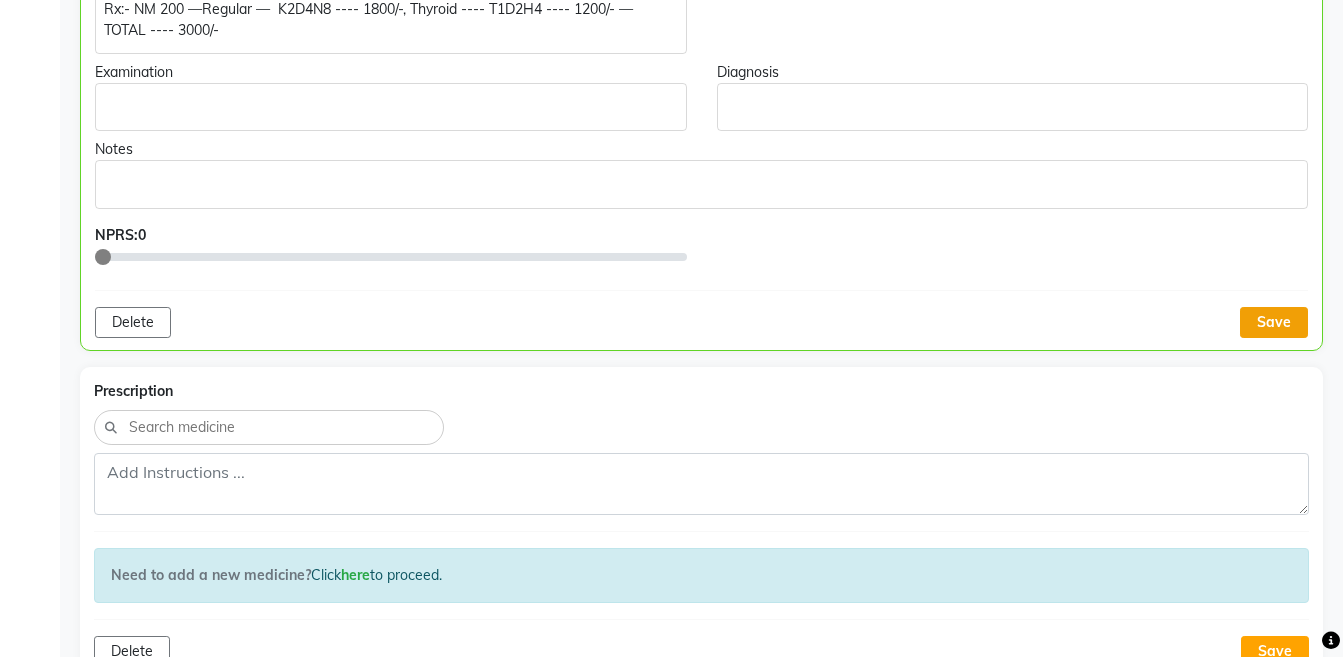 click on "Save" 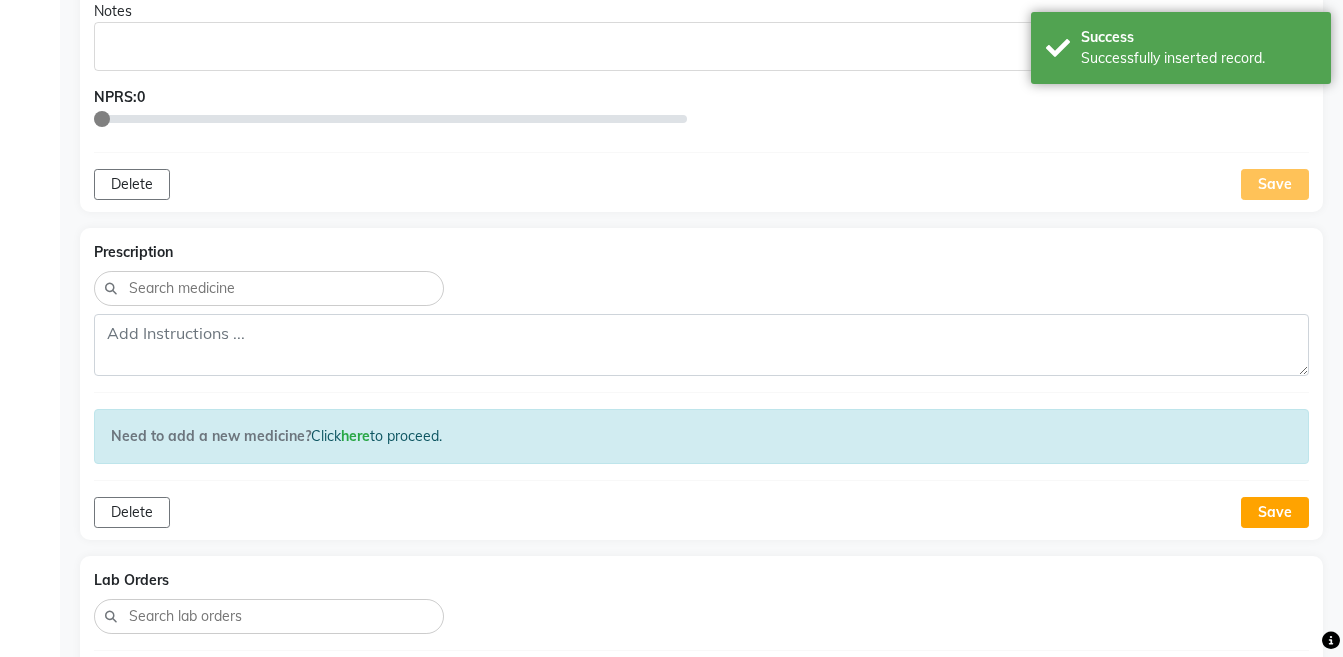scroll, scrollTop: 858, scrollLeft: 0, axis: vertical 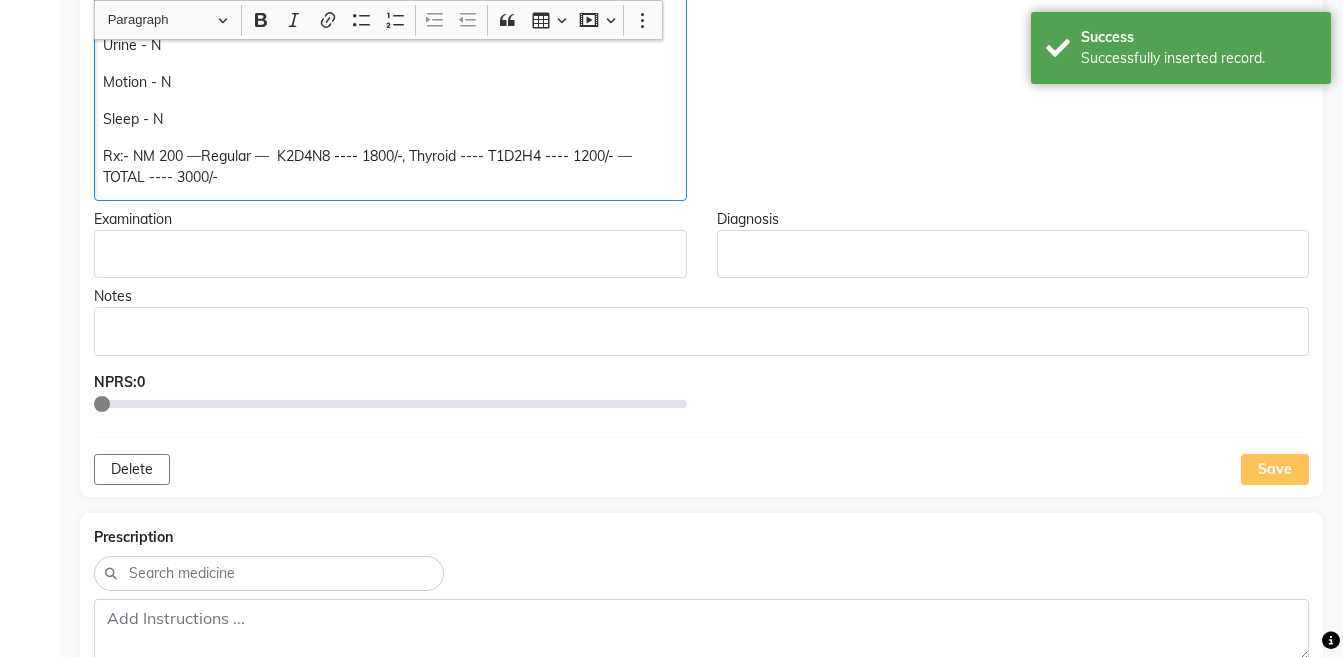 click on "Rx:- NM 200 —Regular —  K2D4N8 ---- 1800/-, Thyroid ---- T1D2H4 ---- 1200/- — TOTAL ---- 3000/-" 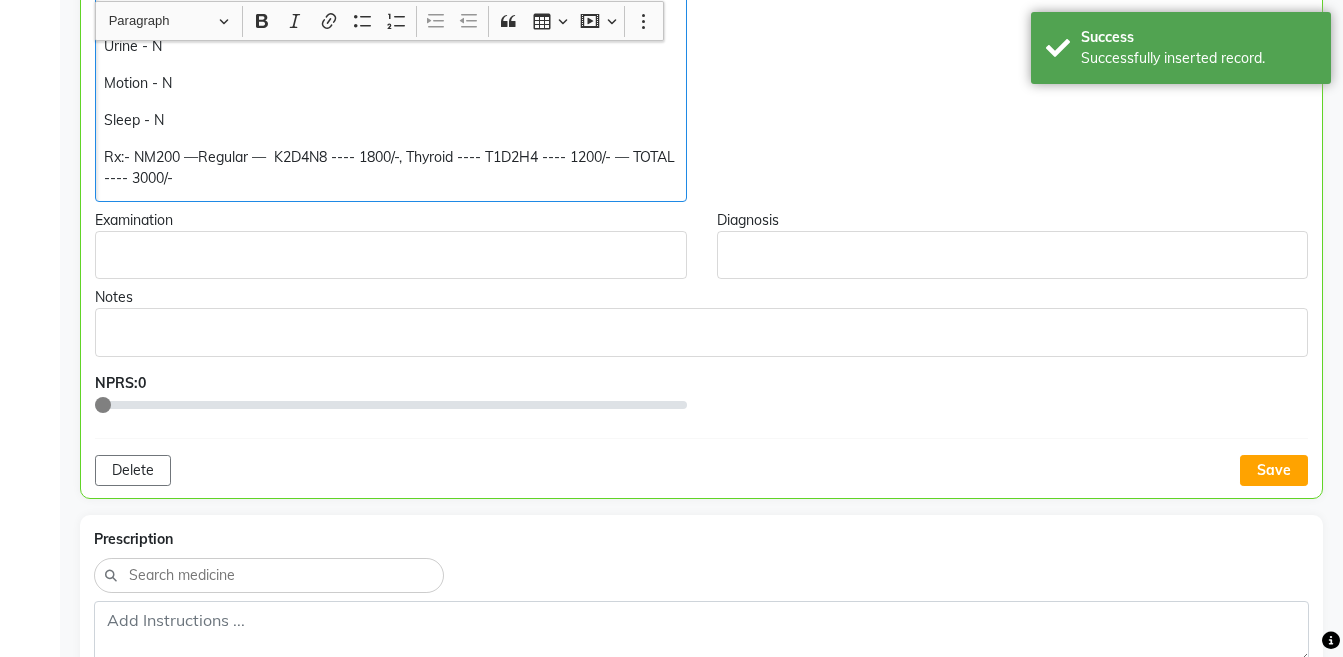 scroll, scrollTop: 859, scrollLeft: 0, axis: vertical 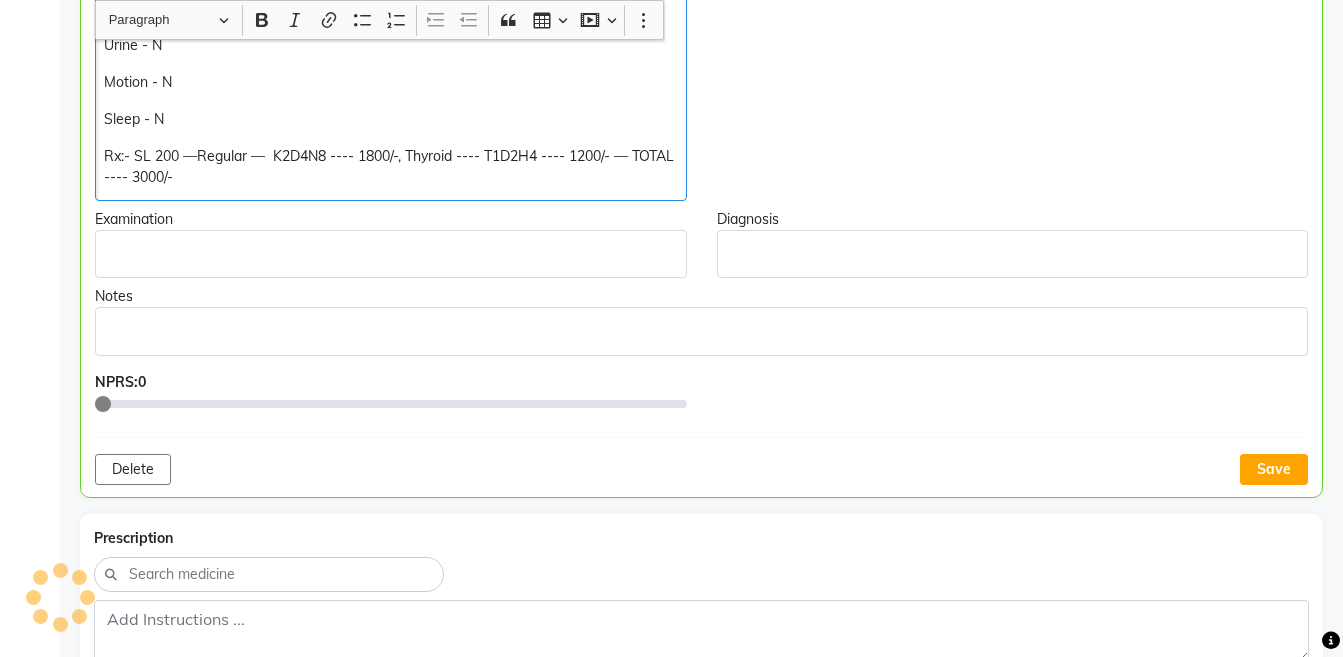 click on "Rx:- SL 200 —Regular —  K2D4N8 ---- 1800/-, Thyroid ---- T1D2H4 ---- 1200/- — TOTAL ---- 3000/-" 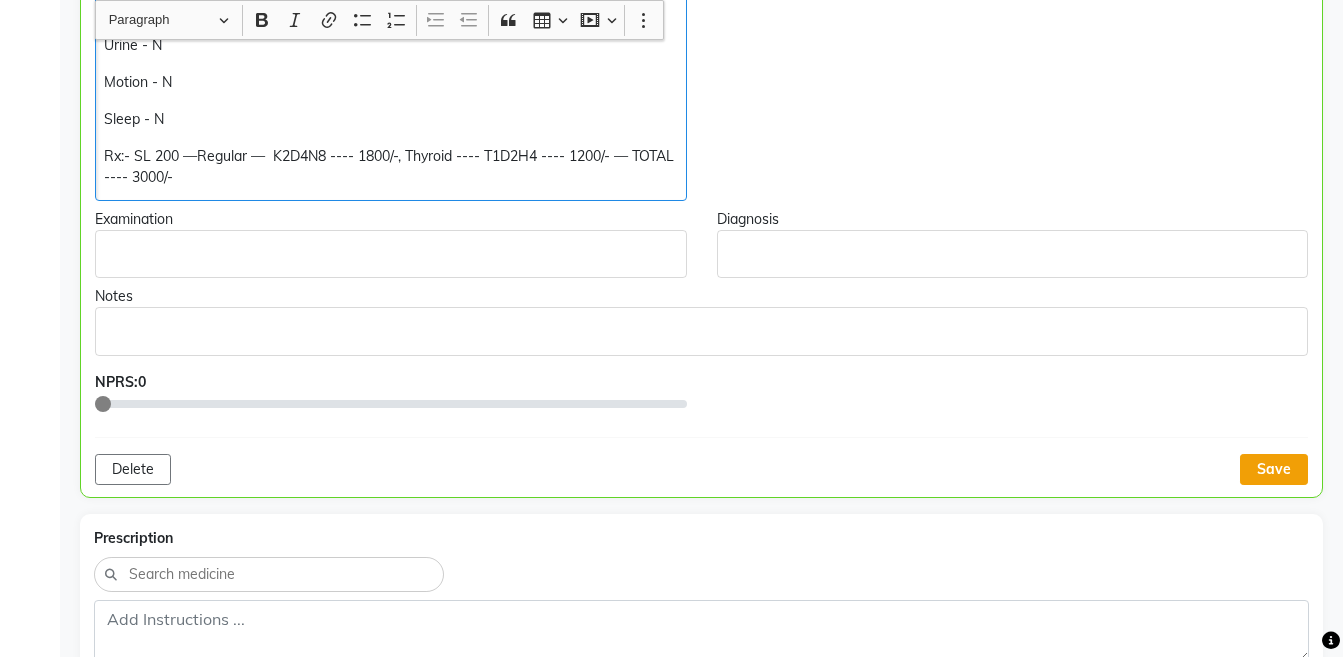 copy on "Rx:- SL 200 —Regular —  K2D4N8 ---- 1800/-, Thyroid ---- T1D2H4 ---- 1200/- — TOTAL ---- 3000/-" 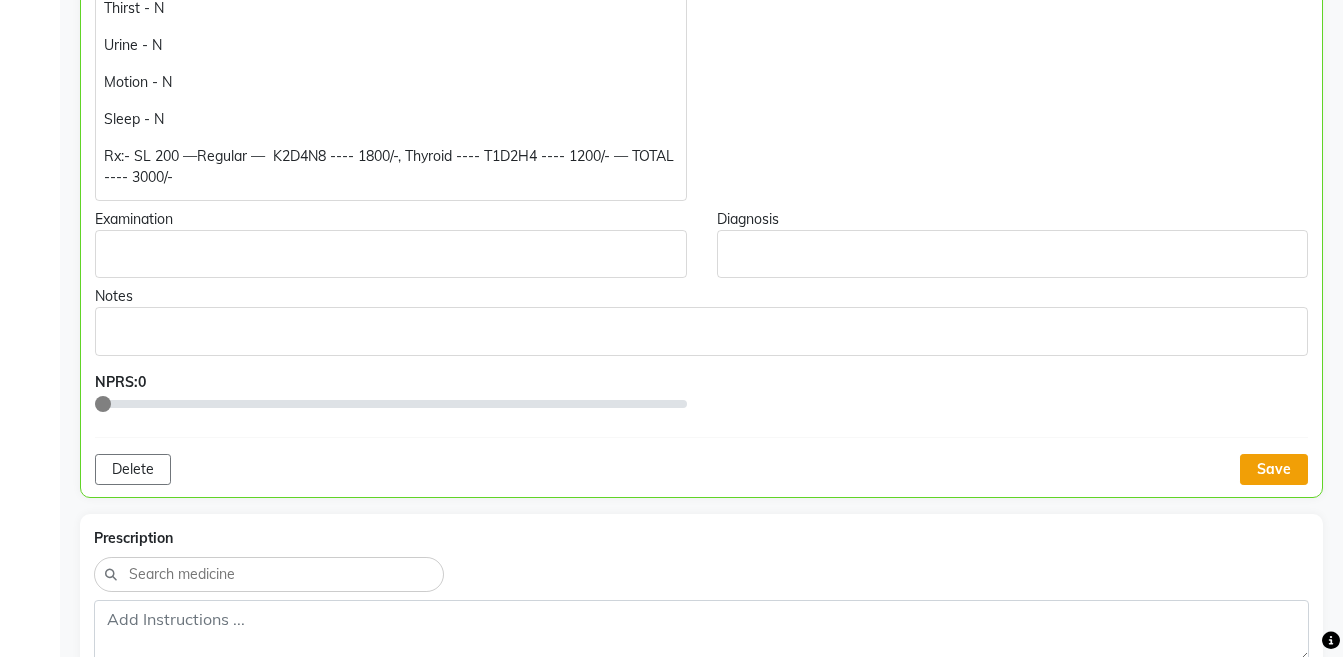 click on "Save" 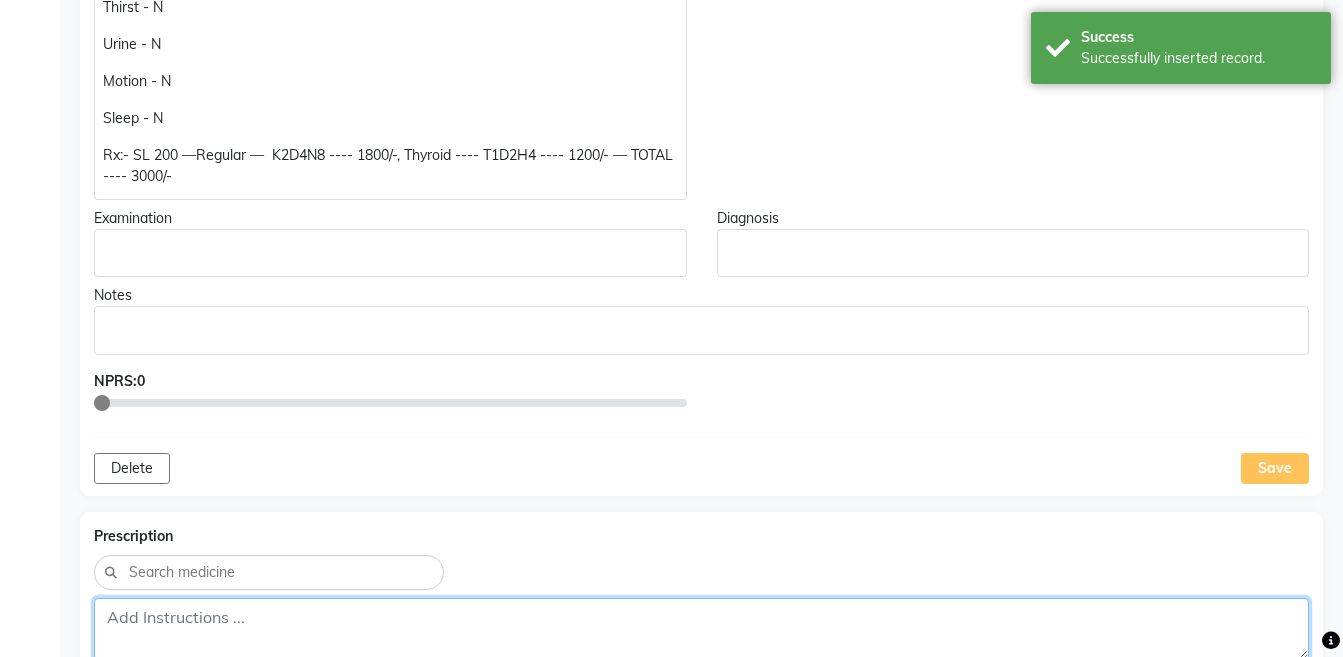 click 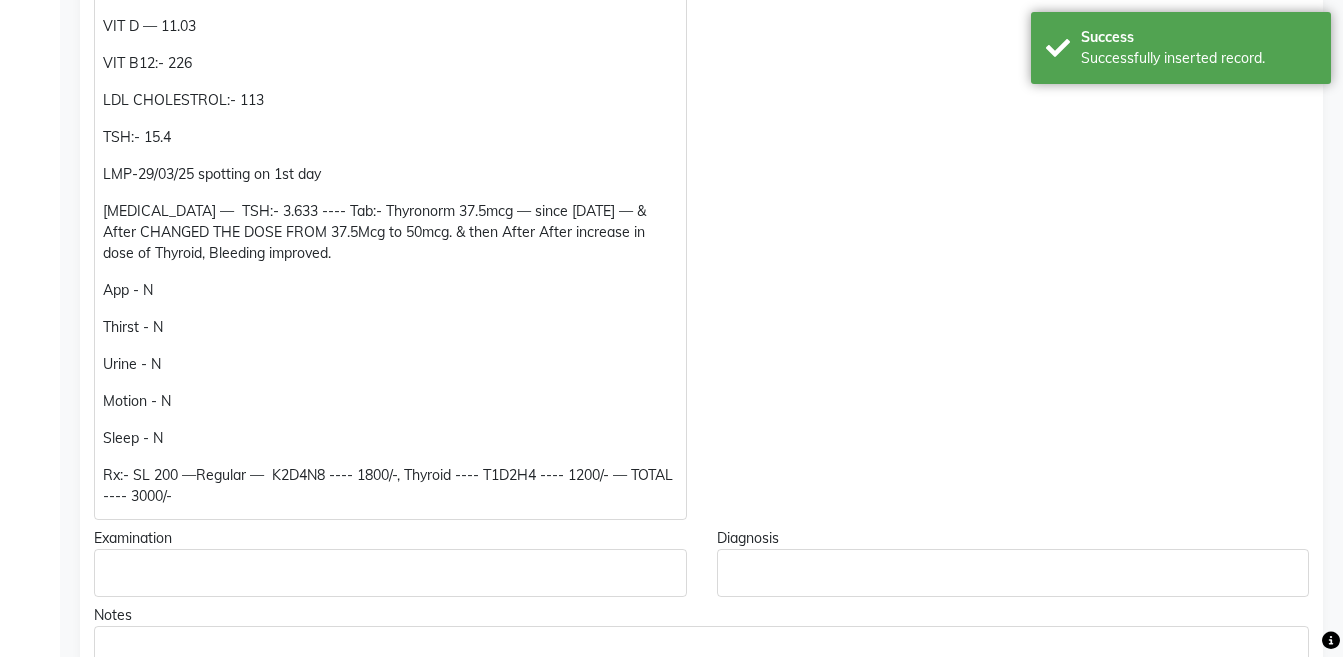 scroll, scrollTop: 520, scrollLeft: 0, axis: vertical 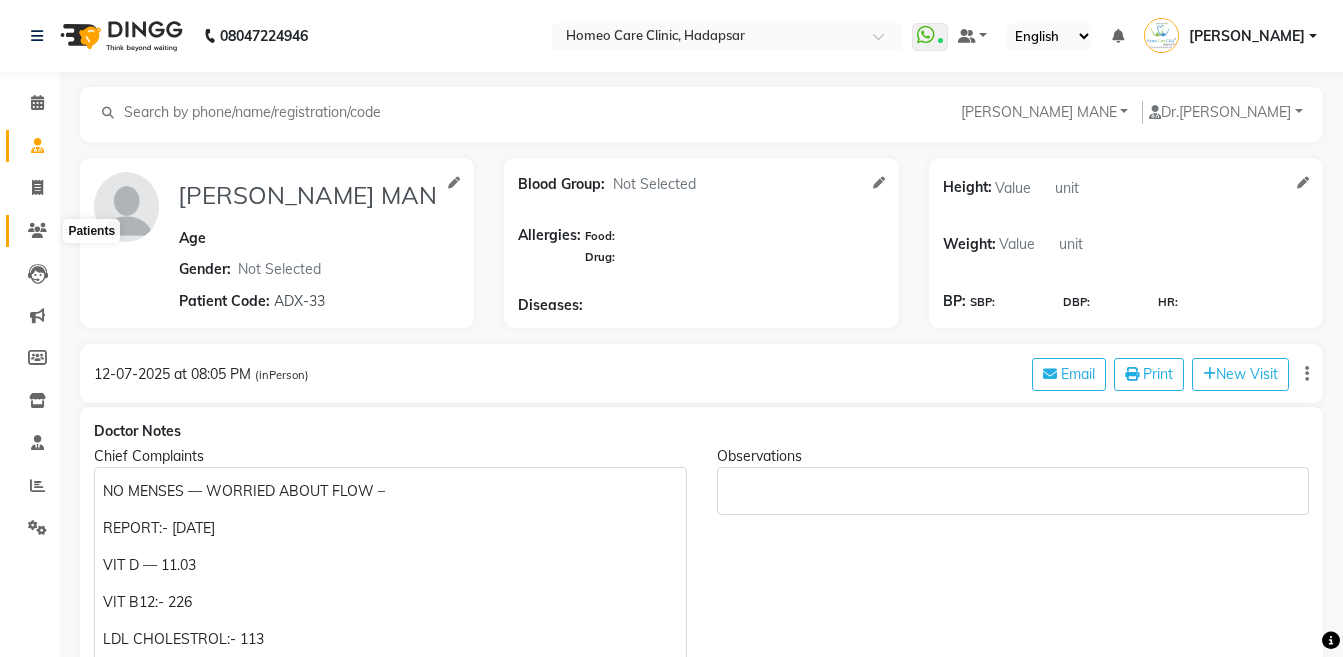 type on "Rx:- SL 200 —Regular —  K2D4N8 ---- 1800/-, Thyroid ---- T1D2H4 ---- 1200/- — TOTAL ---- 3000/-" 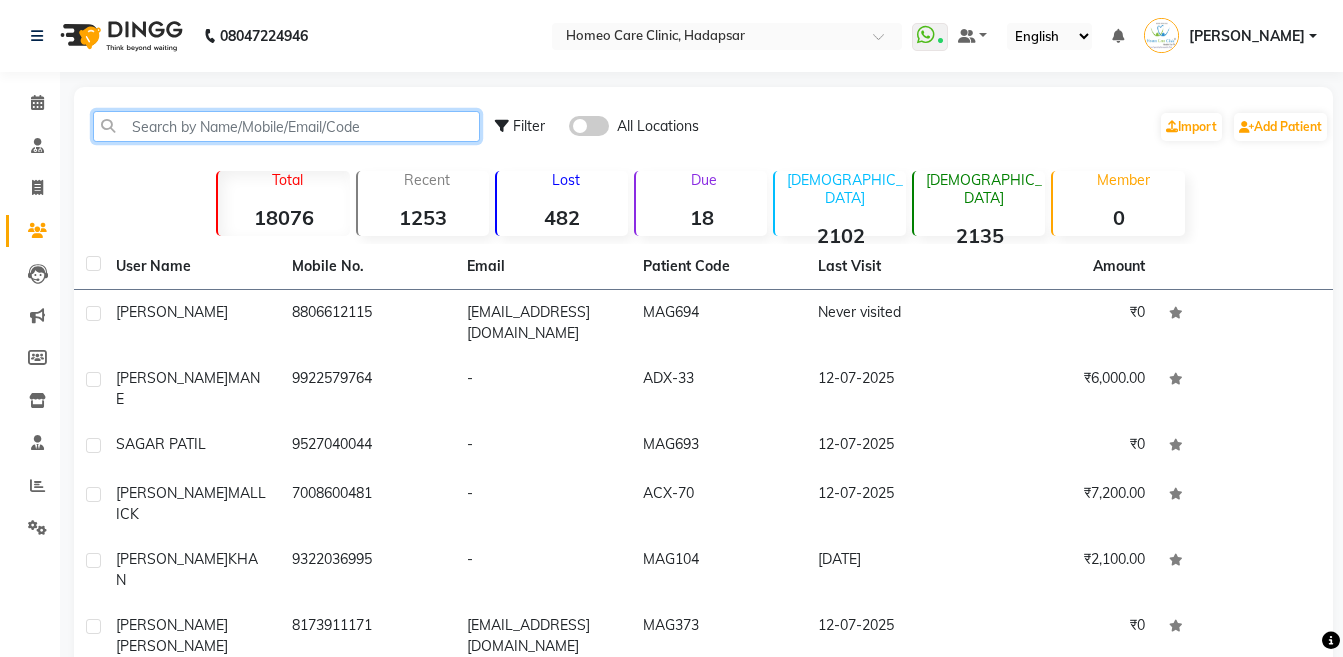 click 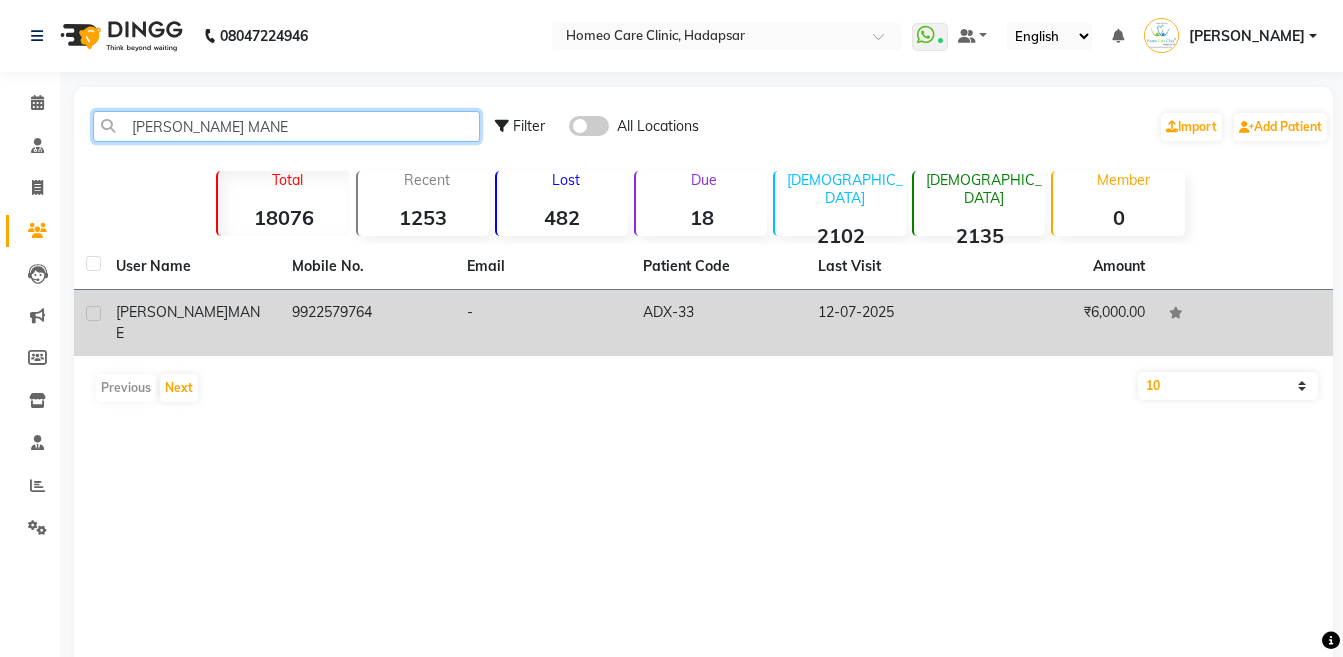 type on "[PERSON_NAME] MANE" 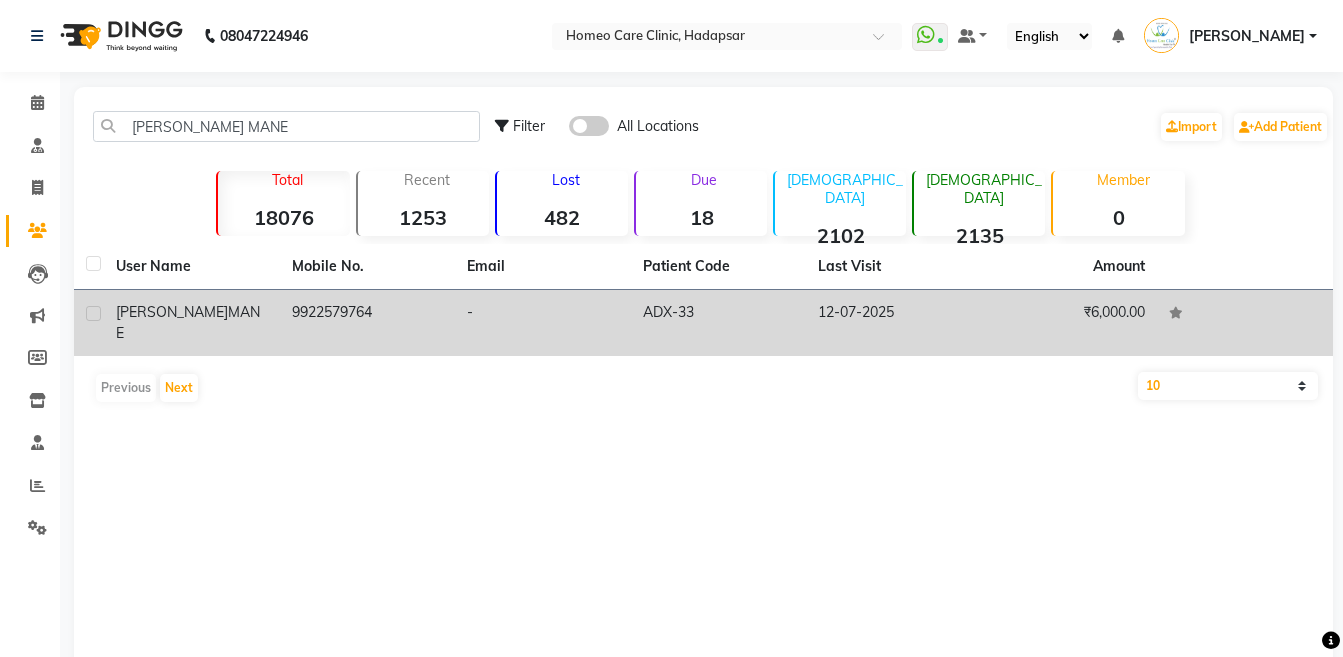 click on "NEETA  MANE" 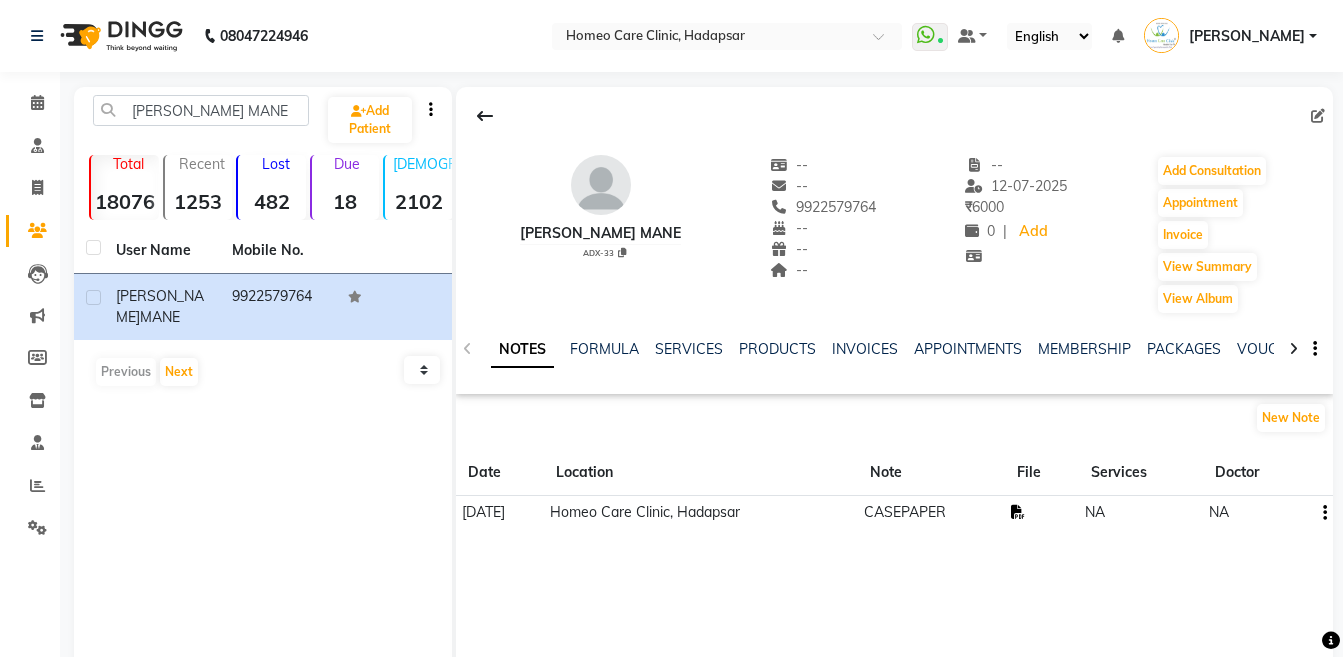 click 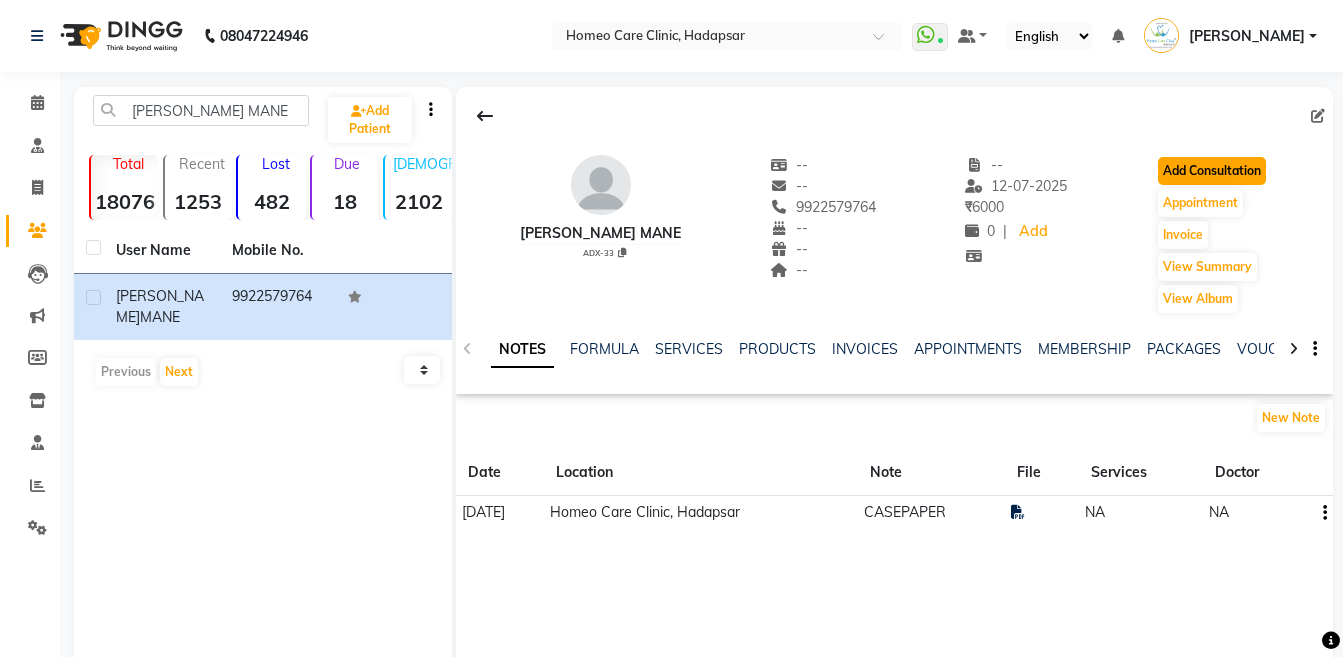 click on "Add Consultation" 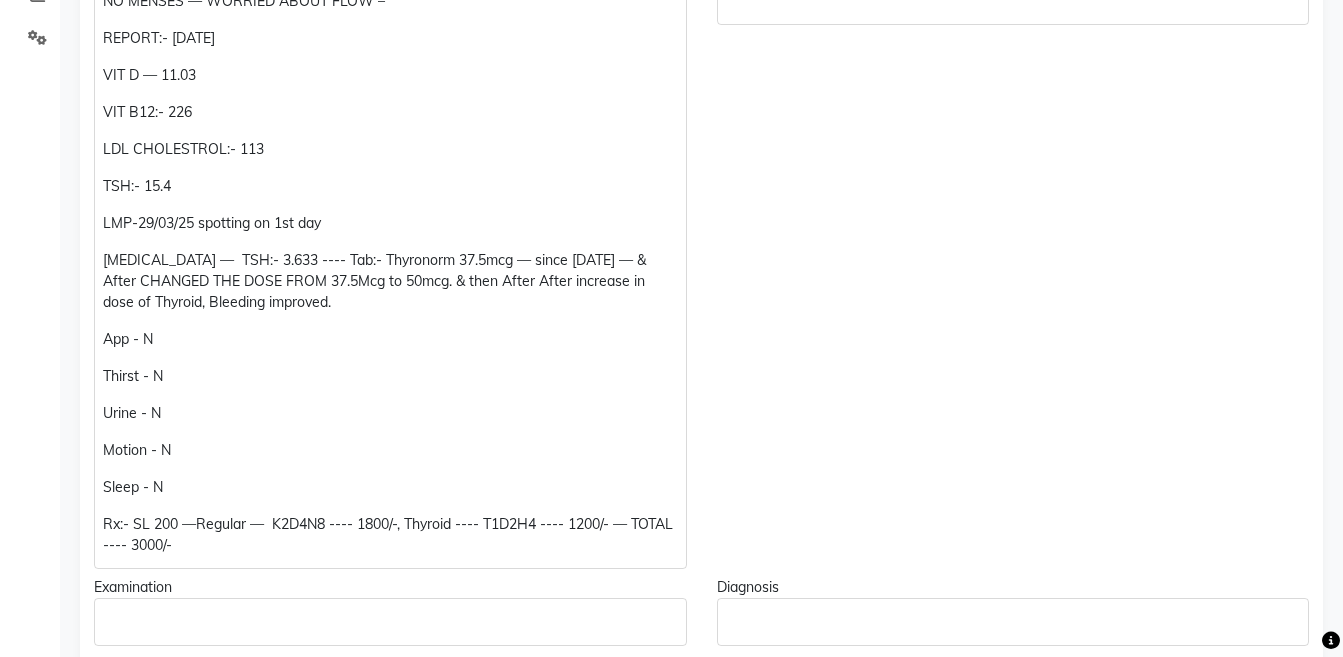 scroll, scrollTop: 335, scrollLeft: 0, axis: vertical 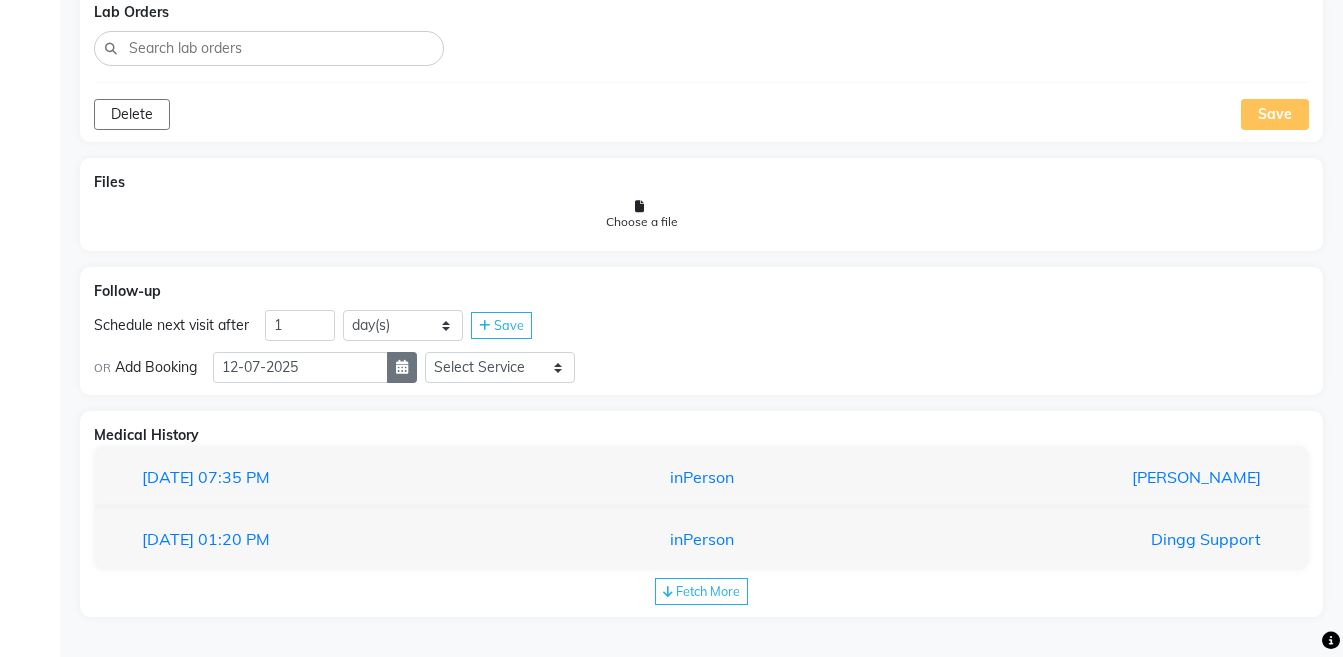 click 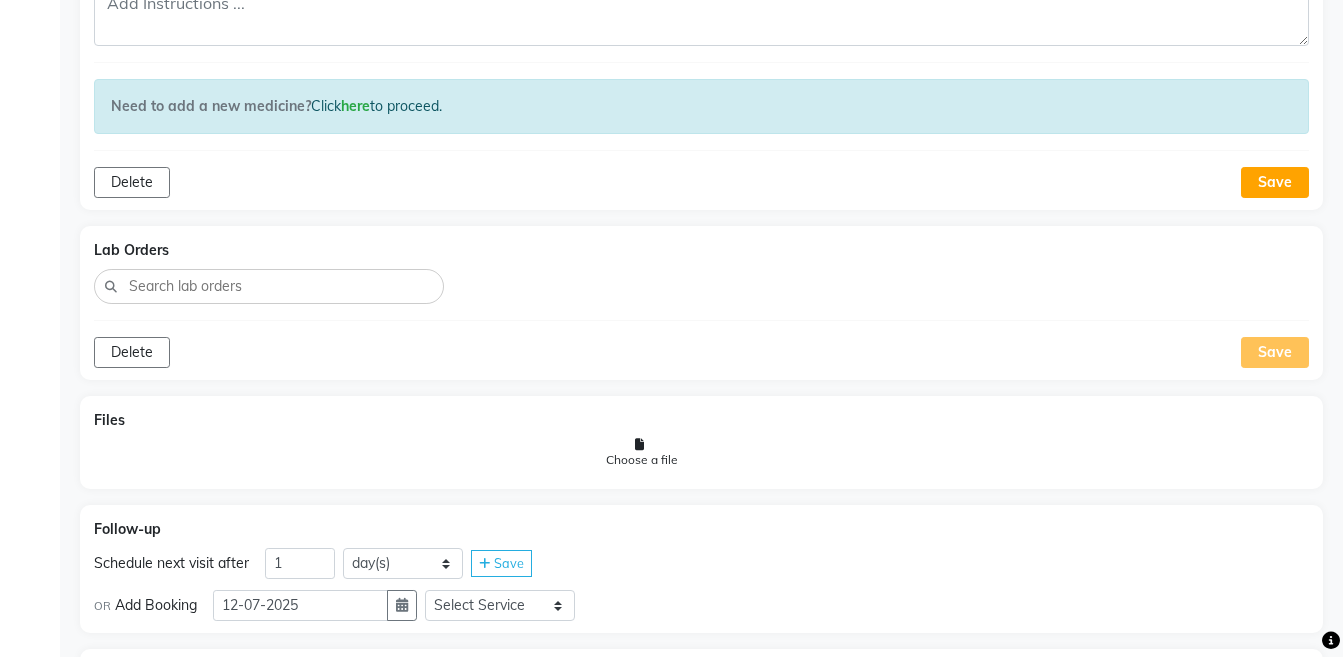 scroll, scrollTop: 1711, scrollLeft: 0, axis: vertical 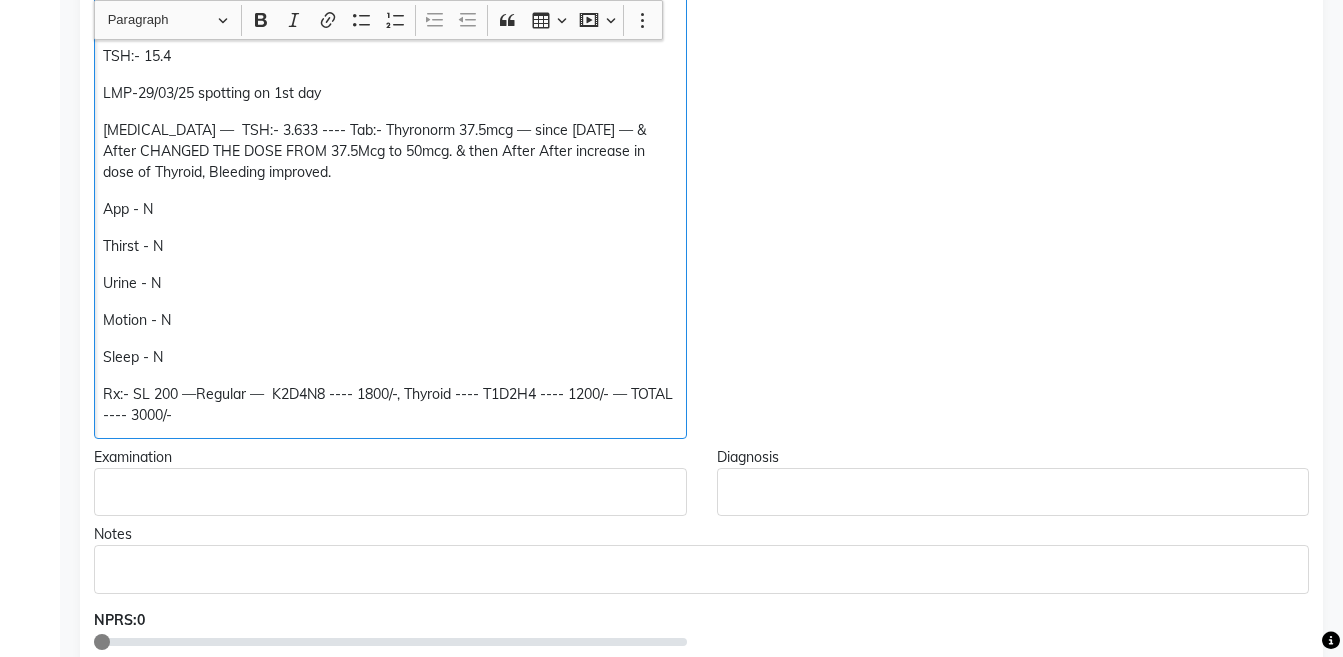 click on "Rx:- SL 200 —Regular —  K2D4N8 ---- 1800/-, Thyroid ---- T1D2H4 ---- 1200/- — TOTAL ---- 3000/-" 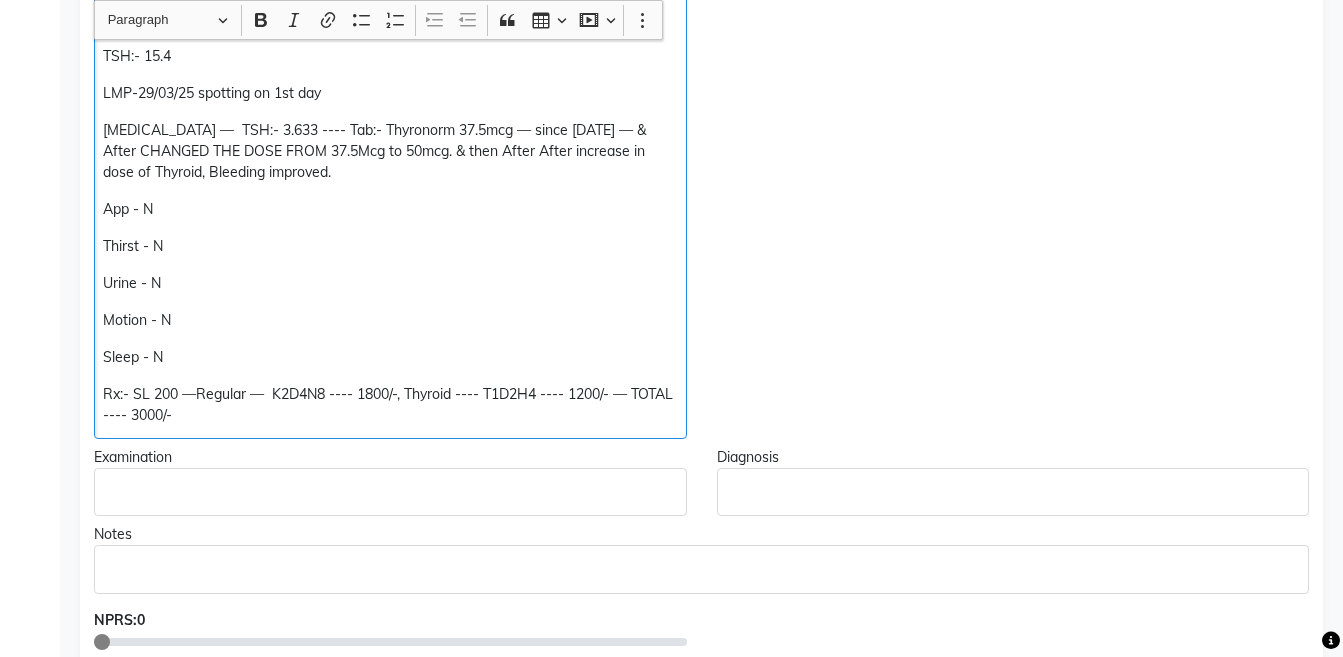 scroll, scrollTop: 621, scrollLeft: 0, axis: vertical 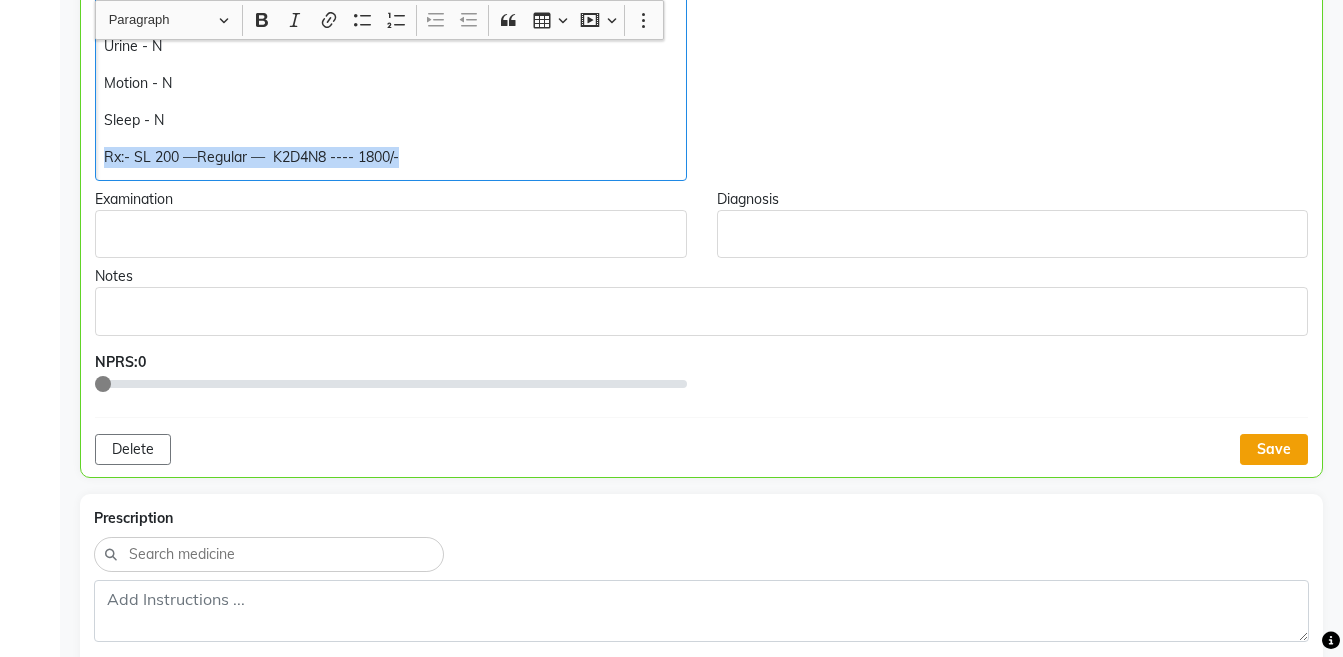 click on "Save" 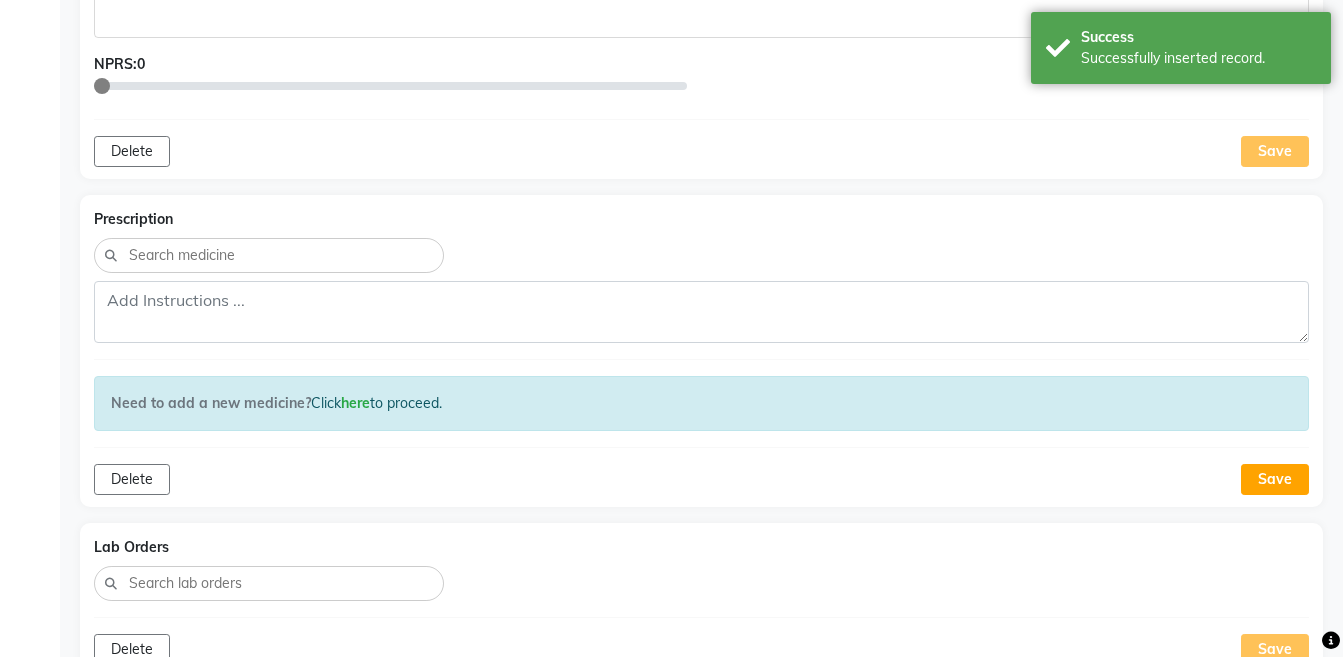 scroll, scrollTop: 1182, scrollLeft: 0, axis: vertical 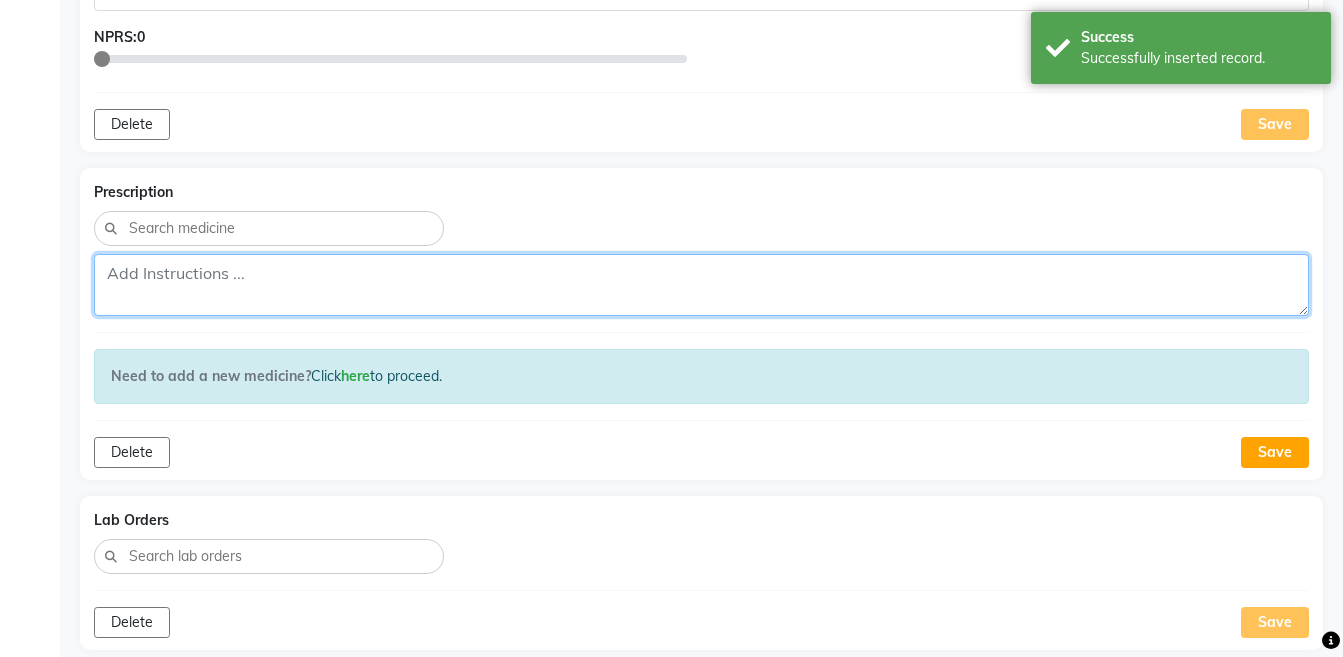 click 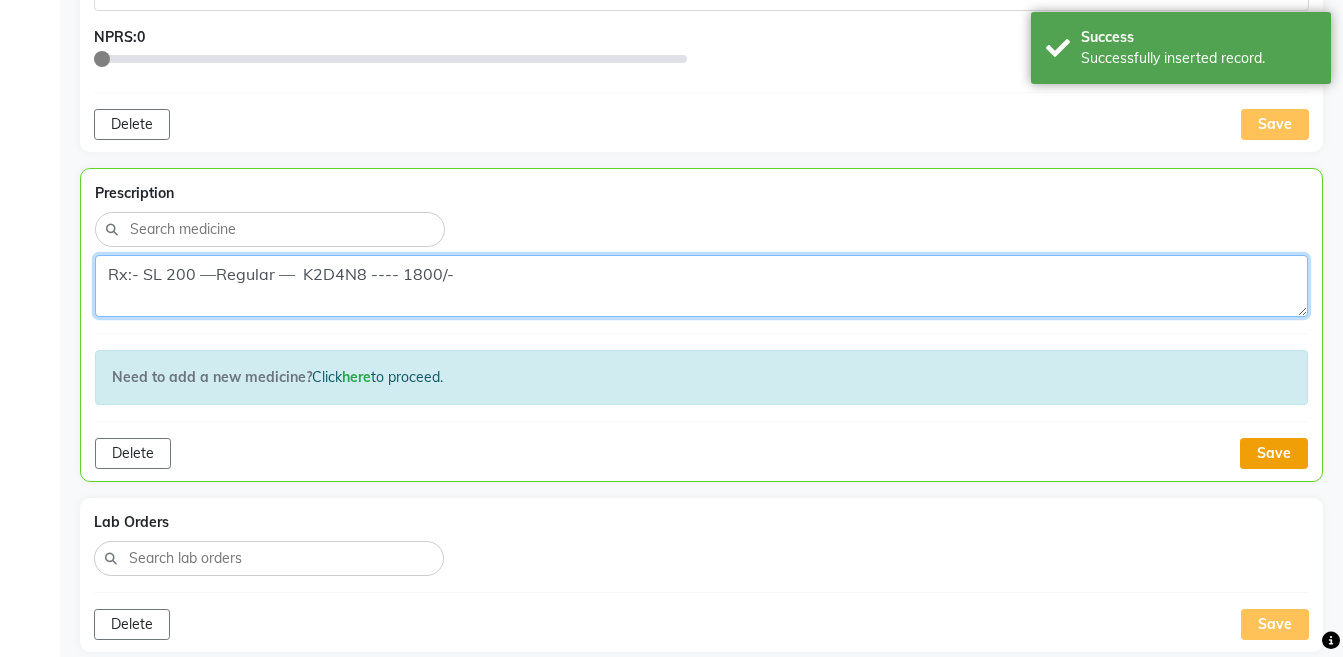 type on "Rx:- SL 200 —Regular —  K2D4N8 ---- 1800/-" 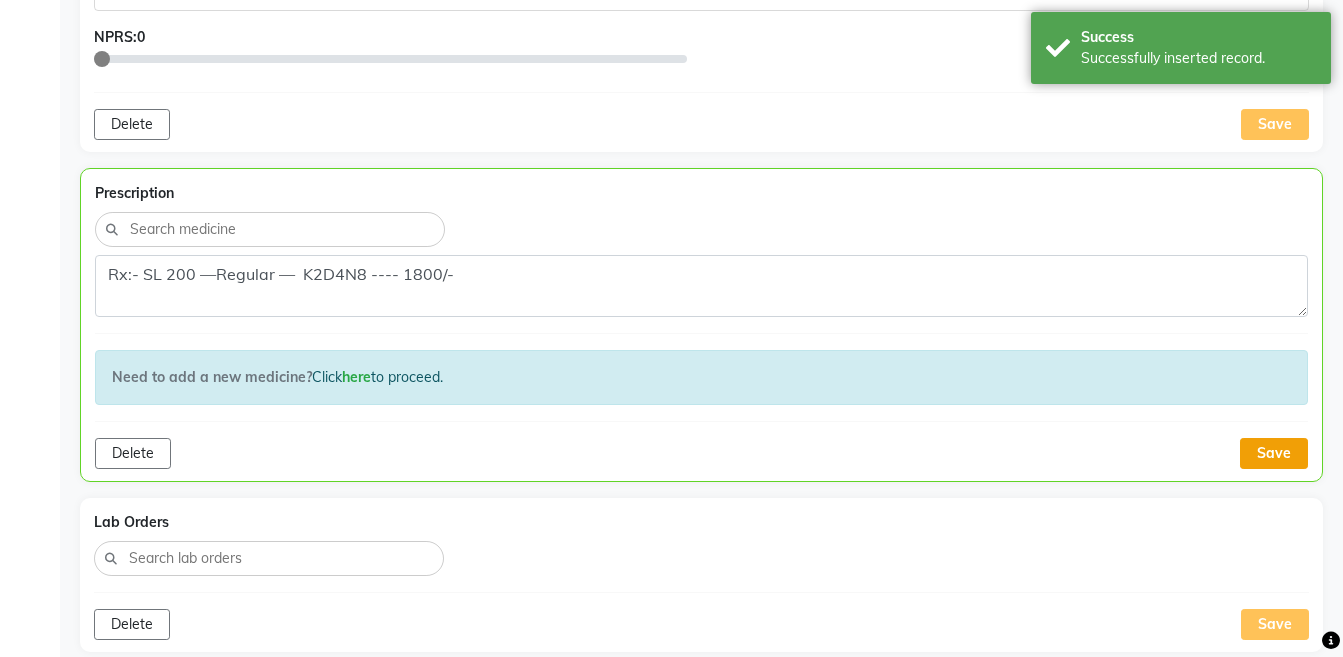 click on "Save" 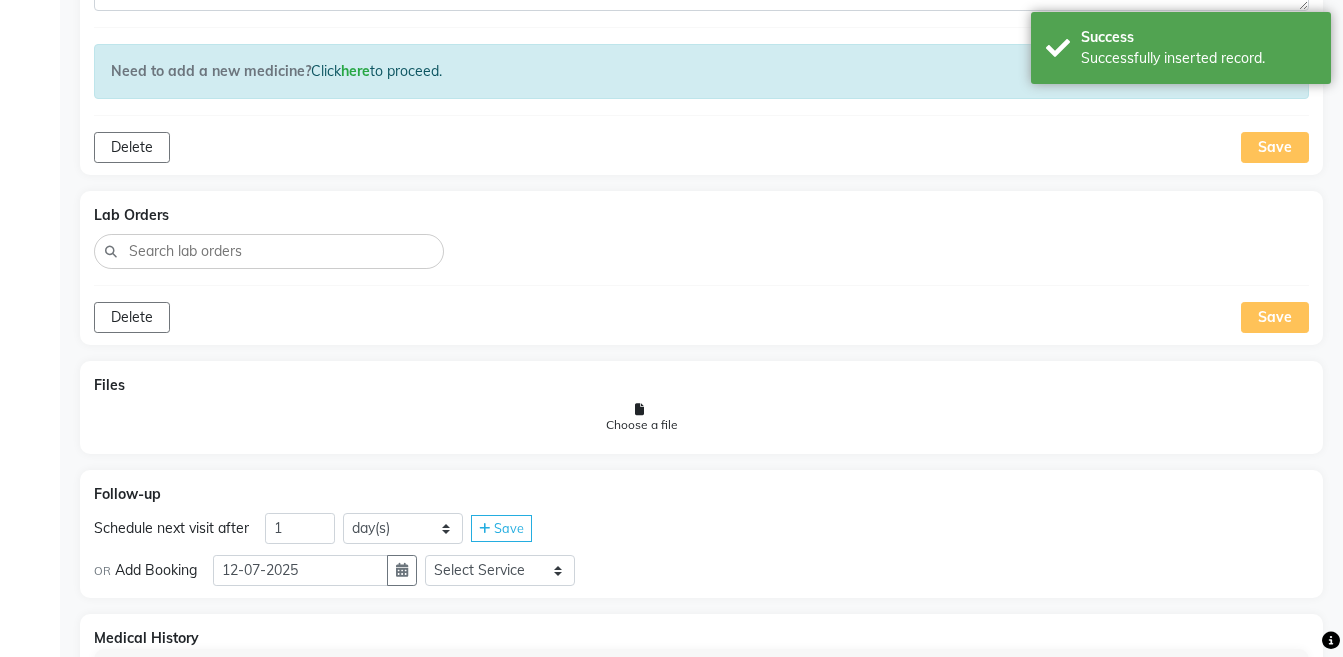 scroll, scrollTop: 1607, scrollLeft: 0, axis: vertical 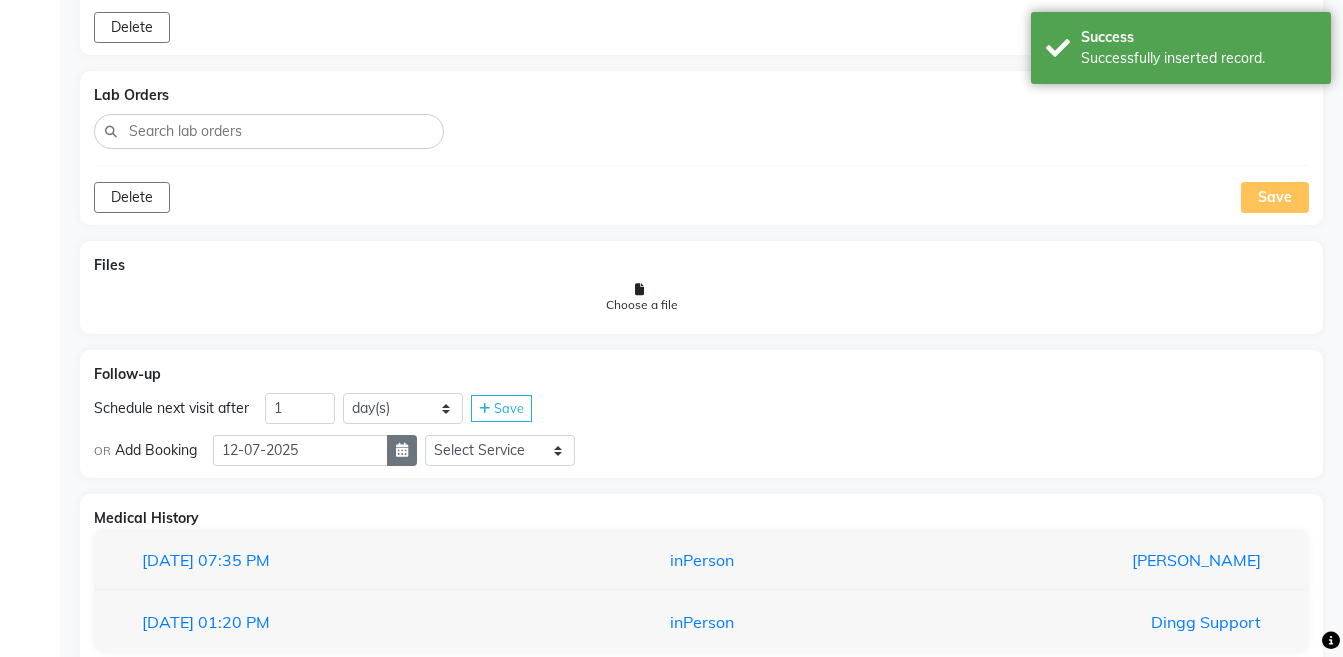click 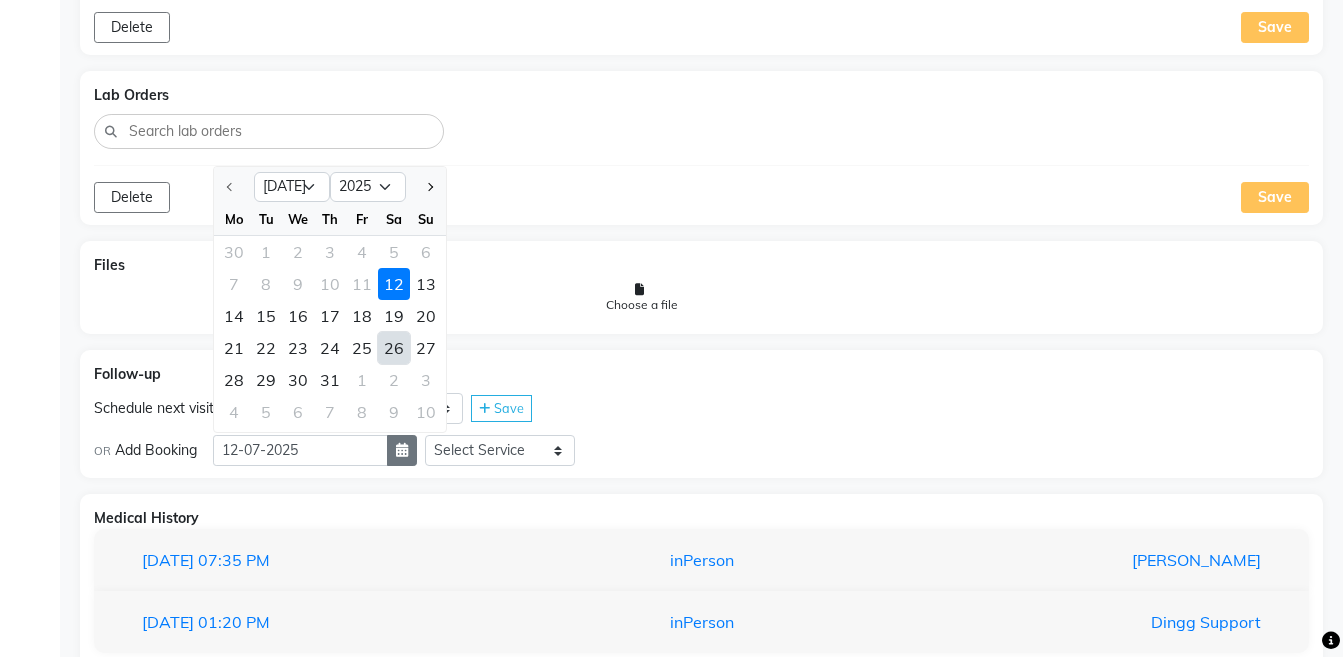 select on "8" 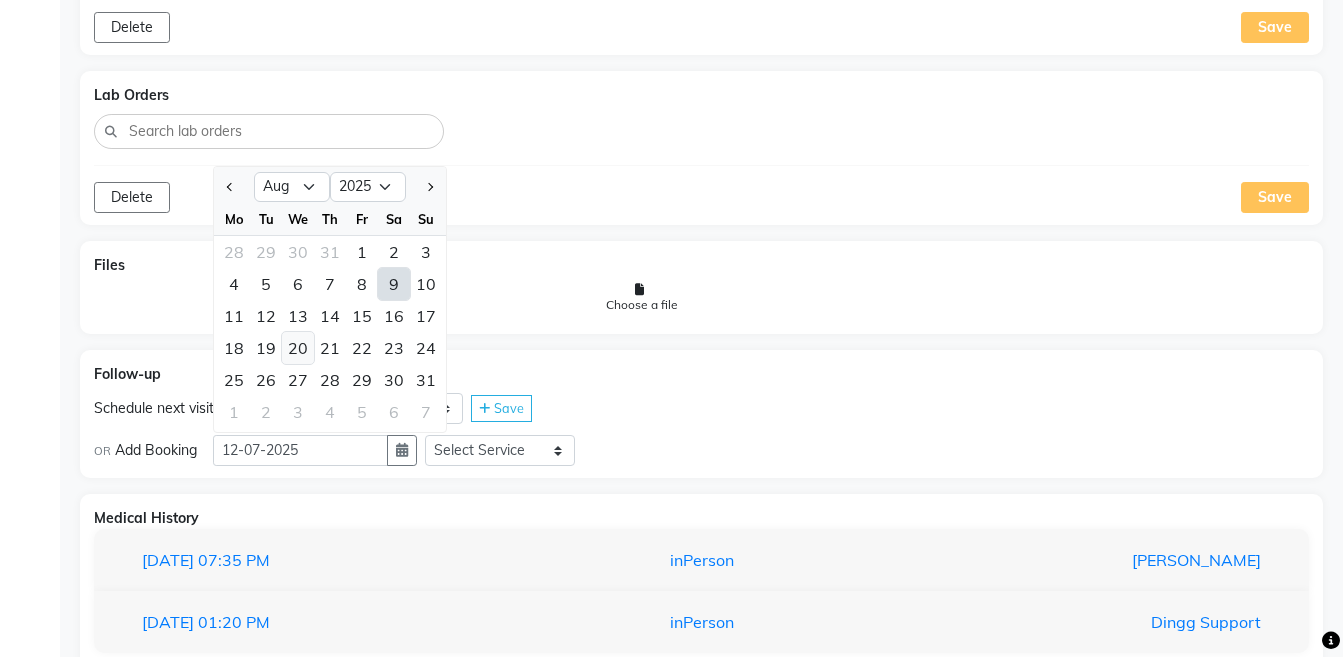 click on "20" 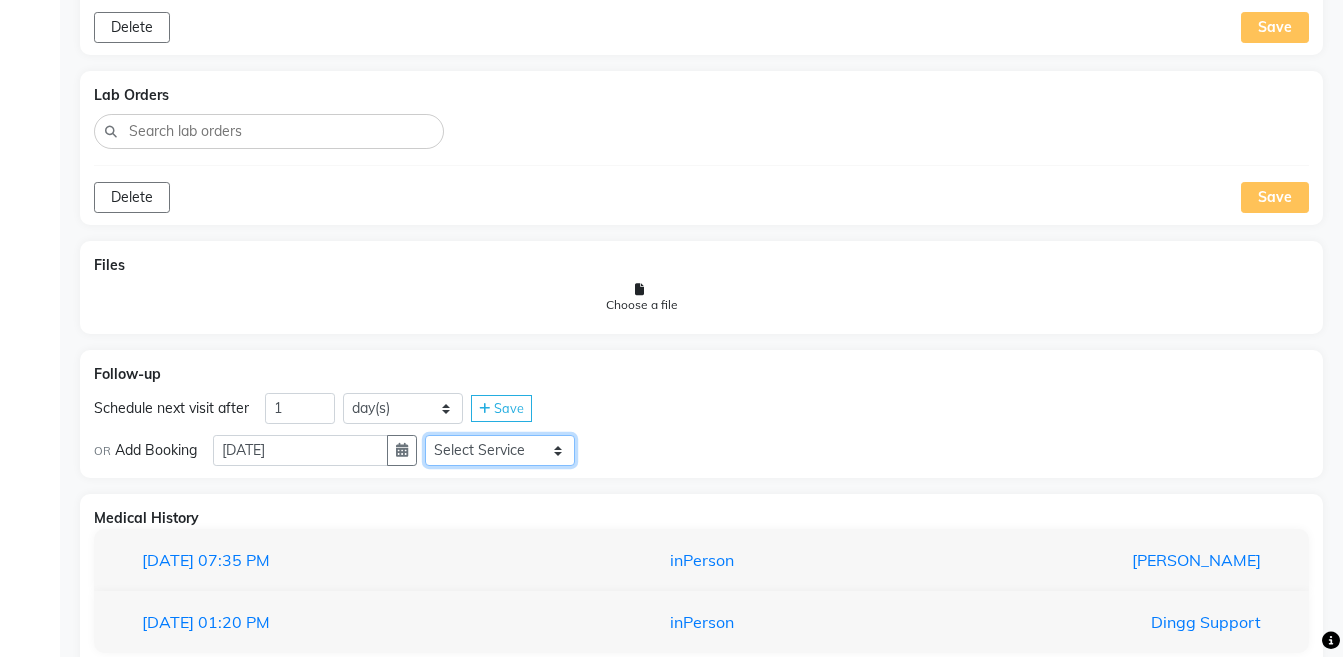 click on "Select Service  Medicine  Medicine 1  Hydra Facial  Medi Facial  Vampire Facial With Plasma  Oxygeno Facial  Anti Aging Facial  Korean Glass GLow Facial  Full Face  Upper Lip  Chin  Underarms  Full Legs & arms  Back-side  Chest  Abdomen  Yellow Peel  Black Peel  Party Peel  Glow Peel  Argi Peel  Under-arm Peel  Depigmento Peel  Anti Aging Peel  Lip Peel  Hair PRP  GFC PRP  Mesotherapy / Dermaroller  Under Eye PRP  Face PRP  Dermapen / Mesotherapt for Full Face  Dermapen / Mesotherapt for Scars  Carbon Peel  LASER BLEECH Laser Bleech  BB Glow  Indian Glass Glow  In Person - Consultation  Courier Charges in City  Courier Charges out of City  In Person - Follow Up  Hair Treatment   Skin Treatment   Online - Consultation  Online - Follow Up" 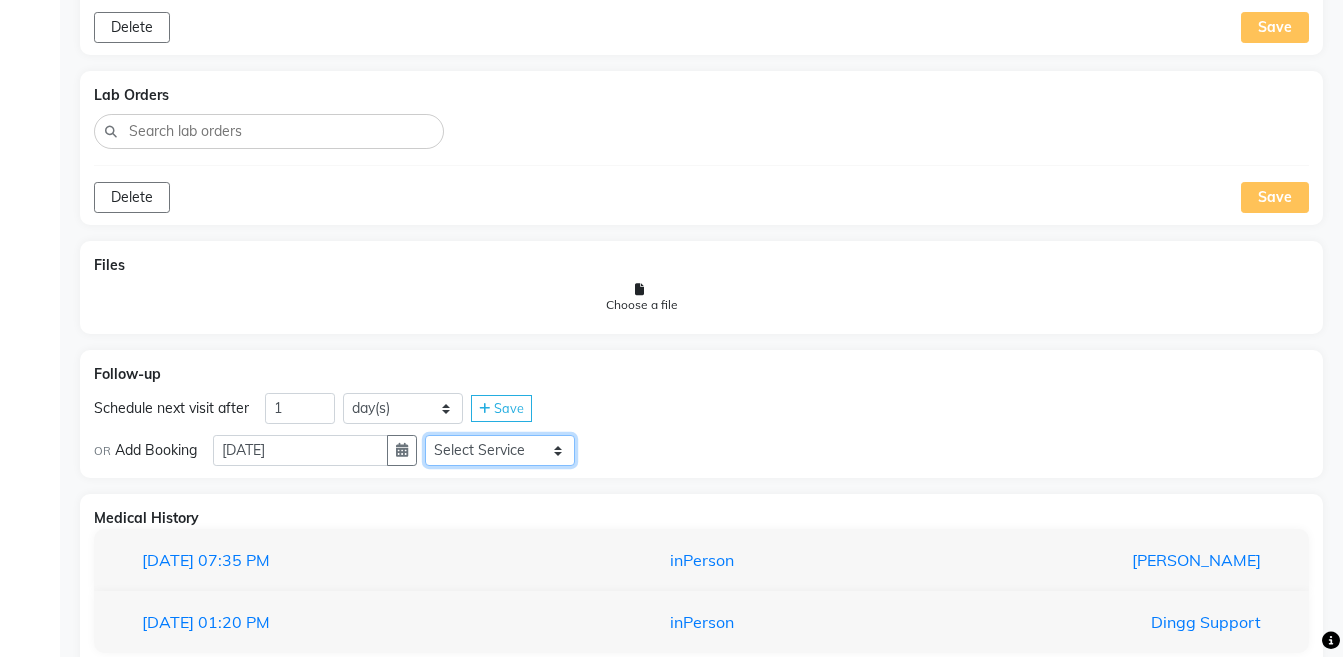 select on "972997" 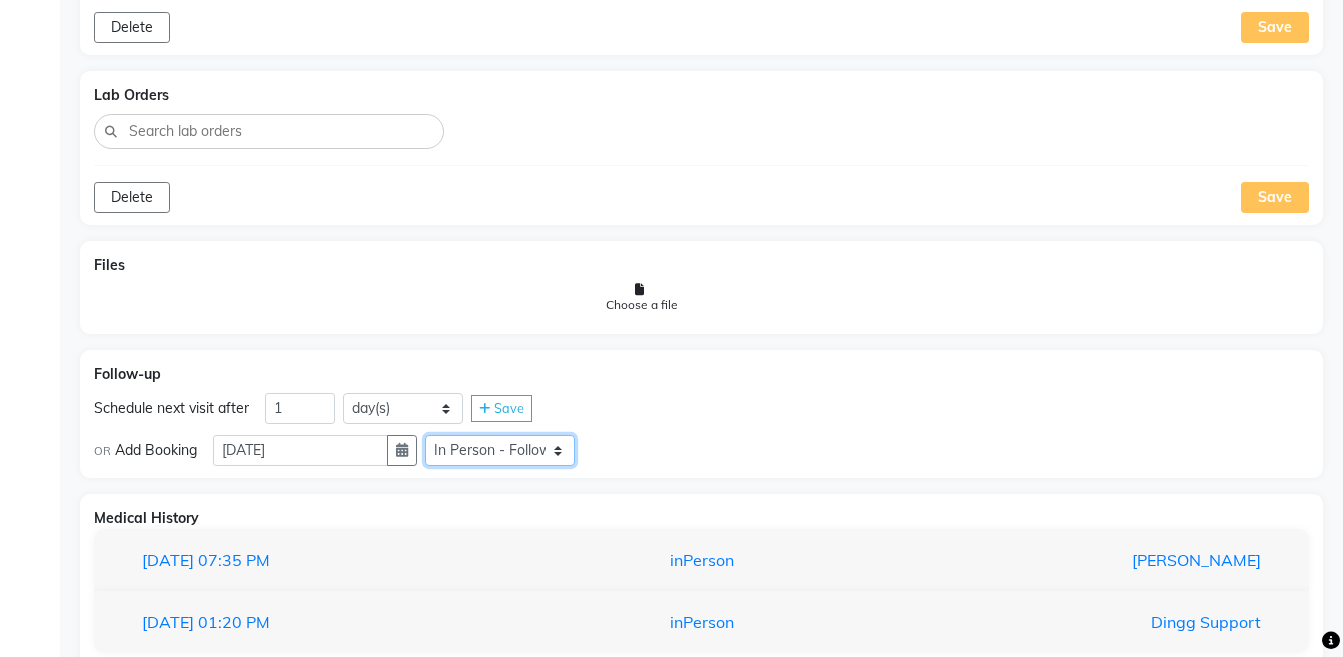 click on "Select Service  Medicine  Medicine 1  Hydra Facial  Medi Facial  Vampire Facial With Plasma  Oxygeno Facial  Anti Aging Facial  Korean Glass GLow Facial  Full Face  Upper Lip  Chin  Underarms  Full Legs & arms  Back-side  Chest  Abdomen  Yellow Peel  Black Peel  Party Peel  Glow Peel  Argi Peel  Under-arm Peel  Depigmento Peel  Anti Aging Peel  Lip Peel  Hair PRP  GFC PRP  Mesotherapy / Dermaroller  Under Eye PRP  Face PRP  Dermapen / Mesotherapt for Full Face  Dermapen / Mesotherapt for Scars  Carbon Peel  LASER BLEECH Laser Bleech  BB Glow  Indian Glass Glow  In Person - Consultation  Courier Charges in City  Courier Charges out of City  In Person - Follow Up  Hair Treatment   Skin Treatment   Online - Consultation  Online - Follow Up" 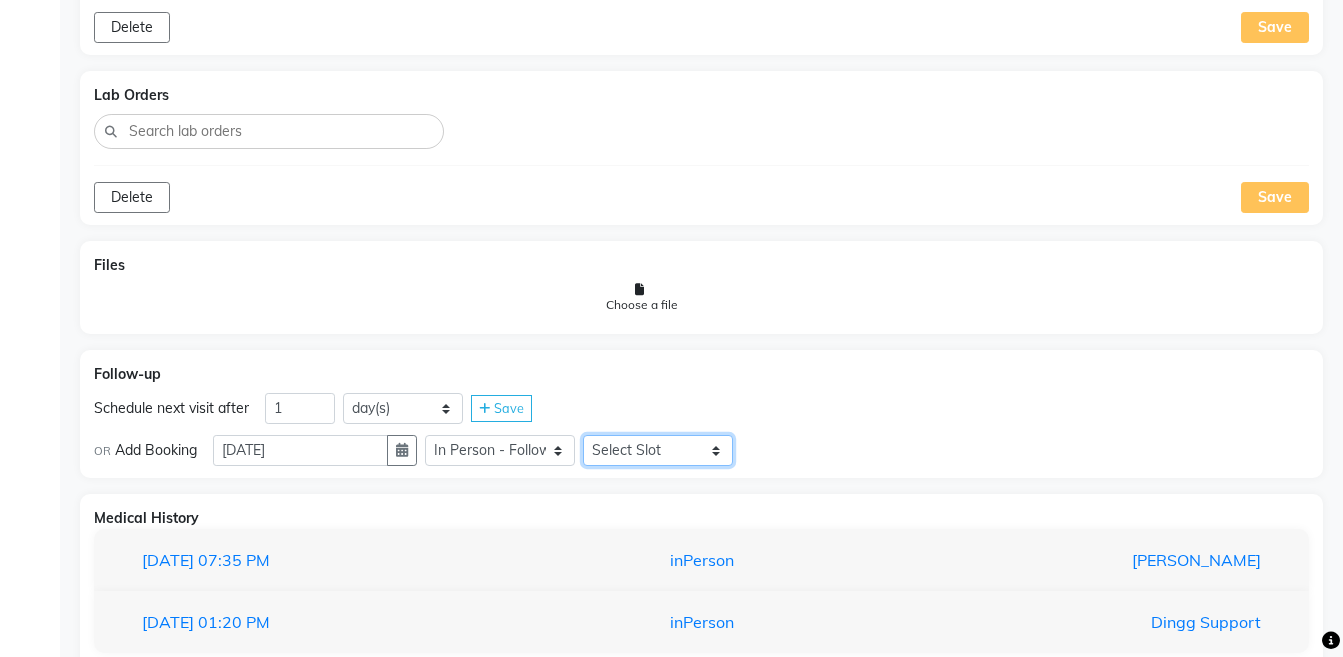 click on "Select Slot 10:15 10:45 11:00 11:15 11:30 11:45 12:15 12:45 13:00 13:15 13:30 13:45 14:00 14:15 14:30 15:45 16:00 16:30 16:45 17:15 17:30 17:45 18:00 18:15 18:30 18:45 19:00 19:15 19:30 19:45 20:00 20:15 20:30 20:45 21:00 21:15 21:30 21:45" 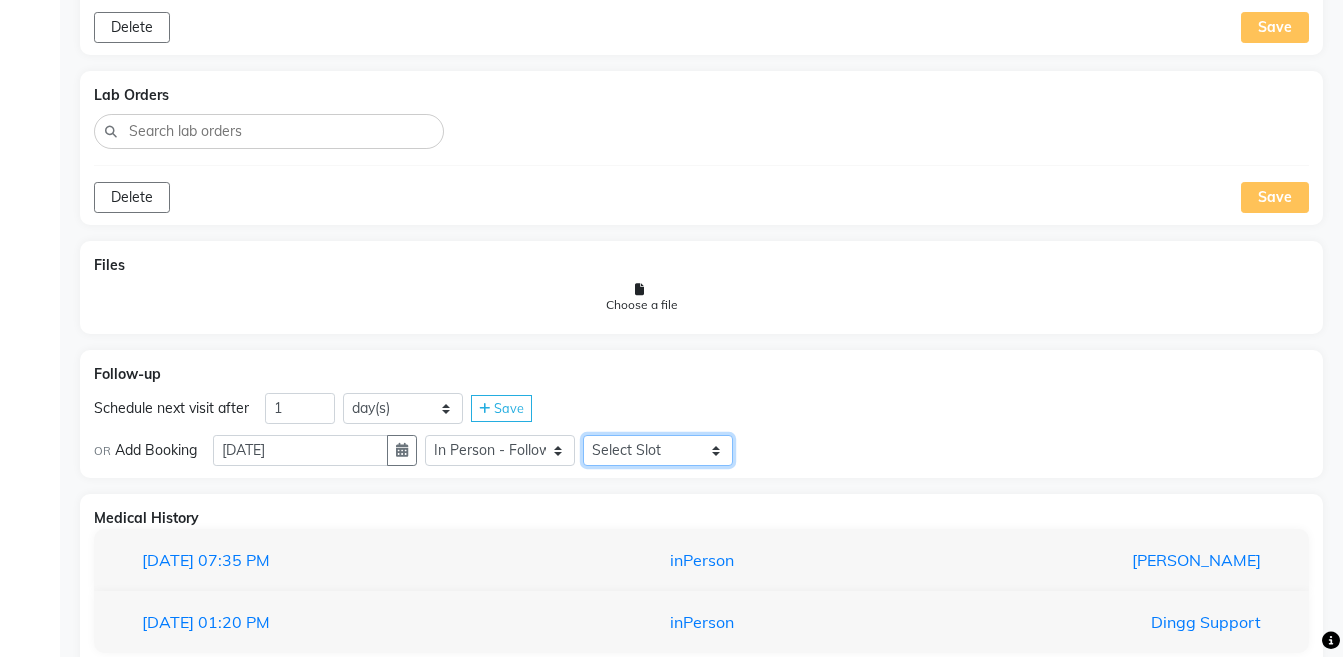 select on "1200" 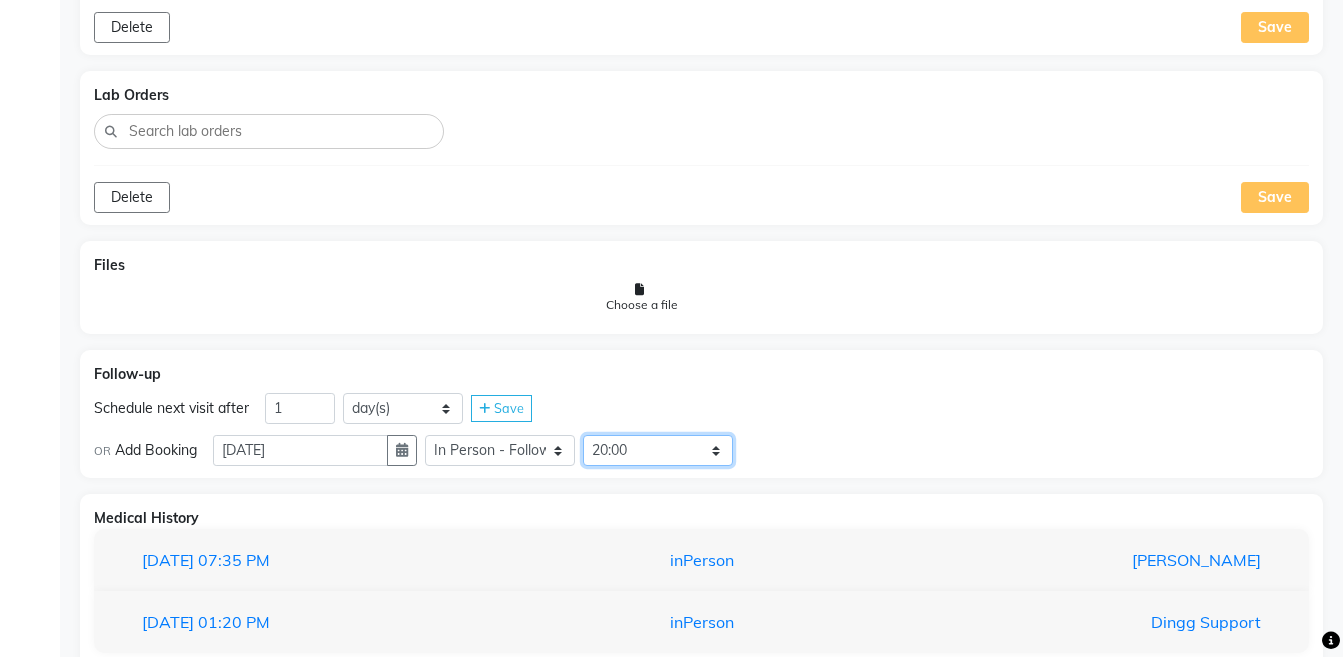 click on "Select Slot 10:15 10:45 11:00 11:15 11:30 11:45 12:15 12:45 13:00 13:15 13:30 13:45 14:00 14:15 14:30 15:45 16:00 16:30 16:45 17:15 17:30 17:45 18:00 18:15 18:30 18:45 19:00 19:15 19:30 19:45 20:00 20:15 20:30 20:45 21:00 21:15 21:30 21:45" 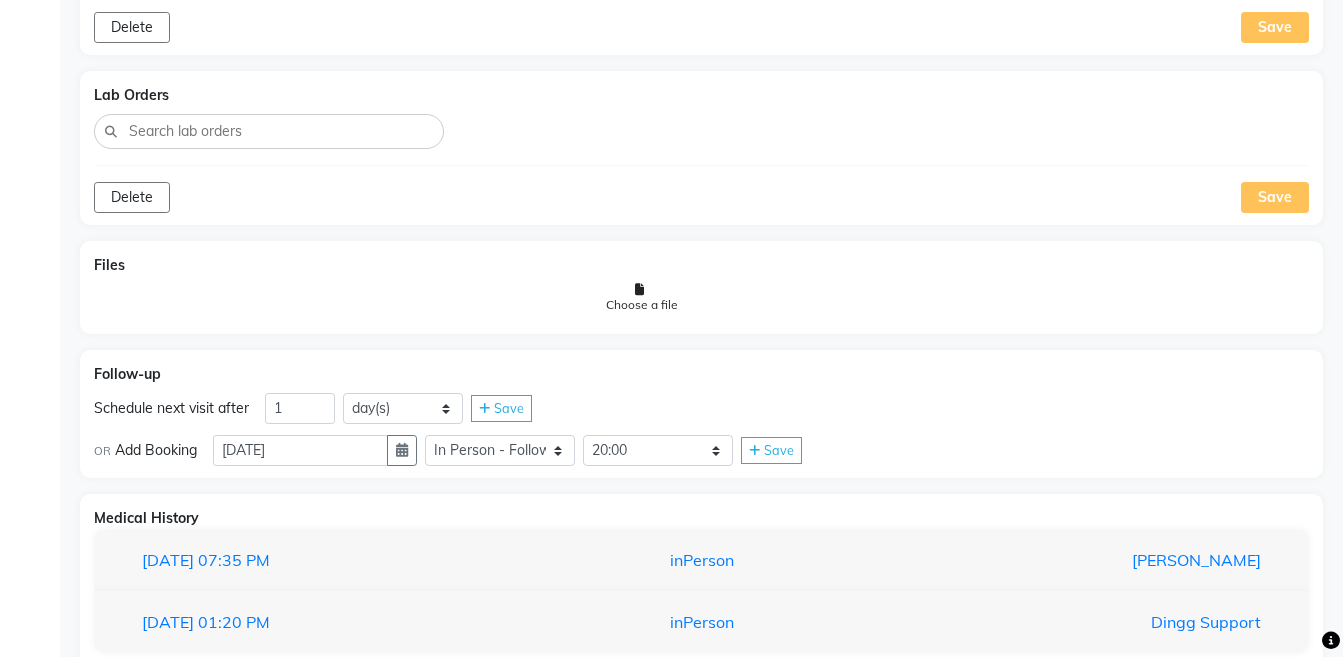 click on "Save" 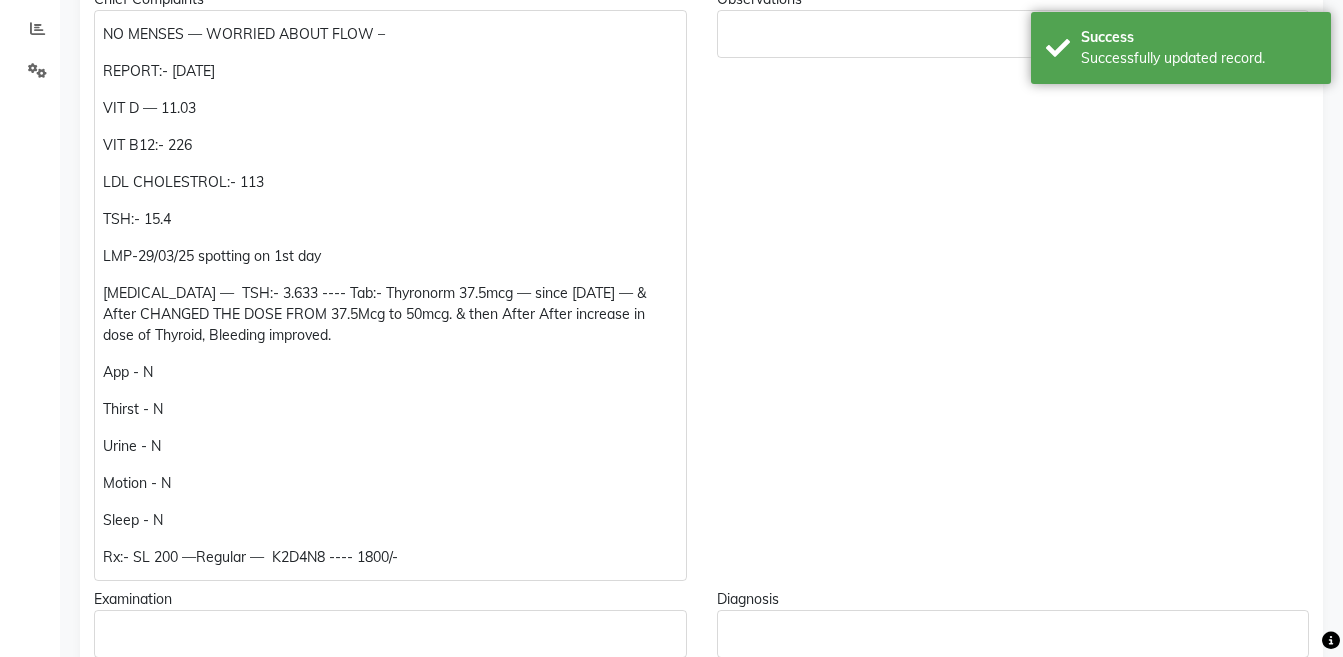scroll, scrollTop: 0, scrollLeft: 0, axis: both 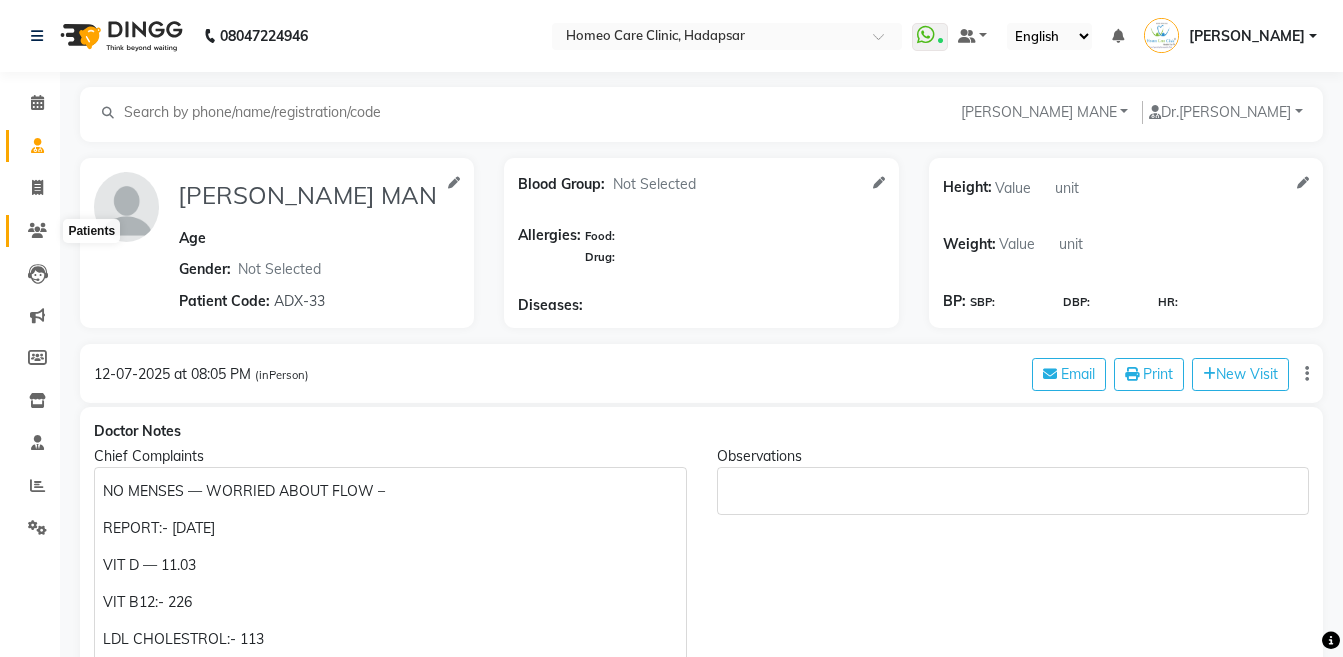 click 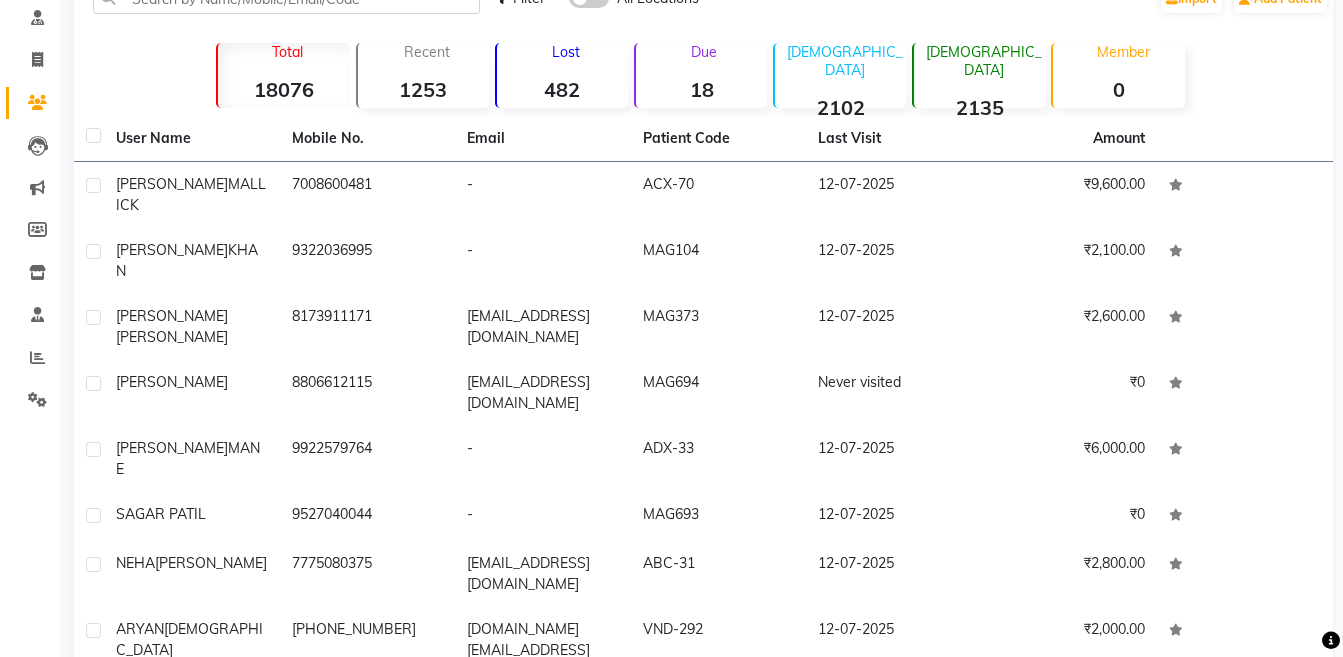 scroll, scrollTop: 134, scrollLeft: 0, axis: vertical 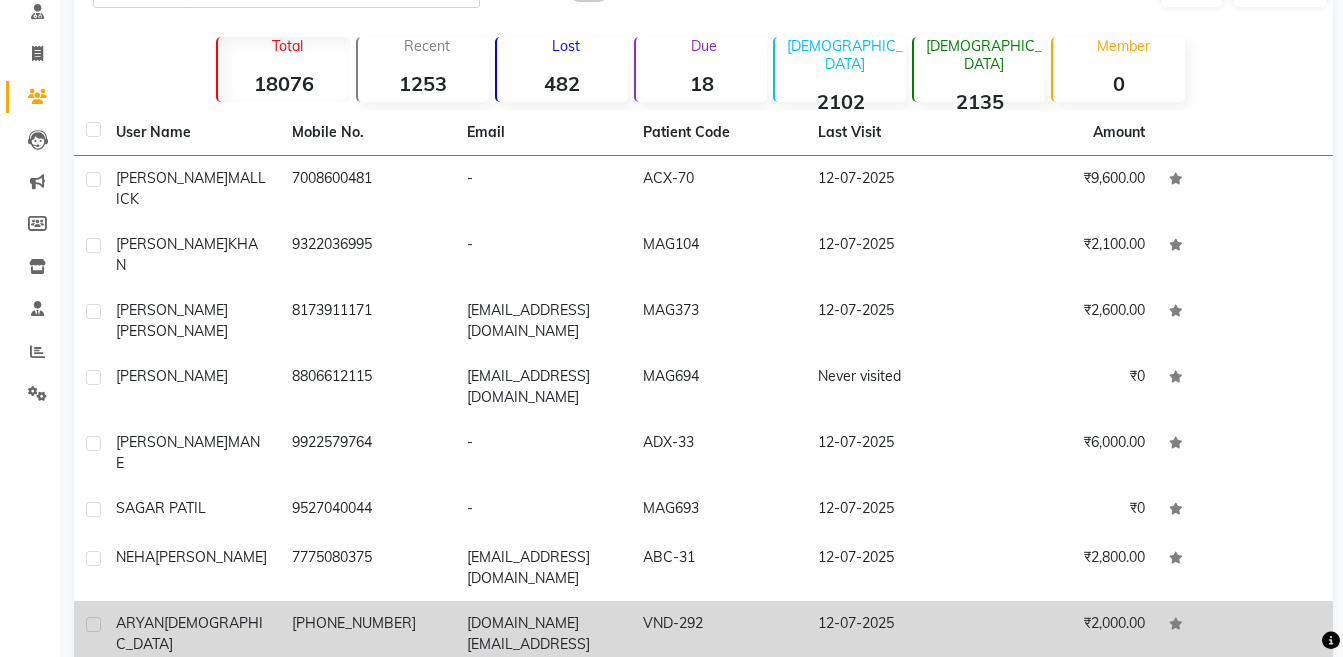 click on "₹2,000.00" 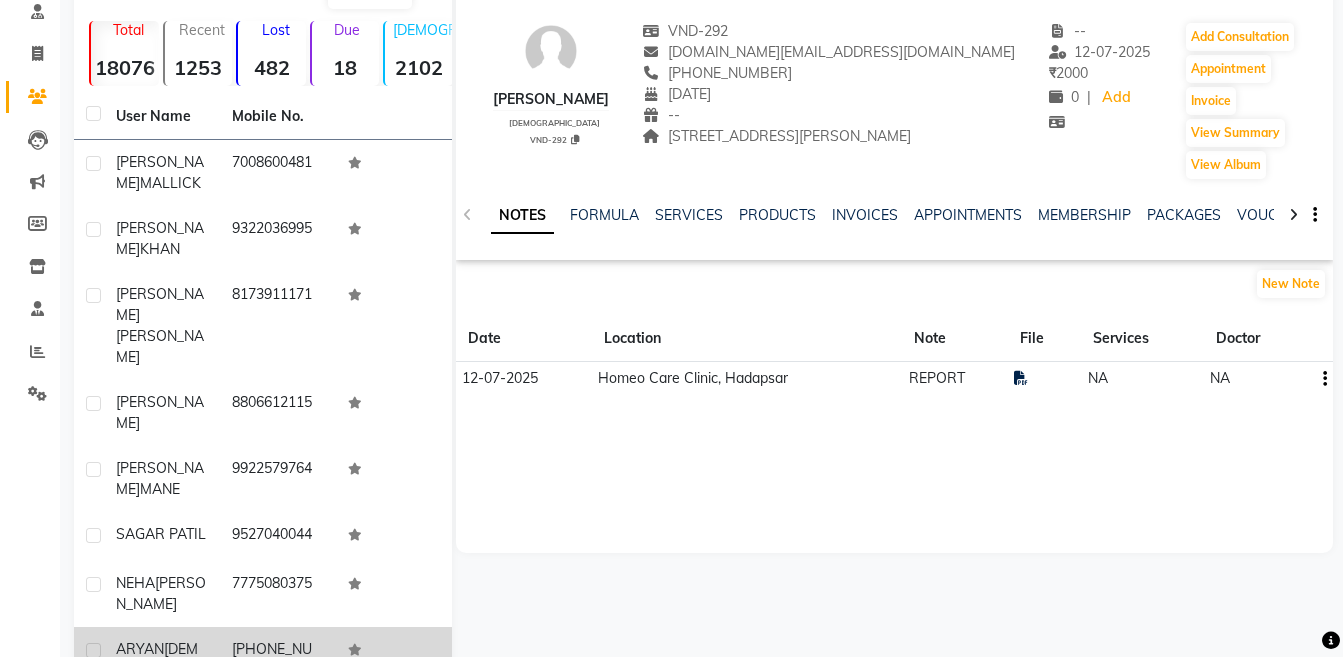 scroll, scrollTop: 0, scrollLeft: 0, axis: both 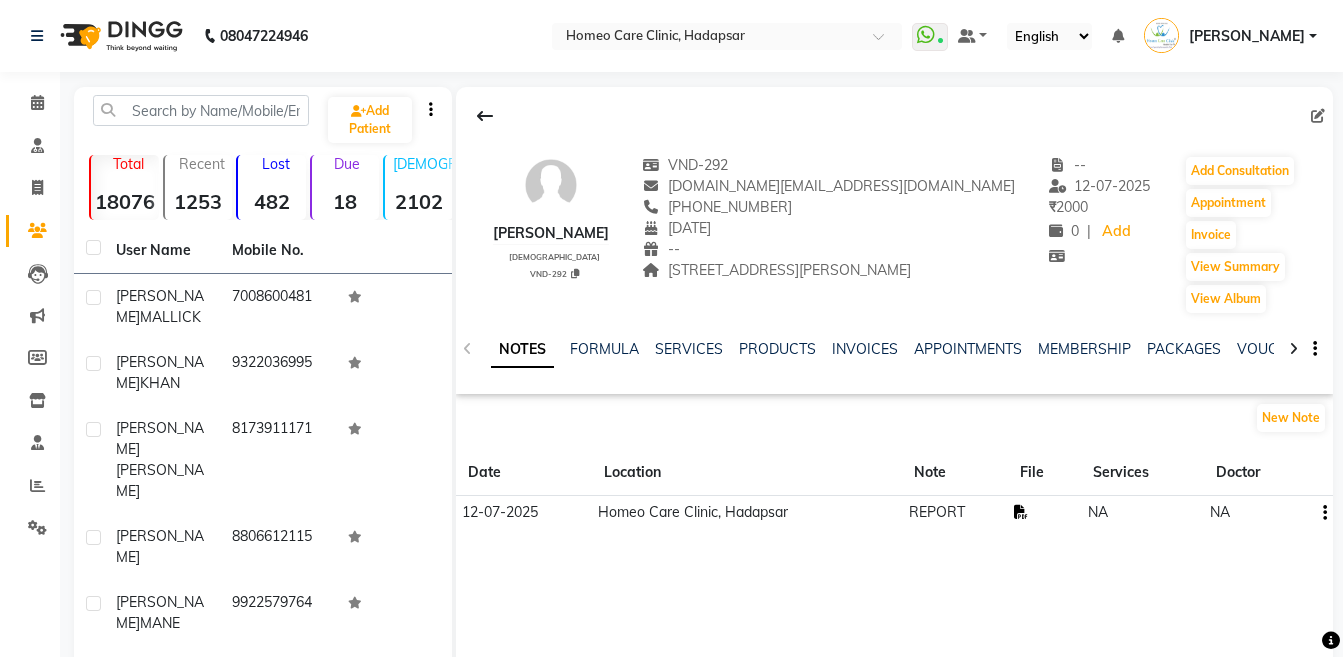 click 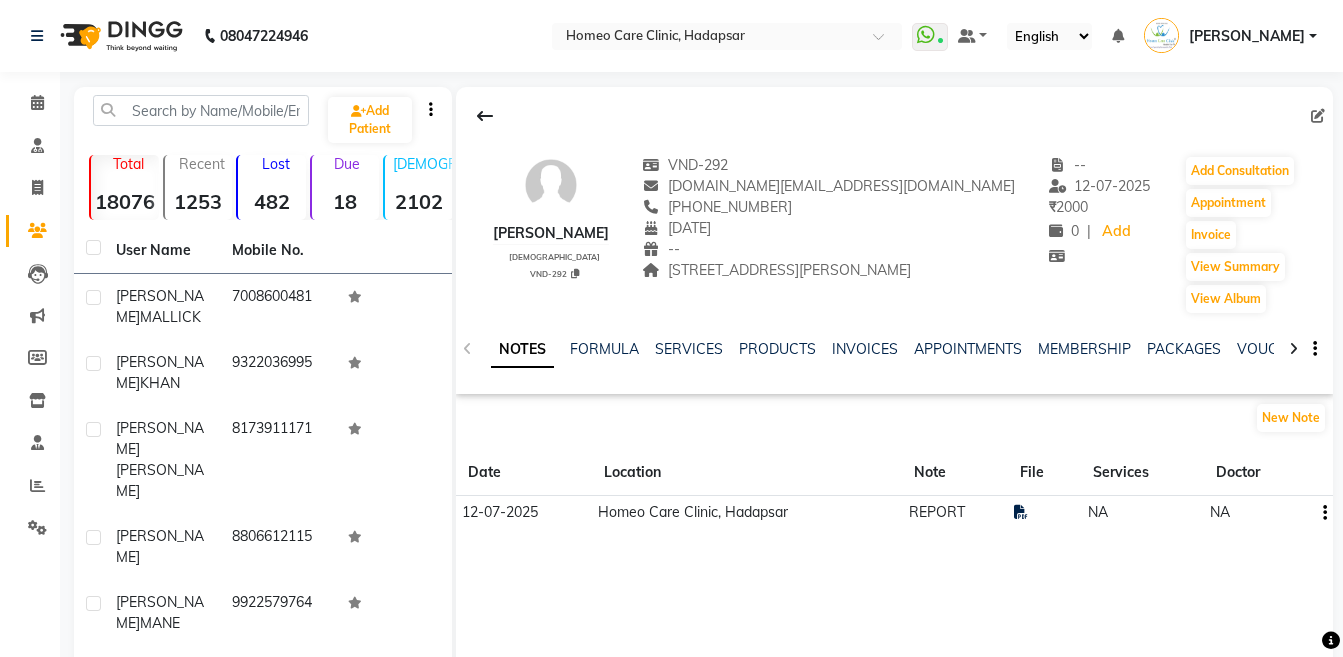 click 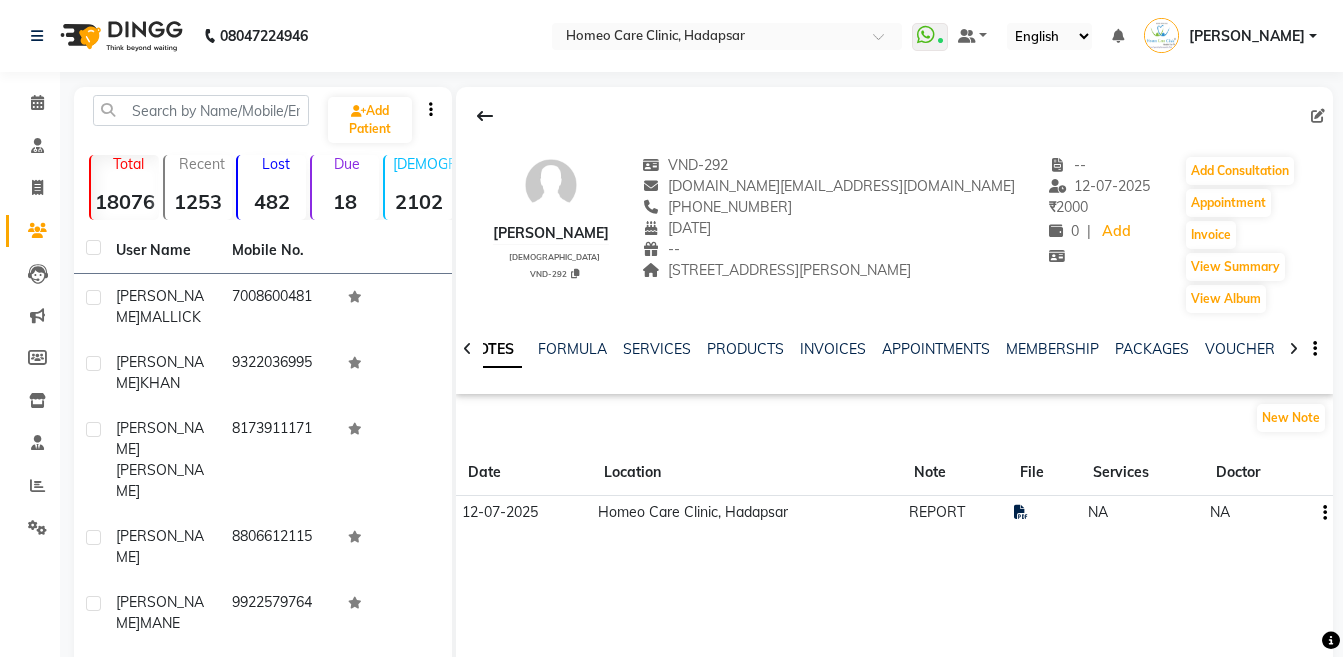 click 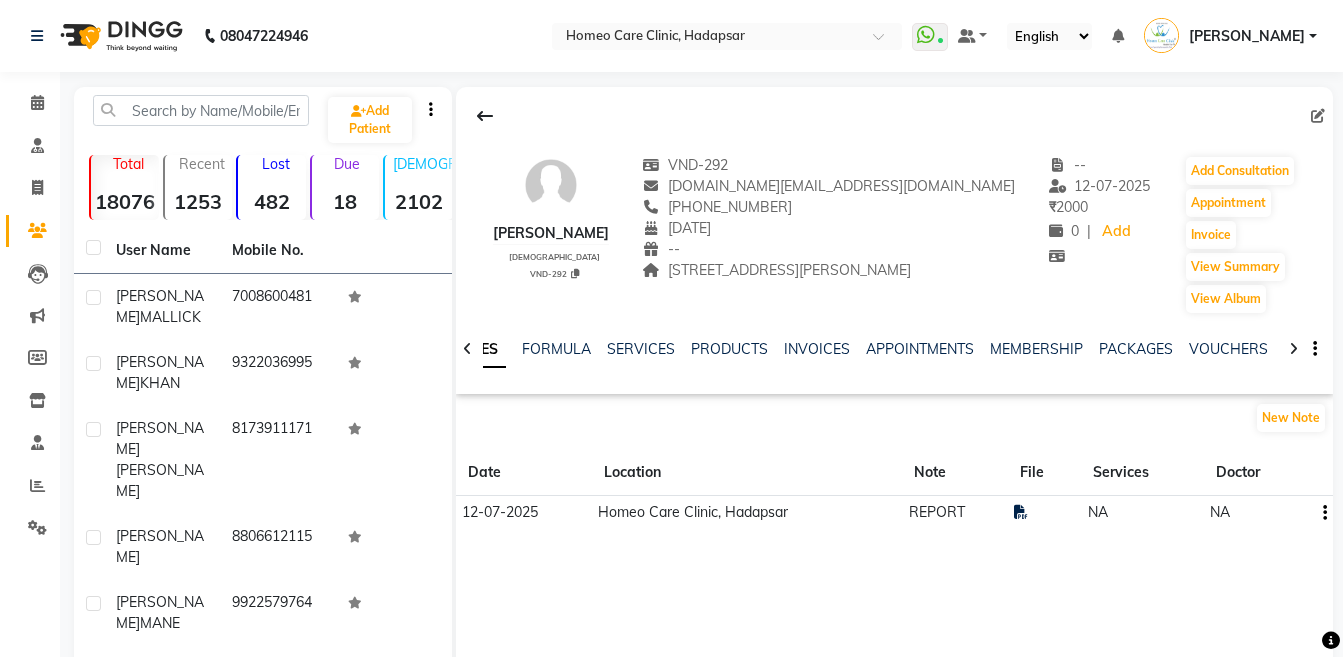 click 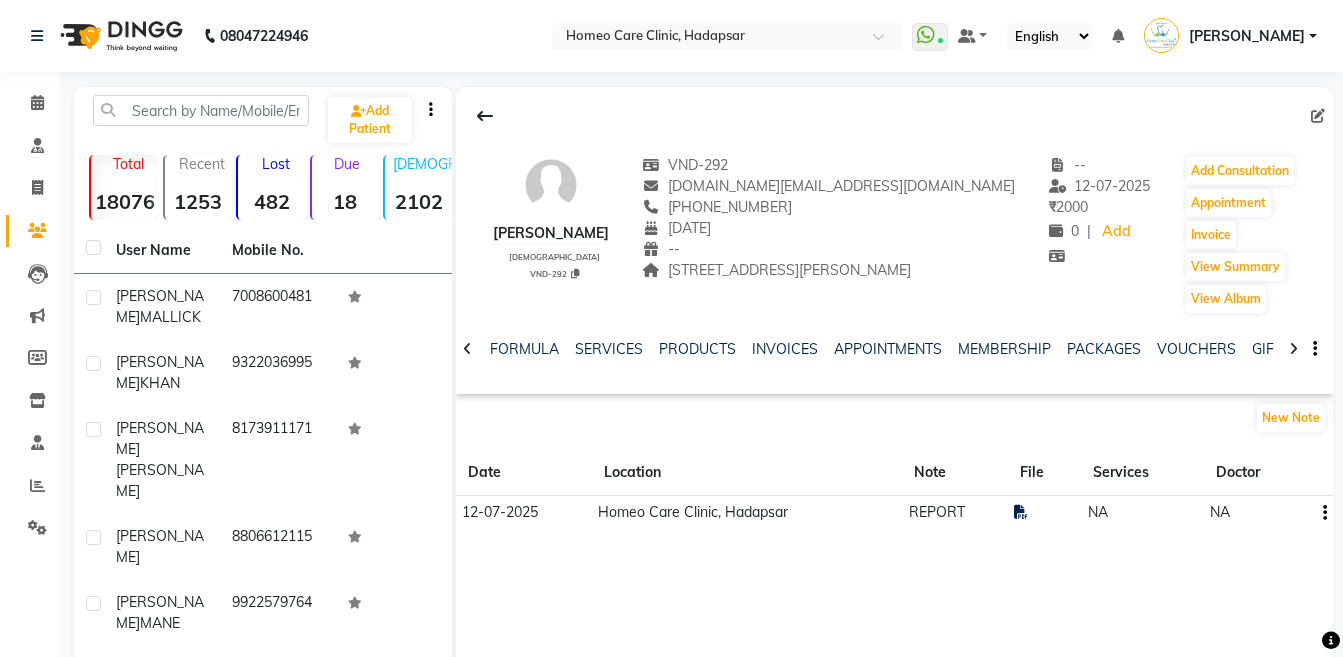 click 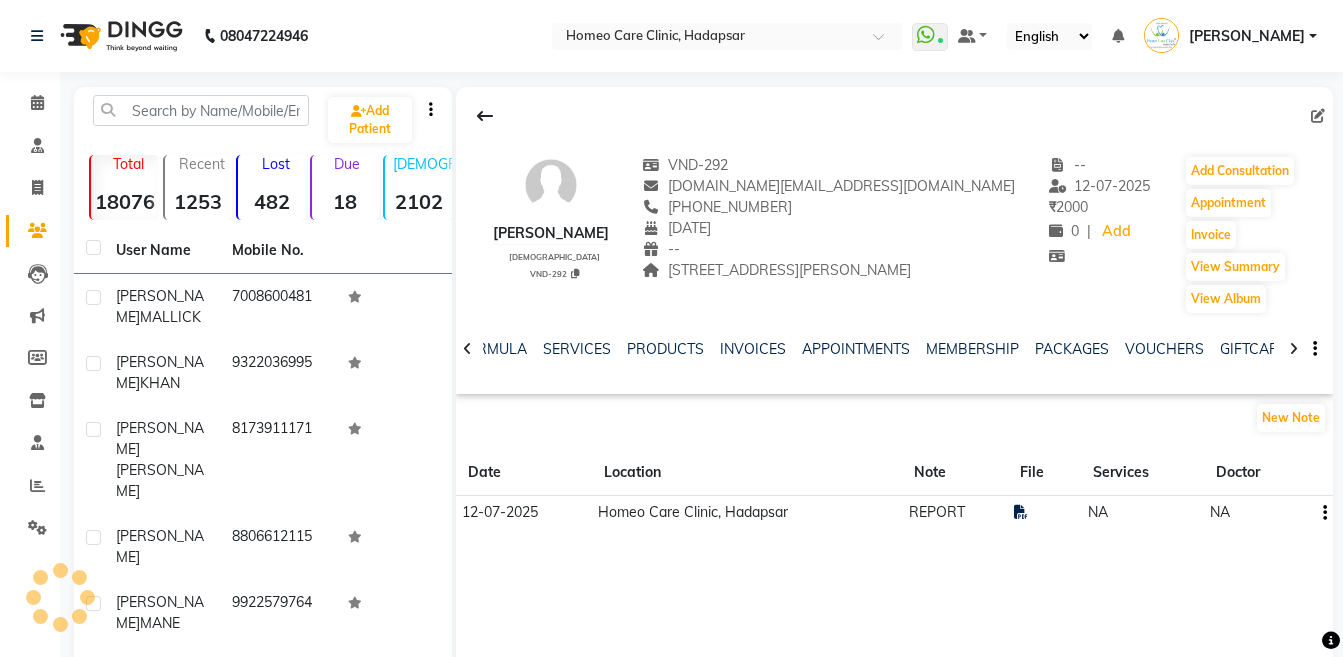 click 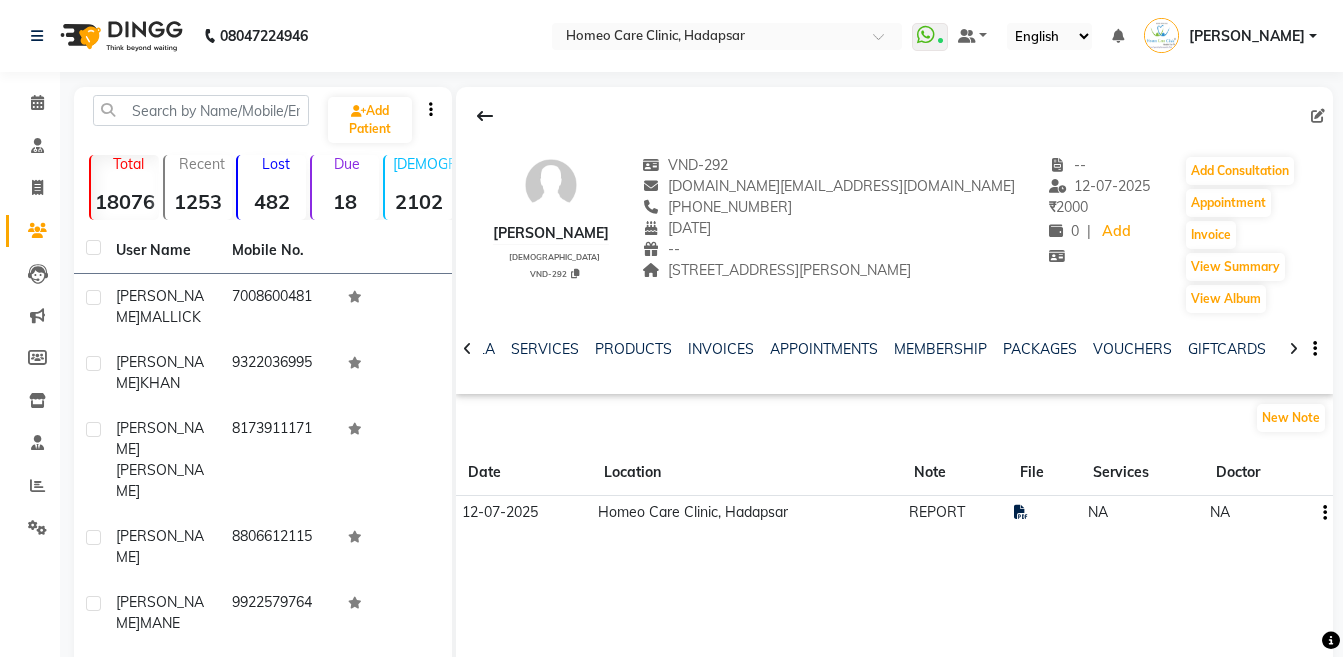 click 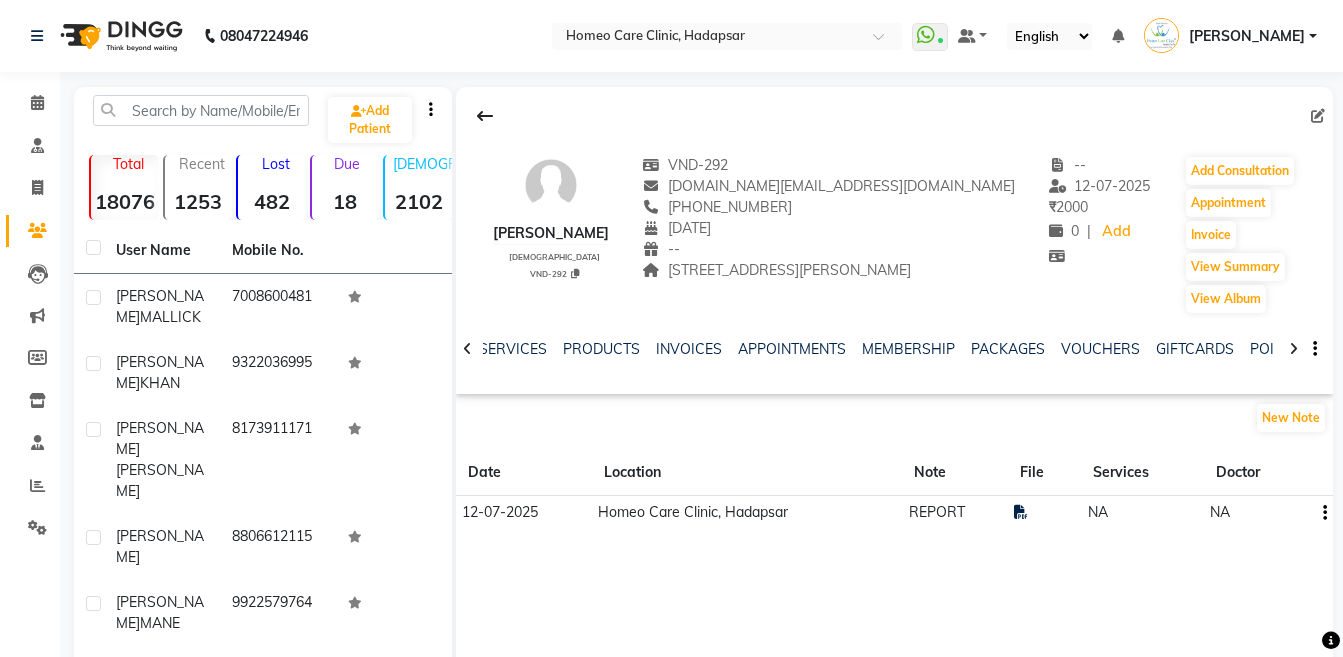 click 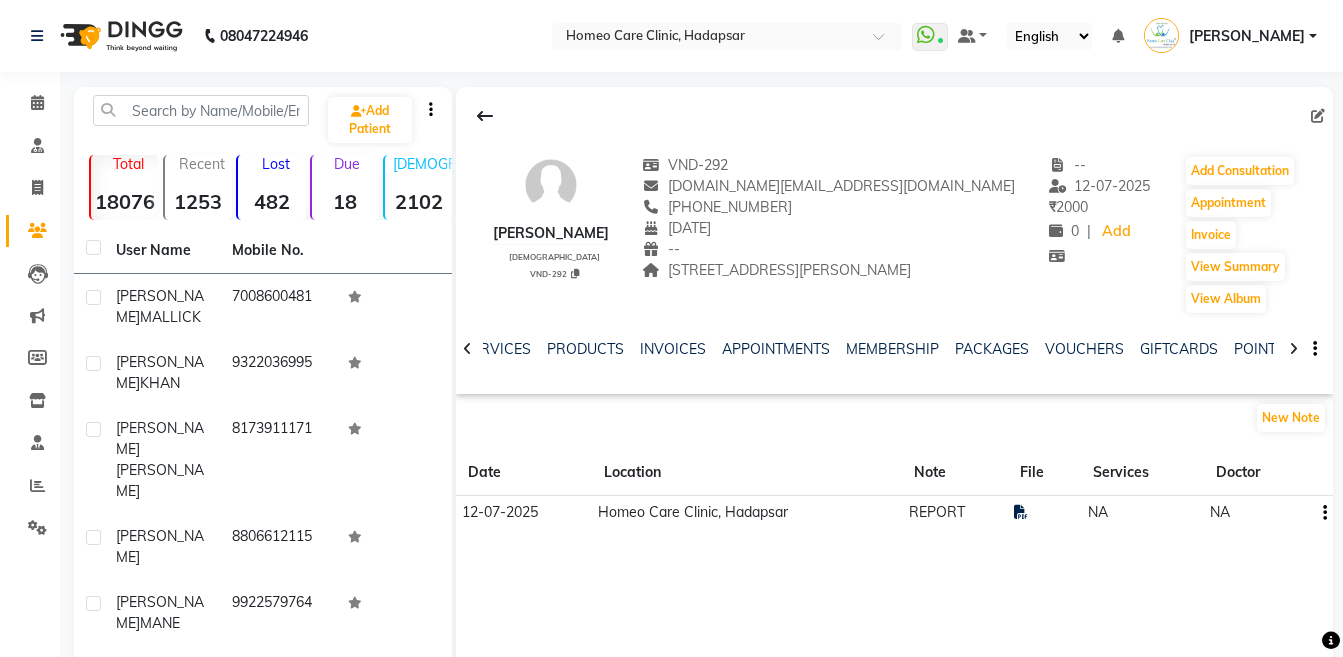click 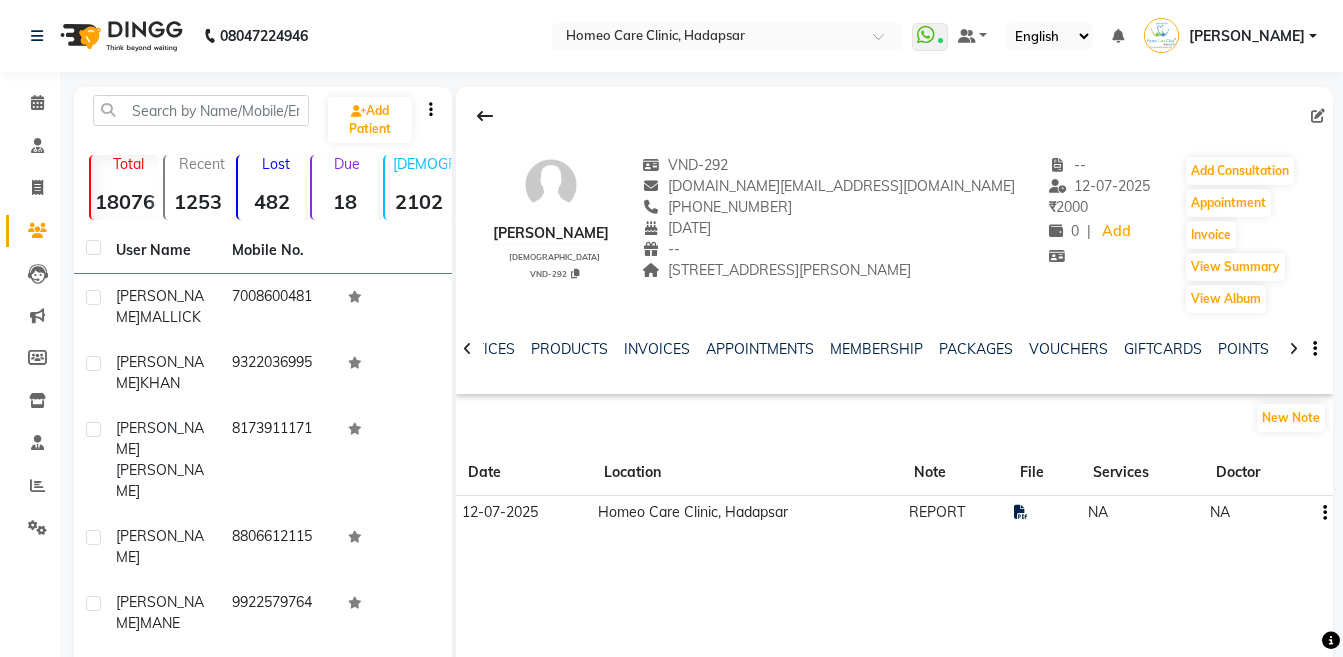 click 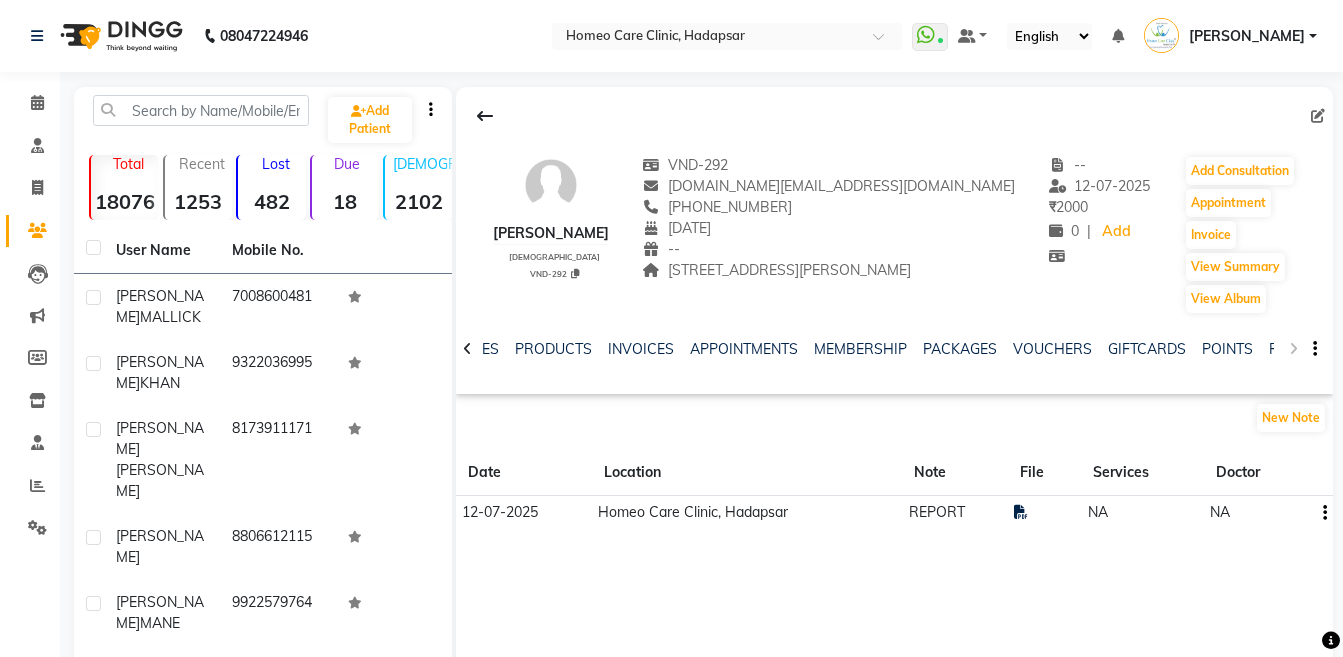 click on "NOTES FORMULA SERVICES PRODUCTS INVOICES APPOINTMENTS MEMBERSHIP PACKAGES VOUCHERS GIFTCARDS POINTS FORMS FAMILY CARDS WALLET" 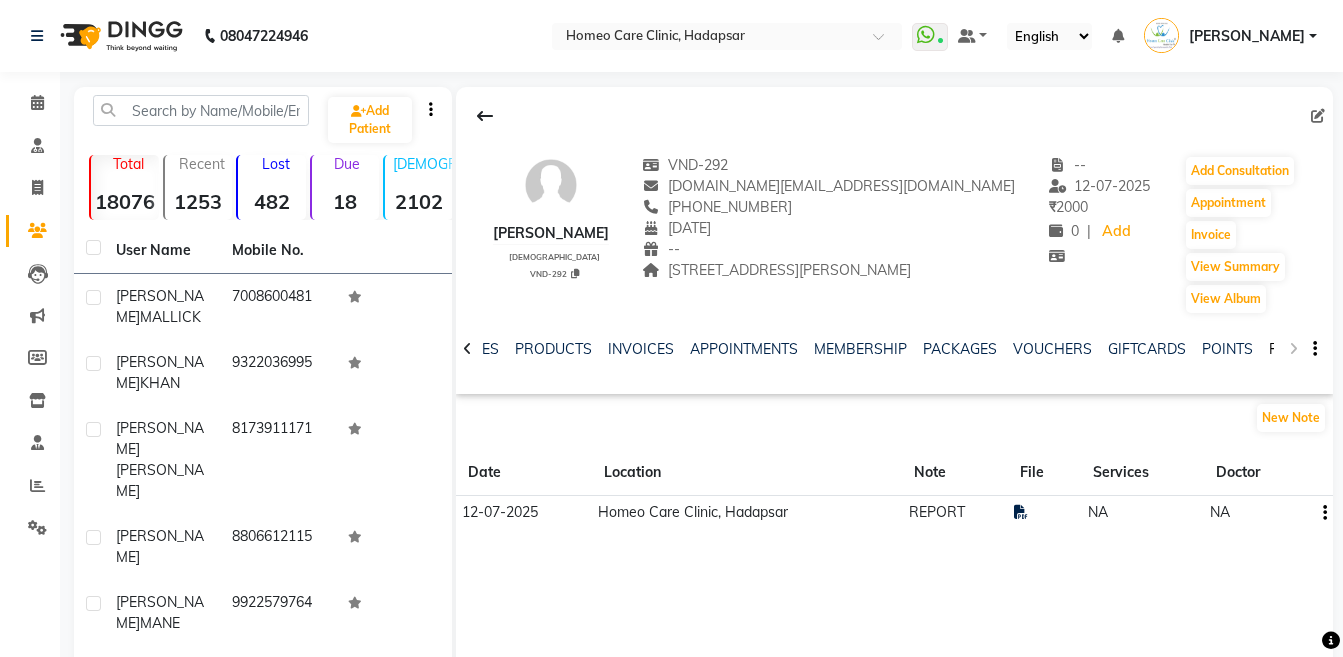 click on "FORMS" 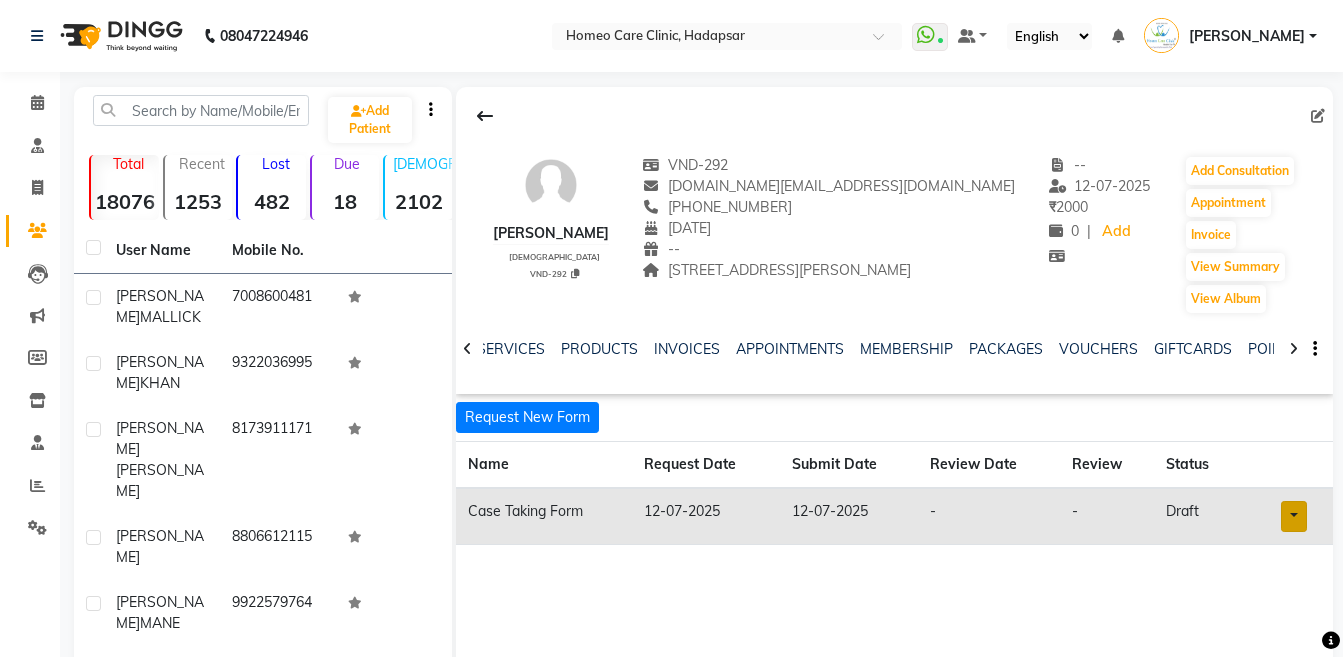 click at bounding box center (1294, 516) 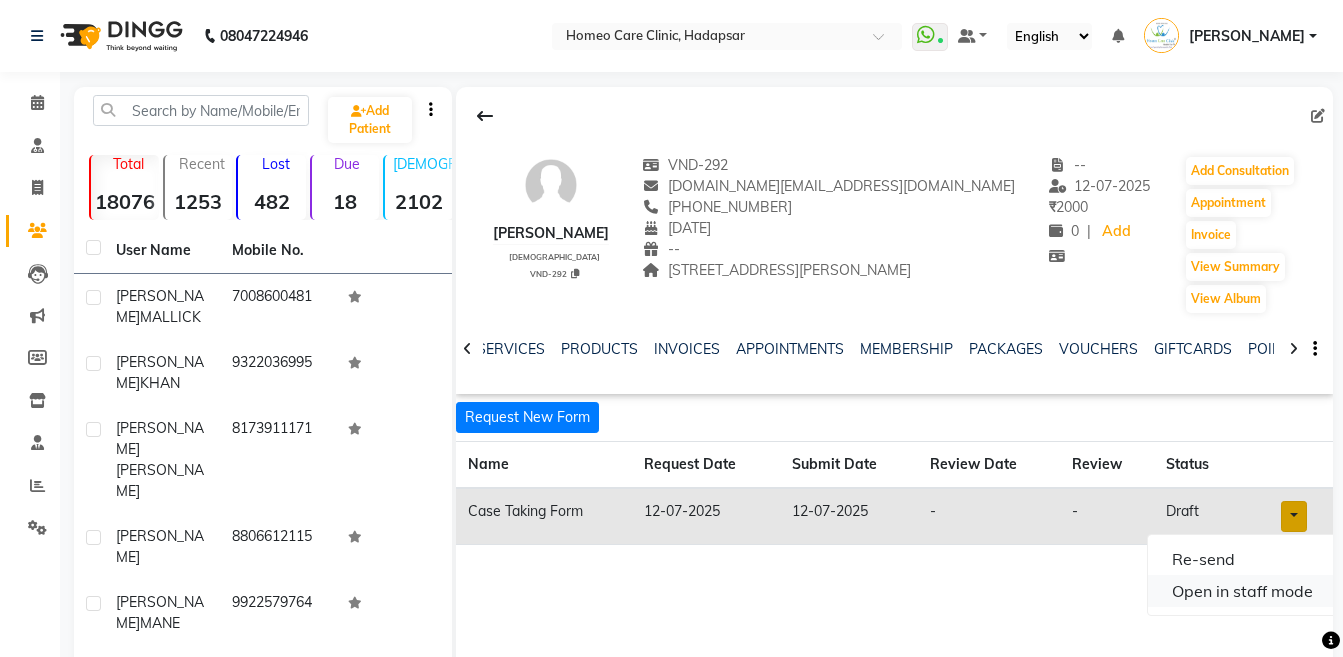 click on "Open in staff mode" 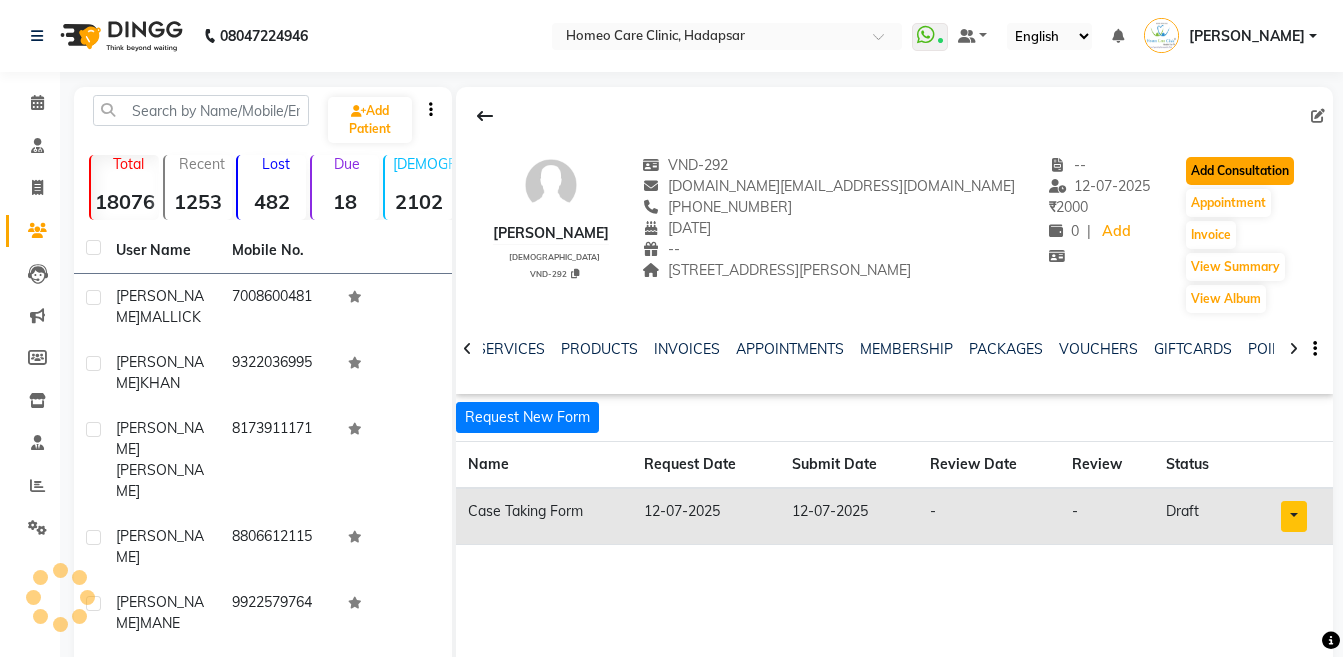 click on "Add Consultation" 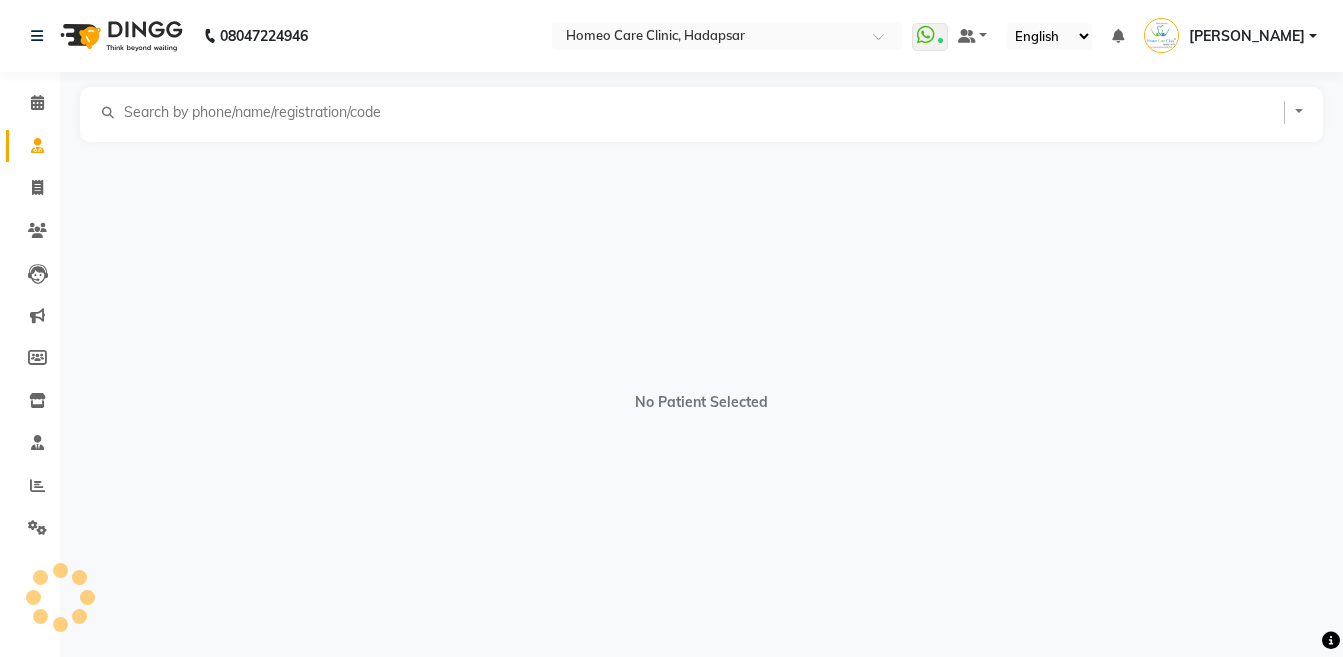 select on "male" 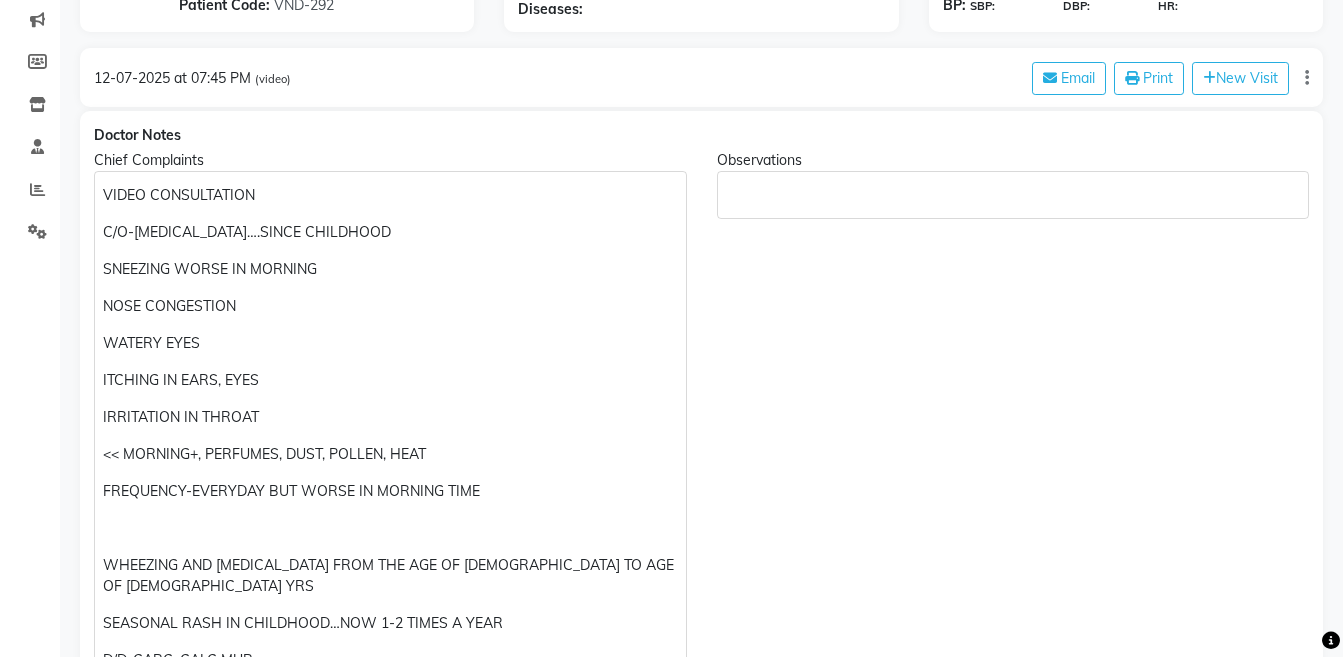 scroll, scrollTop: 578, scrollLeft: 0, axis: vertical 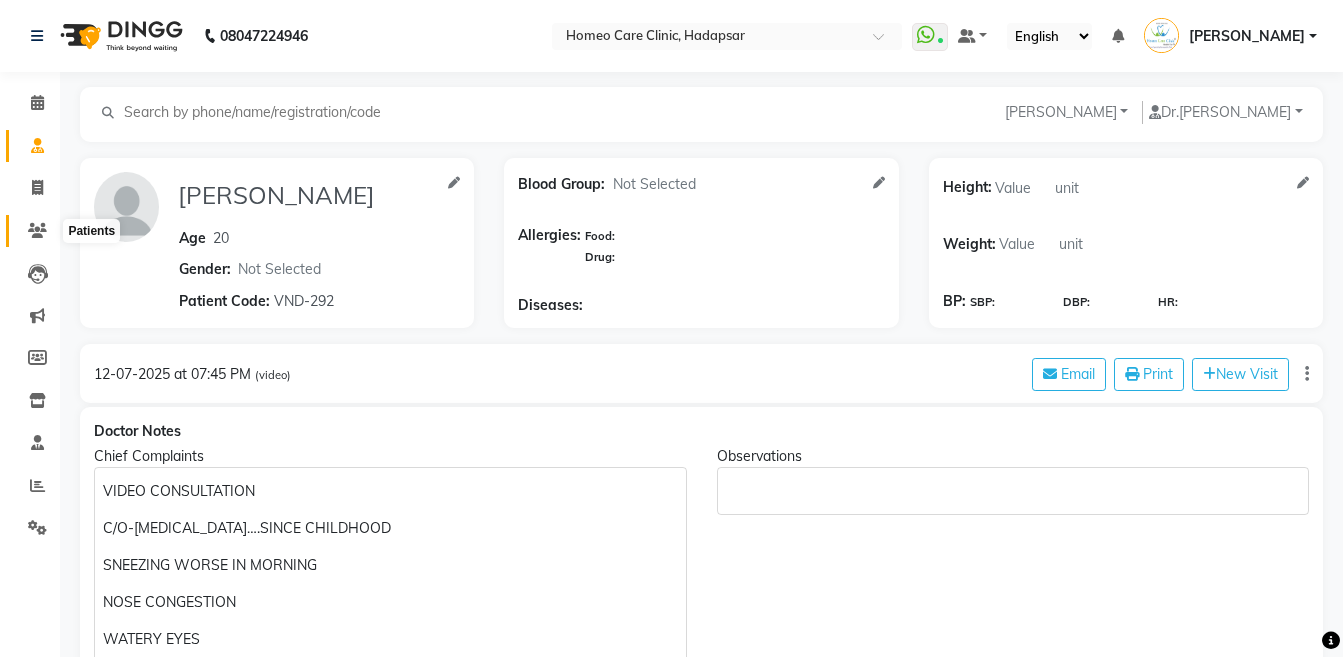 click 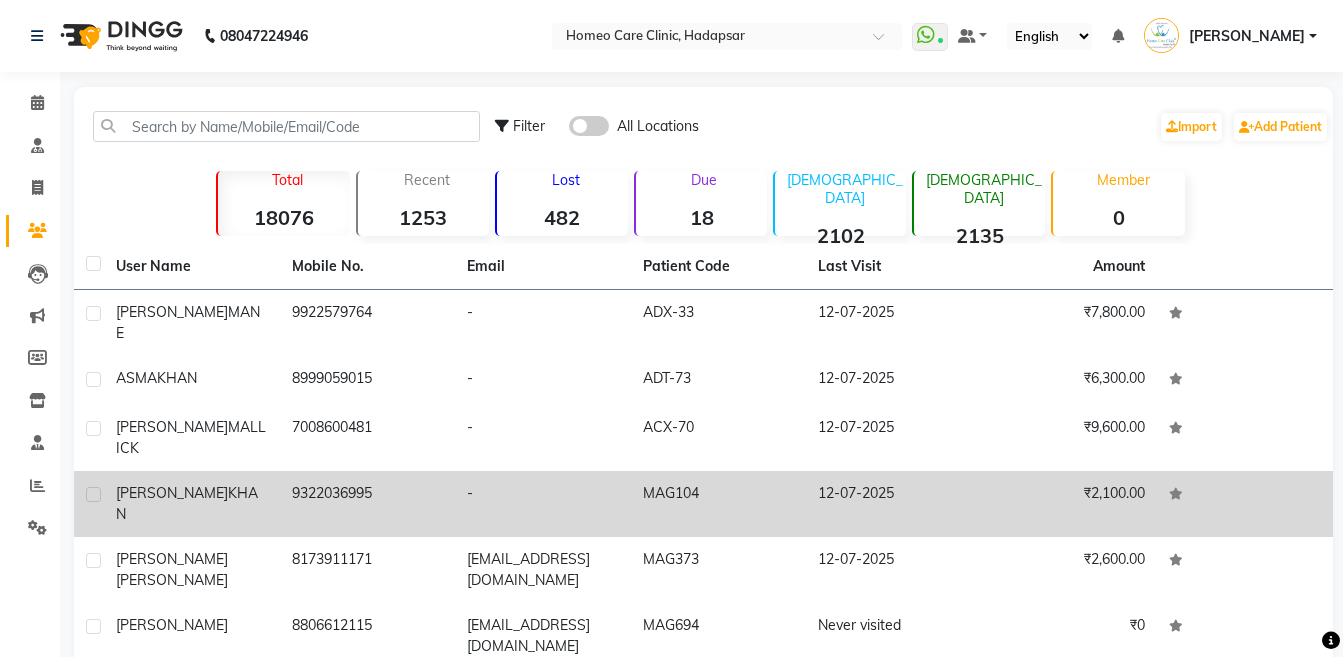 click on "ALIZA AZAZ  KHAN" 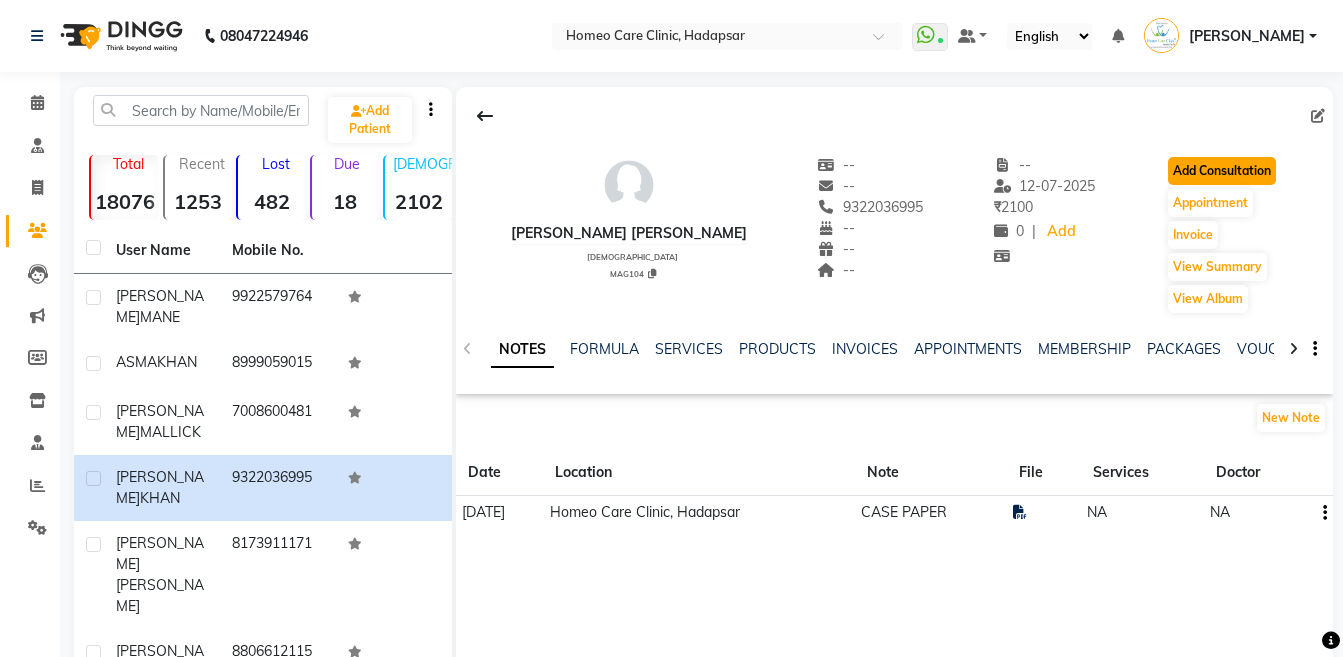 click on "Add Consultation" 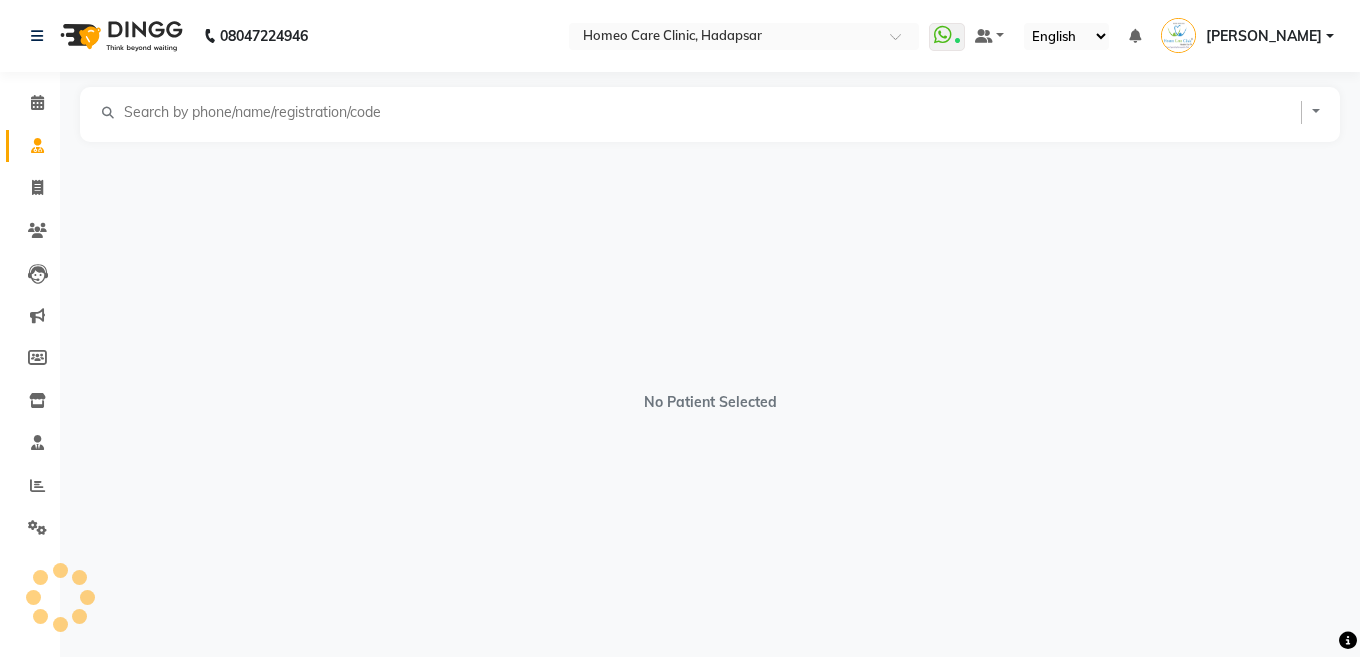 select on "[DEMOGRAPHIC_DATA]" 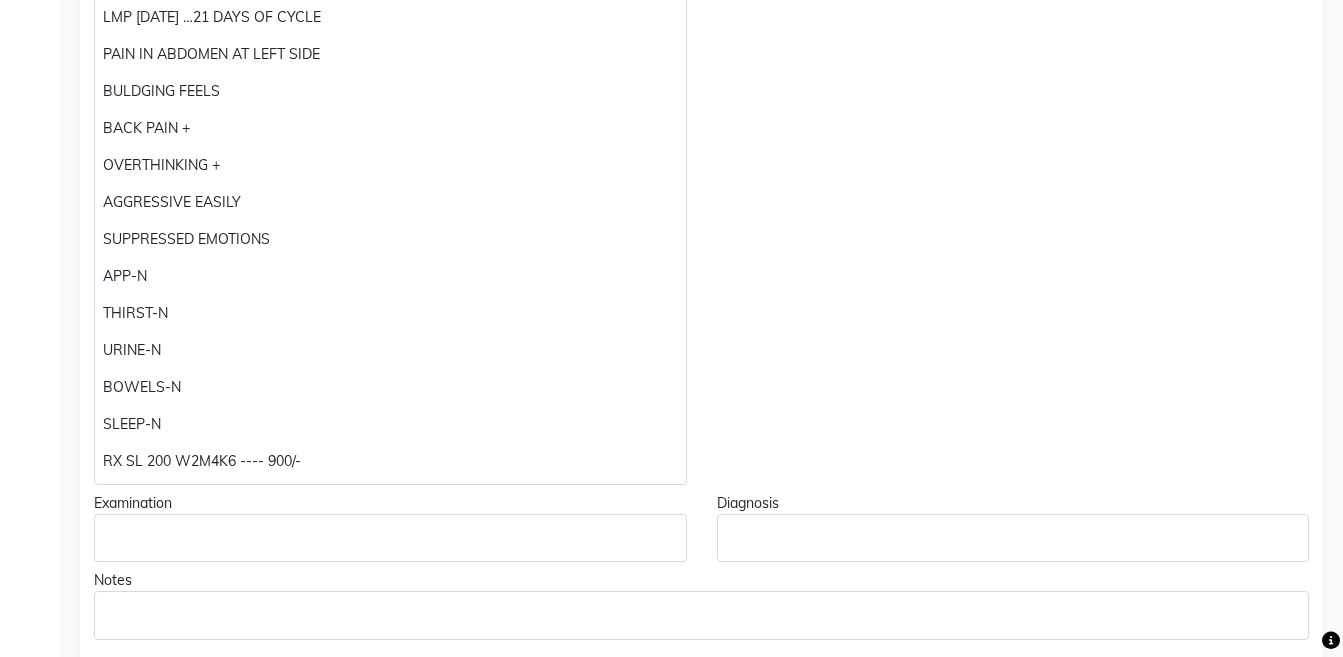scroll, scrollTop: 1032, scrollLeft: 0, axis: vertical 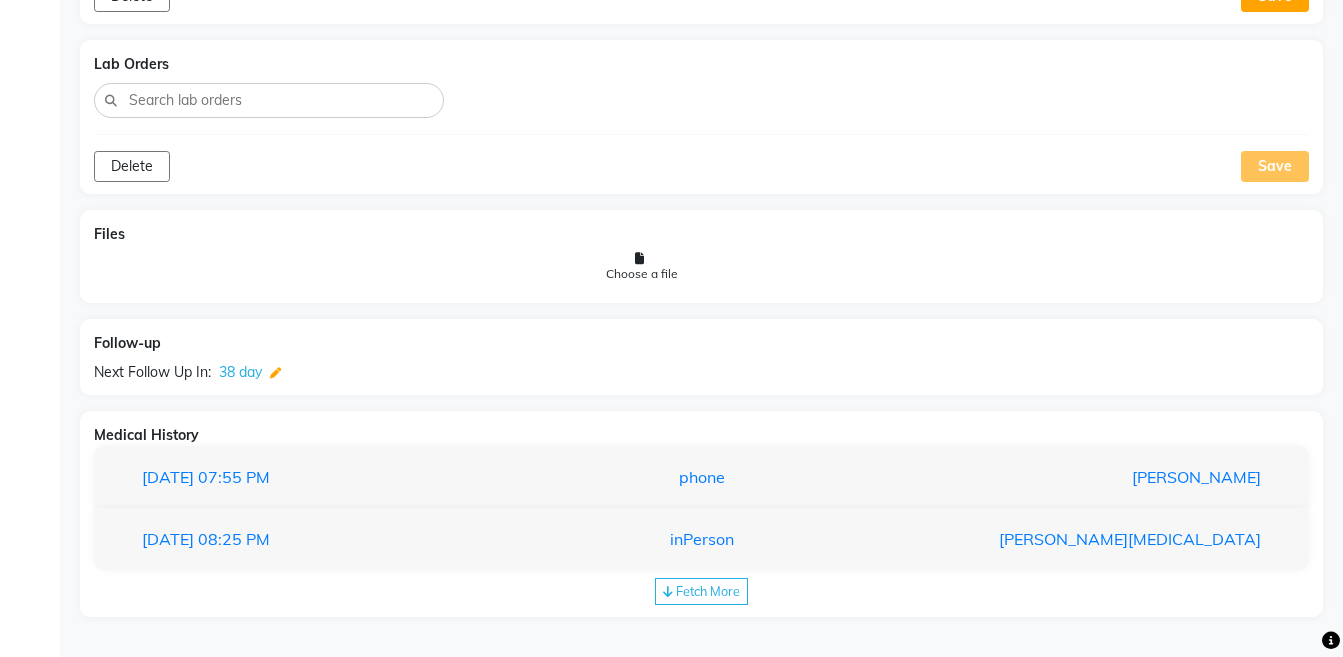 click 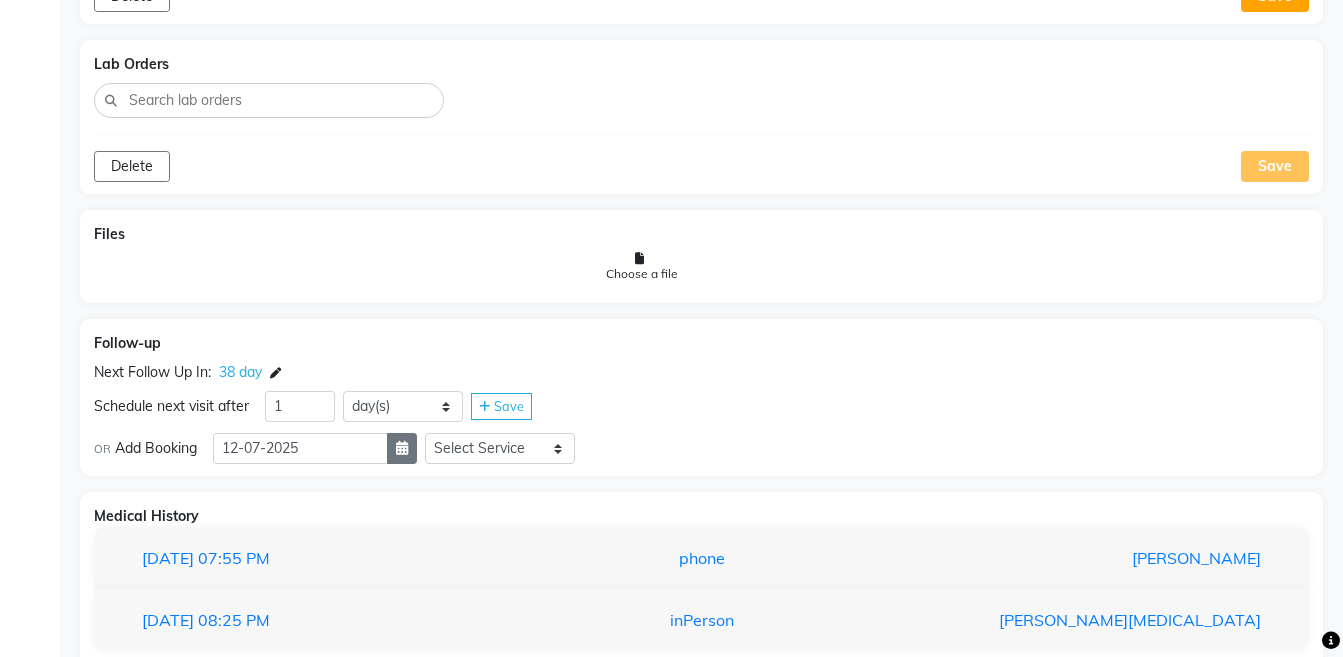click 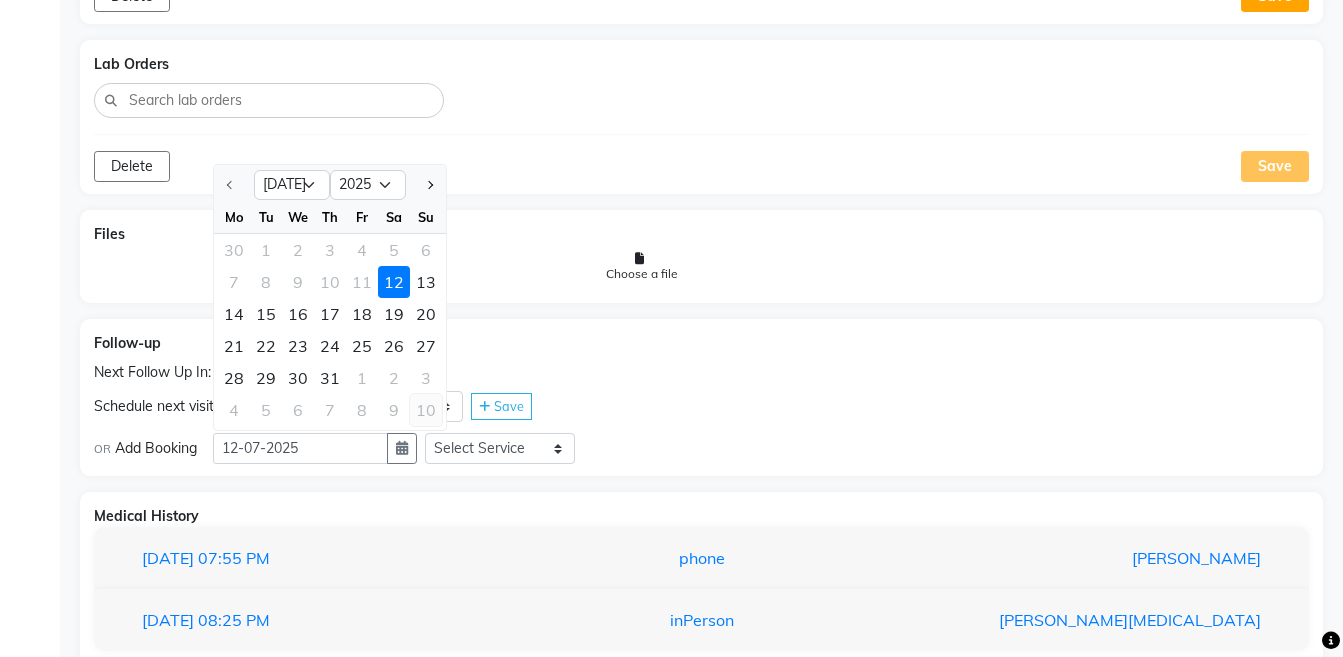 click on "10" 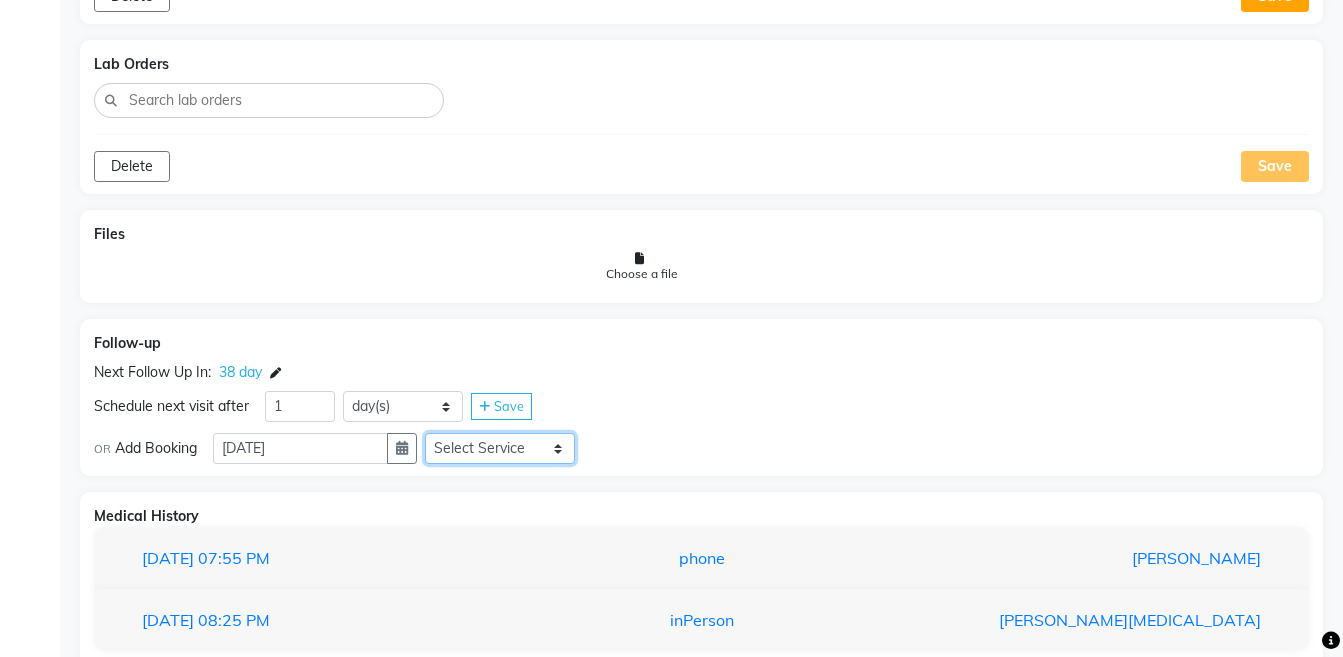 click on "Select Service  Medicine  Medicine 1  Hydra Facial  Medi Facial  Vampire Facial With Plasma  Oxygeno Facial  Anti Aging Facial  Korean Glass GLow Facial  Full Face  Upper Lip  Chin  Underarms  Full Legs & arms  Back-side  Chest  Abdomen  Yellow Peel  Black Peel  Party Peel  Glow Peel  Argi Peel  Under-arm Peel  Depigmento Peel  Anti Aging Peel  Lip Peel  Hair PRP  GFC PRP  Mesotherapy / Dermaroller  Under Eye PRP  Face PRP  Dermapen / Mesotherapt for Full Face  Dermapen / Mesotherapt for Scars  Carbon Peel  LASER BLEECH Laser Bleech  BB Glow  Indian Glass Glow  In Person - Consultation  Courier Charges in City  Courier Charges out of City  In Person - Follow Up  Hair Treatment   Skin Treatment   Online - Consultation  Online - Follow Up" 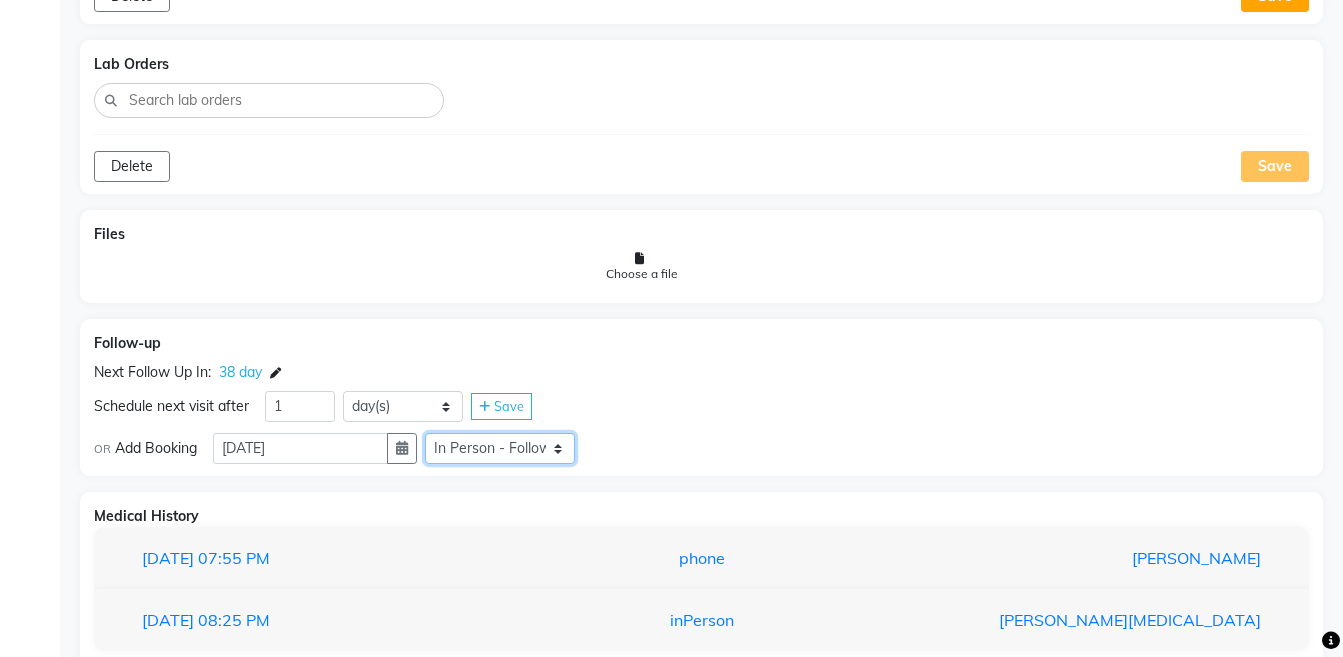 click on "Select Service  Medicine  Medicine 1  Hydra Facial  Medi Facial  Vampire Facial With Plasma  Oxygeno Facial  Anti Aging Facial  Korean Glass GLow Facial  Full Face  Upper Lip  Chin  Underarms  Full Legs & arms  Back-side  Chest  Abdomen  Yellow Peel  Black Peel  Party Peel  Glow Peel  Argi Peel  Under-arm Peel  Depigmento Peel  Anti Aging Peel  Lip Peel  Hair PRP  GFC PRP  Mesotherapy / Dermaroller  Under Eye PRP  Face PRP  Dermapen / Mesotherapt for Full Face  Dermapen / Mesotherapt for Scars  Carbon Peel  LASER BLEECH Laser Bleech  BB Glow  Indian Glass Glow  In Person - Consultation  Courier Charges in City  Courier Charges out of City  In Person - Follow Up  Hair Treatment   Skin Treatment   Online - Consultation  Online - Follow Up" 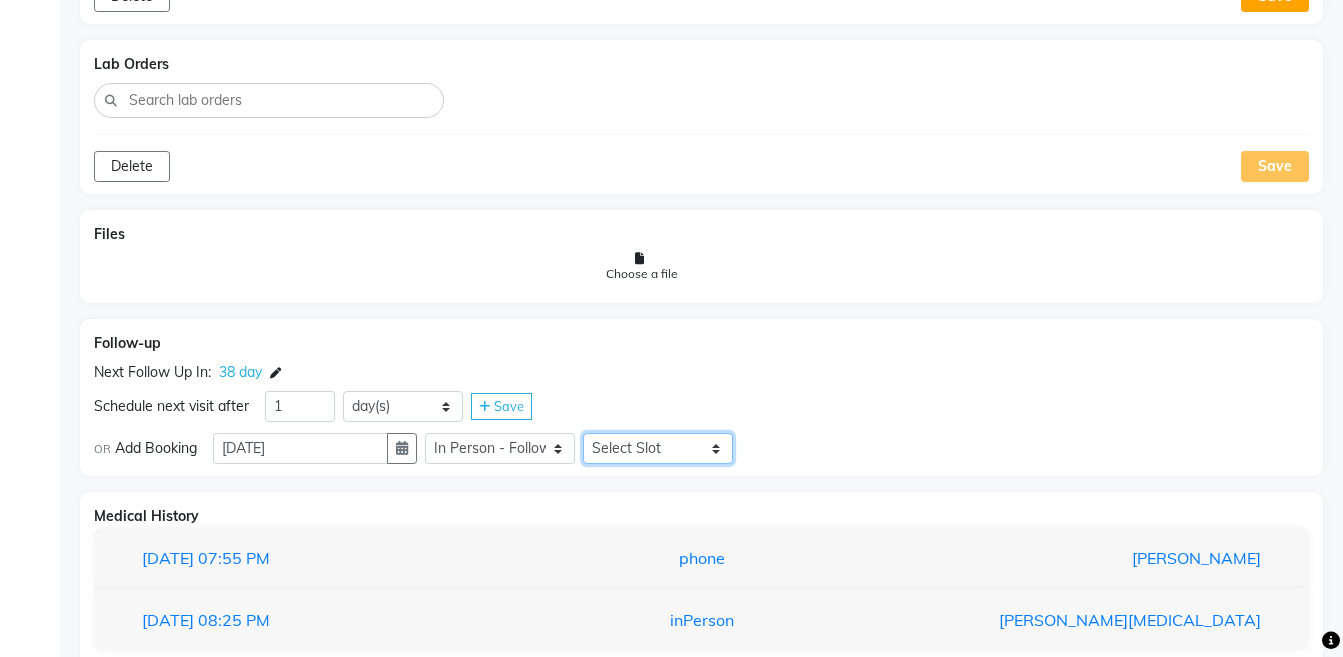 click on "Select Slot 10:15 10:30 10:45 11:00 11:15 11:30 11:45 12:00 12:15 12:30 13:00 13:15 13:30 13:45 14:00 14:15 14:45 15:00 15:15 15:30 15:45 16:15 16:30 16:45 17:00 17:15 17:30 17:45 18:00 18:15 18:30 18:45 19:00 19:15 19:30 19:45 20:00 20:15 20:30 20:45 21:00 21:15 21:30 21:45" 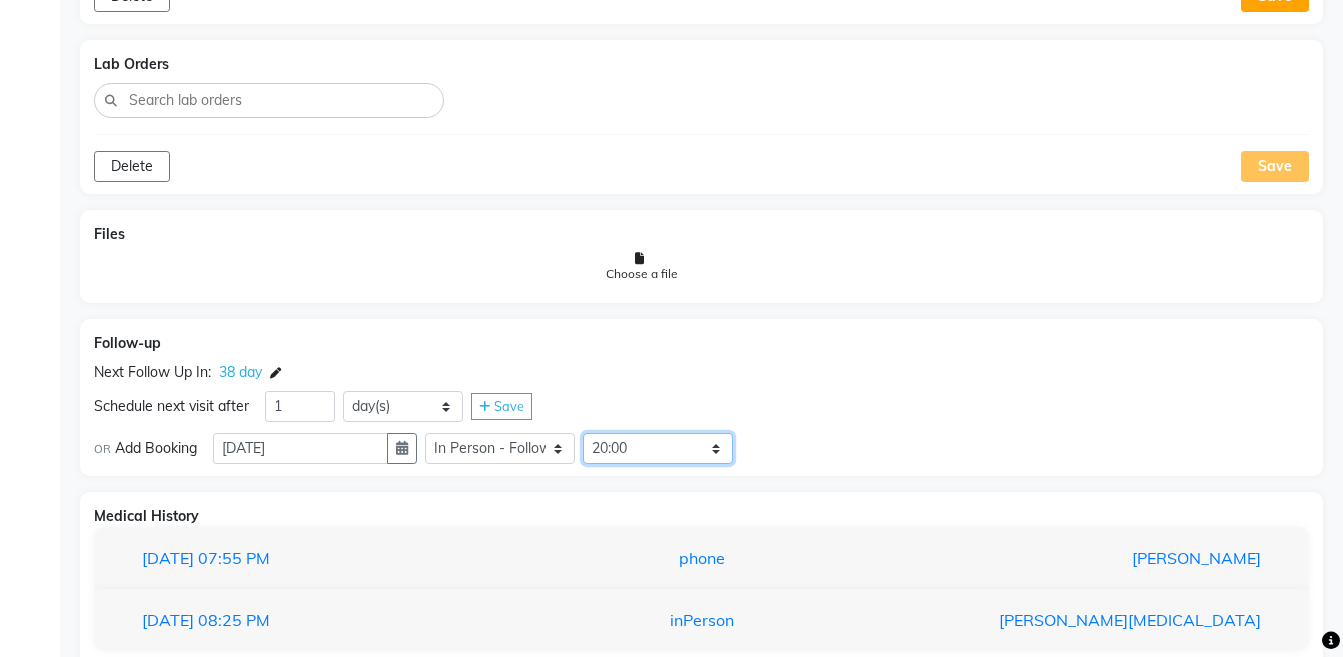 click on "Select Slot 10:15 10:30 10:45 11:00 11:15 11:30 11:45 12:00 12:15 12:30 13:00 13:15 13:30 13:45 14:00 14:15 14:45 15:00 15:15 15:30 15:45 16:15 16:30 16:45 17:00 17:15 17:30 17:45 18:00 18:15 18:30 18:45 19:00 19:15 19:30 19:45 20:00 20:15 20:30 20:45 21:00 21:15 21:30 21:45" 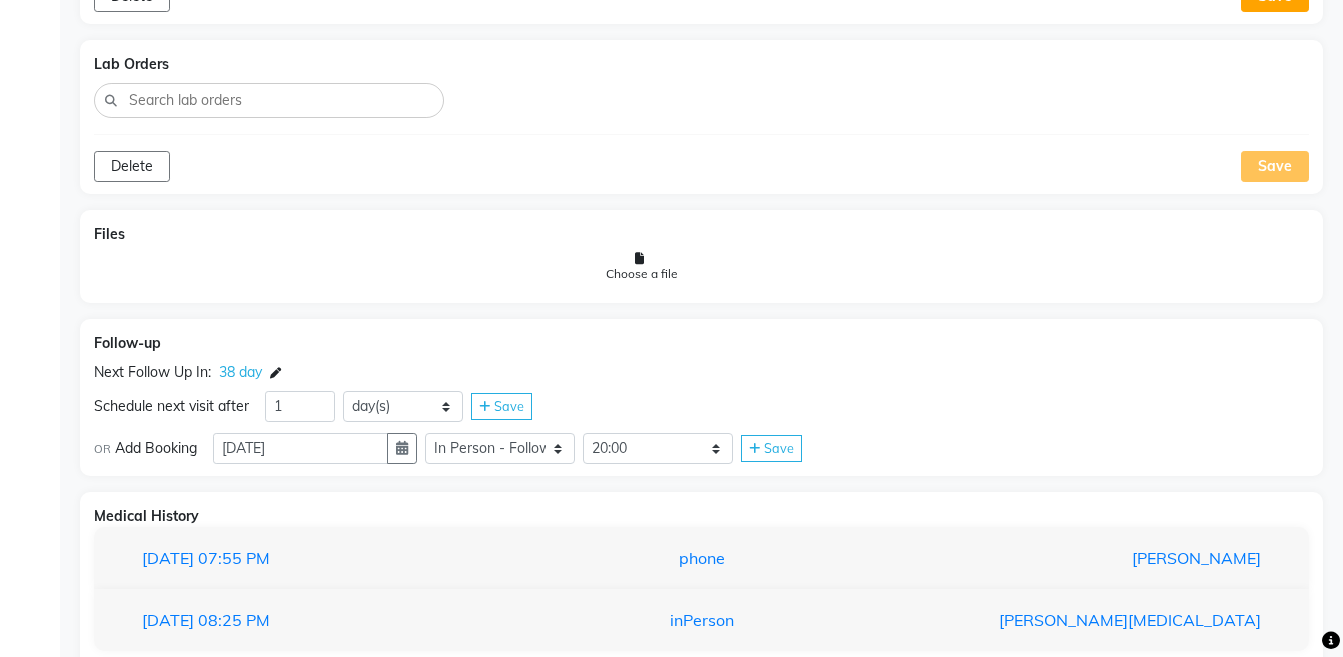 click 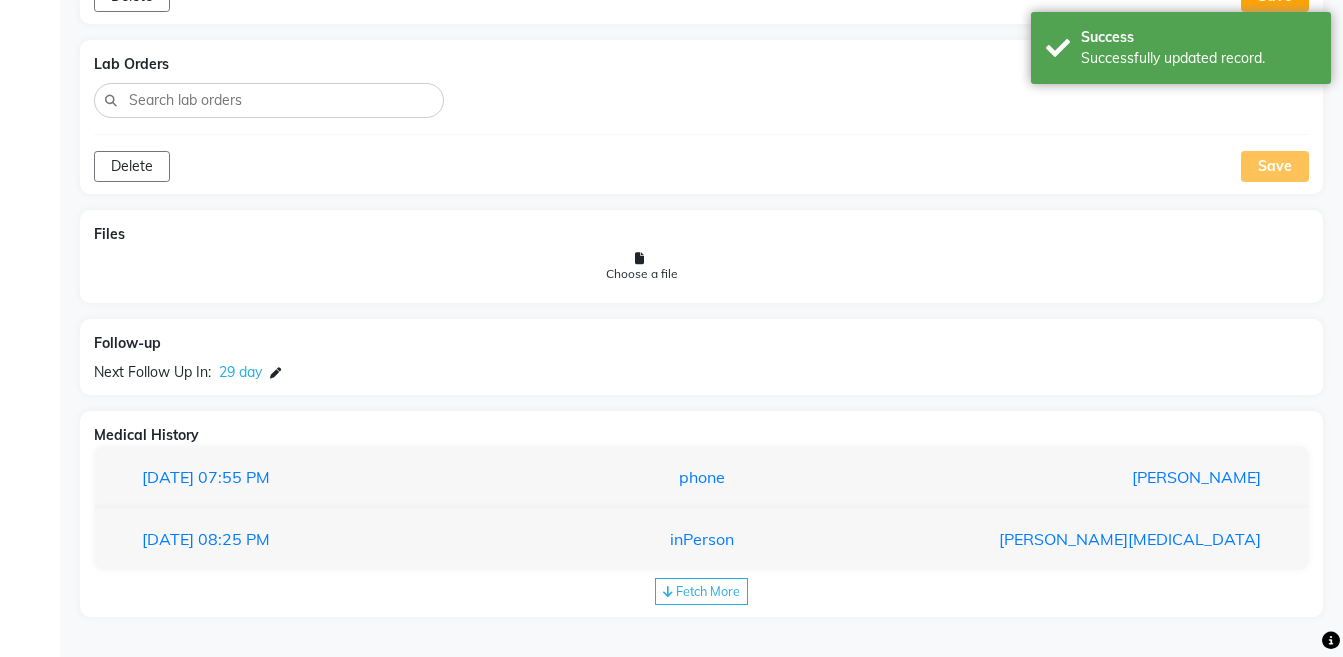 scroll, scrollTop: 86, scrollLeft: 0, axis: vertical 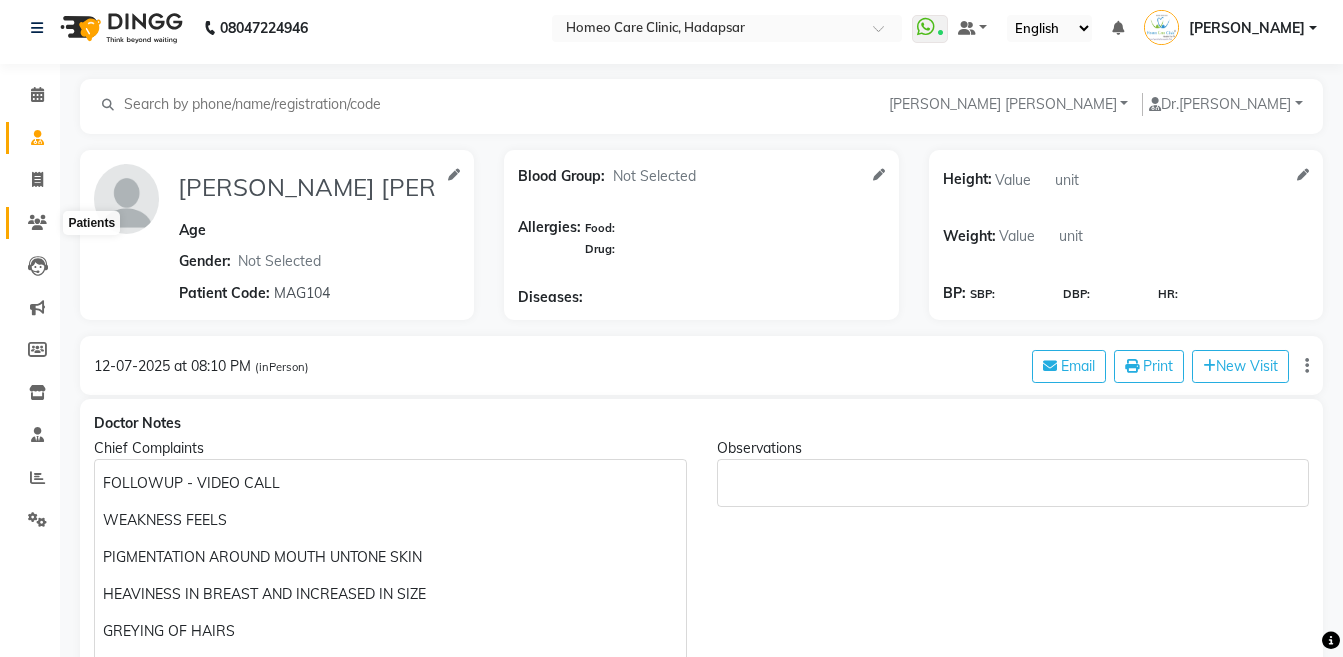 click 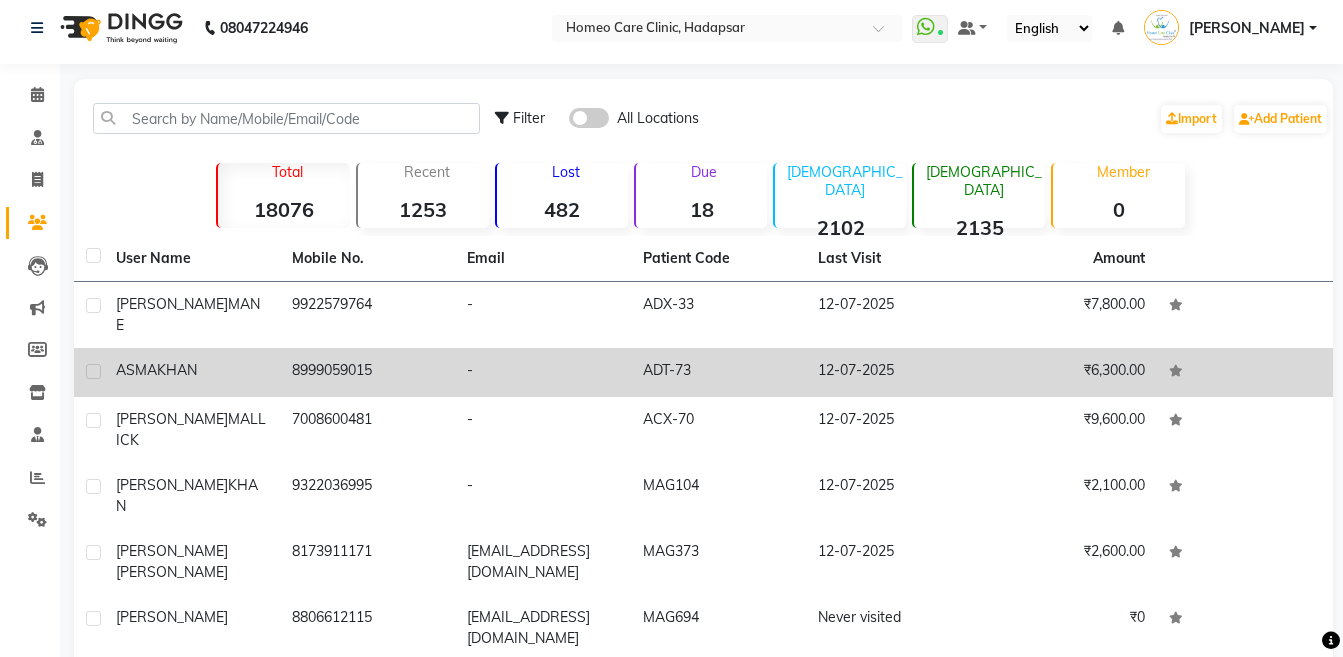 click on "ASMA  KHAN" 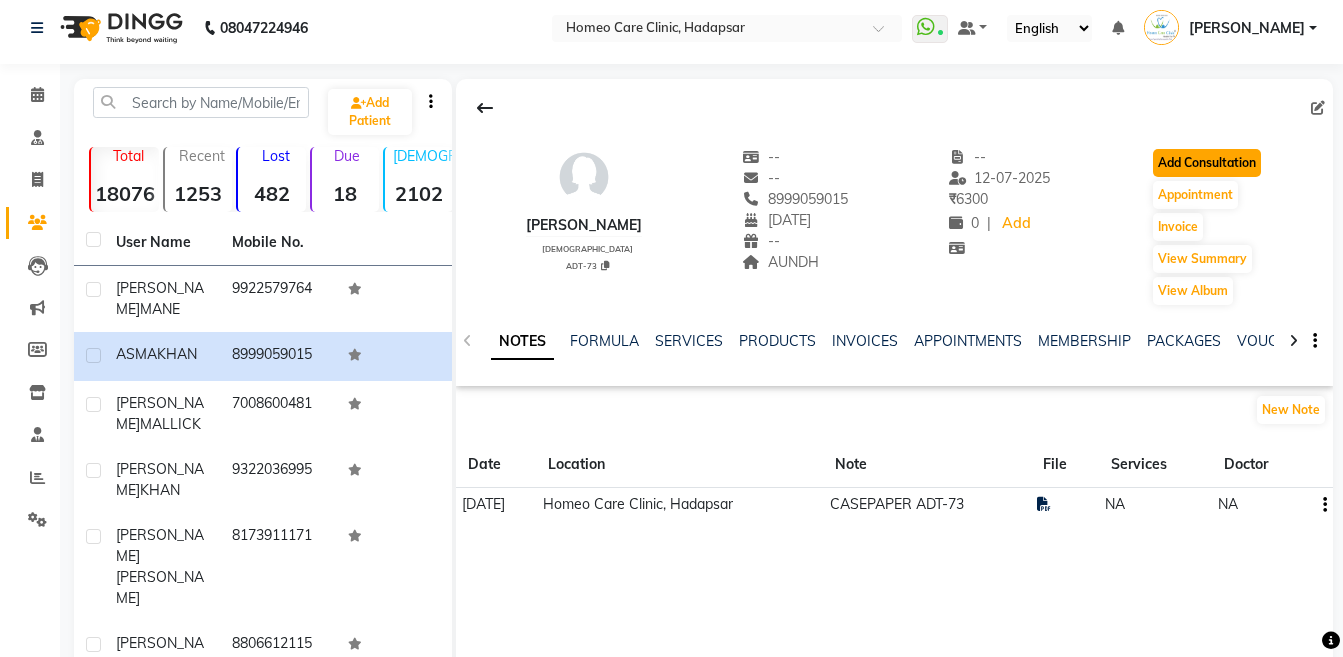 click on "Add Consultation" 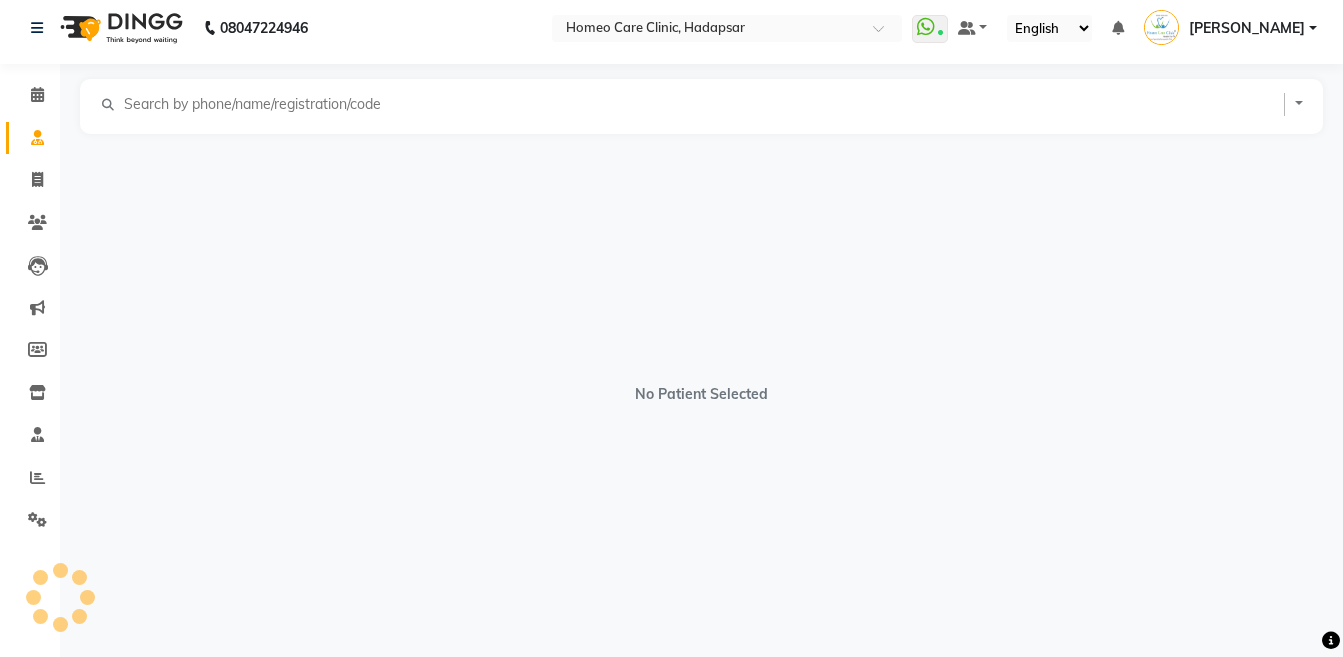 select on "[DEMOGRAPHIC_DATA]" 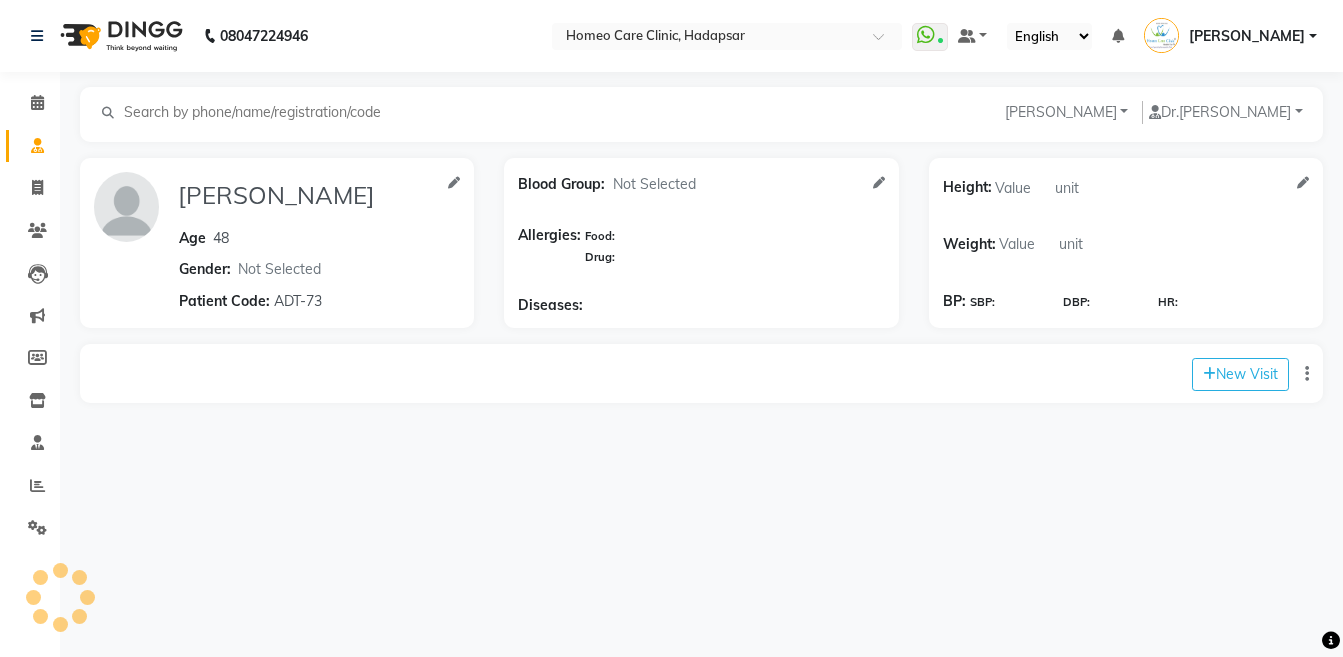 scroll, scrollTop: 0, scrollLeft: 0, axis: both 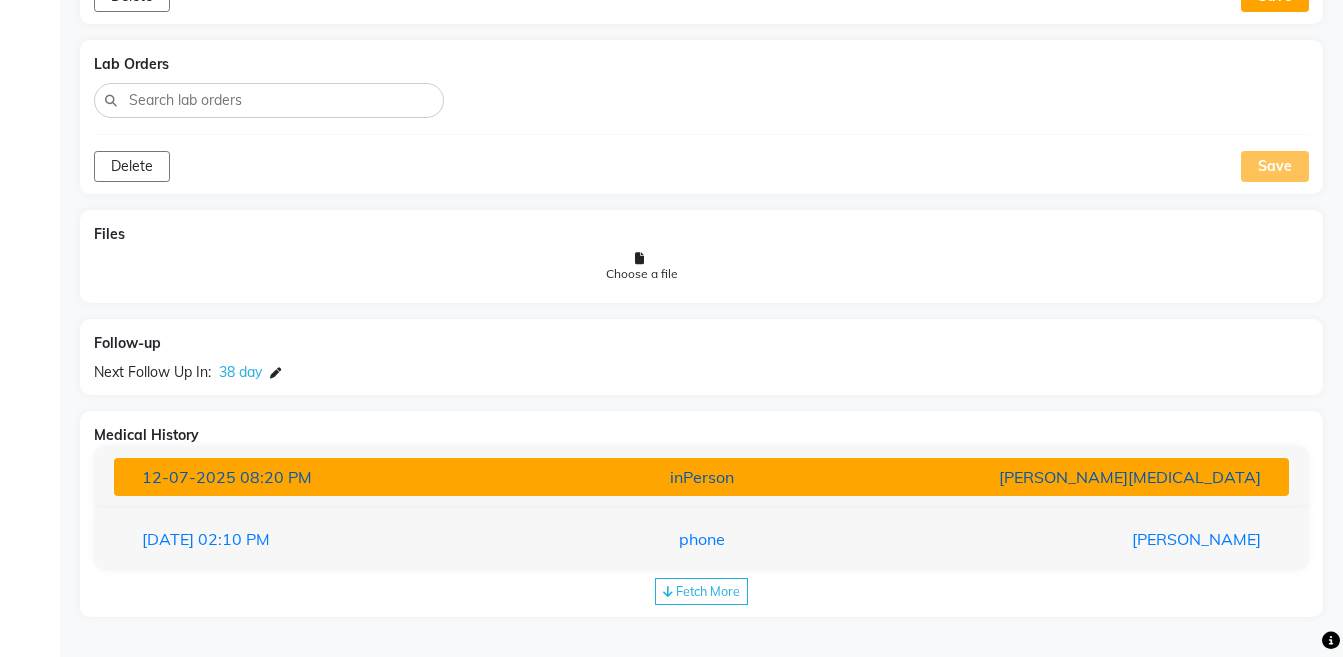 click on "[PERSON_NAME][MEDICAL_DATA]" at bounding box center (1084, 477) 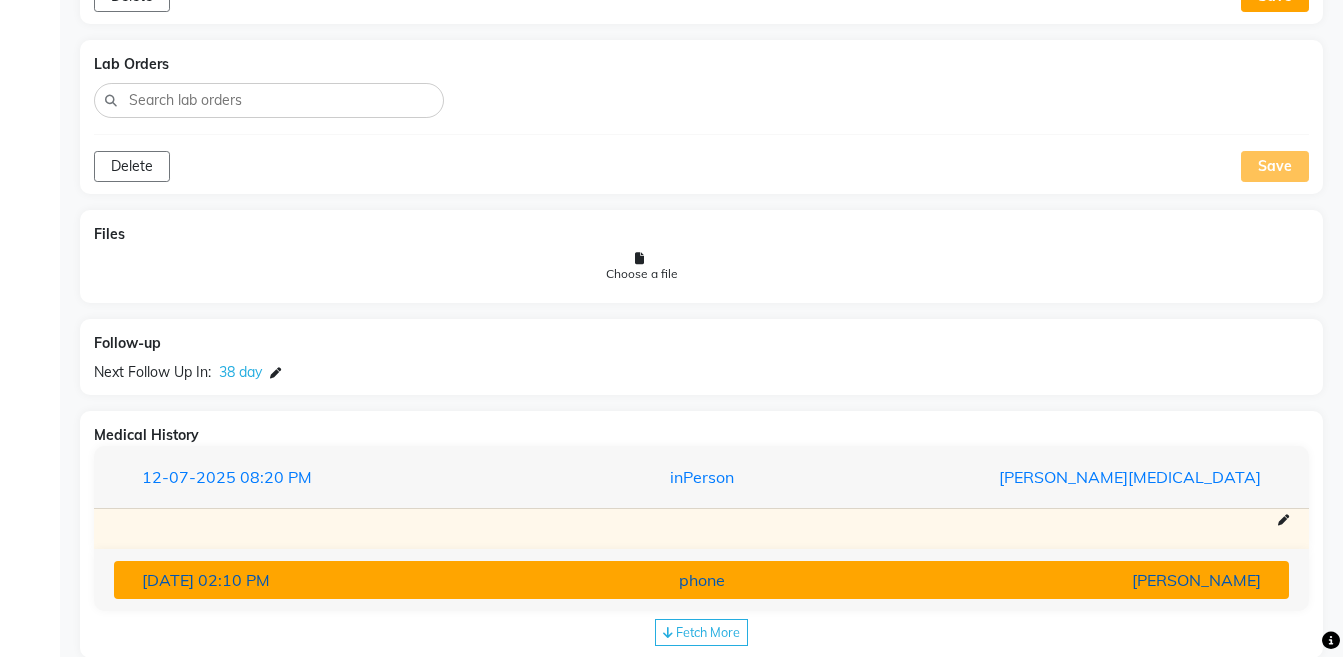 click on "[PERSON_NAME]" at bounding box center [1084, 580] 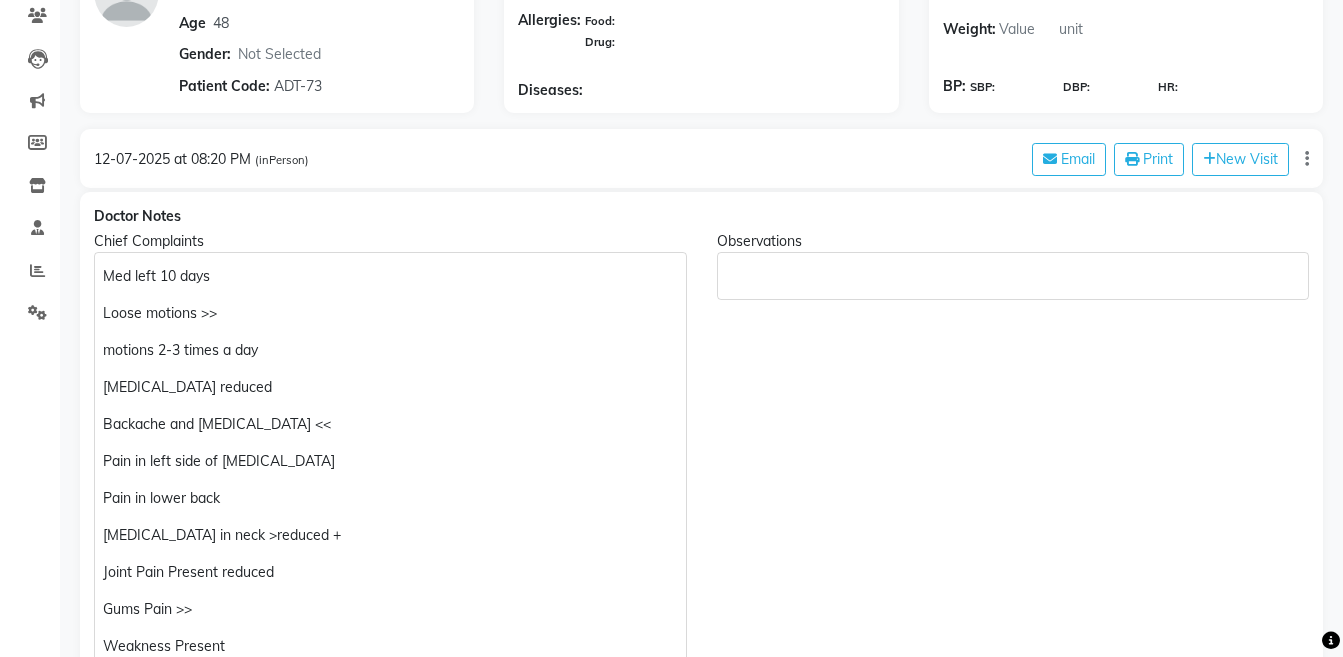 scroll, scrollTop: 227, scrollLeft: 0, axis: vertical 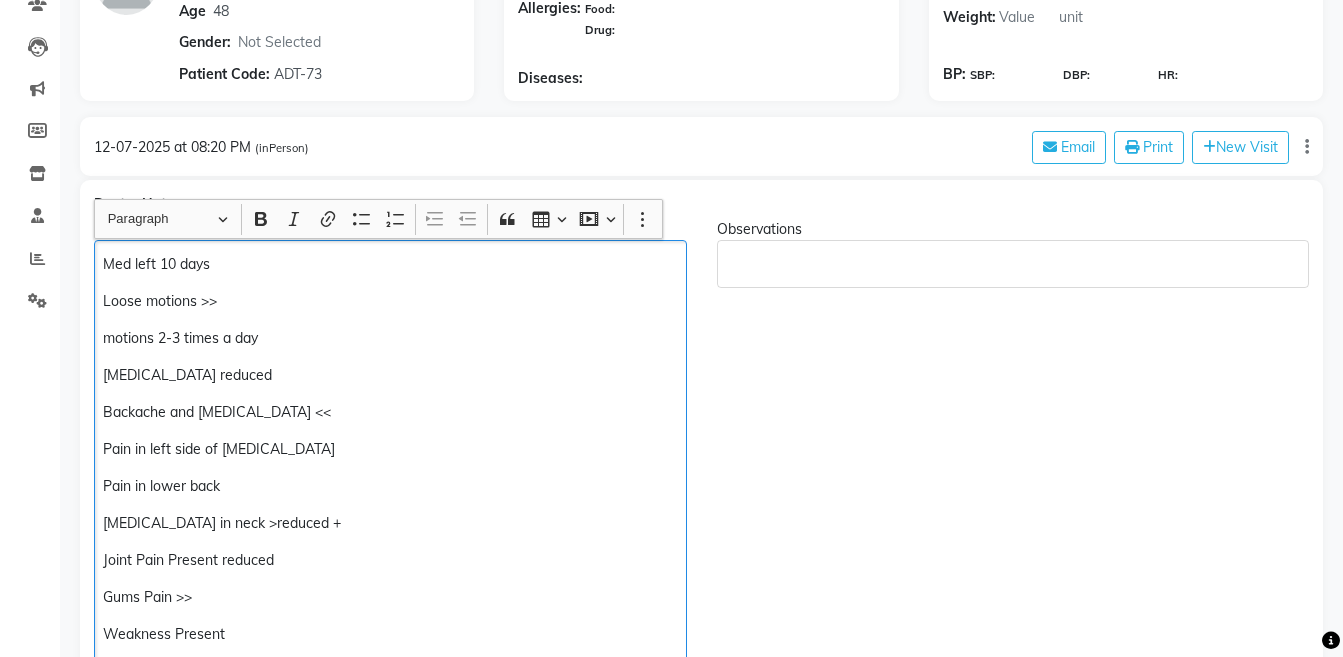 click on "Bloating reduced" 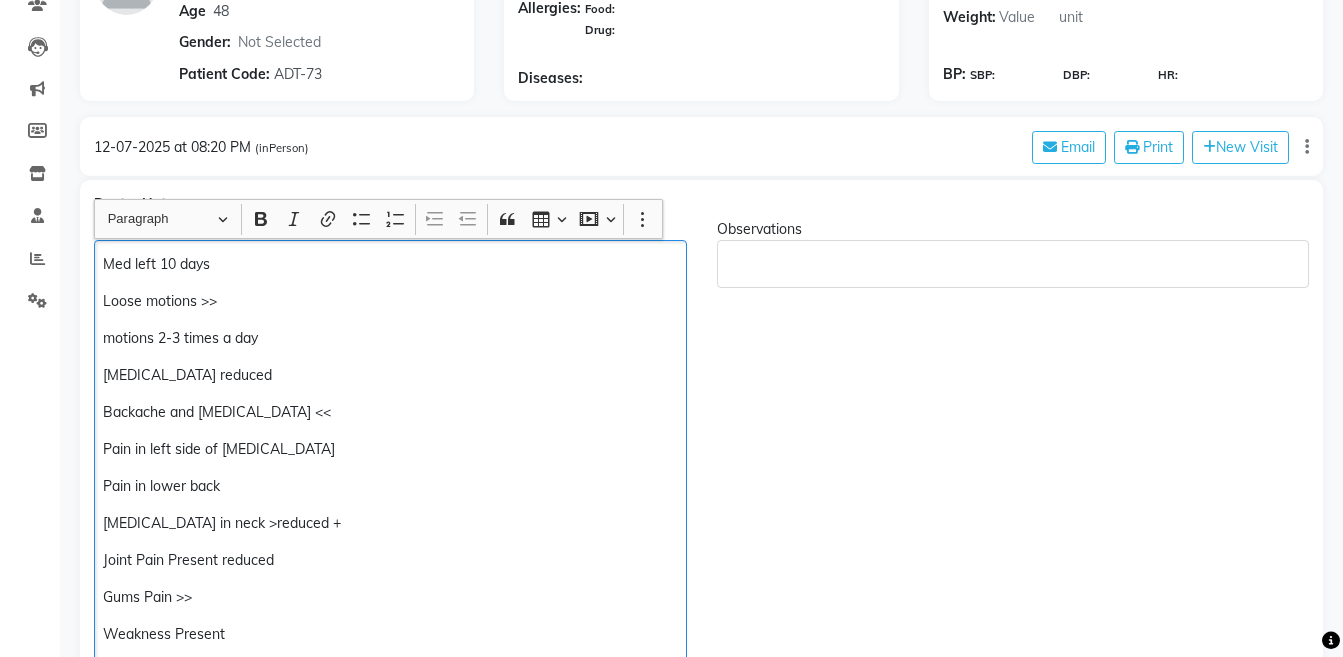 click on "Pain in left side of renal pain" 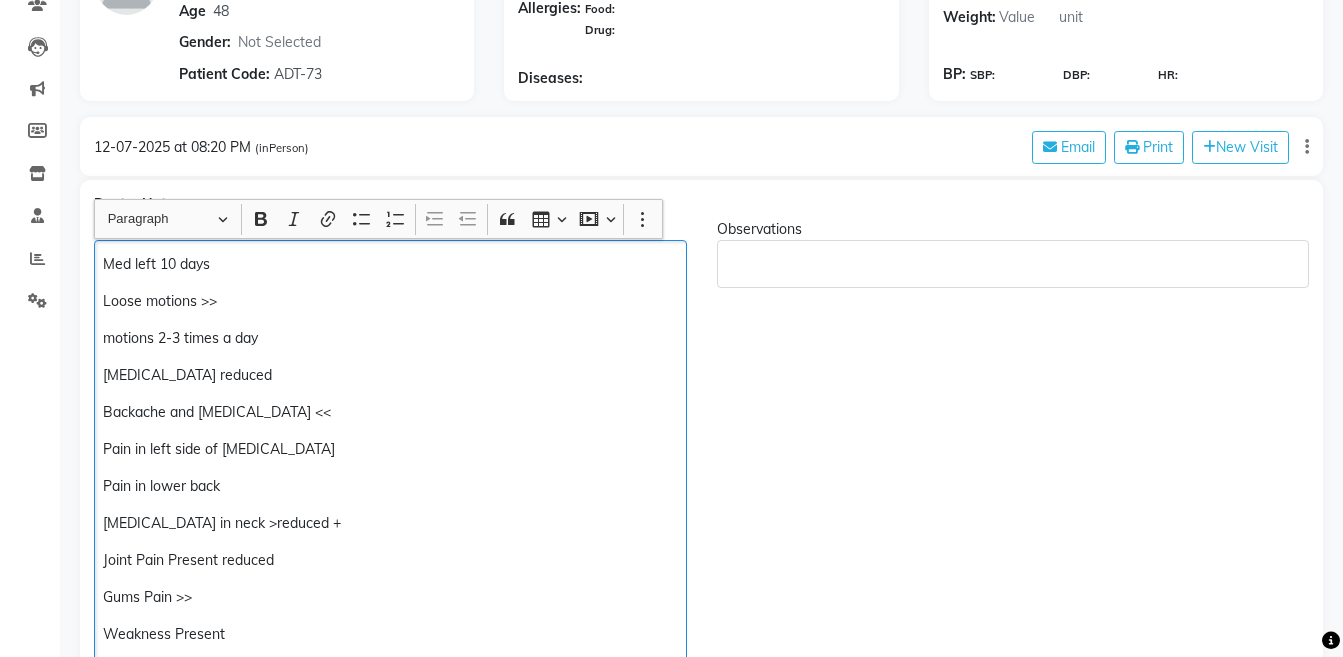 type 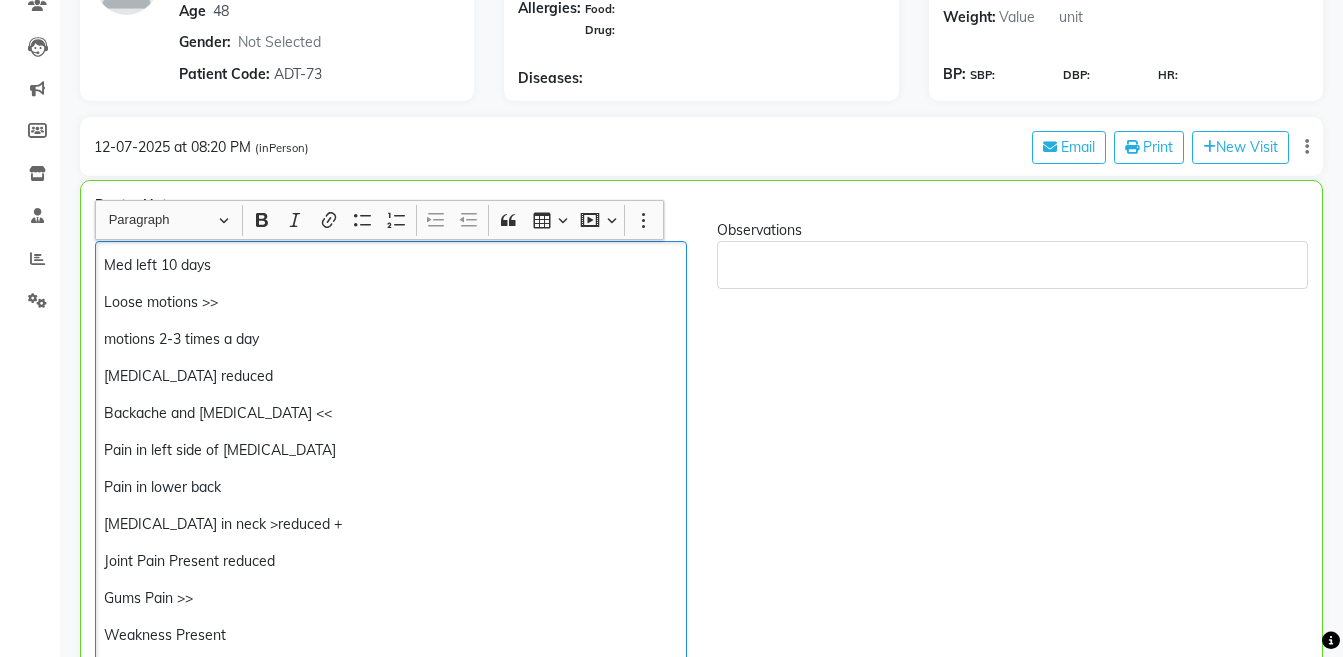 scroll, scrollTop: 228, scrollLeft: 0, axis: vertical 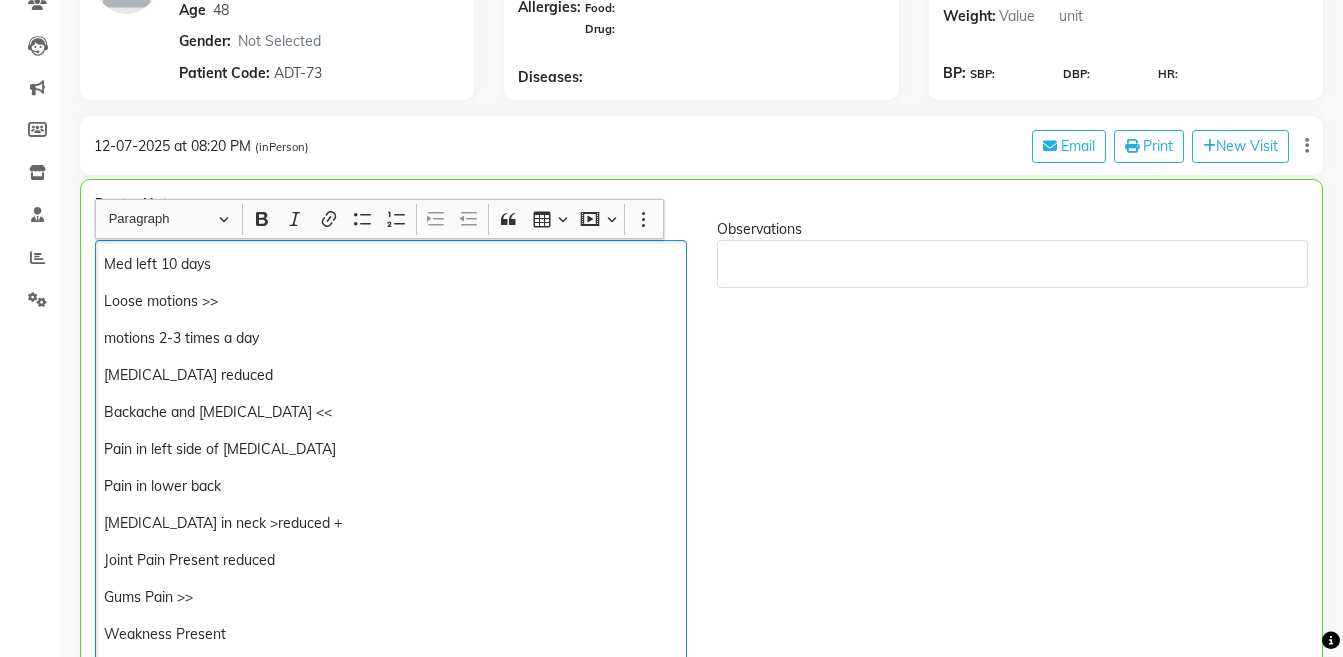 click on "Med left 10 days  Loose motions >> motions 2-3 times a day  Bloating reduced  Backache and Lumbar Pain << Pain in left side of renal pain  Pain in lower back Stiffness in neck >reduced + Joint Pain Present reduced  Gums Pain >> Weakness Present Sleep - normal  Weight reduced wt - 50kg Sweating & Palpitation >> Hair fall Present + Pigmentation and dark circles reduced  Skin loose , dullness Hot flushes on face ,neck ,back since 2 months Fungal infection new c/o ** ITCHING  App - N Thirst - N Urine - N Motion - loose motions Rx:- SL.200 — W2Q4M6 ..PIGMENTATION GEL" 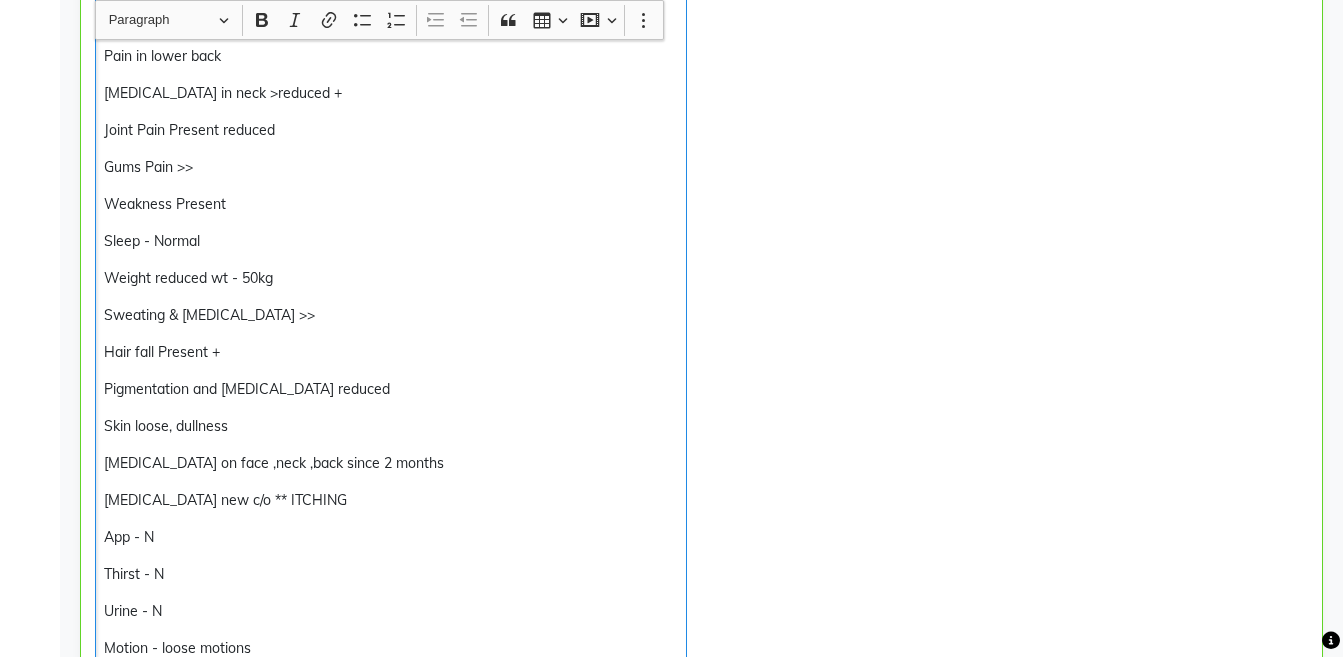 scroll, scrollTop: 695, scrollLeft: 0, axis: vertical 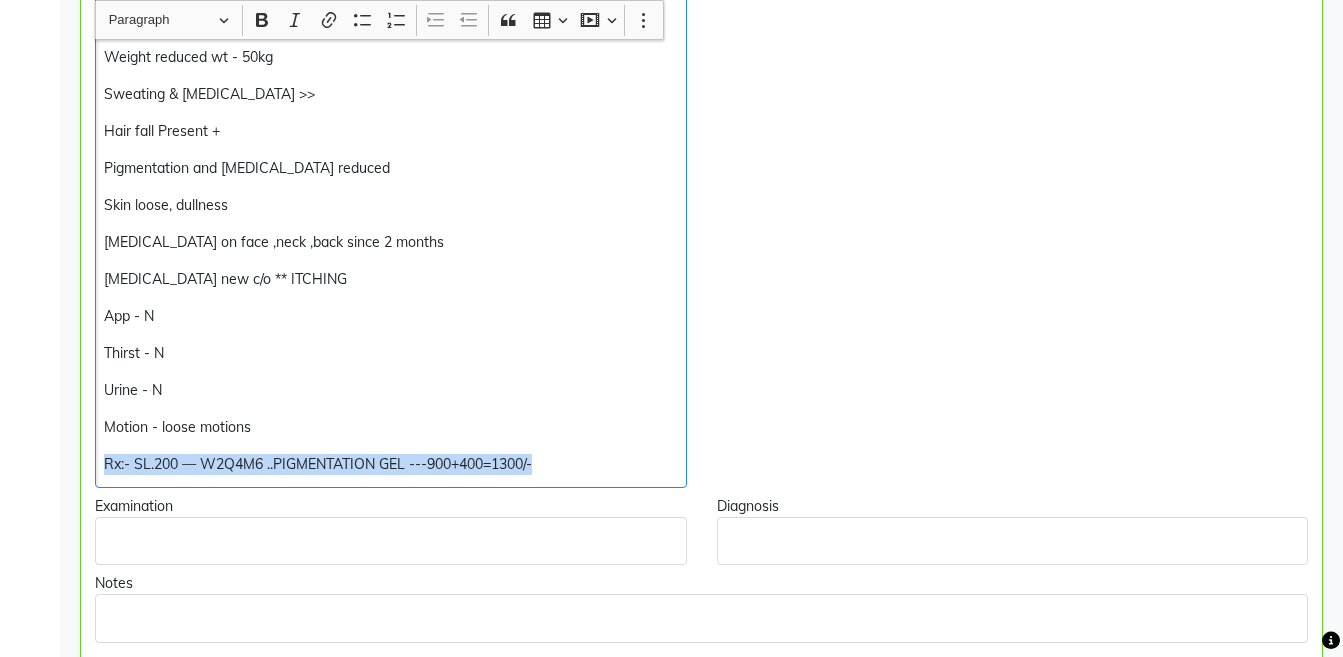 copy on "Rx:- SL.200 — W2Q4M6 ..PIGMENTATION GEL ---900+400=1300/-" 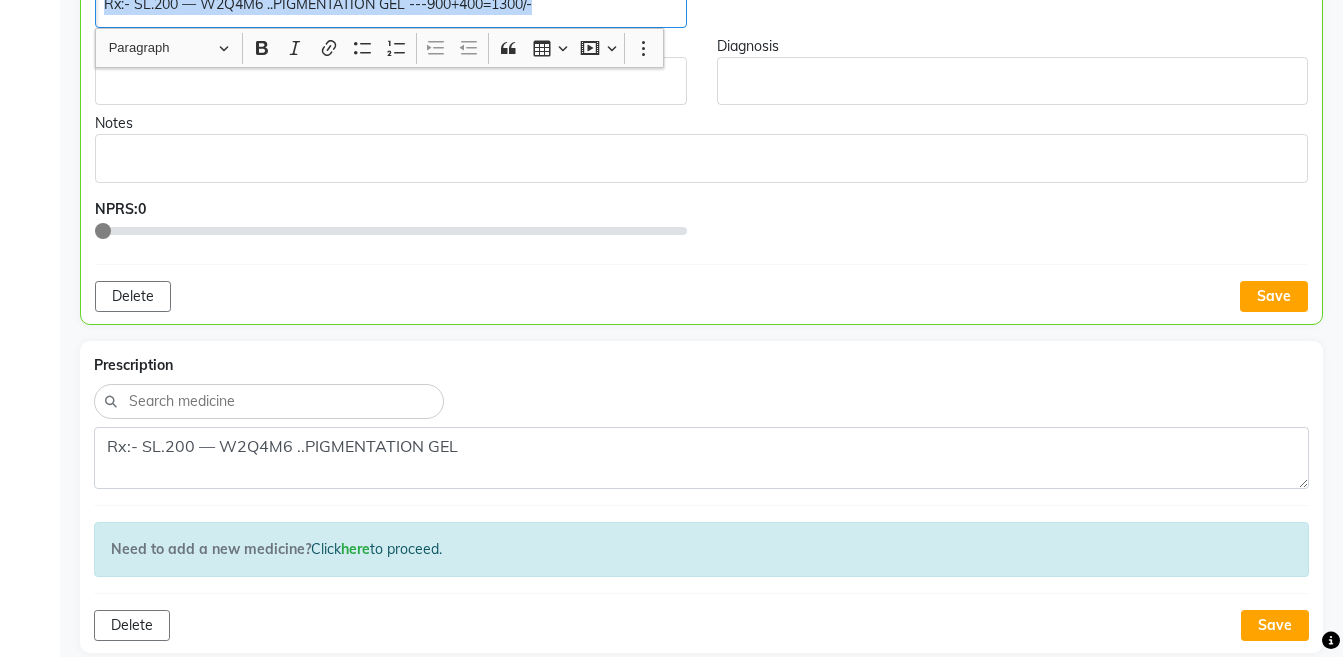 scroll, scrollTop: 1428, scrollLeft: 0, axis: vertical 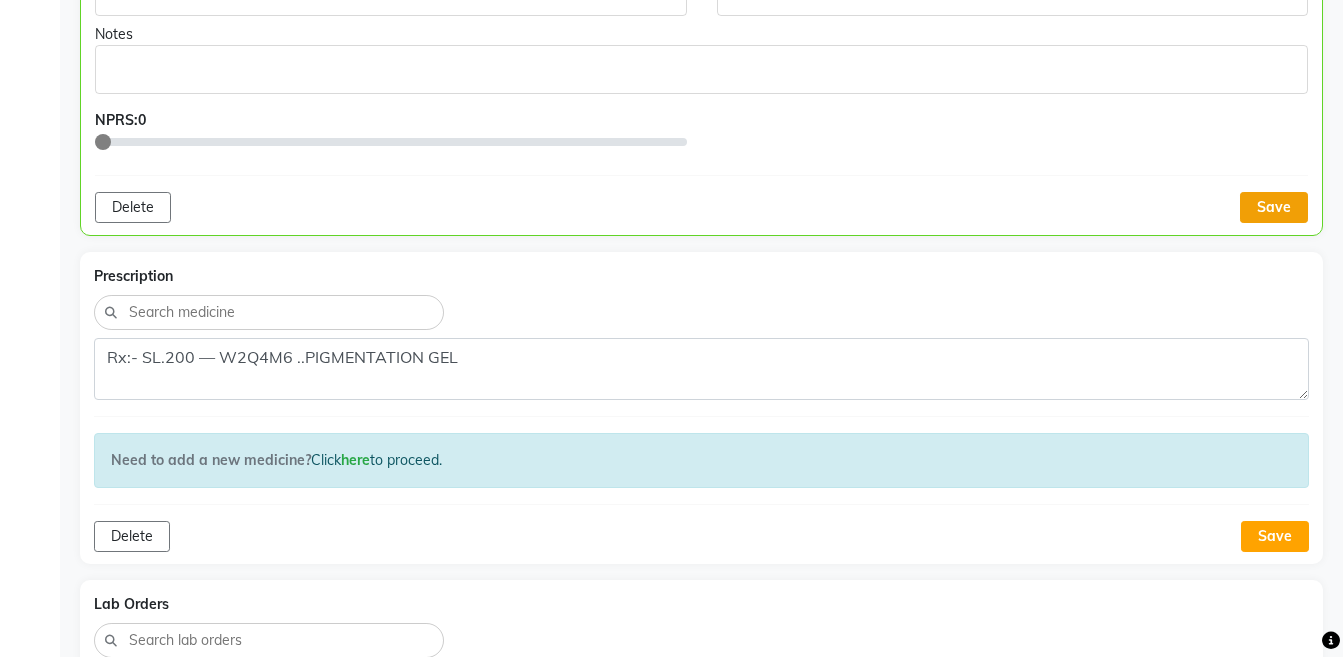 click on "Save" 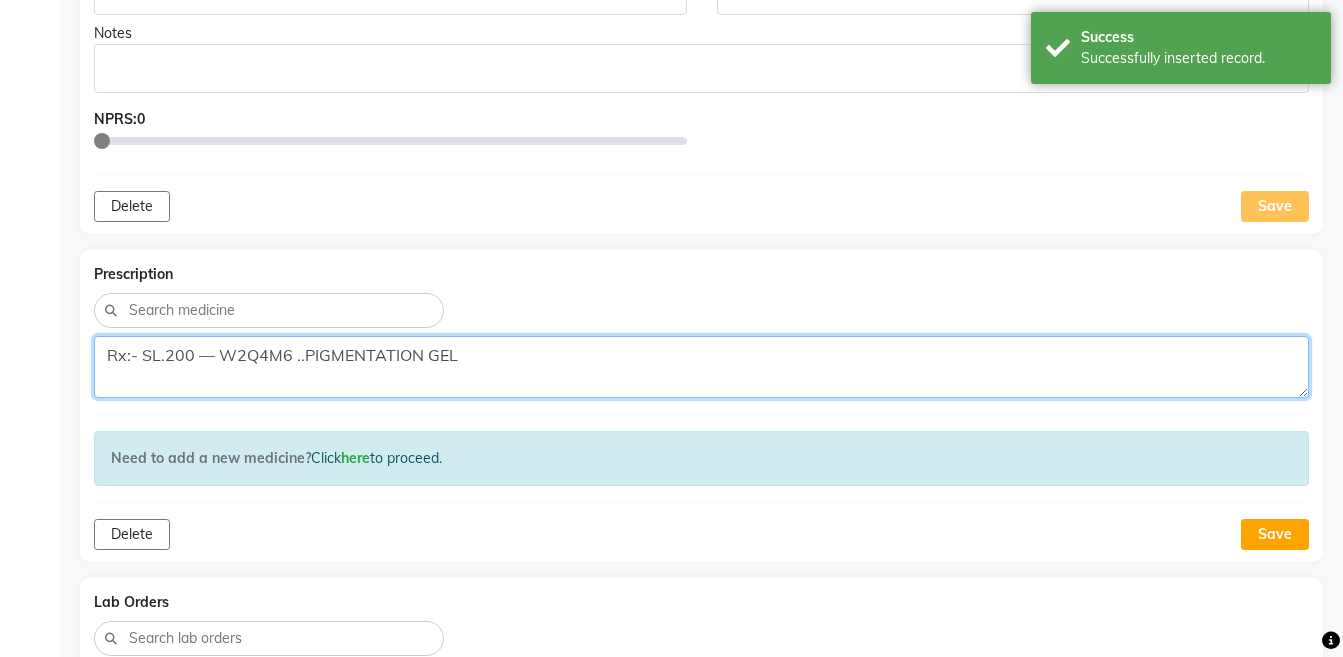 click on "Rx:- SL.200 — W2Q4M6 ..PIGMENTATION GEL" 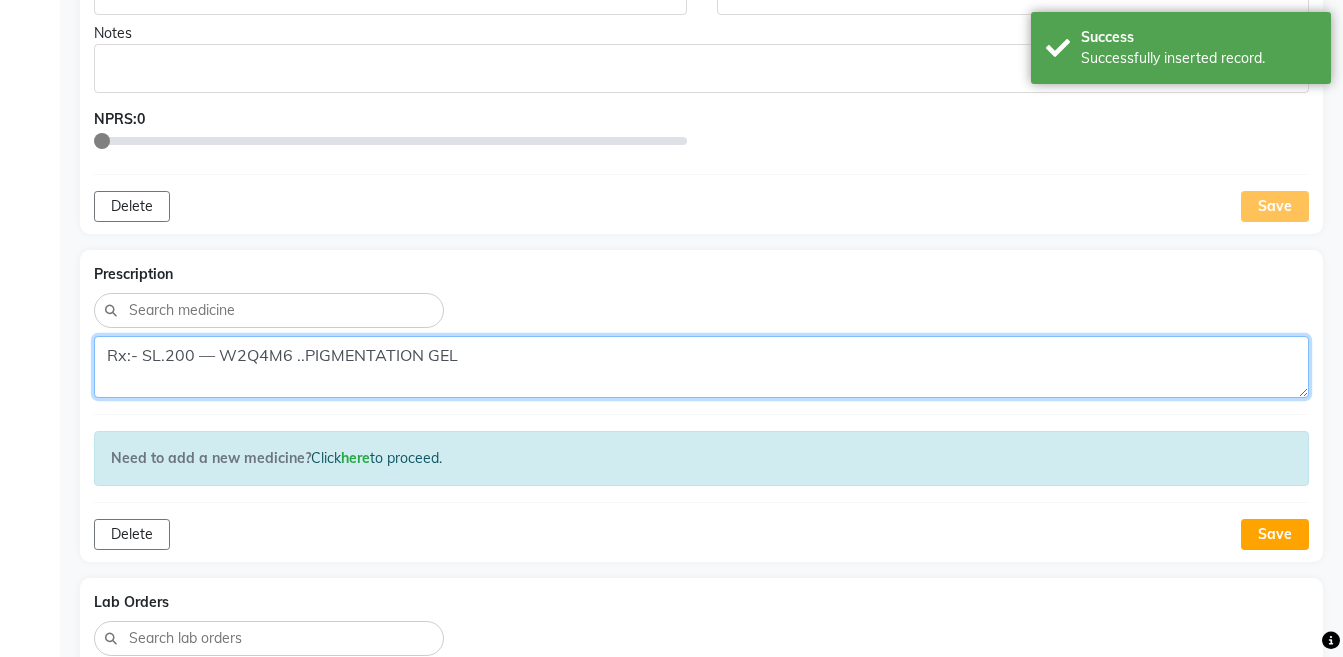 paste on "---900+400=1300/-" 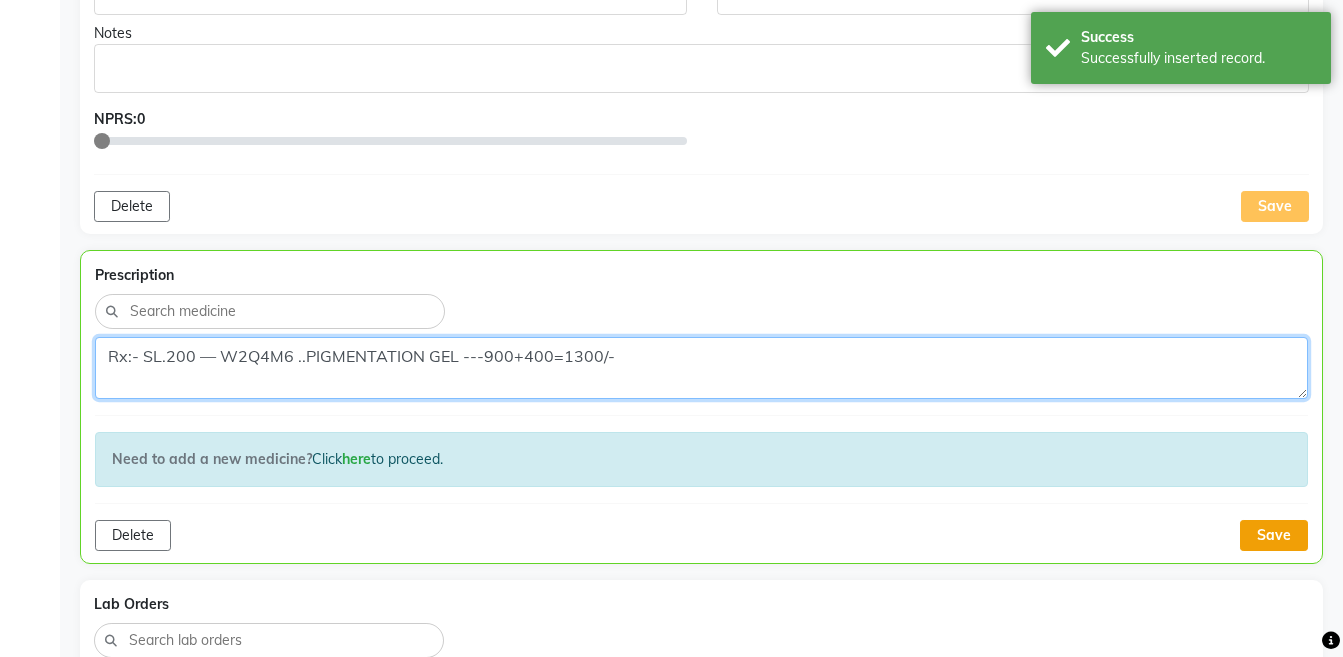 type on "Rx:- SL.200 — W2Q4M6 ..PIGMENTATION GEL ---900+400=1300/-" 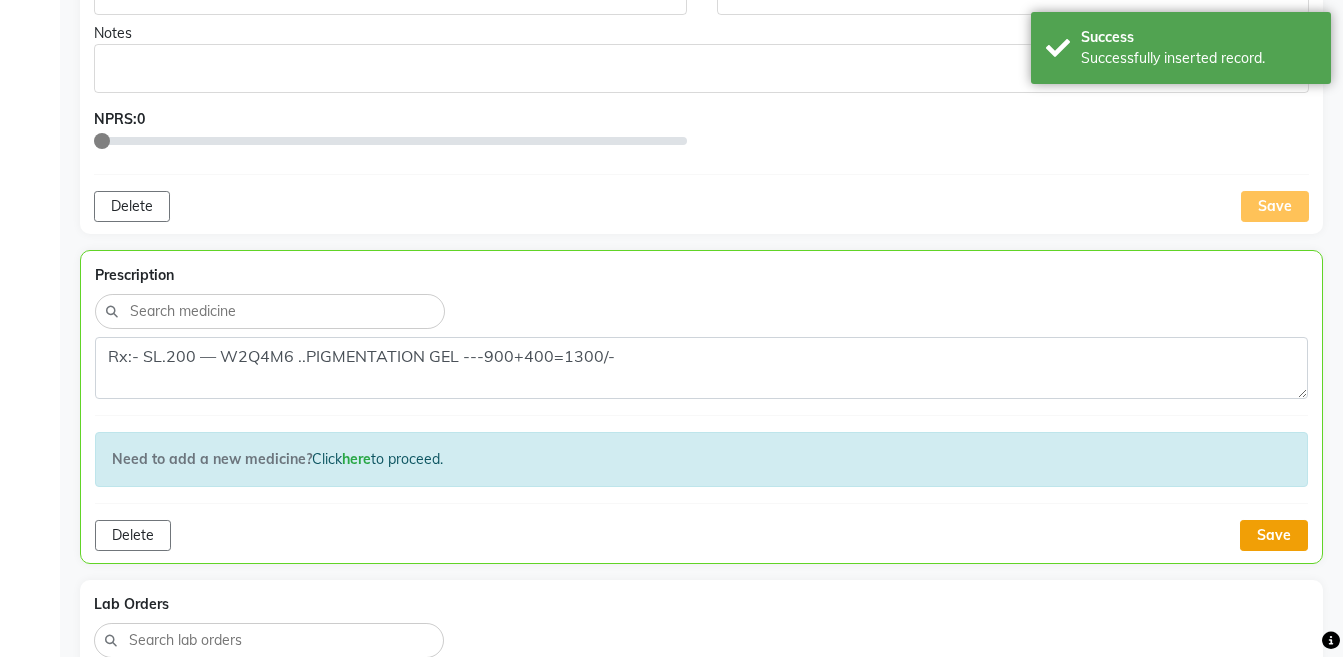 click on "Save" 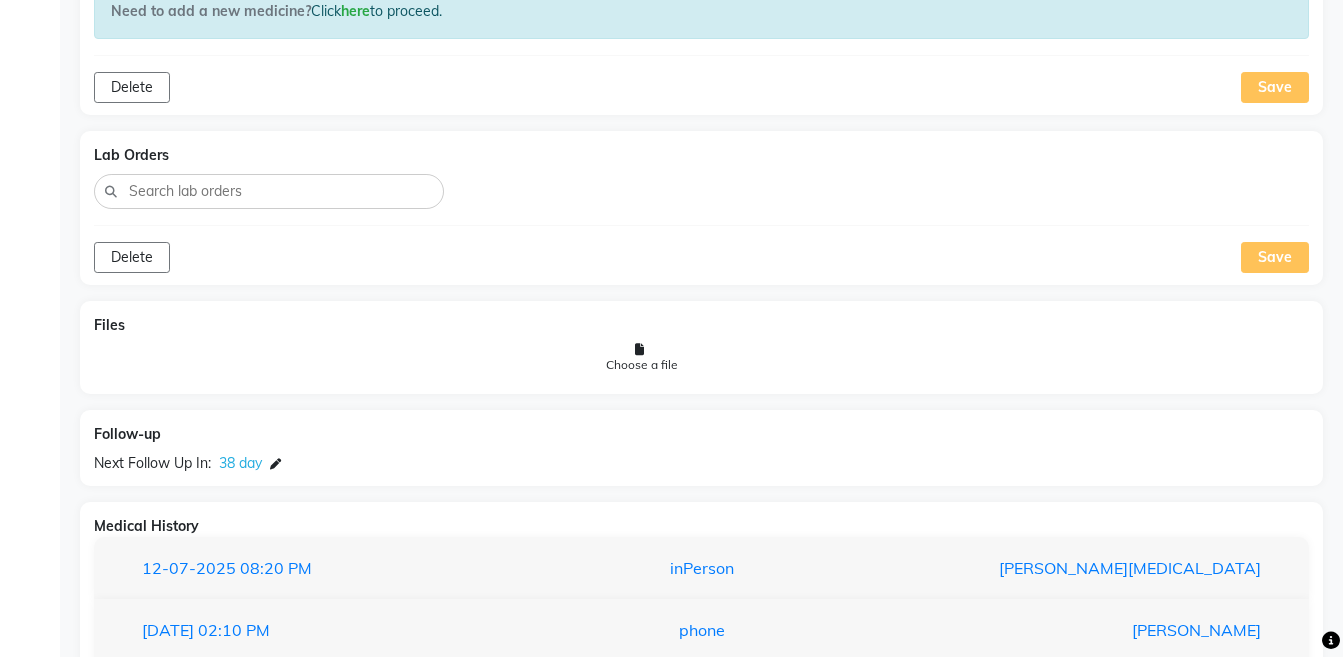 scroll, scrollTop: 1887, scrollLeft: 0, axis: vertical 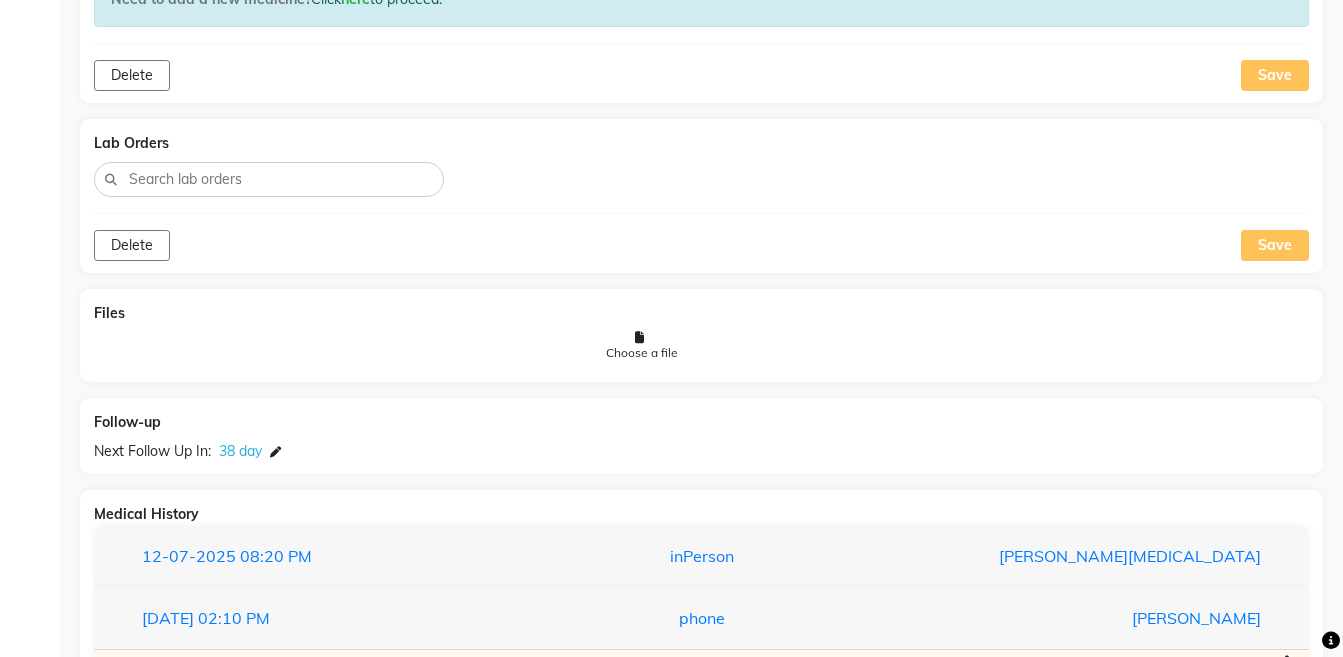 click on "Next Follow Up In:  38 day" 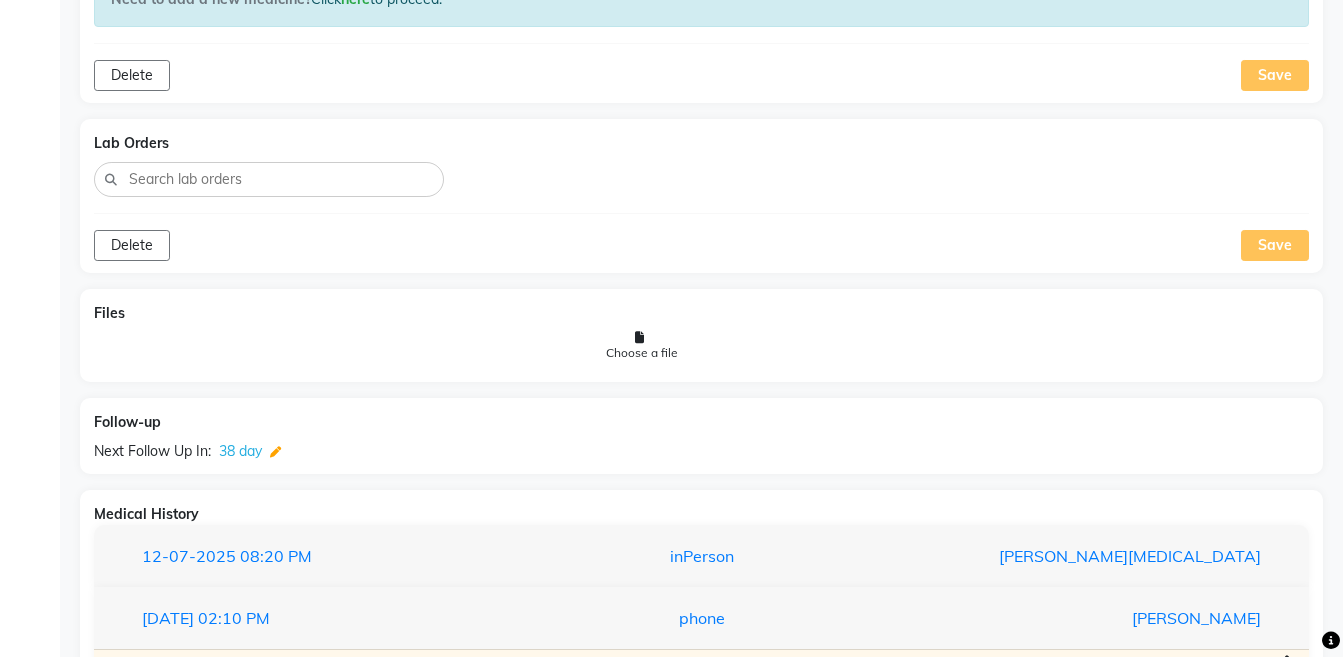 click 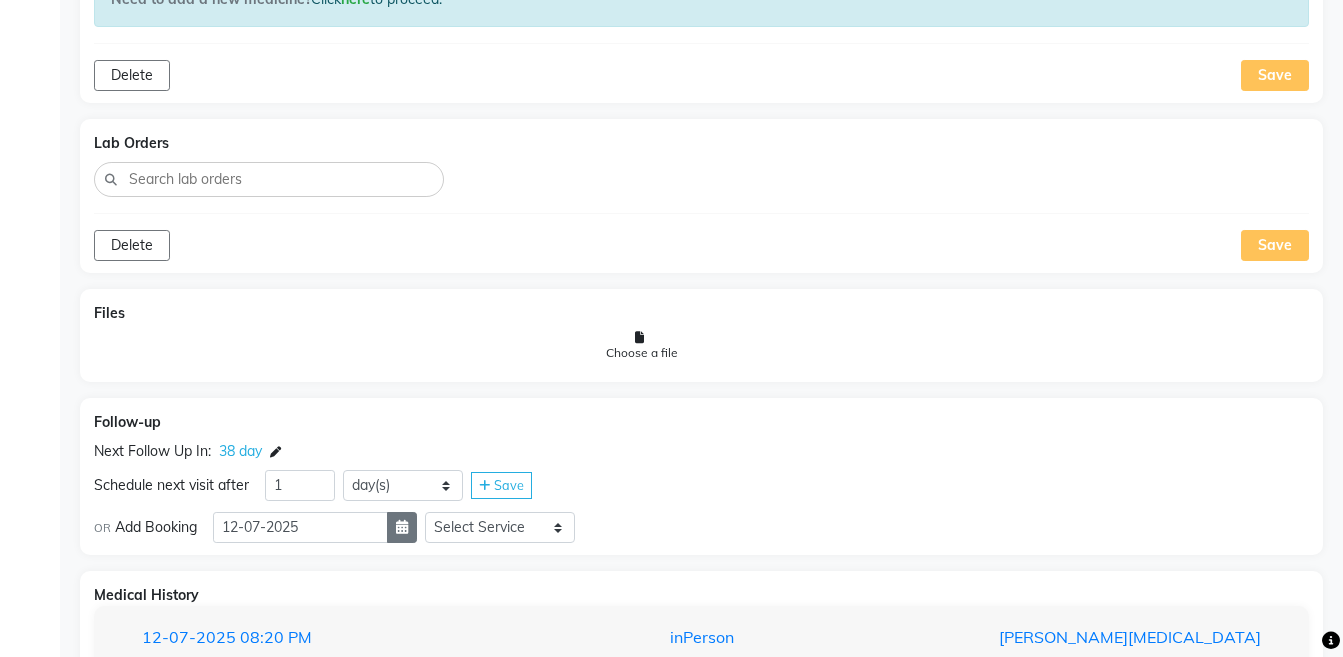 click 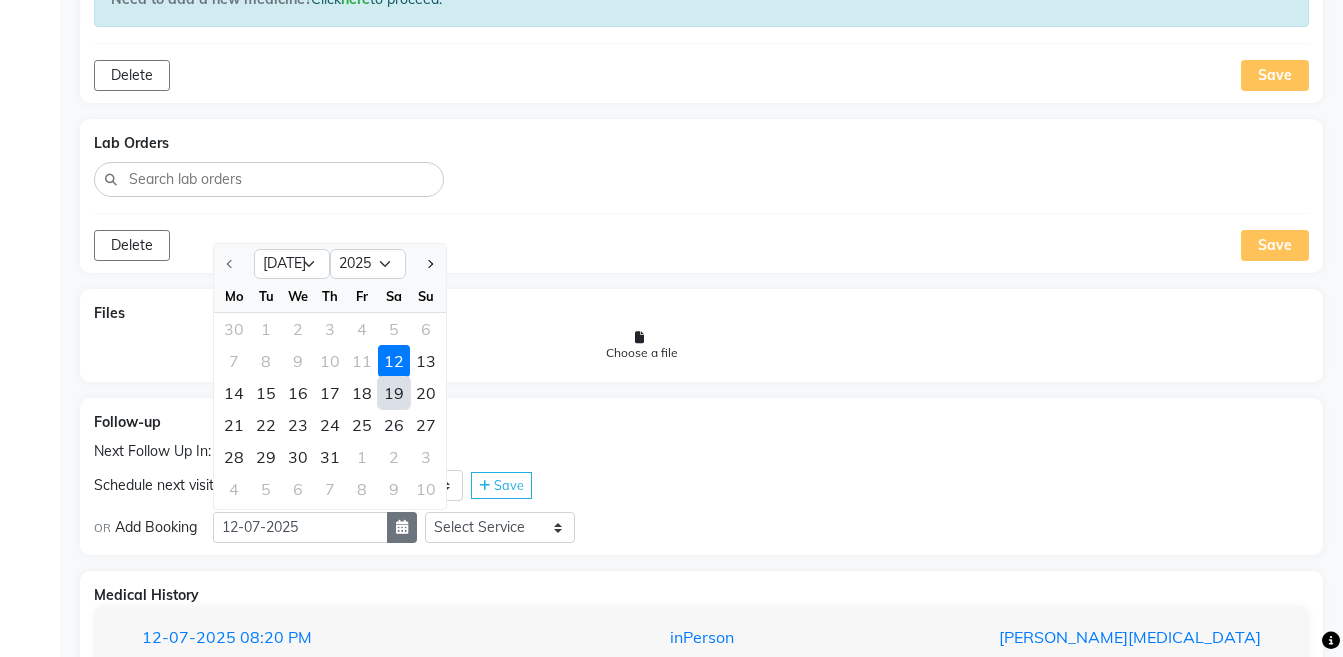 select on "8" 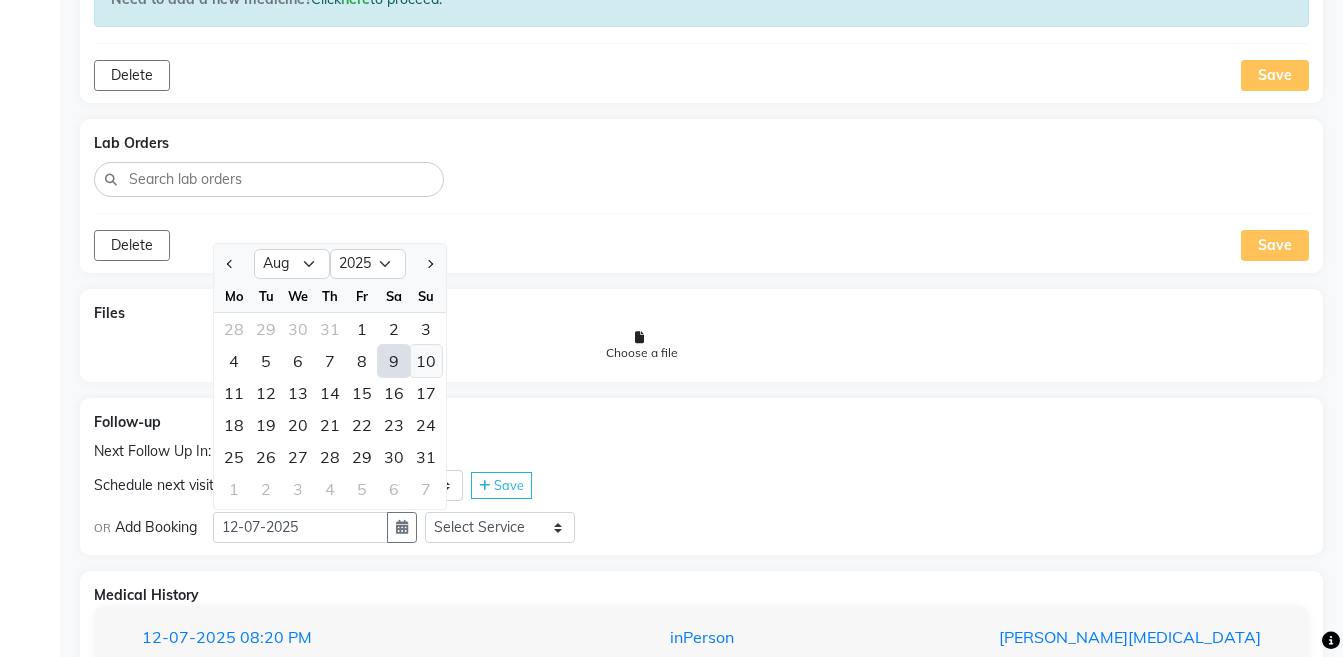 click on "10" 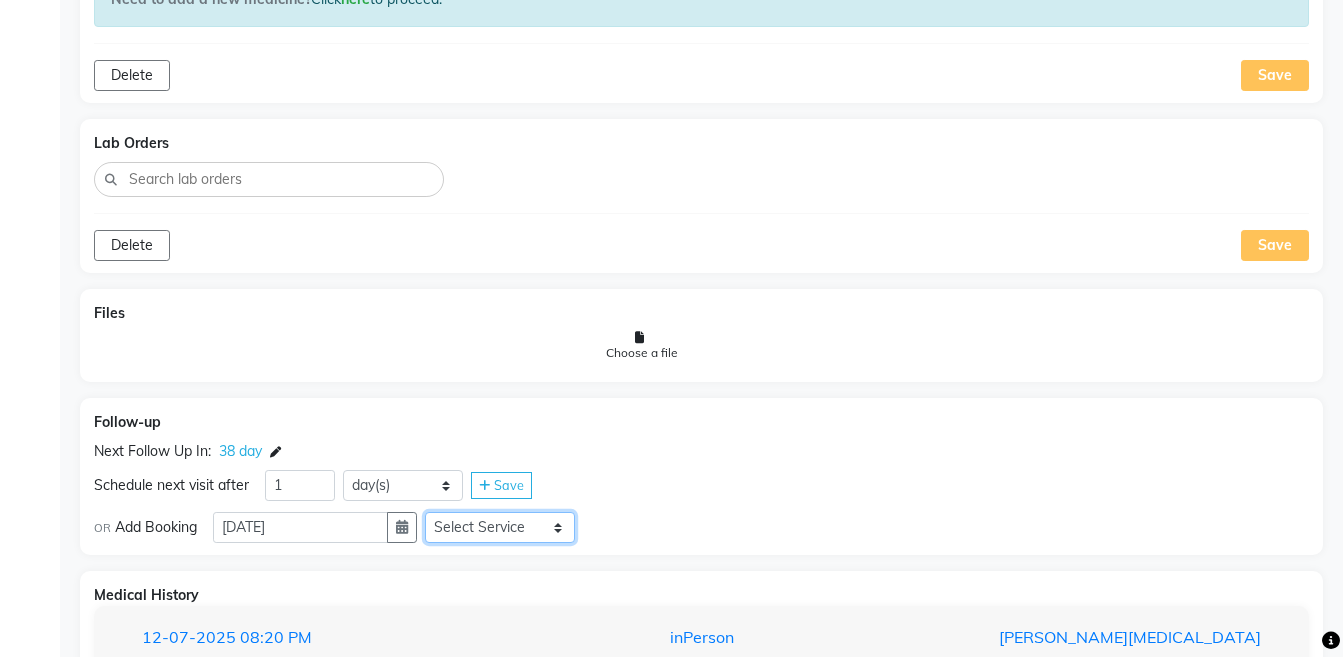 click on "Select Service  Medicine  Medicine 1  Hydra Facial  Medi Facial  Vampire Facial With Plasma  Oxygeno Facial  Anti Aging Facial  Korean Glass GLow Facial  Full Face  Upper Lip  Chin  Underarms  Full Legs & arms  Back-side  Chest  Abdomen  Yellow Peel  Black Peel  Party Peel  Glow Peel  Argi Peel  Under-arm Peel  Depigmento Peel  Anti Aging Peel  Lip Peel  Hair PRP  GFC PRP  Mesotherapy / Dermaroller  Under Eye PRP  Face PRP  Dermapen / Mesotherapt for Full Face  Dermapen / Mesotherapt for Scars  Carbon Peel  LASER BLEECH Laser Bleech  BB Glow  Indian Glass Glow  In Person - Consultation  Courier Charges in City  Courier Charges out of City  In Person - Follow Up  Hair Treatment   Skin Treatment   Online - Consultation  Online - Follow Up" 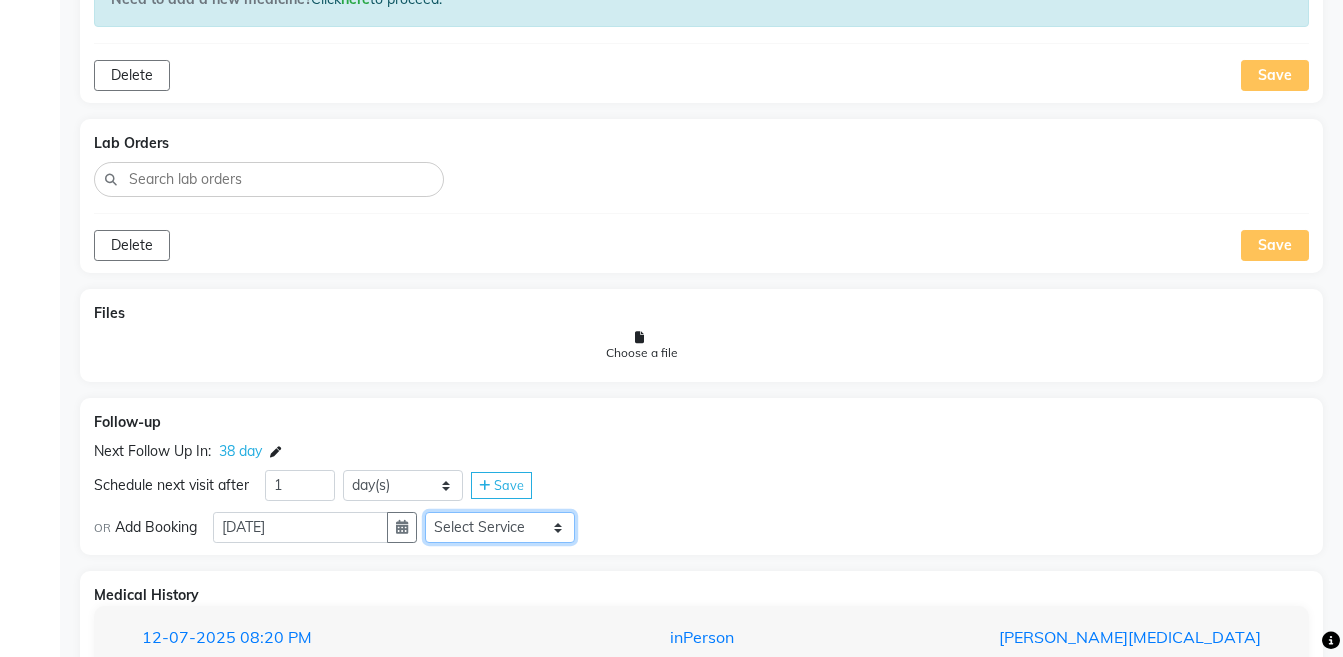 select on "972997" 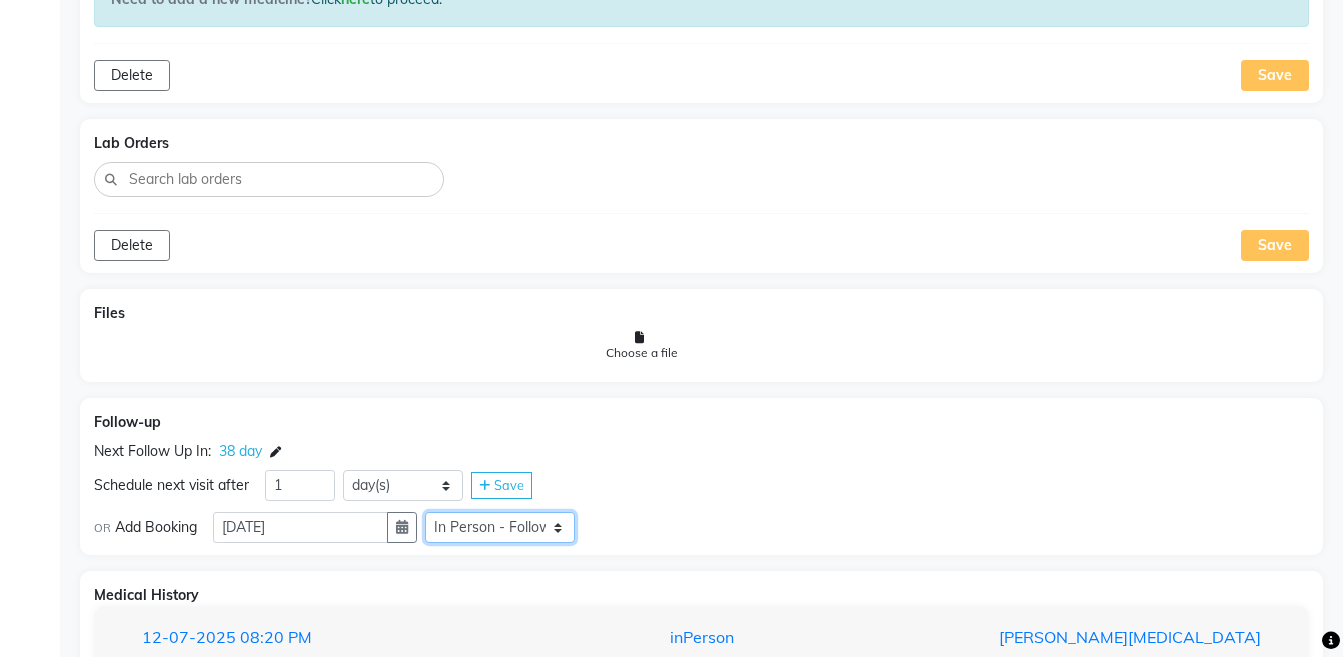 click on "Select Service  Medicine  Medicine 1  Hydra Facial  Medi Facial  Vampire Facial With Plasma  Oxygeno Facial  Anti Aging Facial  Korean Glass GLow Facial  Full Face  Upper Lip  Chin  Underarms  Full Legs & arms  Back-side  Chest  Abdomen  Yellow Peel  Black Peel  Party Peel  Glow Peel  Argi Peel  Under-arm Peel  Depigmento Peel  Anti Aging Peel  Lip Peel  Hair PRP  GFC PRP  Mesotherapy / Dermaroller  Under Eye PRP  Face PRP  Dermapen / Mesotherapt for Full Face  Dermapen / Mesotherapt for Scars  Carbon Peel  LASER BLEECH Laser Bleech  BB Glow  Indian Glass Glow  In Person - Consultation  Courier Charges in City  Courier Charges out of City  In Person - Follow Up  Hair Treatment   Skin Treatment   Online - Consultation  Online - Follow Up" 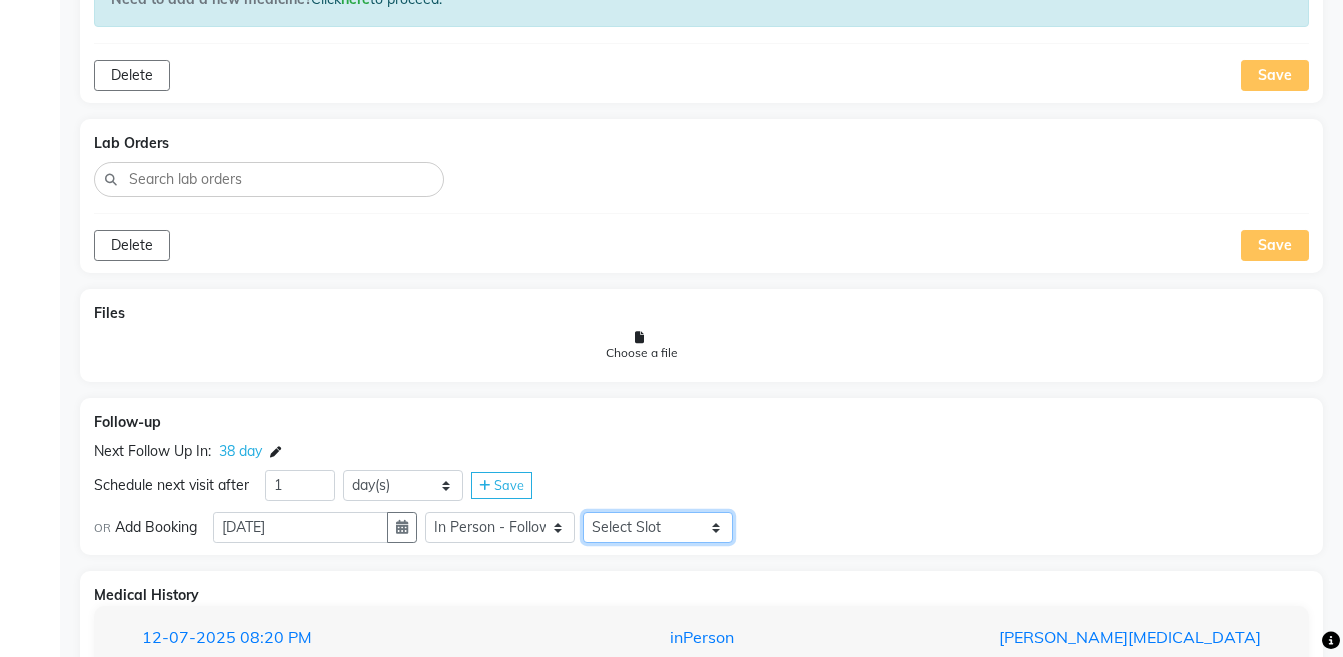 click on "Select Slot 10:15 10:30 10:45 11:00 11:15 11:30 11:45 12:00 12:15 12:30 13:00 13:15 13:30 13:45 14:00 14:15 14:45 15:00 15:15 15:30 15:45 16:15 16:30 16:45 17:00 17:15 17:30 17:45 18:00 18:15 18:30 18:45 19:00 19:15 19:30 19:45 20:00 20:15 20:30 20:45 21:00 21:15 21:30 21:45" 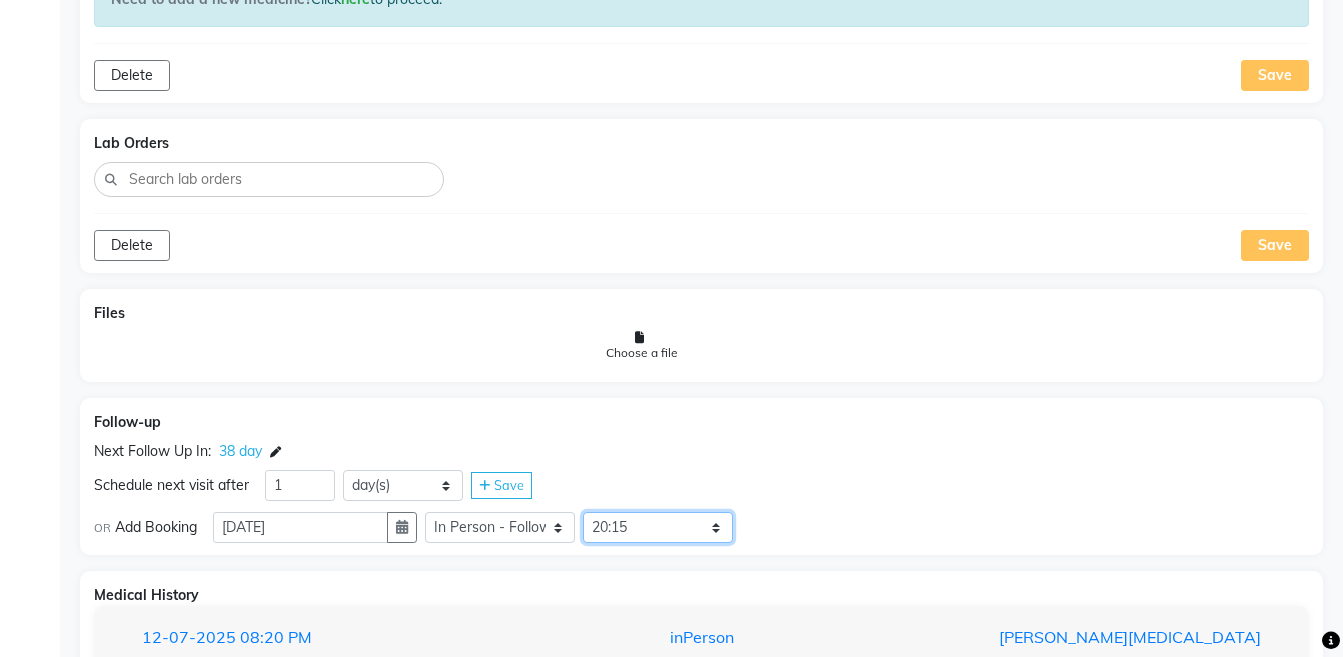 click on "Select Slot 10:15 10:30 10:45 11:00 11:15 11:30 11:45 12:00 12:15 12:30 13:00 13:15 13:30 13:45 14:00 14:15 14:45 15:00 15:15 15:30 15:45 16:15 16:30 16:45 17:00 17:15 17:30 17:45 18:00 18:15 18:30 18:45 19:00 19:15 19:30 19:45 20:00 20:15 20:30 20:45 21:00 21:15 21:30 21:45" 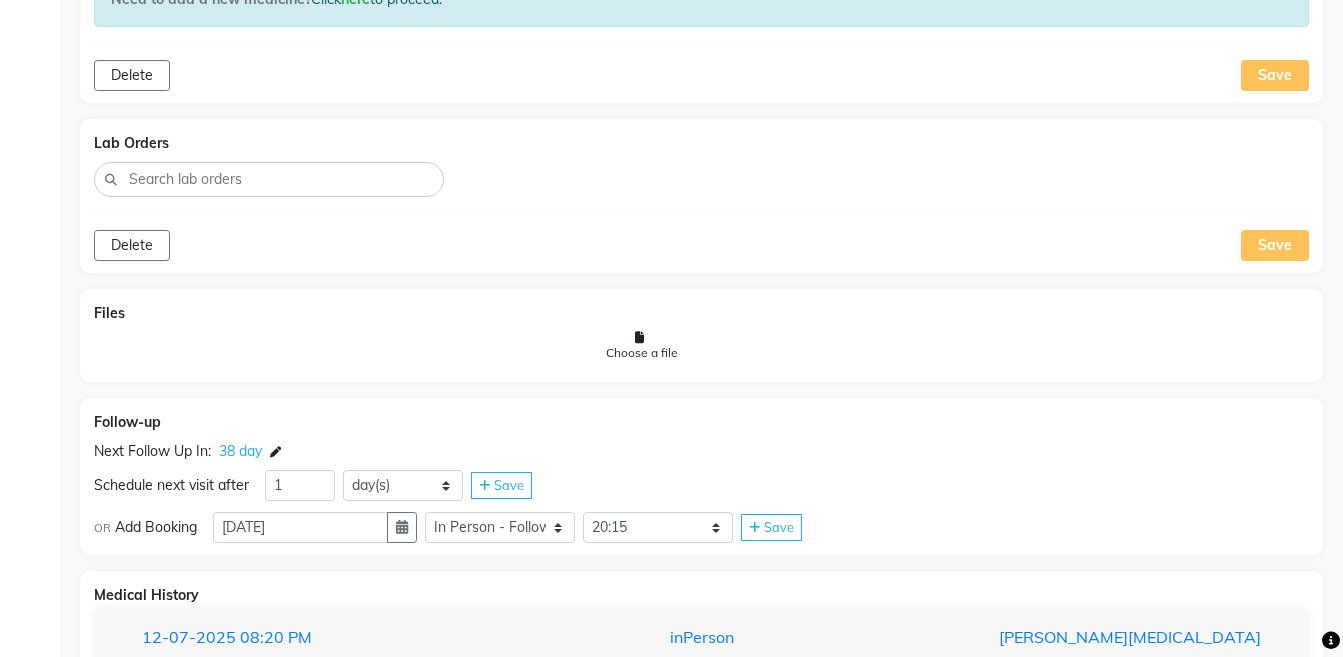 click on "Save" 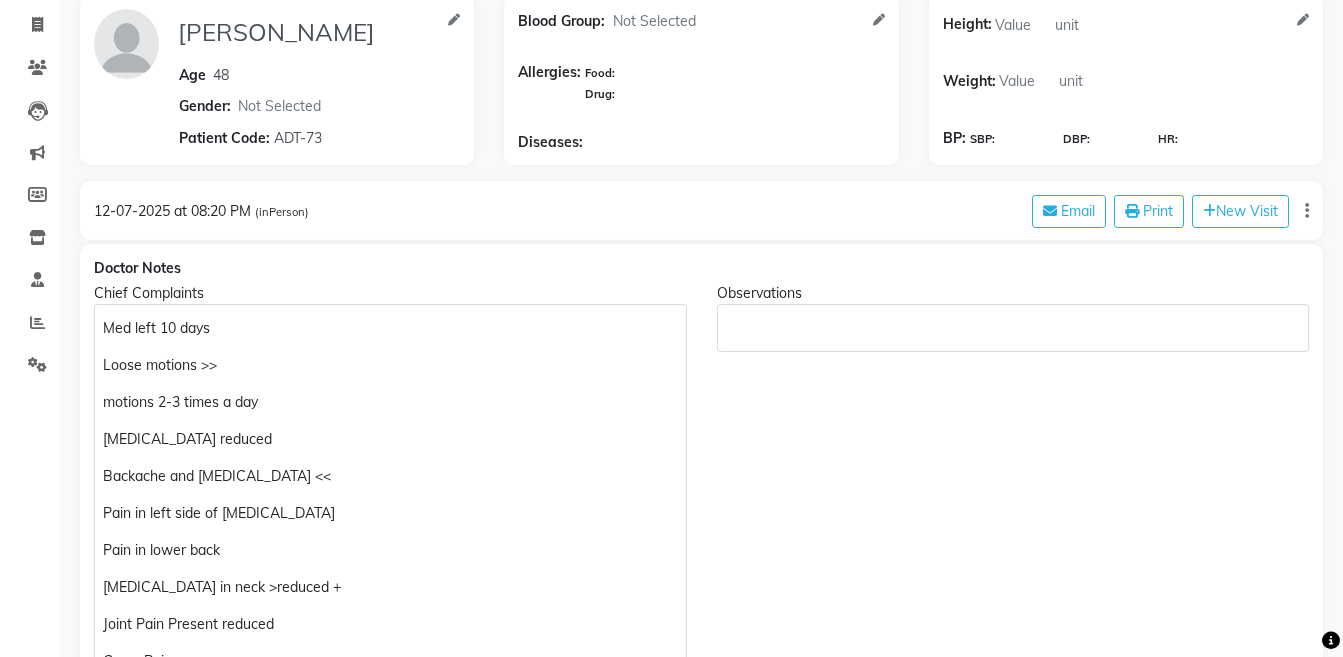 scroll, scrollTop: 0, scrollLeft: 0, axis: both 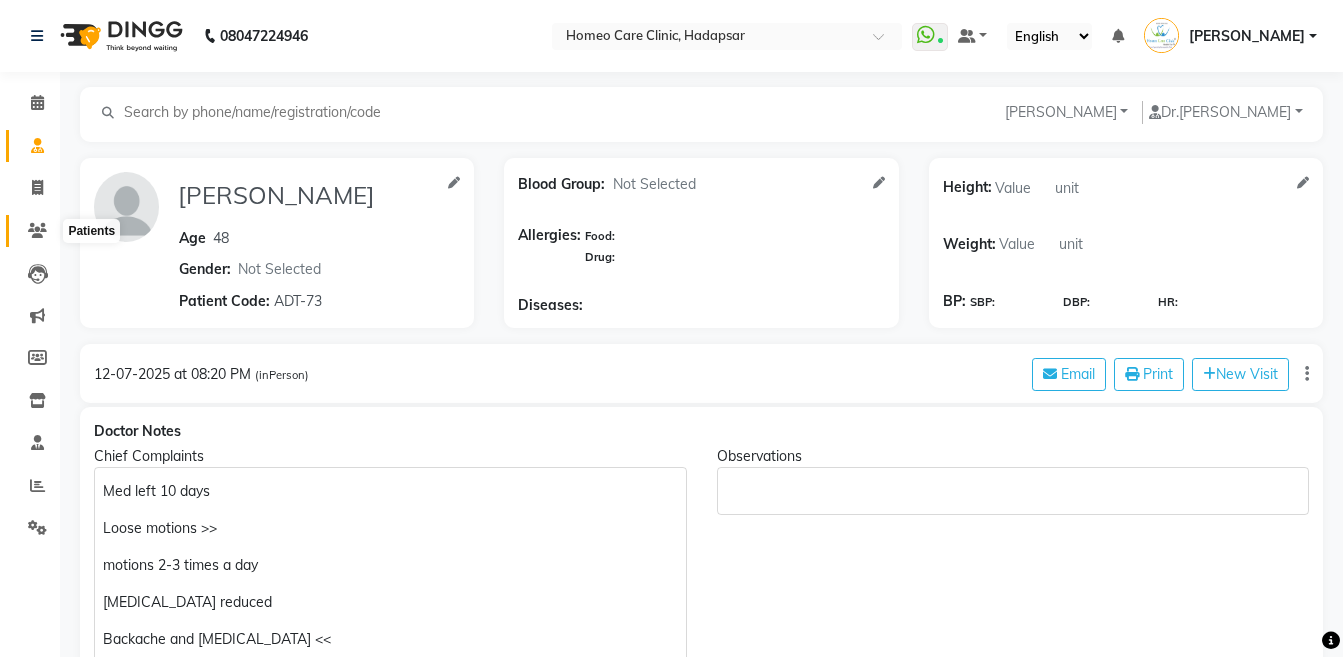 click 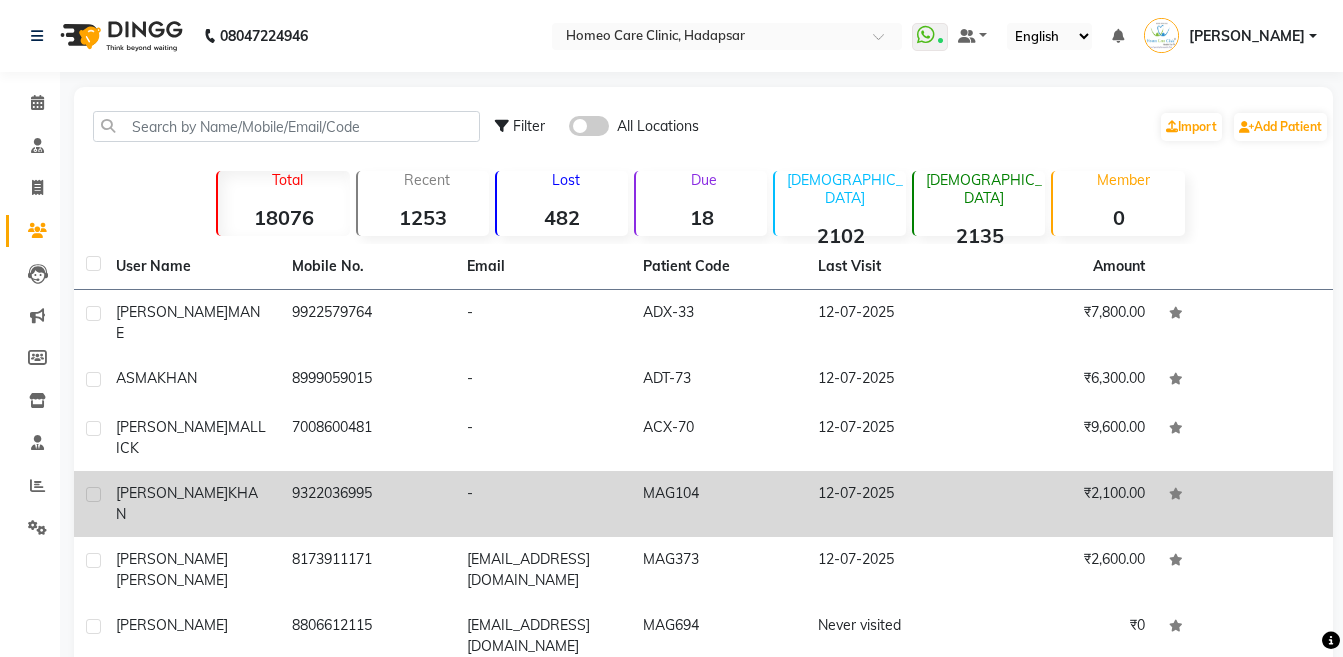 click on "ALIZA AZAZ  KHAN" 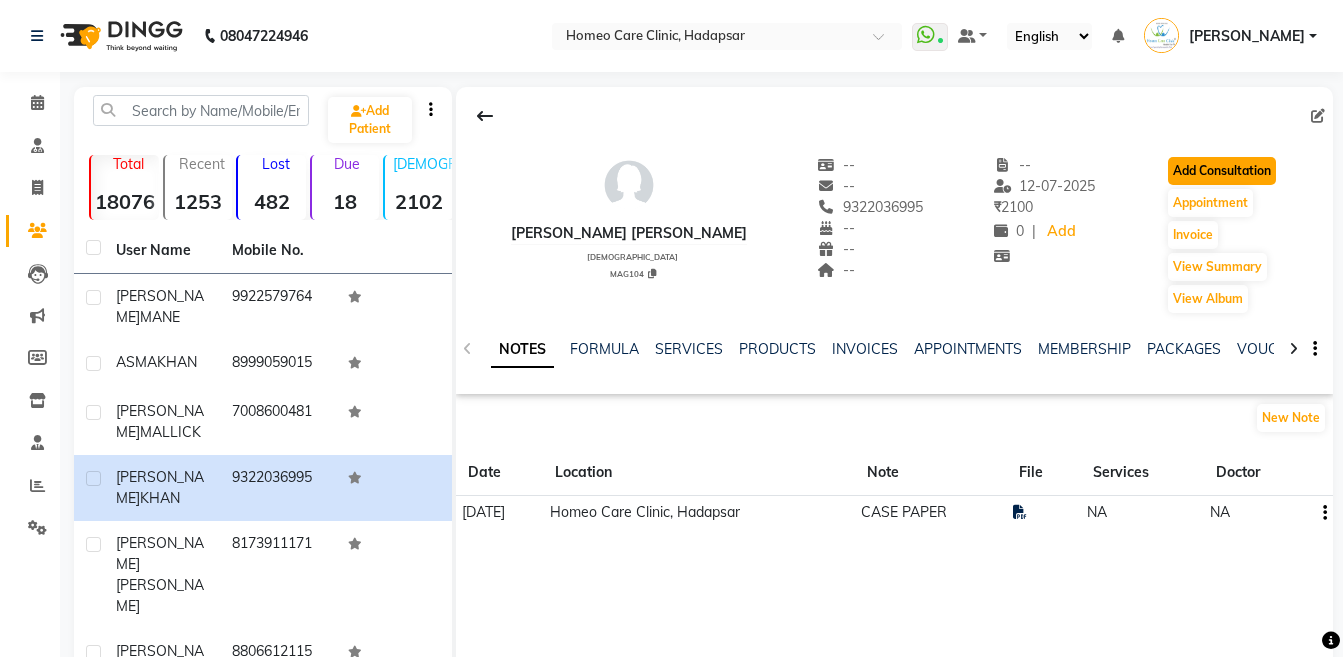 click on "Add Consultation" 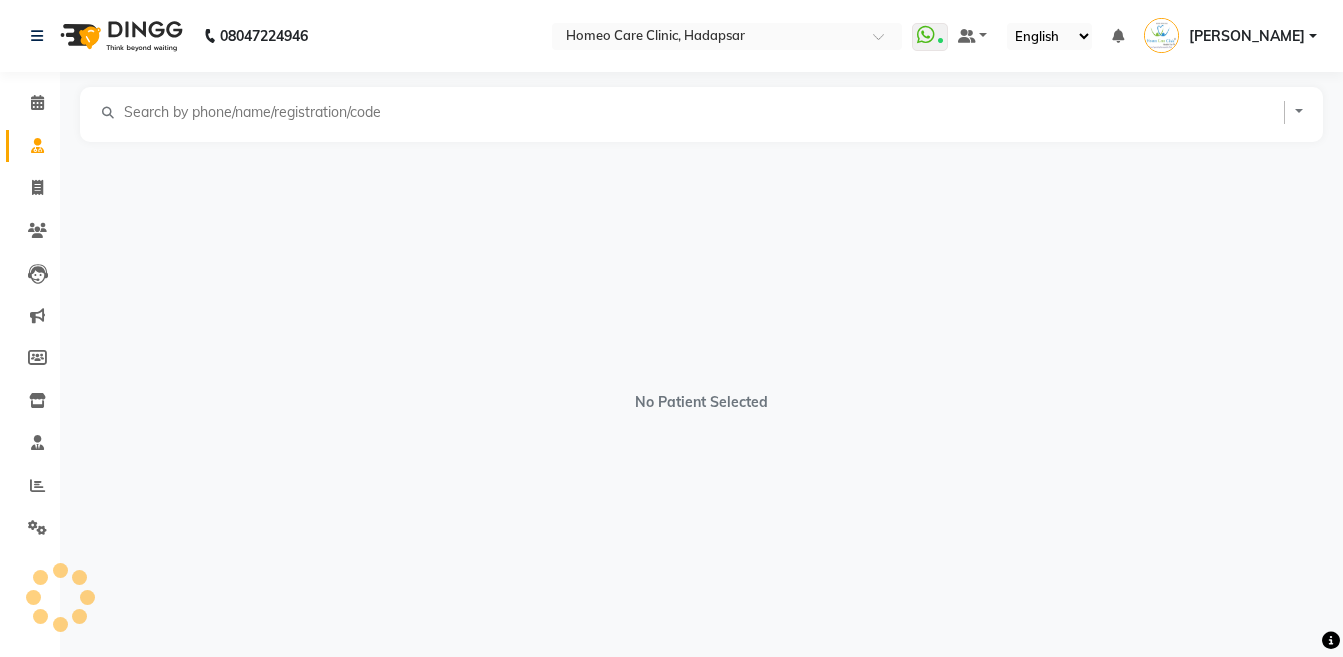 select on "[DEMOGRAPHIC_DATA]" 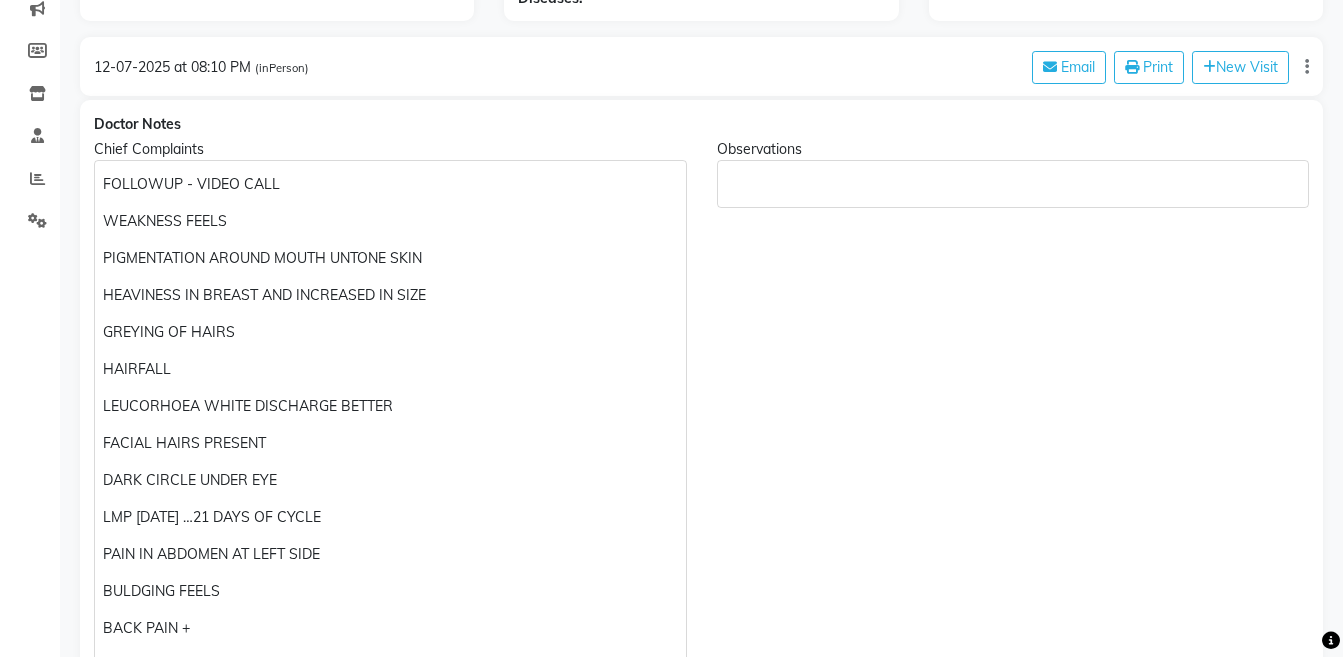scroll, scrollTop: 328, scrollLeft: 0, axis: vertical 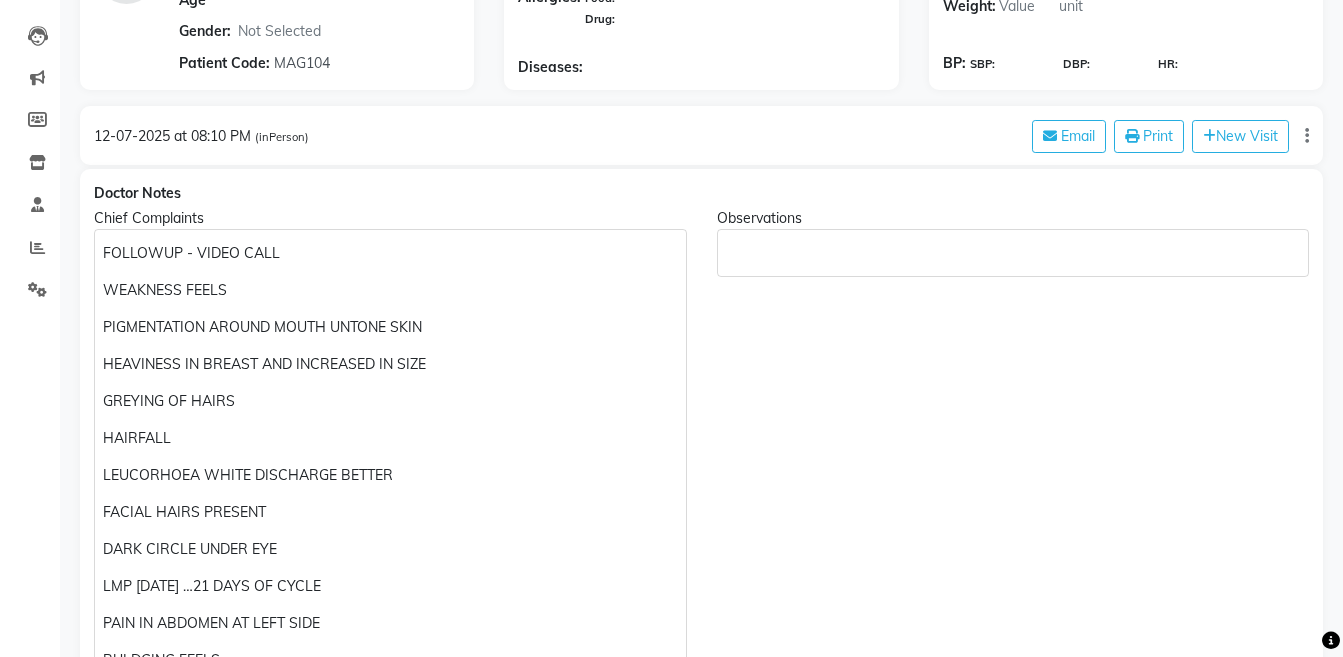 click on "WEAKNESS FEELS" 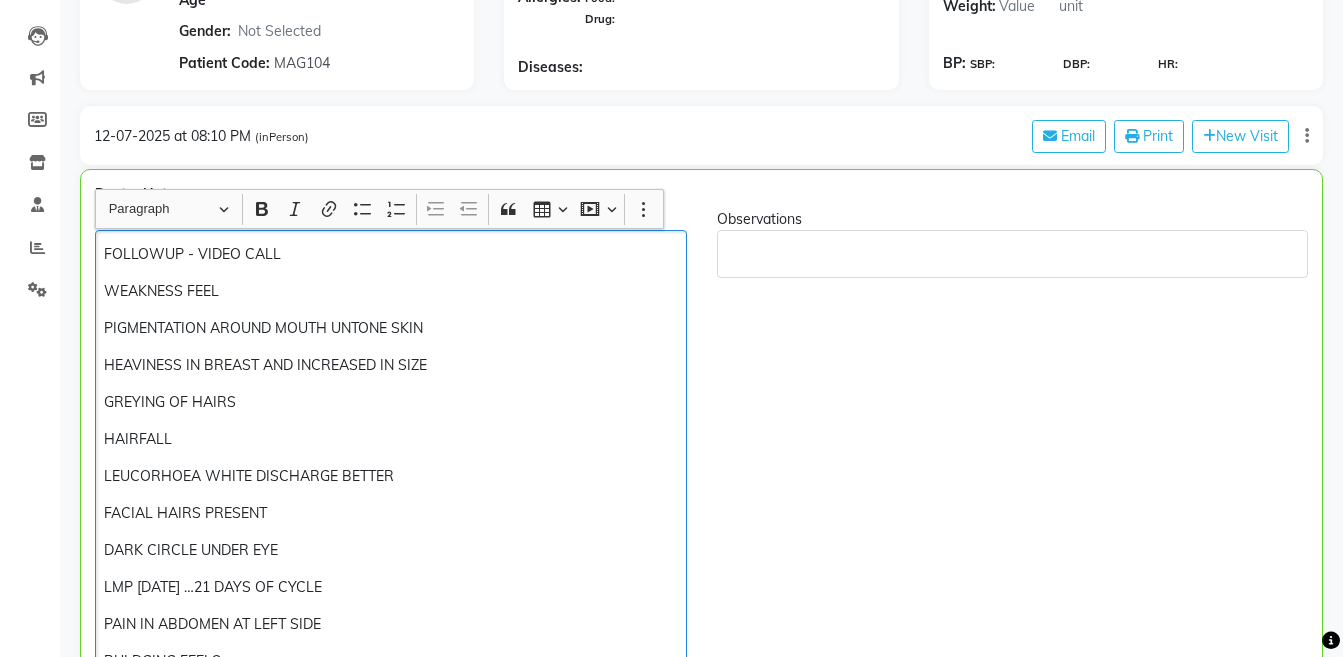scroll, scrollTop: 239, scrollLeft: 0, axis: vertical 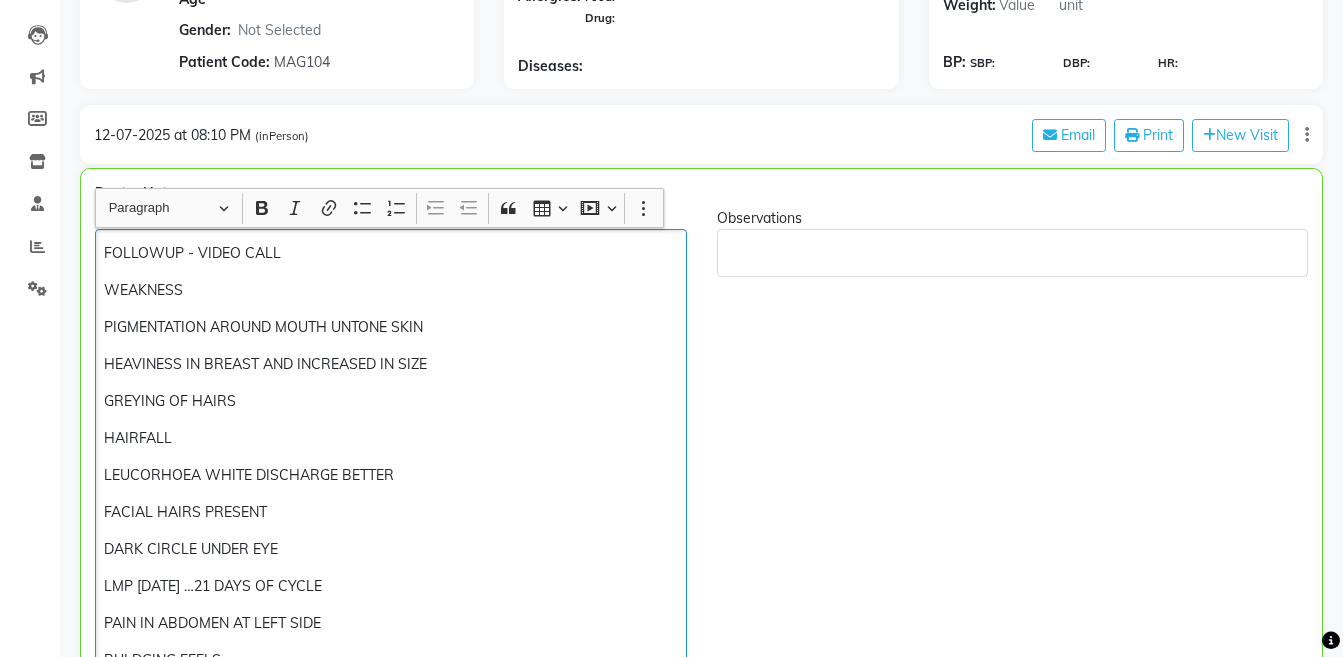 type 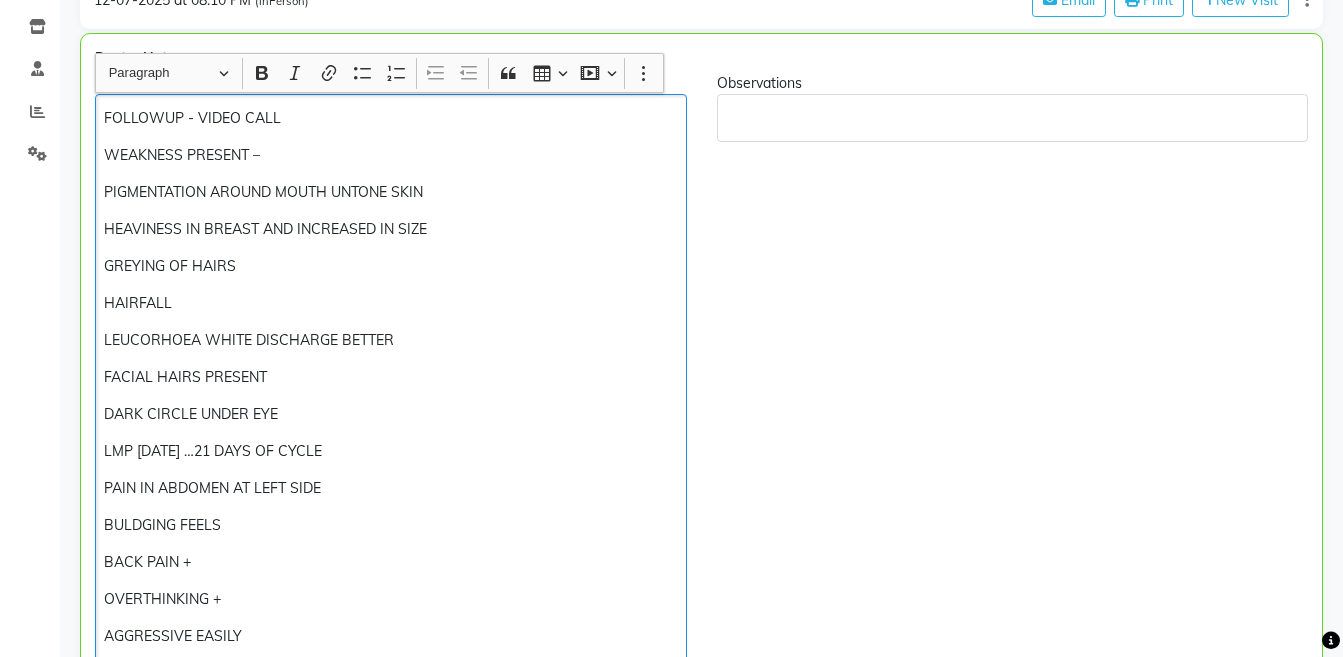 scroll, scrollTop: 382, scrollLeft: 0, axis: vertical 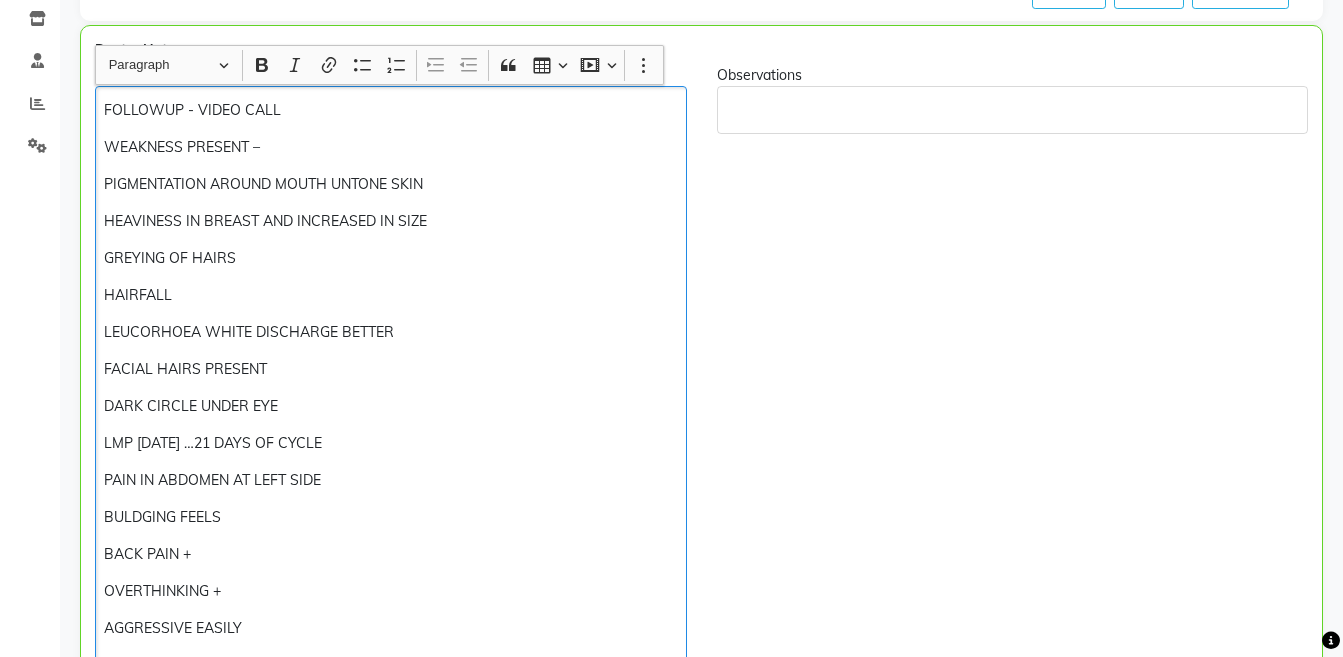 click on "FOLLOWUP - VIDEO CALL" 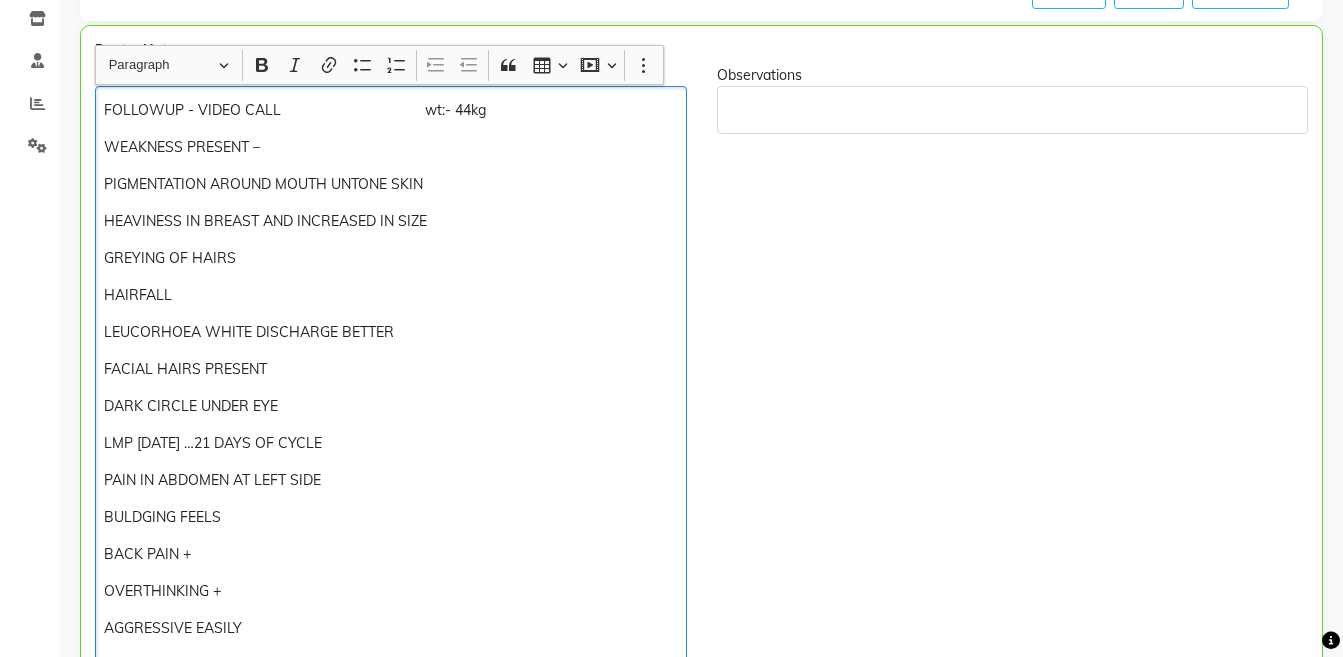 click on "HAIRFALL" 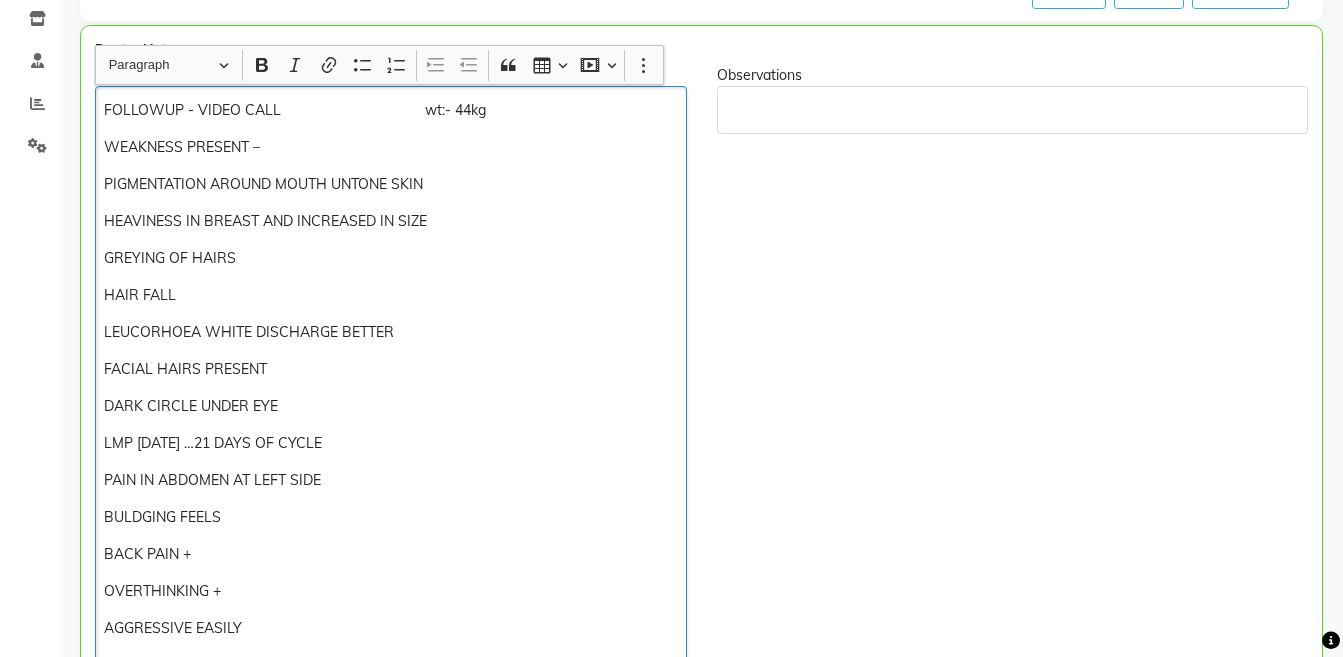 click on "HAIR FALL" 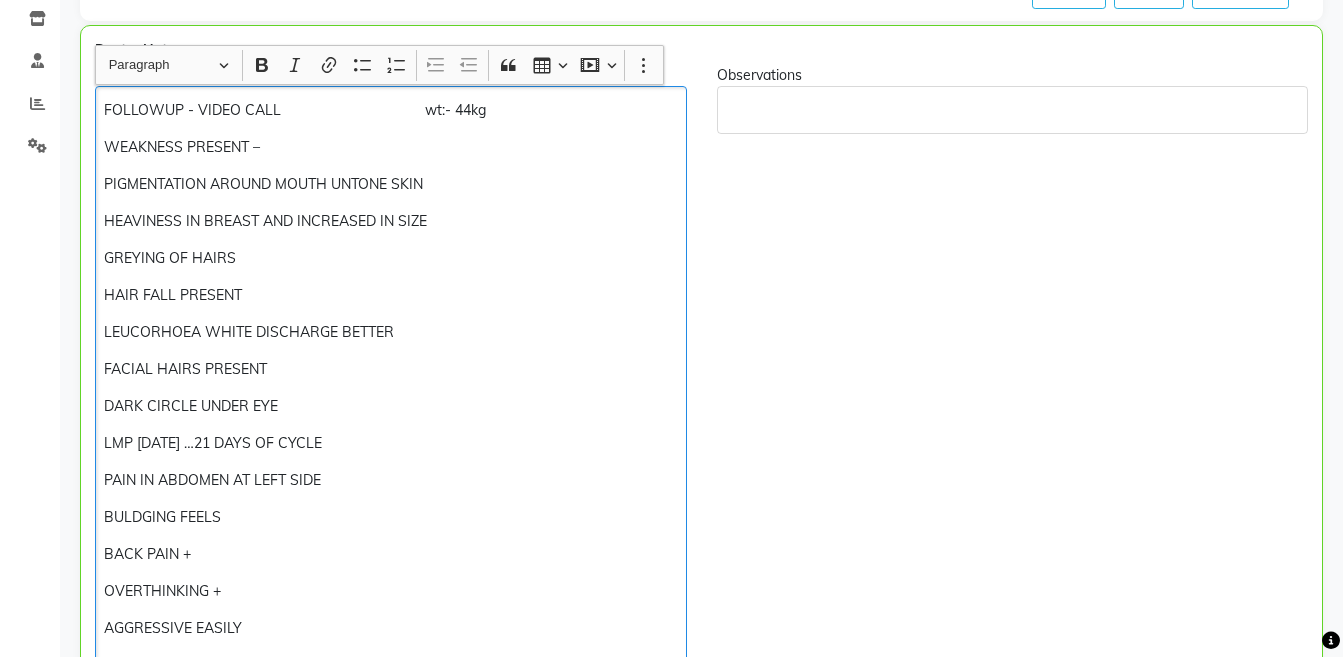 click on "FACIAL HAIRS PRESENT" 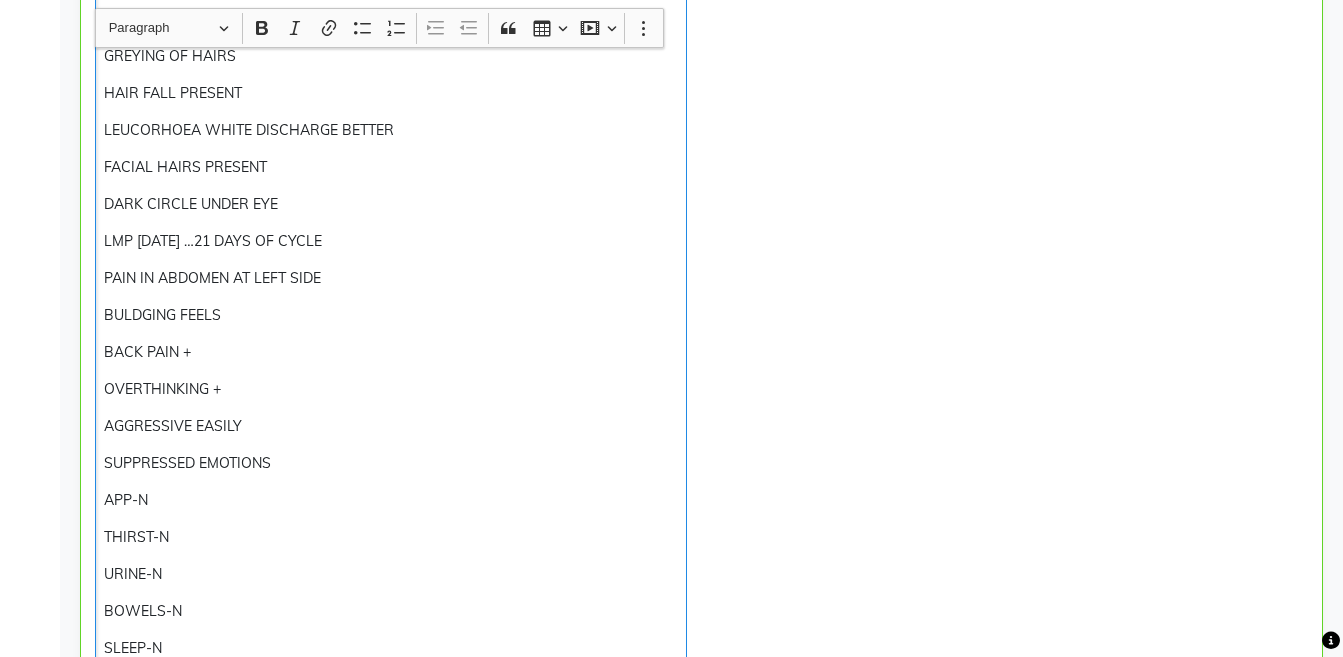 scroll, scrollTop: 621, scrollLeft: 0, axis: vertical 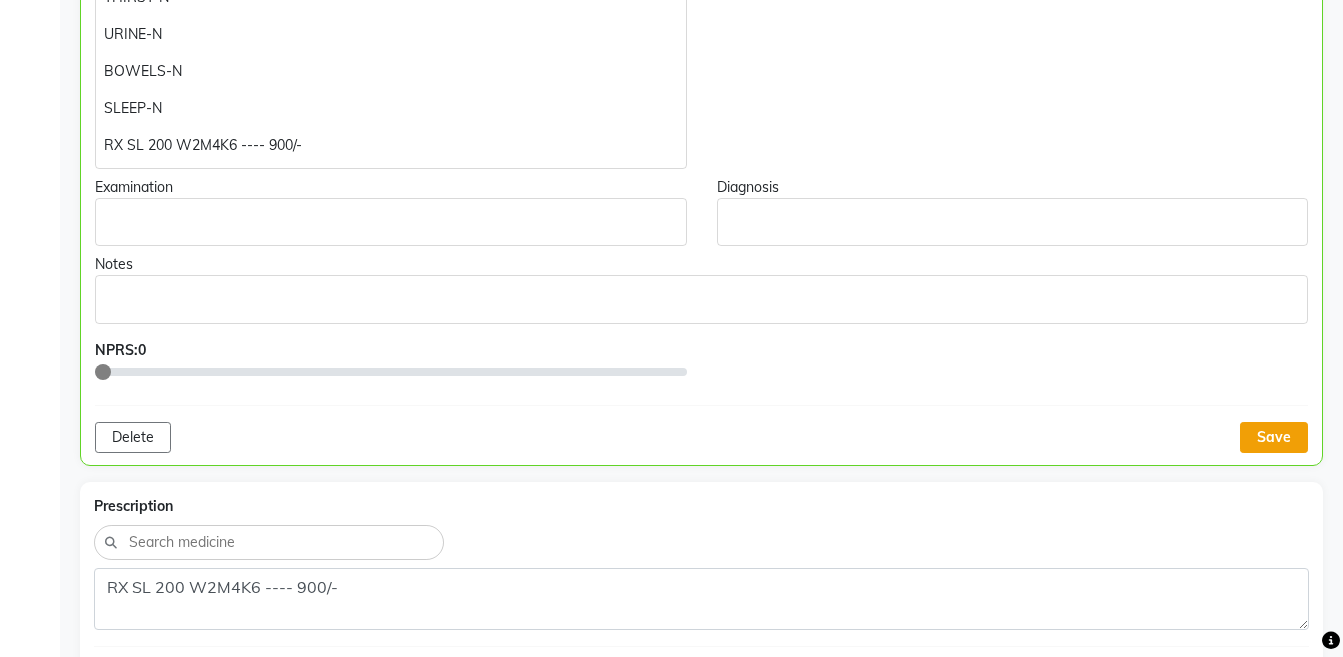 click on "Save" 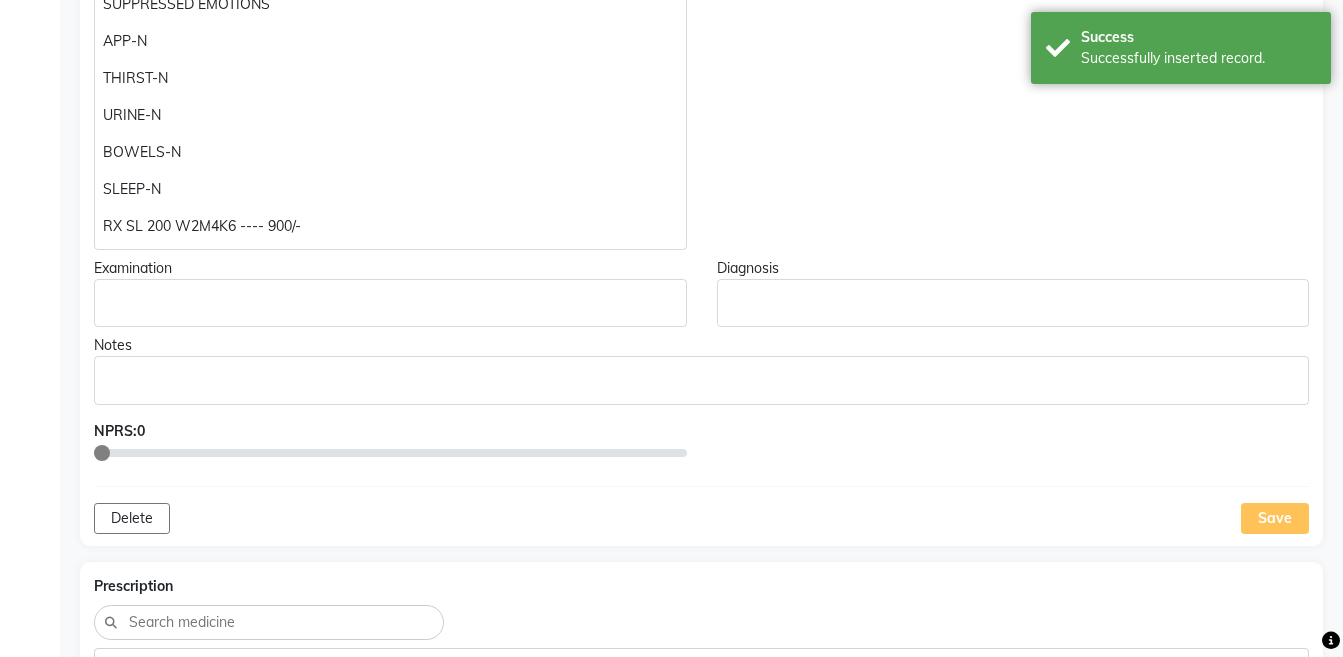 scroll, scrollTop: 1046, scrollLeft: 0, axis: vertical 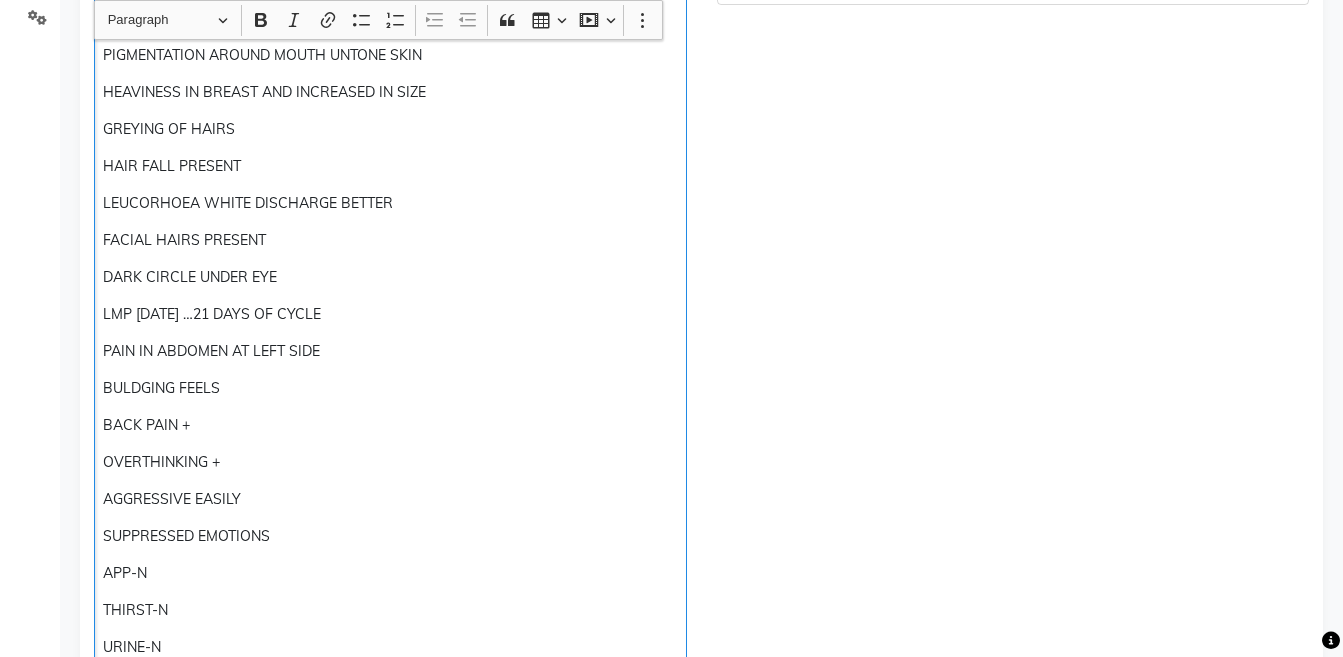 click on "LMP 8/7/2025 …21 DAYS OF CYCLE" 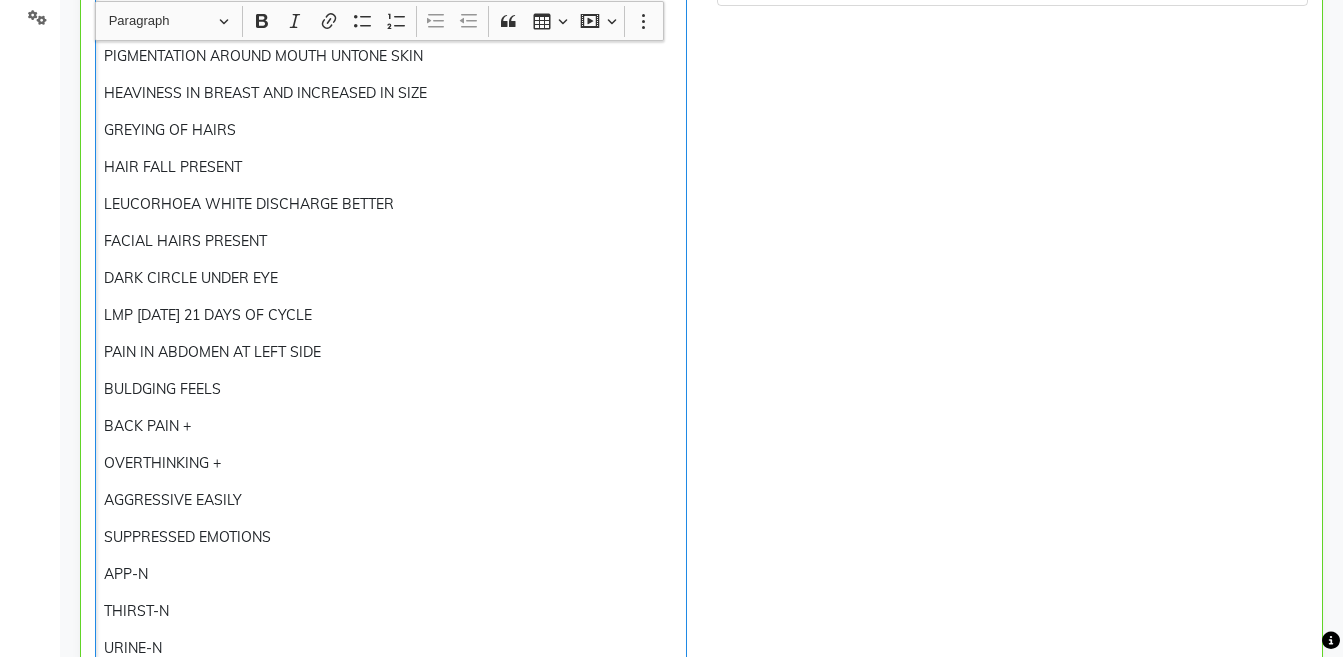 scroll, scrollTop: 511, scrollLeft: 0, axis: vertical 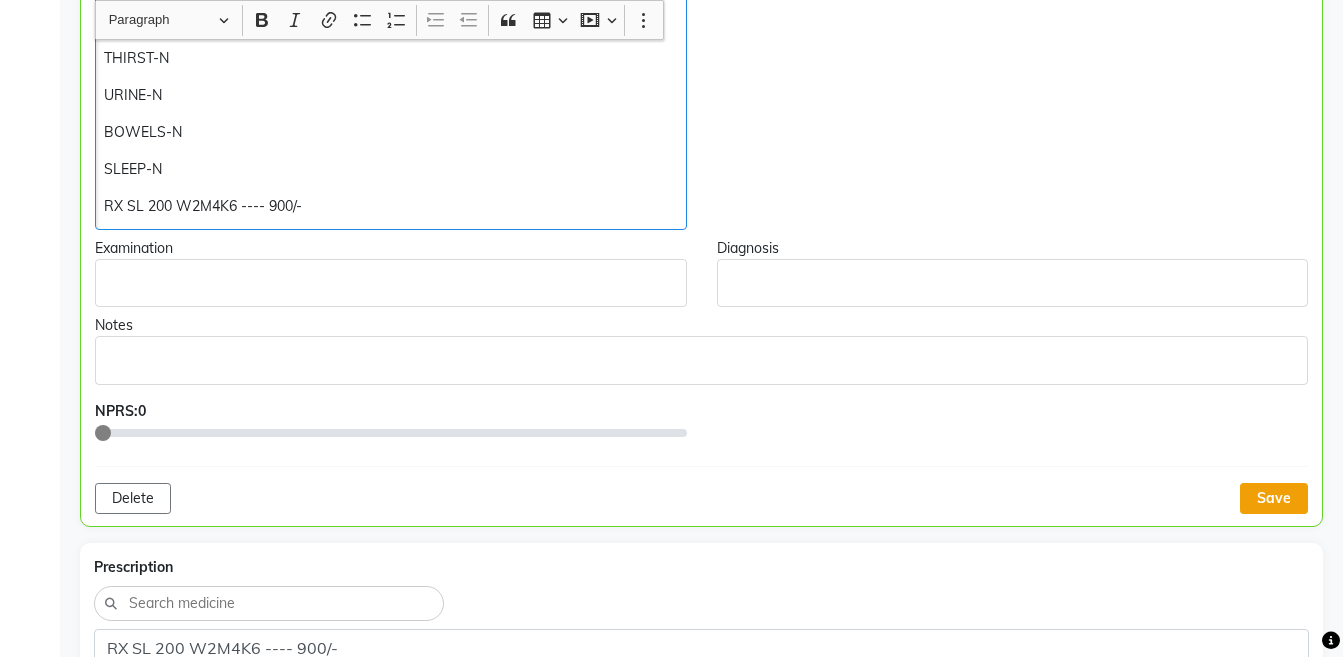 click on "Save" 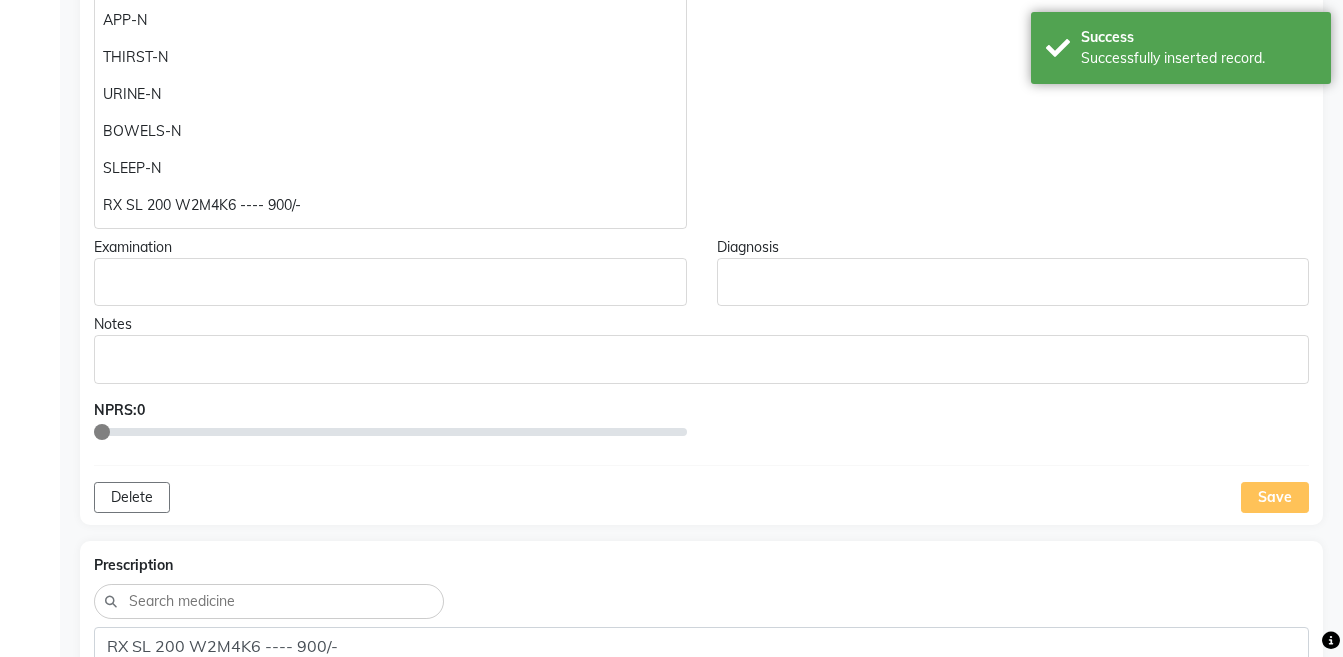 scroll, scrollTop: 488, scrollLeft: 0, axis: vertical 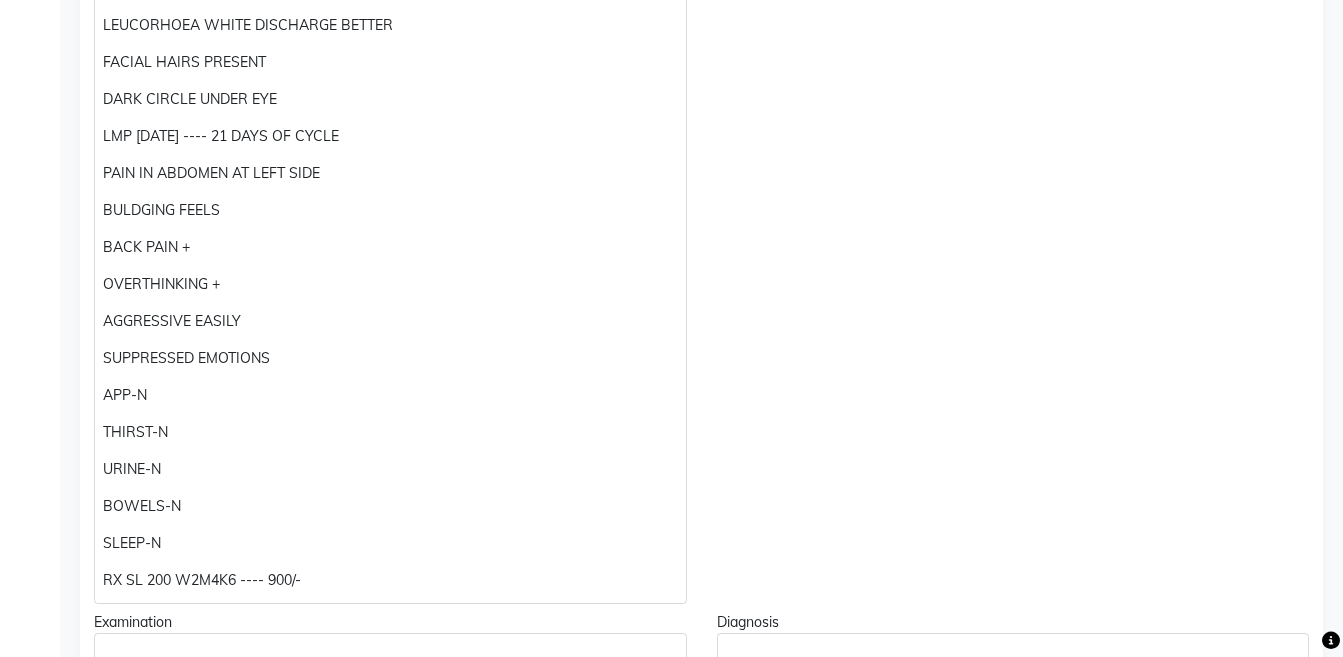click on "ALIZA AZAZ KHAN Add Family Member  Dr.   Dr Vaseem Choudhary Dingg Support Dr.Anisa Choudhary Dr Faraz Choudhary  Dr Komal Saste Dr Nijol Patil Dr Nikita Patil Dr.Nupur Jain Dr Pooja Doshi Dr Shraddha Nair Dr Vaseem Choudhary Ejas Choudhary Nikita Bhondave Prajakta Yadav ALIZA AZAZ KHAN Age Gender:  Not Selected Male Female Patient Code:  MAG104 Blood Group:  Not Selected O- O+ A- A+ B- B+ AB- AB+ Allergies:  Food: Drug:  Diseases:  Height:   Weight:   BP:   SBP: DBP: HR: 12-07-2025 at 08:10 PM (inPerson) Email Print  New Visit Doctor Notes Chief Complaints FOLLOWUP - VIDEO CALL                                    wt:- 44kg WEAKNESS PRESENT –  PIGMENTATION AROUND MOUTH UNTONE SKIN  HEAVINESS IN BREAST AND INCREASED IN SIZE  GREYING OF HAIRS  HAIR FALL PRESENT LEUCORHOEA WHITE DISCHARGE BETTER  FACIAL HAIRS PRESENT  DARK CIRCLE UNDER EYE  LMP 8/7/2025 ---- 21 DAYS OF CYCLE PAIN IN ABDOMEN AT LEFT SIDE  BULDGING FEELS  BACK PAIN +  OVERTHINKING +  AGGRESSIVE EASILY  APP-N Notes" 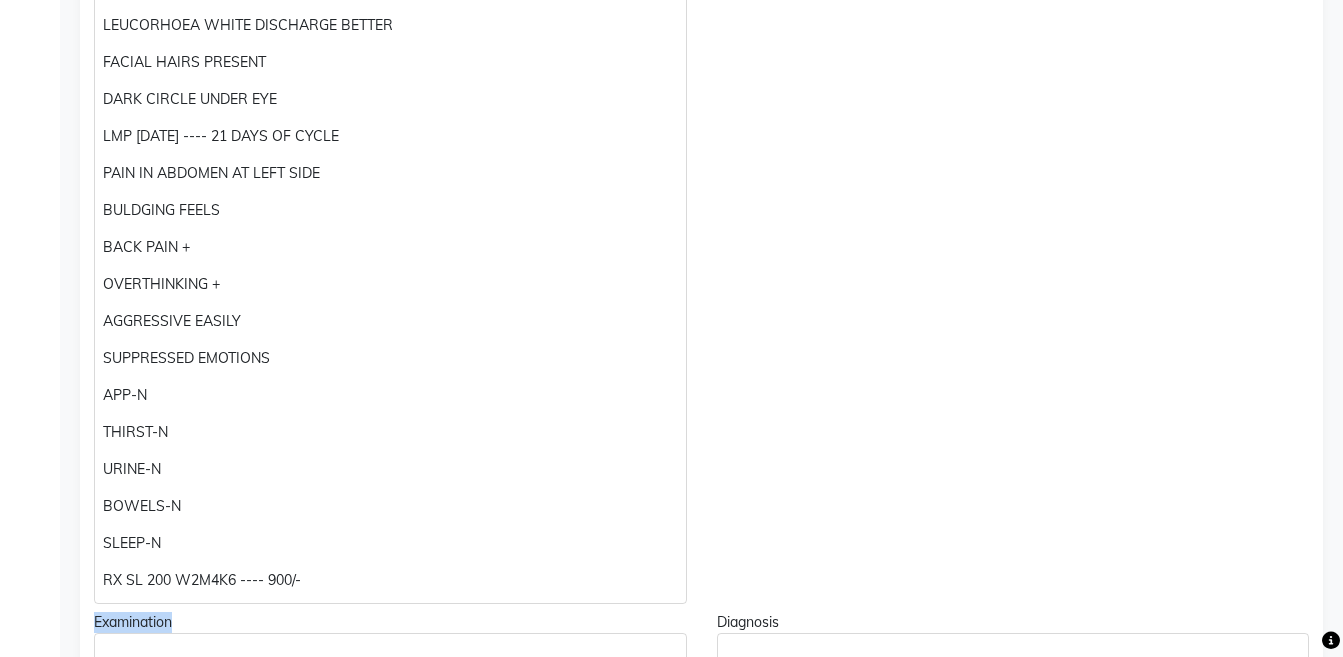 click on "ALIZA AZAZ KHAN Add Family Member  Dr.   Dr Vaseem Choudhary Dingg Support Dr.Anisa Choudhary Dr Faraz Choudhary  Dr Komal Saste Dr Nijol Patil Dr Nikita Patil Dr.Nupur Jain Dr Pooja Doshi Dr Shraddha Nair Dr Vaseem Choudhary Ejas Choudhary Nikita Bhondave Prajakta Yadav ALIZA AZAZ KHAN Age Gender:  Not Selected Male Female Patient Code:  MAG104 Blood Group:  Not Selected O- O+ A- A+ B- B+ AB- AB+ Allergies:  Food: Drug:  Diseases:  Height:   Weight:   BP:   SBP: DBP: HR: 12-07-2025 at 08:10 PM (inPerson) Email Print  New Visit Doctor Notes Chief Complaints FOLLOWUP - VIDEO CALL                                    wt:- 44kg WEAKNESS PRESENT –  PIGMENTATION AROUND MOUTH UNTONE SKIN  HEAVINESS IN BREAST AND INCREASED IN SIZE  GREYING OF HAIRS  HAIR FALL PRESENT LEUCORHOEA WHITE DISCHARGE BETTER  FACIAL HAIRS PRESENT  DARK CIRCLE UNDER EYE  LMP 8/7/2025 ---- 21 DAYS OF CYCLE PAIN IN ABDOMEN AT LEFT SIDE  BULDGING FEELS  BACK PAIN +  OVERTHINKING +  AGGRESSIVE EASILY  APP-N Notes" 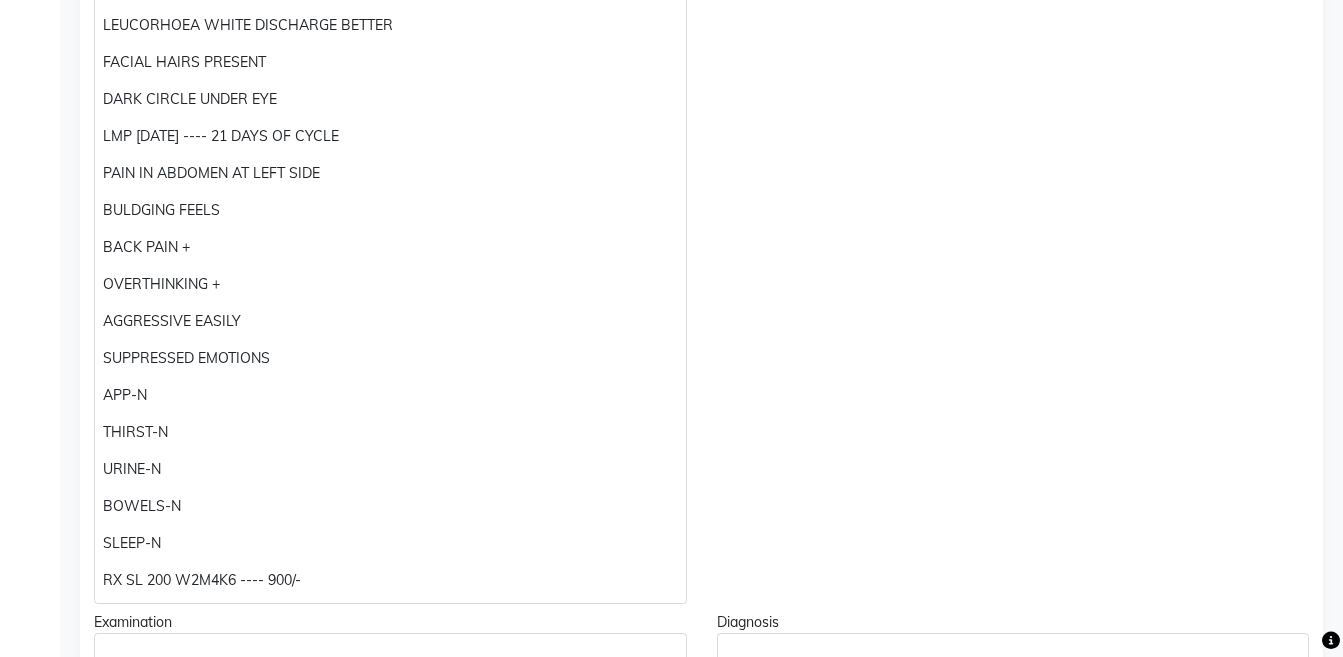 click on "ALIZA AZAZ KHAN Add Family Member  Dr.   Dr Vaseem Choudhary Dingg Support Dr.Anisa Choudhary Dr Faraz Choudhary  Dr Komal Saste Dr Nijol Patil Dr Nikita Patil Dr.Nupur Jain Dr Pooja Doshi Dr Shraddha Nair Dr Vaseem Choudhary Ejas Choudhary Nikita Bhondave Prajakta Yadav ALIZA AZAZ KHAN Age Gender:  Not Selected Male Female Patient Code:  MAG104 Blood Group:  Not Selected O- O+ A- A+ B- B+ AB- AB+ Allergies:  Food: Drug:  Diseases:  Height:   Weight:   BP:   SBP: DBP: HR: 12-07-2025 at 08:10 PM (inPerson) Email Print  New Visit Doctor Notes Chief Complaints FOLLOWUP - VIDEO CALL                                    wt:- 44kg WEAKNESS PRESENT –  PIGMENTATION AROUND MOUTH UNTONE SKIN  HEAVINESS IN BREAST AND INCREASED IN SIZE  GREYING OF HAIRS  HAIR FALL PRESENT LEUCORHOEA WHITE DISCHARGE BETTER  FACIAL HAIRS PRESENT  DARK CIRCLE UNDER EYE  LMP 8/7/2025 ---- 21 DAYS OF CYCLE PAIN IN ABDOMEN AT LEFT SIDE  BULDGING FEELS  BACK PAIN +  OVERTHINKING +  AGGRESSIVE EASILY  APP-N Notes" 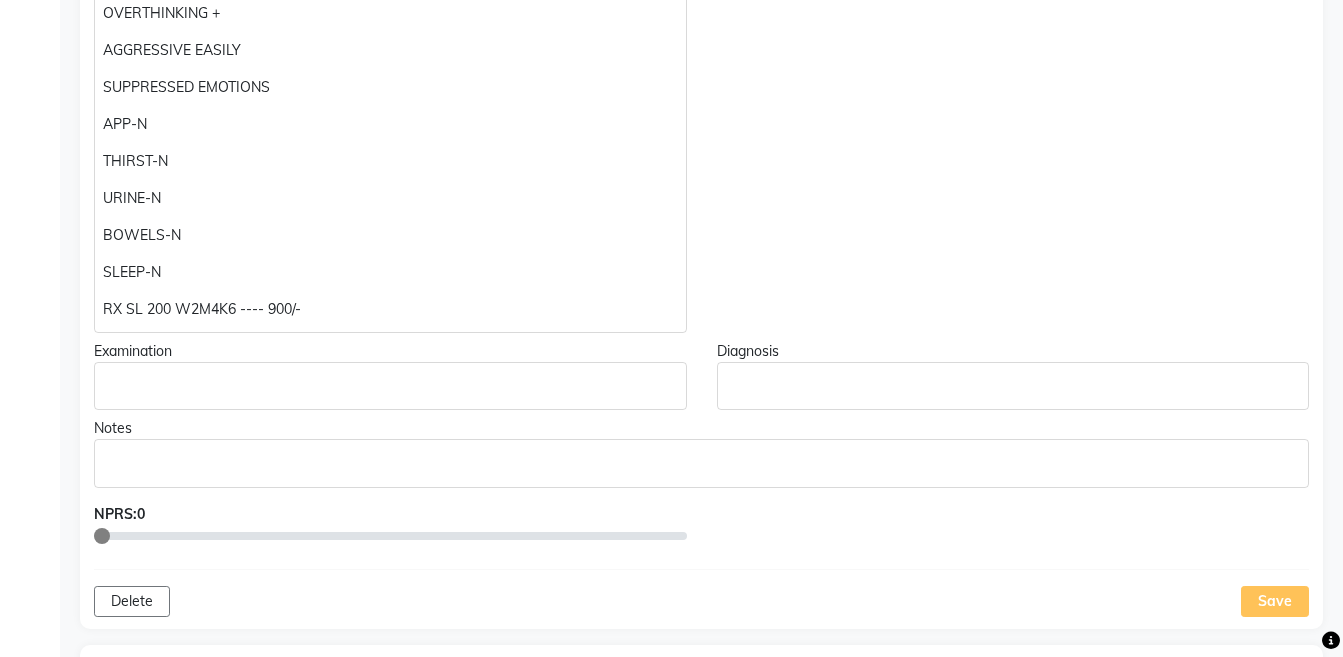 scroll, scrollTop: 960, scrollLeft: 0, axis: vertical 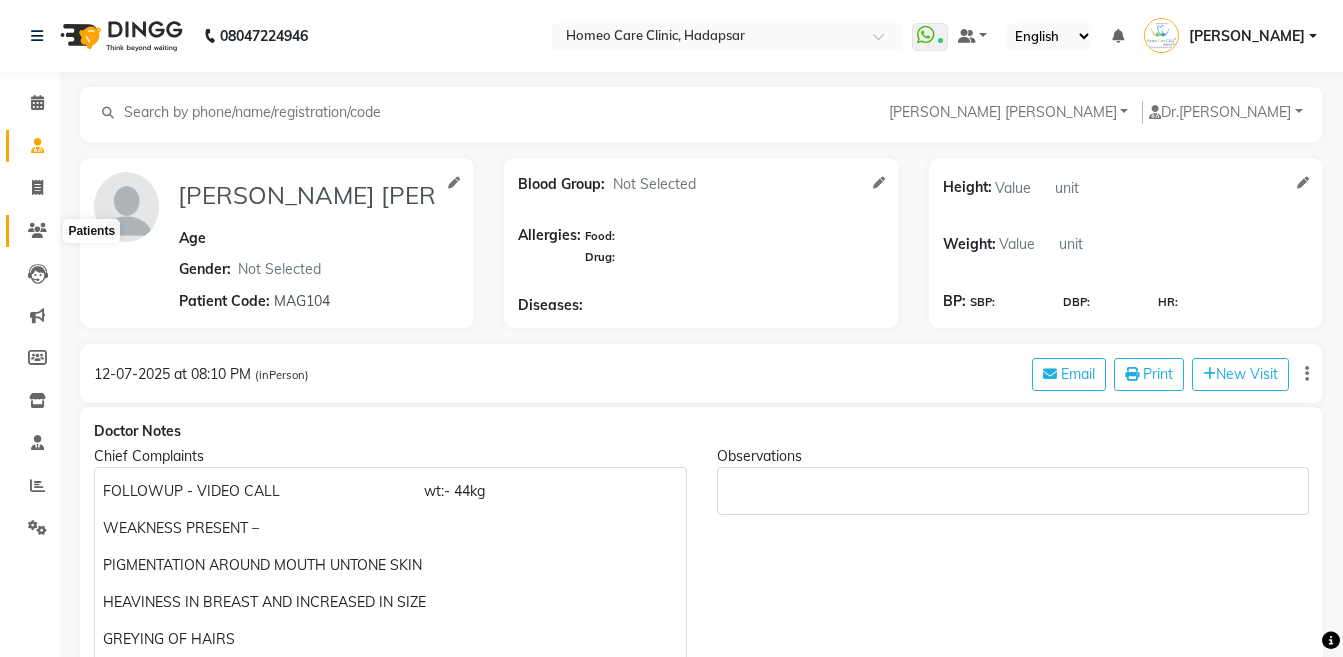 click 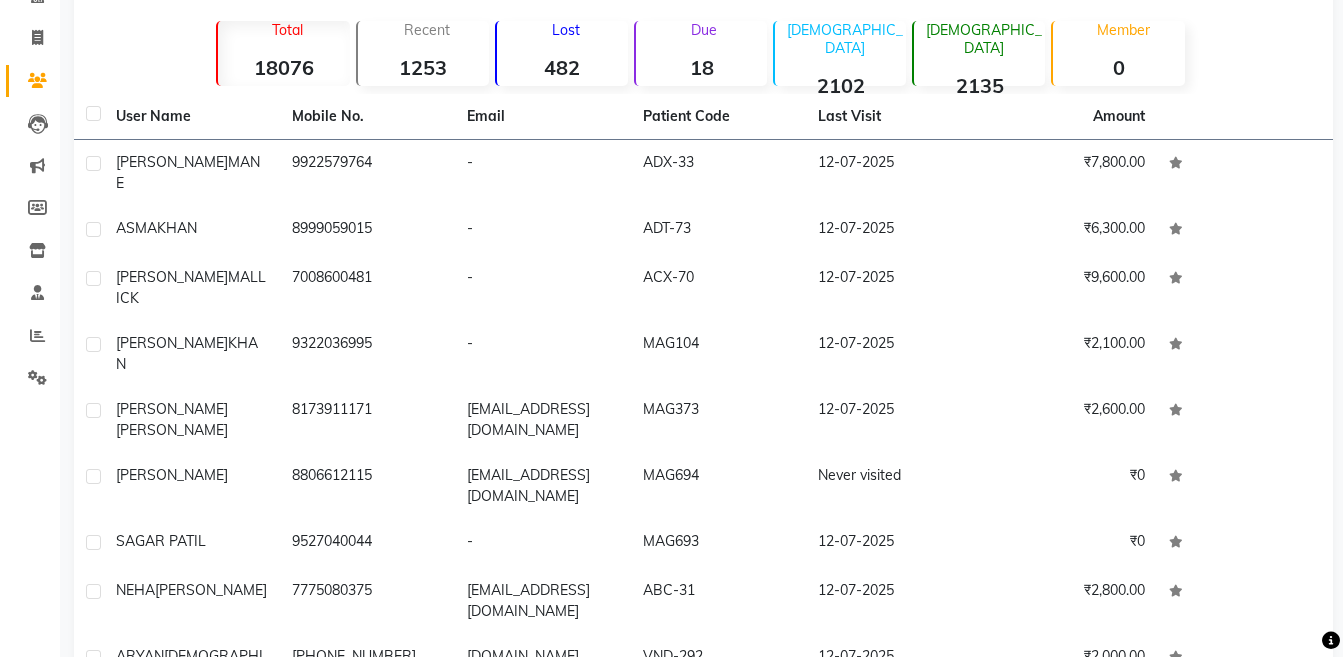 scroll, scrollTop: 174, scrollLeft: 0, axis: vertical 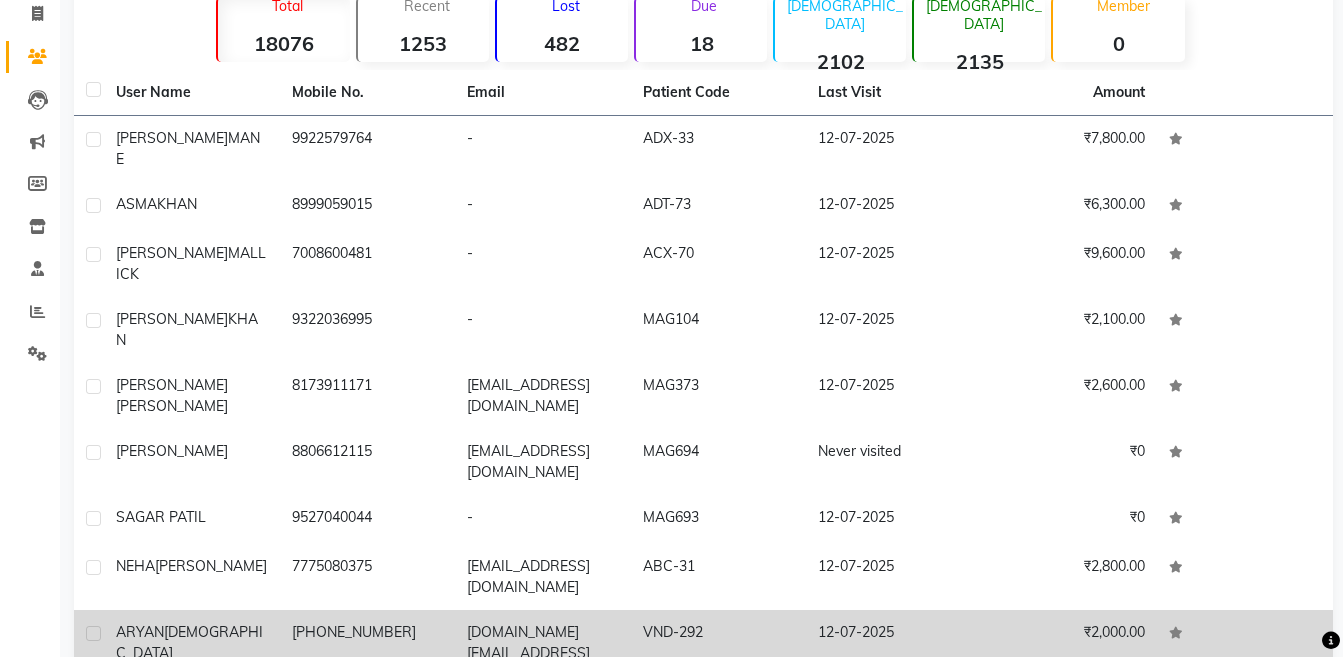 click on "₹2,000.00" 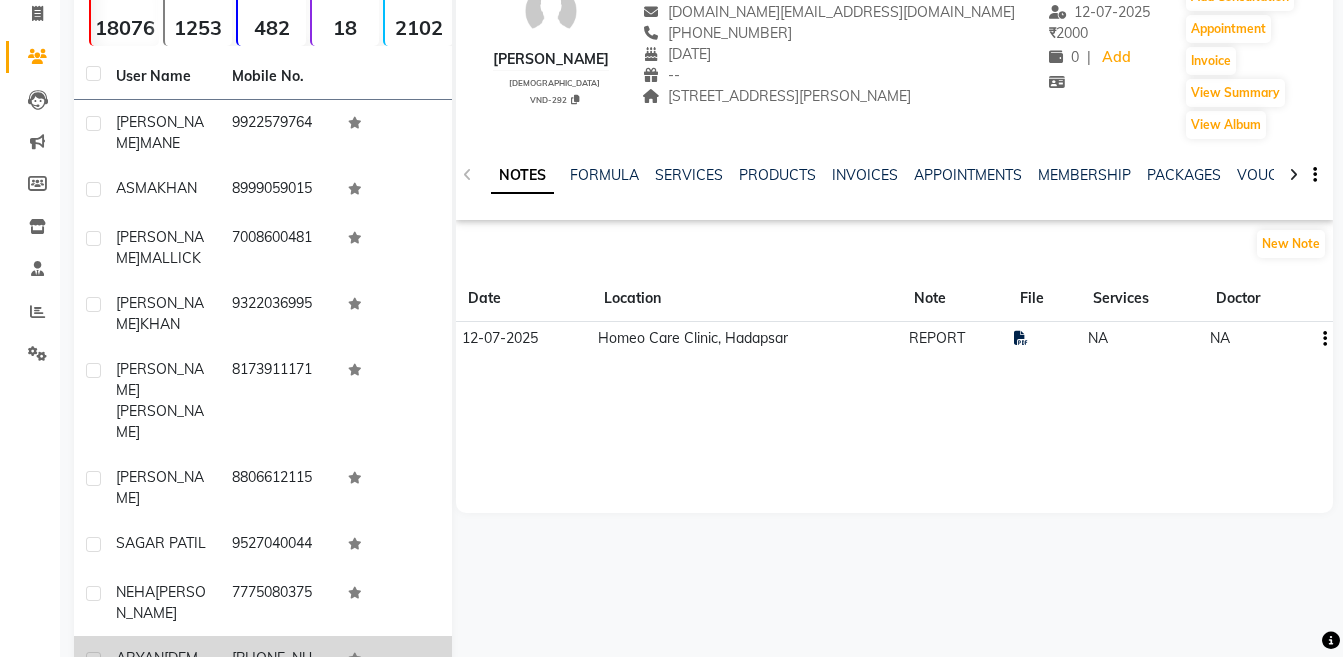 scroll, scrollTop: 3, scrollLeft: 0, axis: vertical 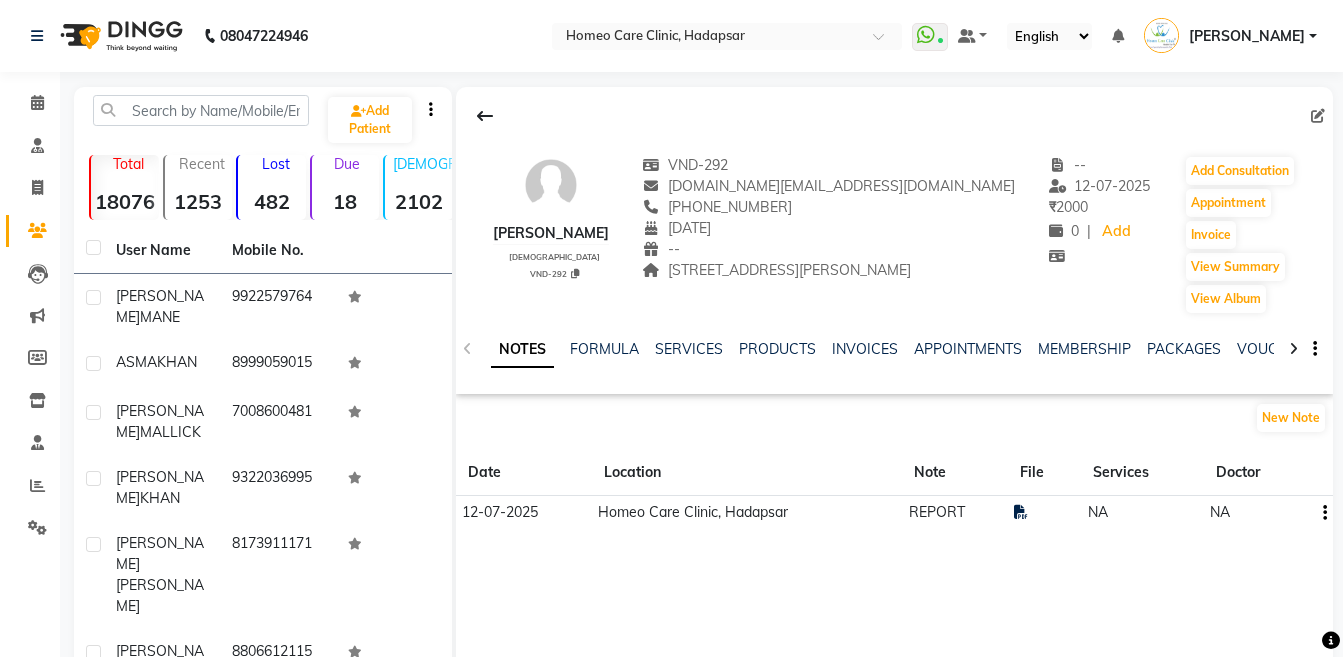 click 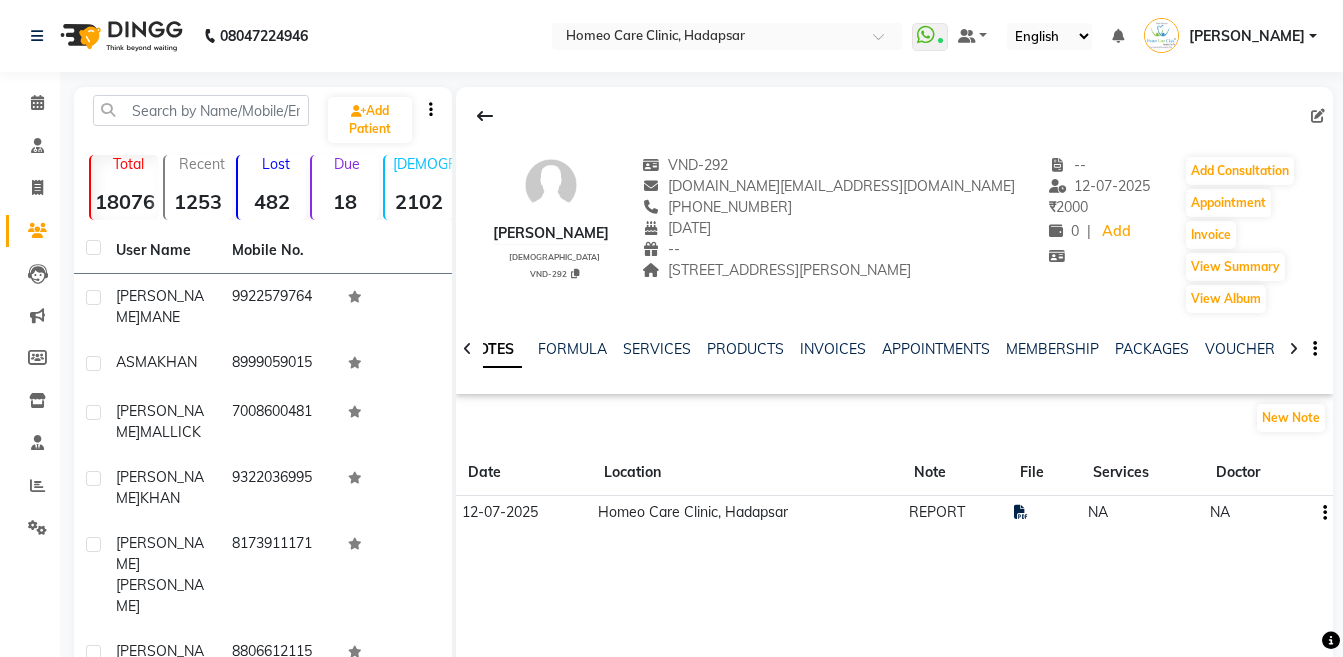 click 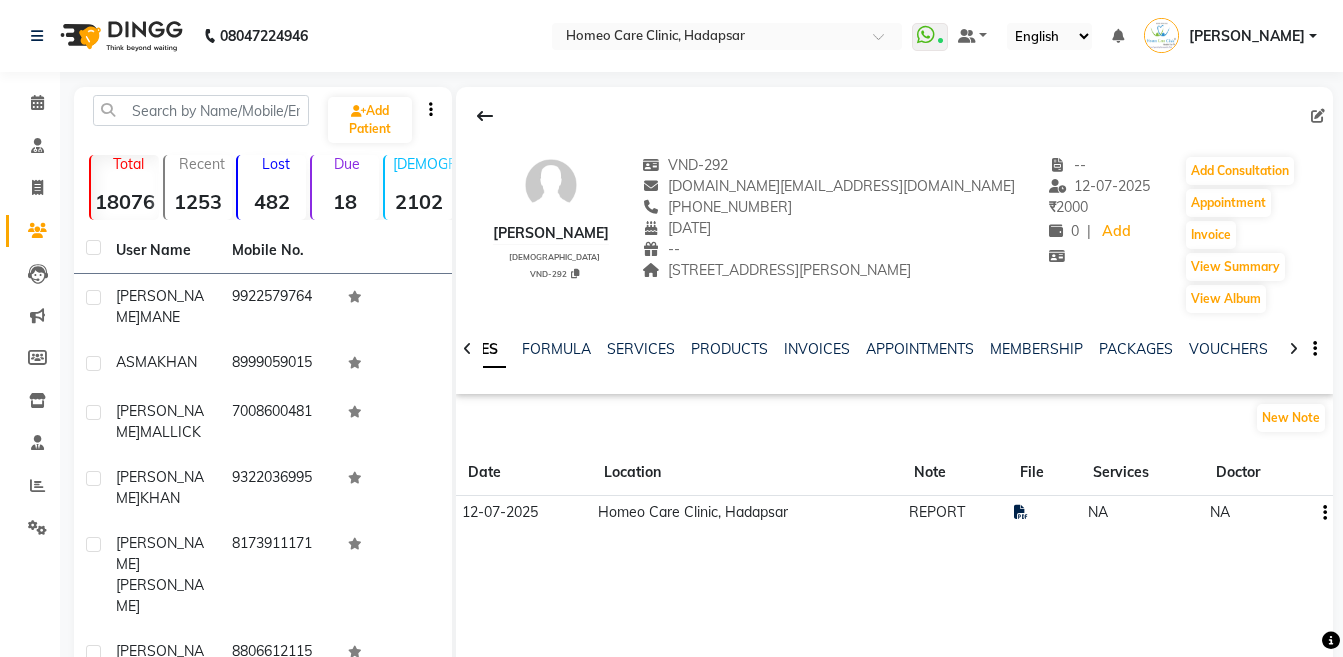 click 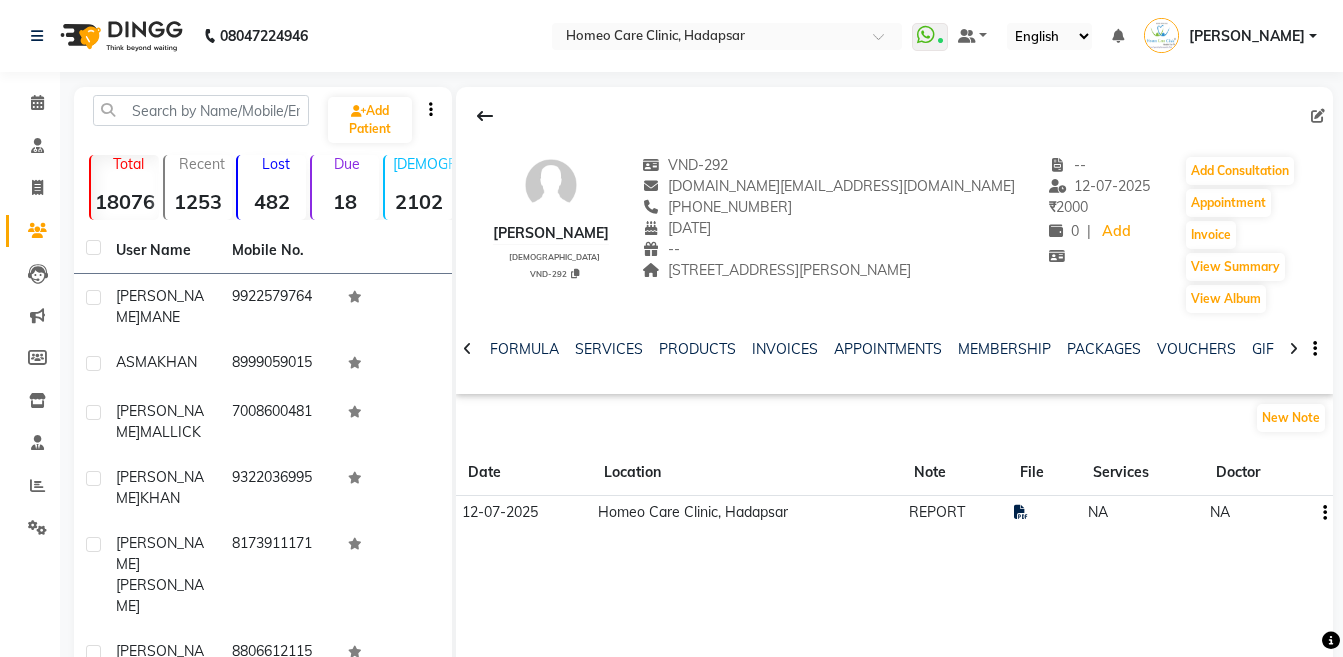 click 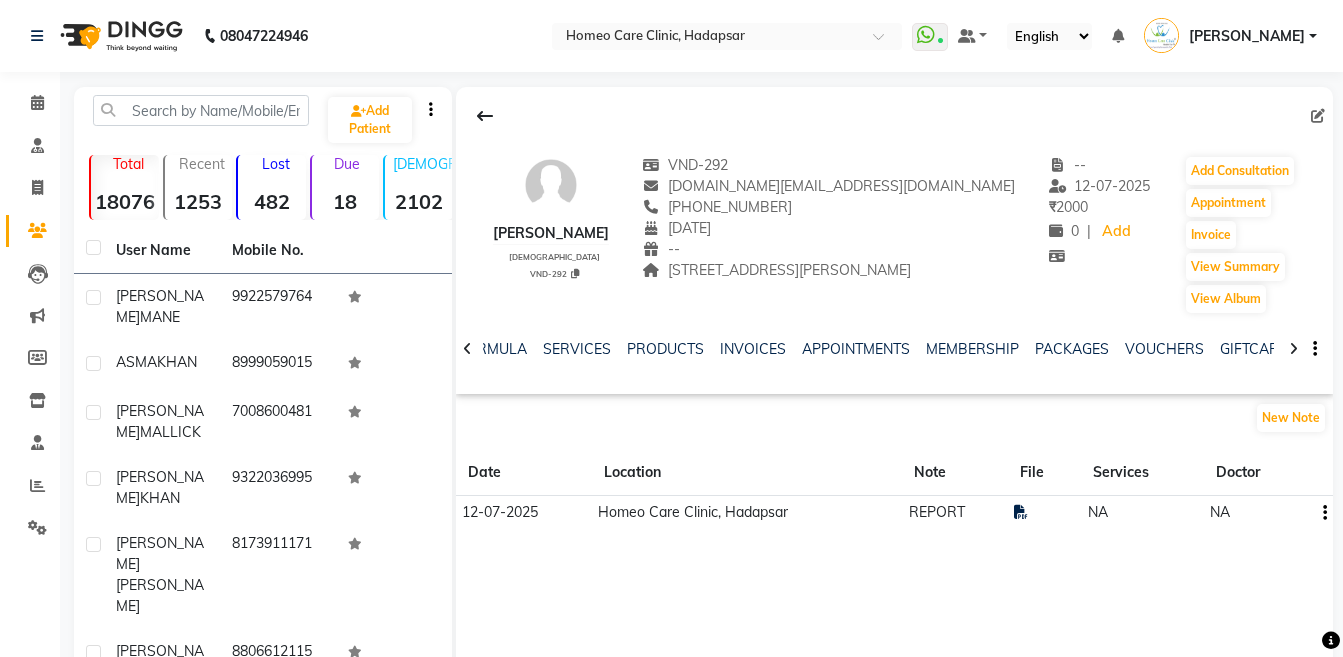 click 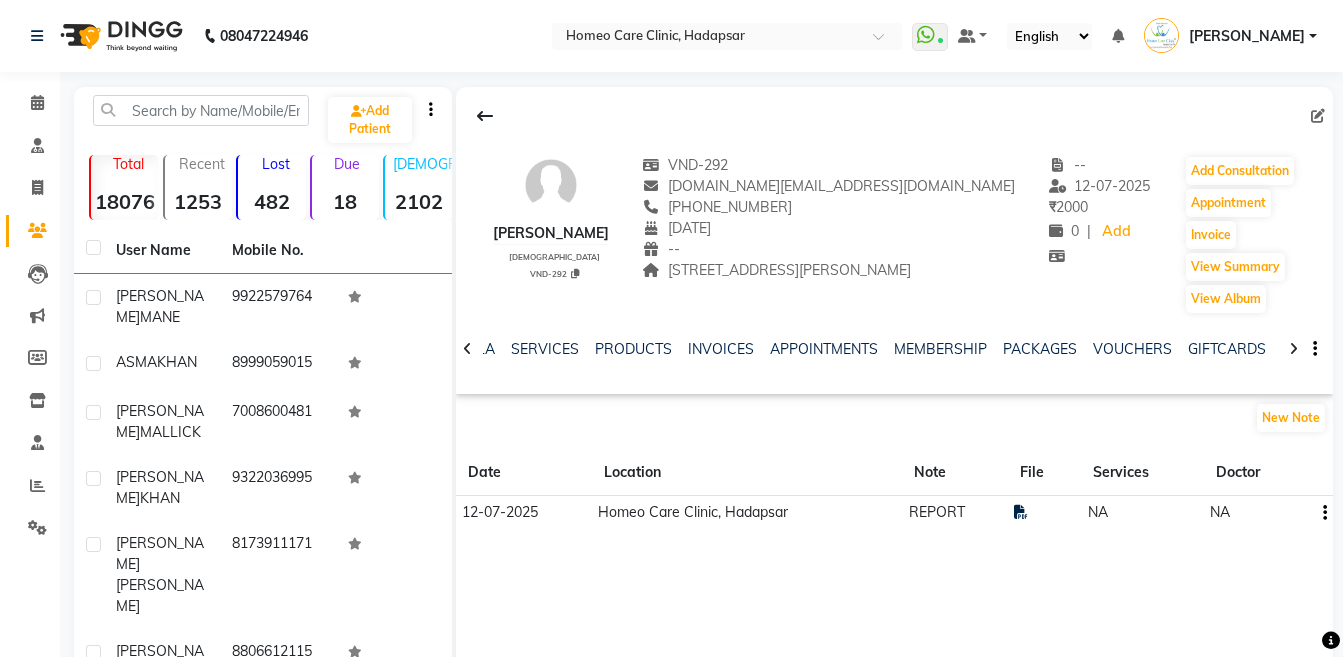 click 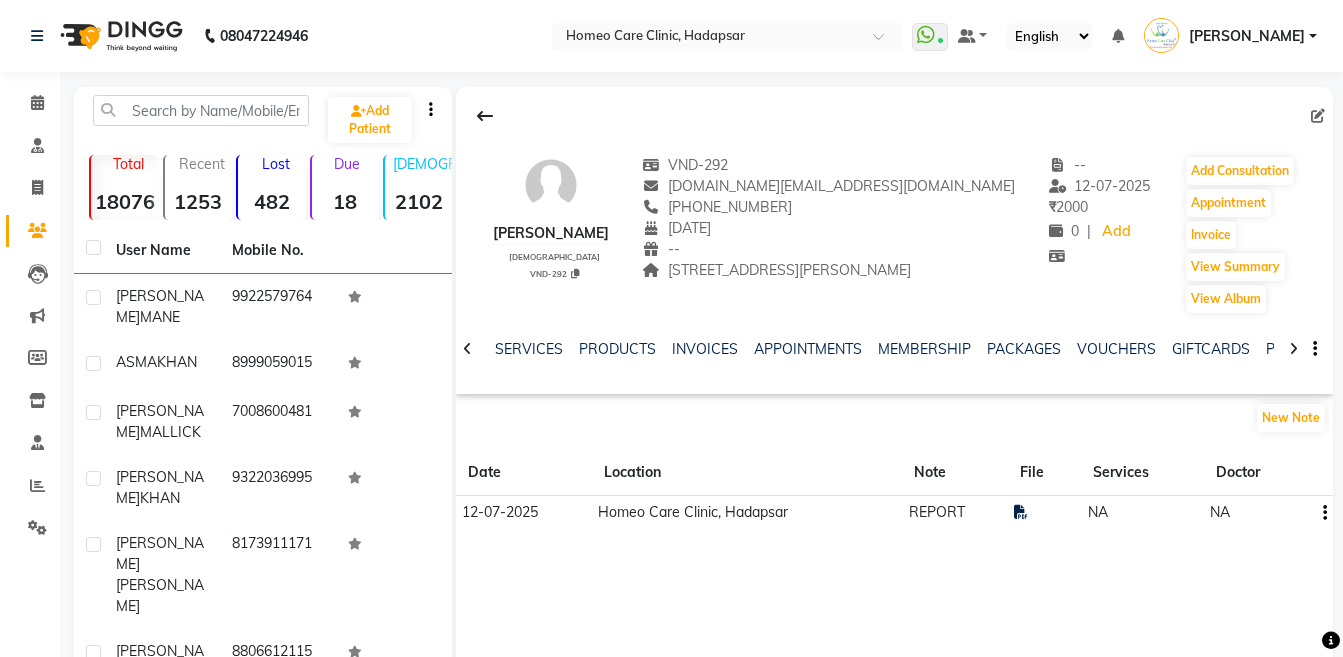 click 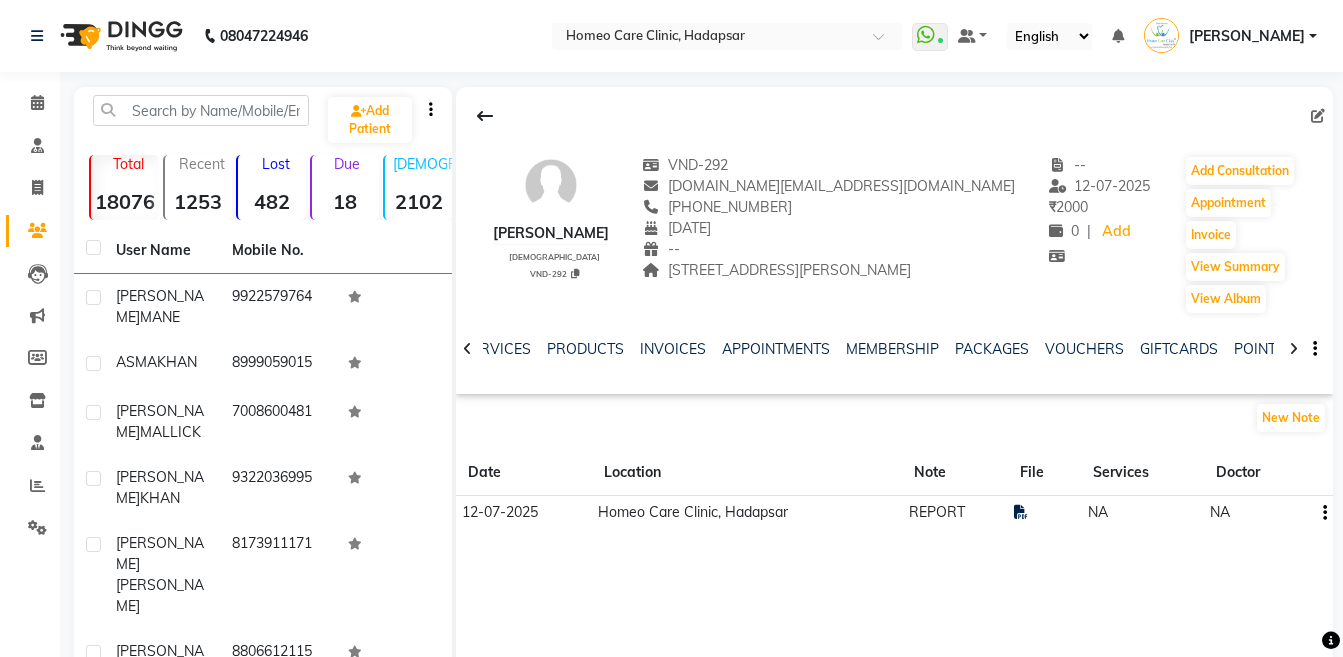 click 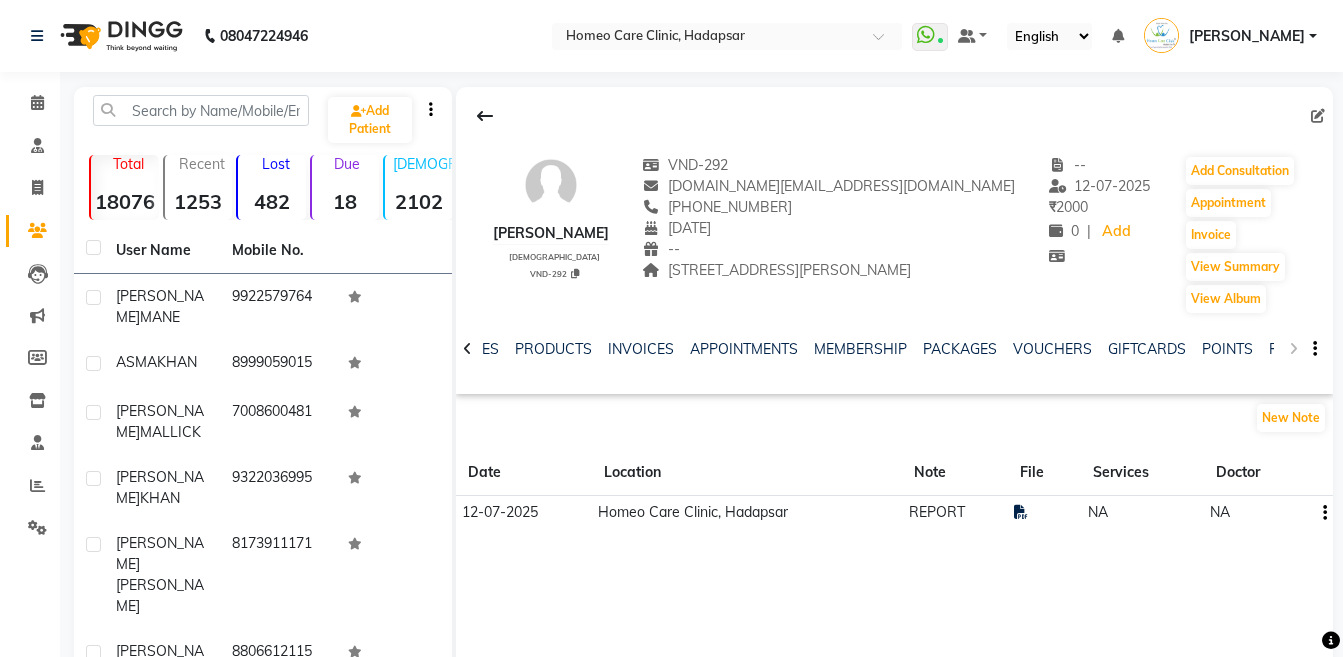 click on "NOTES FORMULA SERVICES PRODUCTS INVOICES APPOINTMENTS MEMBERSHIP PACKAGES VOUCHERS GIFTCARDS POINTS FORMS FAMILY CARDS WALLET" 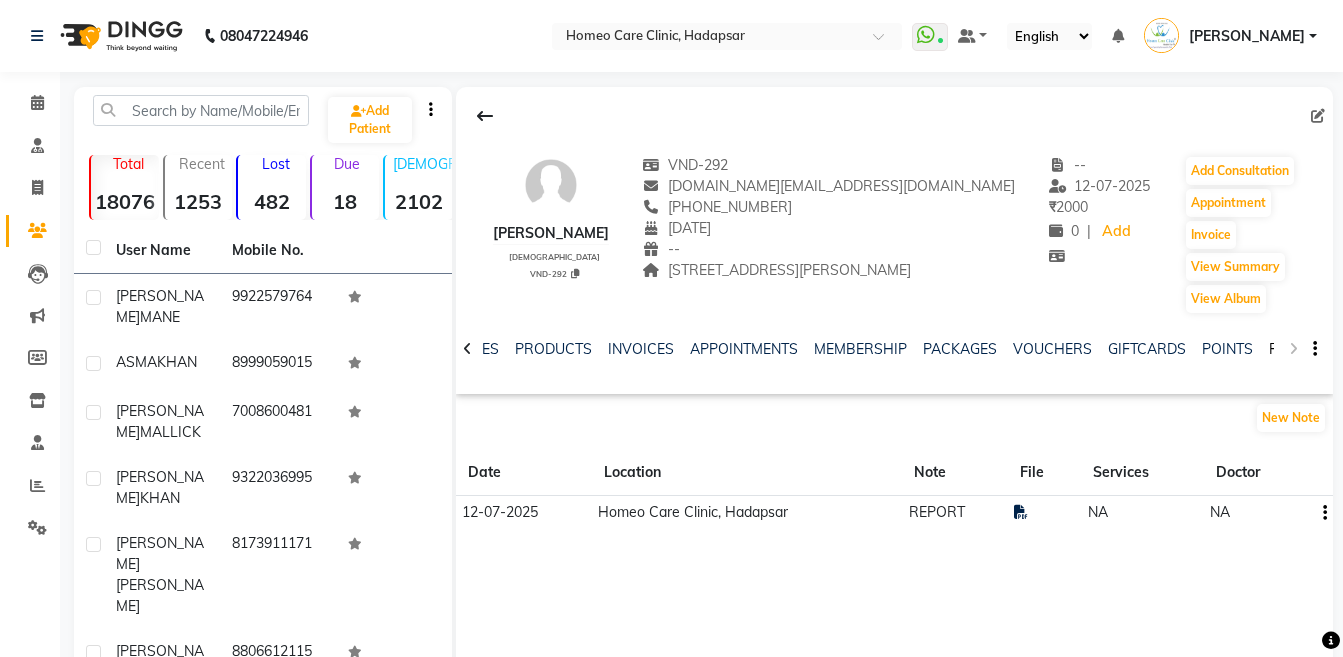 click on "FORMS" 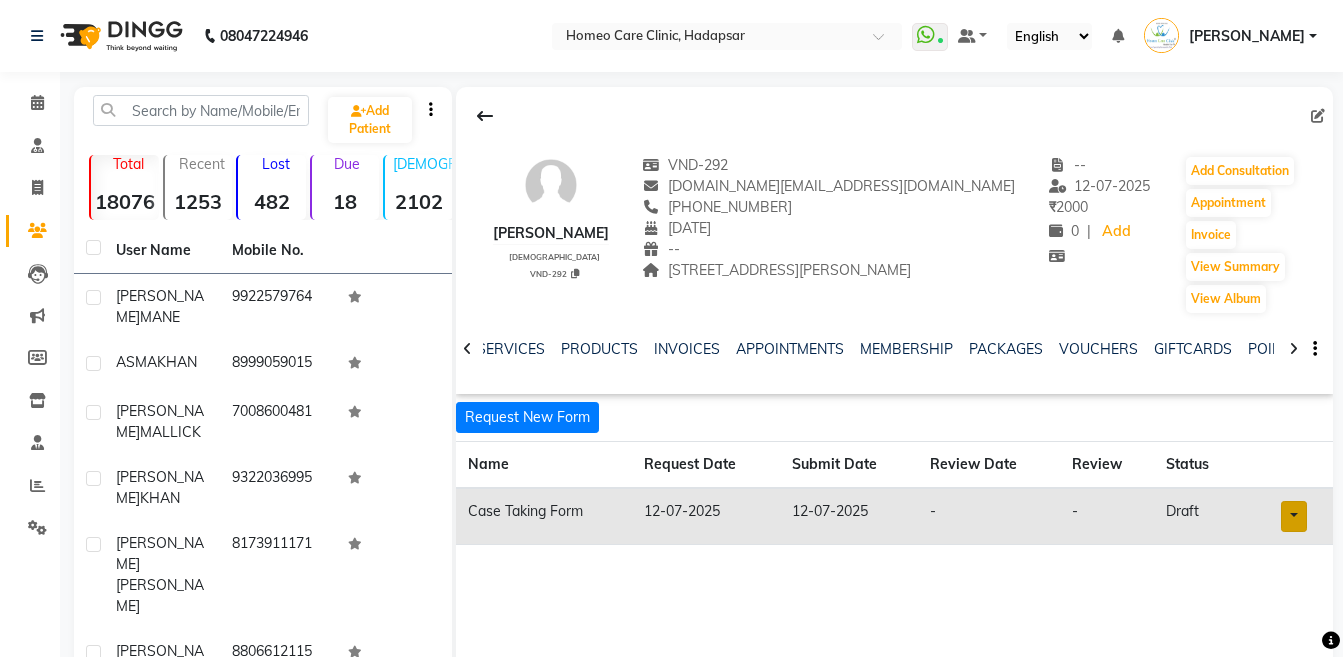 click at bounding box center [1294, 516] 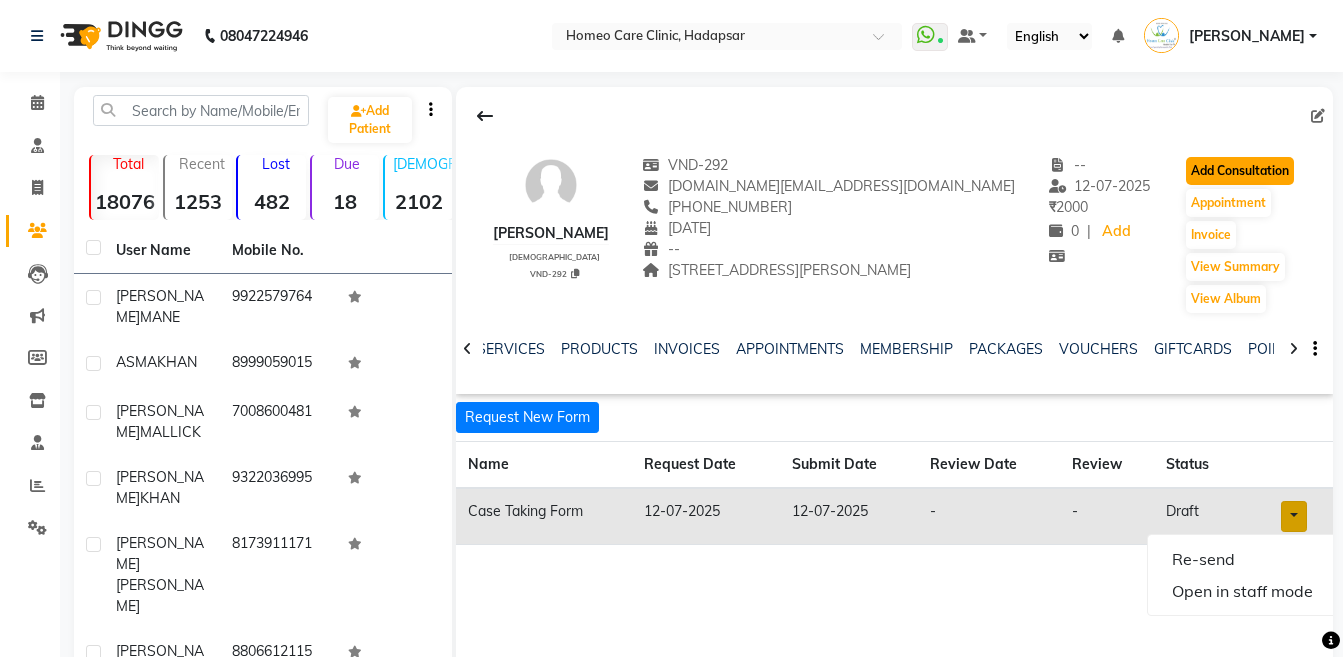 click on "Add Consultation" 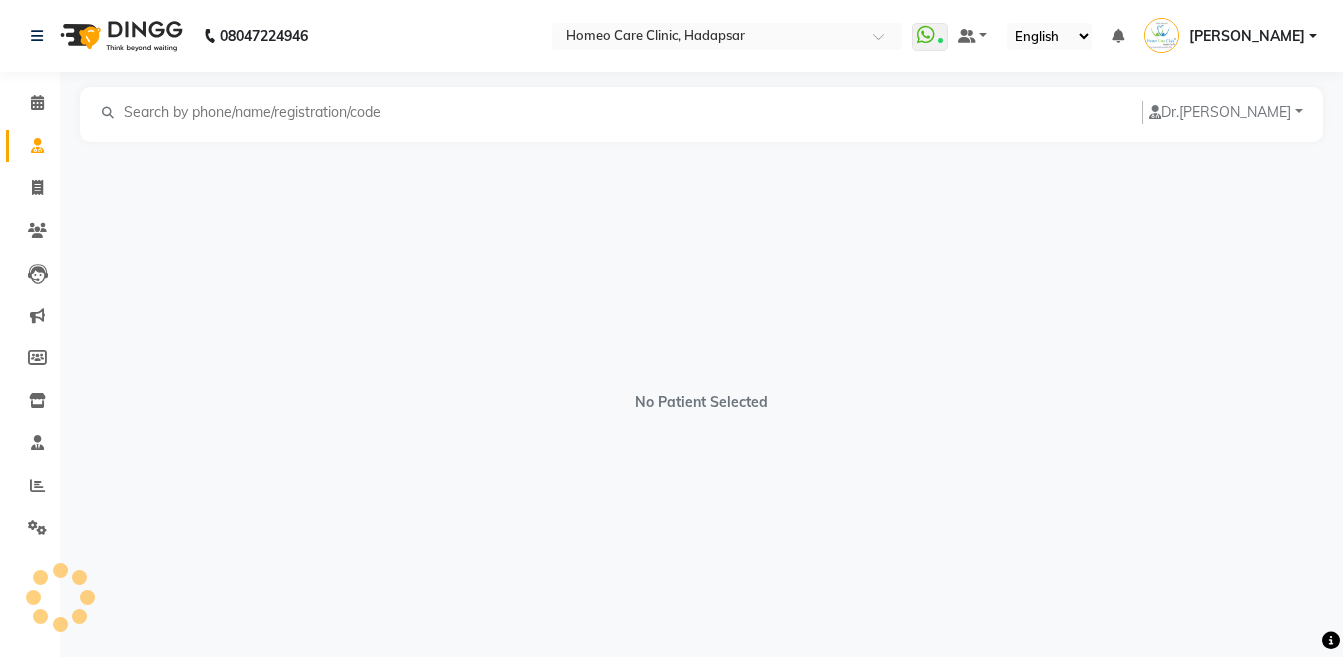 select on "male" 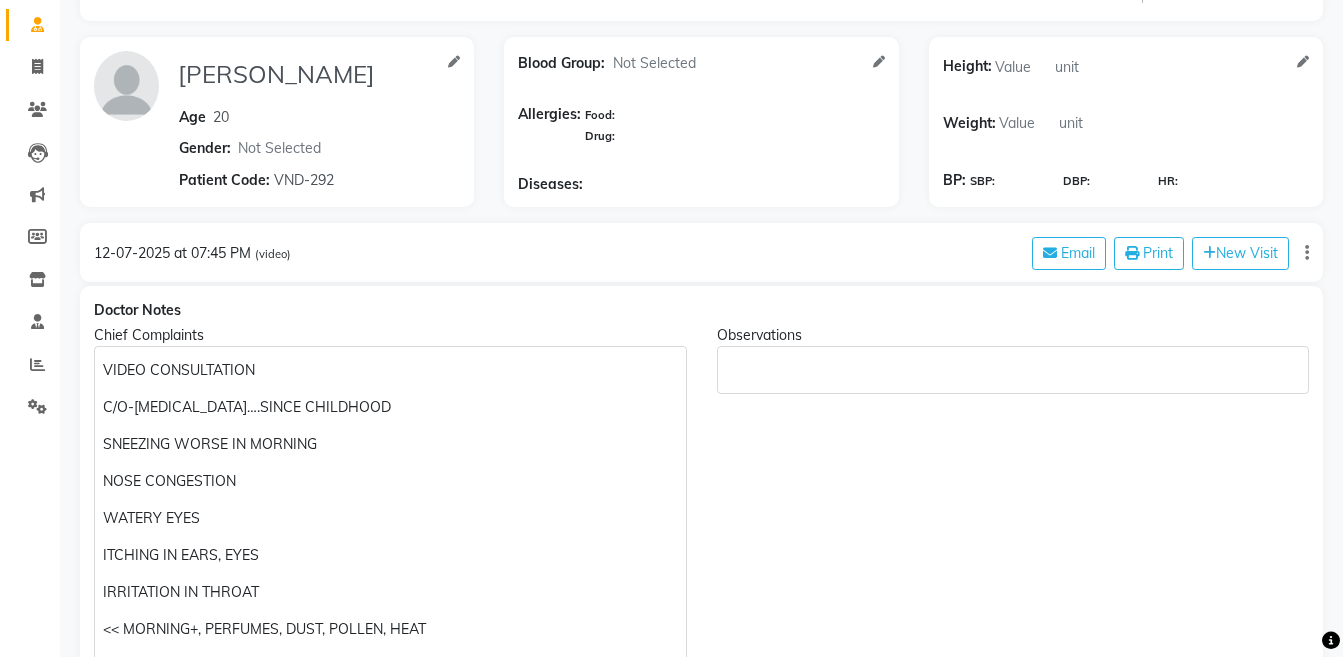 scroll, scrollTop: 144, scrollLeft: 0, axis: vertical 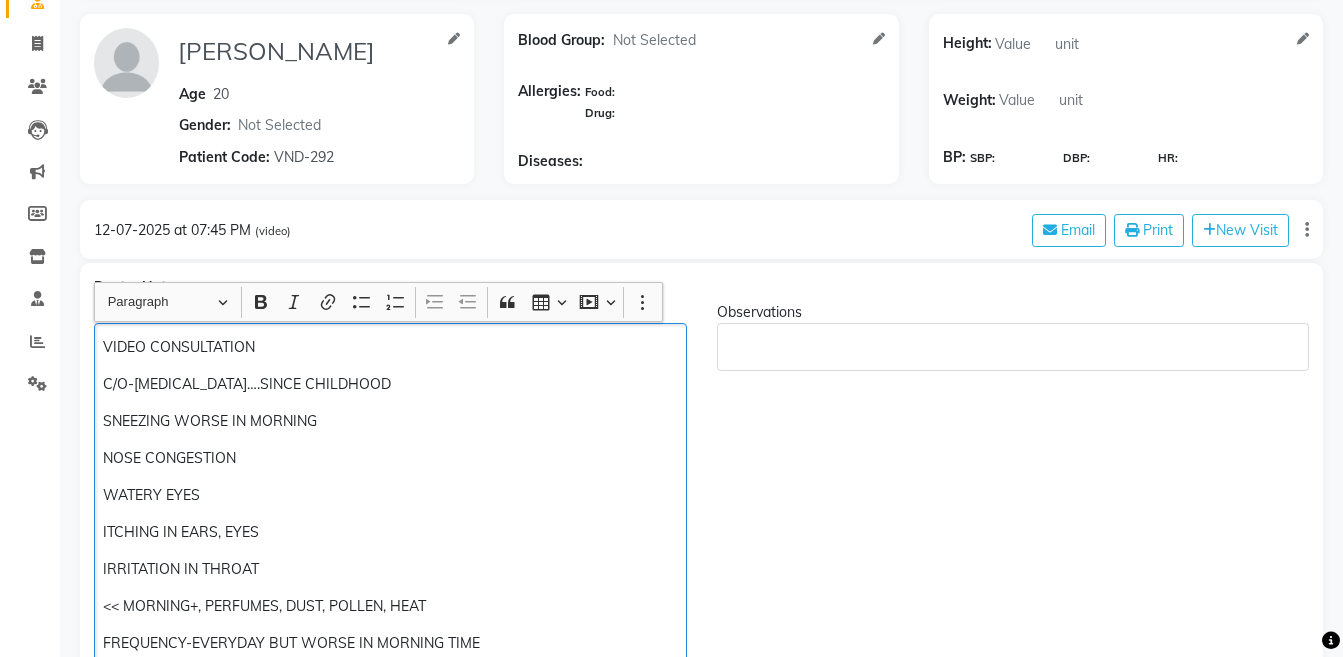 click on "VIDEO CONSULTATION C/O-ALLERGIC RHINITIS….SINCE CHILDHOOD SNEEZING WORSE IN MORNING NOSE CONGESTION WATERY EYES ITCHING IN EARS, EYES IRRITATION IN THROAT << MORNING+, PERFUMES, DUST, POLLEN, HEAT FREQUENCY-EVERYDAY BUT WORSE IN MORNING TIME WHEEZING AND ASTHMA FROM THE AGE OF 2 TO AGE OF 8 YRS SEASONAL RASH IN CHILDHOOD…NOW 1-2 TIMES A YEAR D/D-CARC, CALC MUR" 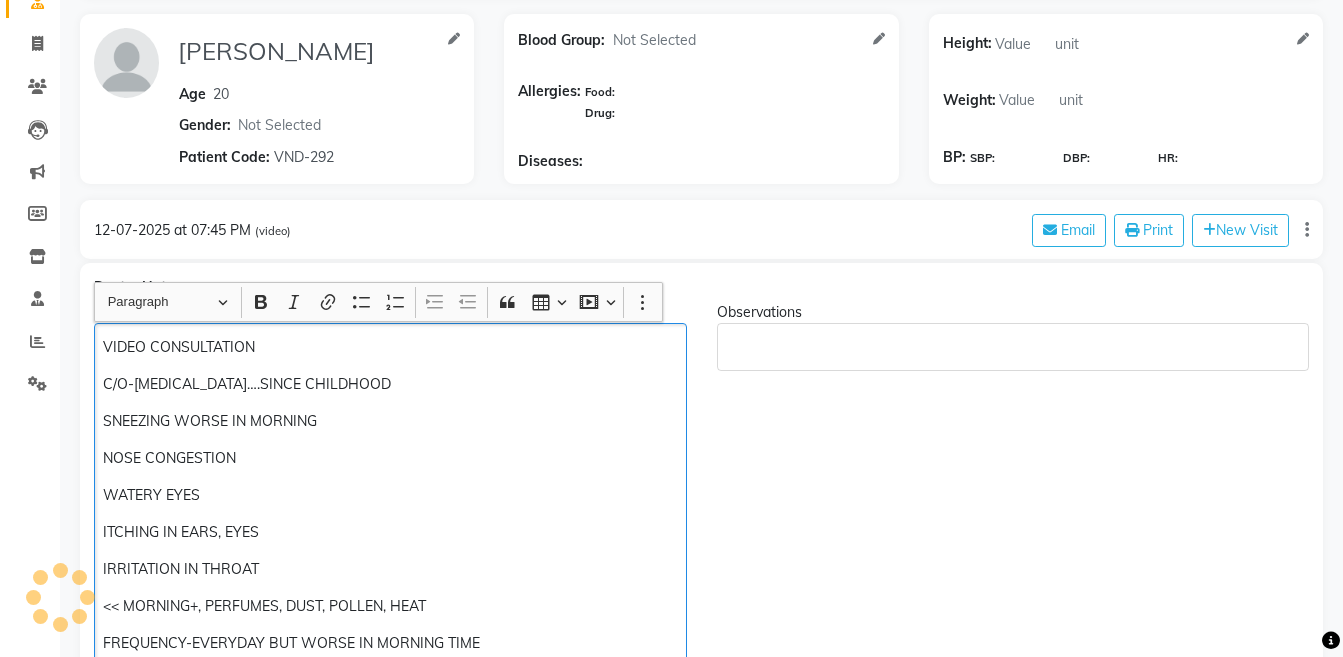 type 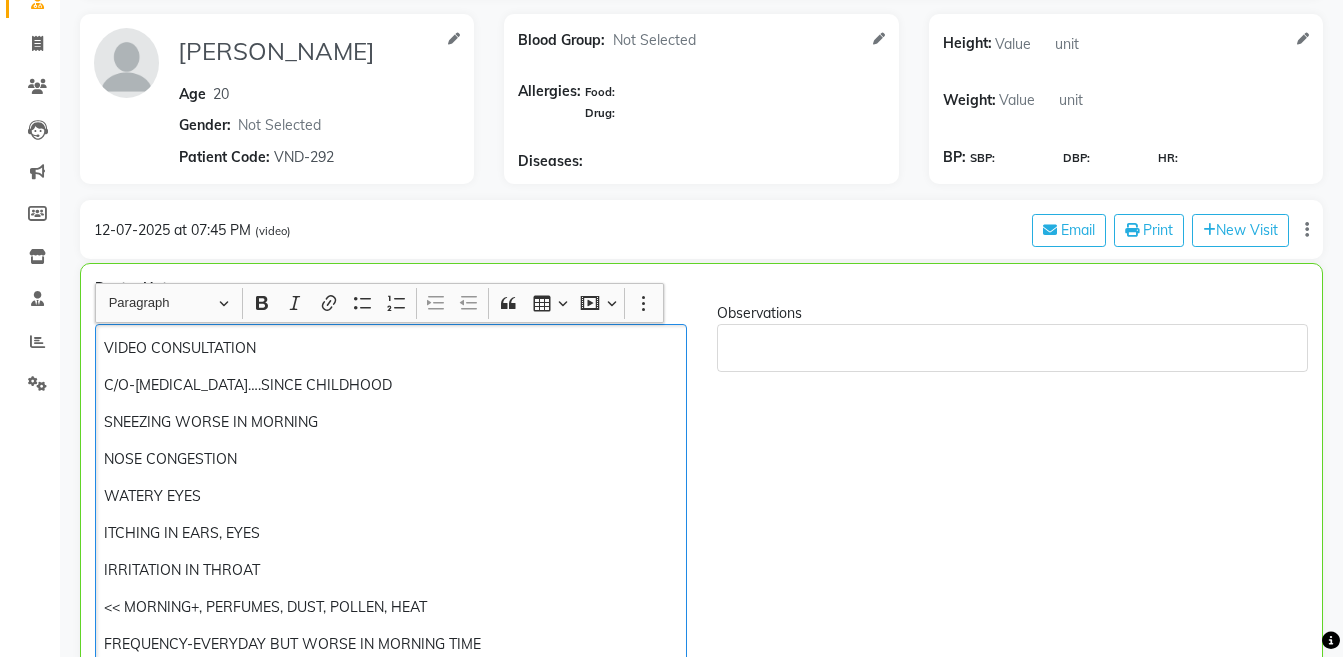 scroll, scrollTop: 145, scrollLeft: 0, axis: vertical 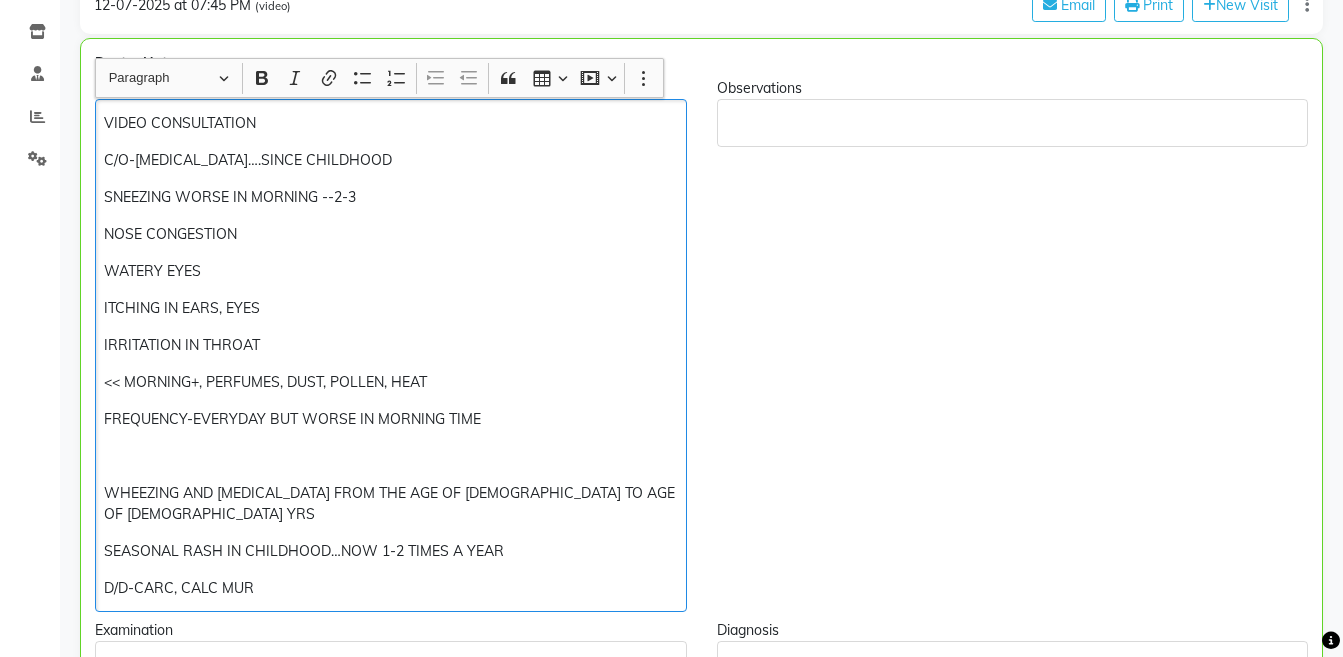 click on "<< MORNING+, PERFUMES, DUST, POLLEN, HEAT" 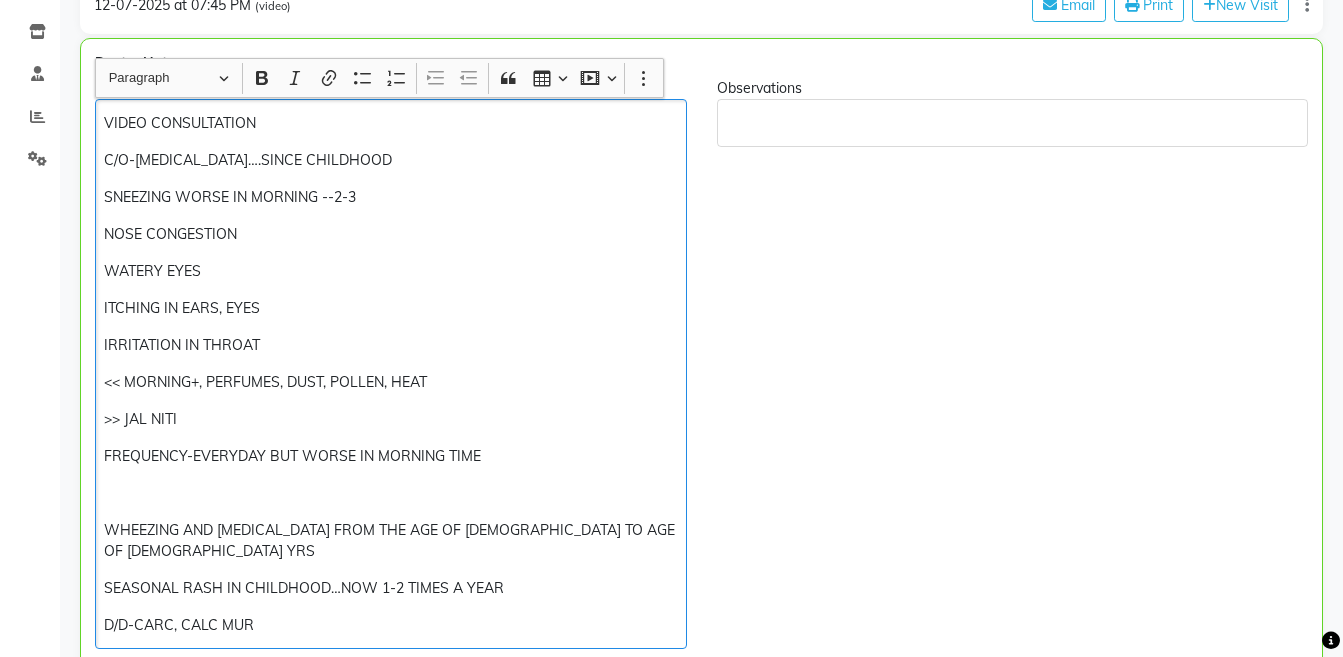 scroll, scrollTop: 399, scrollLeft: 0, axis: vertical 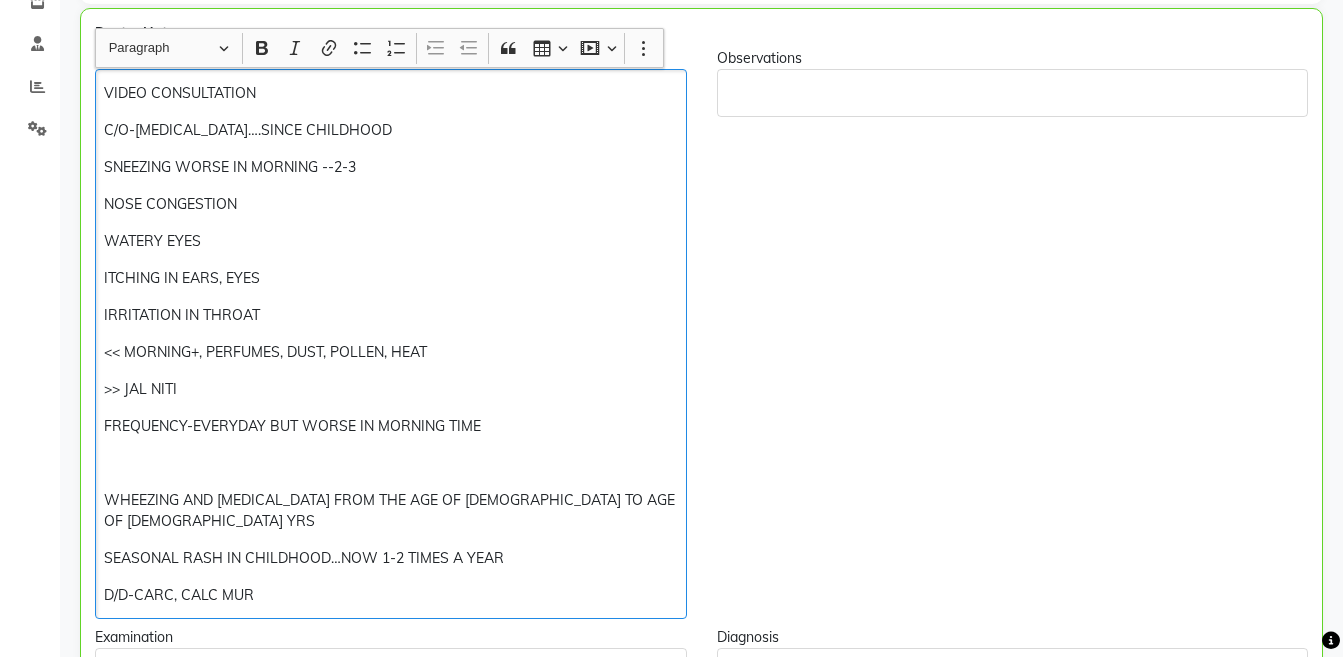 click on "VIDEO CONSULTATION C/O-ALLERGIC RHINITIS….SINCE CHILDHOOD SNEEZING WORSE IN MORNING --2-3 NOSE CONGESTION WATERY EYES ITCHING IN EARS, EYES IRRITATION IN THROAT << MORNING+, PERFUMES, DUST, POLLEN, HEAT >> JAL NITI FREQUENCY-EVERYDAY BUT WORSE IN MORNING TIME WHEEZING AND ASTHMA FROM THE AGE OF 2 TO AGE OF 8 YRS SEASONAL RASH IN CHILDHOOD…NOW 1-2 TIMES A YEAR D/D-CARC, CALC MUR" 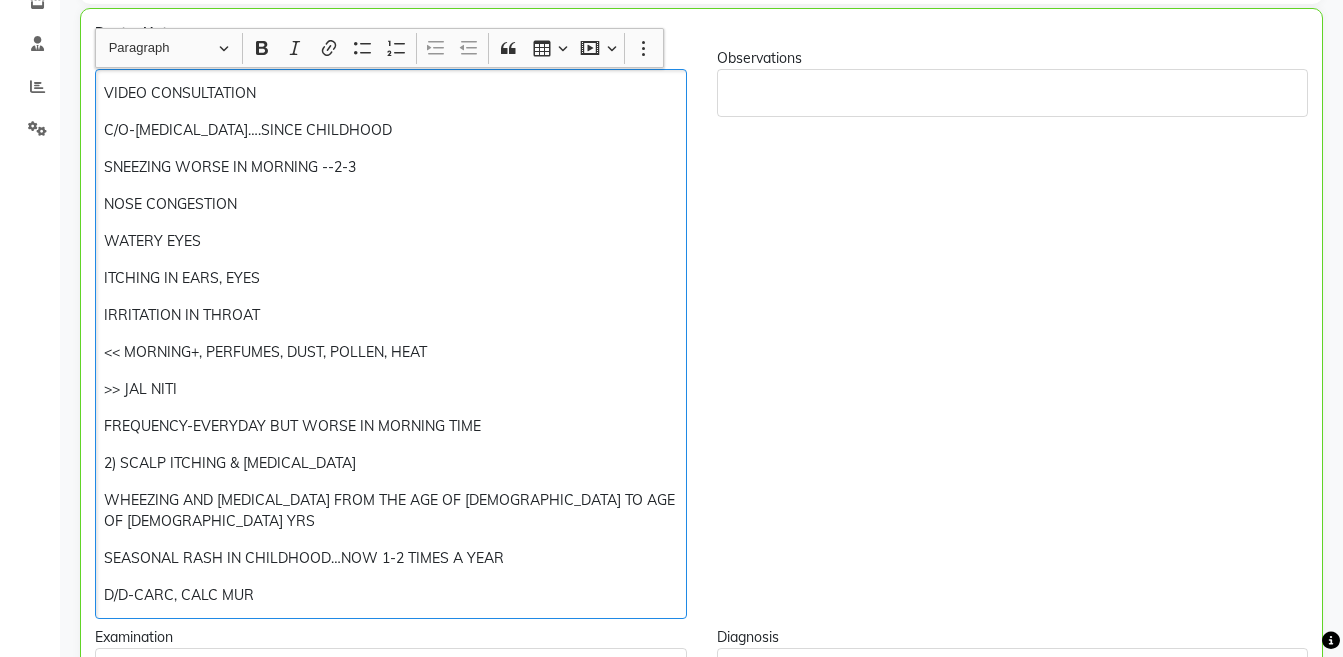 click on "2) SCALP ITCHING & DRYNESS" 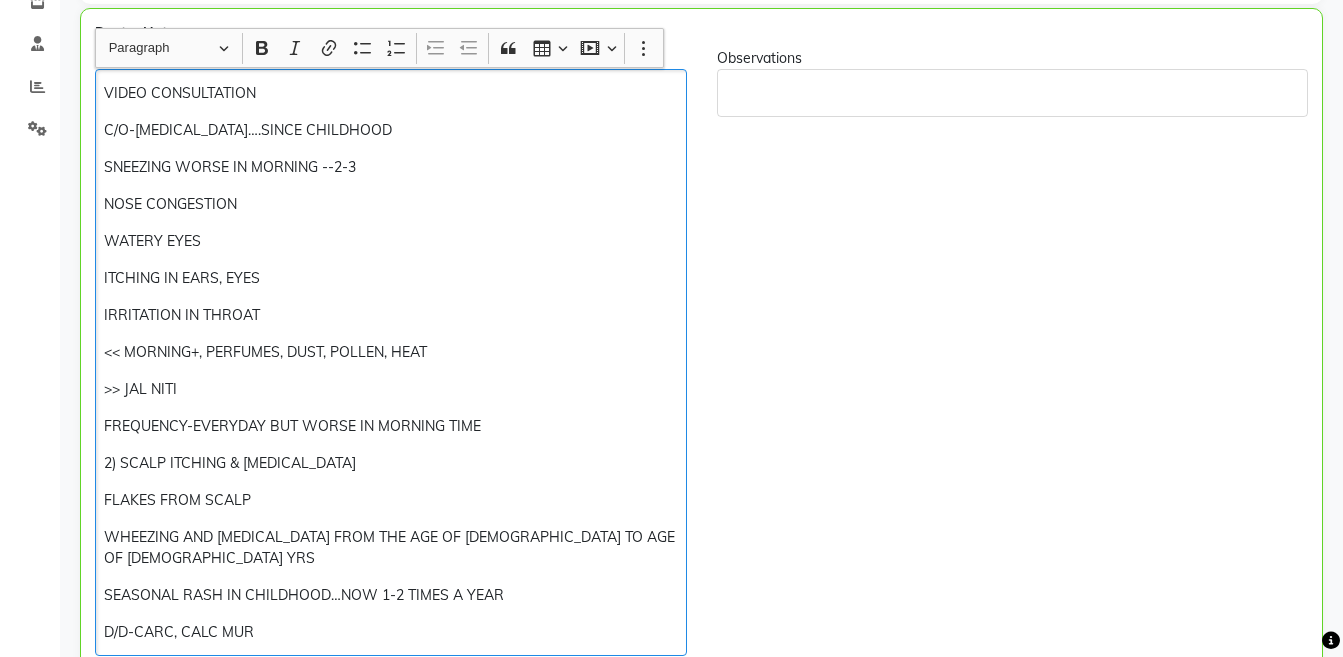 click on "WHEEZING AND ASTHMA FROM THE AGE OF 2 TO AGE OF 8 YRS" 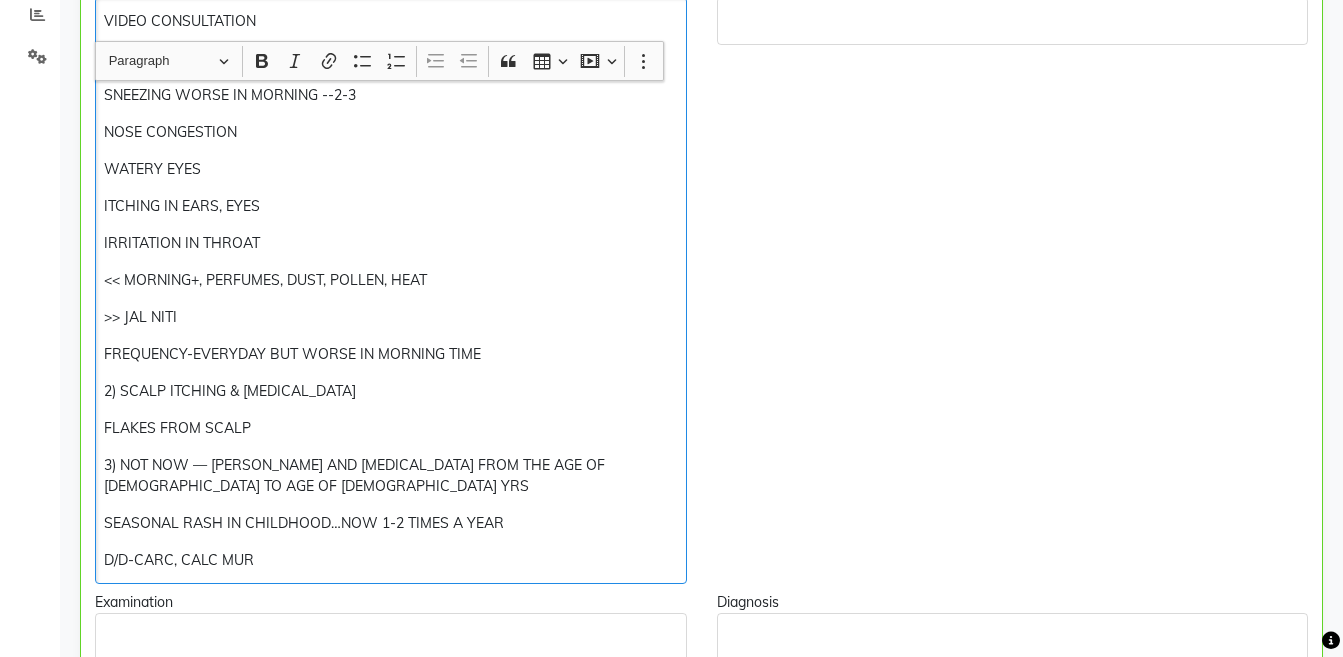 scroll, scrollTop: 515, scrollLeft: 0, axis: vertical 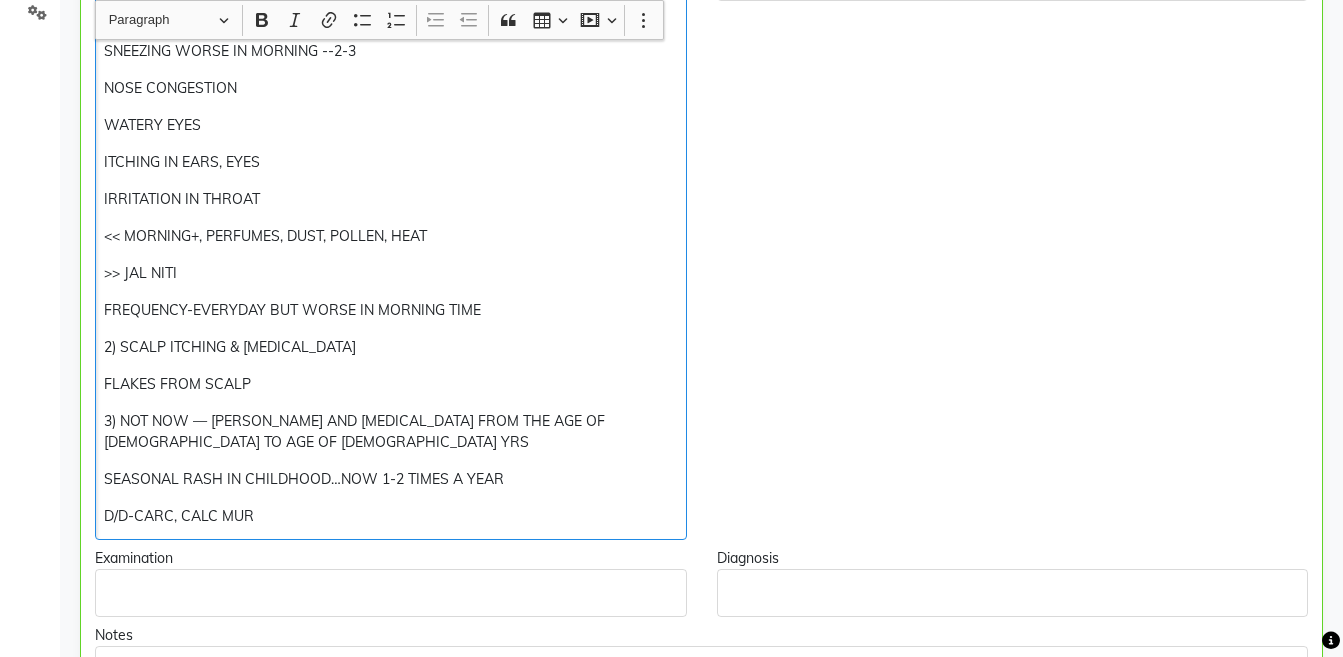 click on "VIDEO CONSULTATION C/O-ALLERGIC RHINITIS….SINCE CHILDHOOD SNEEZING WORSE IN MORNING --2-3 NOSE CONGESTION WATERY EYES ITCHING IN EARS, EYES IRRITATION IN THROAT << MORNING+, PERFUMES, DUST, POLLEN, HEAT >> JAL NITI FREQUENCY-EVERYDAY BUT WORSE IN MORNING TIME 2) SCALP ITCHING & DRYNESS FLAKES FROM SCALP 3) NOT NOW — WHEEZING AND ASTHMA FROM THE AGE OF 2 TO AGE OF 8 YRS SEASONAL RASH IN CHILDHOOD…NOW 1-2 TIMES A YEAR D/D-CARC, CALC MUR" 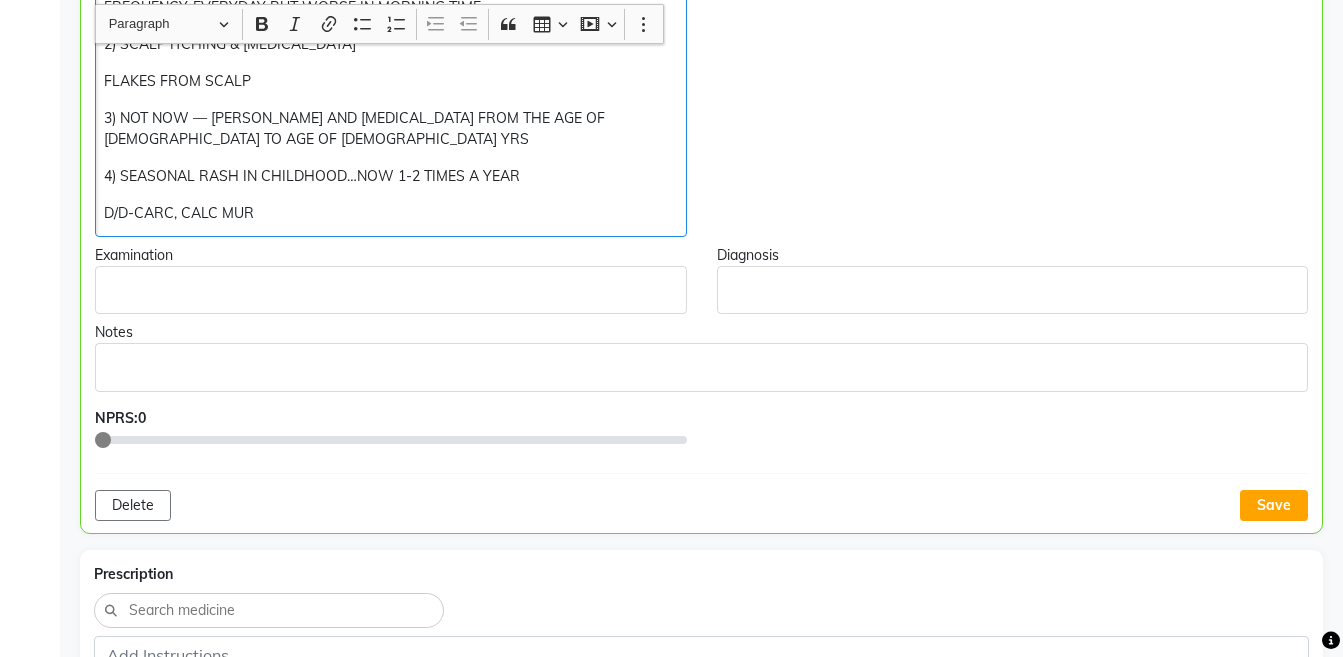 scroll, scrollTop: 822, scrollLeft: 0, axis: vertical 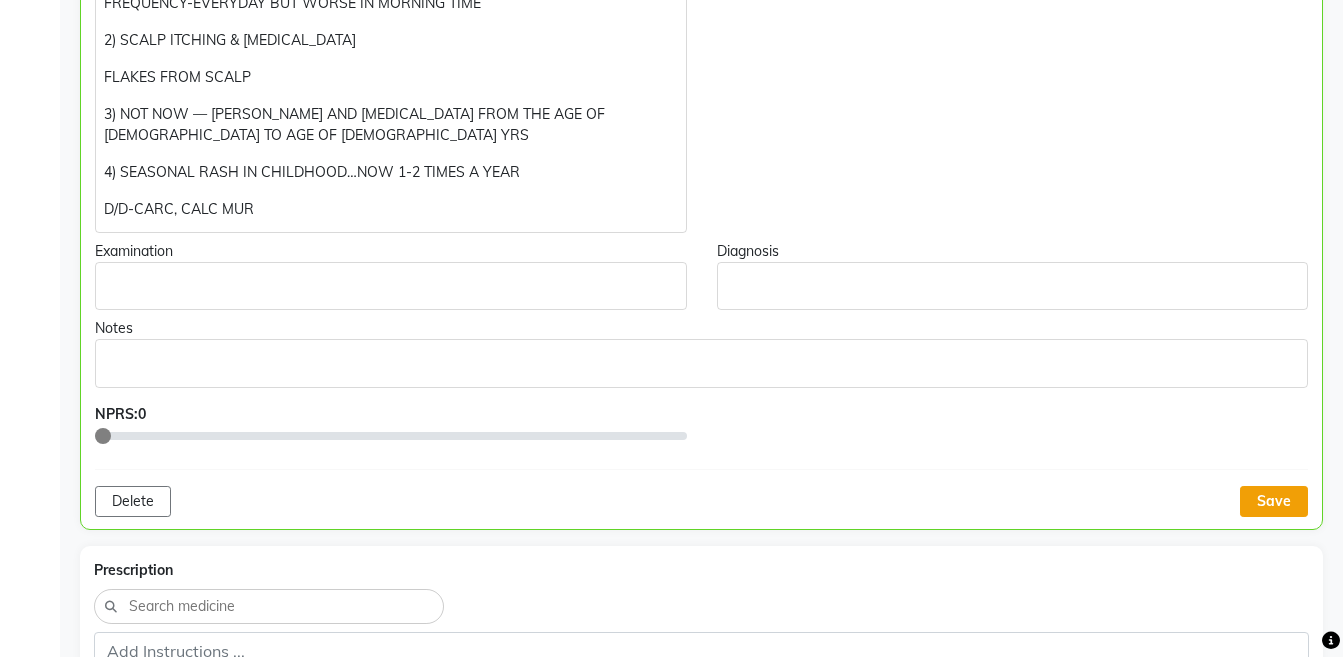 click on "Save" 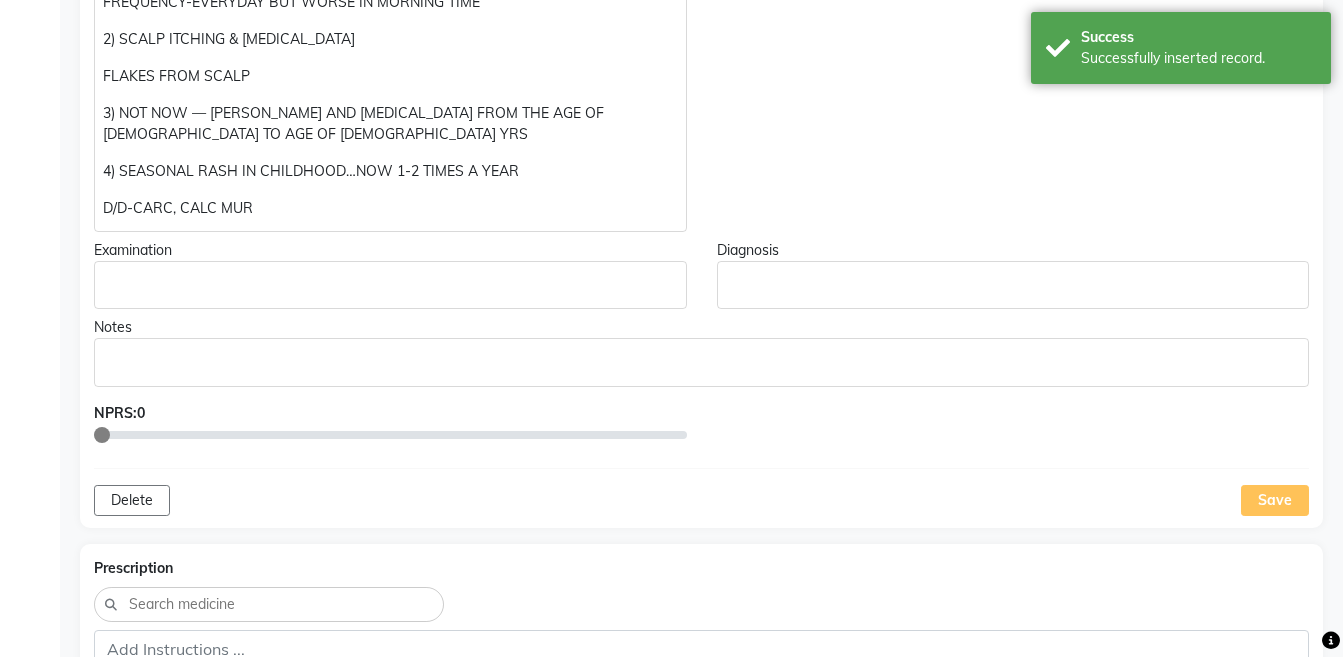 scroll, scrollTop: 247, scrollLeft: 0, axis: vertical 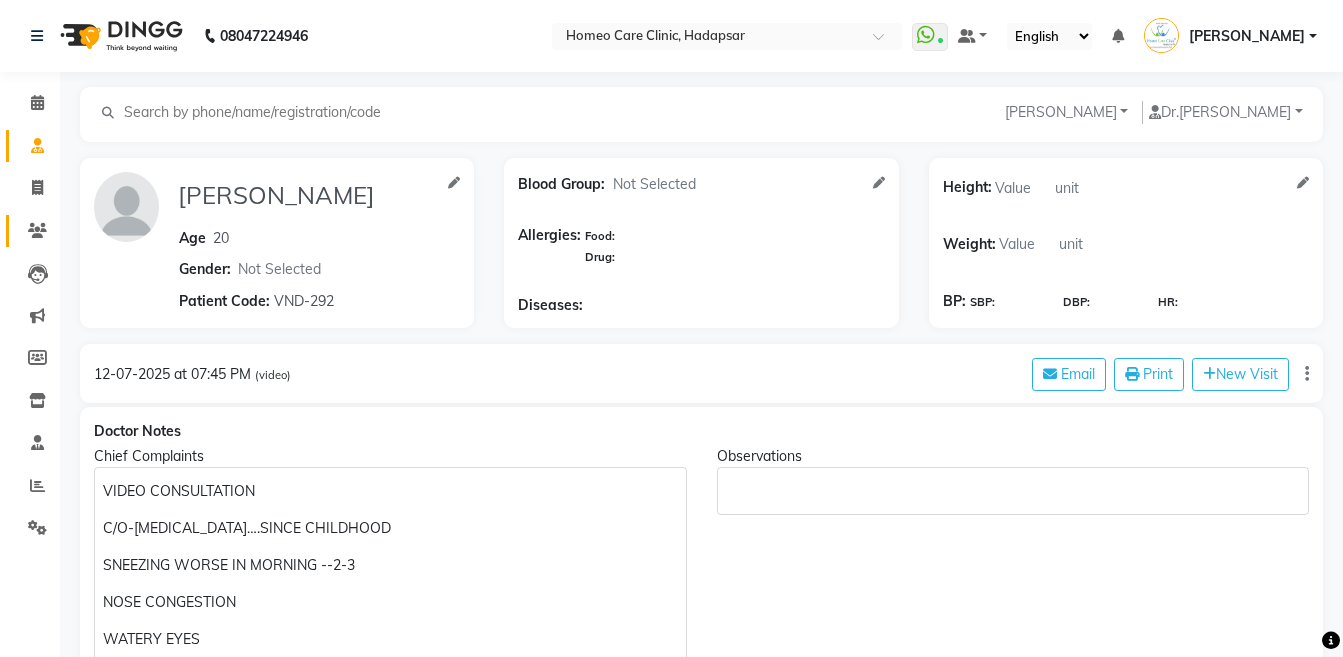 click on "Patients" 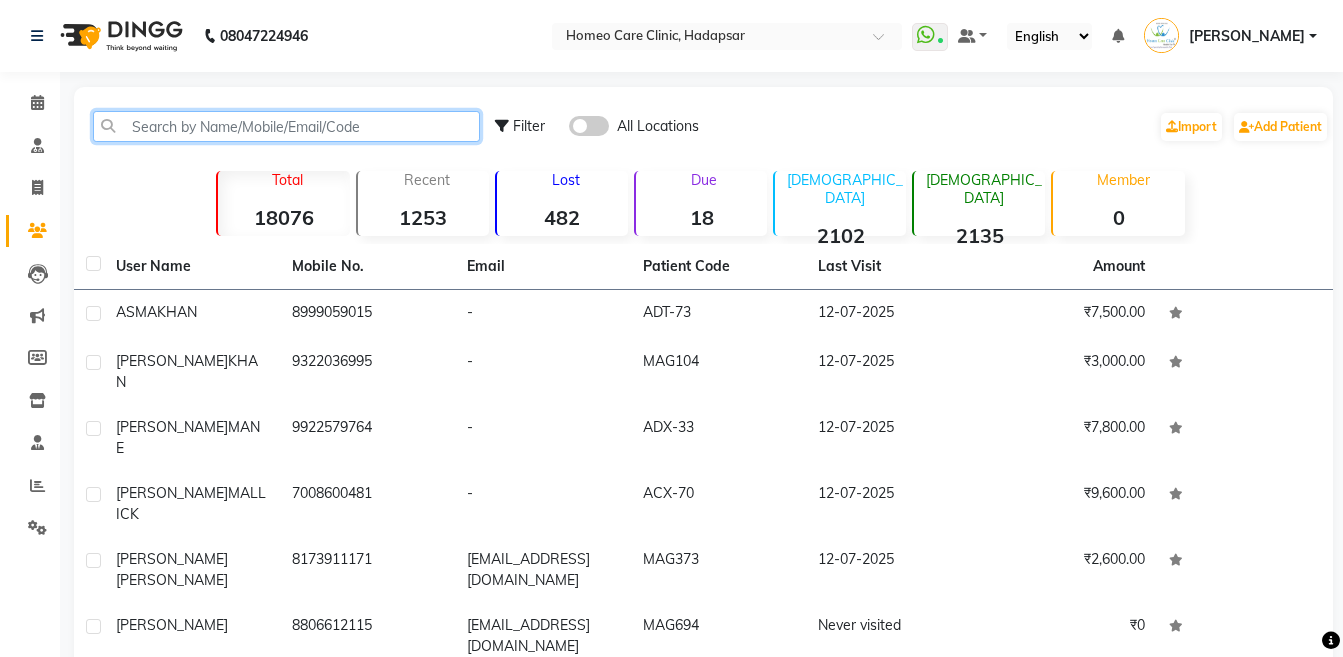 click 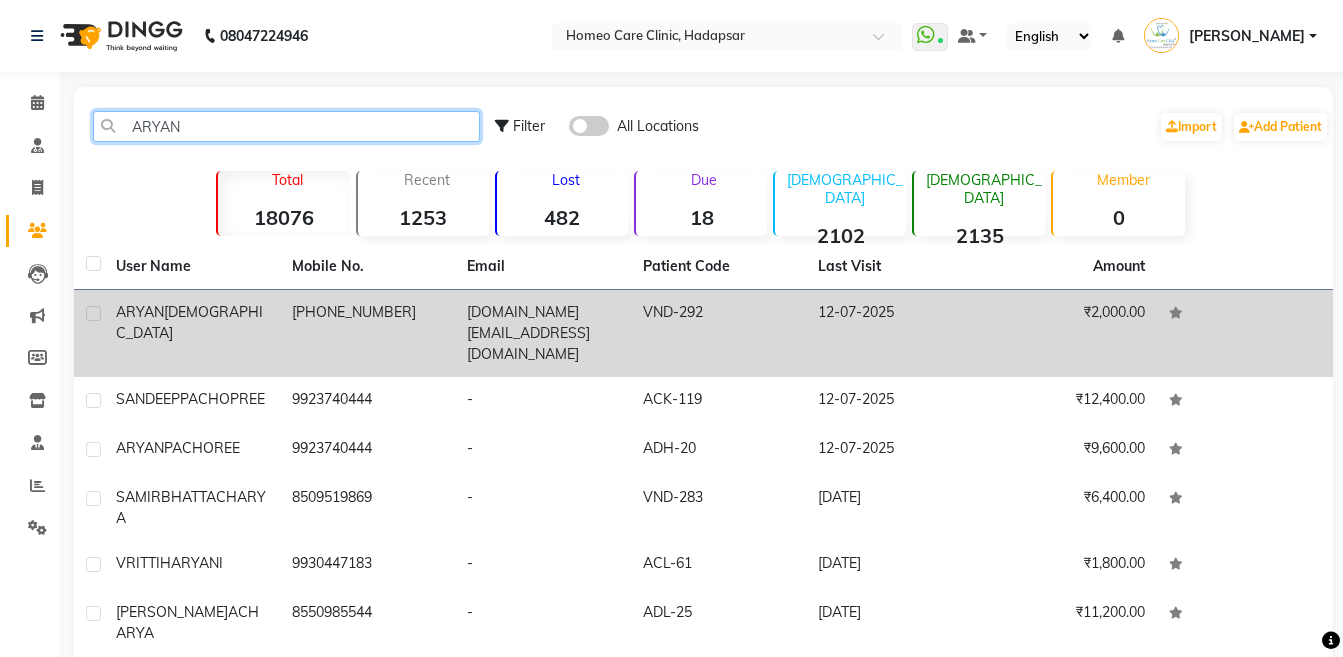 type on "ARYAN" 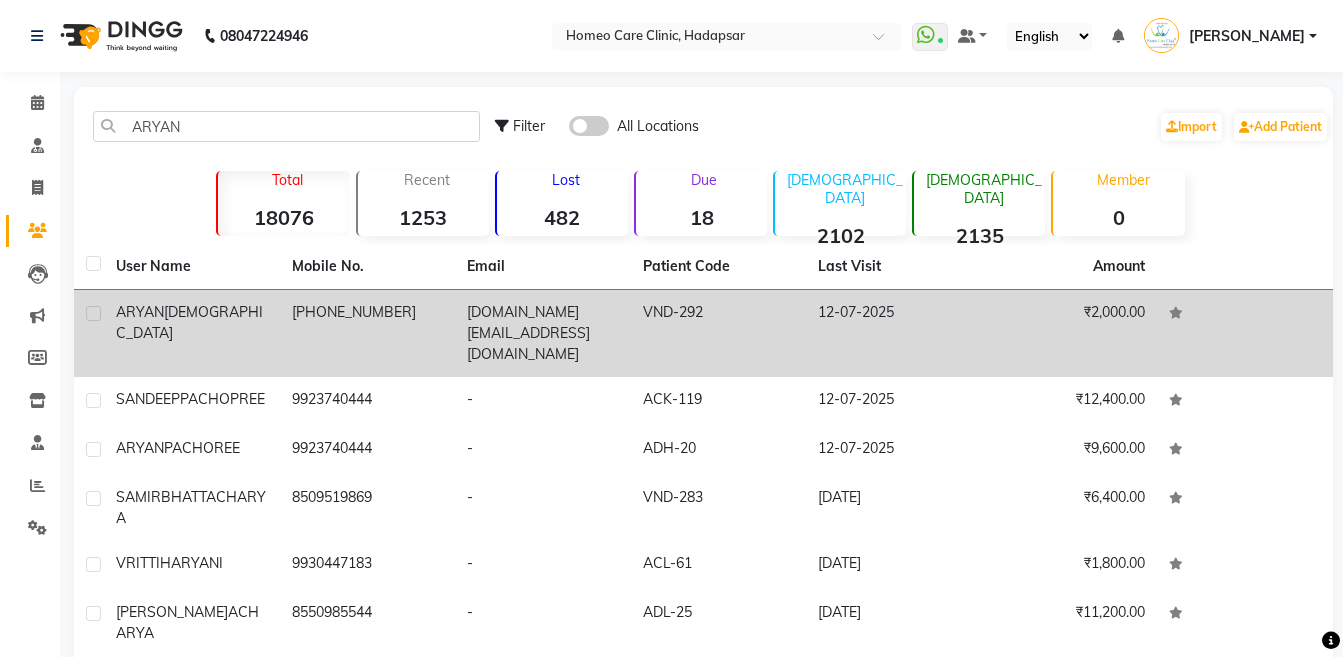 click on "[PHONE_NUMBER]" 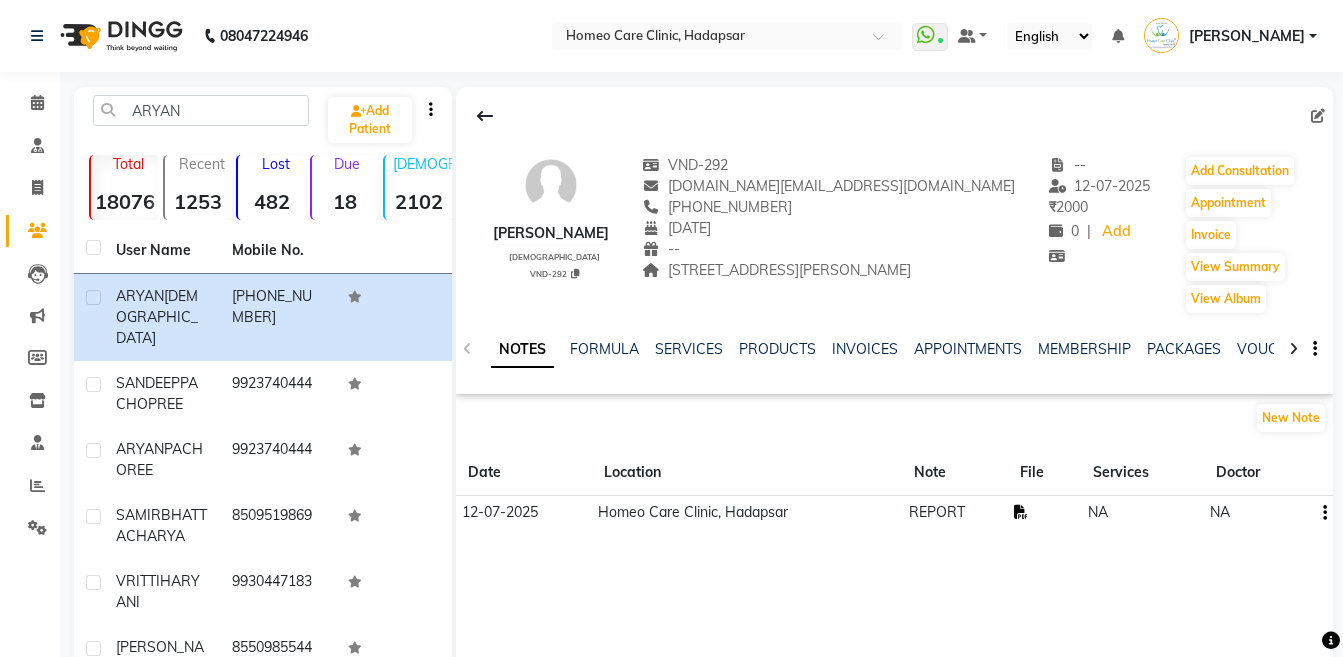 click 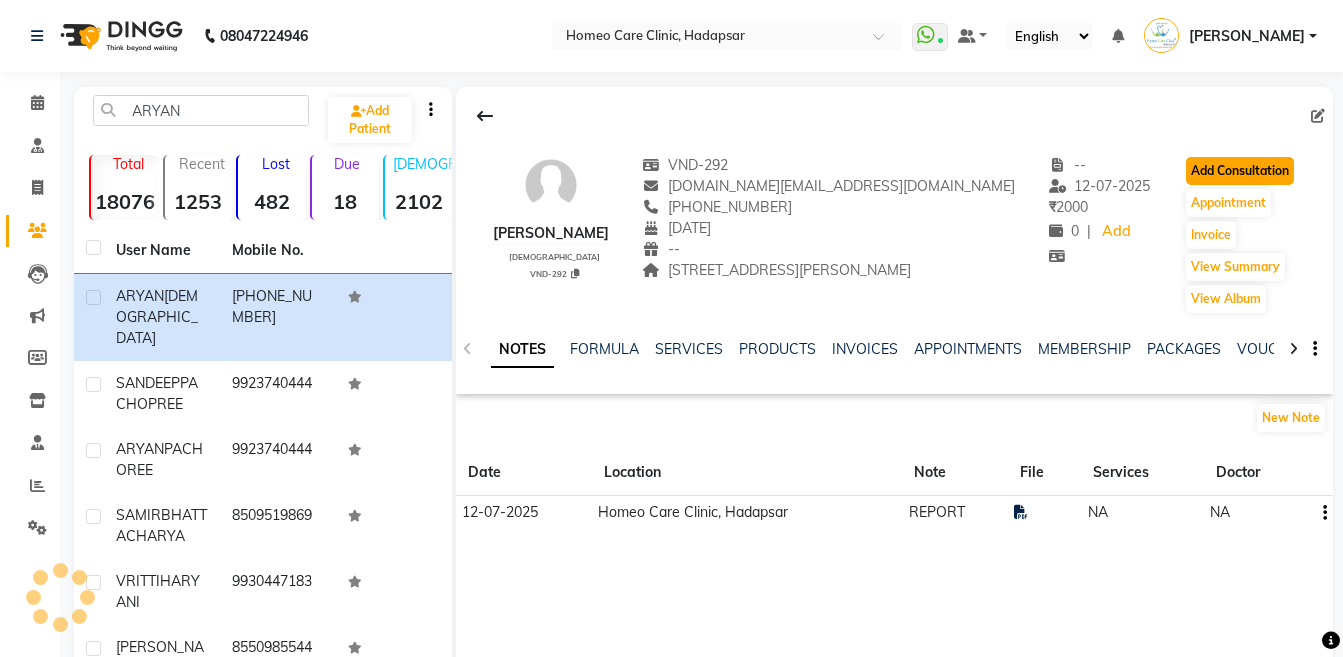 click on "Add Consultation" 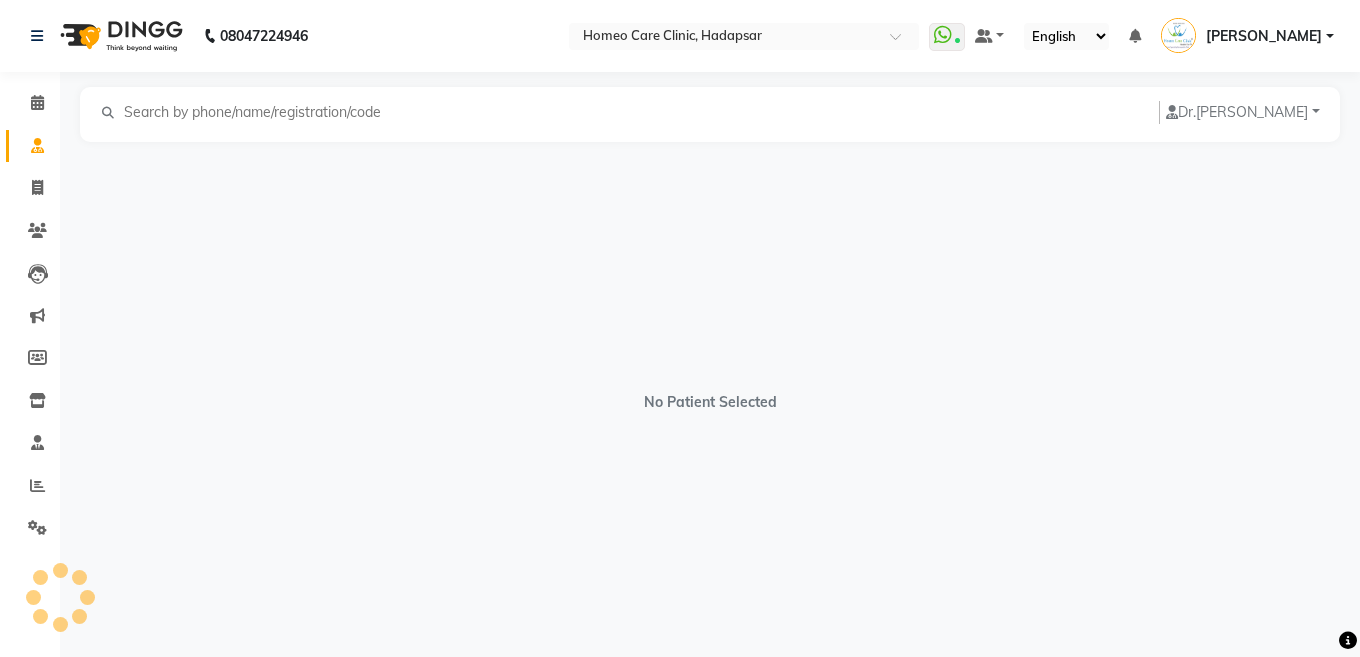 select on "male" 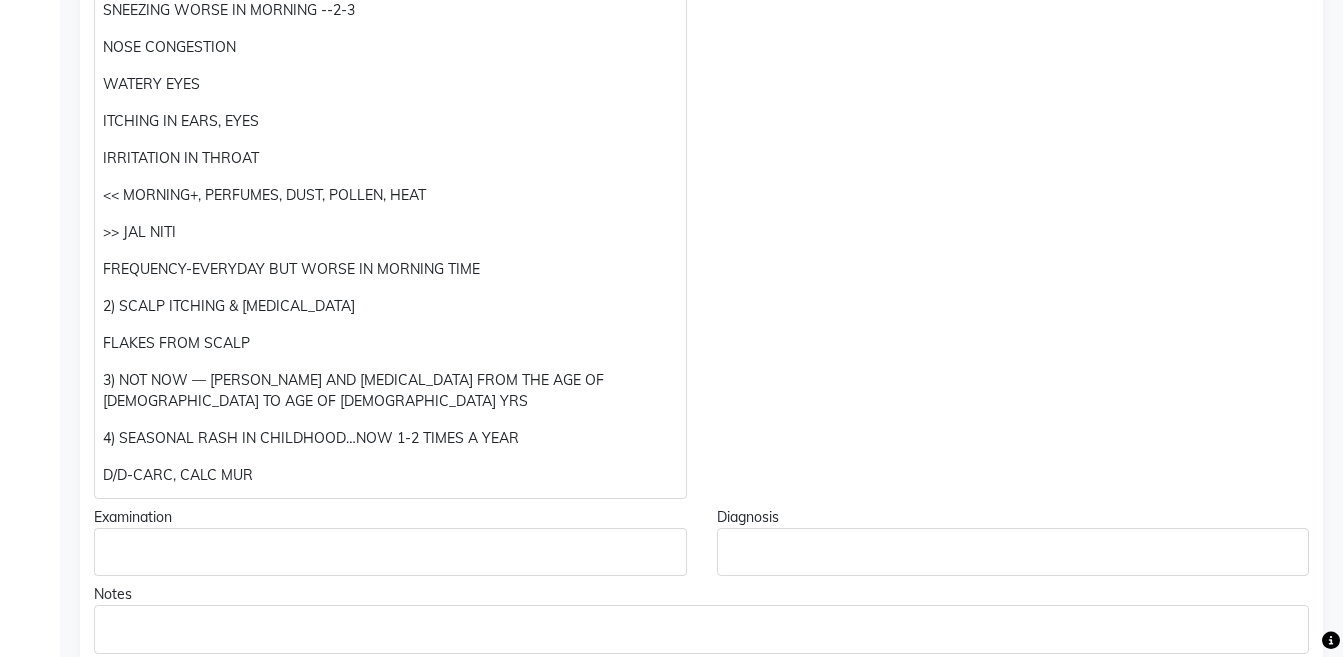 scroll, scrollTop: 636, scrollLeft: 0, axis: vertical 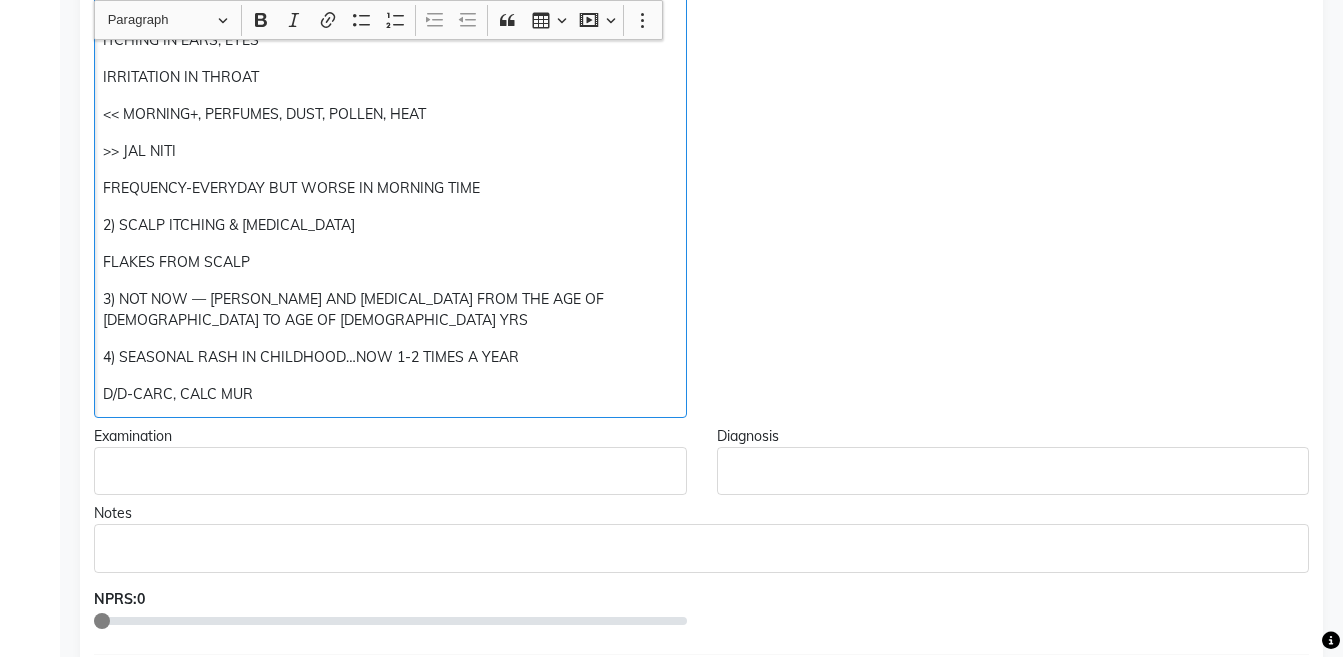 click on "VIDEO CONSULTATION C/O-ALLERGIC RHINITIS….SINCE CHILDHOOD SNEEZING WORSE IN MORNING --2-3 NOSE CONGESTION WATERY EYES ITCHING IN EARS, EYES IRRITATION IN THROAT << MORNING+, PERFUMES, DUST, POLLEN, HEAT >> JAL NITI FREQUENCY-EVERYDAY BUT WORSE IN MORNING TIME 2) SCALP ITCHING & DRYNESS FLAKES FROM SCALP 3) NOT NOW — WHEEZING AND ASTHMA FROM THE AGE OF 2 TO AGE OF 8 YRS 4) SEASONAL RASH IN CHILDHOOD…NOW 1-2 TIMES A YEAR D/D-CARC, CALC MUR" 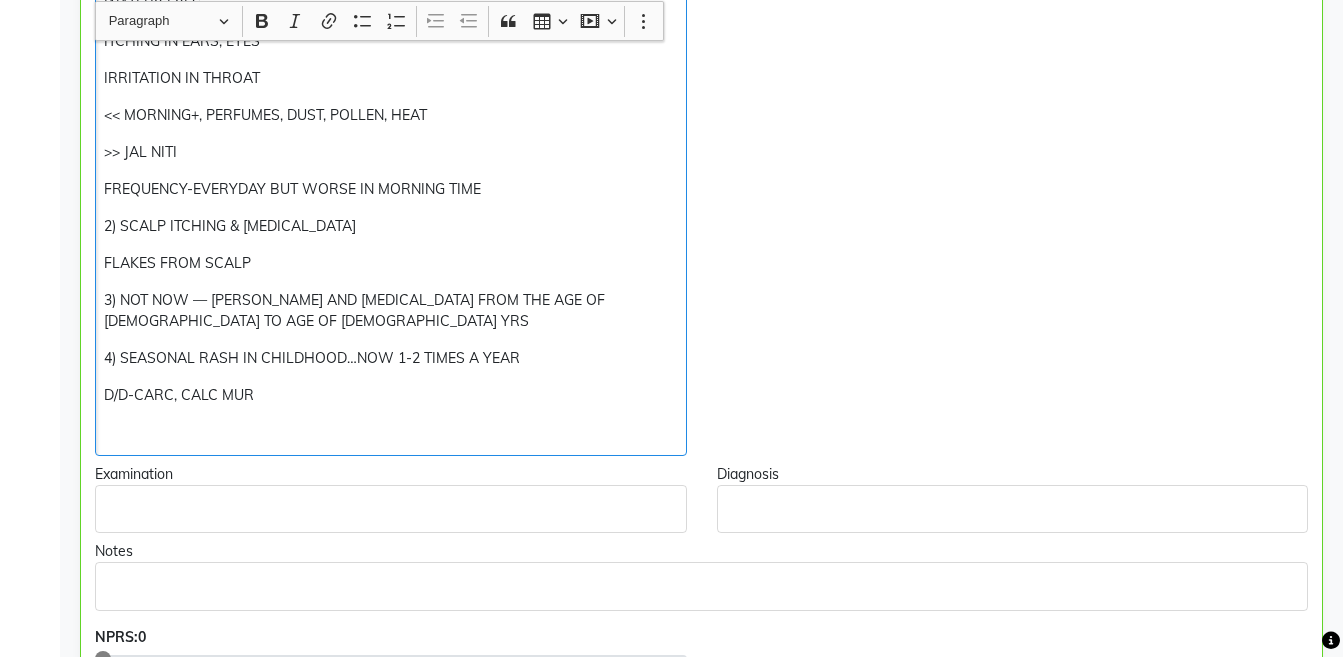 scroll, scrollTop: 637, scrollLeft: 0, axis: vertical 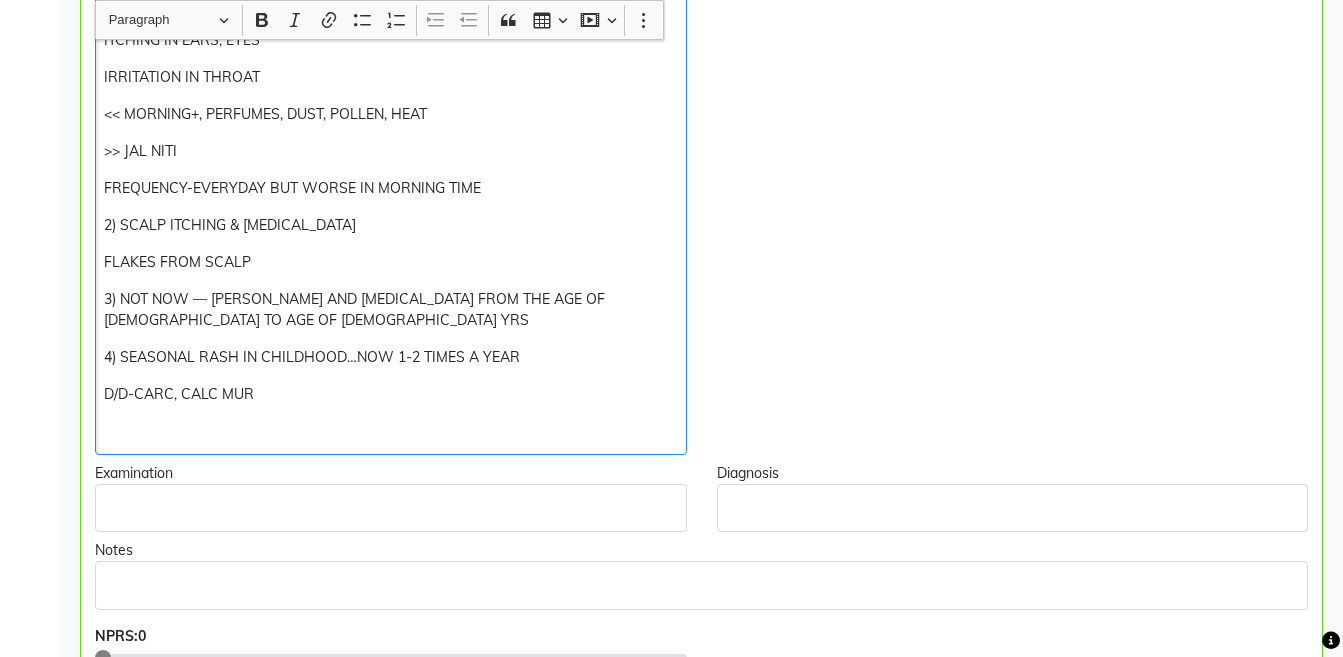 type 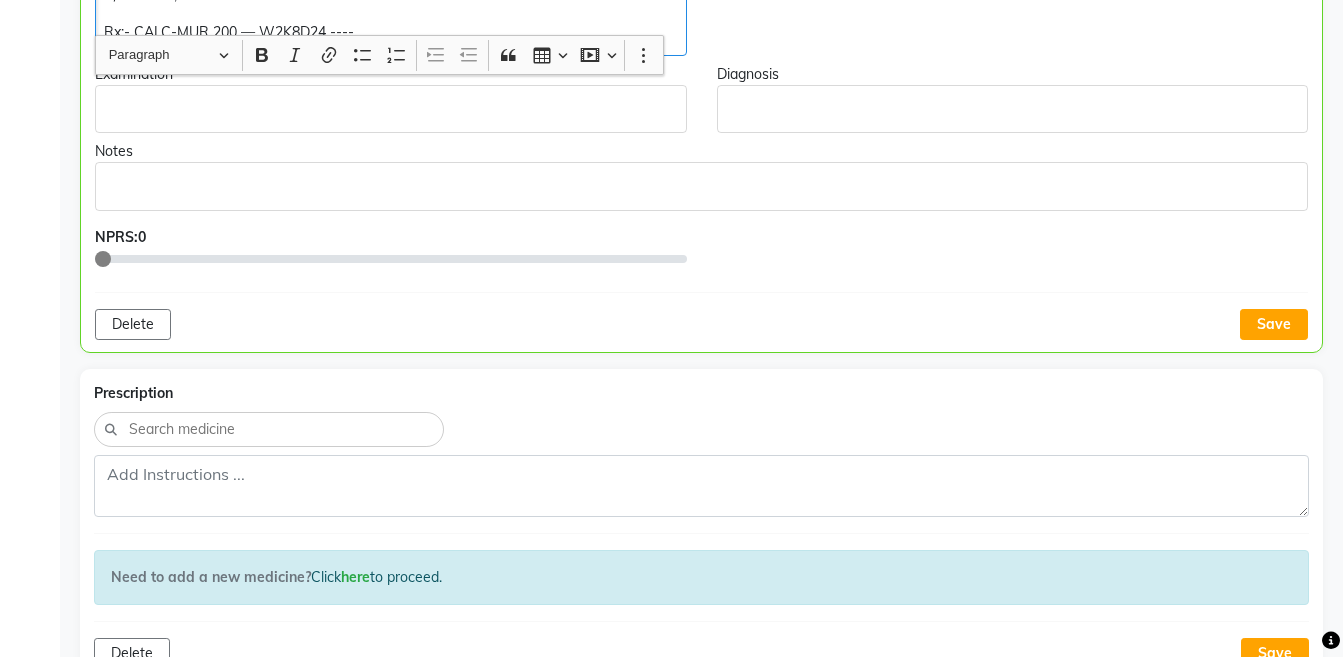 scroll, scrollTop: 1140, scrollLeft: 0, axis: vertical 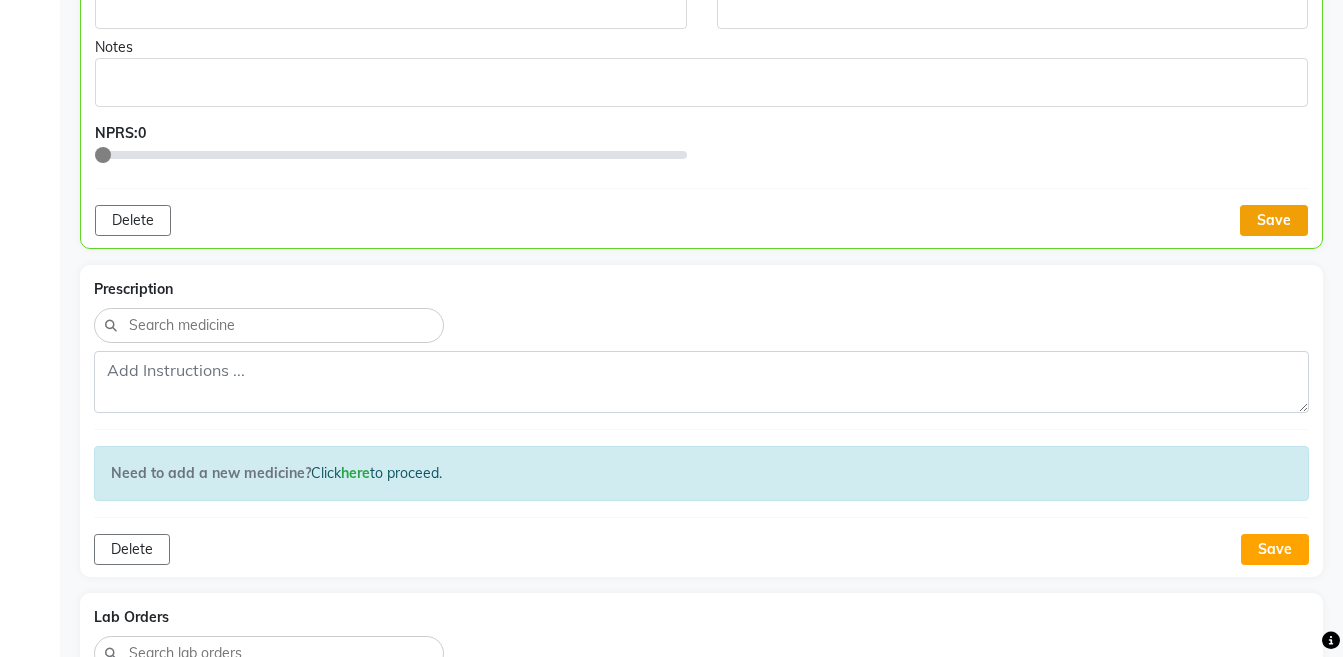 click on "Save" 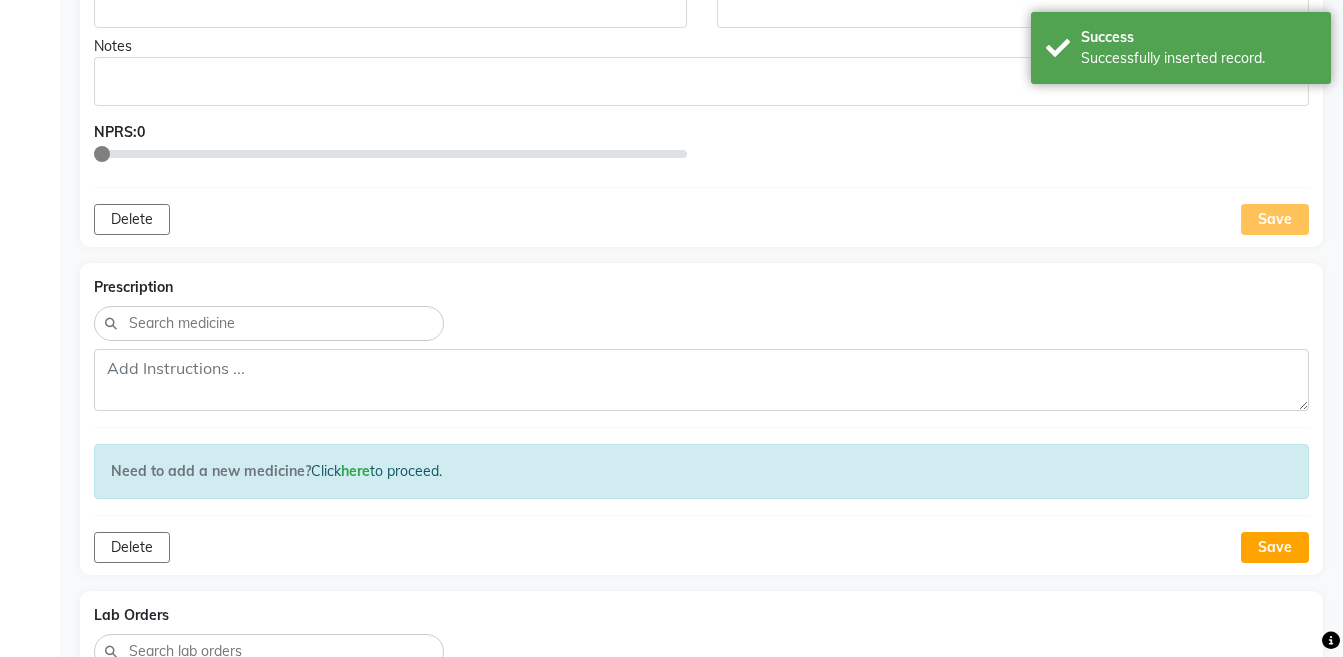 scroll, scrollTop: 565, scrollLeft: 0, axis: vertical 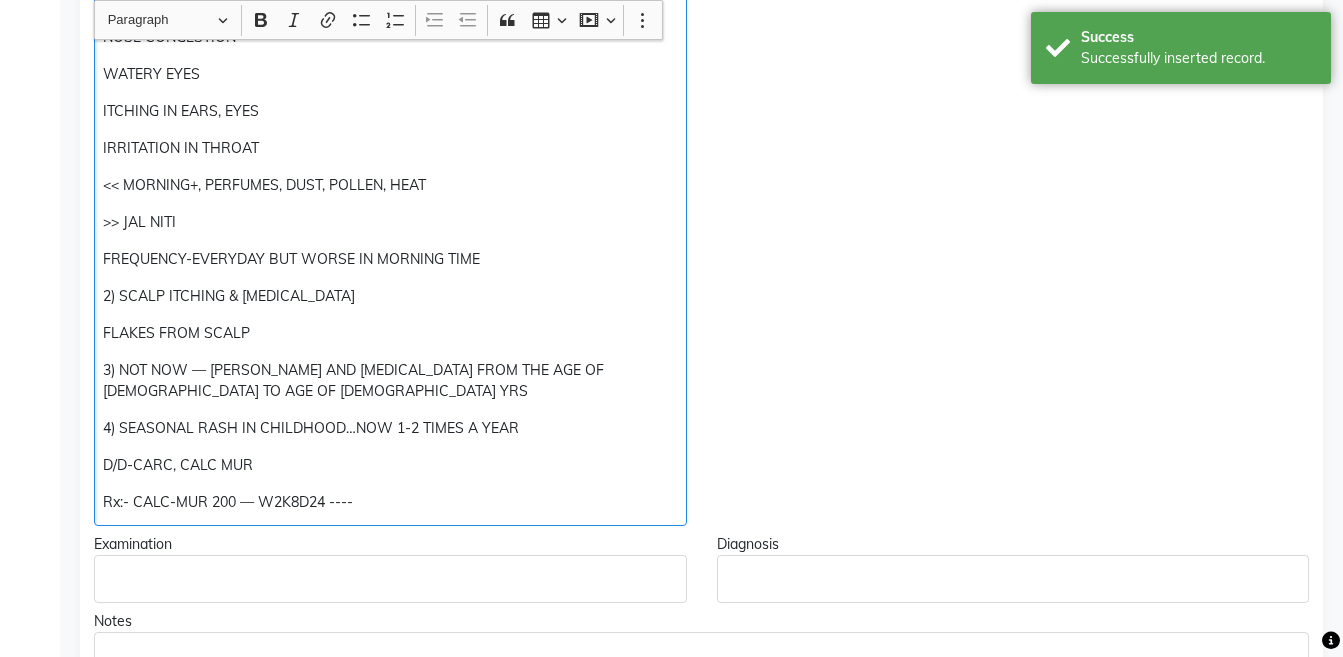 click on "Rx:- CALC-MUR 200 — W2K8D24 ----" 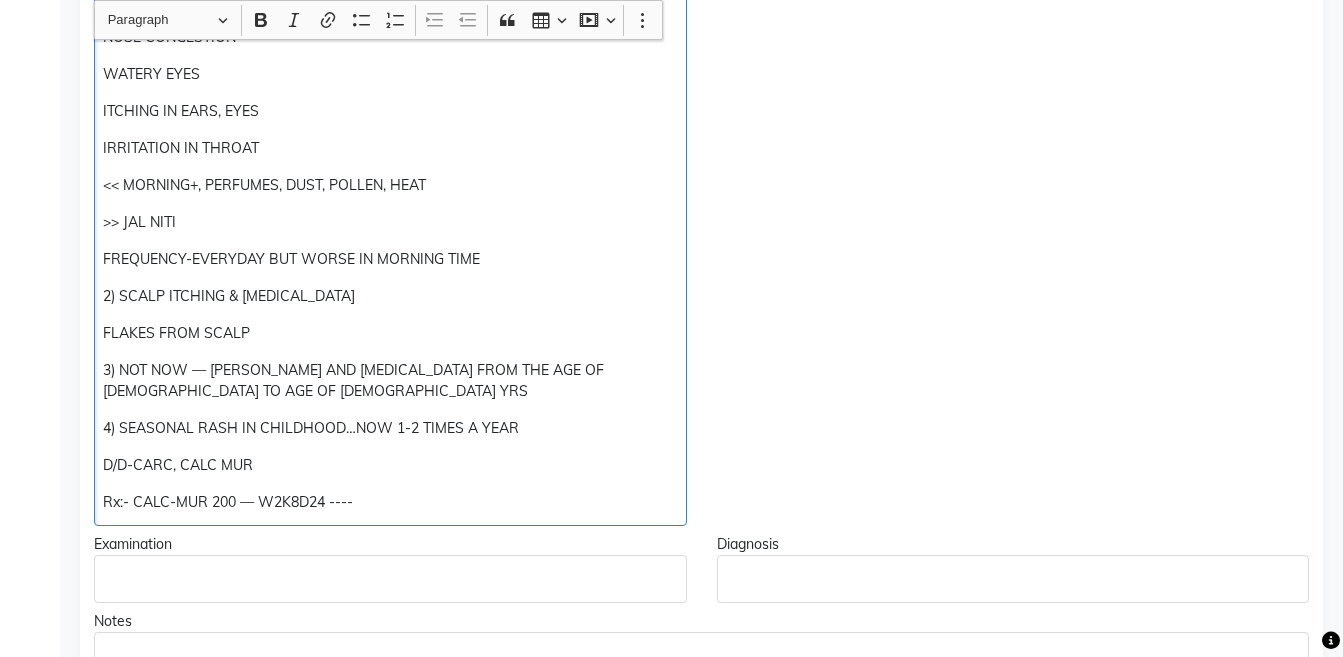 scroll, scrollTop: 566, scrollLeft: 0, axis: vertical 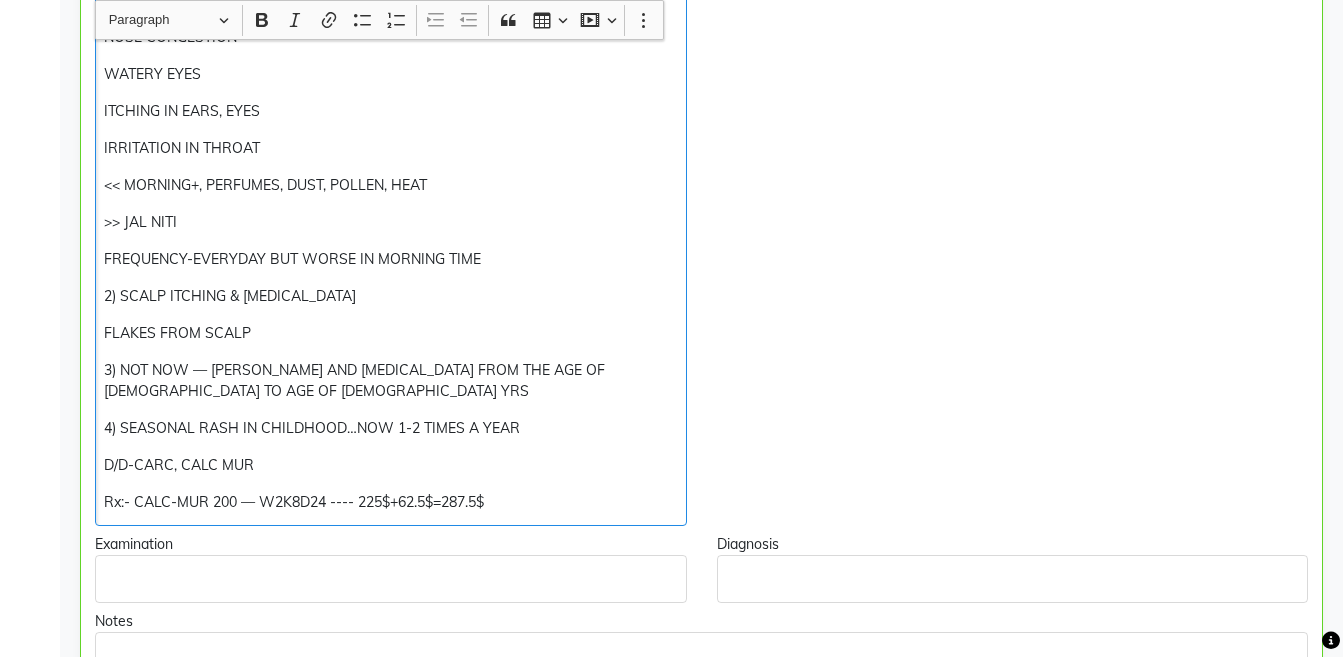 click on "Rx:- CALC-MUR 200 — W2K8D24 ---- 225$+62.5$=287.5$" 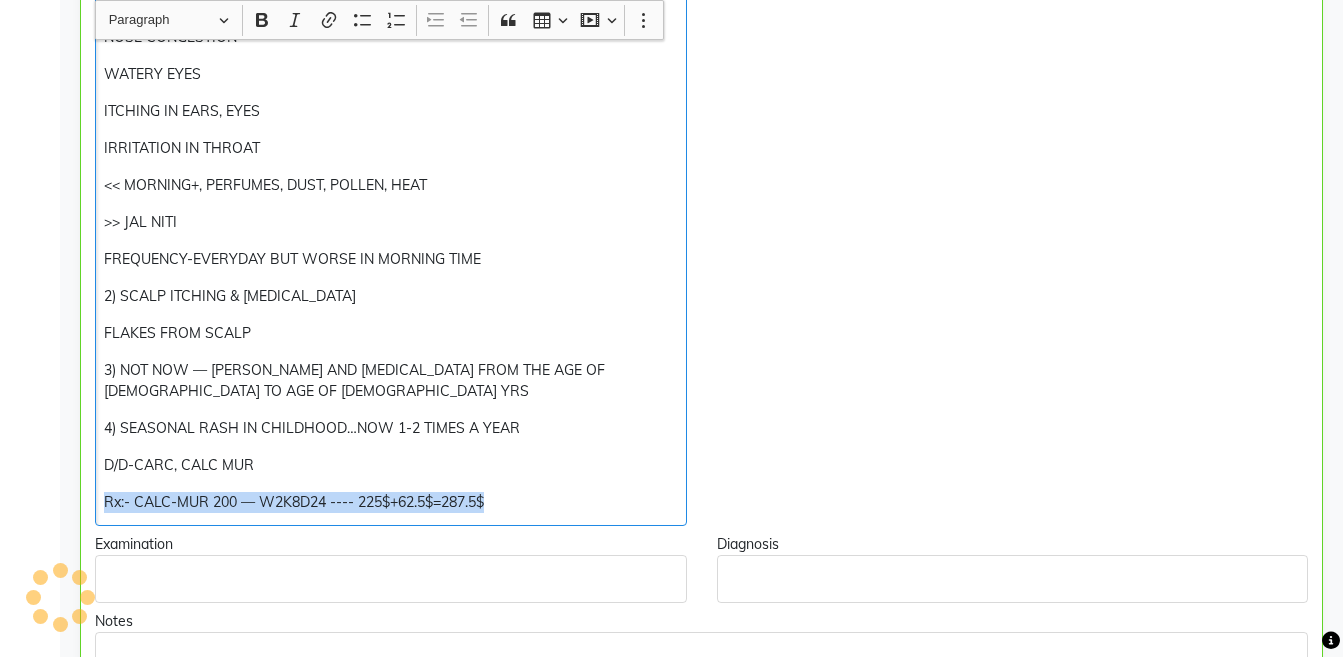 copy on "Rx:- CALC-MUR 200 — W2K8D24 ---- 225$+62.5$=287.5$" 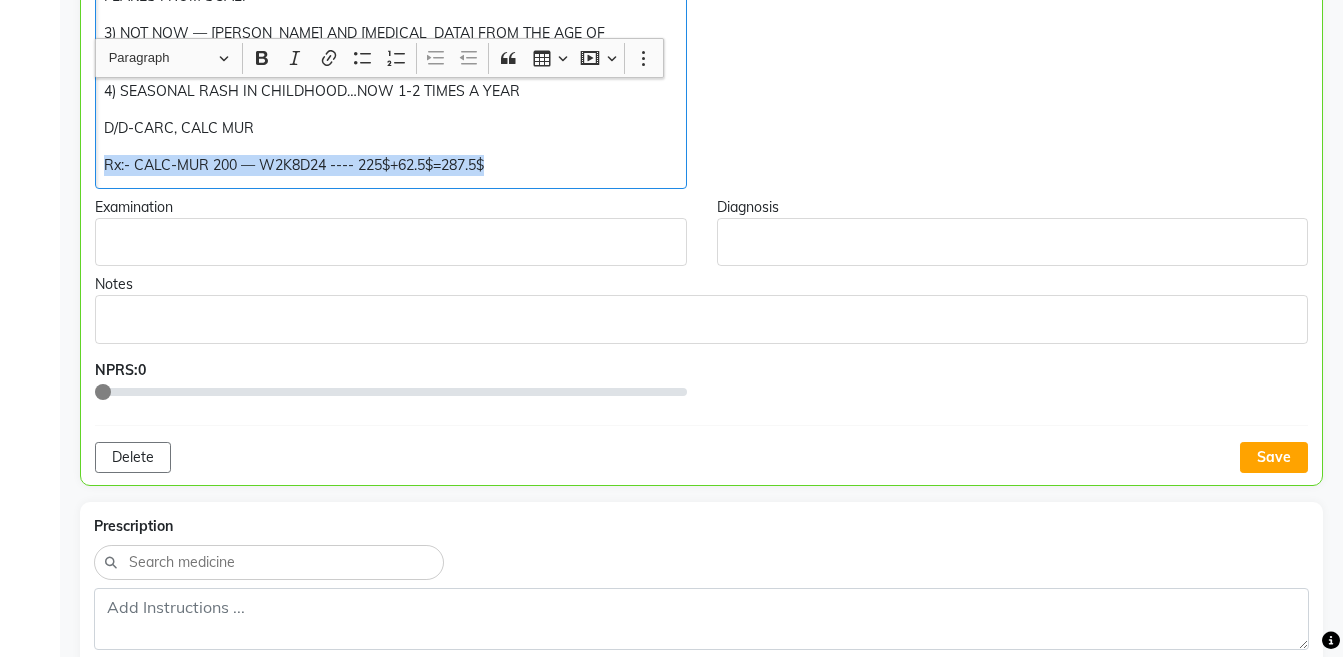 scroll, scrollTop: 941, scrollLeft: 0, axis: vertical 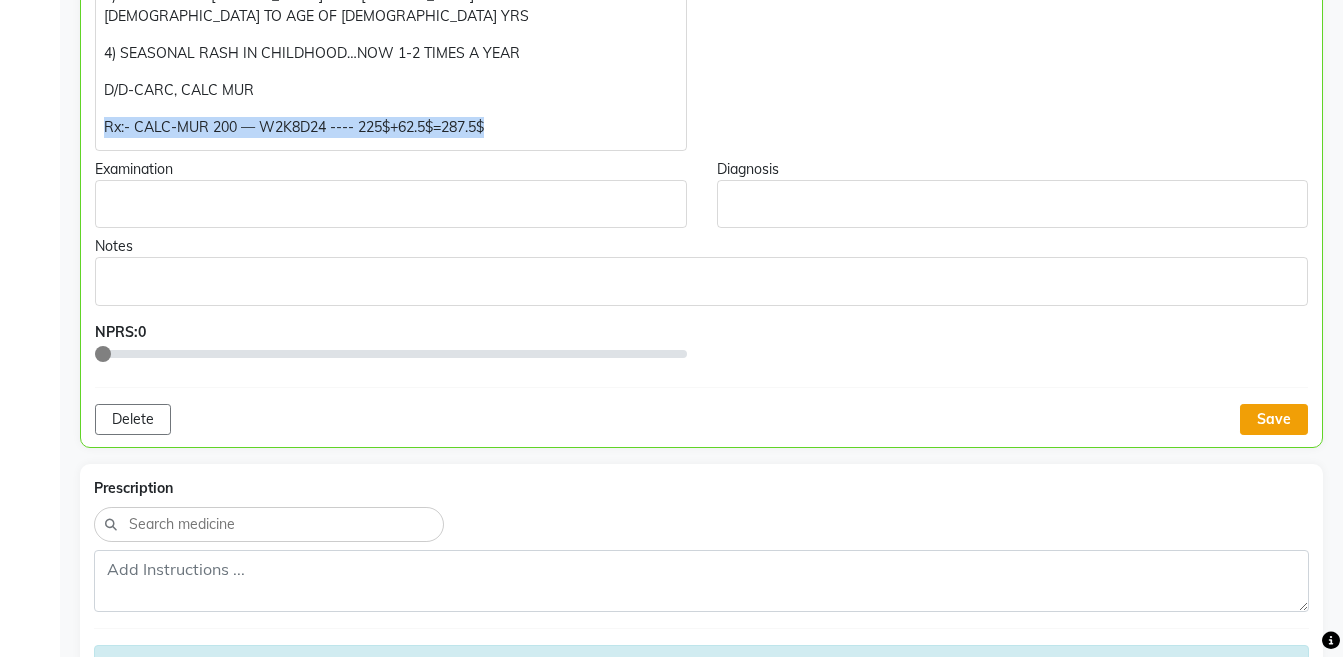 click on "Save" 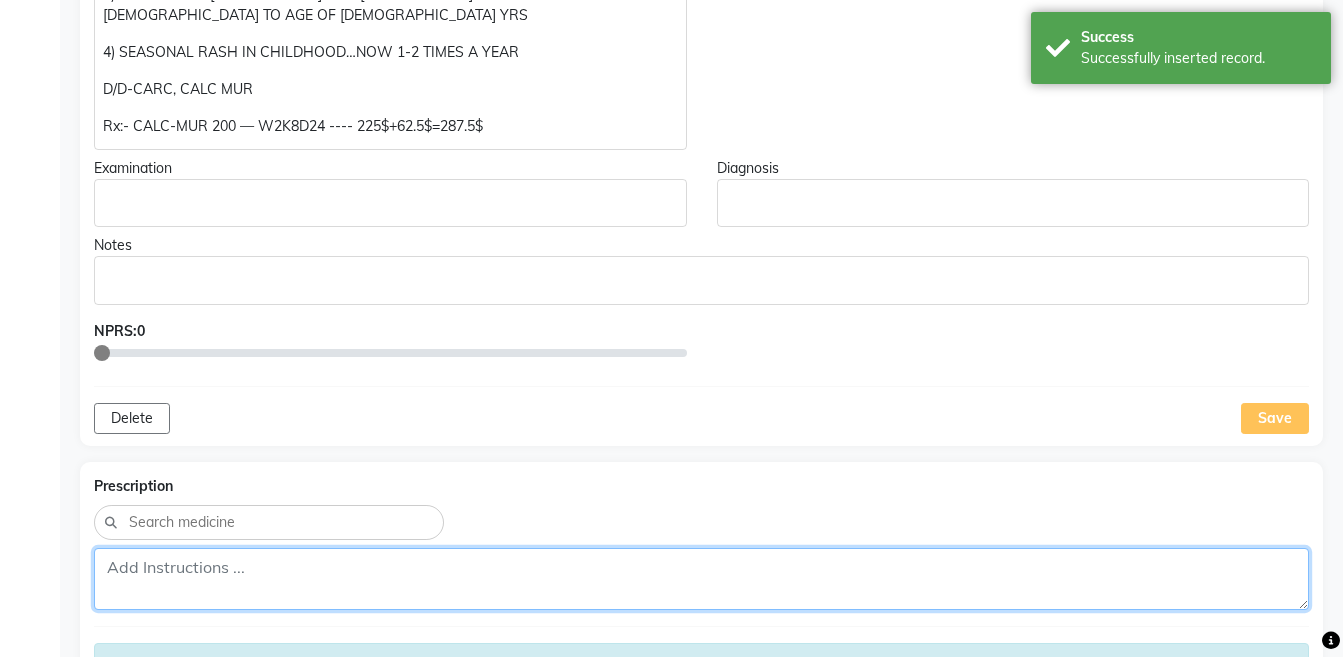 click 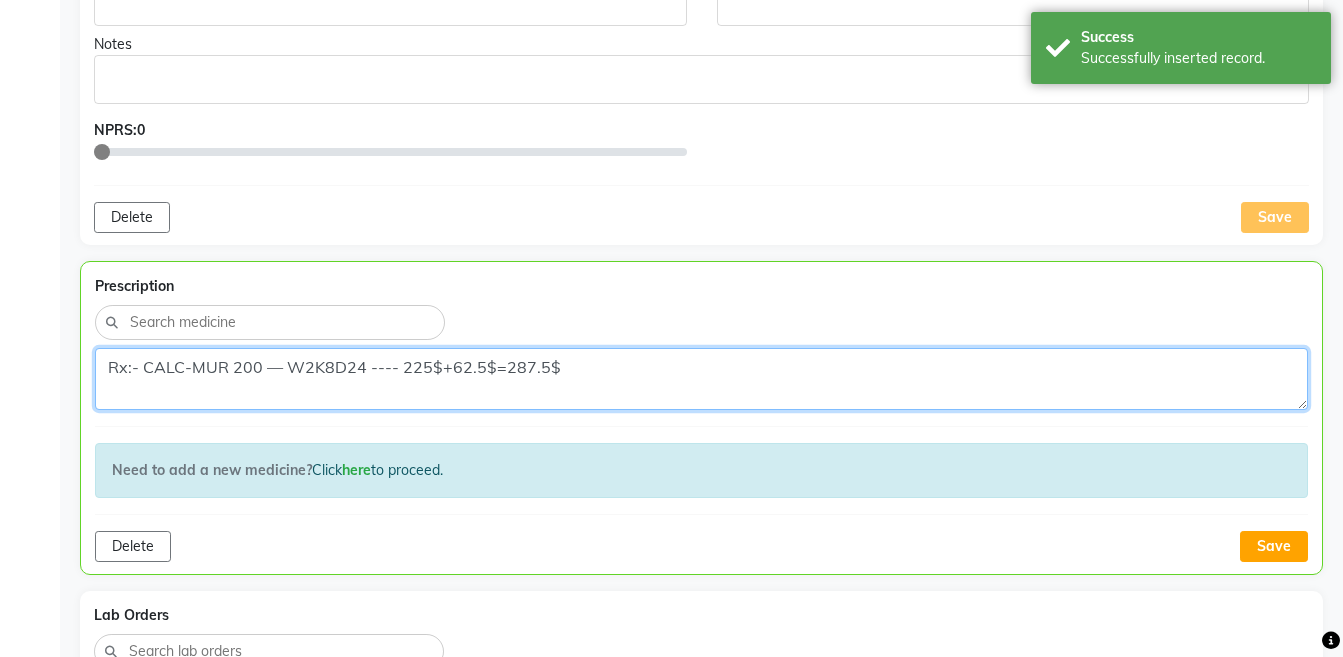 scroll, scrollTop: 1215, scrollLeft: 0, axis: vertical 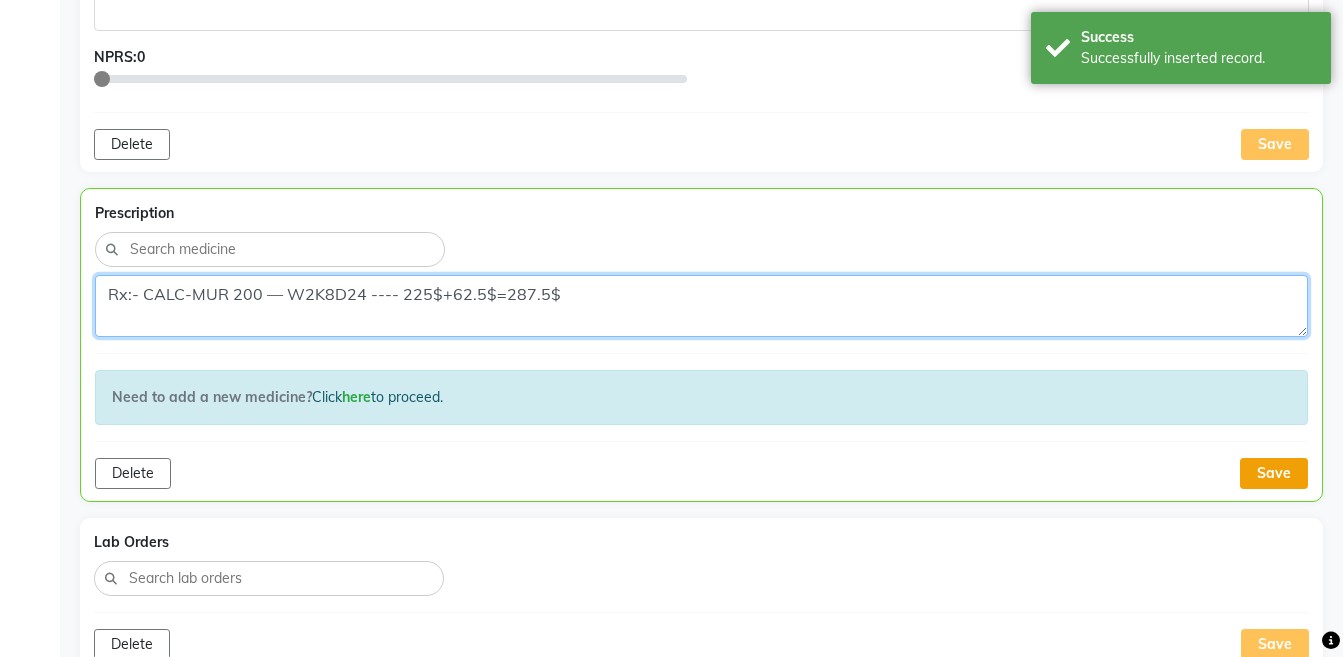 type on "Rx:- CALC-MUR 200 — W2K8D24 ---- 225$+62.5$=287.5$" 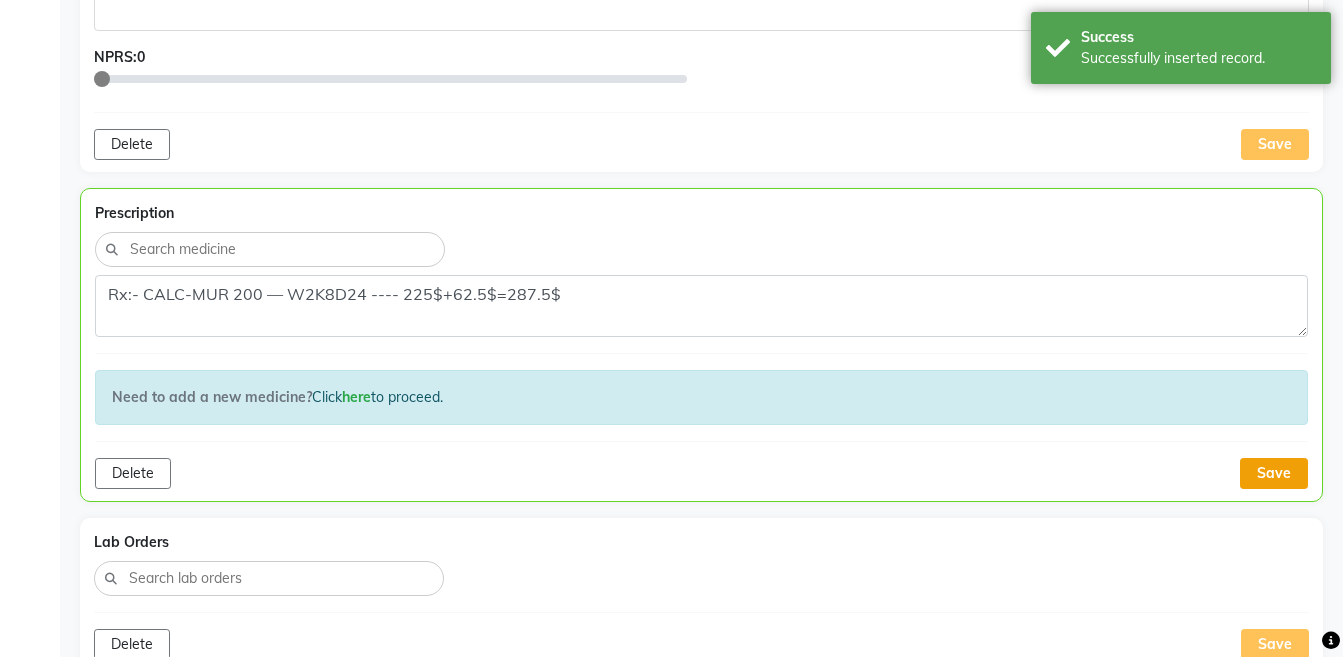 click on "Save" 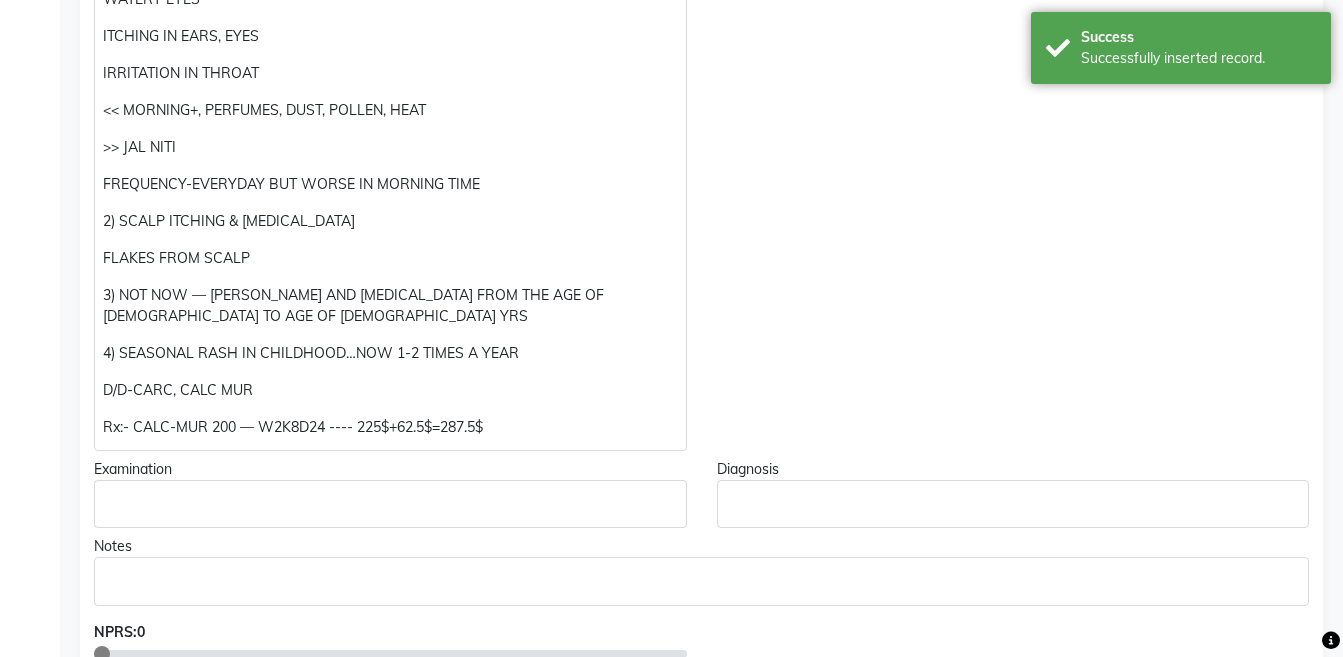 scroll, scrollTop: 94, scrollLeft: 0, axis: vertical 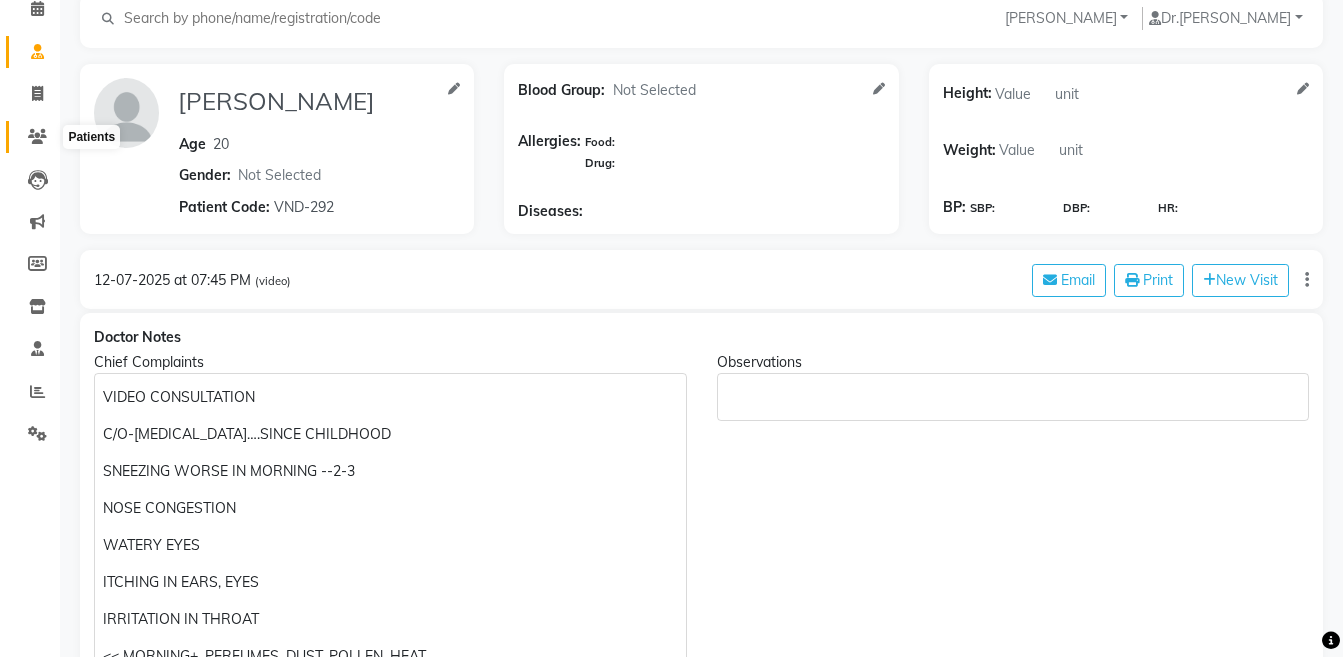 click 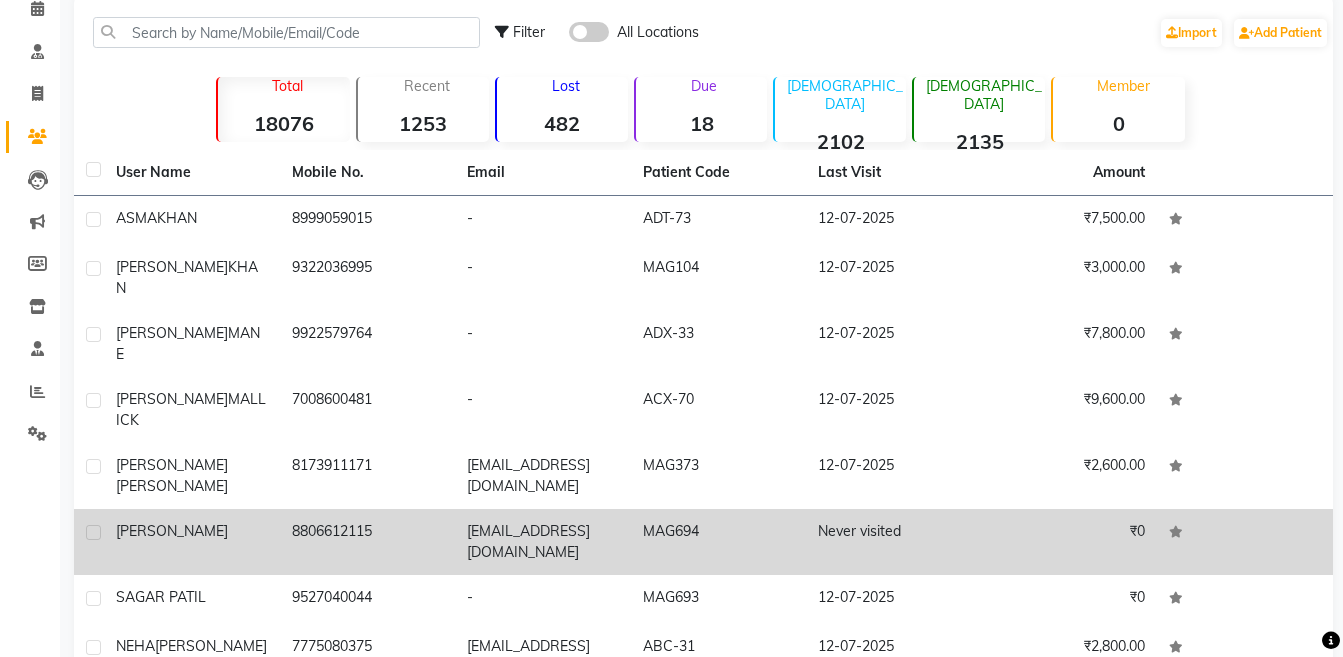 click on "8806612115" 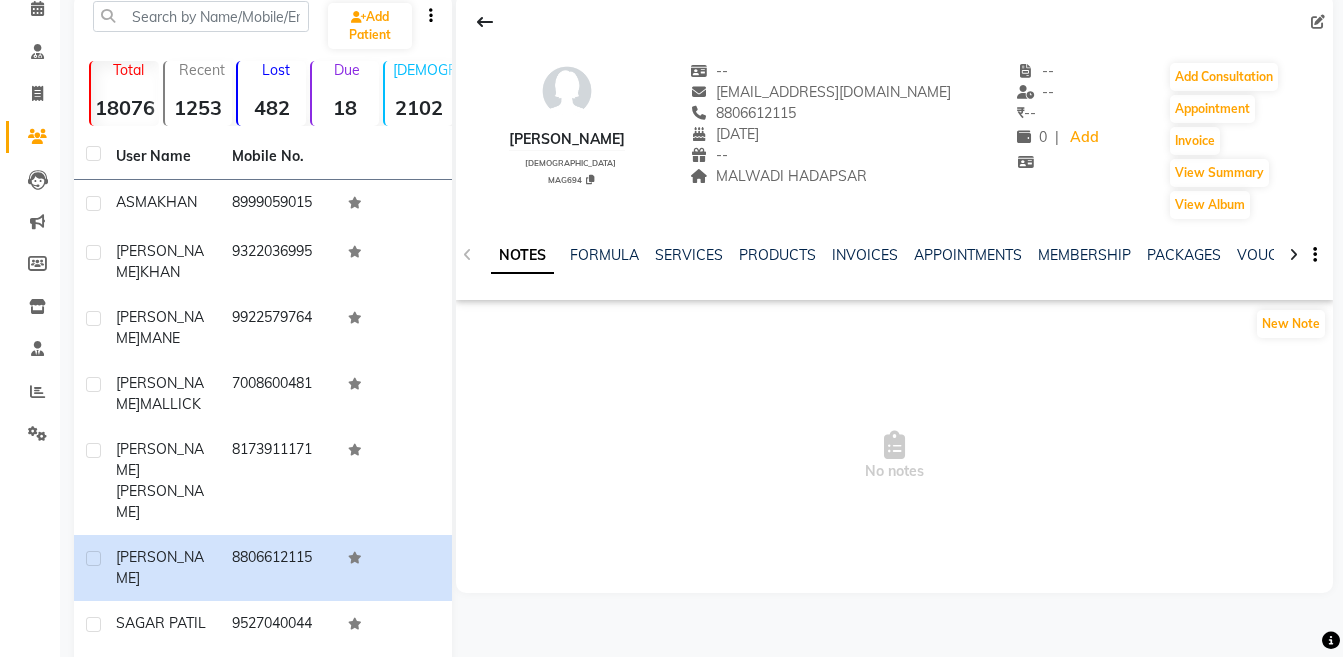 click 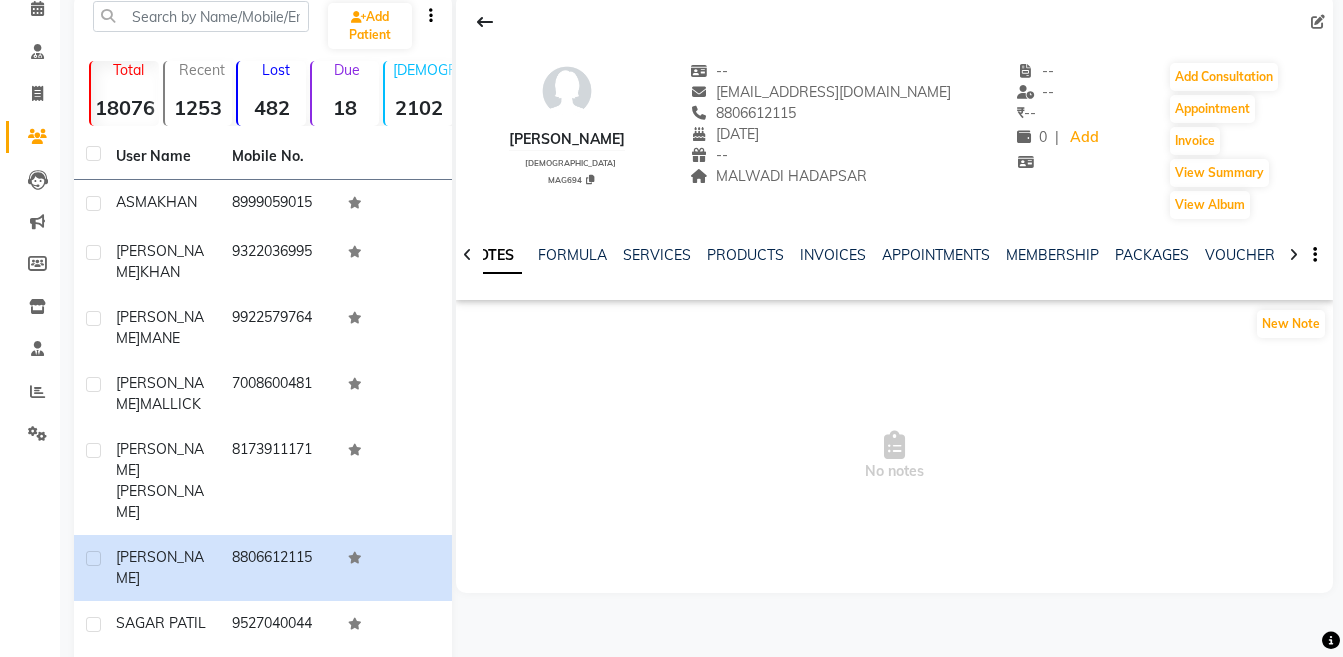 click 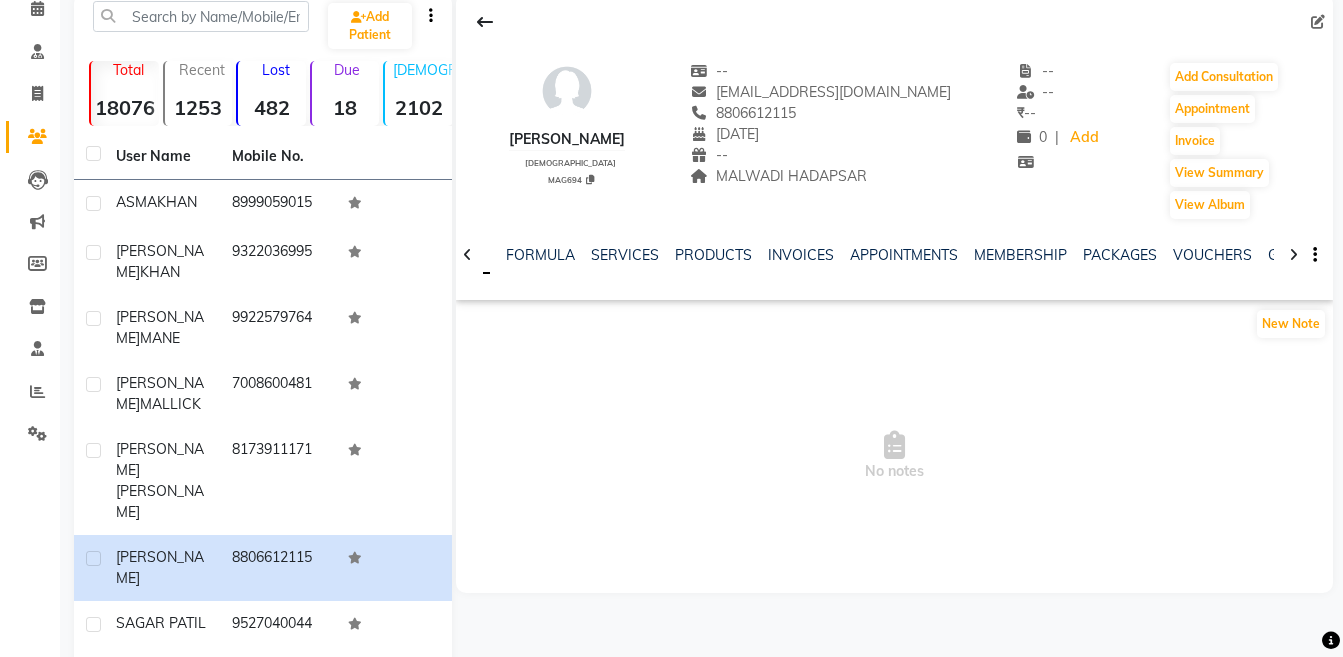 click 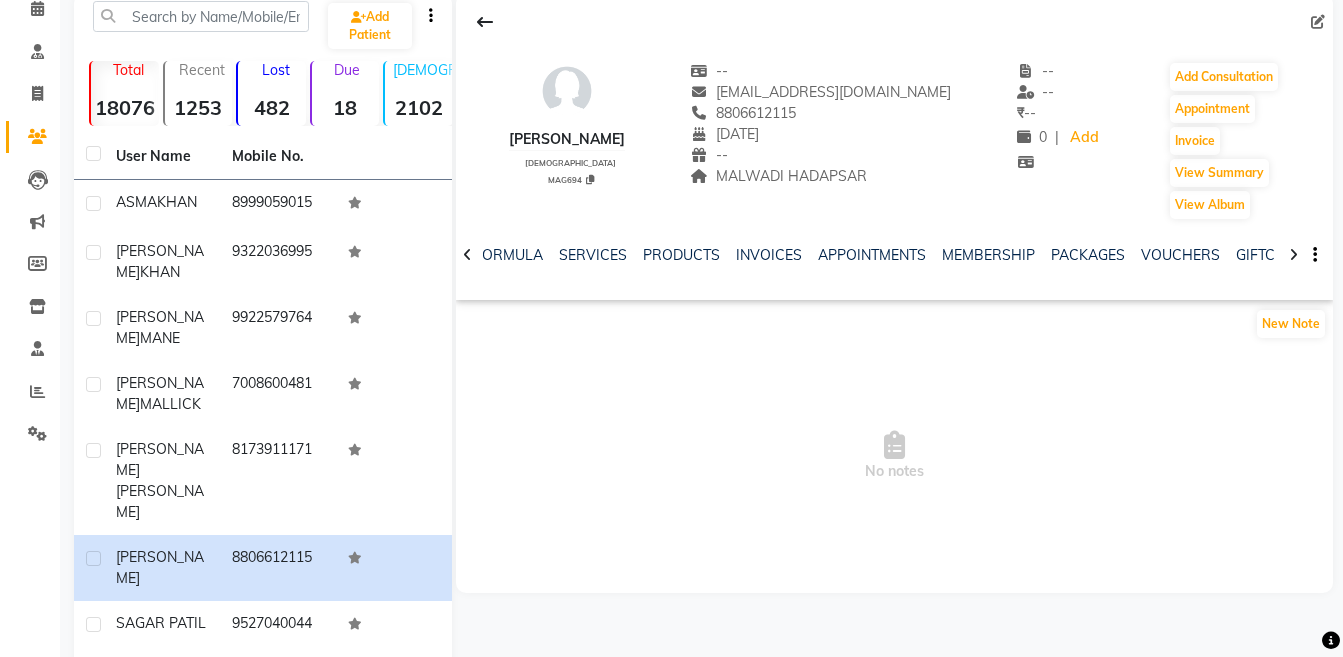 click 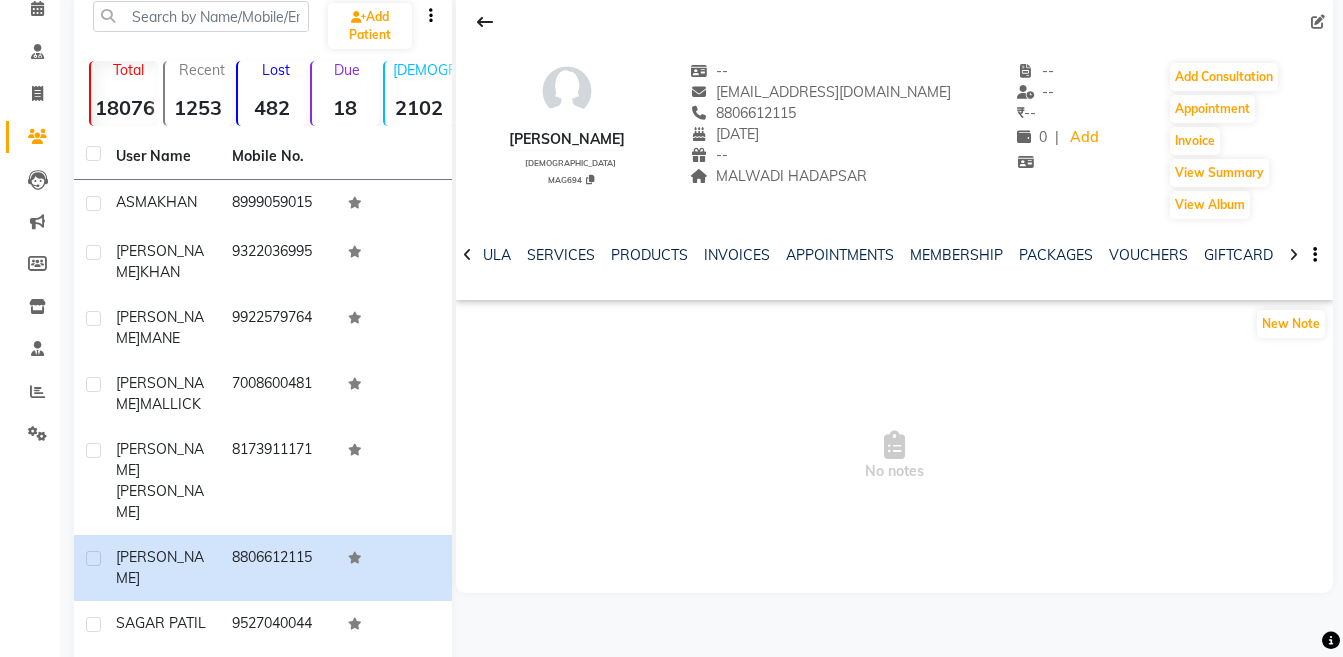 click 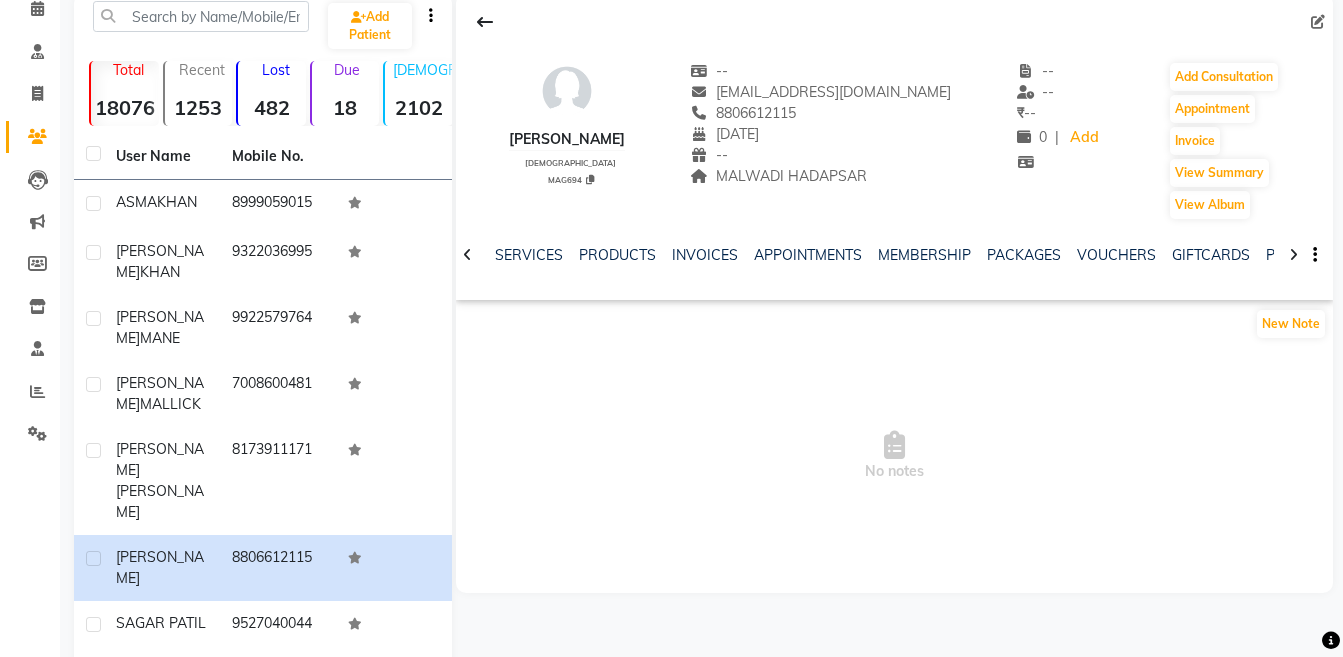 click 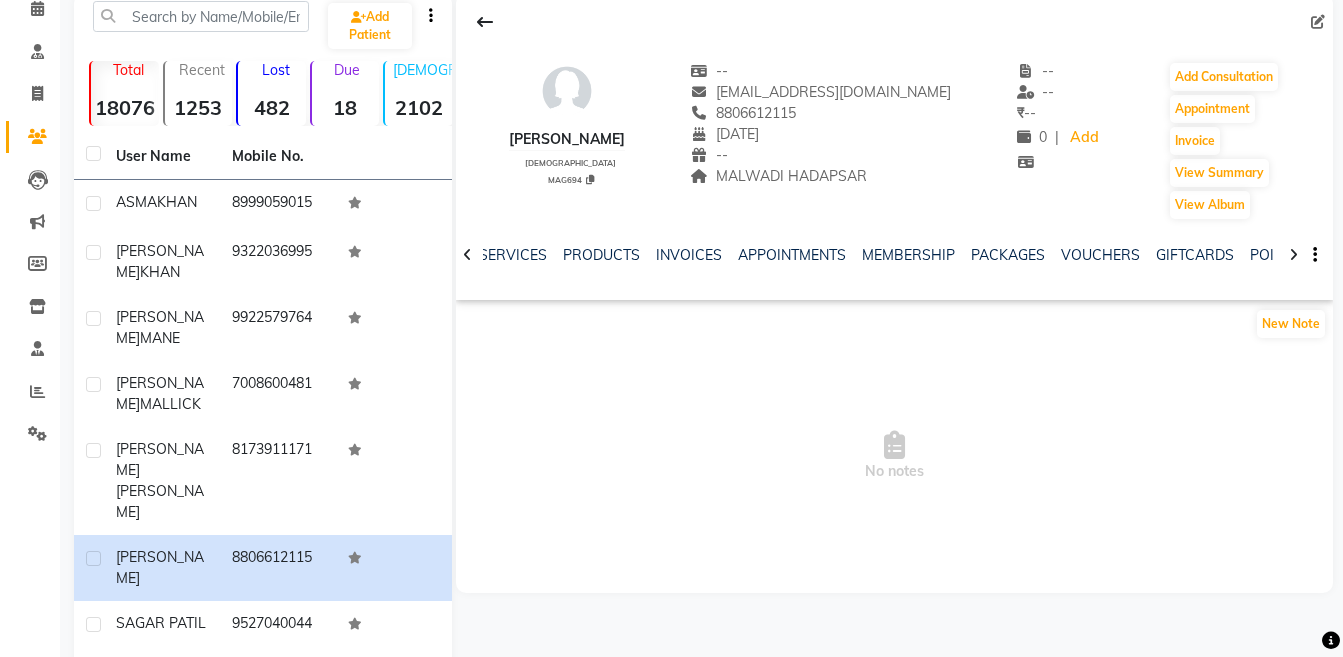 click 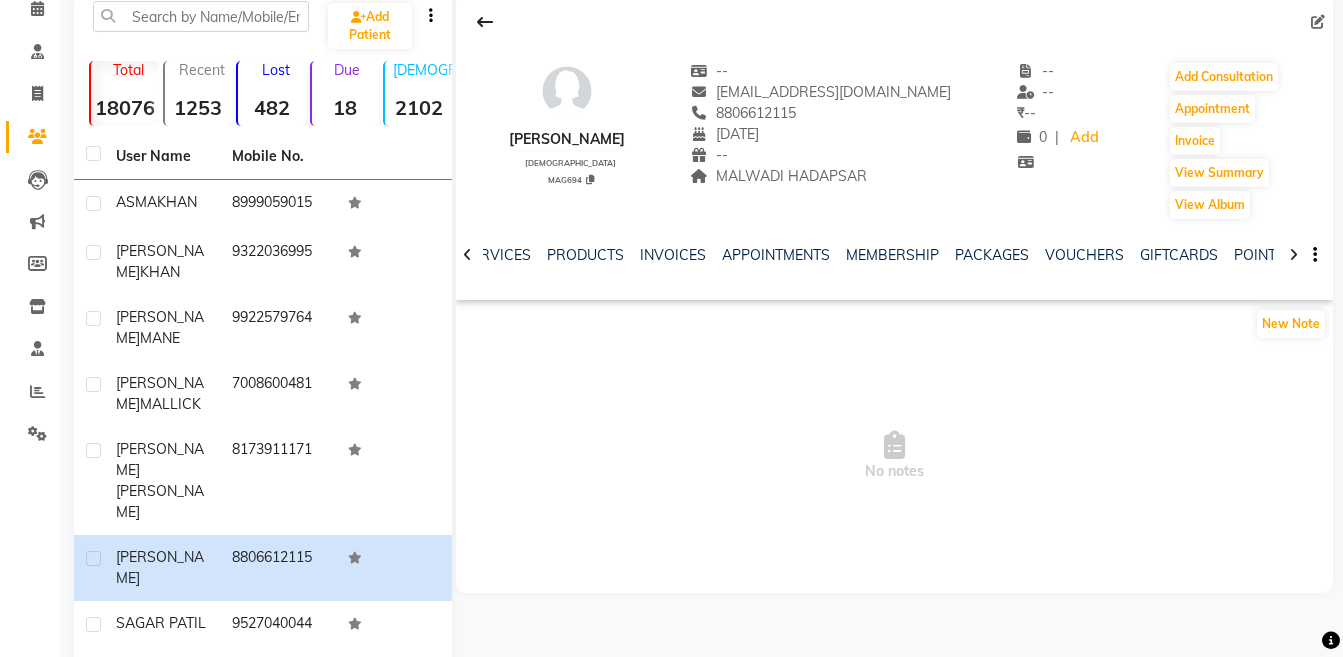 click 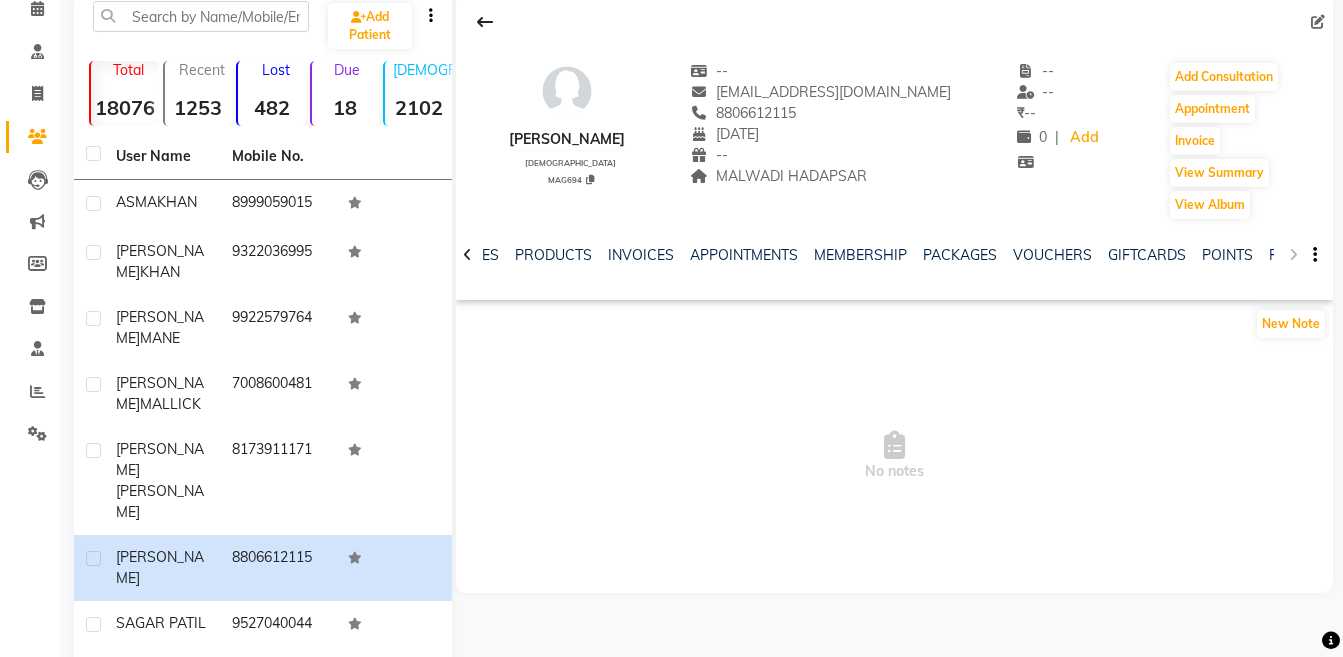 click on "NOTES FORMULA SERVICES PRODUCTS INVOICES APPOINTMENTS MEMBERSHIP PACKAGES VOUCHERS GIFTCARDS POINTS FORMS FAMILY CARDS WALLET" 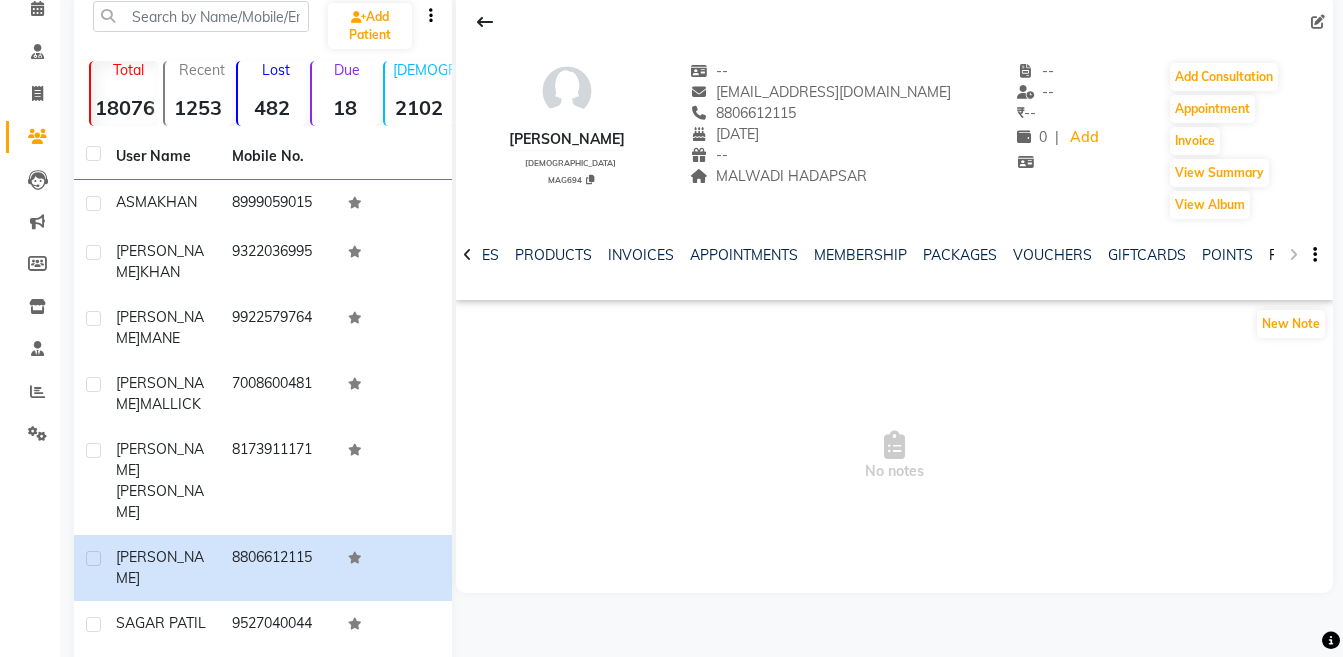 click on "FORMS" 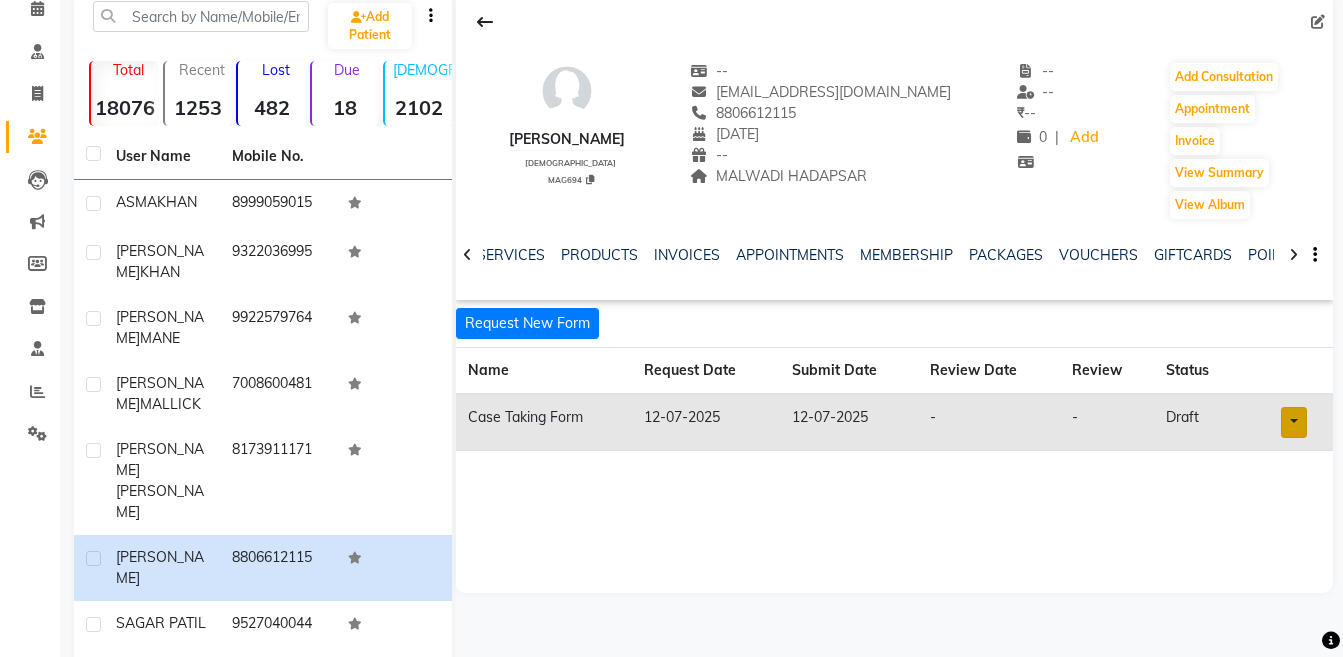 click at bounding box center [1294, 422] 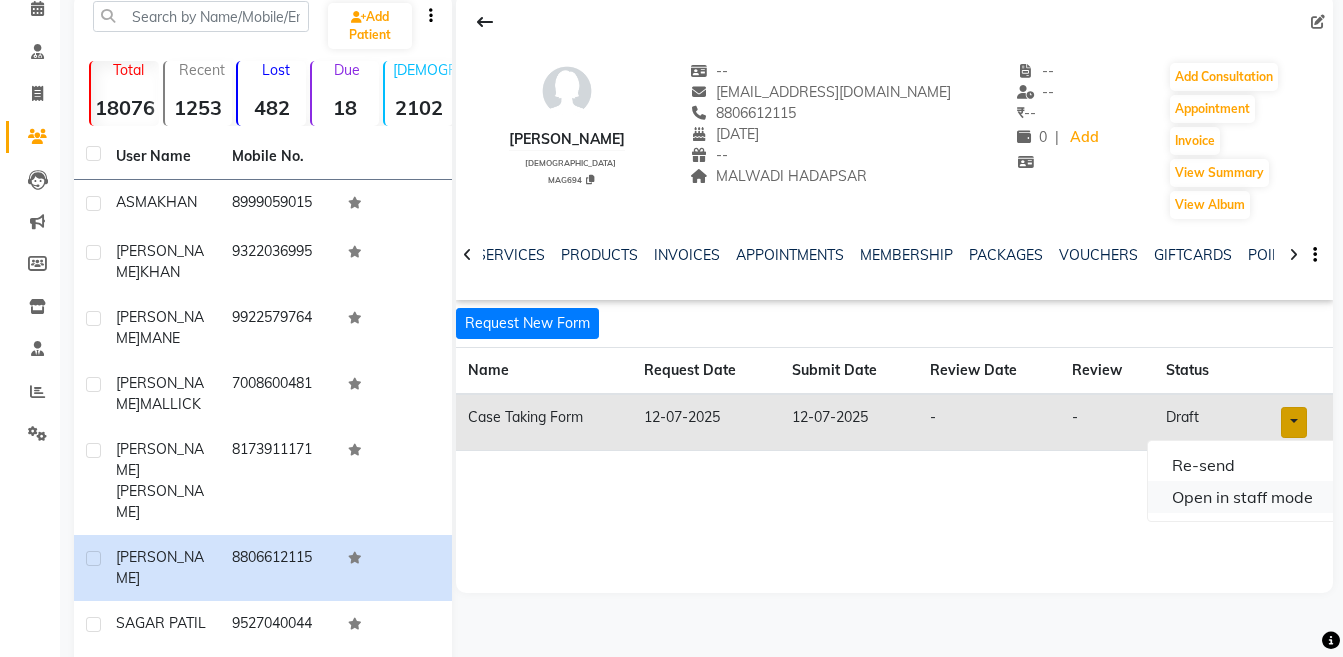 click on "Open in staff mode" 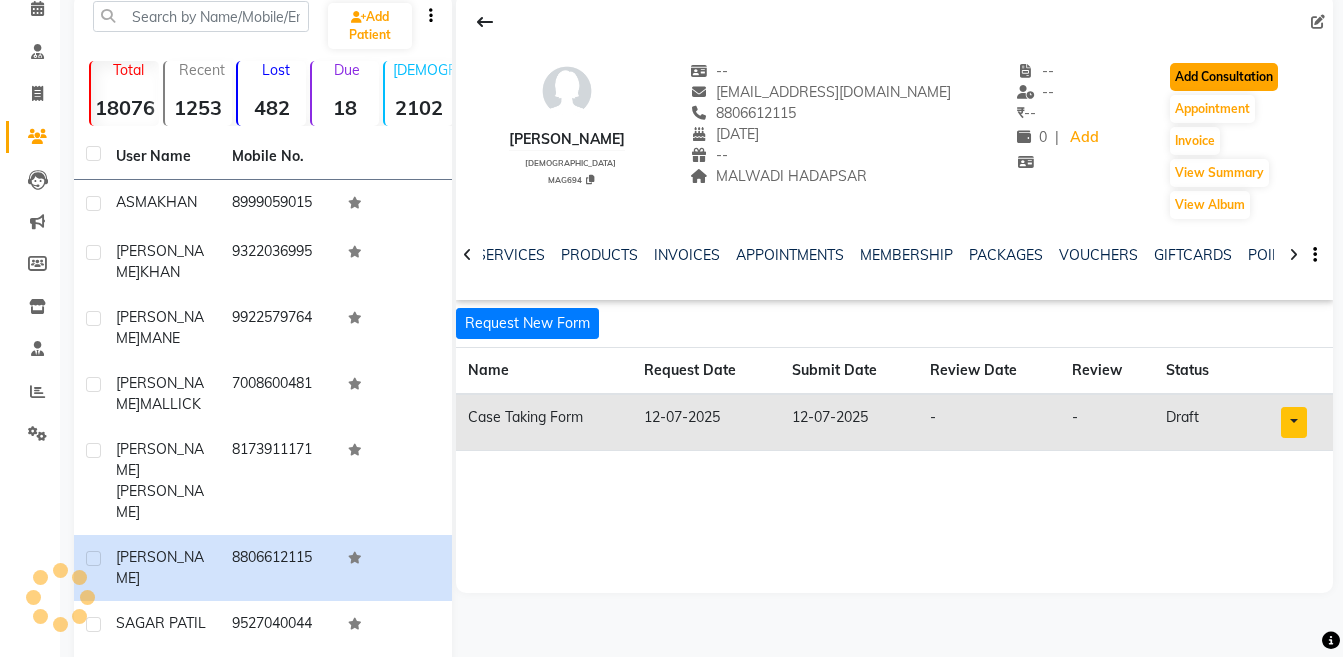 click on "Add Consultation" 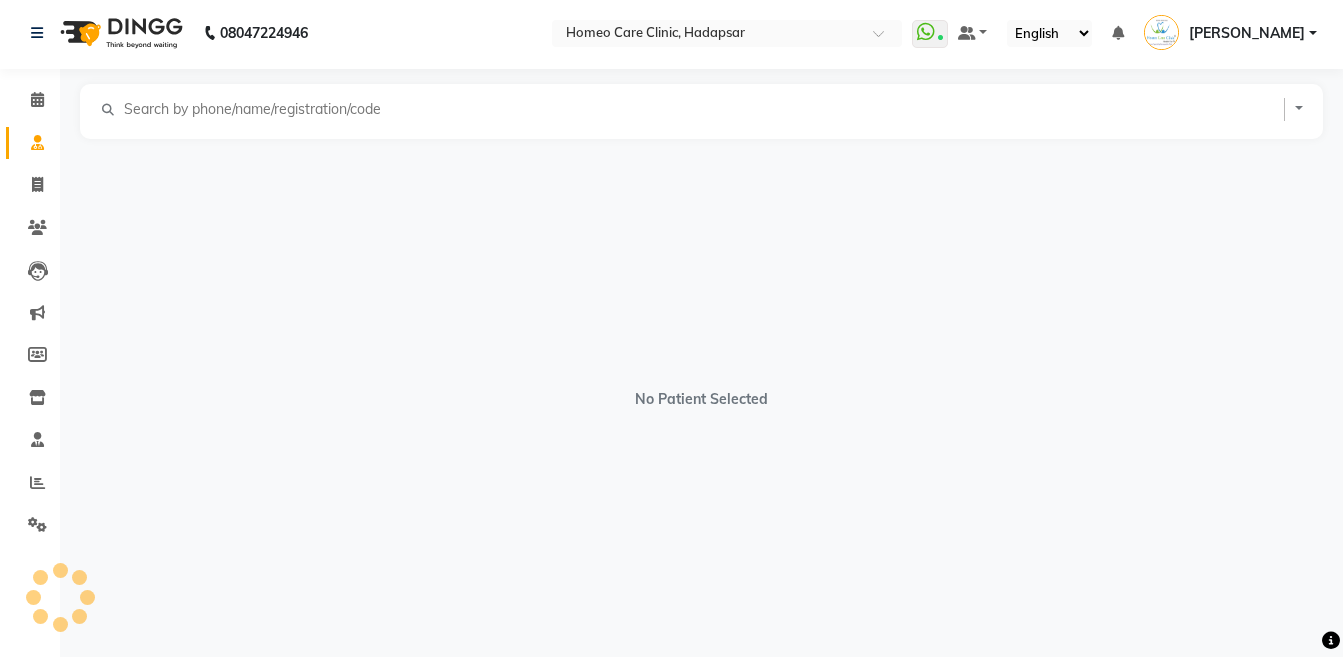 scroll, scrollTop: 0, scrollLeft: 0, axis: both 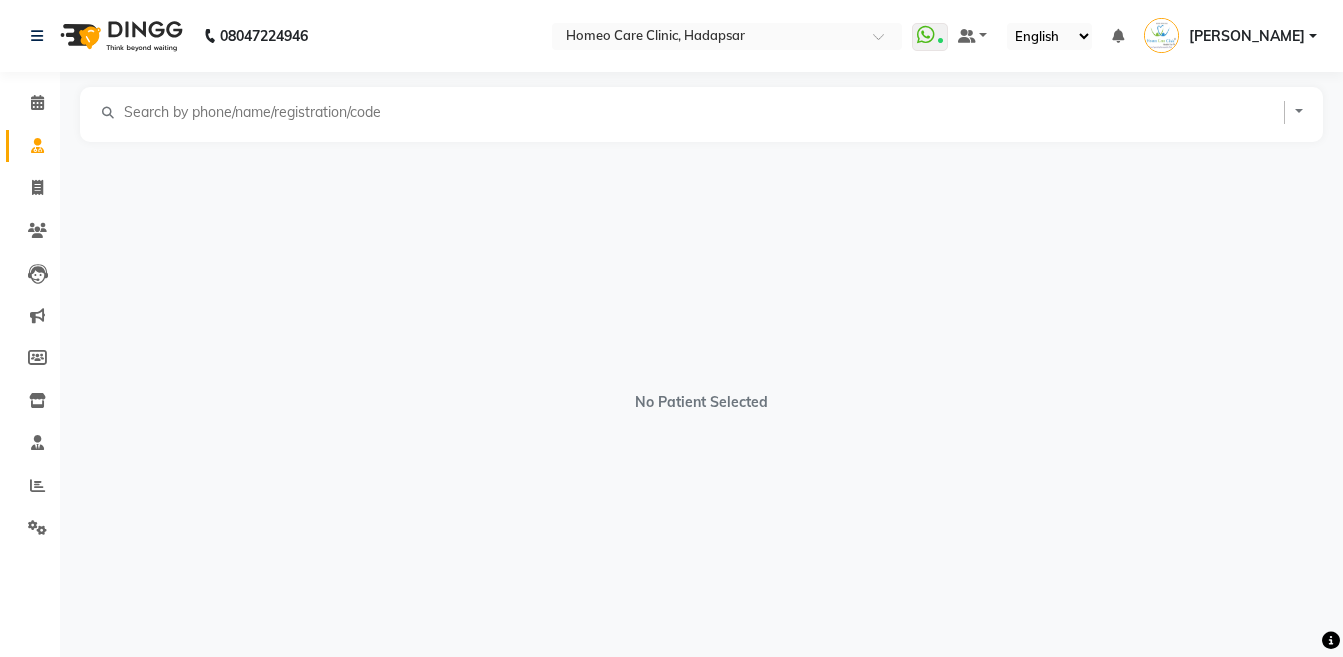 click on "Patients" 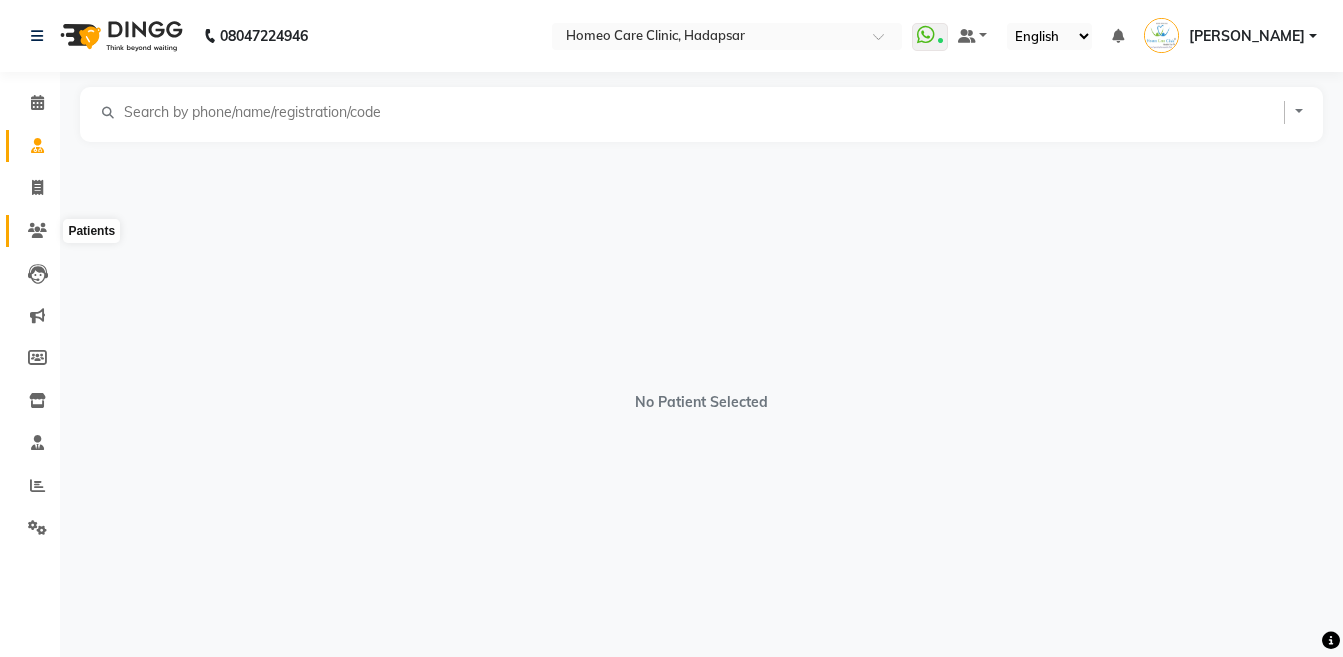 click 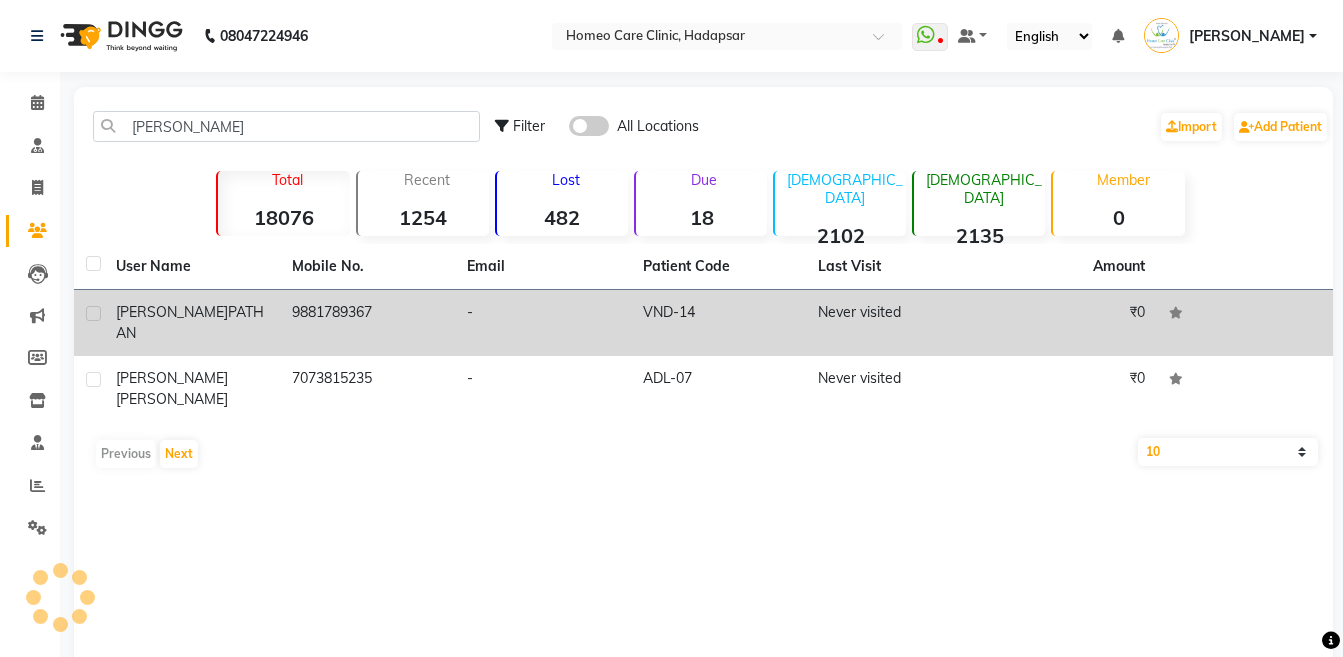 scroll, scrollTop: 0, scrollLeft: 0, axis: both 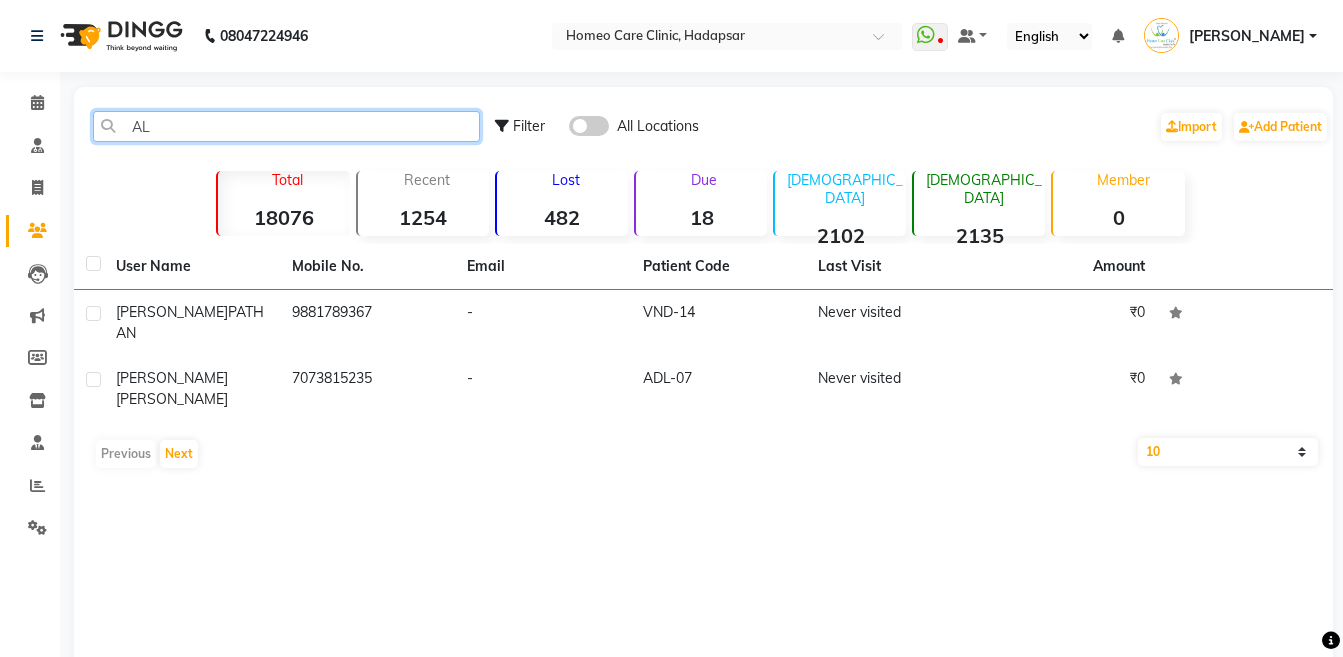 type on "A" 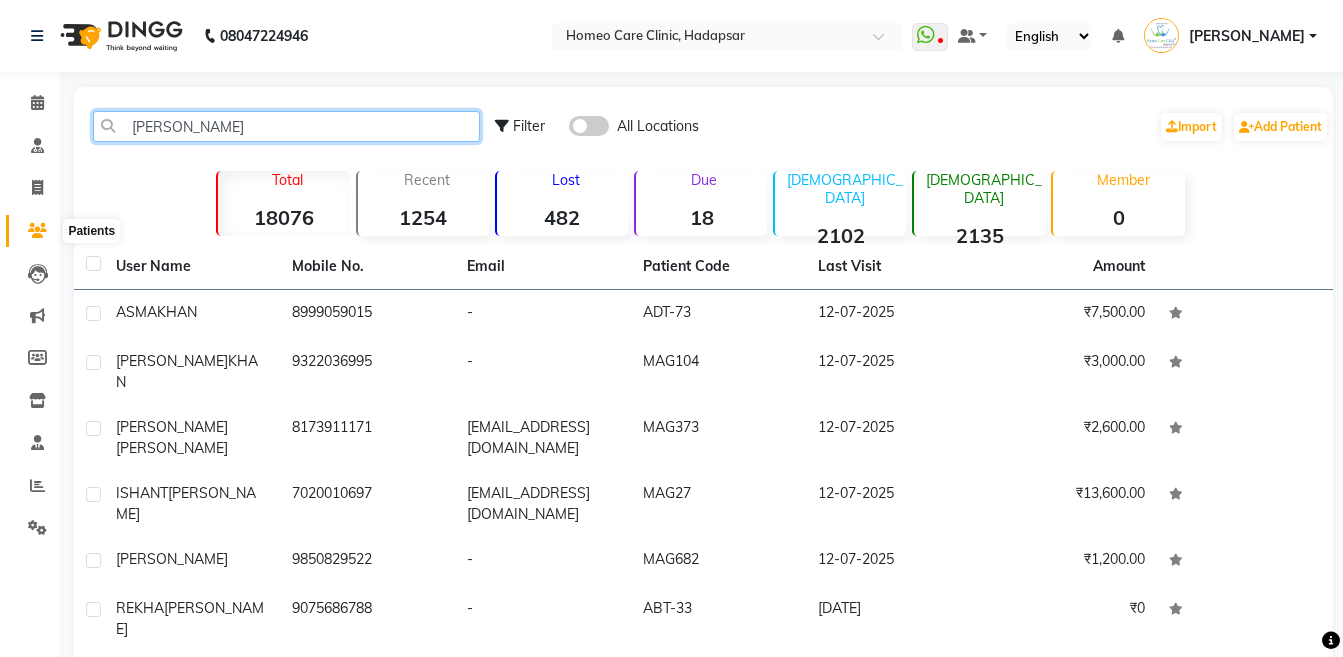 type on "[PERSON_NAME]" 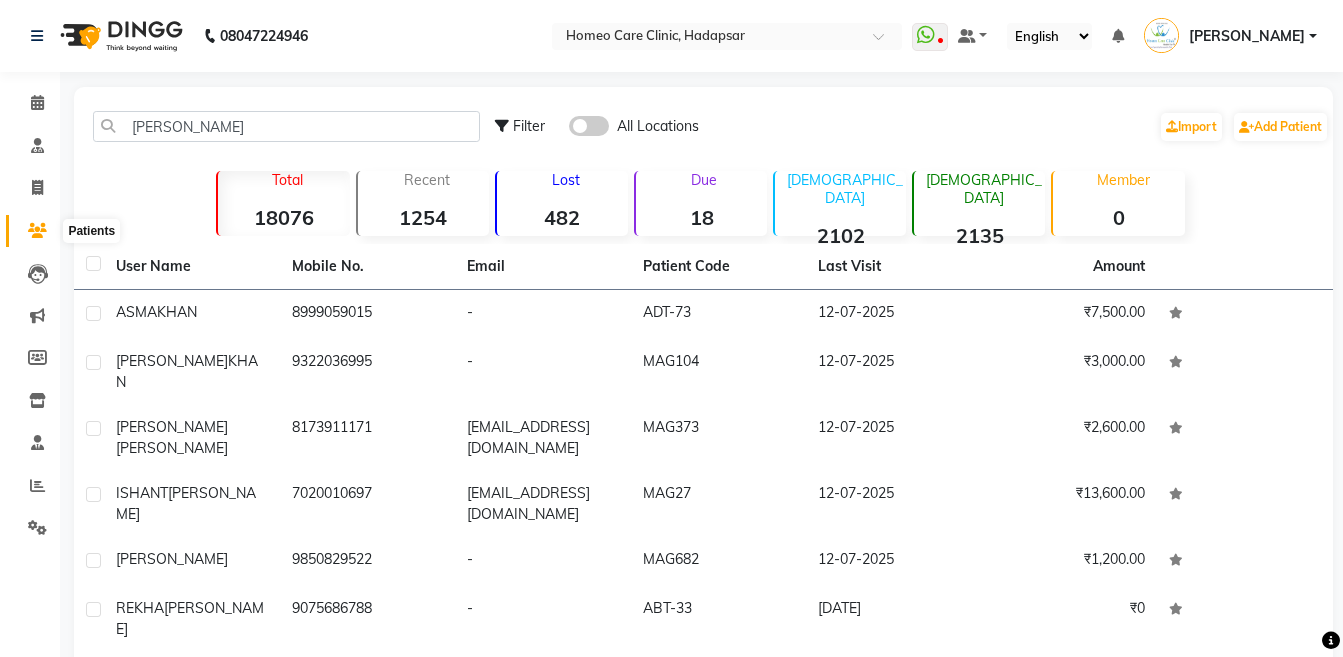click 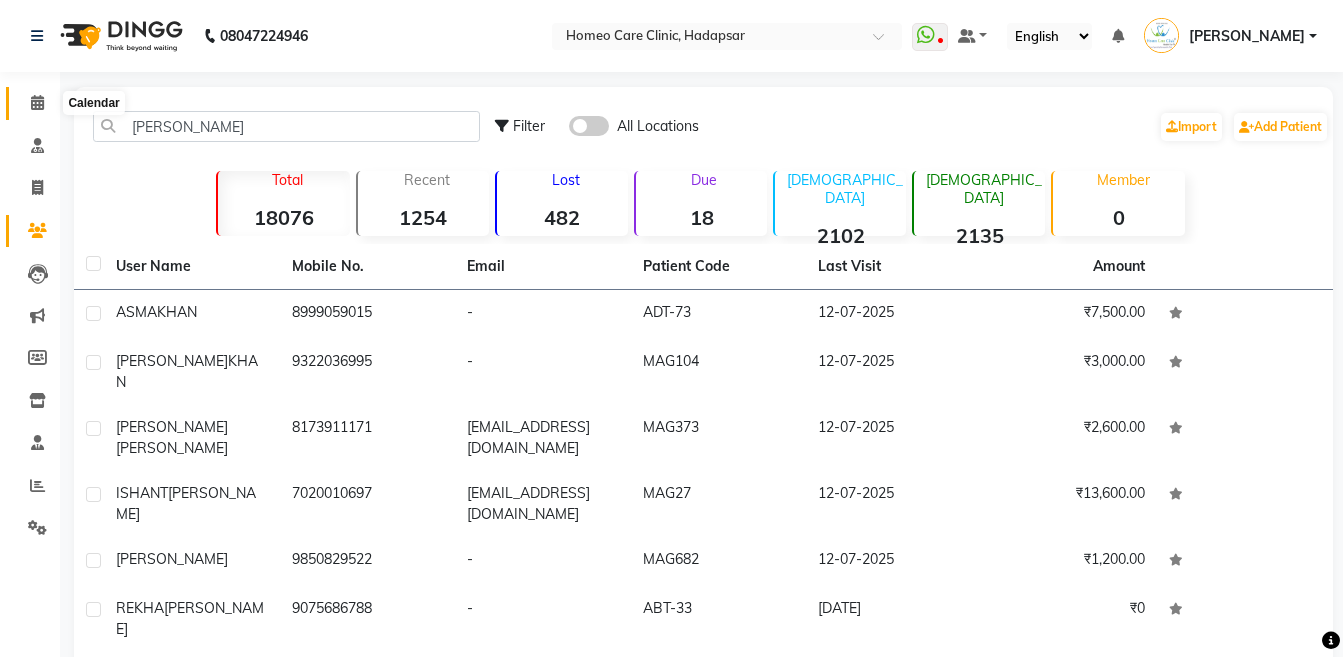 click 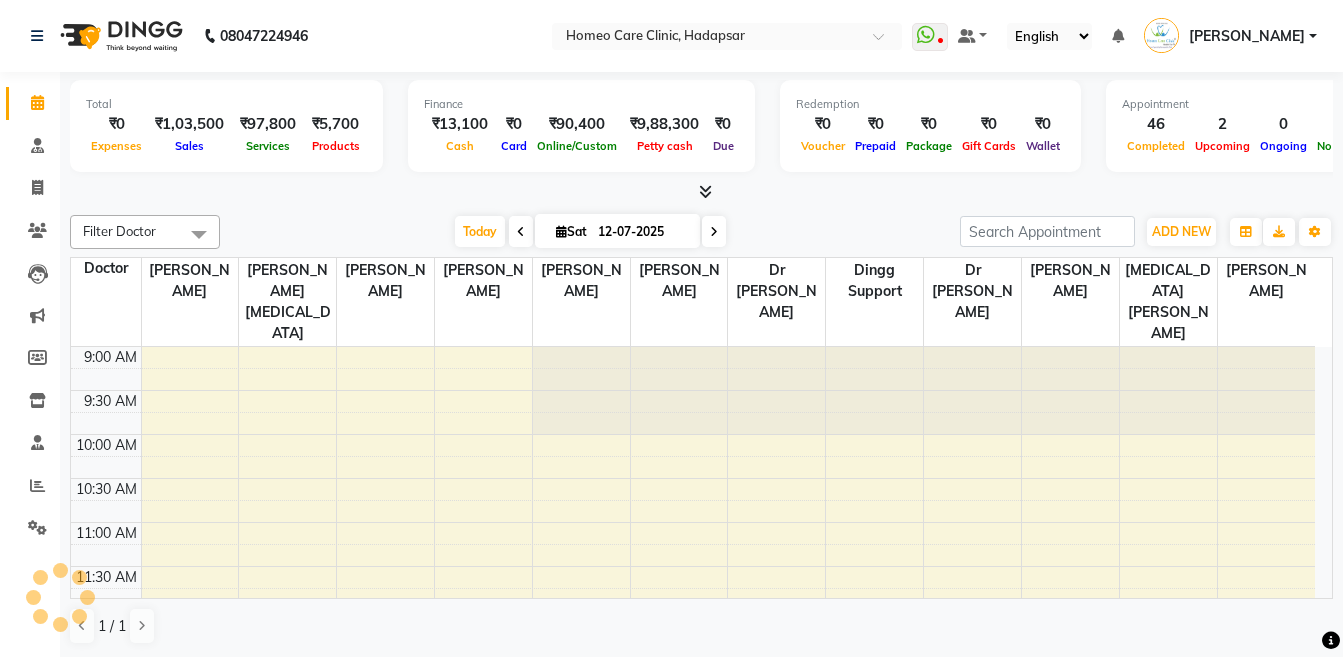 scroll, scrollTop: 0, scrollLeft: 0, axis: both 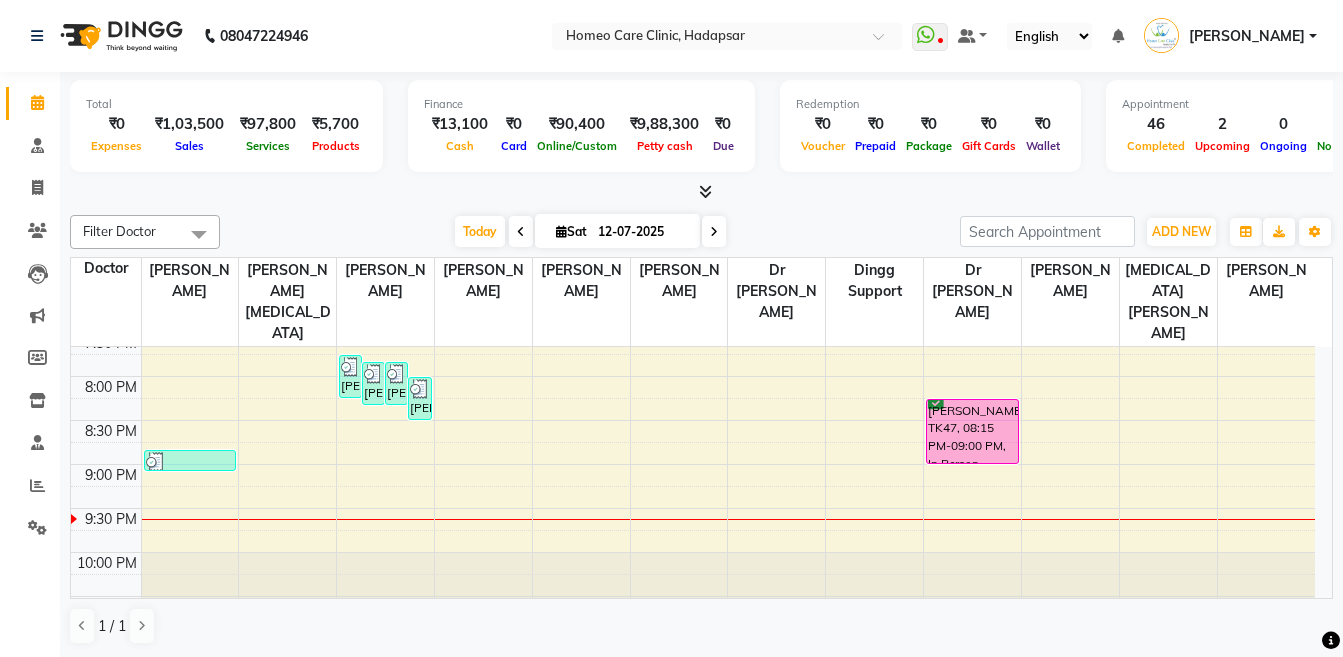 click on "9:00 AM 9:30 AM 10:00 AM 10:30 AM 11:00 AM 11:30 AM 12:00 PM 12:30 PM 1:00 PM 1:30 PM 2:00 PM 2:30 PM 3:00 PM 3:30 PM 4:00 PM 4:30 PM 5:00 PM 5:30 PM 6:00 PM 6:30 PM 7:00 PM 7:30 PM 8:00 PM 8:30 PM 9:00 PM 9:30 PM 10:00 PM 10:30 PM     [PERSON_NAME], TK13, 12:20 PM-01:05 PM, In Person - Follow Up,Medicine,Medicine     [PERSON_NAME], TK12, 12:20 PM-12:50 PM, In Person - Follow Up,Medicine 1     [PERSON_NAME], TK15, 12:25 PM-12:55 PM, In Person - Follow Up,Medicine     [PERSON_NAME], TK16, 12:40 PM-01:40 PM, In Person - Consultation,Medicine     [PERSON_NAME], TK17, 01:00 PM-01:30 PM, In Person - Follow Up,Medicine     [PERSON_NAME], TK27, 02:45 PM-04:00 PM, In Person - Follow Up,GFC PRP     [PERSON_NAME], TK29, 02:50 PM-03:05 PM, In Person - Follow Up     [PERSON_NAME], TK28, 02:55 PM-03:55 PM, In Person - Follow Up,Medicine 1,Medicine,Medicine     [PERSON_NAME], TK33, 03:50 PM-04:35 PM, In Person - Follow Up,Medicine,Medicine     [PERSON_NAME], TK22, 01:55 PM-02:10 PM, Medicine" at bounding box center (693, 24) 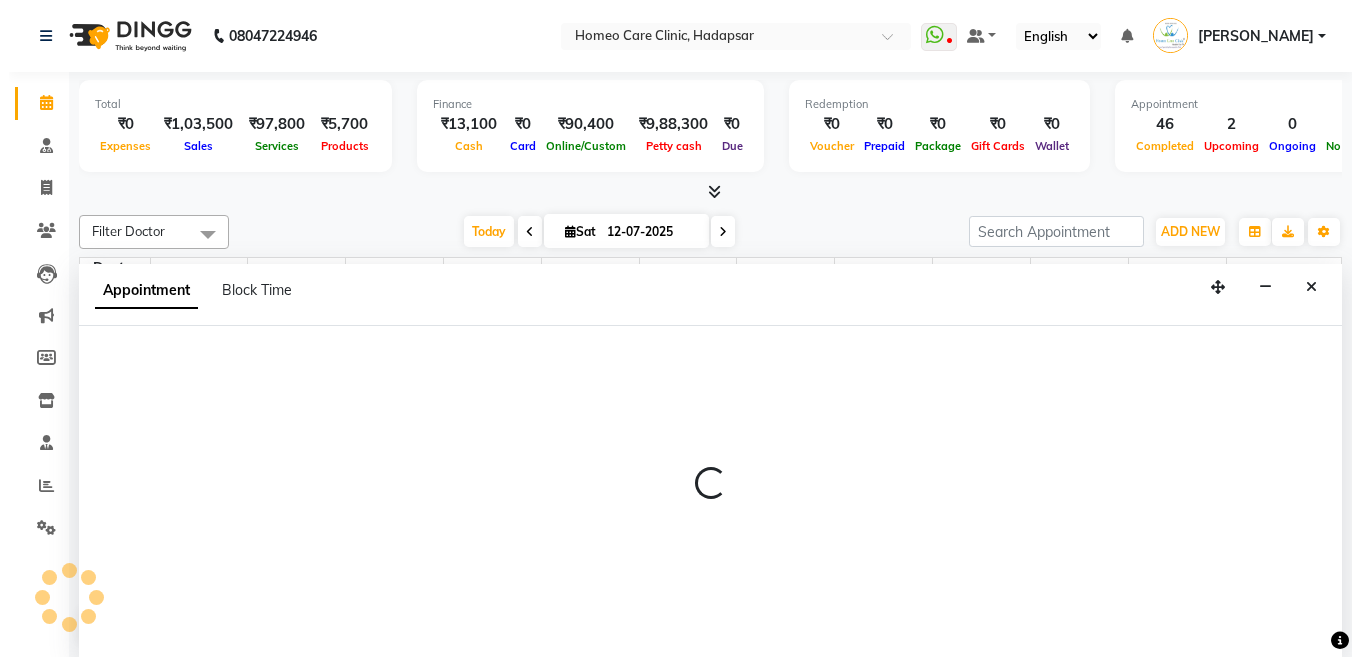 scroll, scrollTop: 1, scrollLeft: 0, axis: vertical 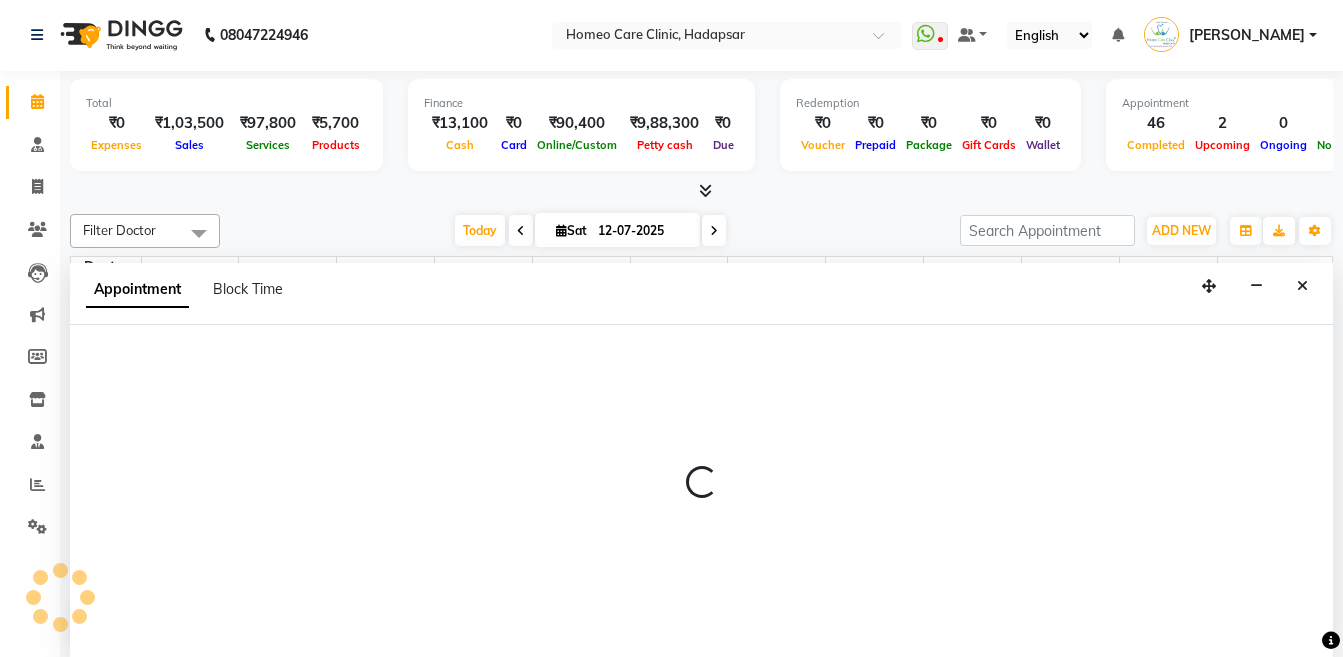 select on "65961" 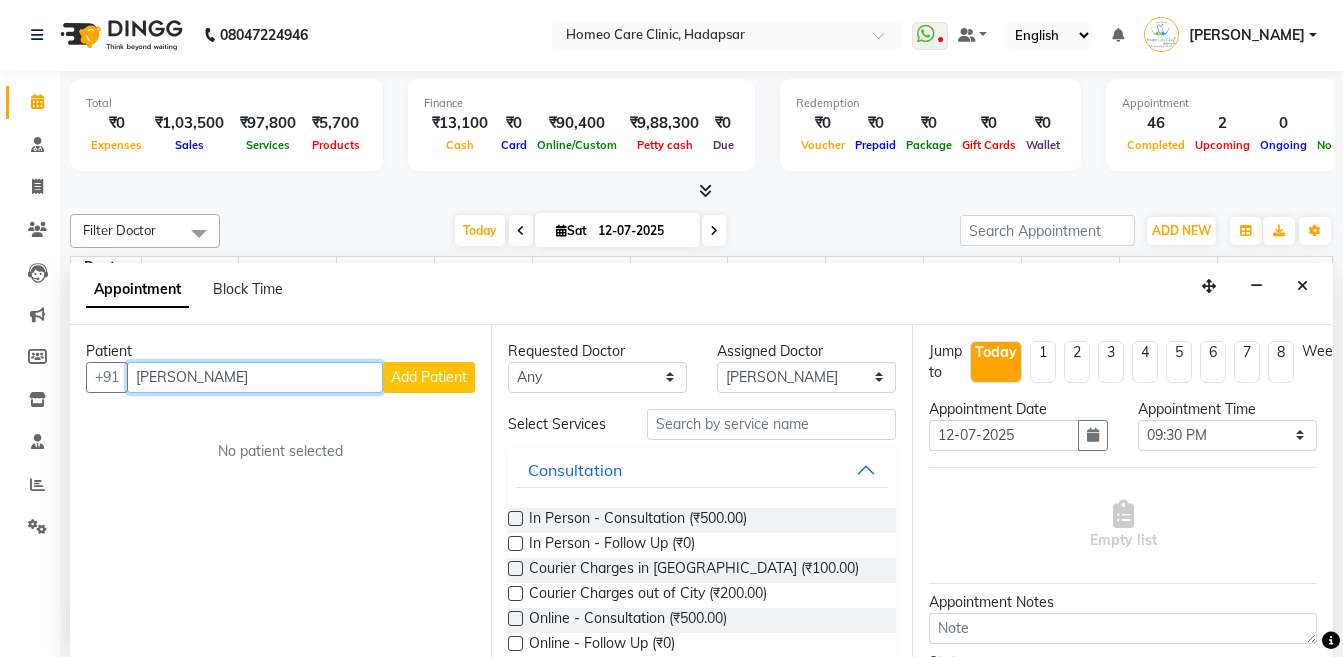 type on "[PERSON_NAME]" 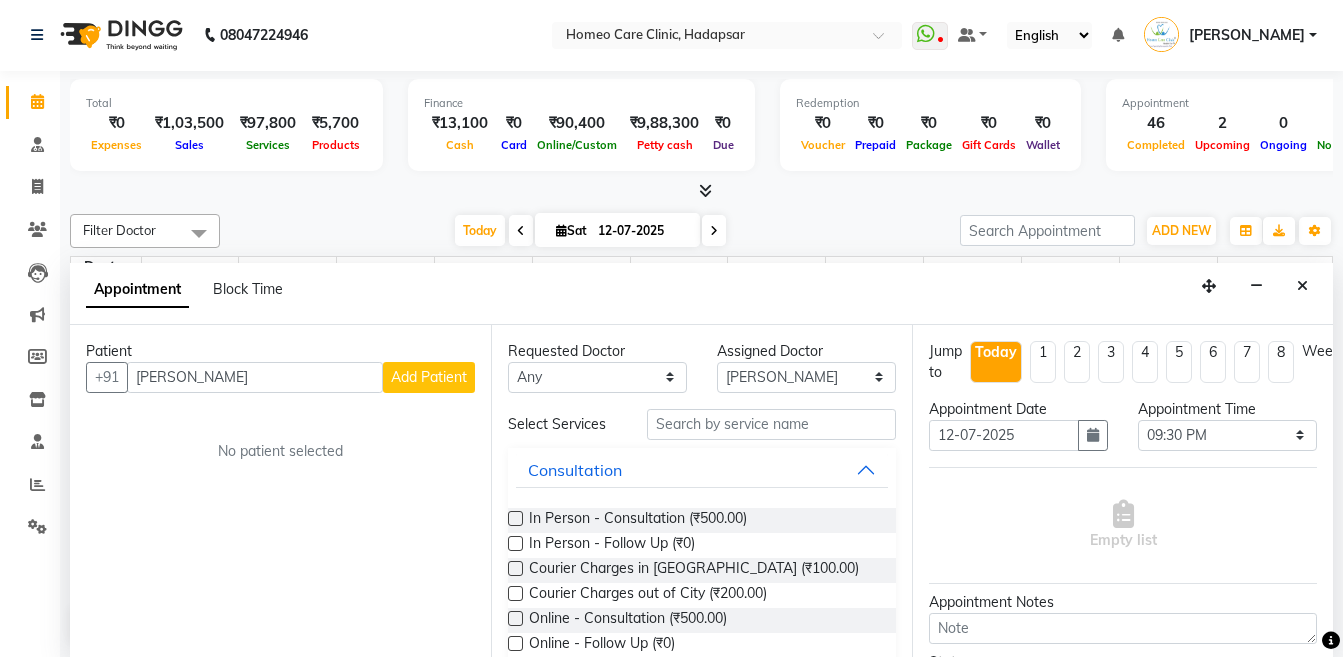 click on "Add Patient" at bounding box center [429, 377] 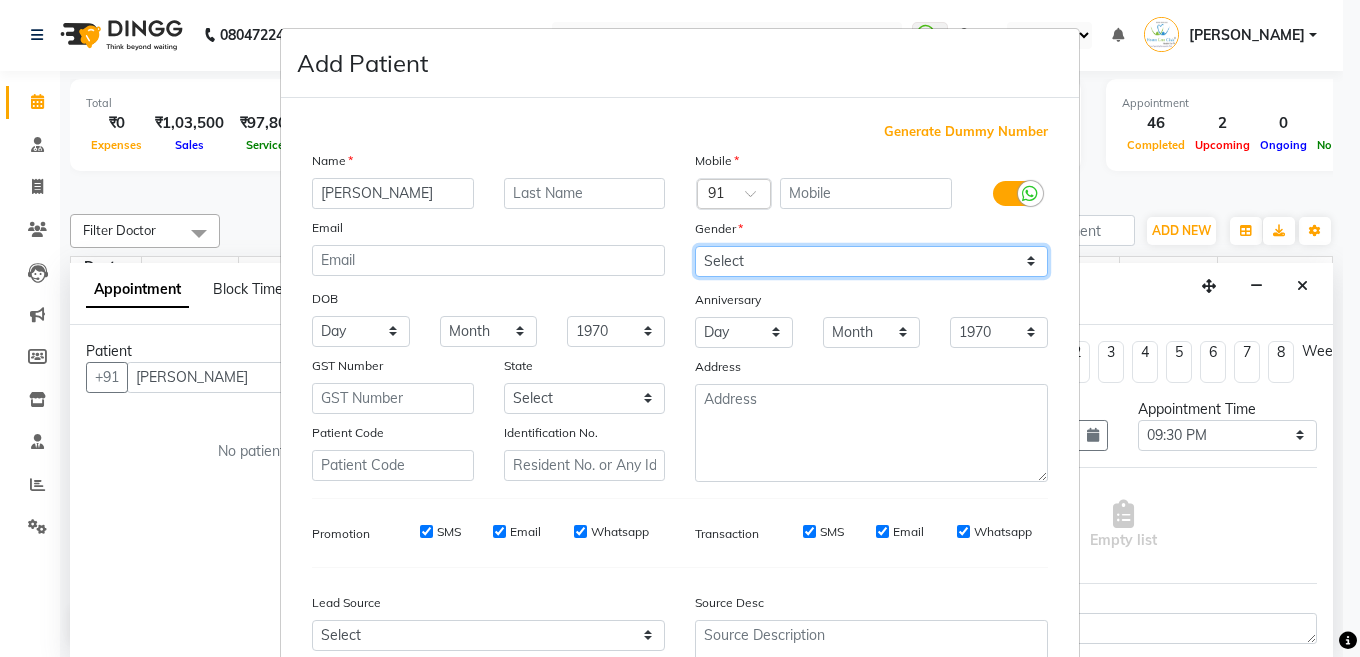 click on "Select [DEMOGRAPHIC_DATA] [DEMOGRAPHIC_DATA] Other Prefer Not To Say" at bounding box center [871, 261] 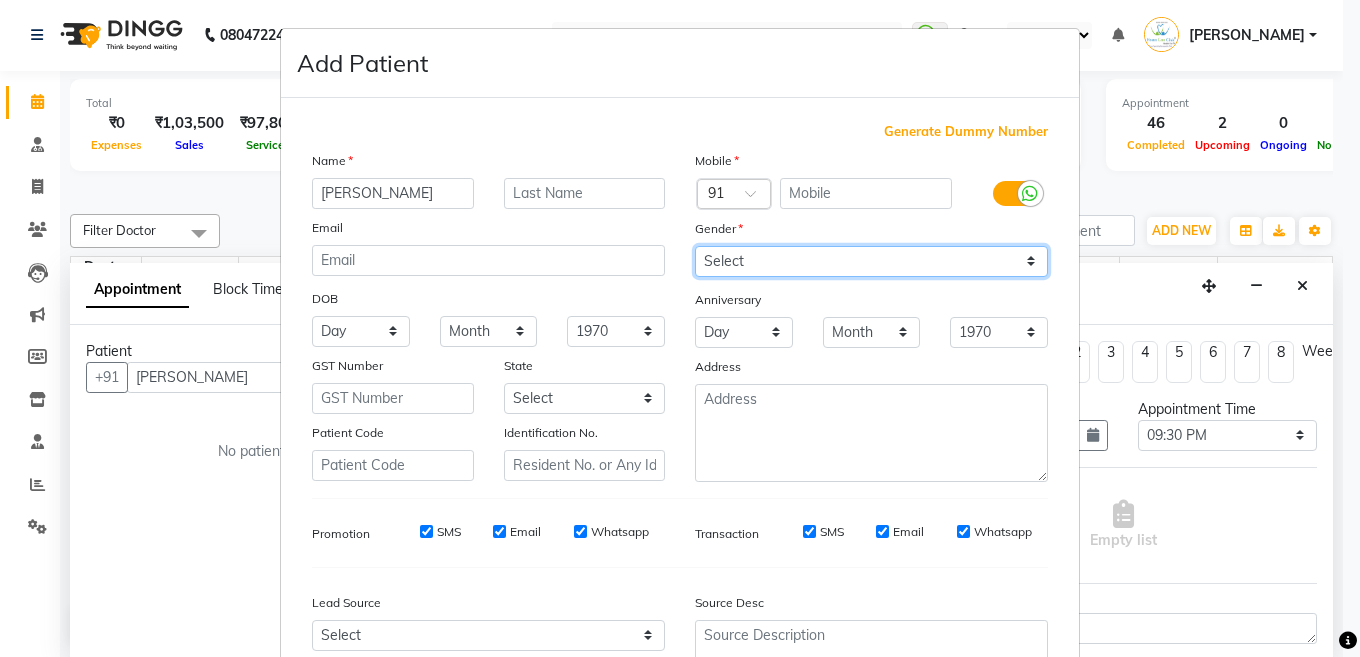 select on "[DEMOGRAPHIC_DATA]" 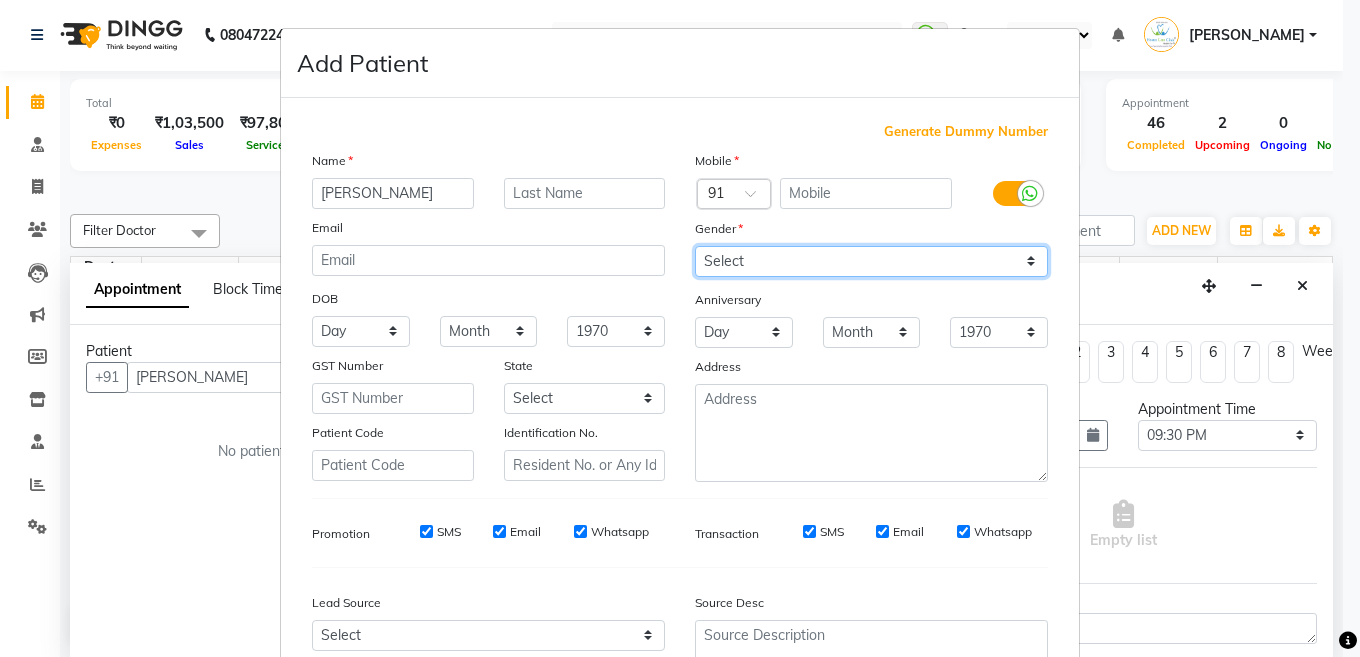 click on "Select [DEMOGRAPHIC_DATA] [DEMOGRAPHIC_DATA] Other Prefer Not To Say" at bounding box center (871, 261) 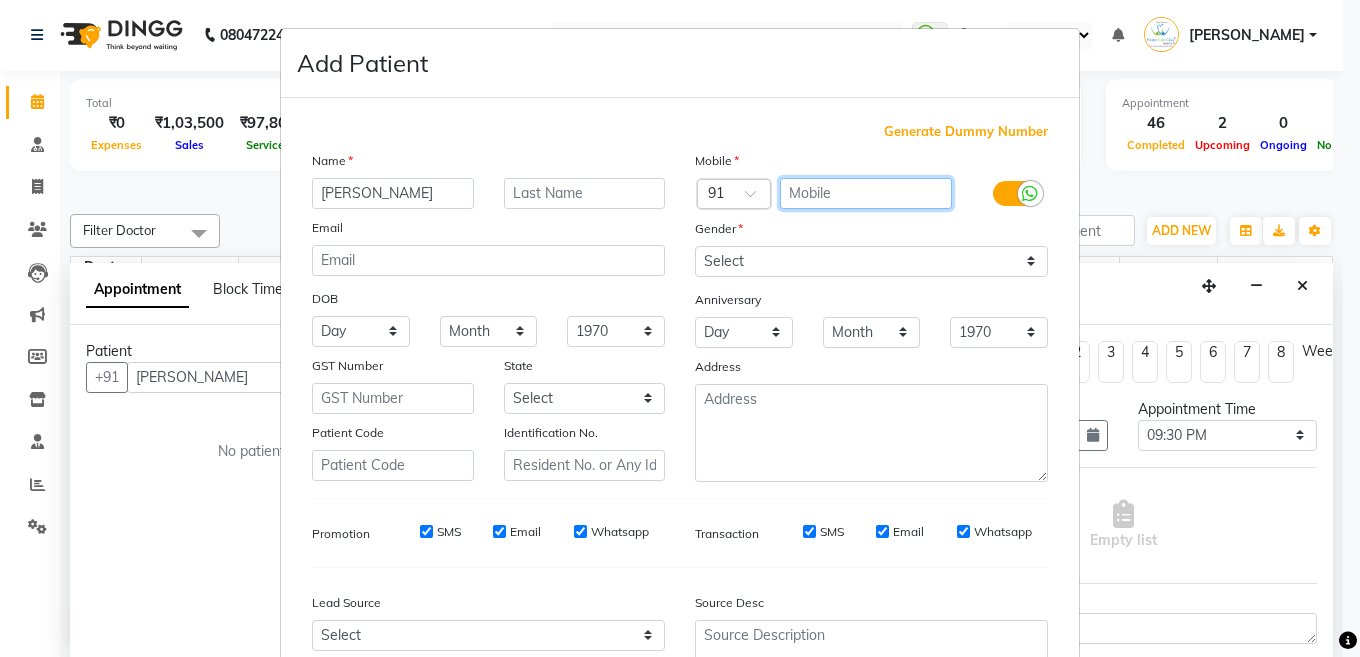 click at bounding box center [866, 193] 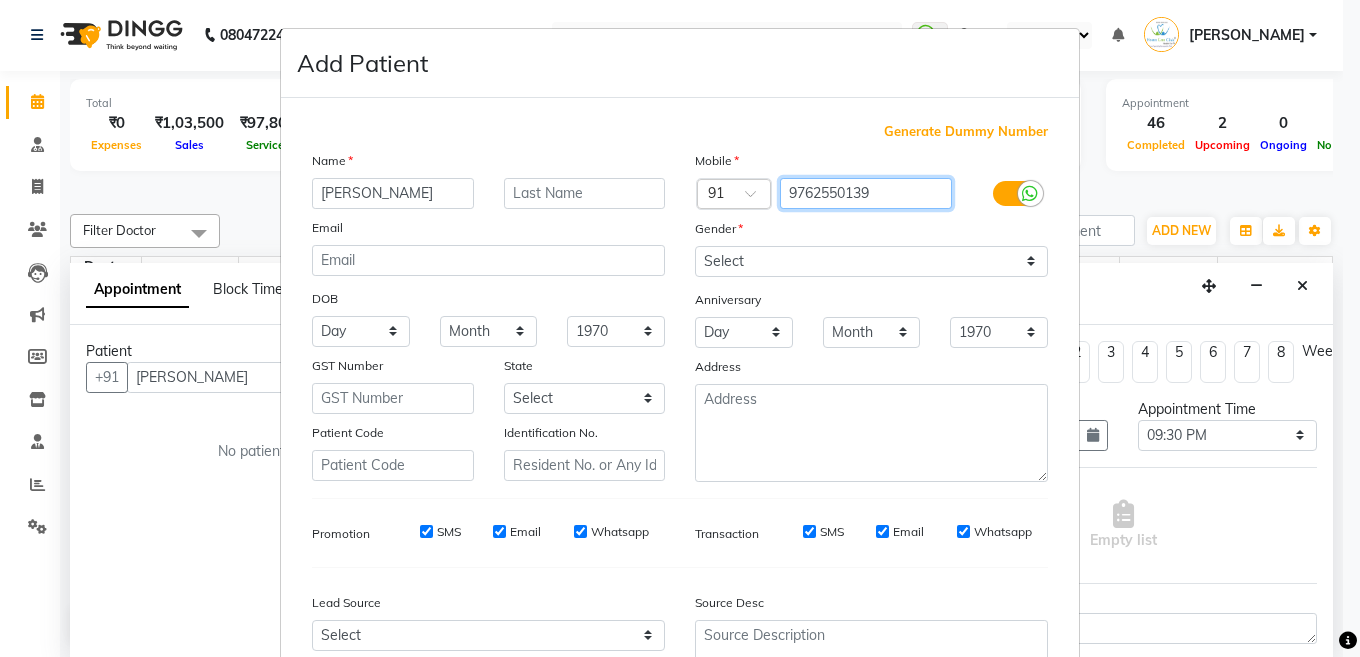 type on "9762550139" 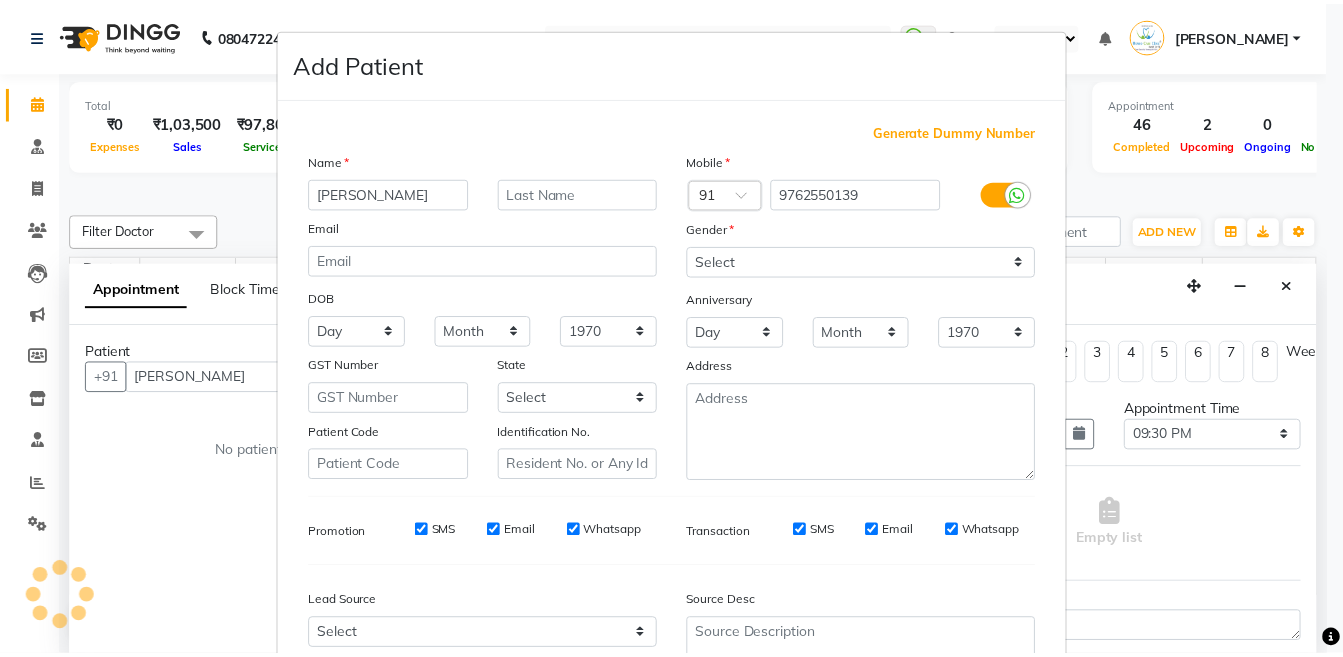 scroll, scrollTop: 176, scrollLeft: 0, axis: vertical 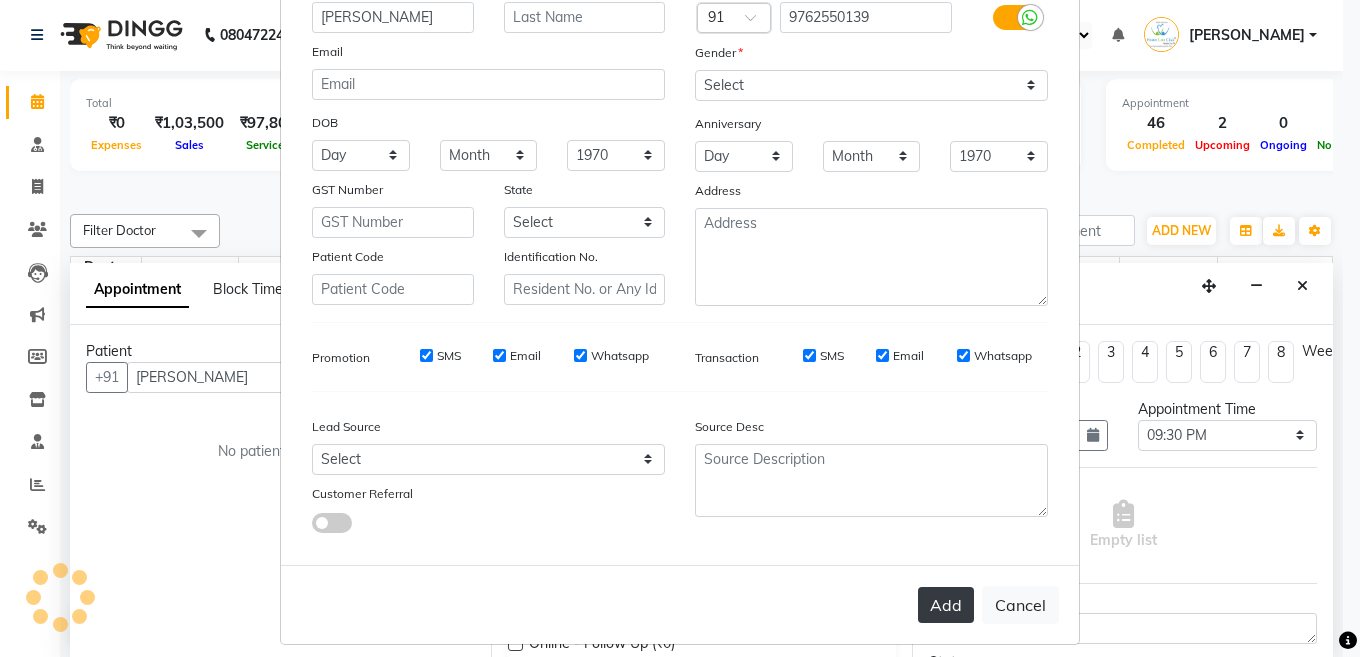 click on "Add" at bounding box center (946, 605) 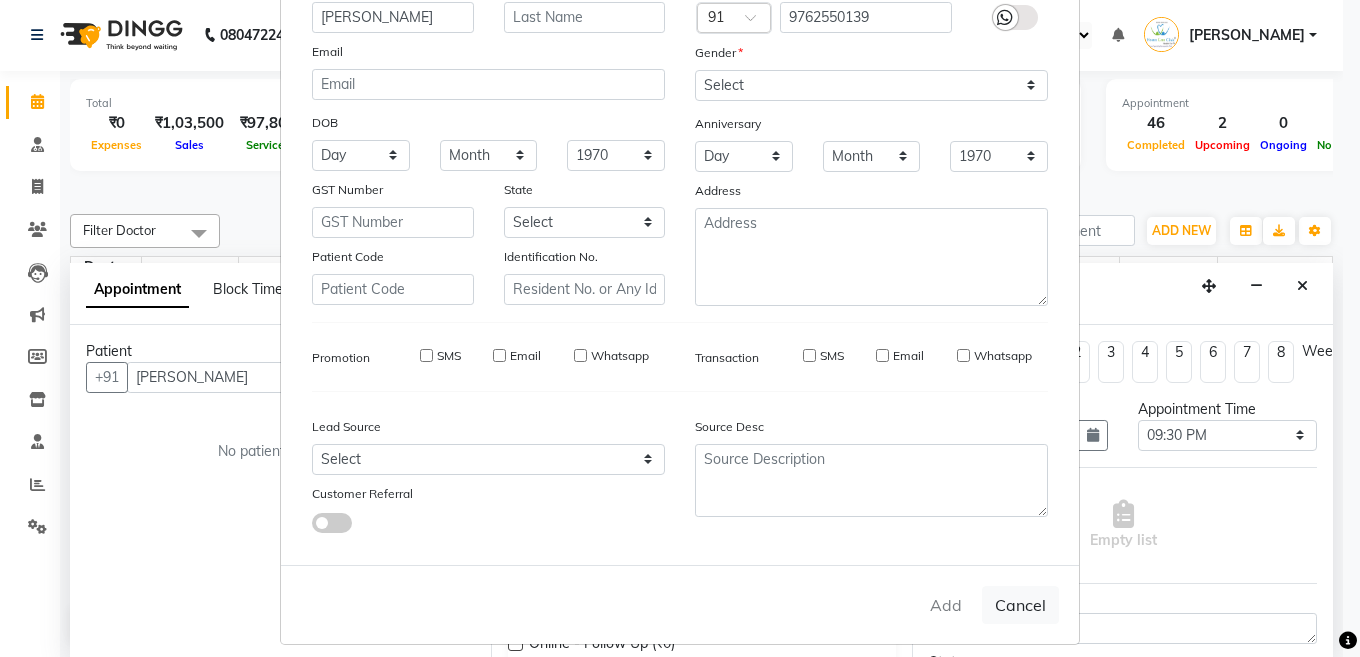 type on "9762550139" 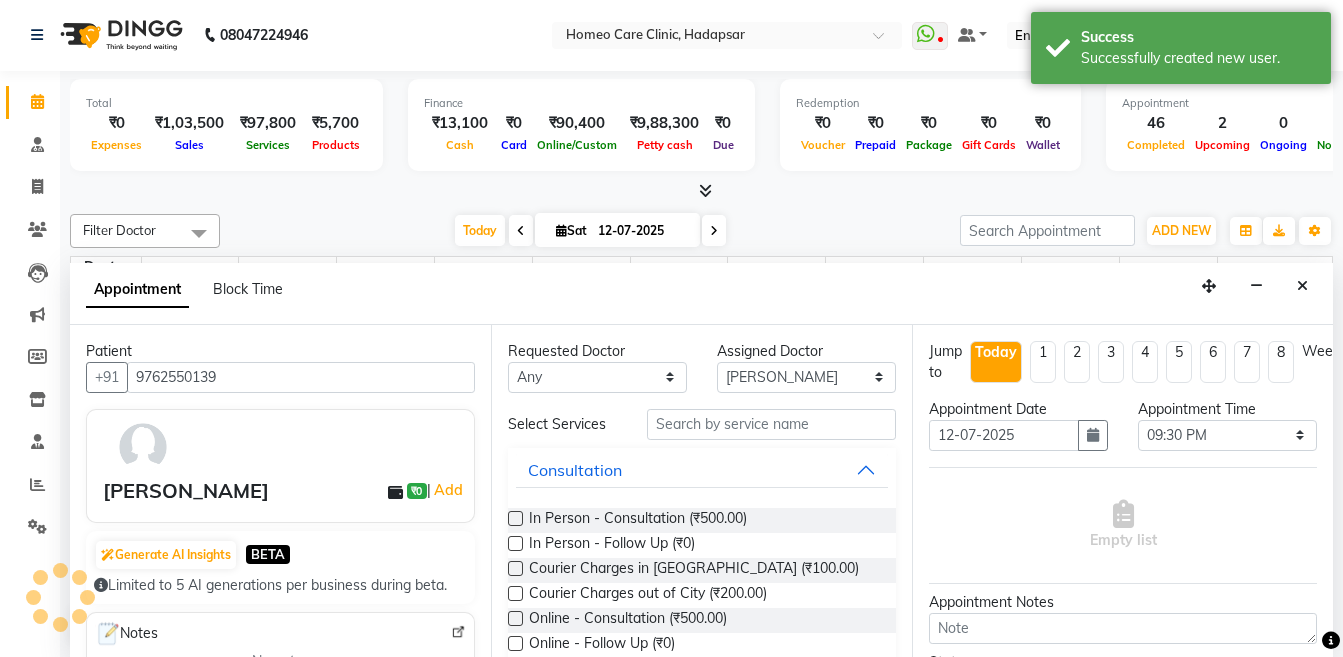 click at bounding box center [515, 543] 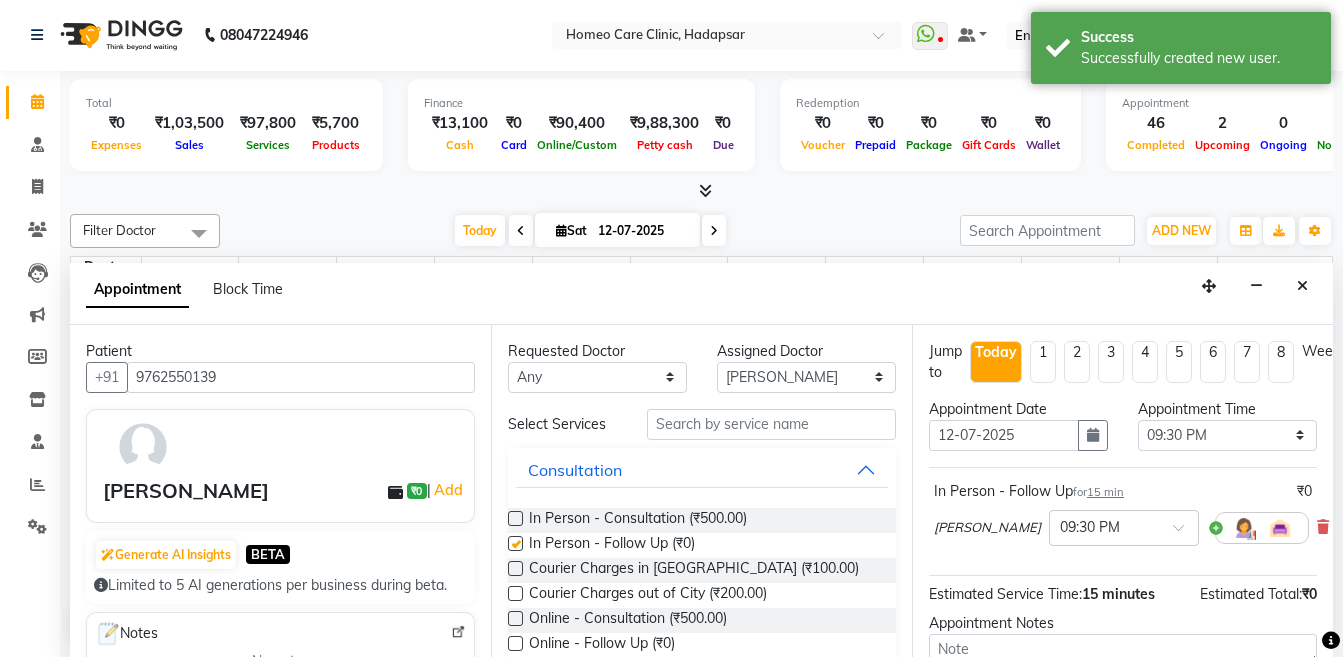 checkbox on "false" 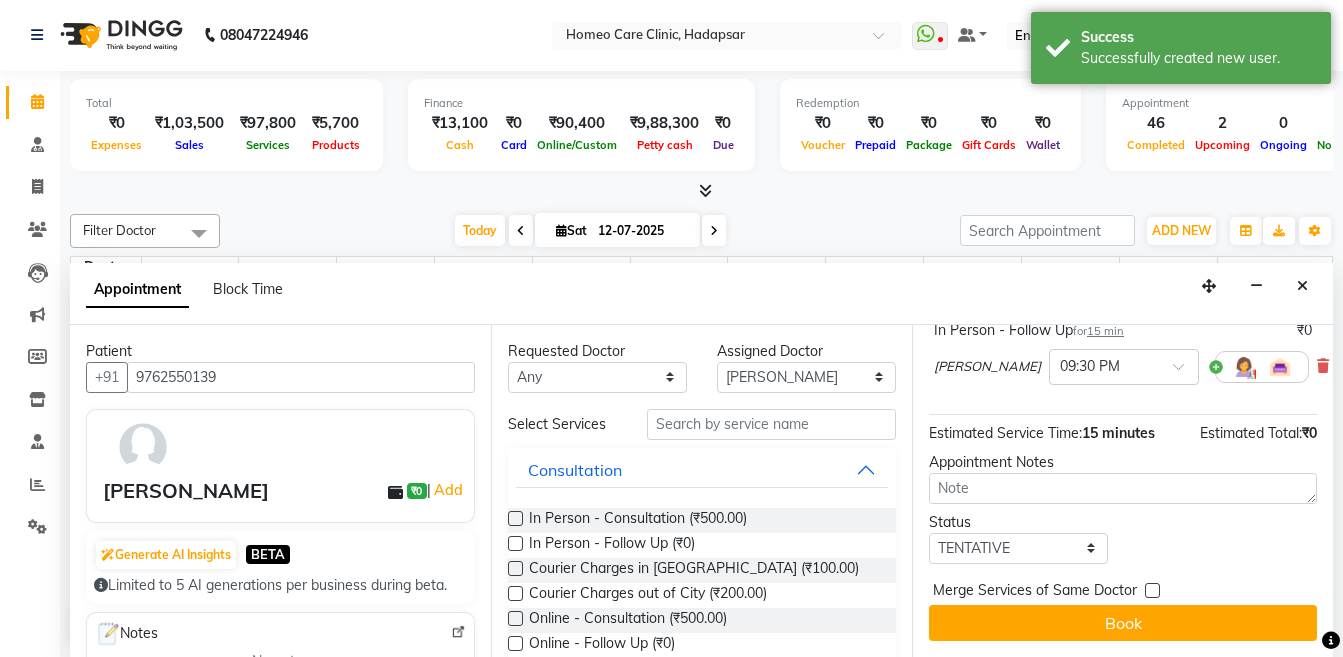 scroll, scrollTop: 166, scrollLeft: 0, axis: vertical 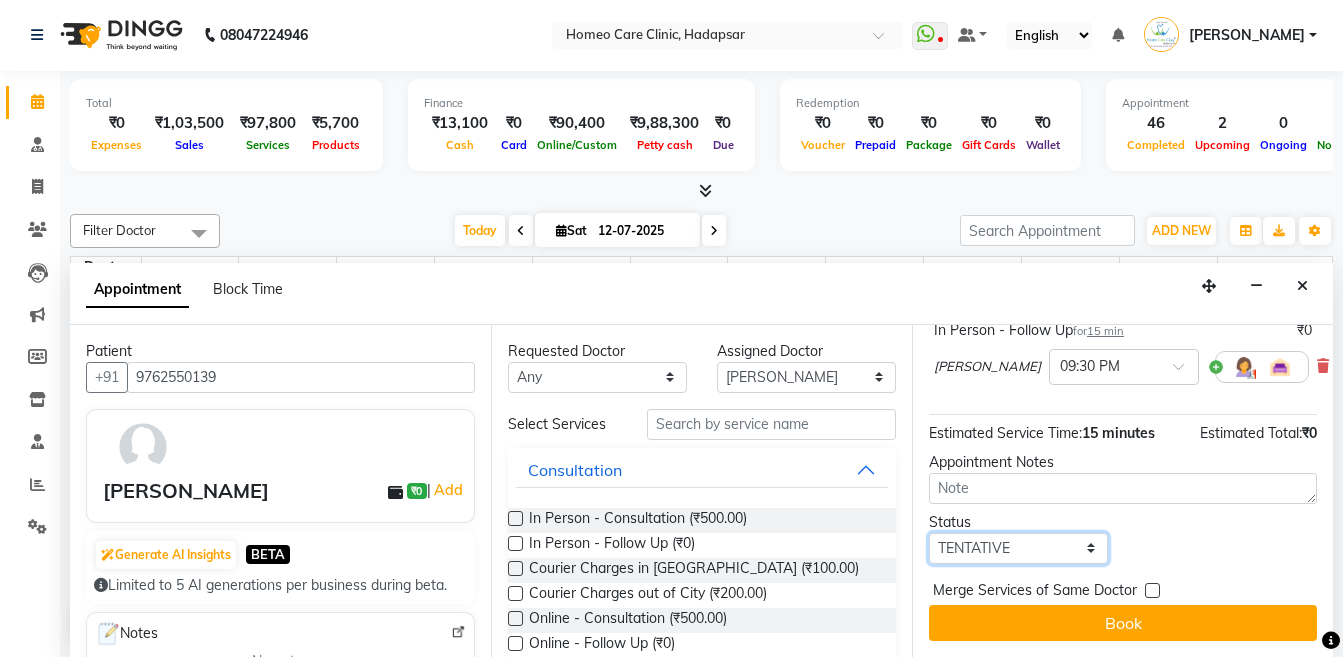 click on "Select TENTATIVE CONFIRM CHECK-IN UPCOMING" at bounding box center (1018, 548) 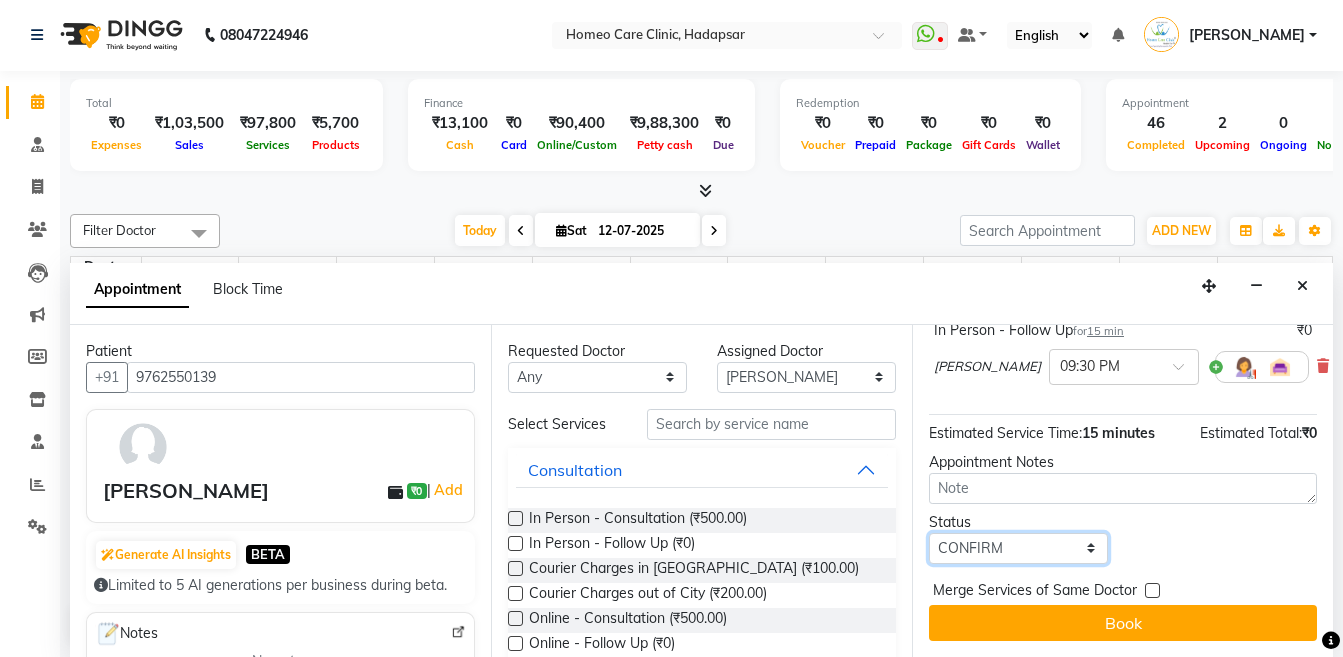 click on "Select TENTATIVE CONFIRM CHECK-IN UPCOMING" at bounding box center (1018, 548) 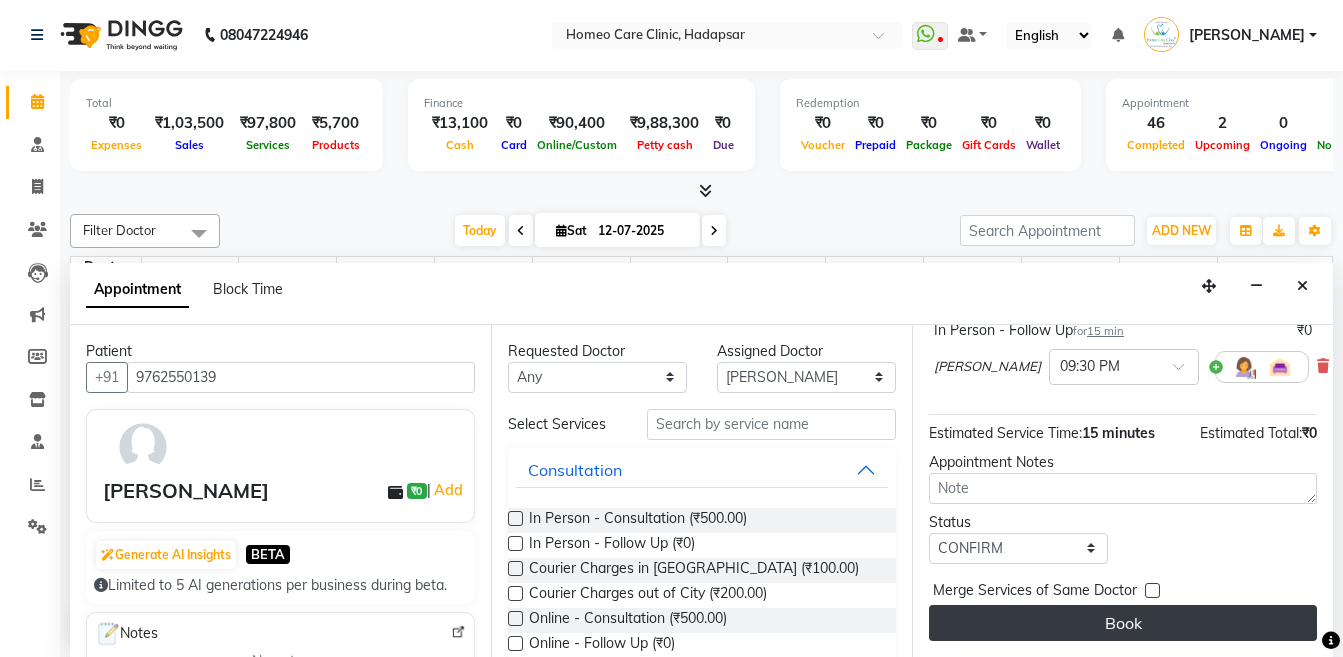 click on "Book" at bounding box center (1123, 623) 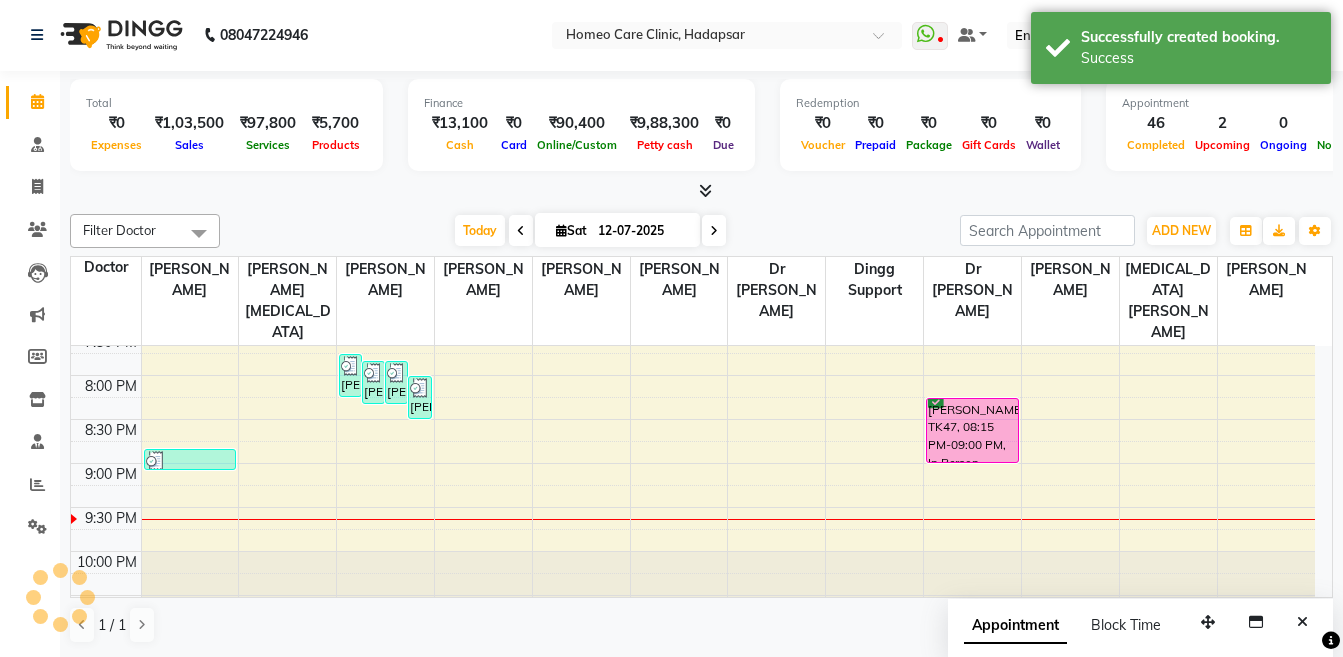 scroll, scrollTop: 0, scrollLeft: 0, axis: both 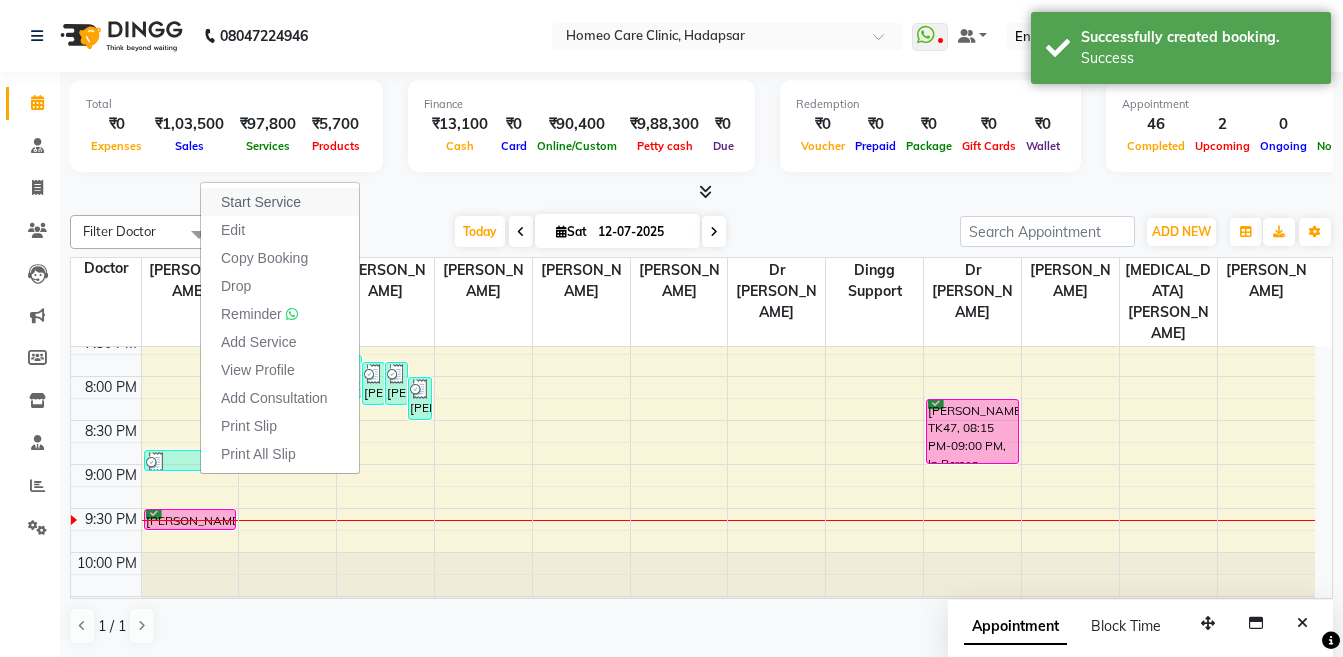 click on "Start Service" at bounding box center [261, 202] 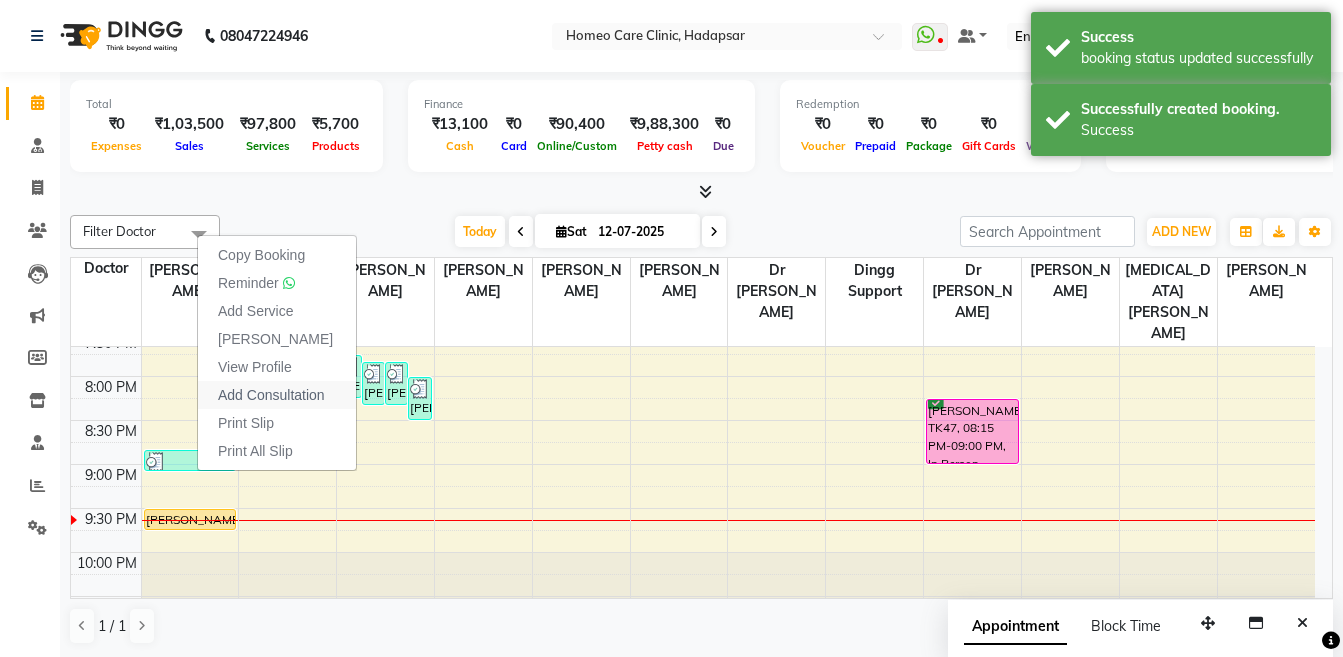 click on "Add Consultation" at bounding box center (271, 395) 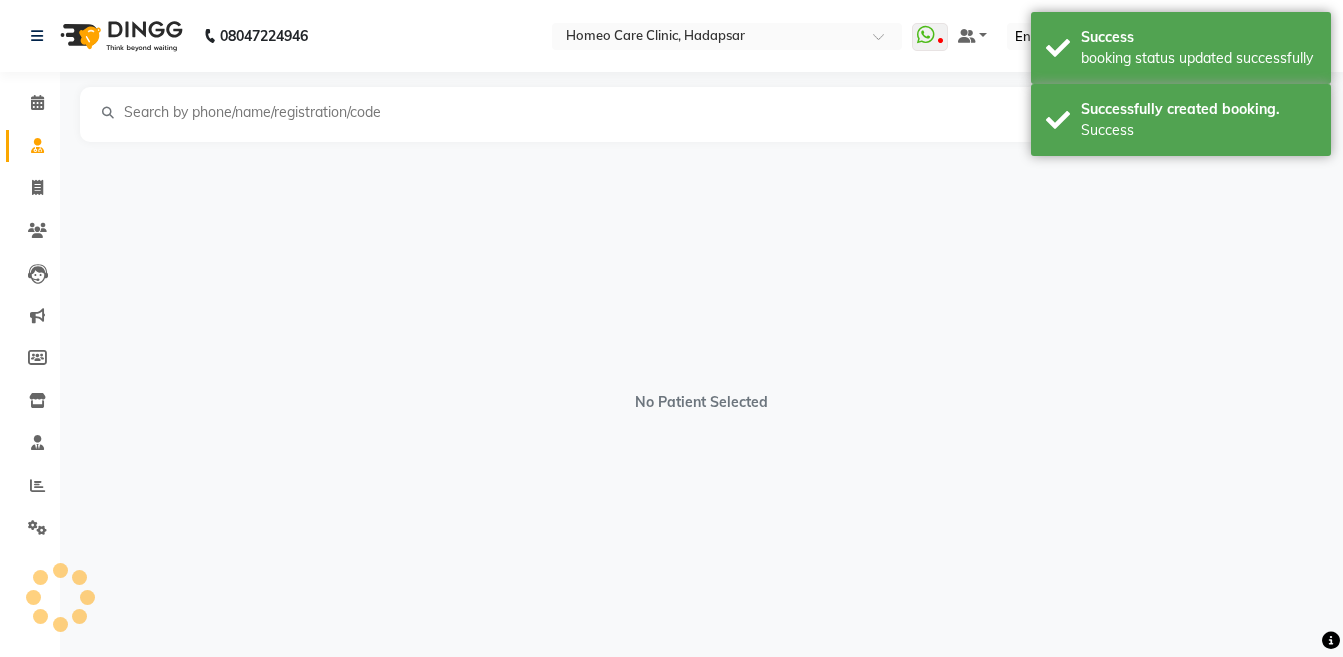 select on "[DEMOGRAPHIC_DATA]" 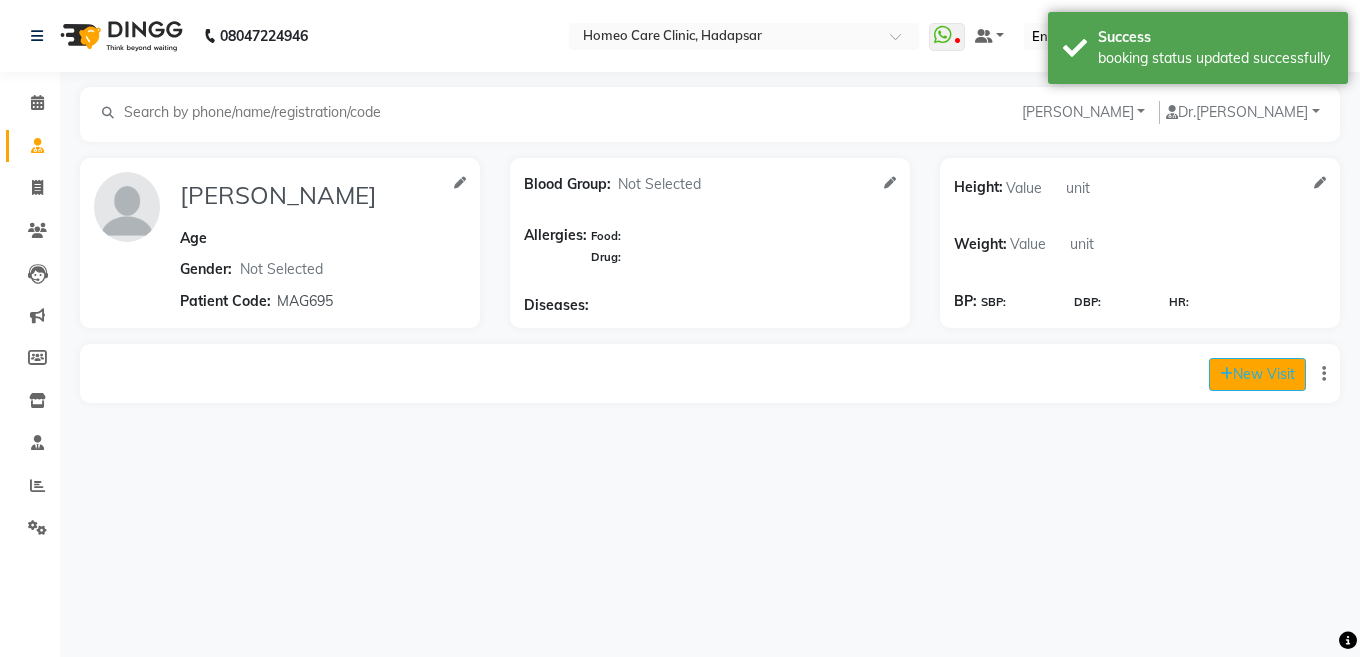 click 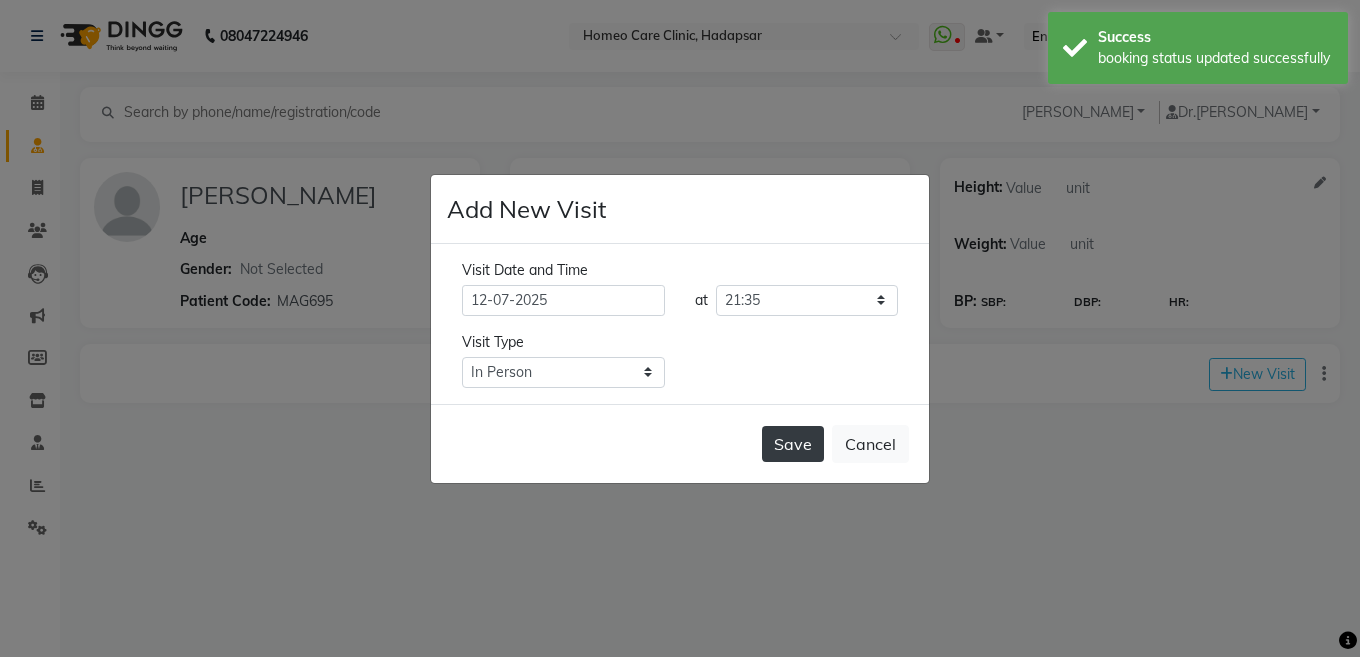click on "Save" 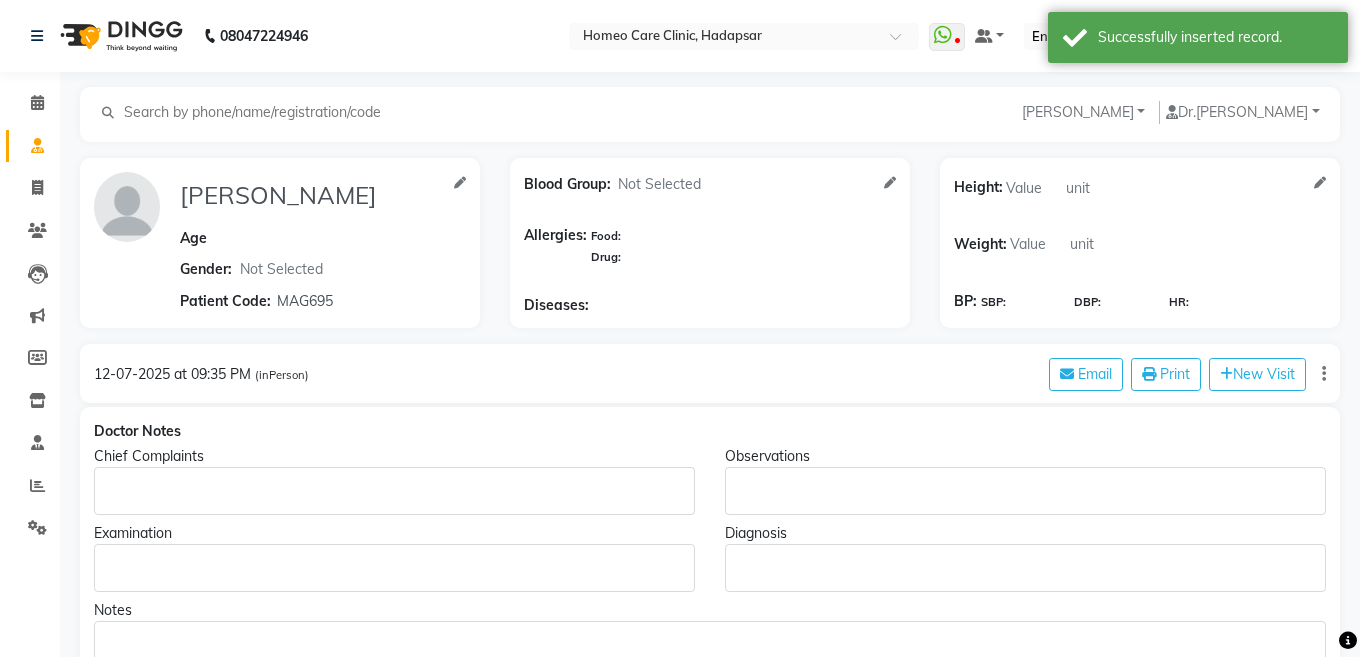 type on "[PERSON_NAME]" 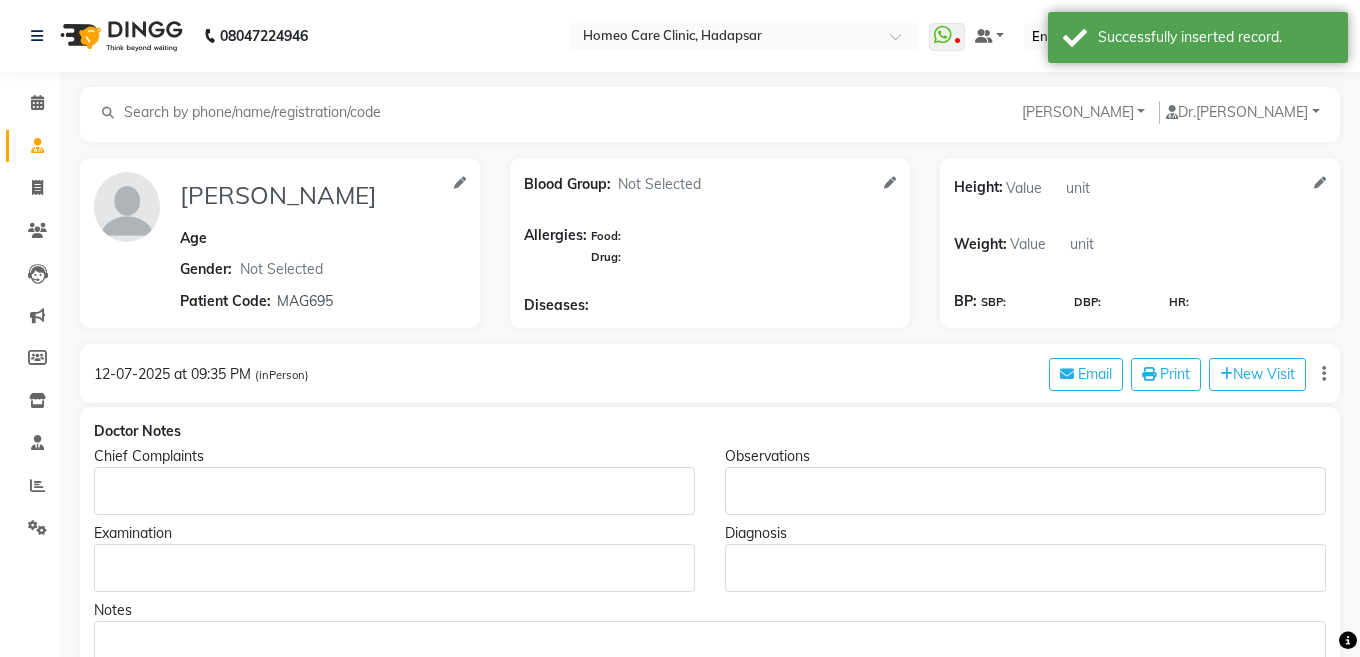 select on "[DEMOGRAPHIC_DATA]" 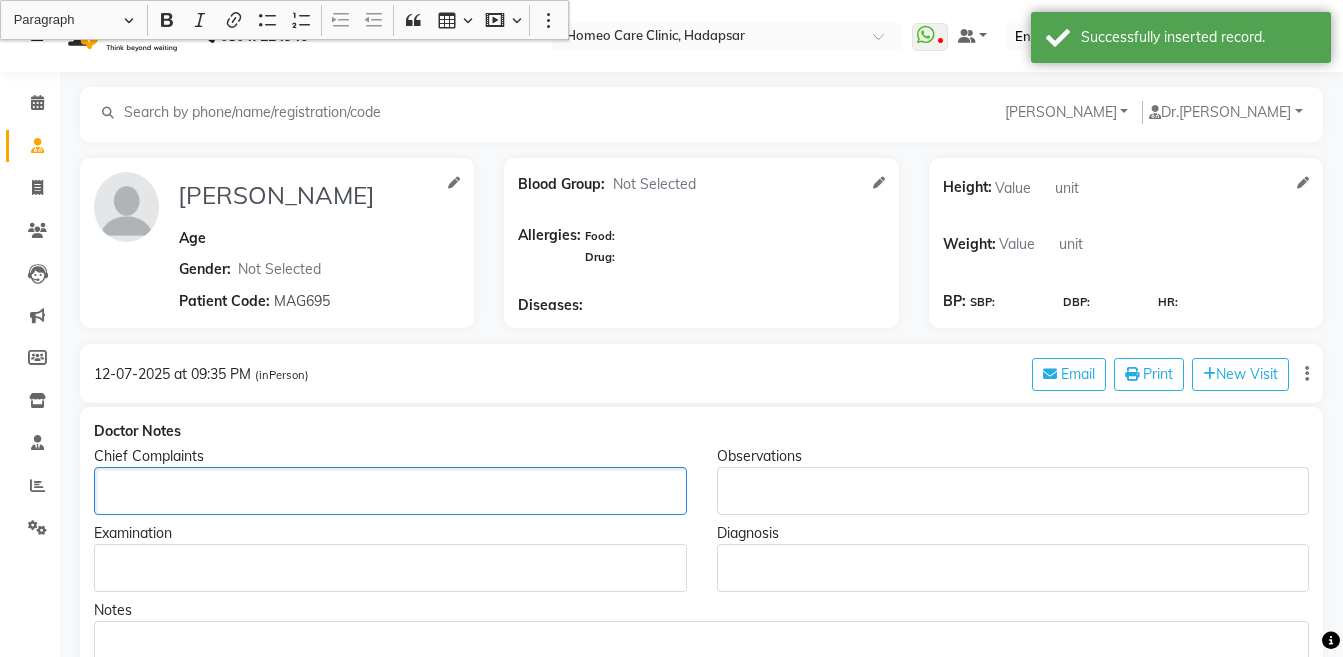 click 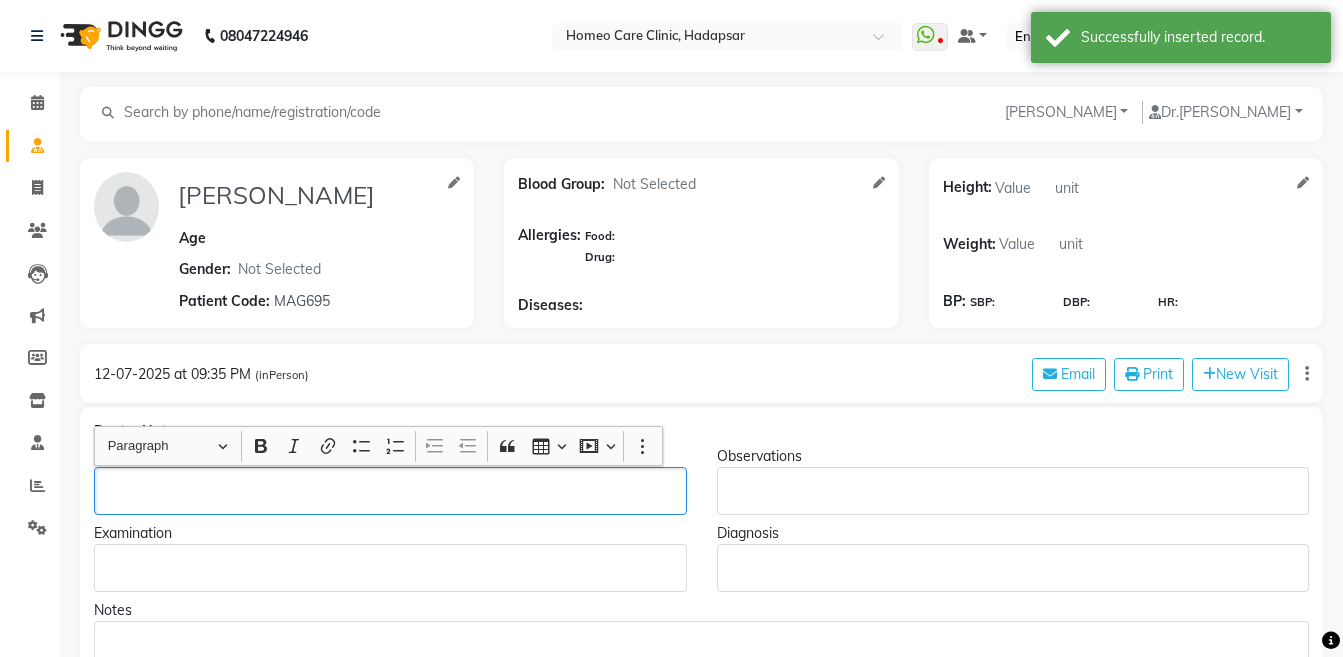 type 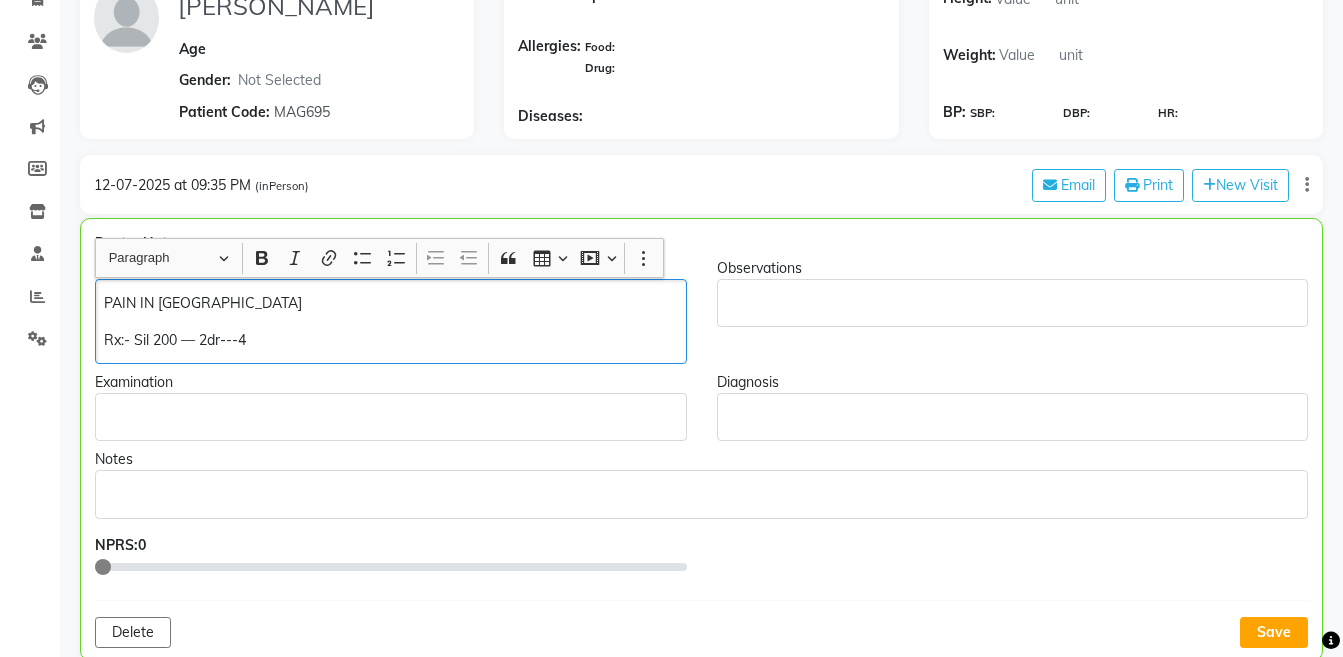 scroll, scrollTop: 305, scrollLeft: 0, axis: vertical 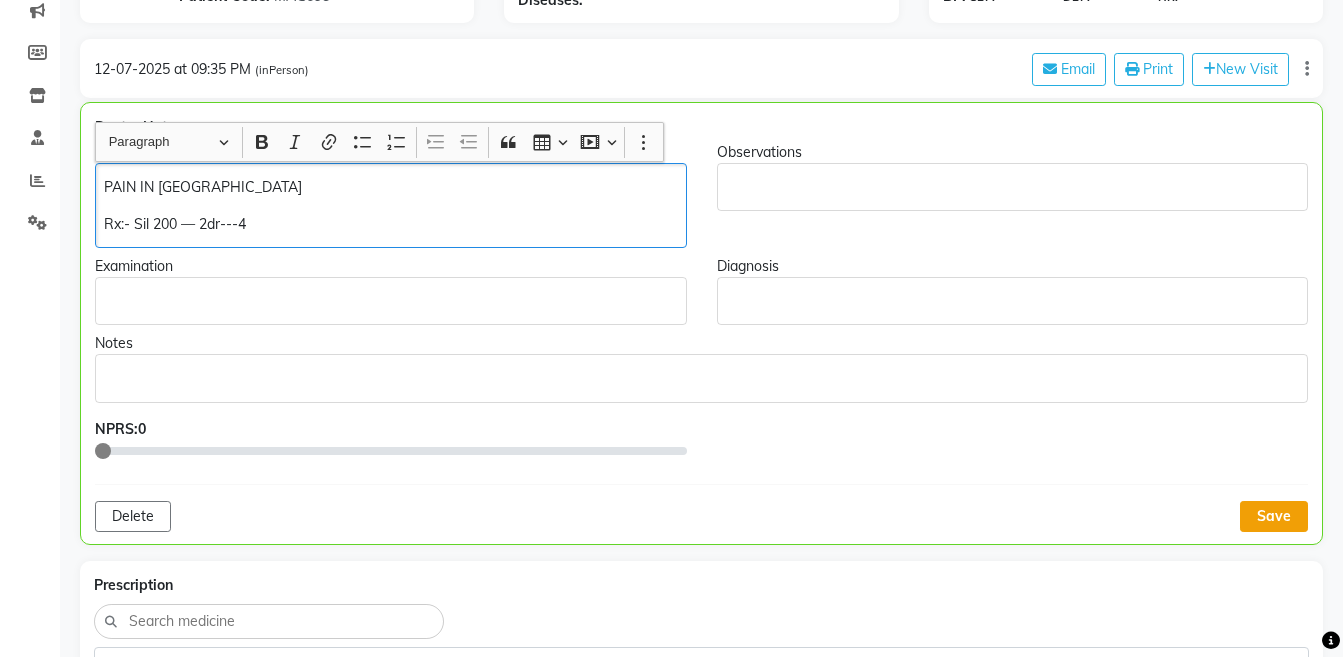 click on "Save" 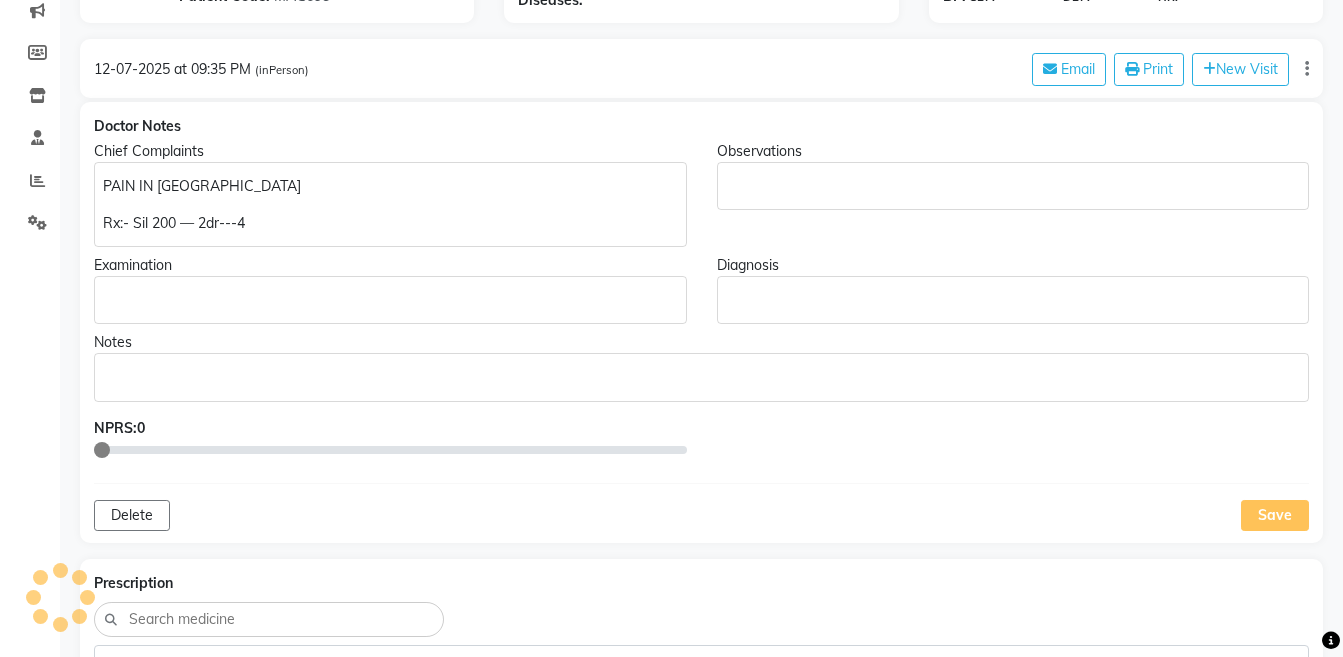 scroll, scrollTop: 0, scrollLeft: 0, axis: both 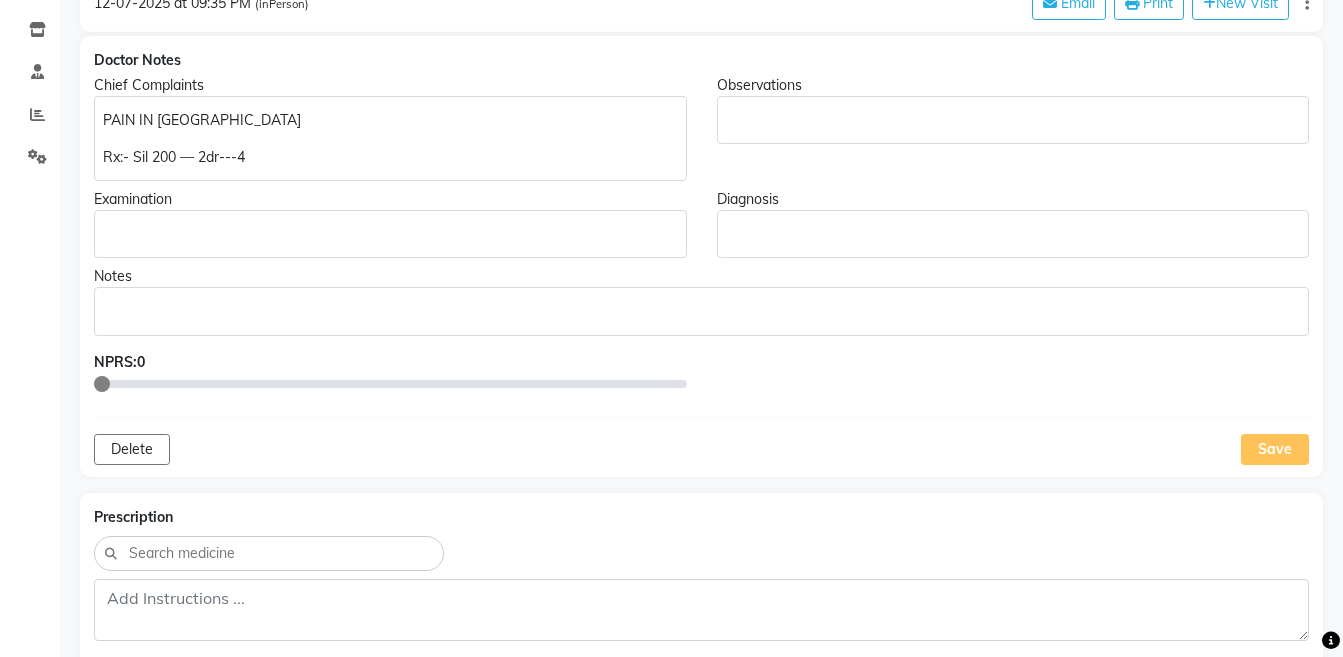 click on "PAIN IN ABD Rx:- Sil 200 — 2dr---4" 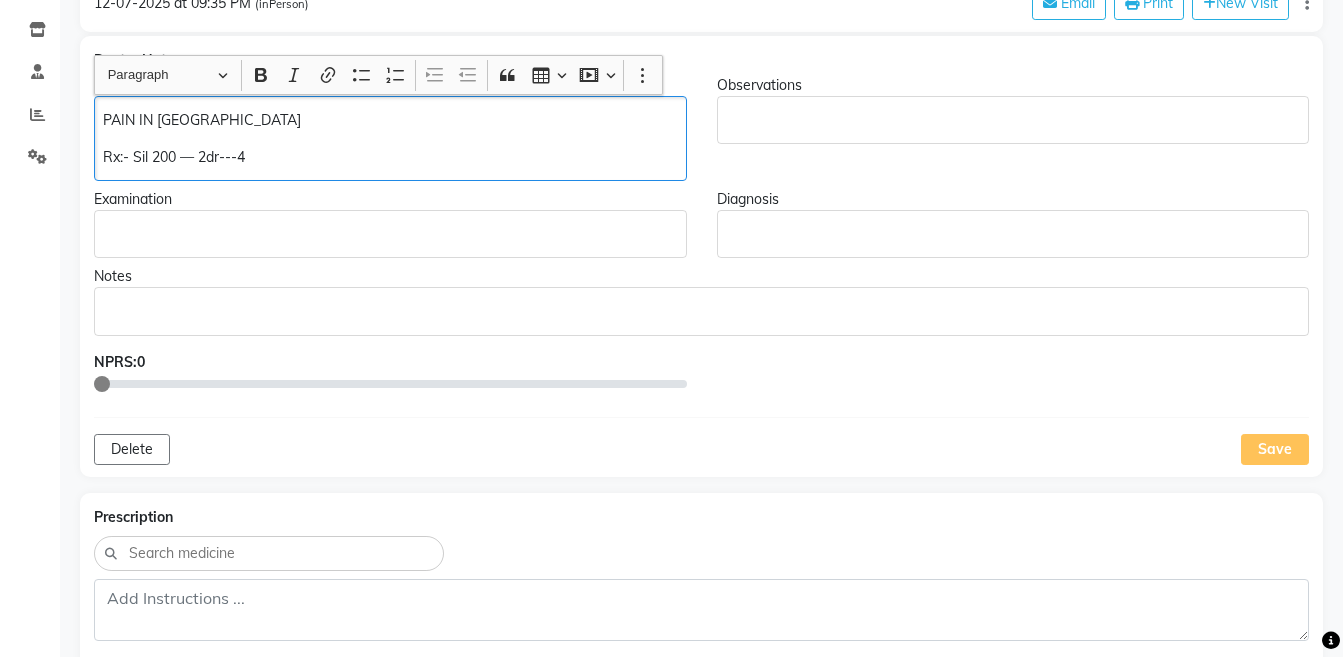 copy on "Rx:- Sil 200 — 2dr---4" 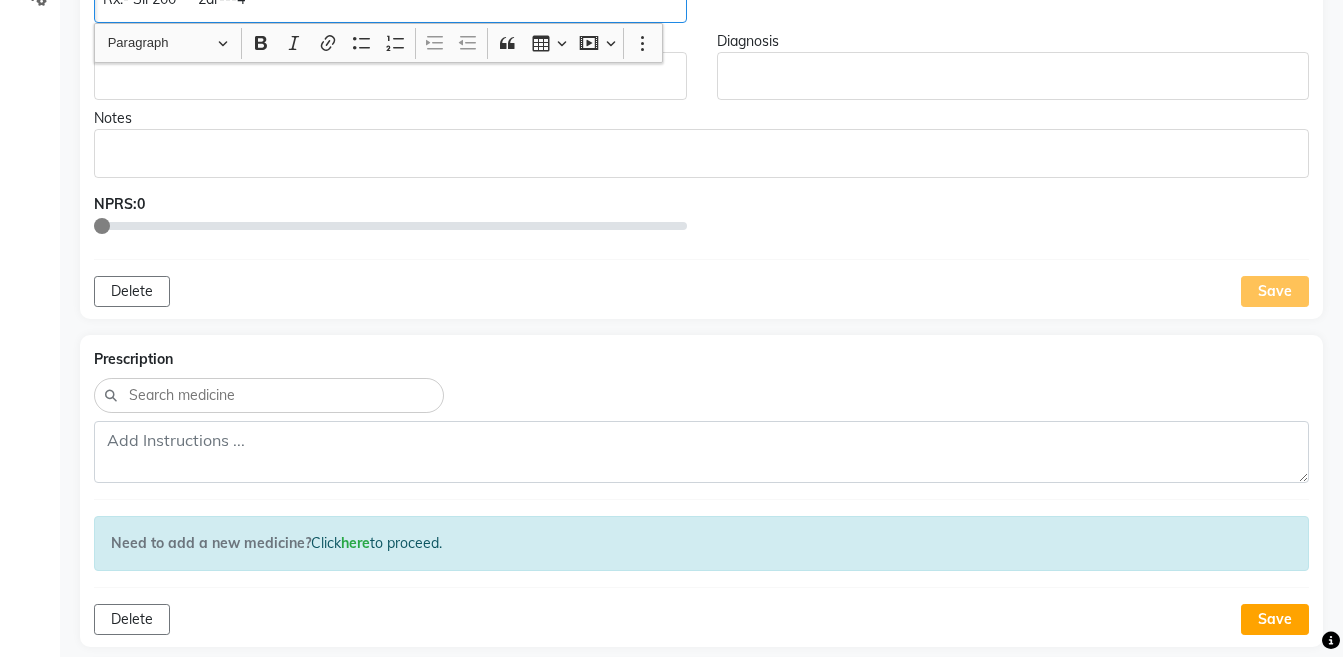 scroll, scrollTop: 579, scrollLeft: 0, axis: vertical 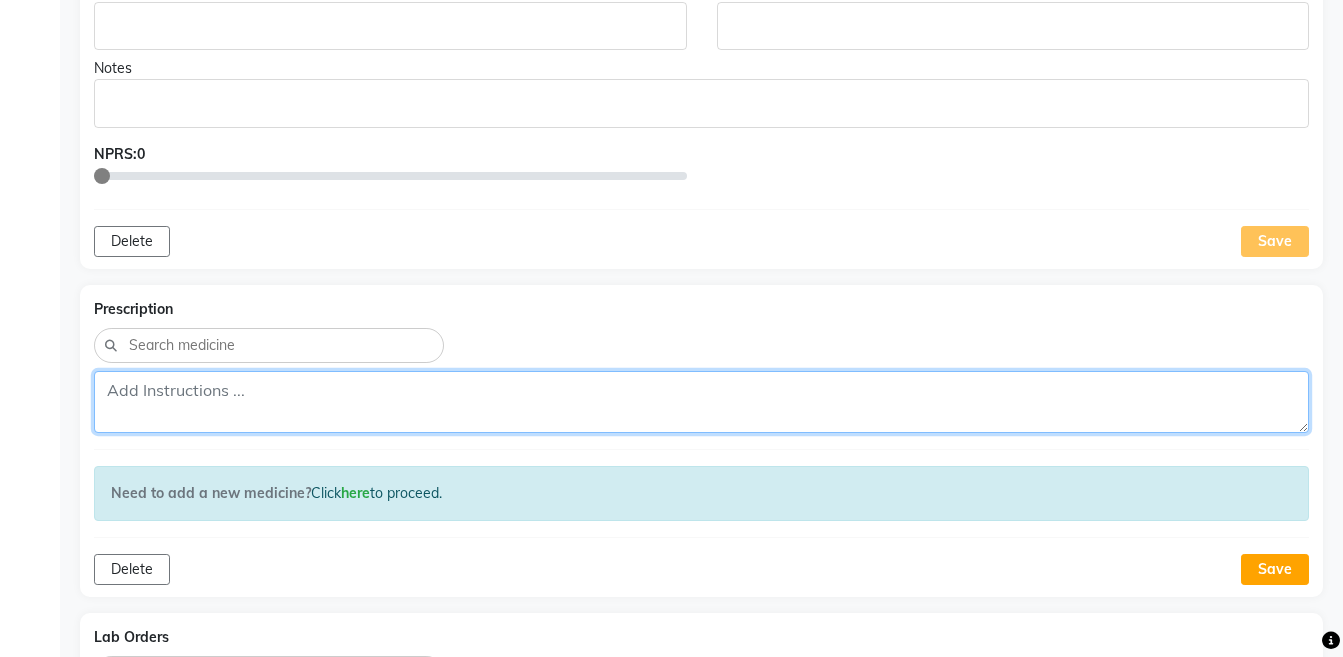 click 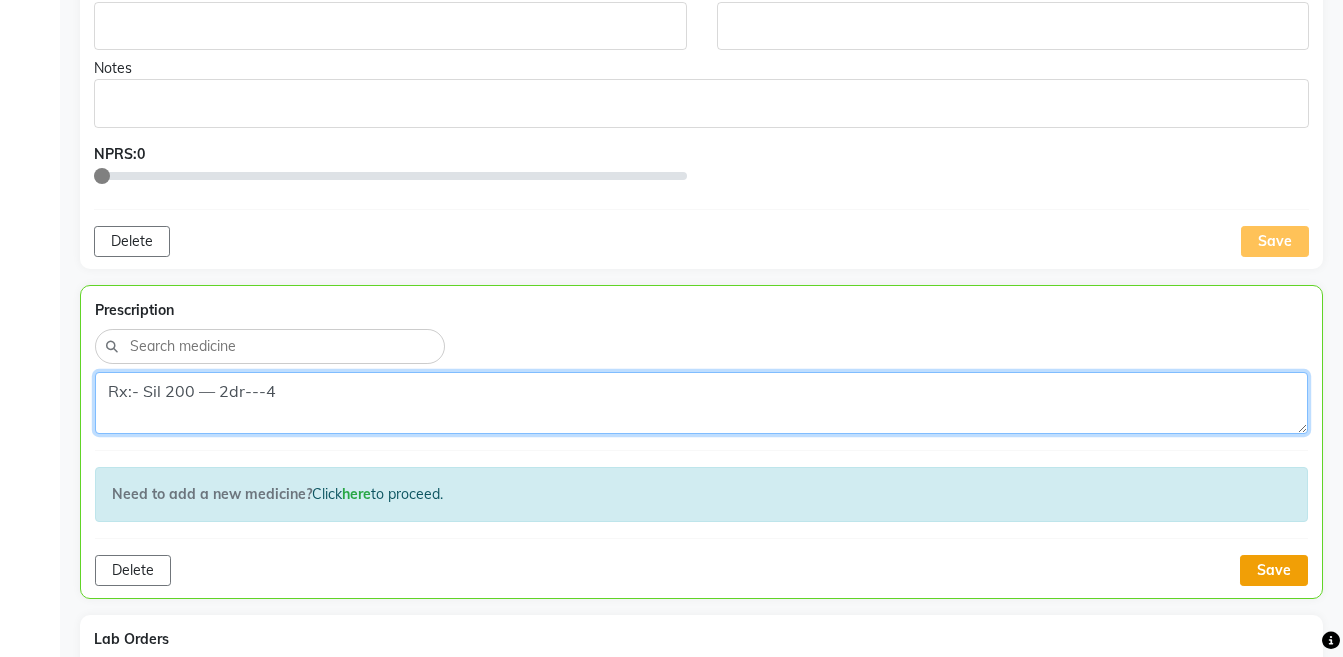 type on "Rx:- Sil 200 — 2dr---4" 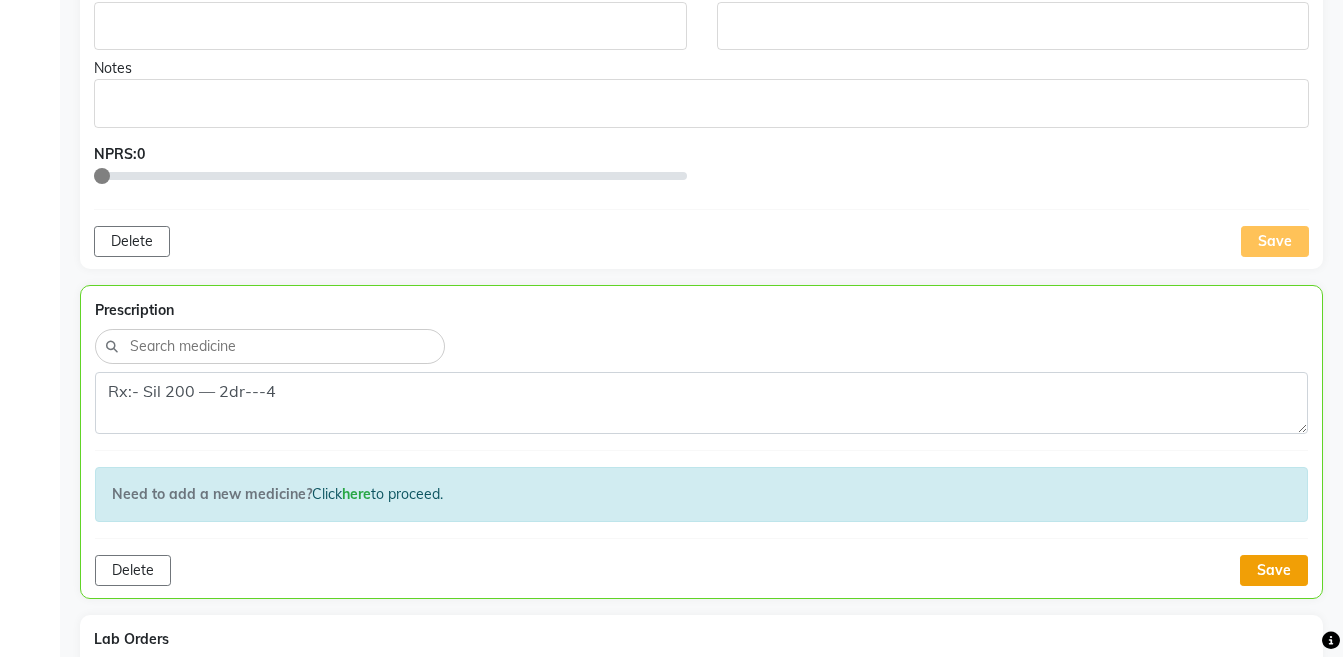 click on "Save" 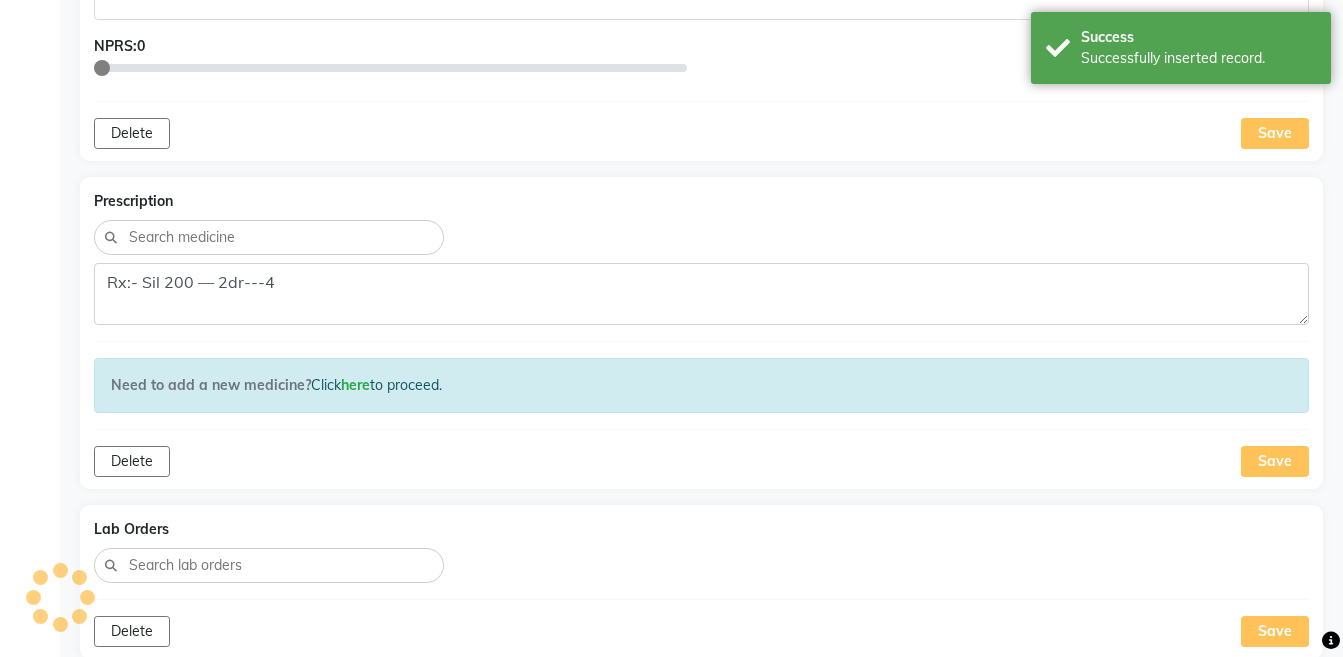 scroll, scrollTop: 692, scrollLeft: 0, axis: vertical 